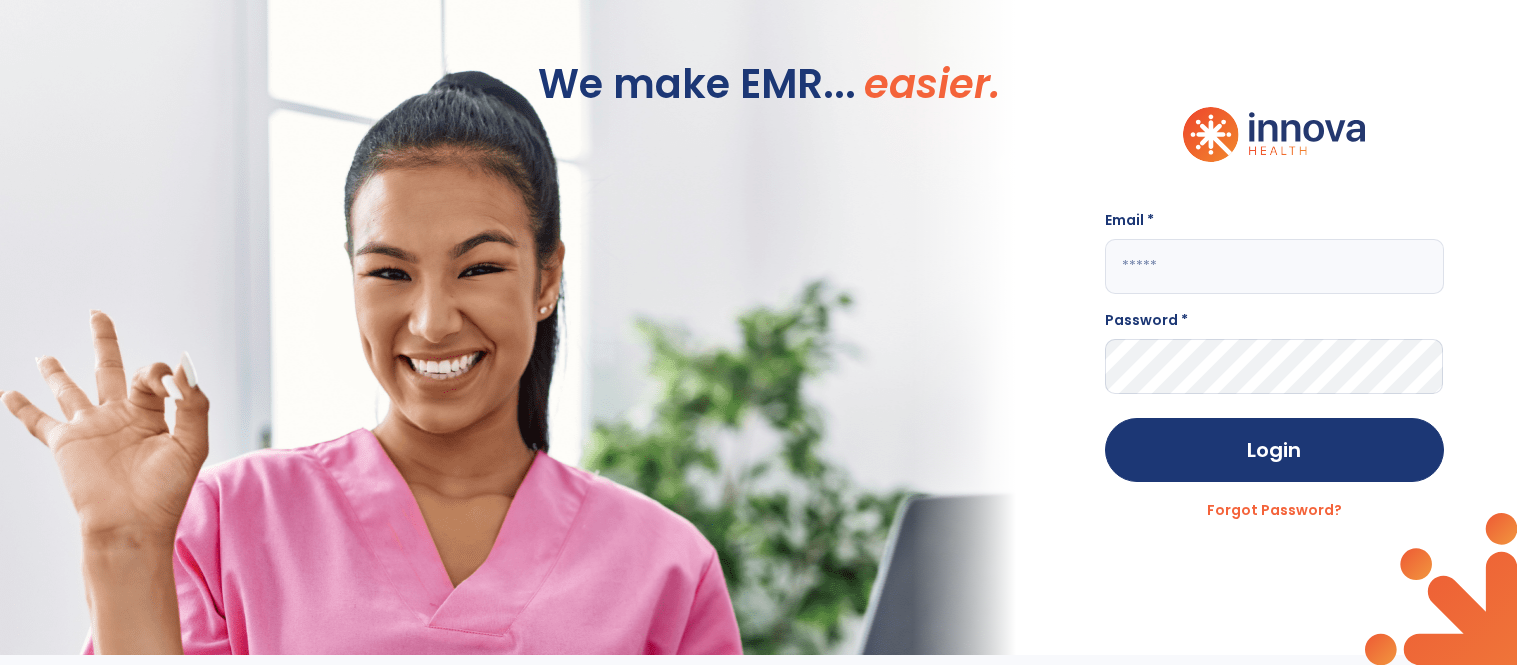 scroll, scrollTop: 0, scrollLeft: 0, axis: both 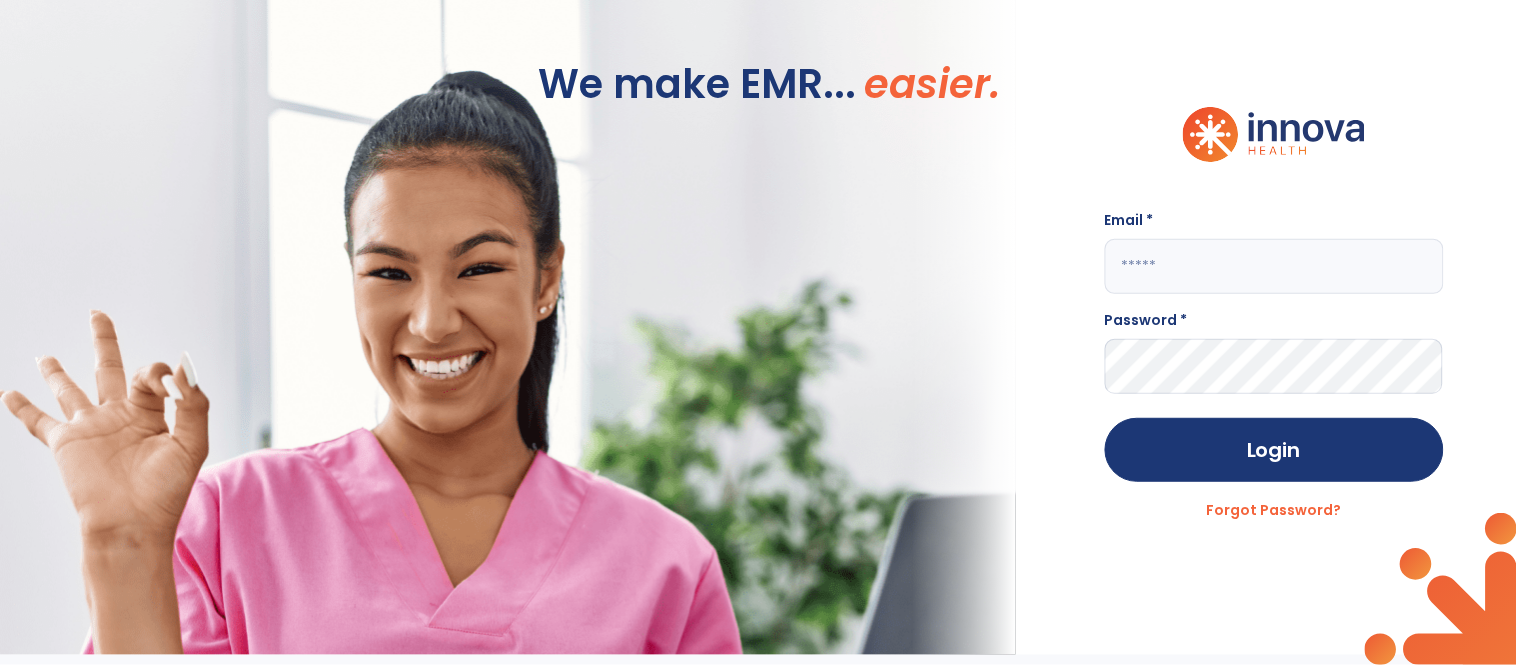 click 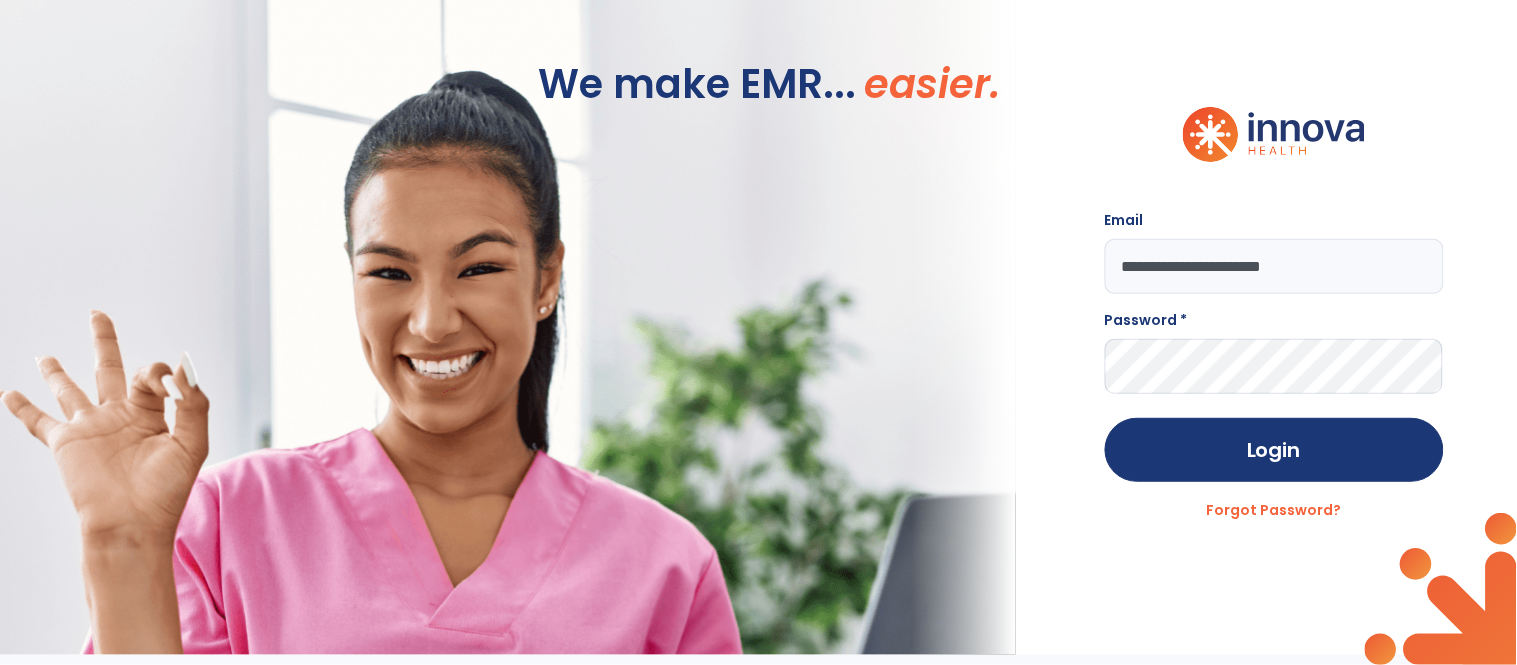 type on "**********" 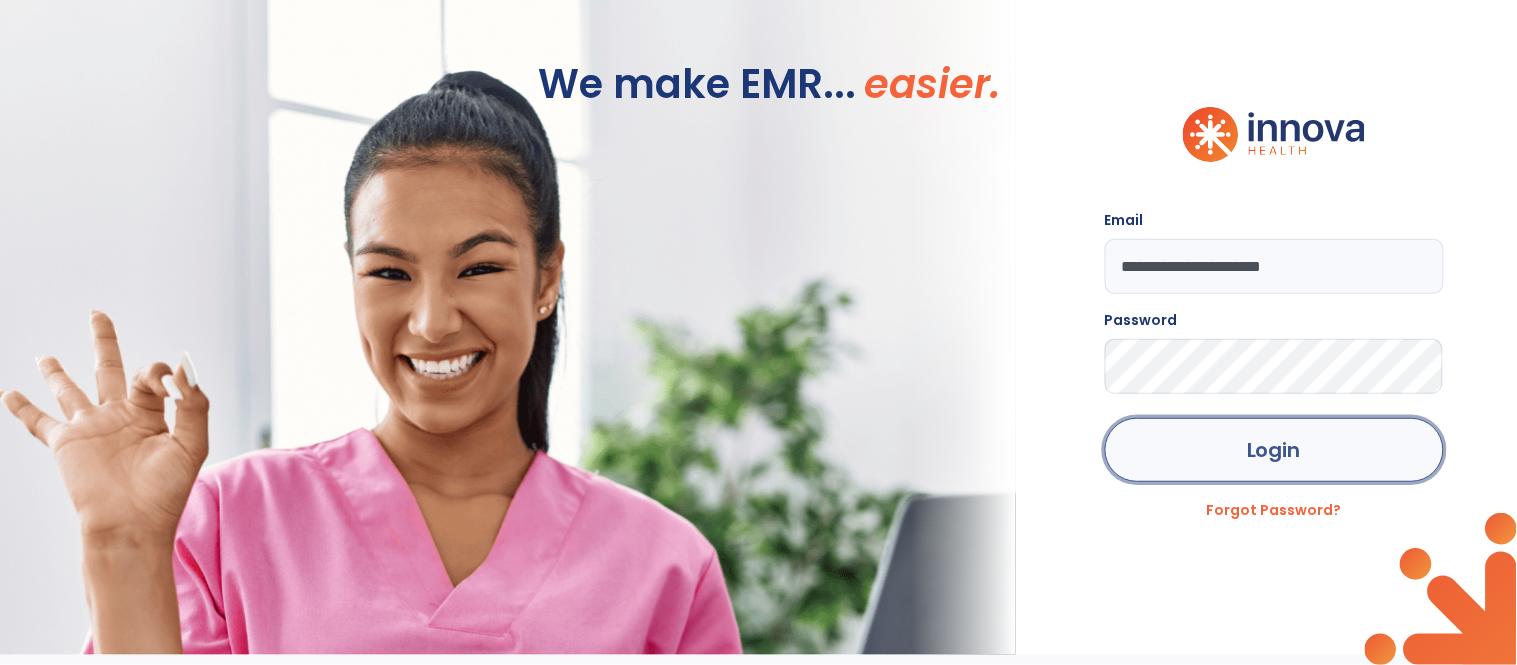 click on "Login" 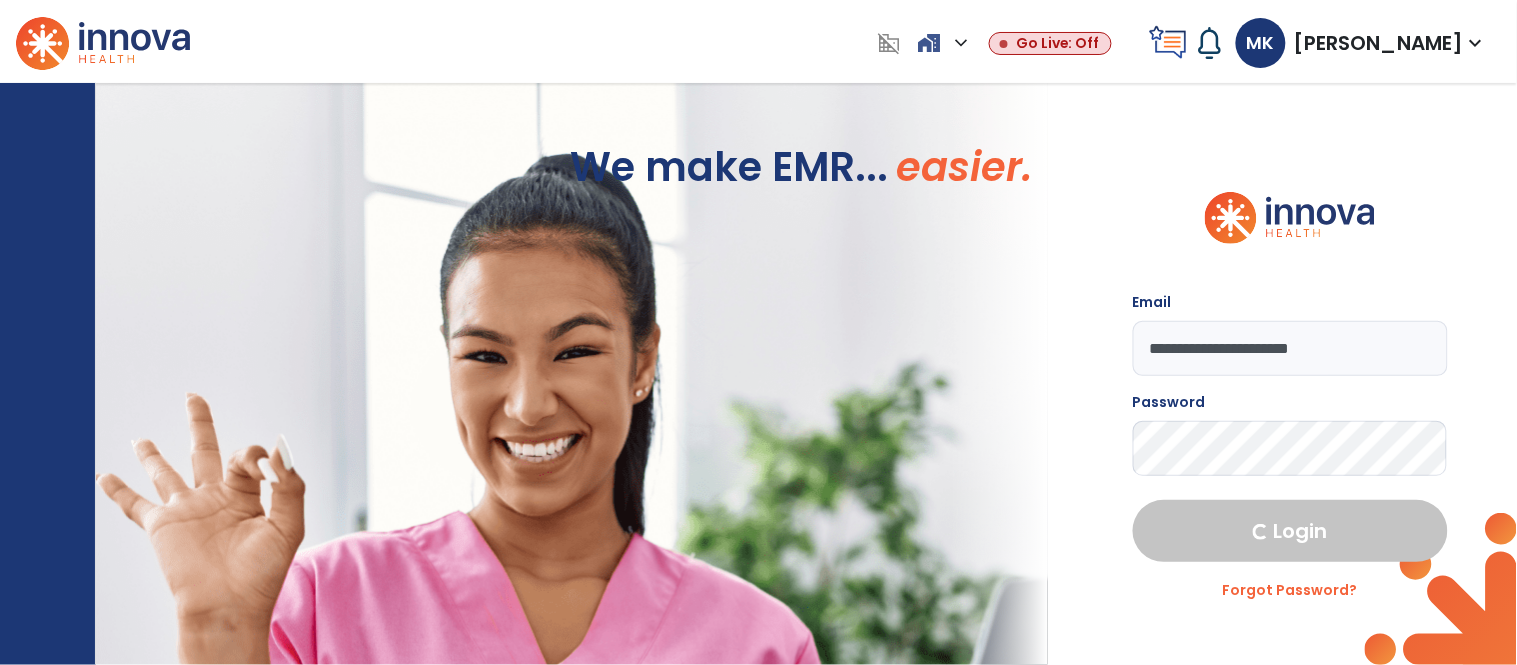 select on "****" 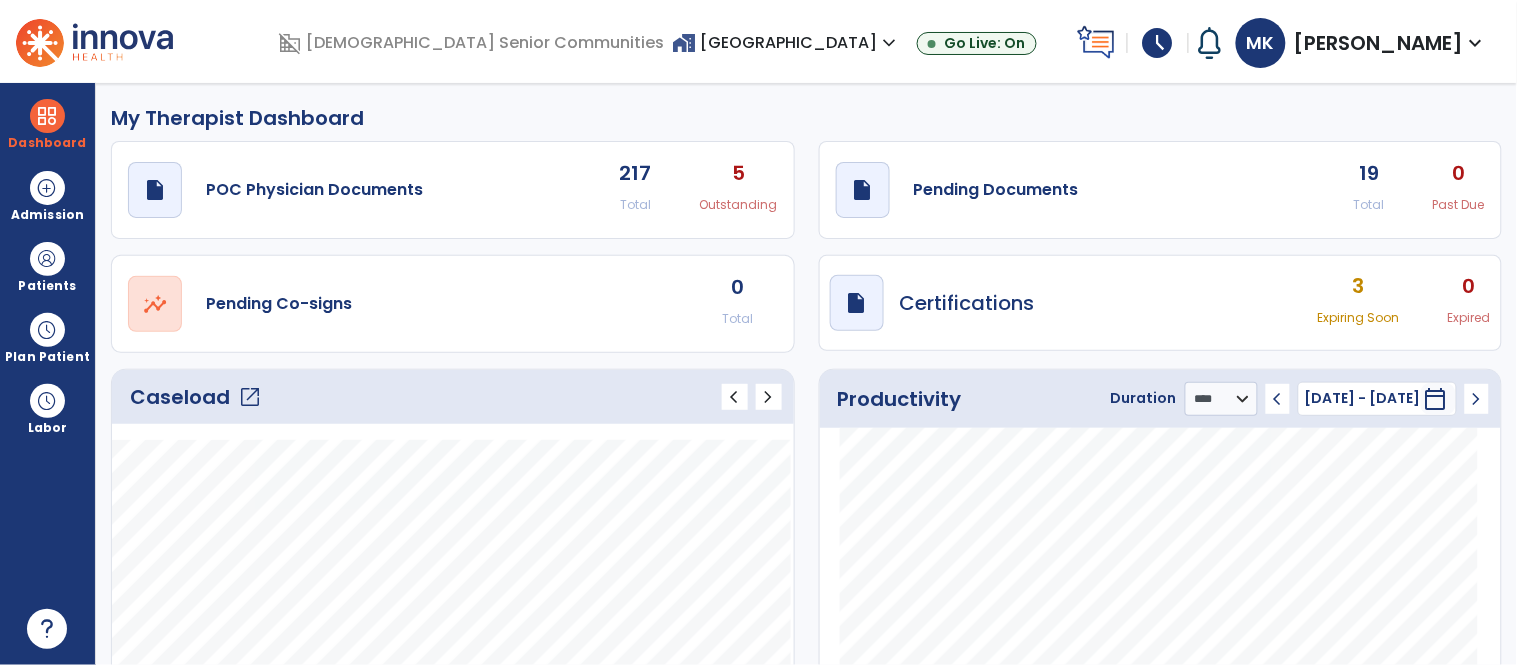 click on "Caseload   open_in_new" 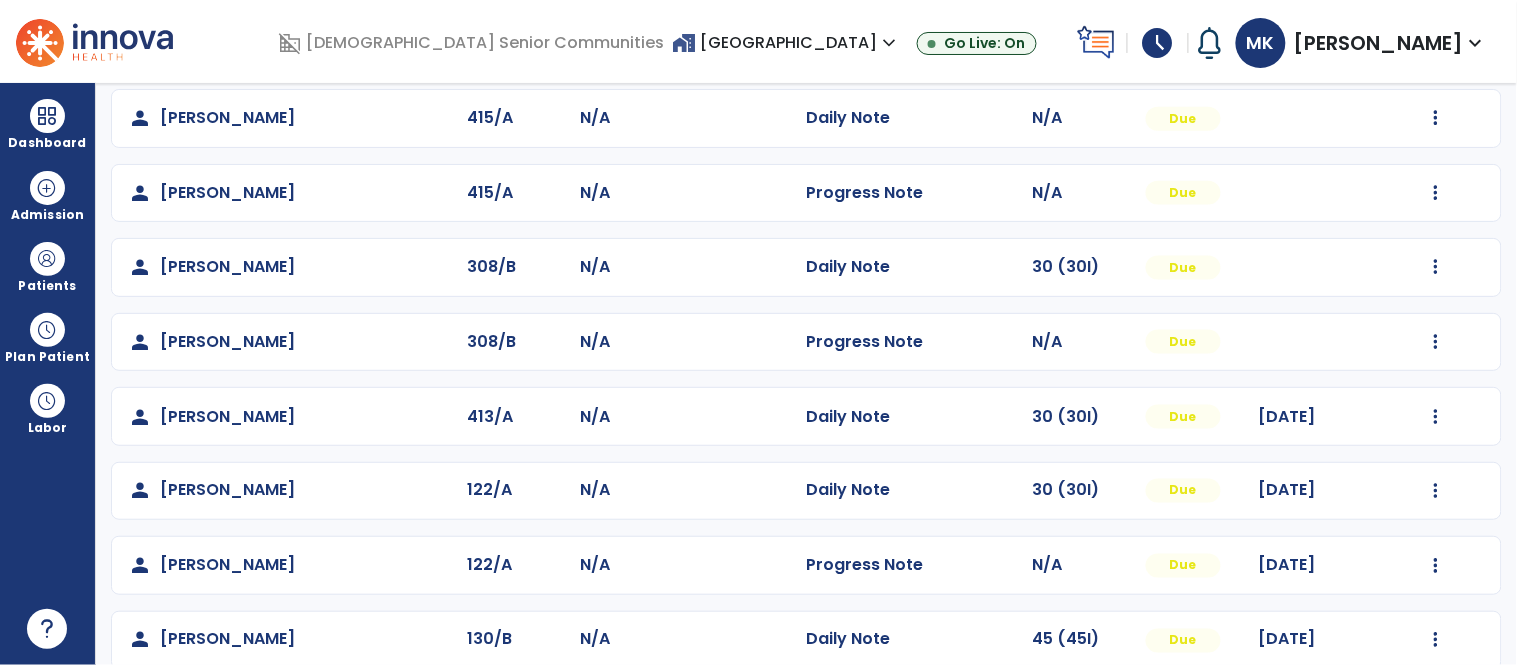 scroll, scrollTop: 568, scrollLeft: 0, axis: vertical 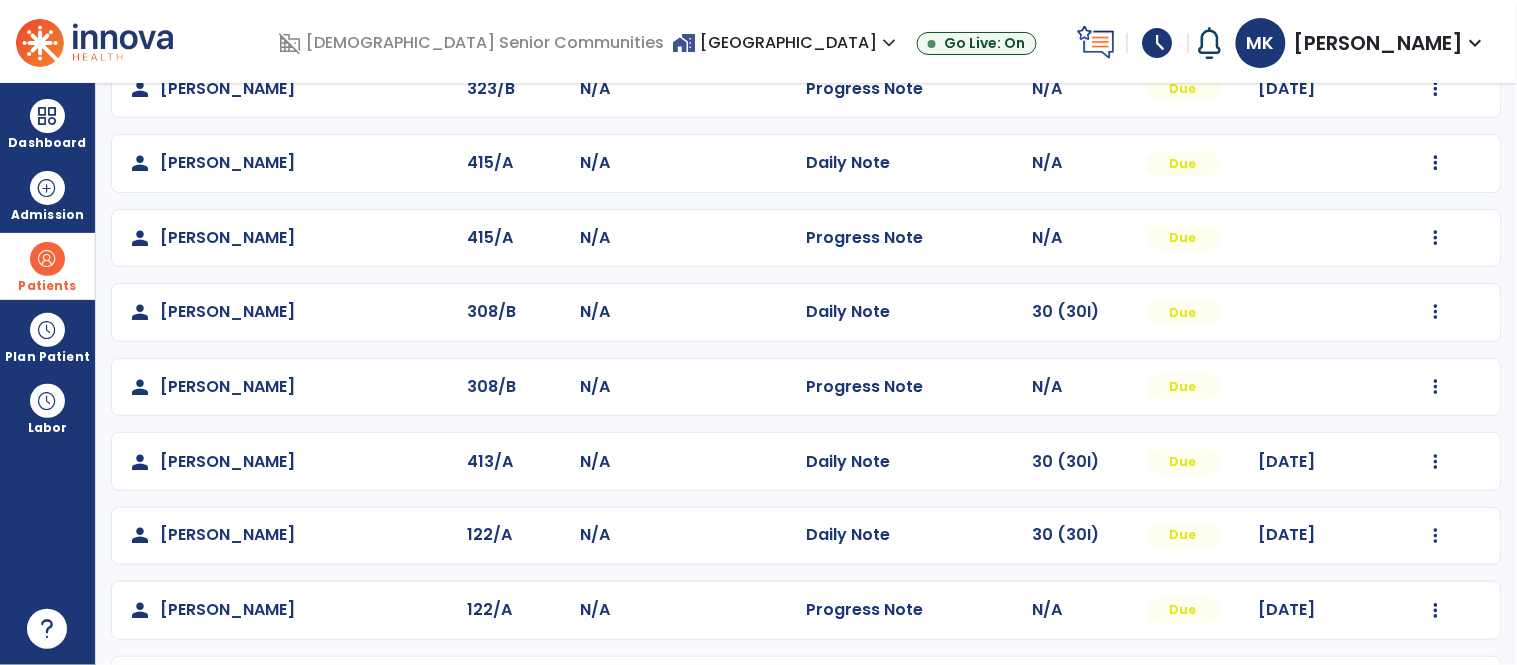 click at bounding box center [47, 259] 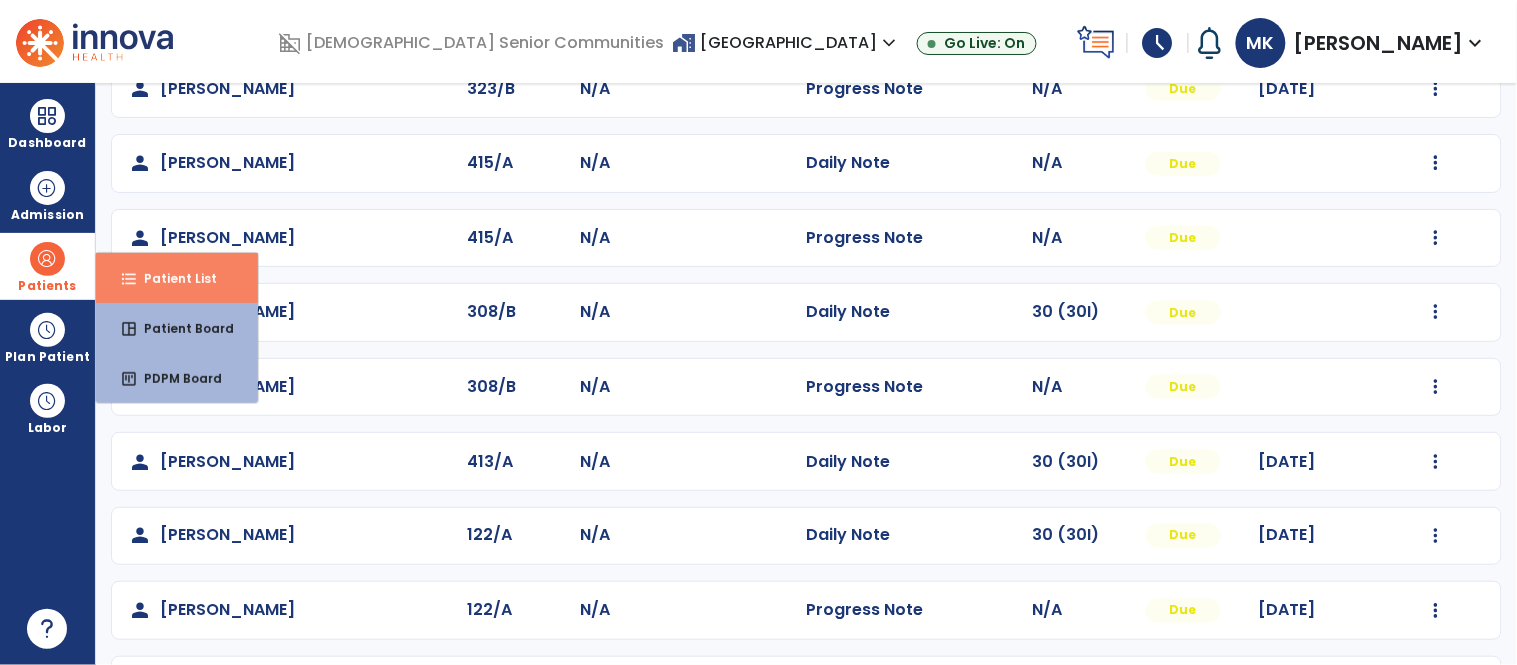 click on "Patient List" at bounding box center [172, 278] 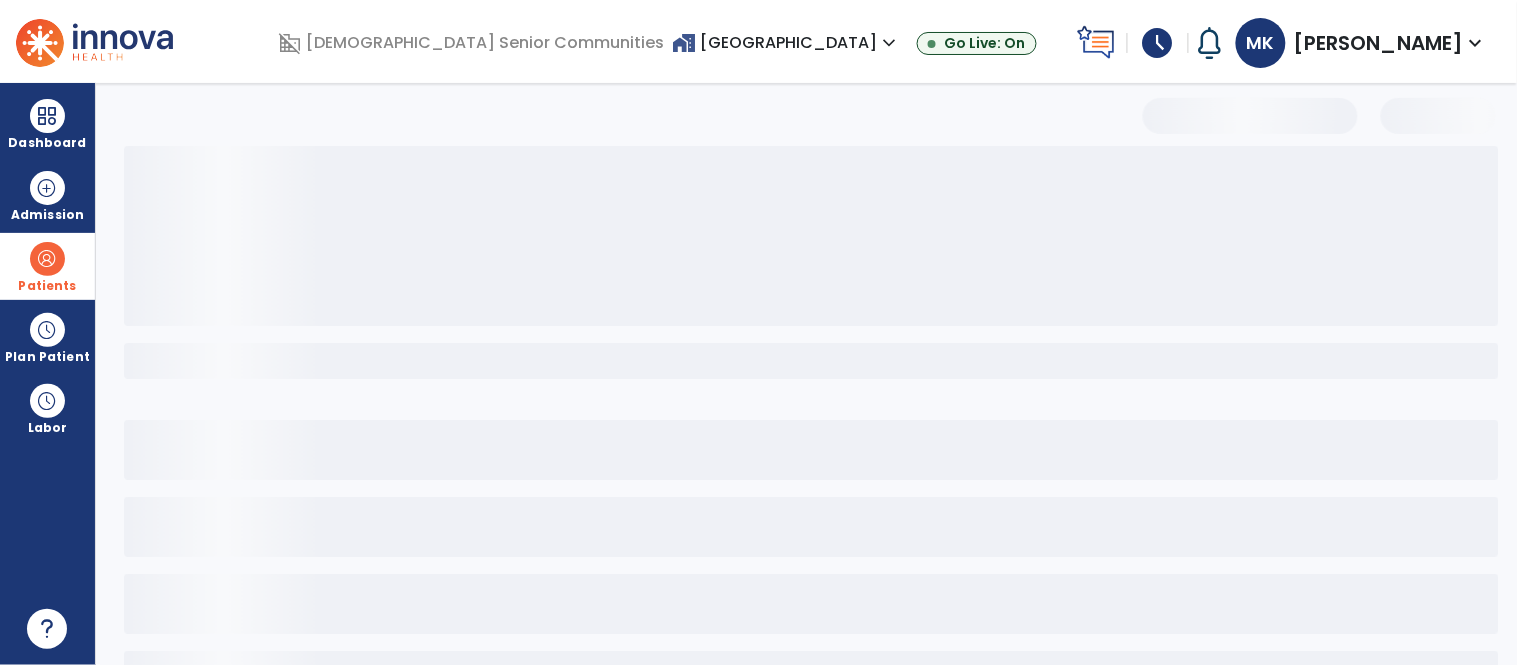 scroll, scrollTop: 77, scrollLeft: 0, axis: vertical 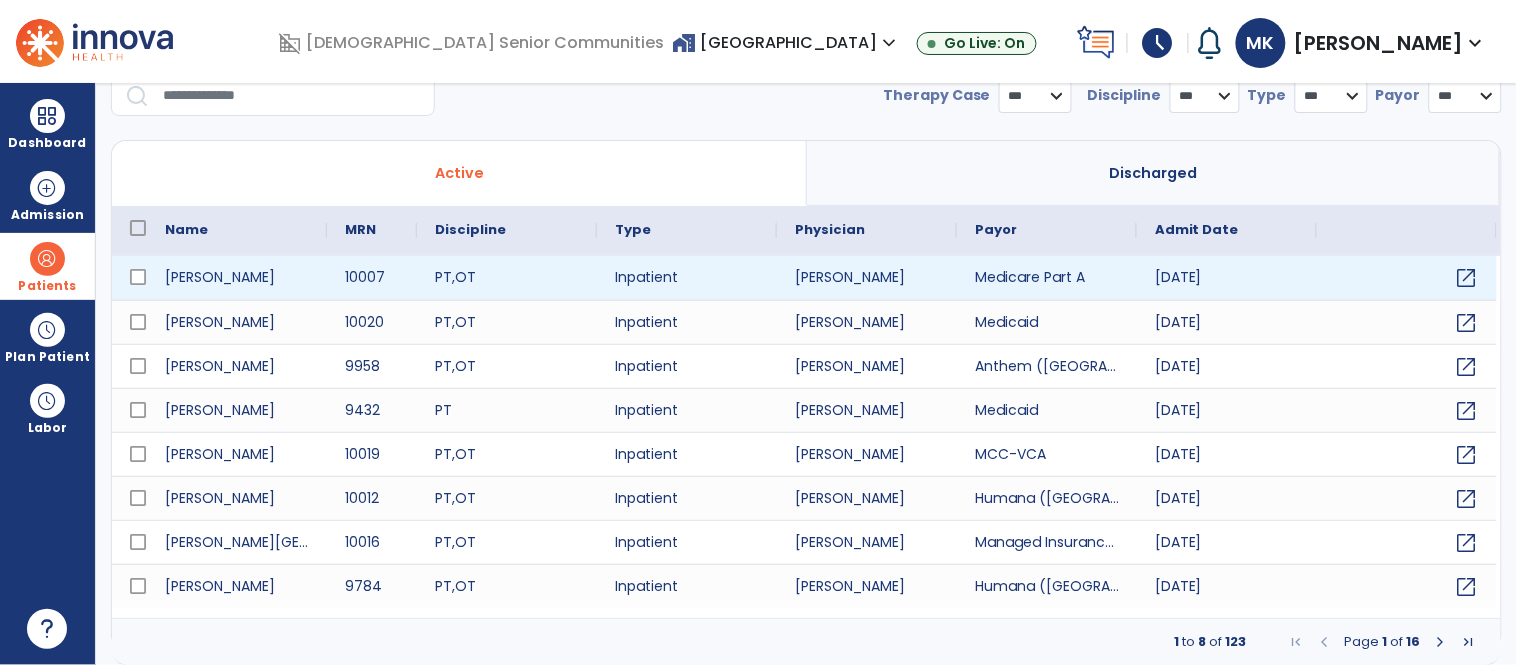 select on "***" 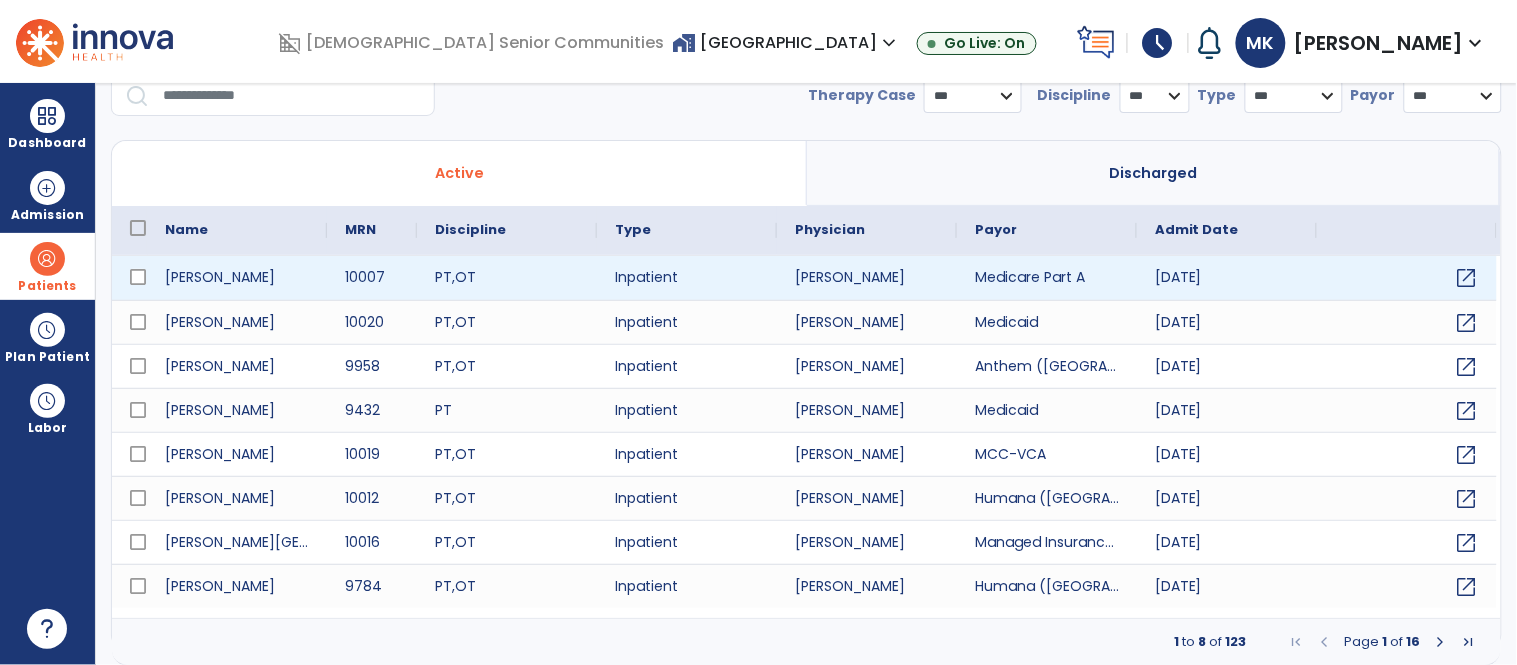 scroll, scrollTop: 0, scrollLeft: 0, axis: both 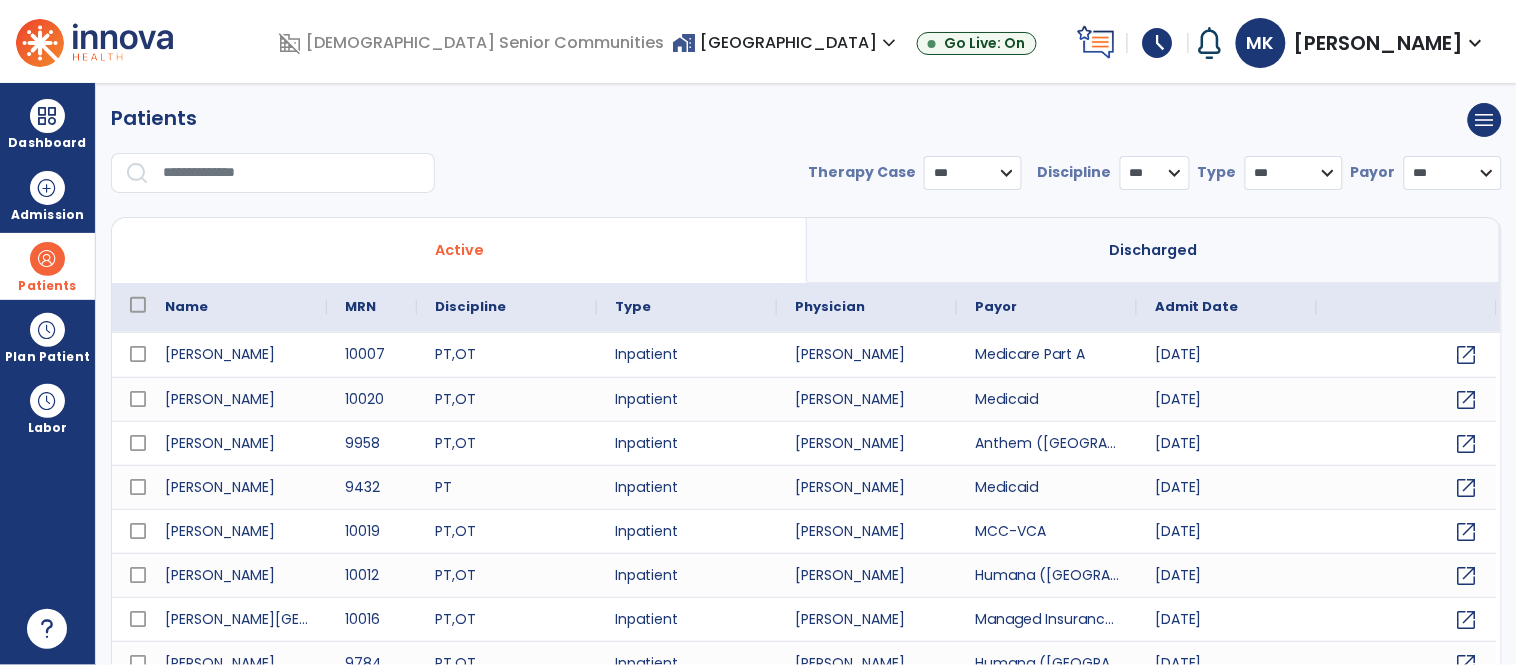 click at bounding box center [292, 173] 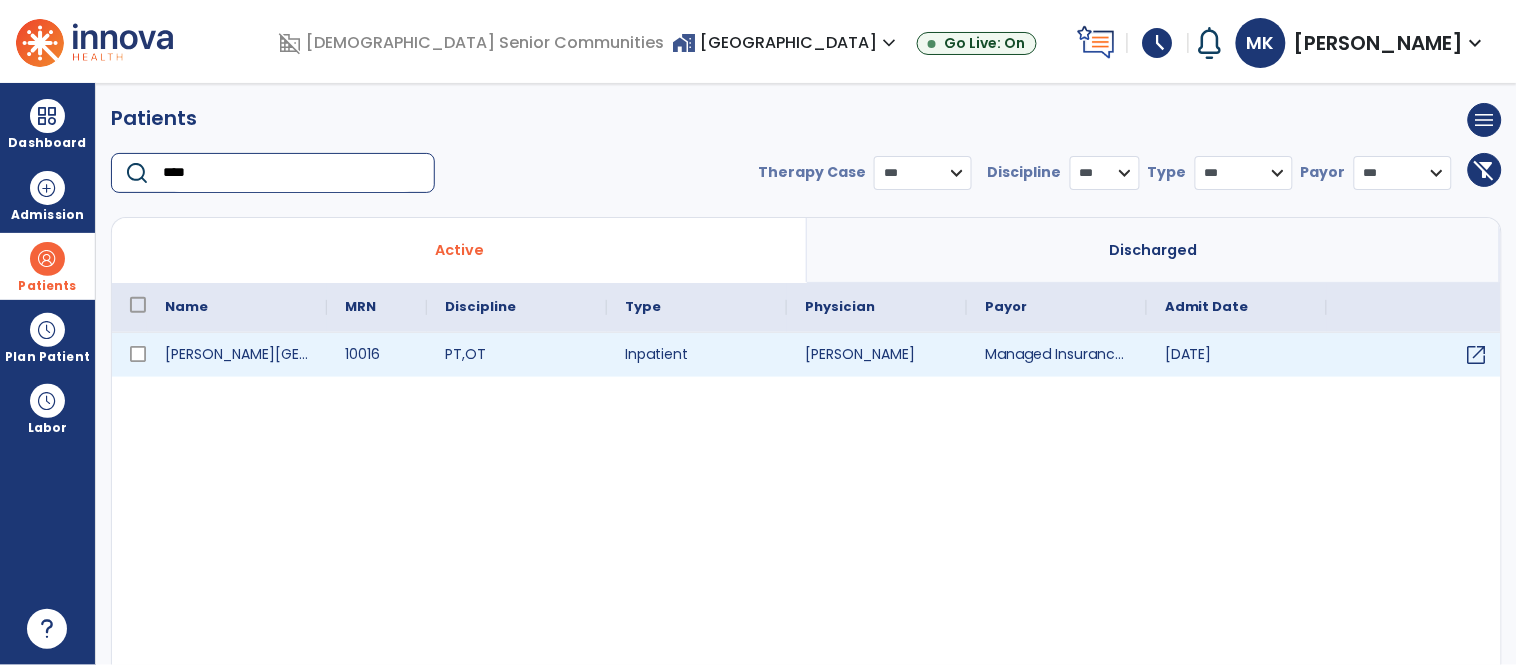 type on "****" 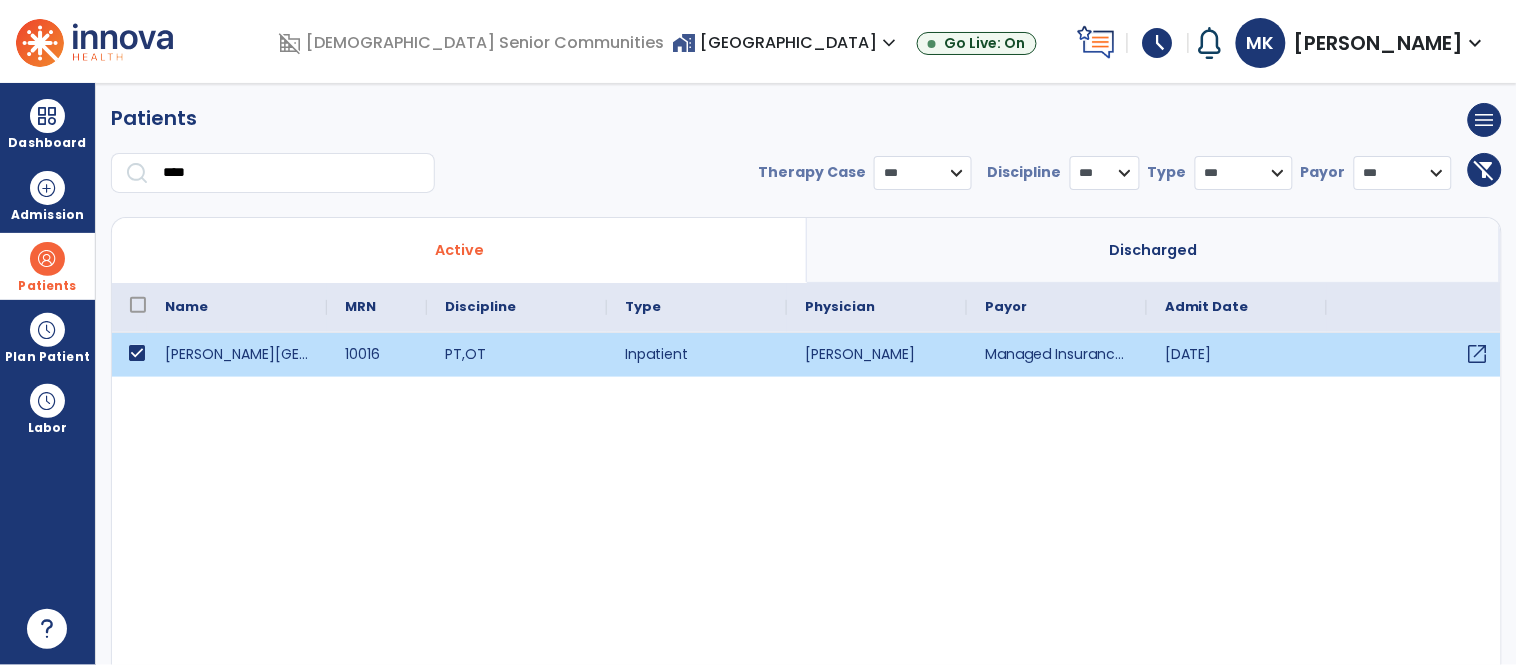 click on "open_in_new" at bounding box center [1478, 354] 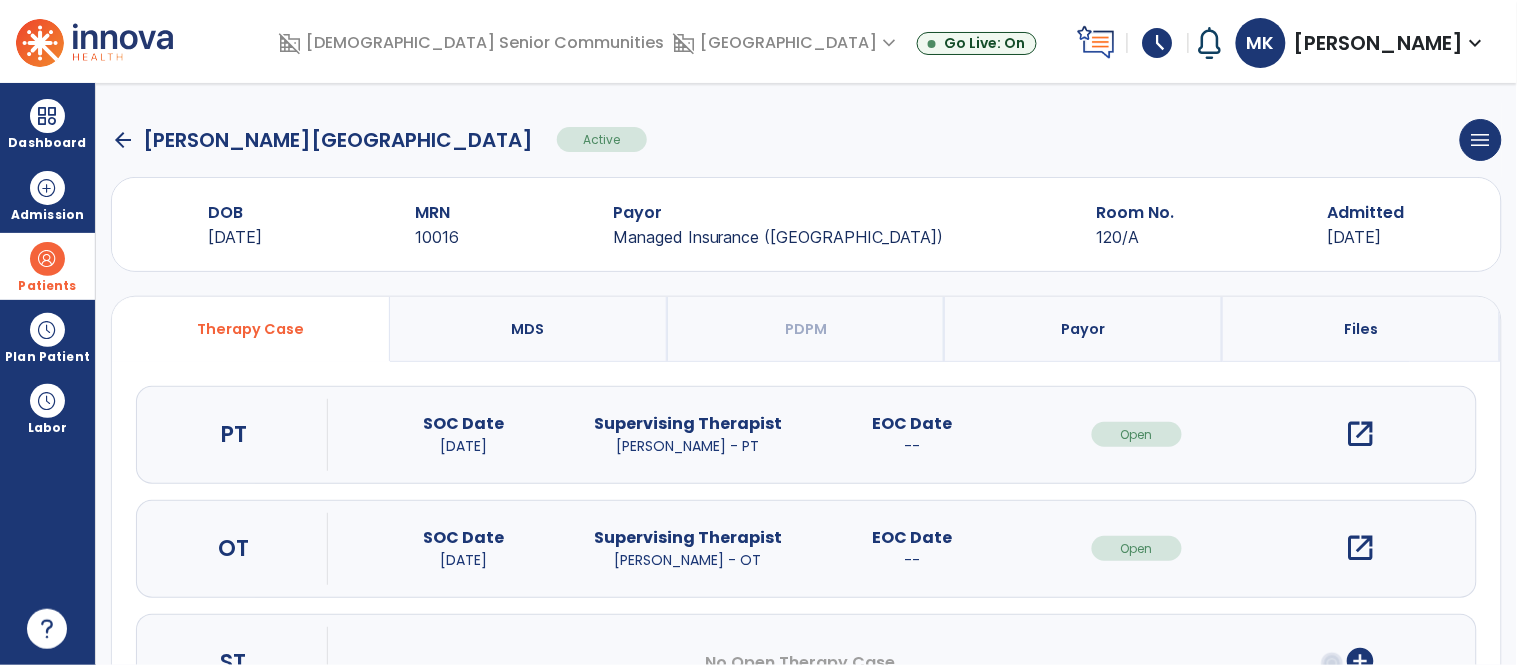 click on "open_in_new" at bounding box center [1361, 434] 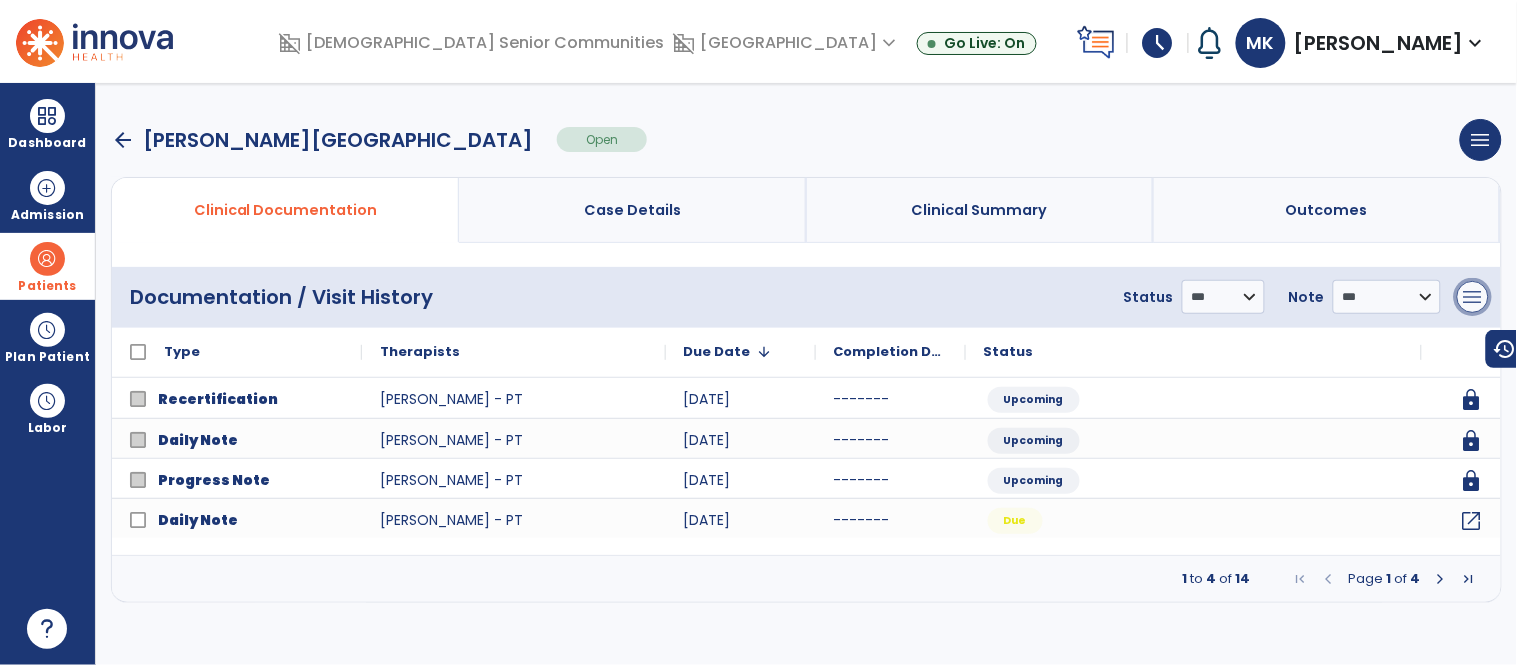 click on "menu" at bounding box center [1473, 297] 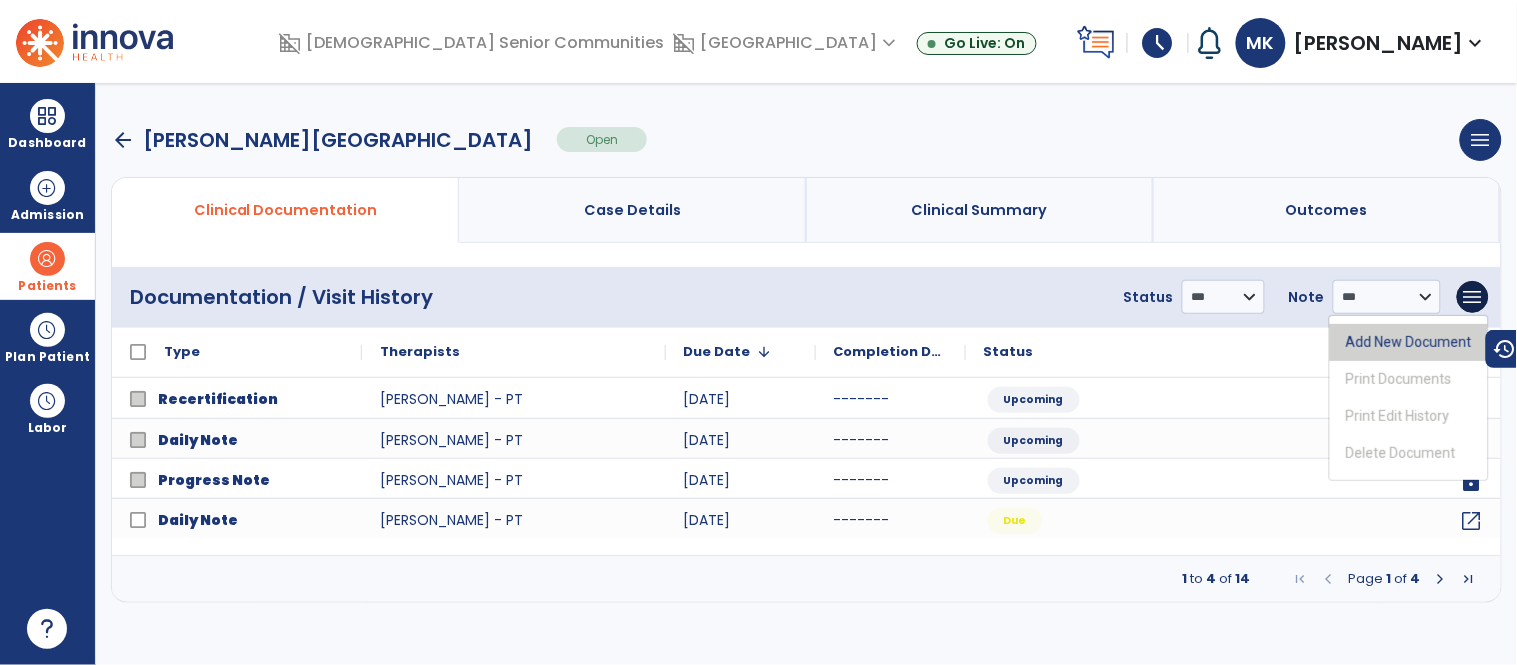 click on "Add New Document" at bounding box center [1409, 342] 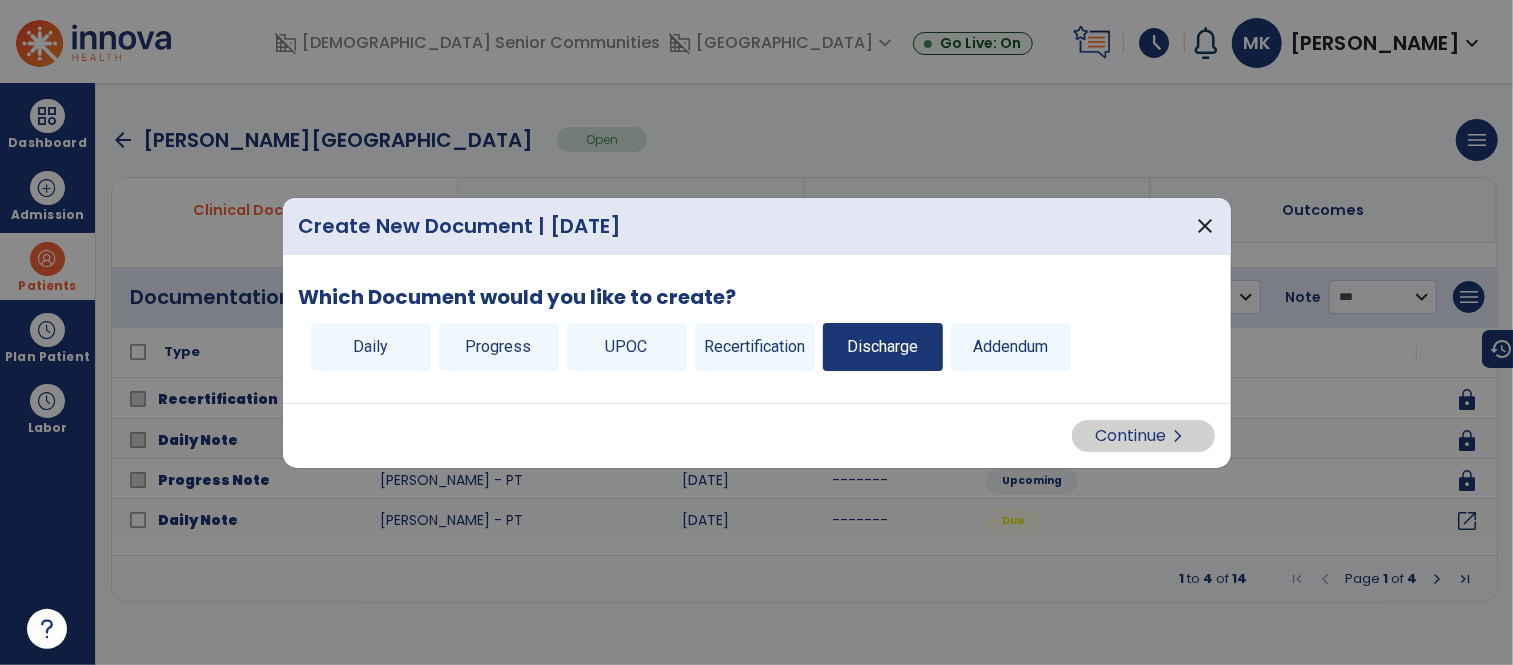 click on "Discharge" at bounding box center [883, 347] 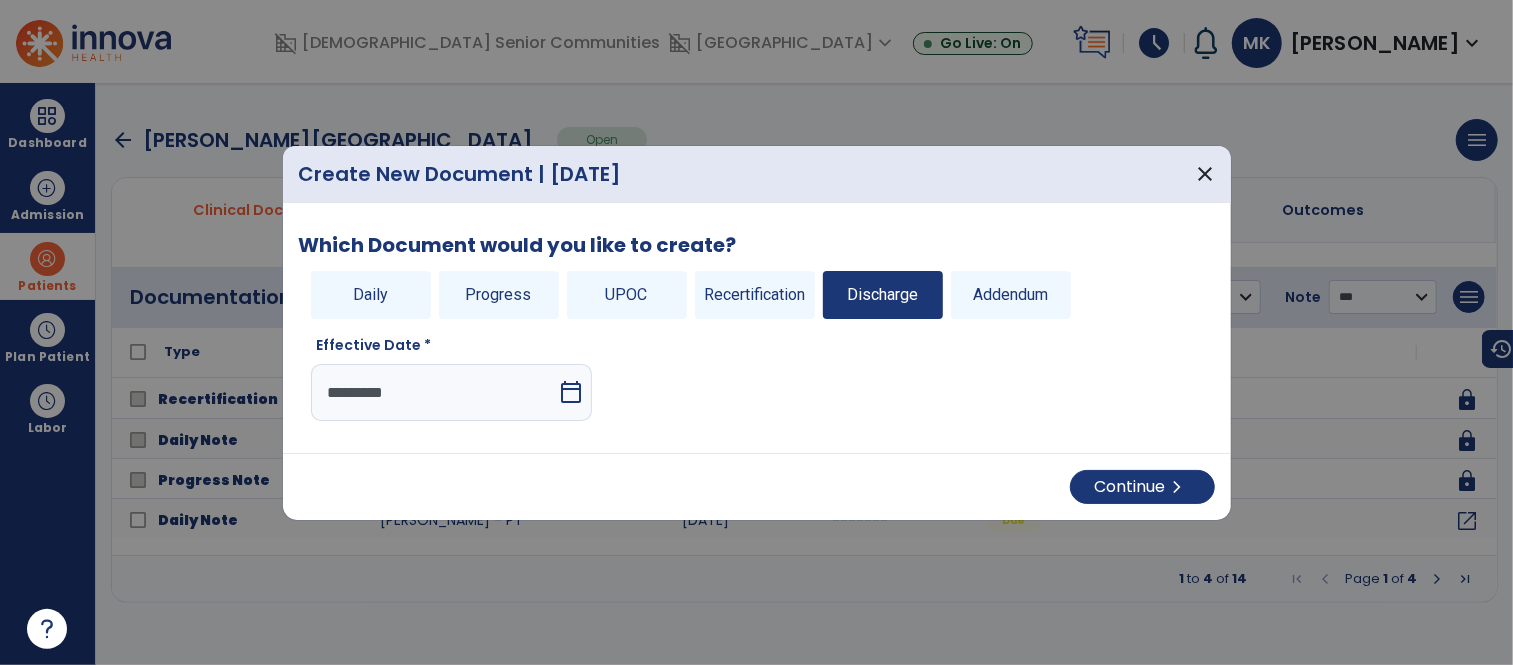 click on "calendar_today" at bounding box center [571, 392] 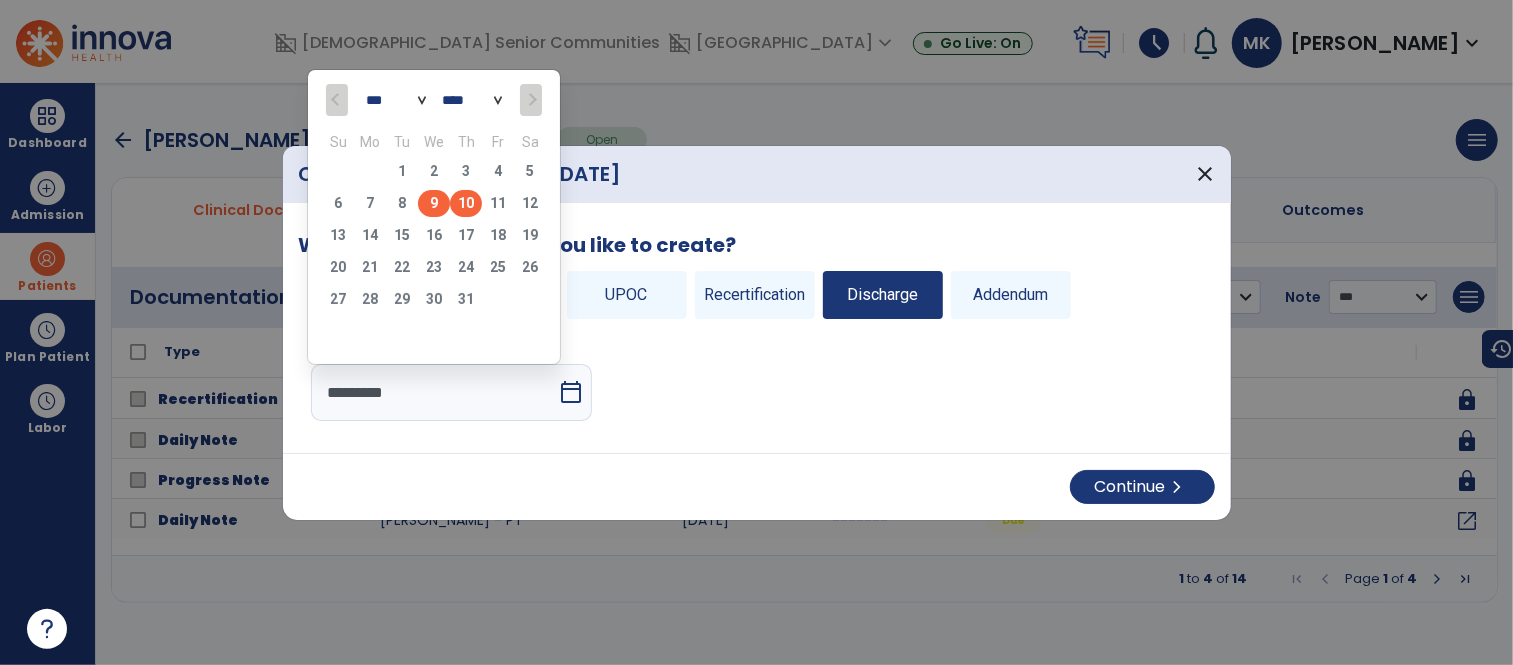 click on "9" 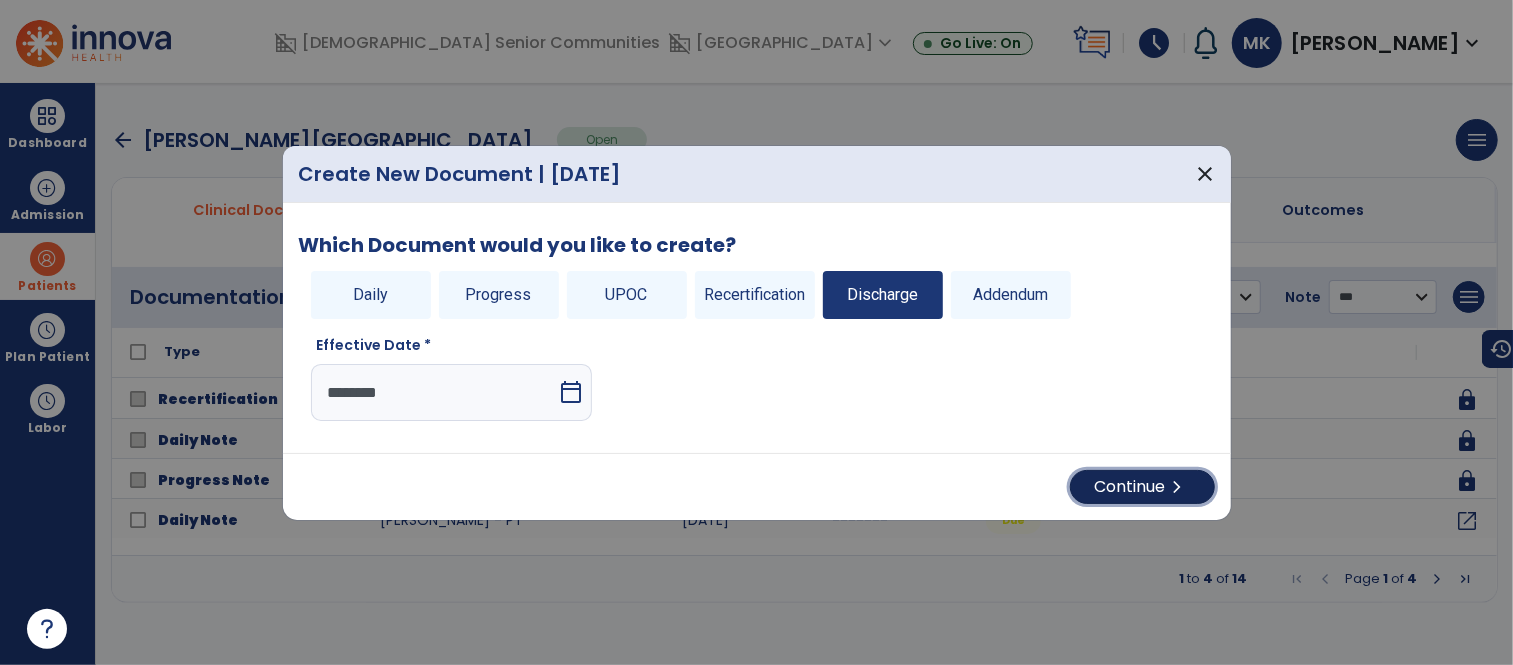 click on "Continue   chevron_right" at bounding box center [1142, 487] 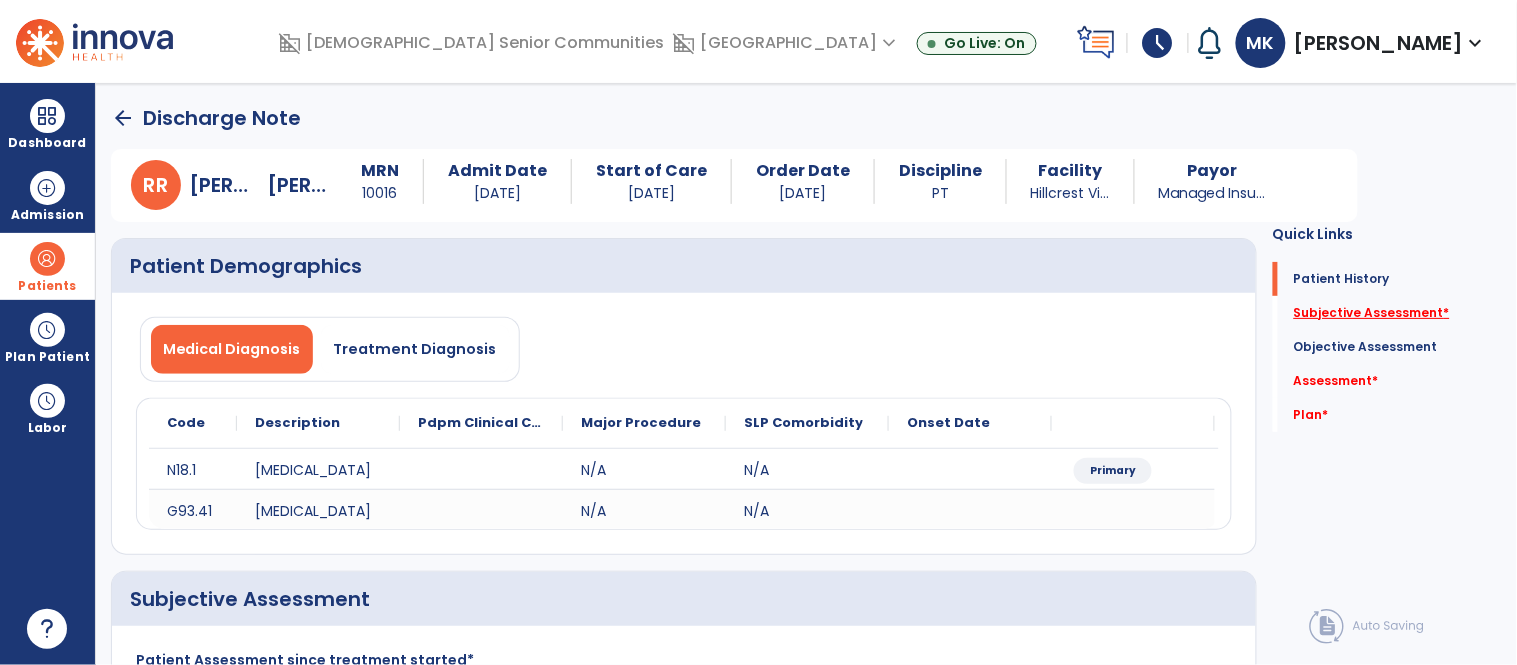 click on "Subjective Assessment   *" 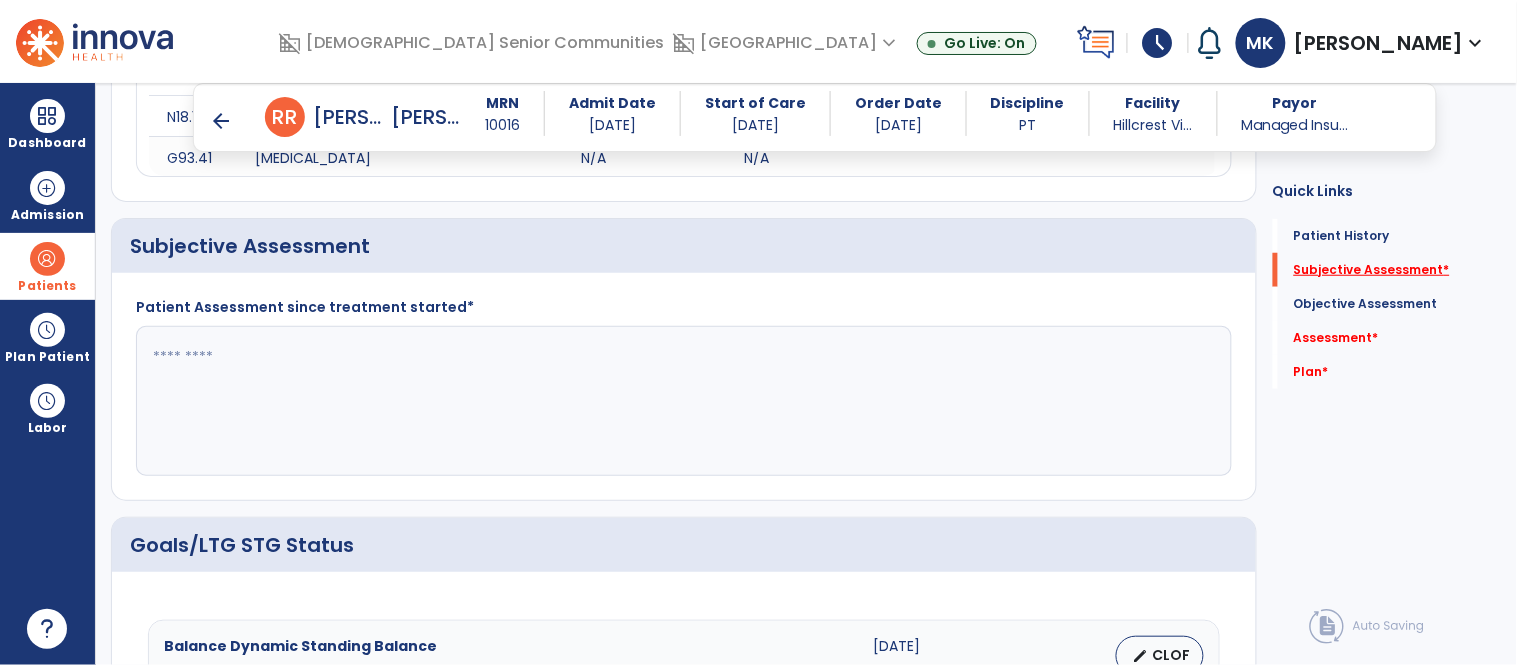 scroll, scrollTop: 338, scrollLeft: 0, axis: vertical 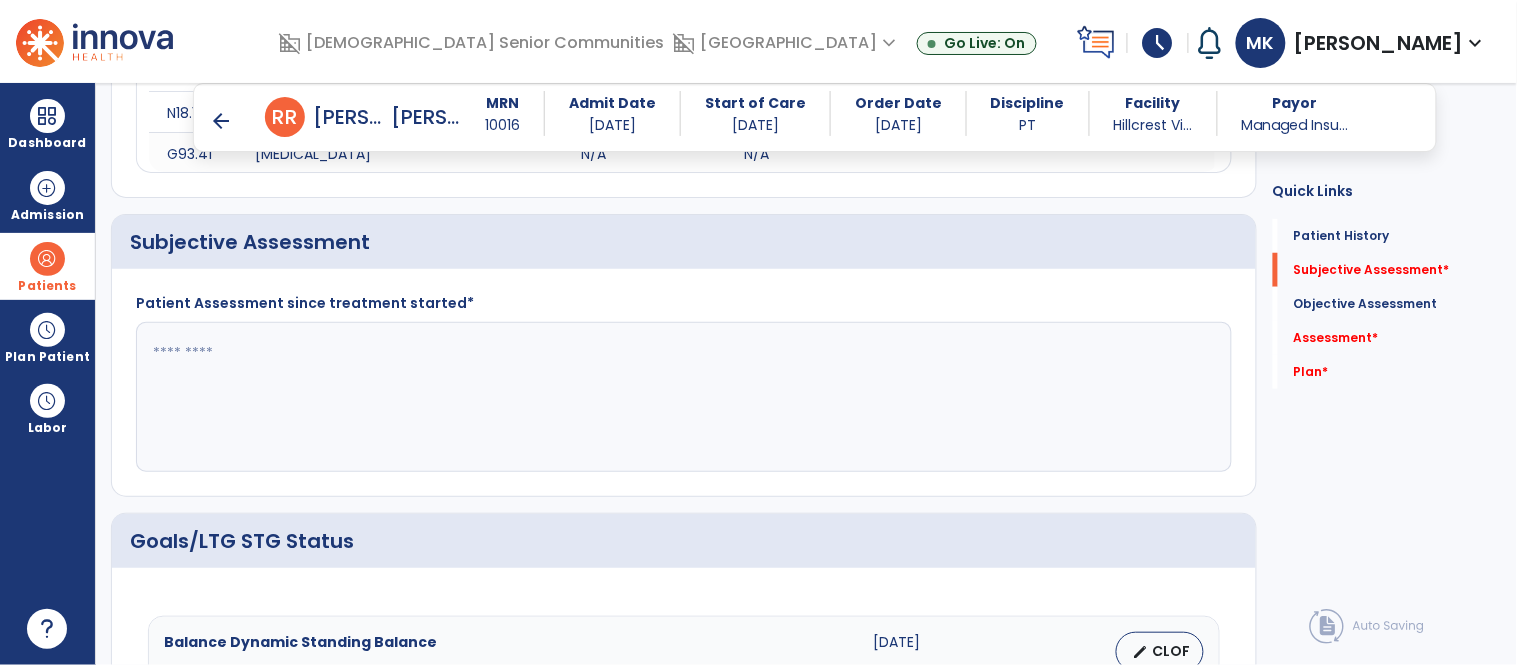 click 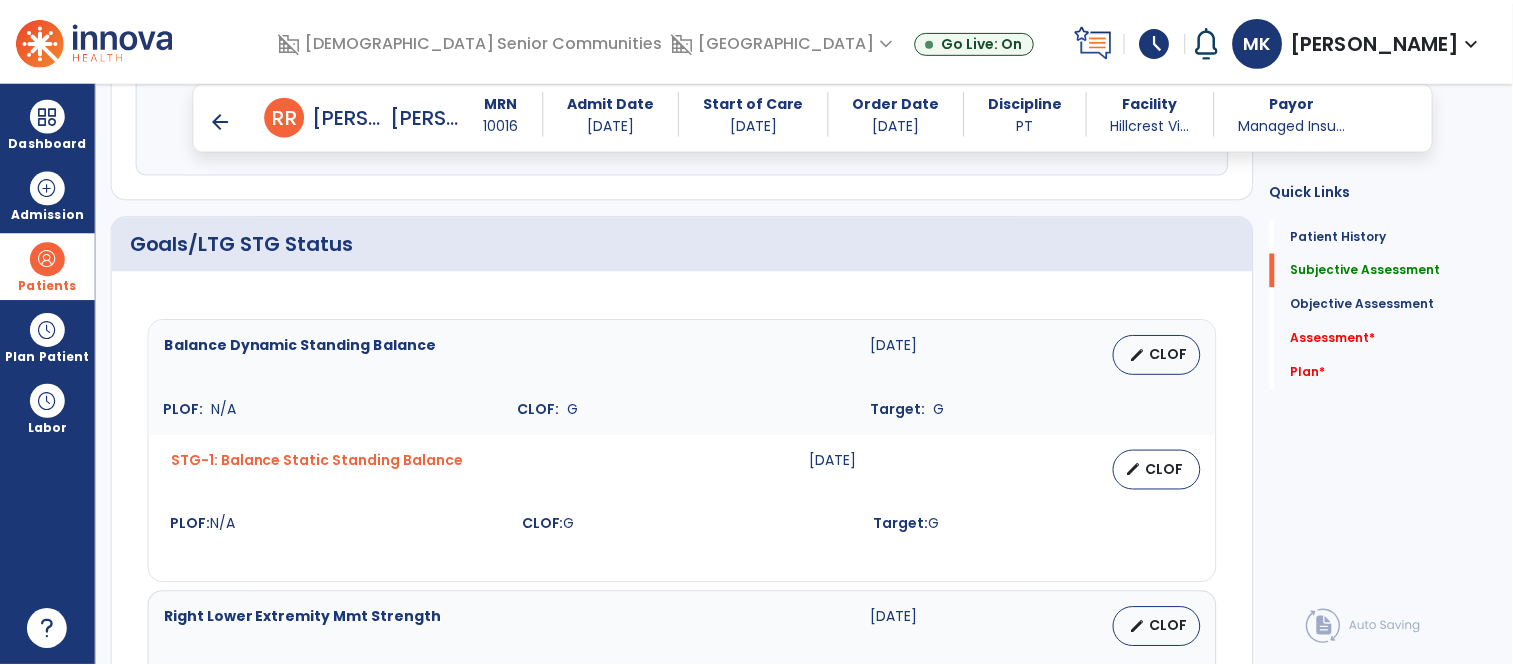scroll, scrollTop: 645, scrollLeft: 0, axis: vertical 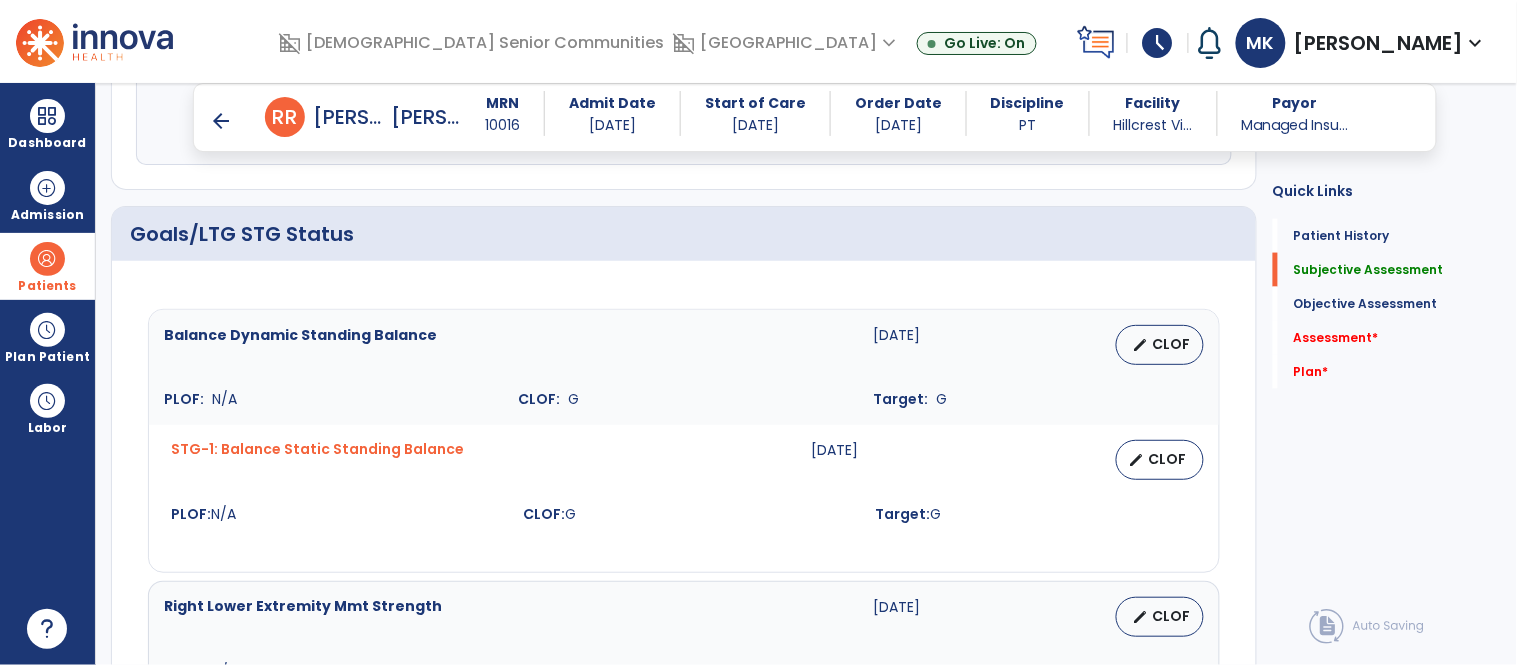type on "**********" 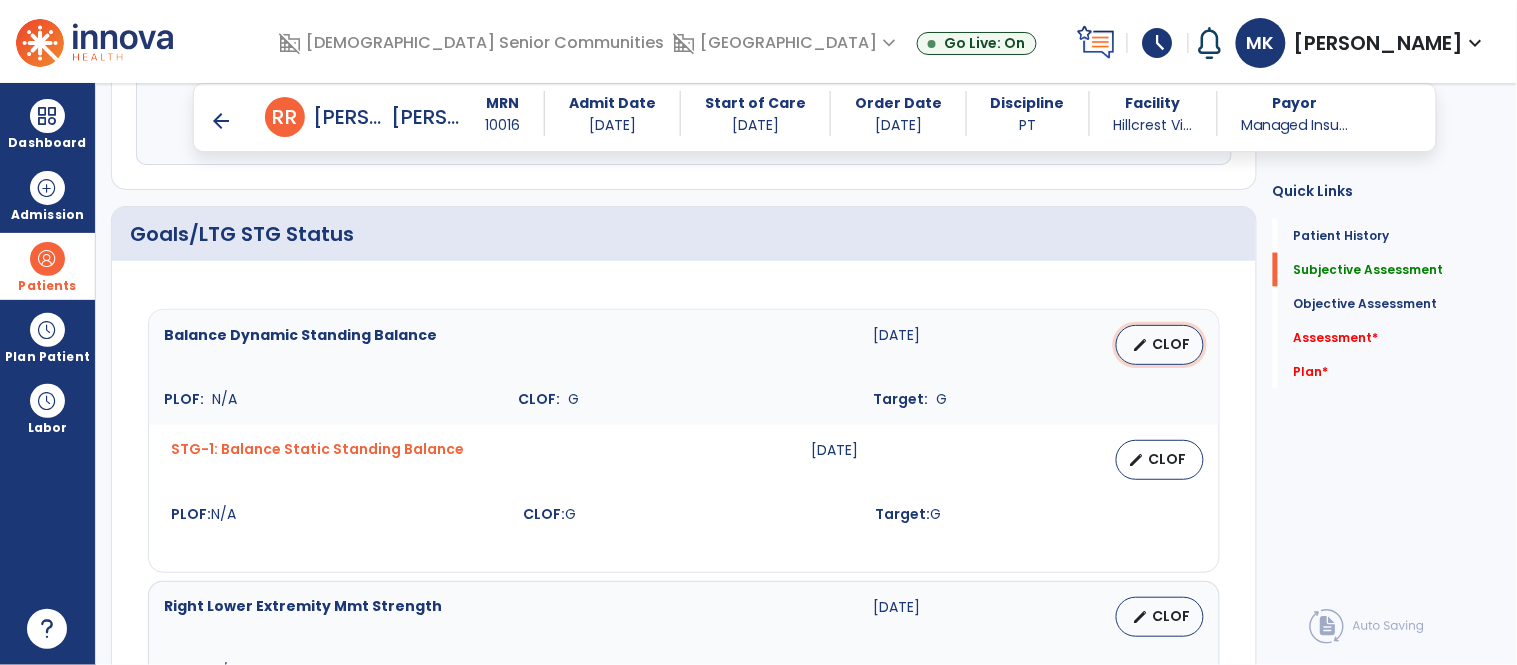 click on "edit   CLOF" at bounding box center [1160, 345] 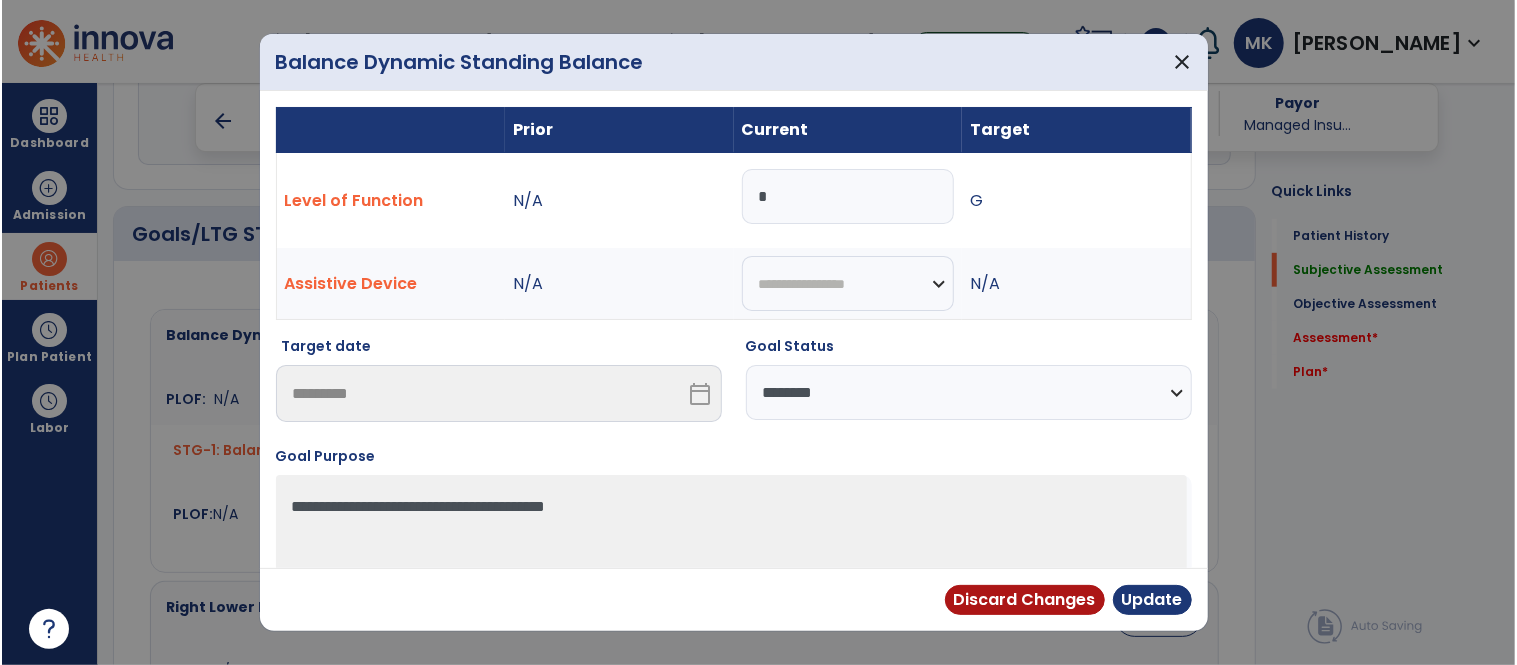 scroll, scrollTop: 645, scrollLeft: 0, axis: vertical 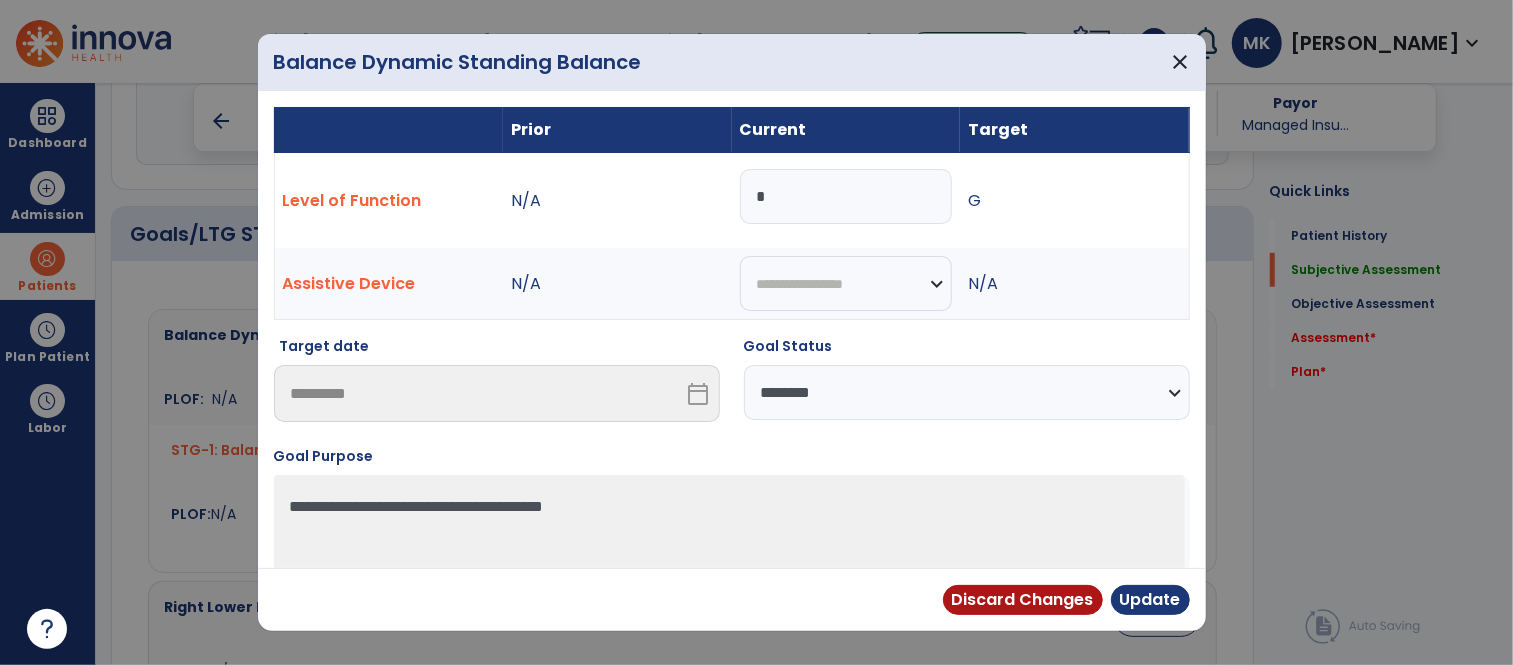click on "**********" at bounding box center (967, 392) 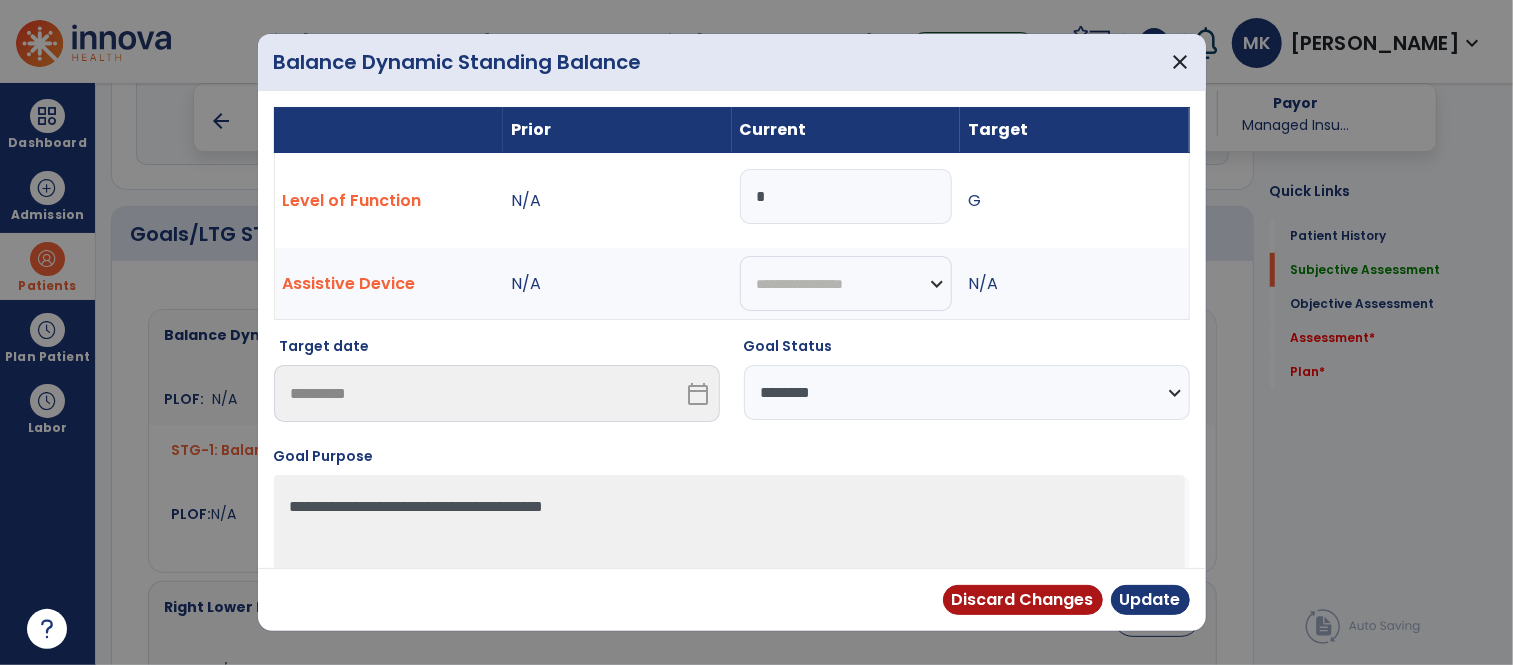 click on "**********" at bounding box center [967, 392] 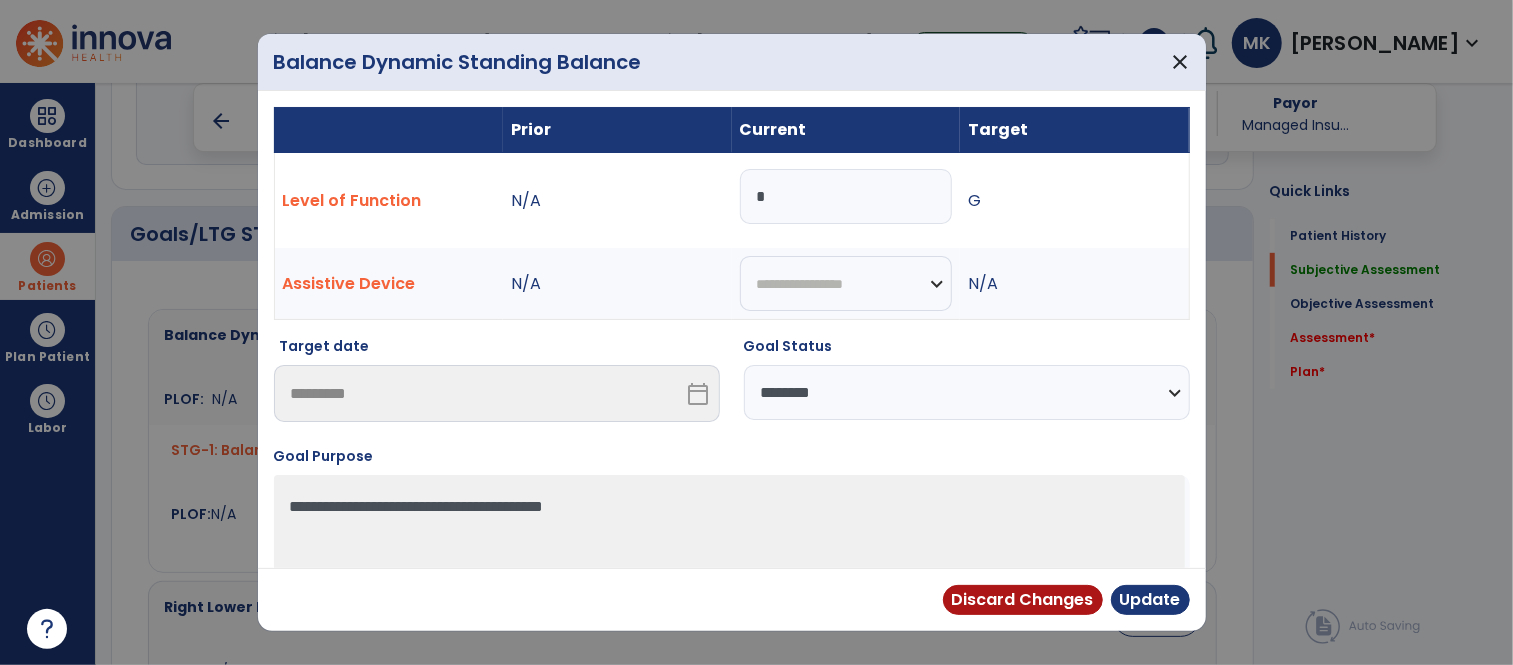 click on "**********" at bounding box center (967, 392) 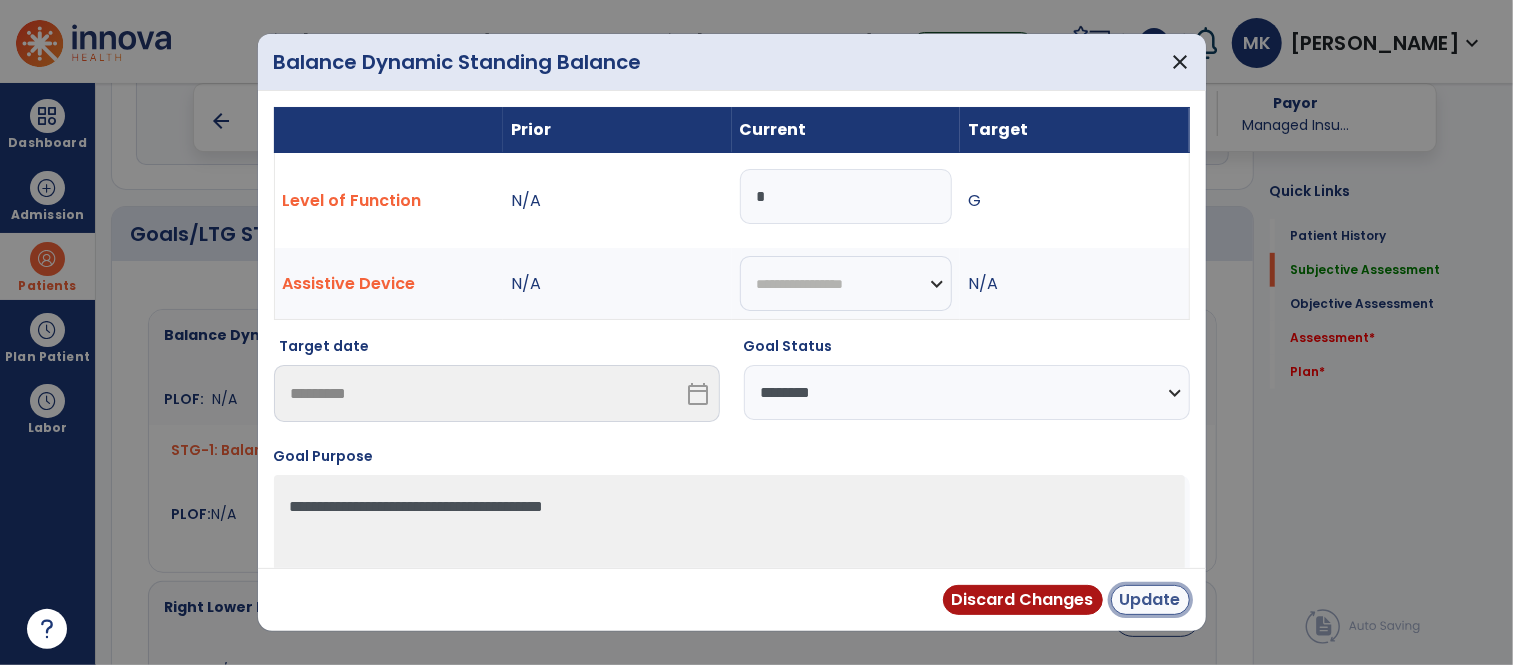 click on "Update" at bounding box center (1150, 600) 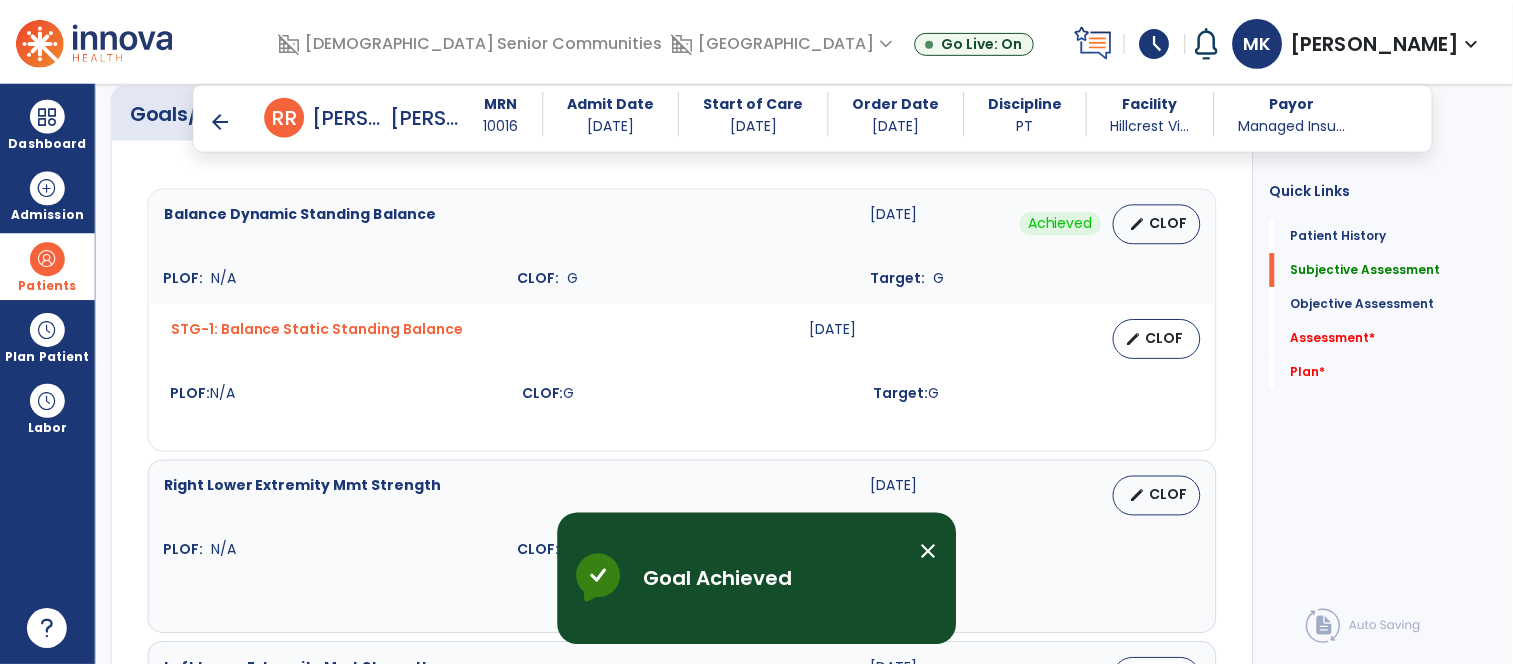scroll, scrollTop: 770, scrollLeft: 0, axis: vertical 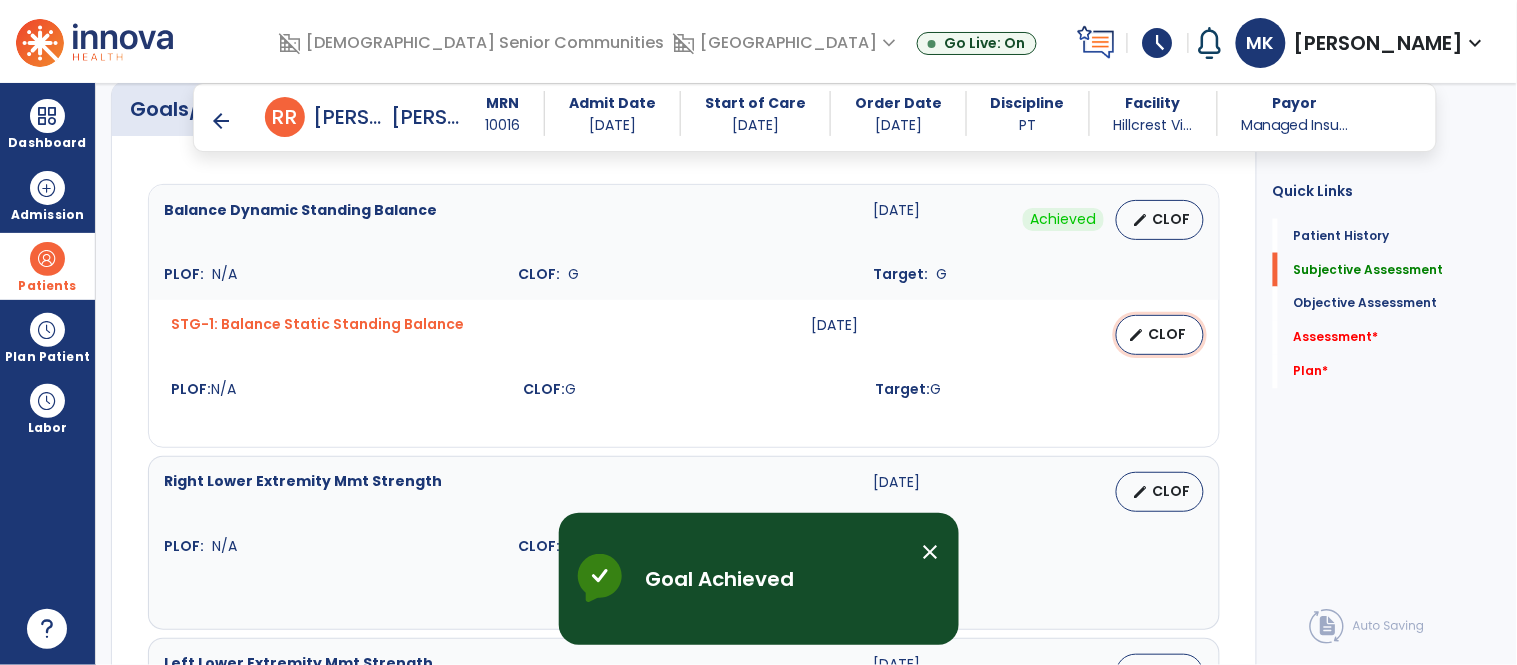 click on "CLOF" at bounding box center [1168, 334] 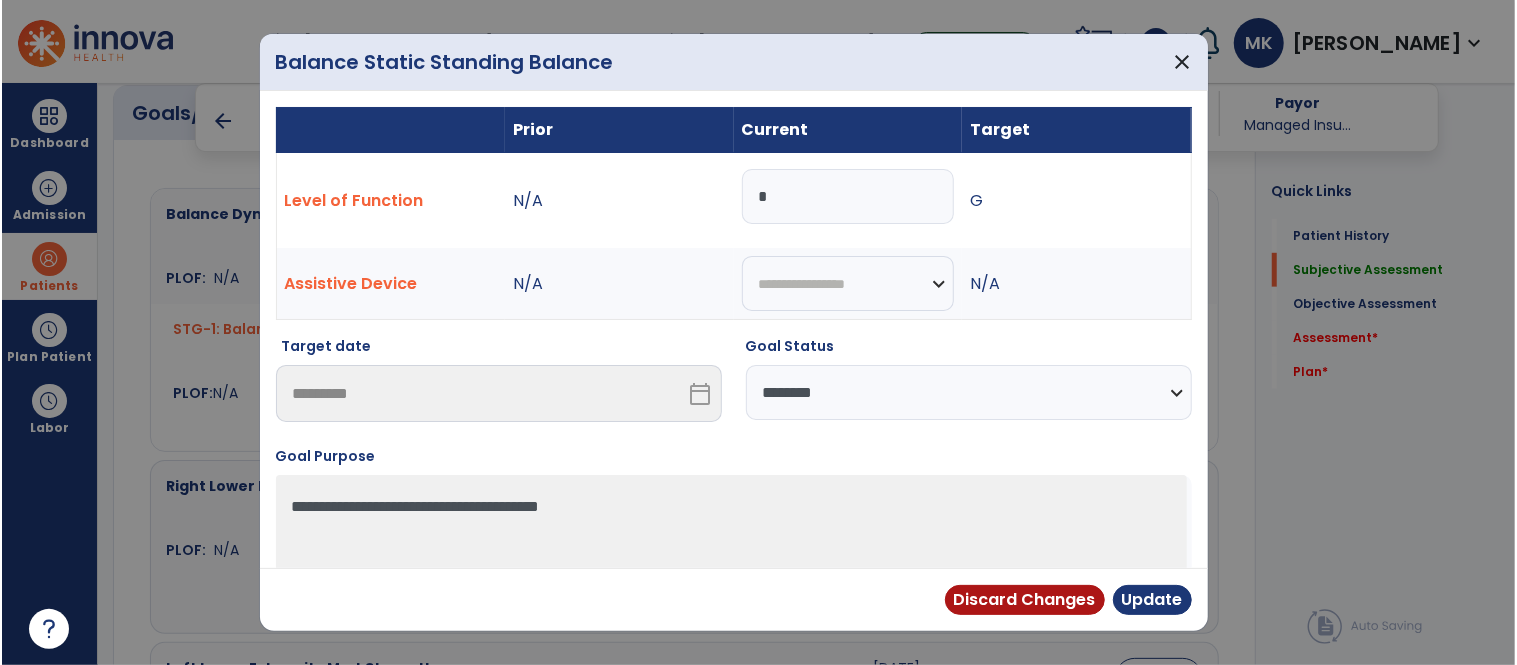 scroll, scrollTop: 770, scrollLeft: 0, axis: vertical 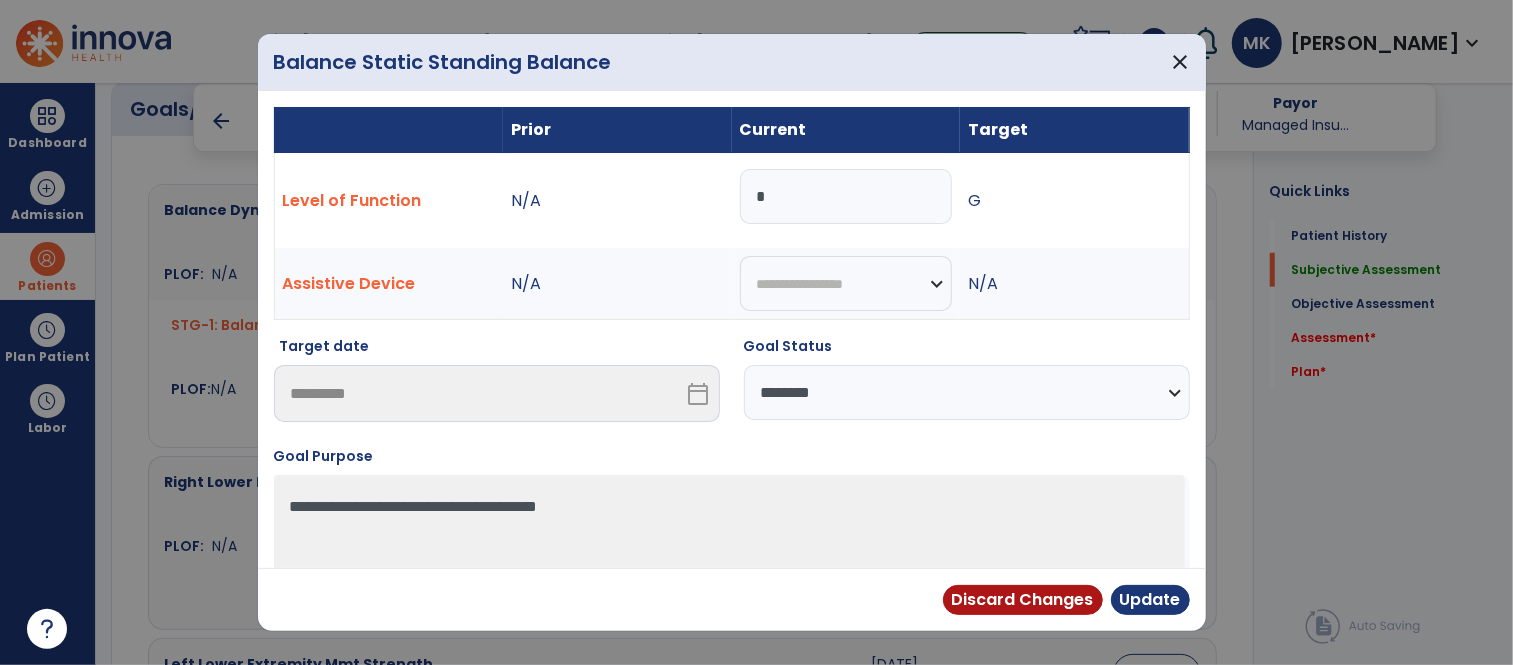click on "**********" at bounding box center [967, 392] 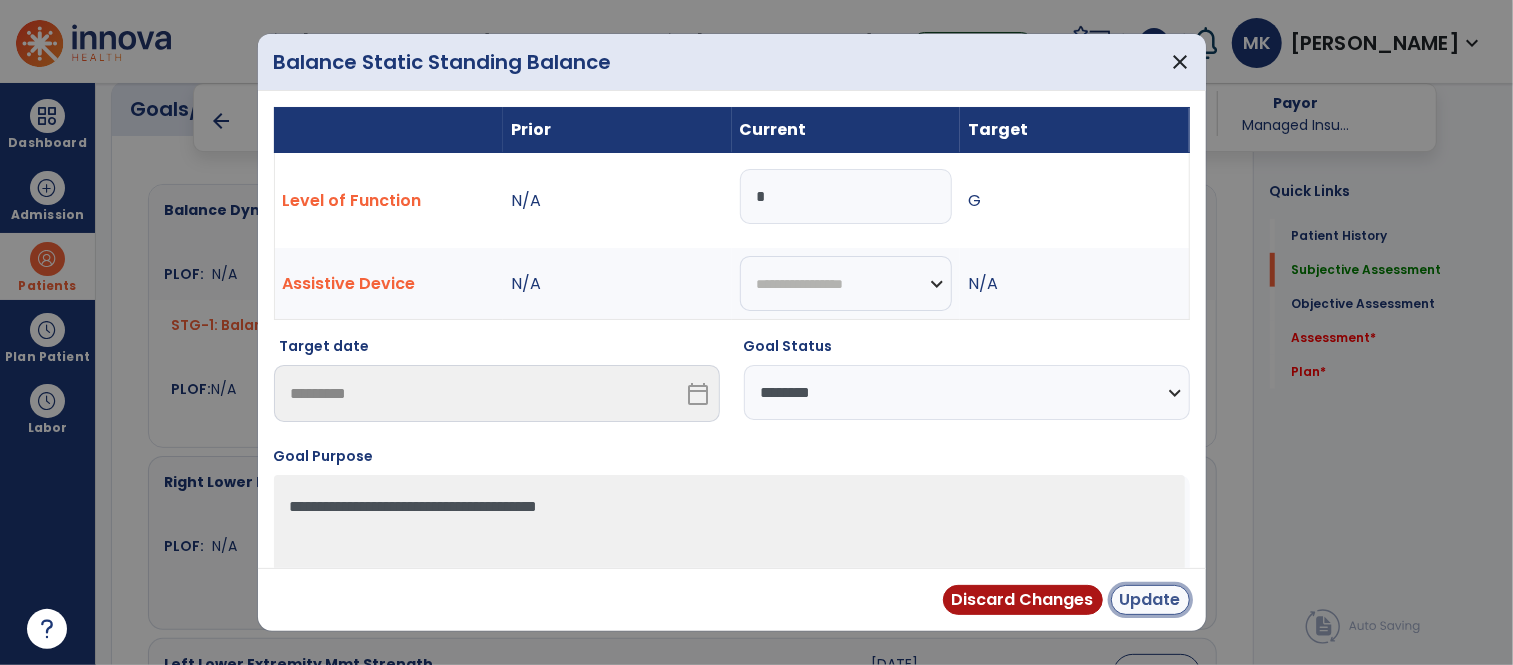 click on "Update" at bounding box center (1150, 600) 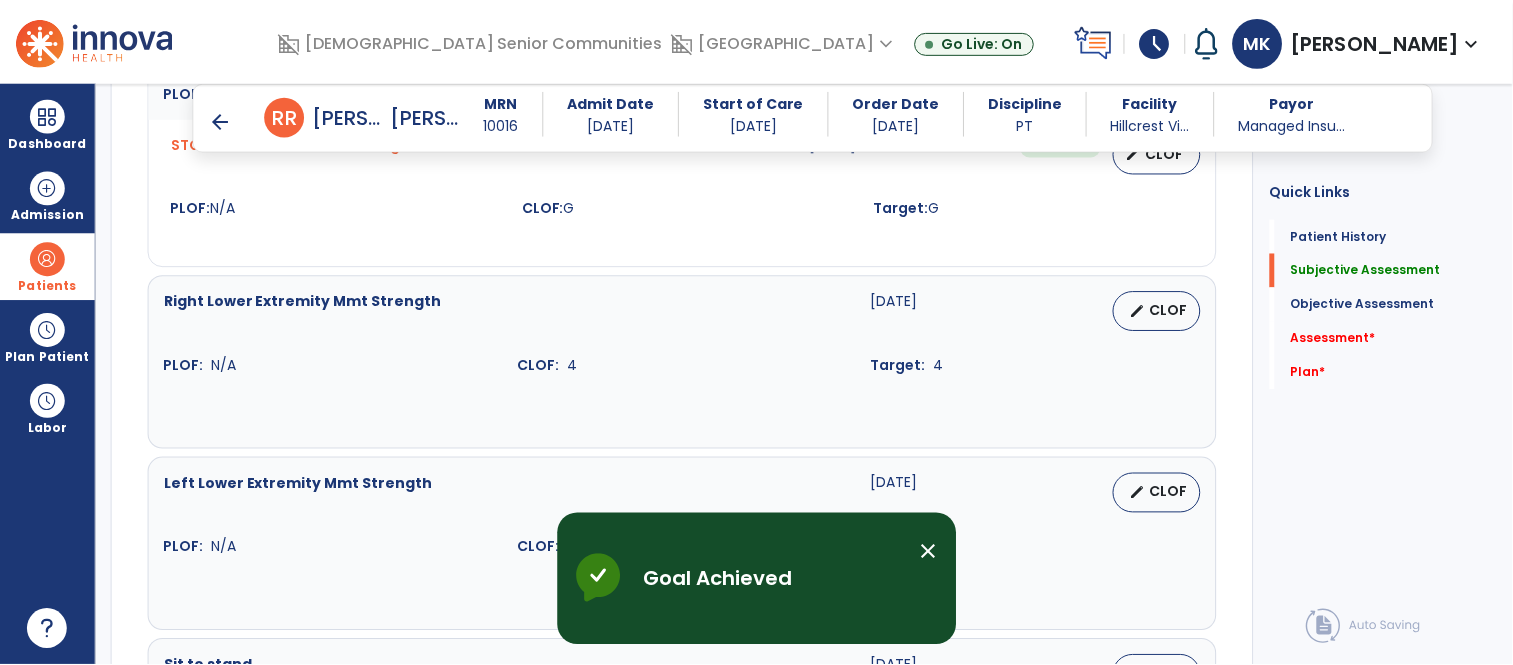scroll, scrollTop: 978, scrollLeft: 0, axis: vertical 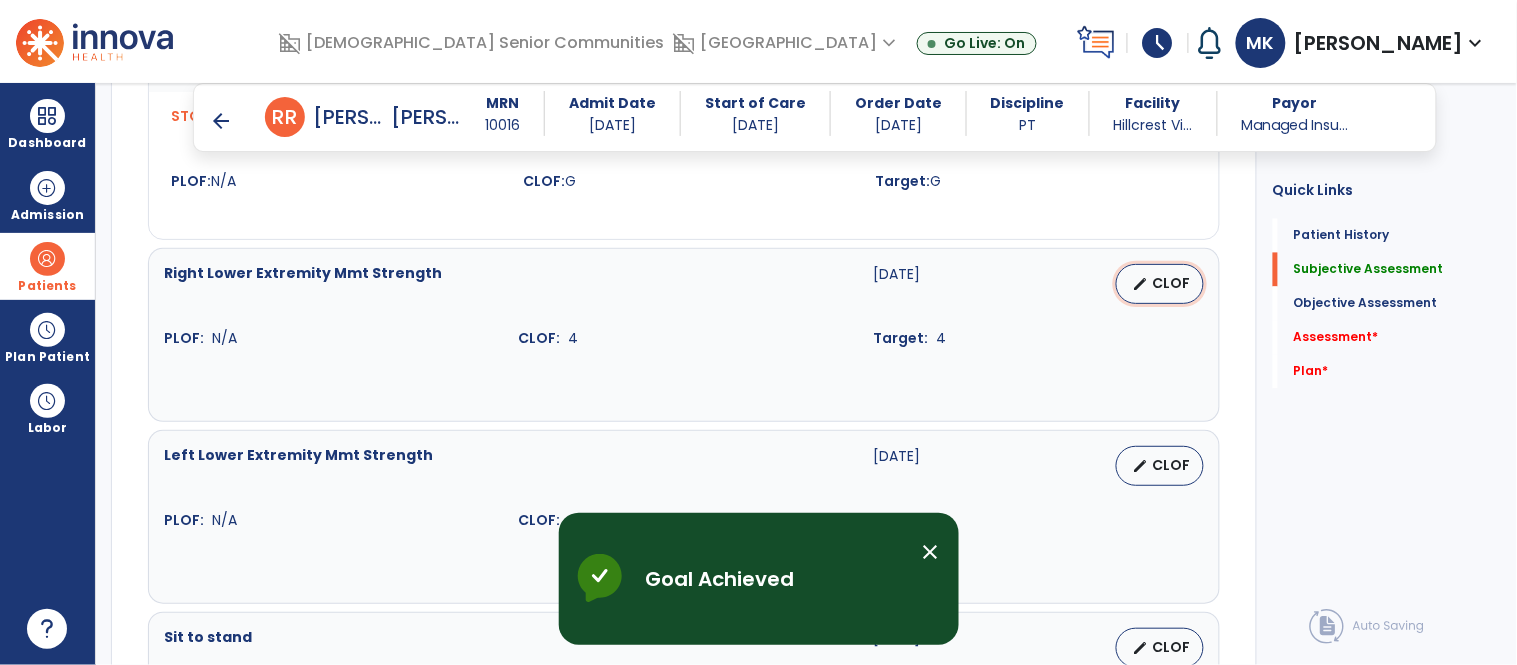 click on "CLOF" at bounding box center (1172, 283) 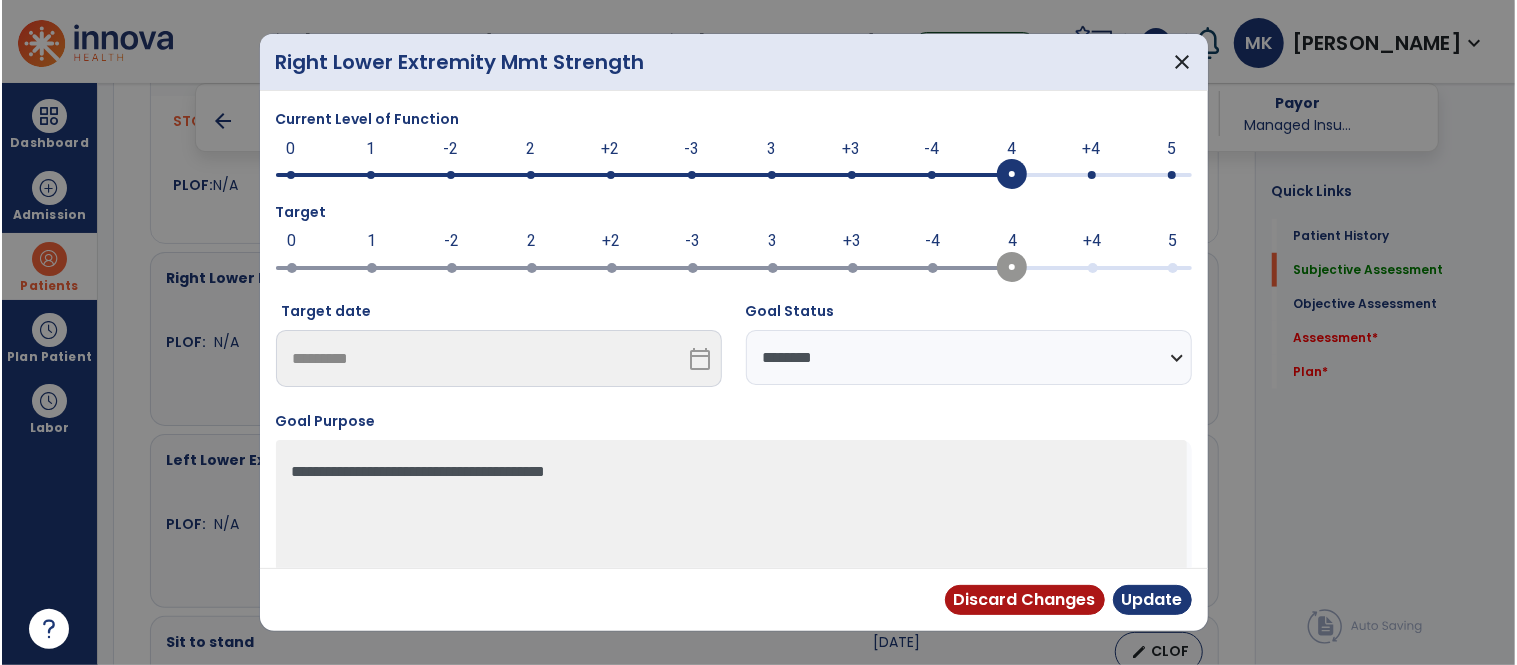 scroll, scrollTop: 978, scrollLeft: 0, axis: vertical 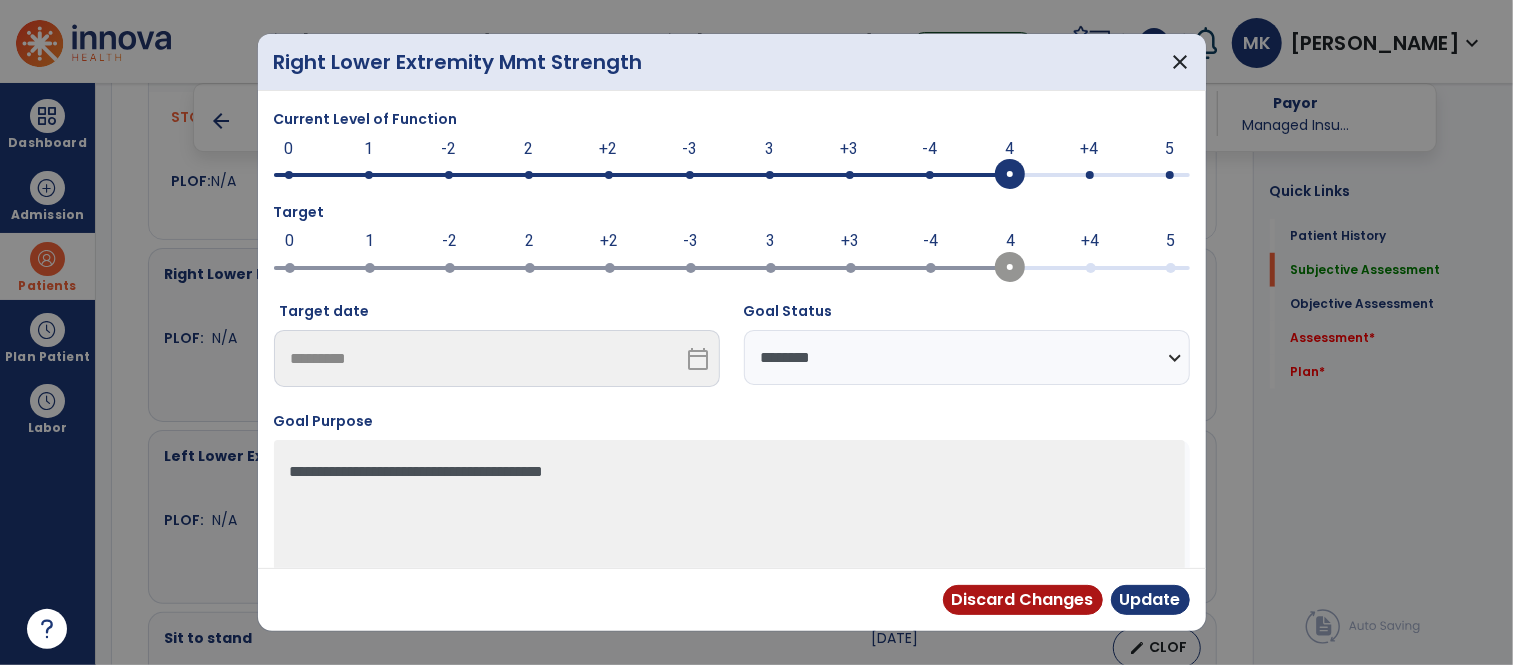 click on "**********" at bounding box center (967, 357) 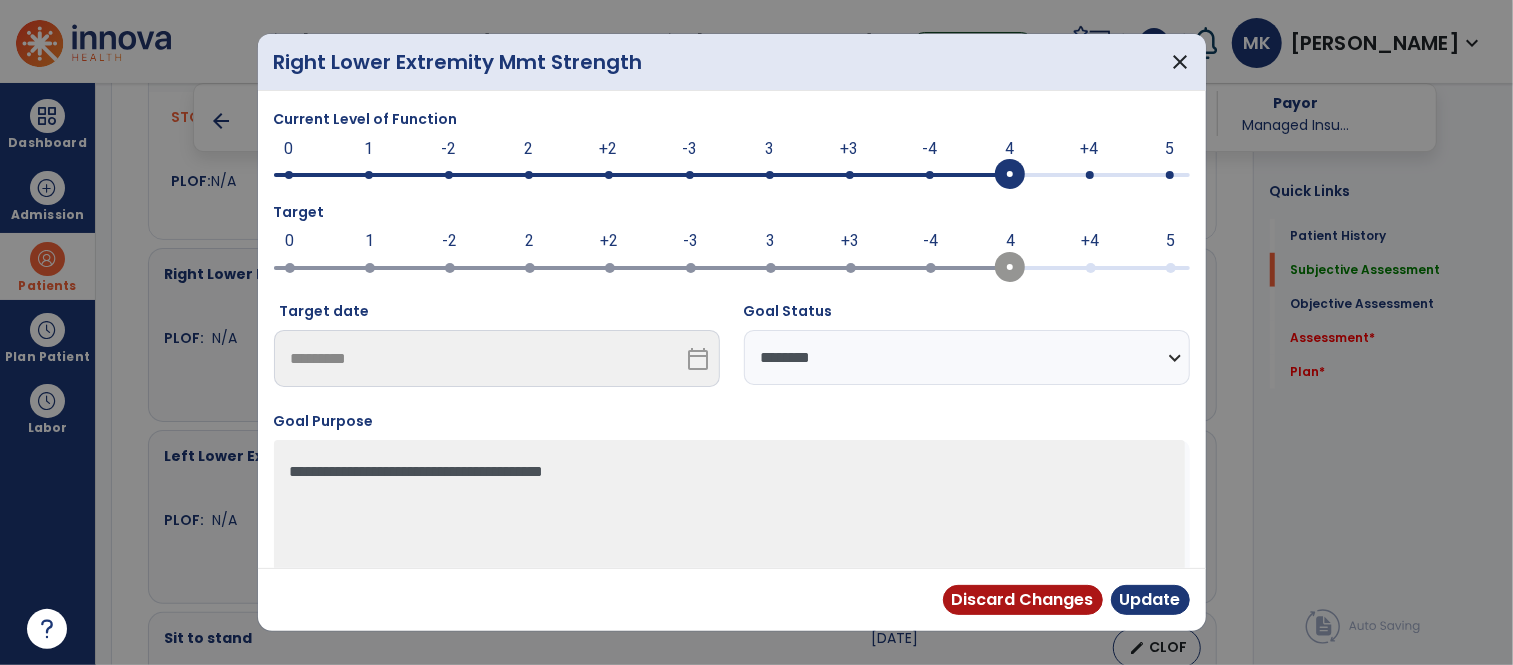 select on "********" 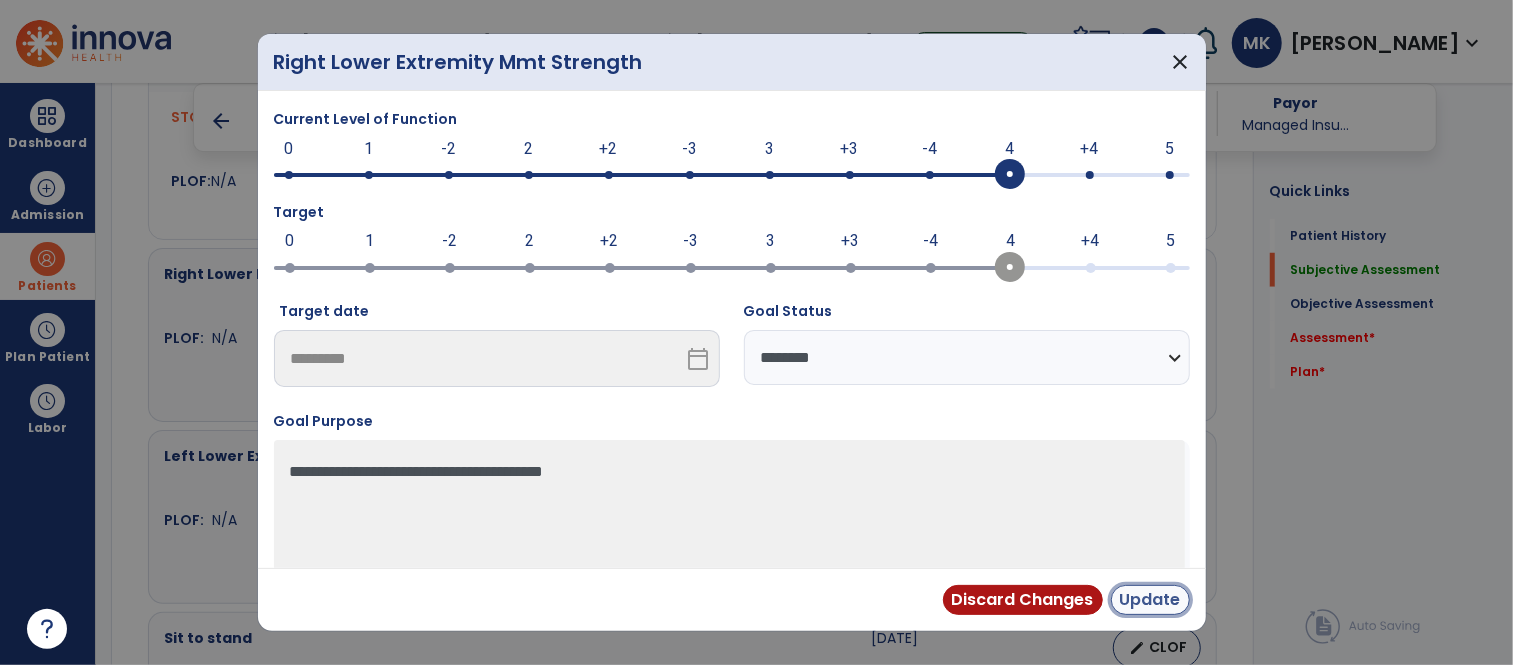 click on "Update" at bounding box center (1150, 600) 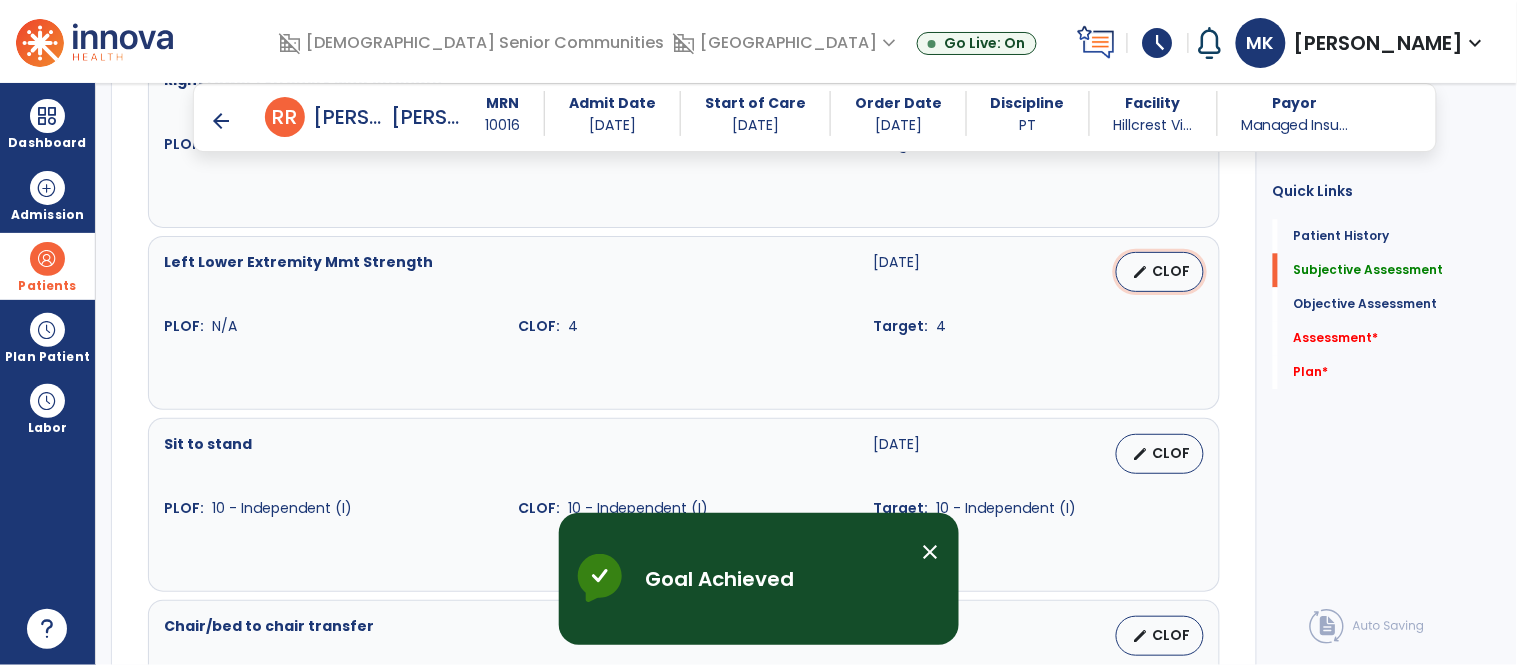 click on "CLOF" at bounding box center (1172, 271) 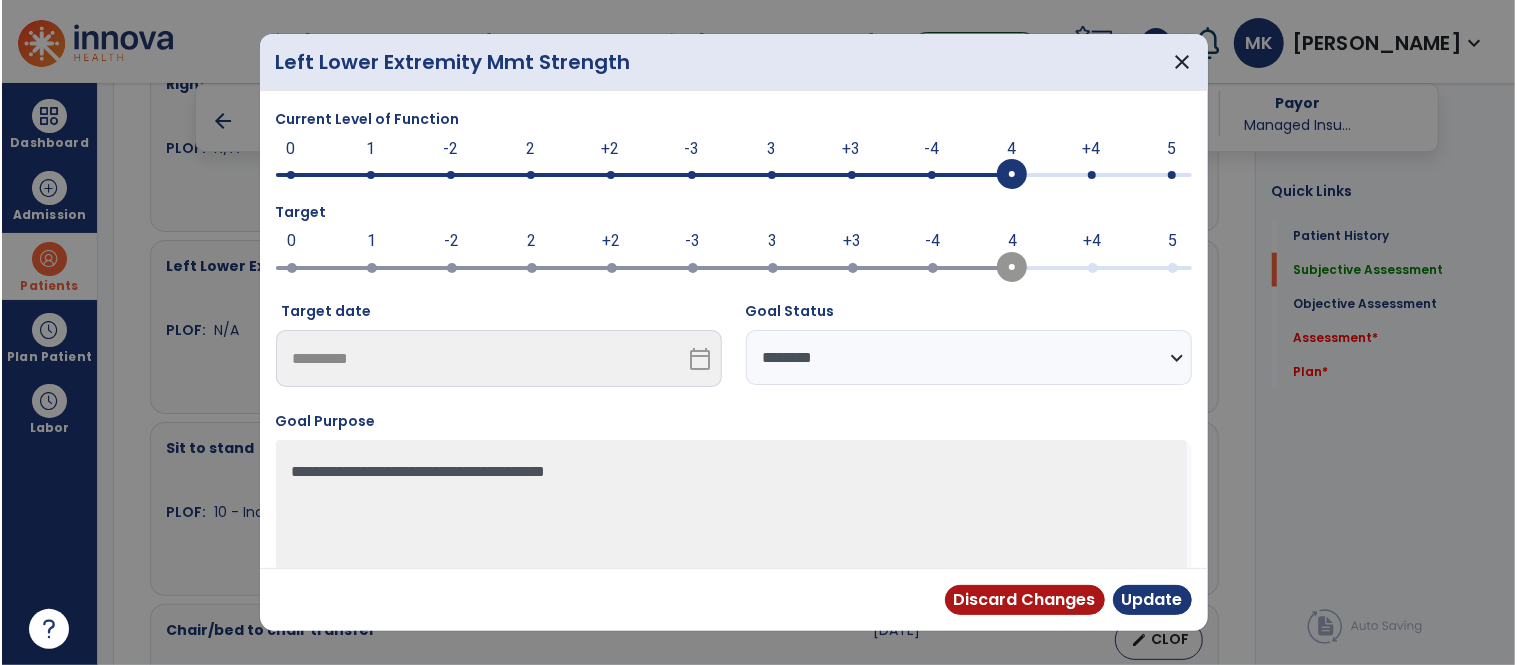 scroll, scrollTop: 1172, scrollLeft: 0, axis: vertical 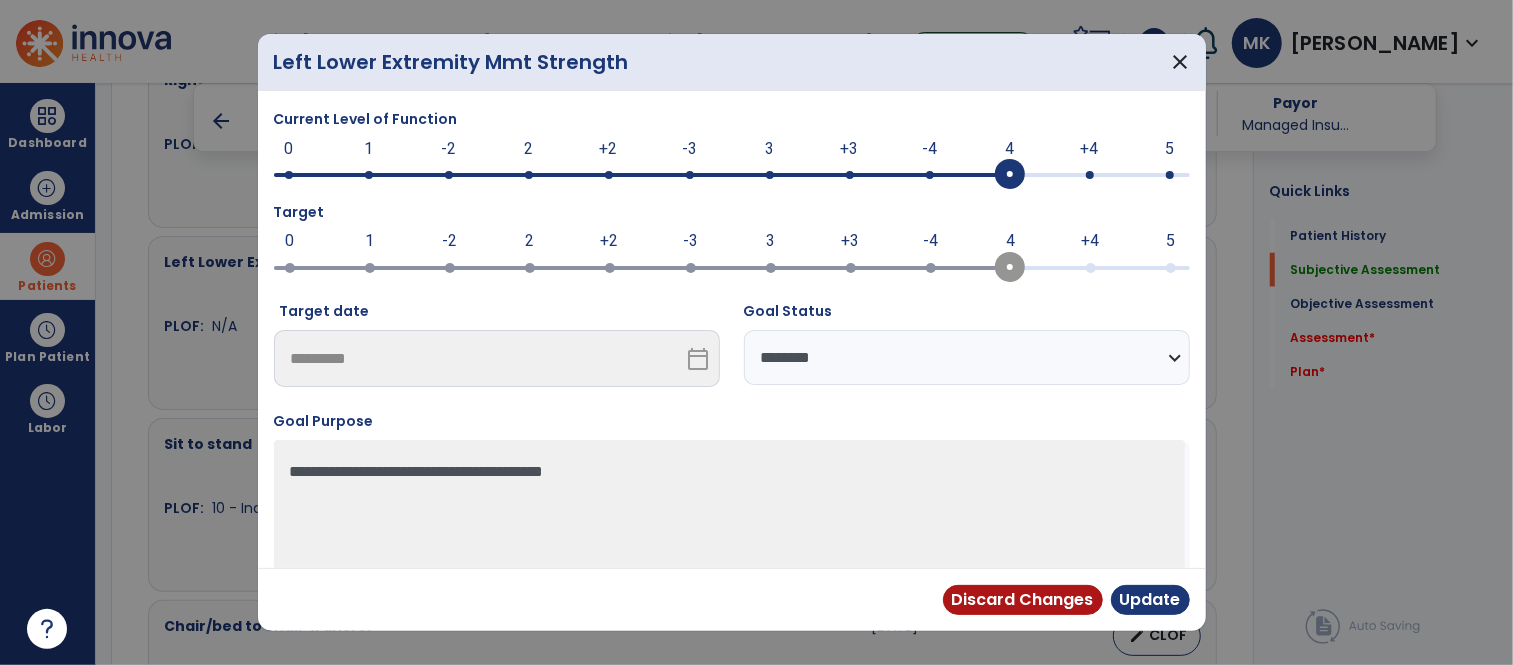 click on "**********" at bounding box center (967, 357) 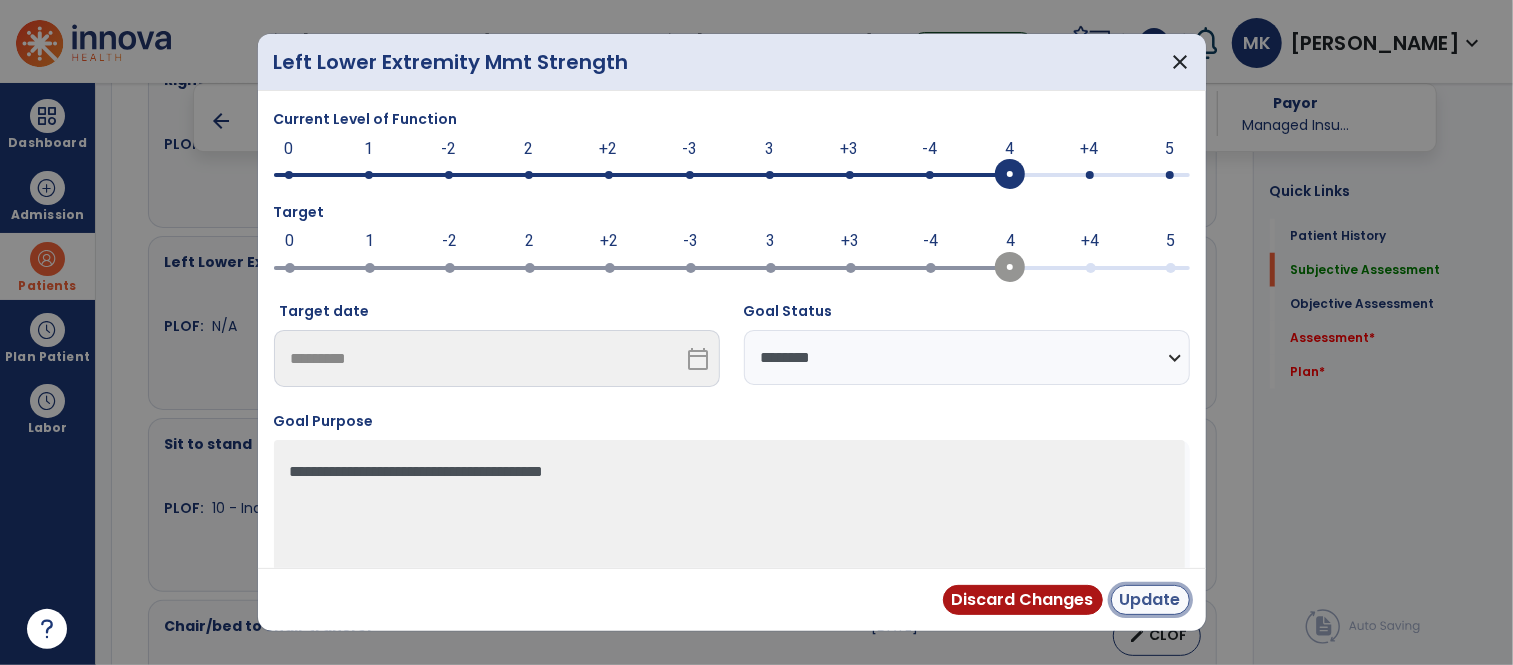 click on "Update" at bounding box center [1150, 600] 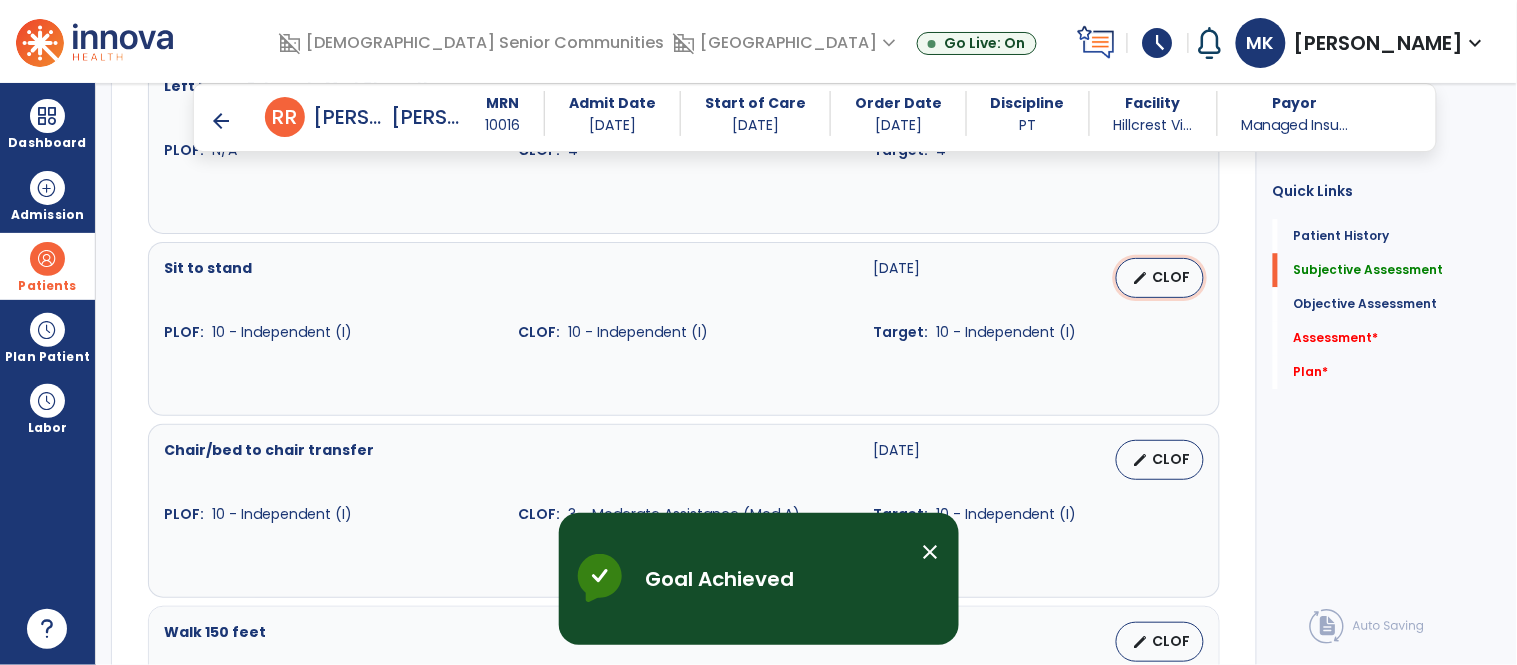 click on "edit" at bounding box center (1141, 278) 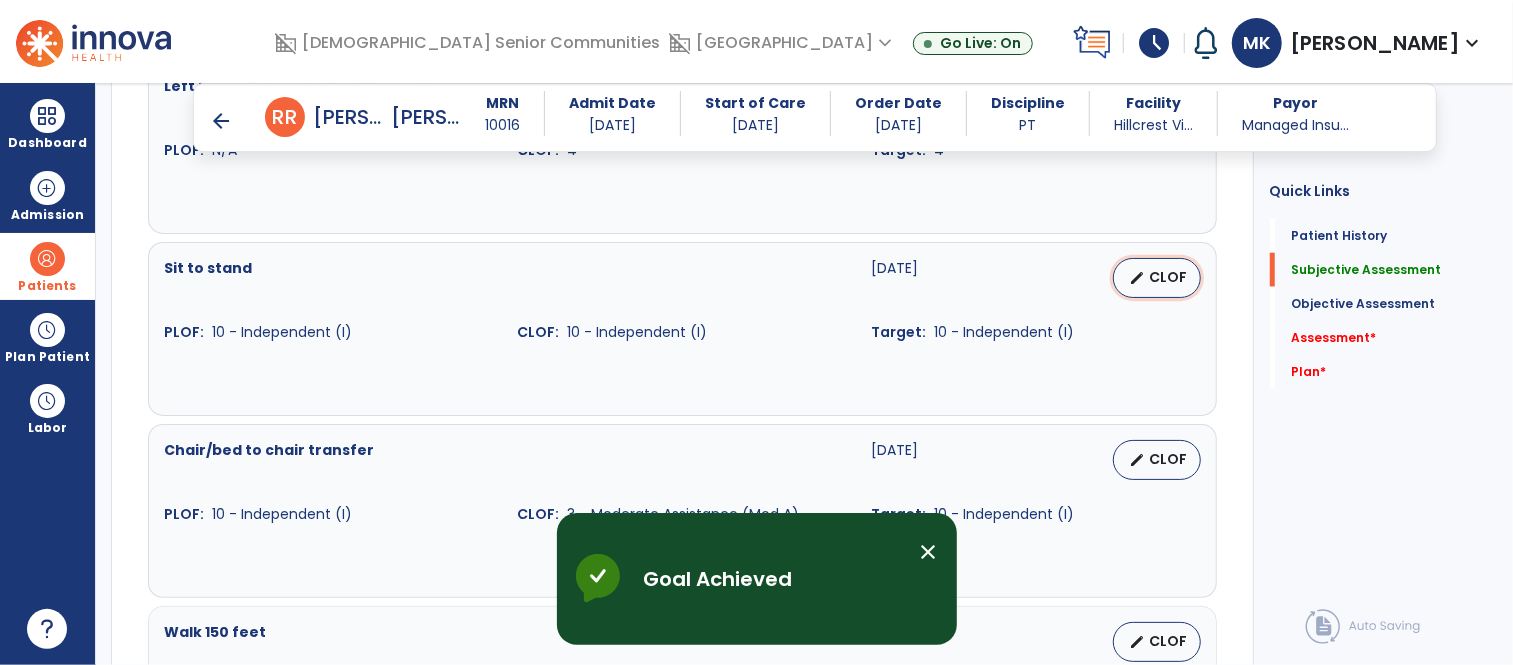 select on "********" 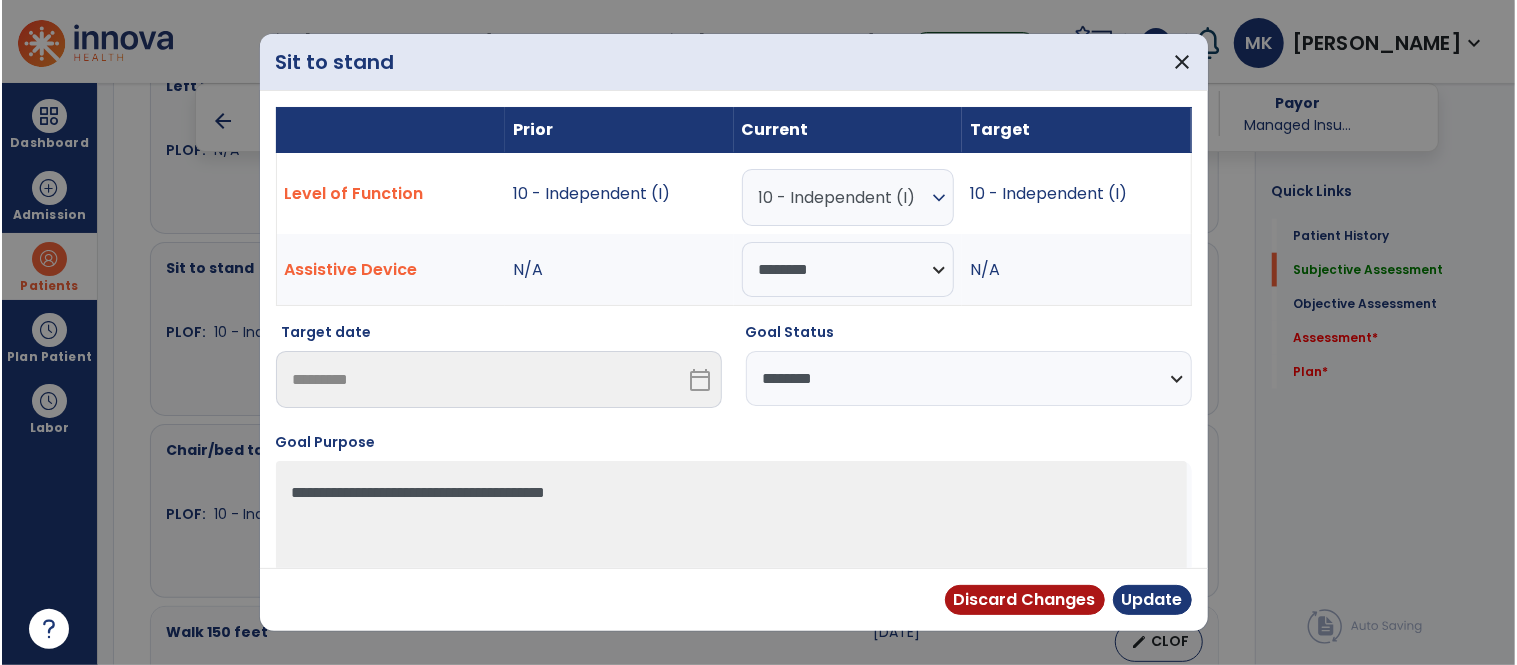scroll, scrollTop: 1348, scrollLeft: 0, axis: vertical 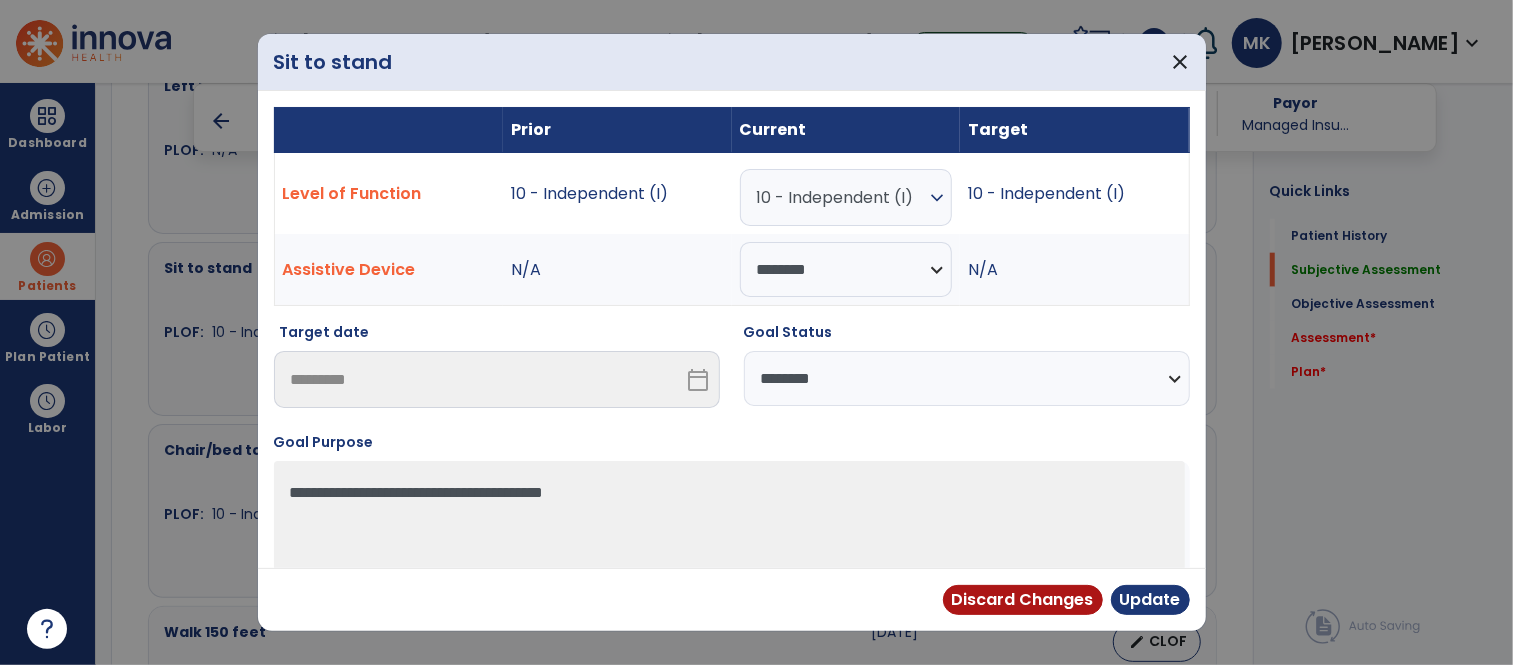 click on "**********" at bounding box center (967, 378) 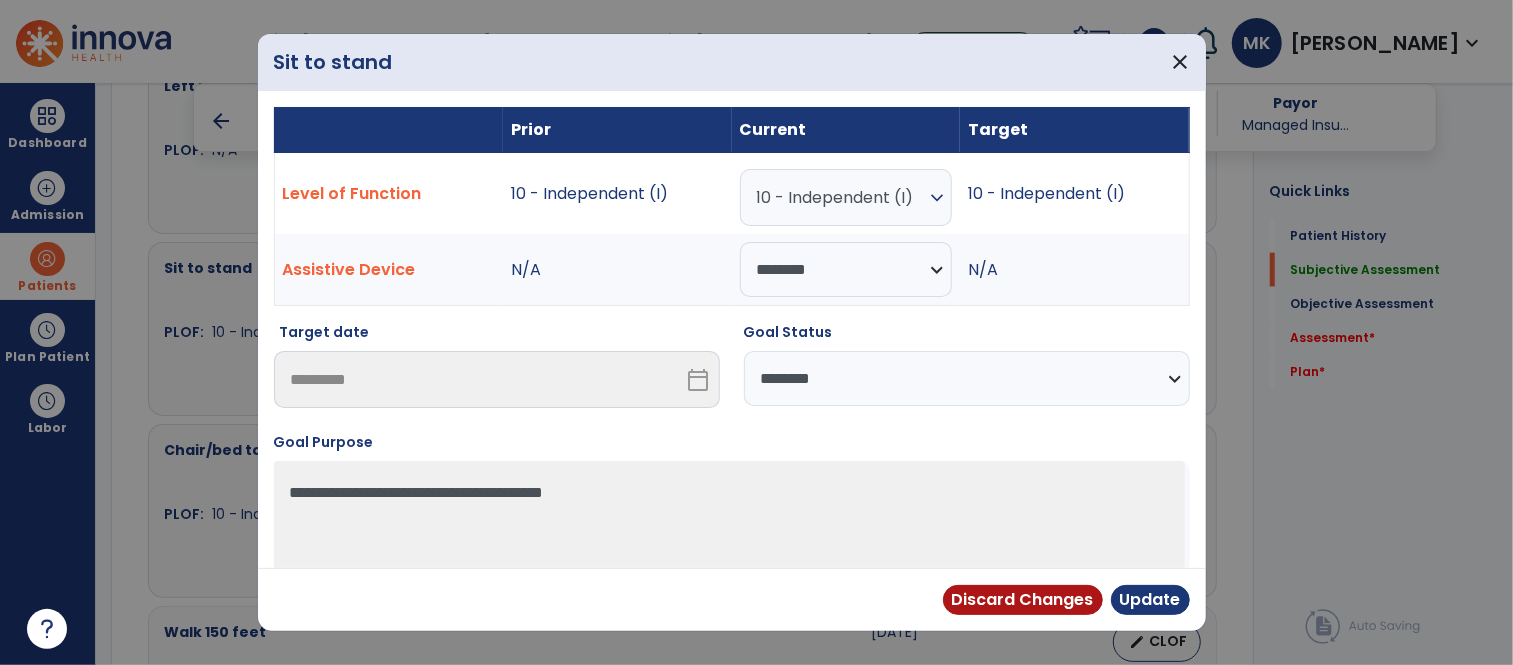 select on "********" 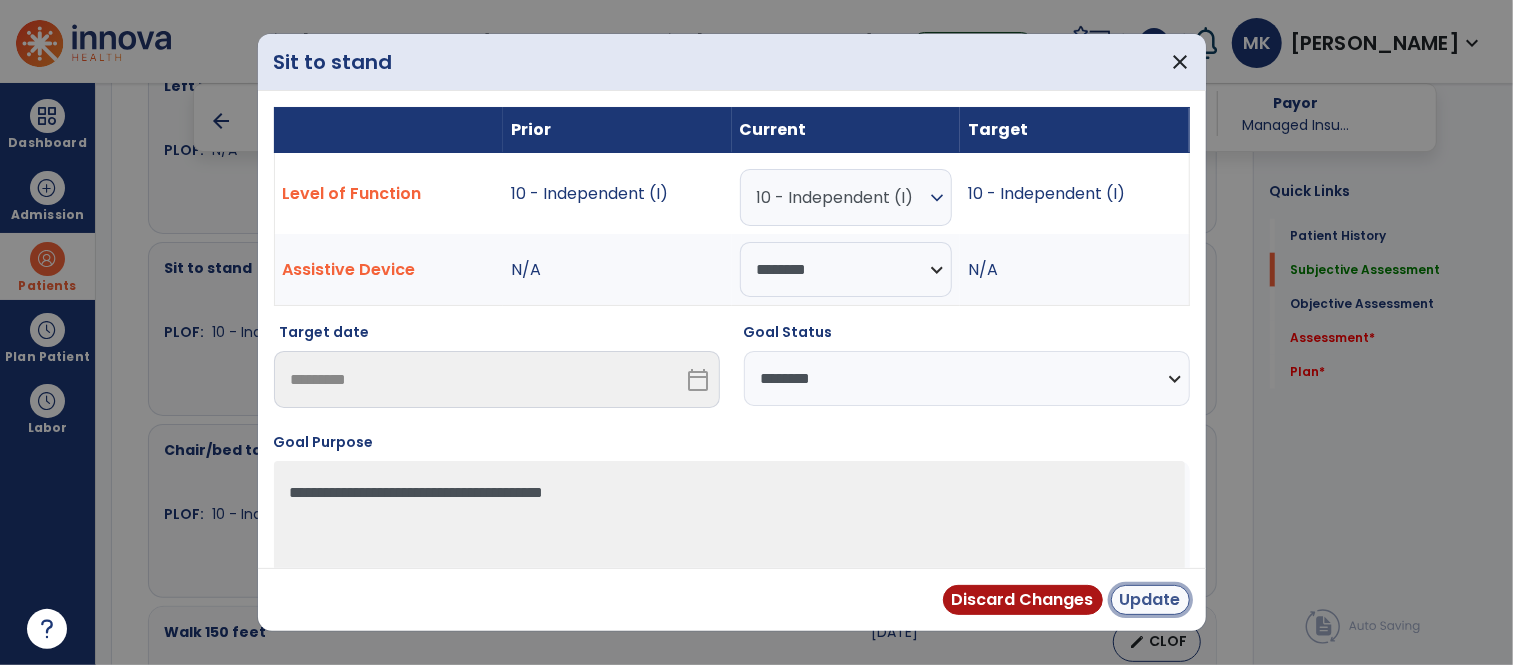click on "Update" at bounding box center (1150, 600) 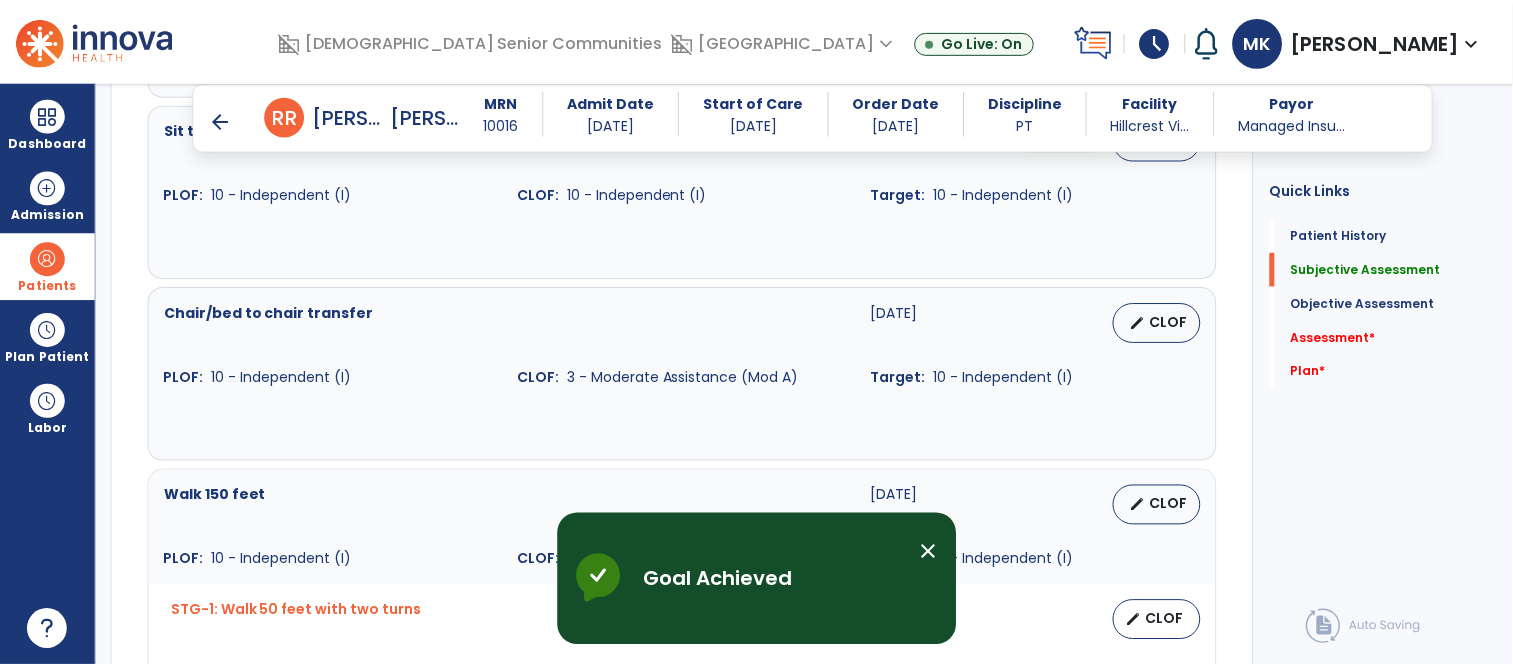 scroll, scrollTop: 1511, scrollLeft: 0, axis: vertical 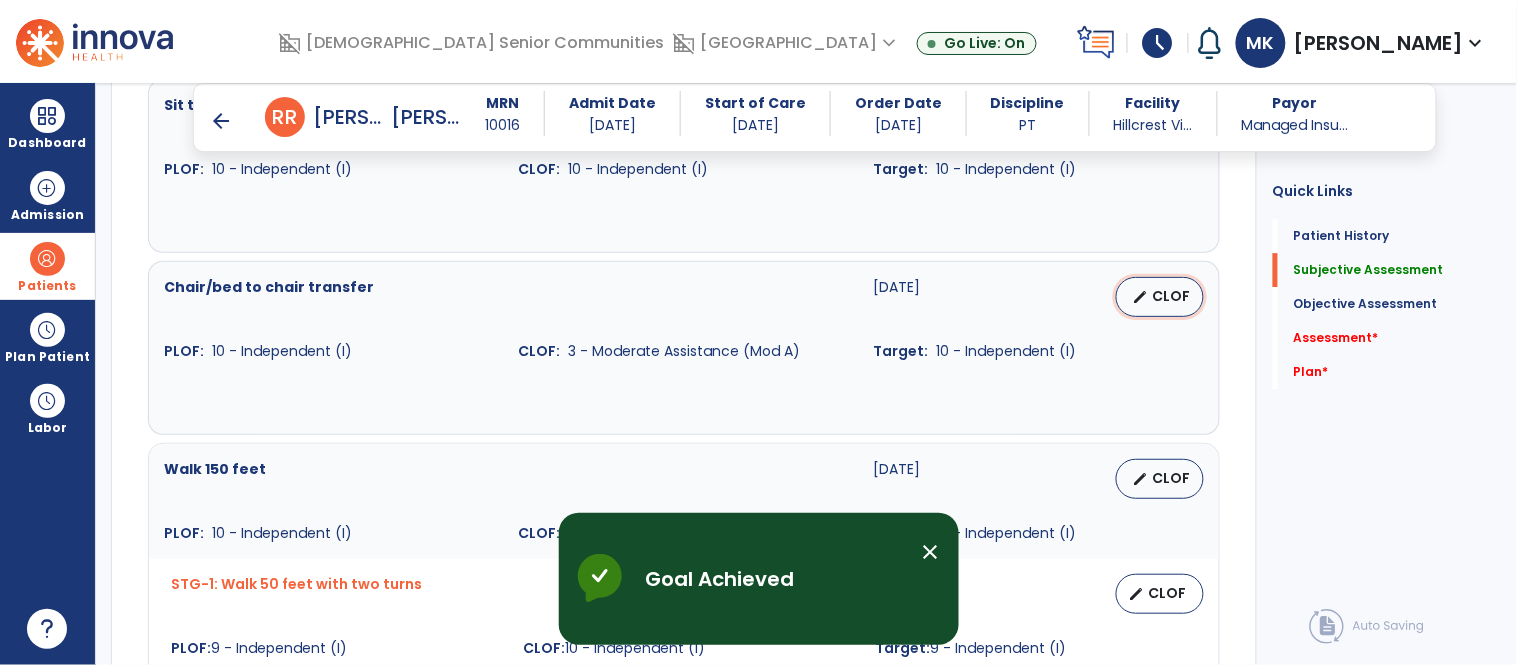 click on "CLOF" at bounding box center (1172, 296) 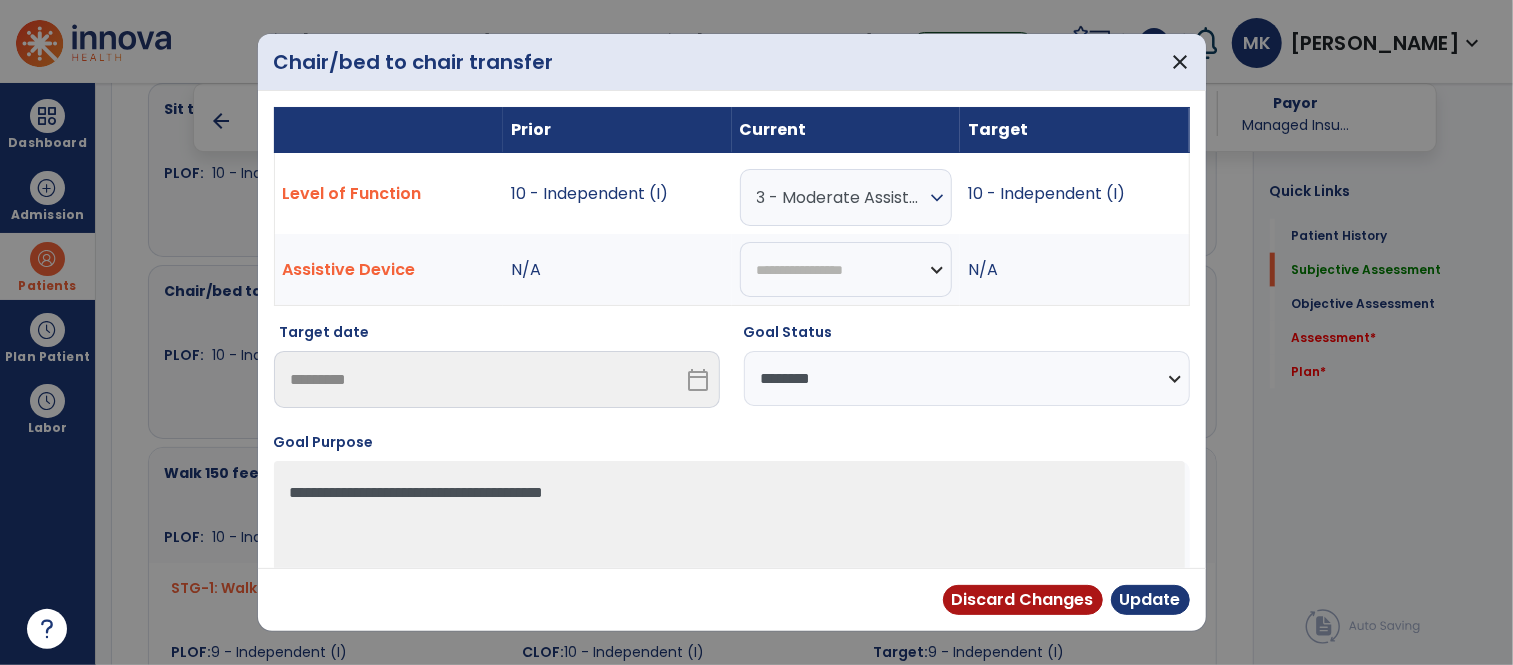 scroll, scrollTop: 1511, scrollLeft: 0, axis: vertical 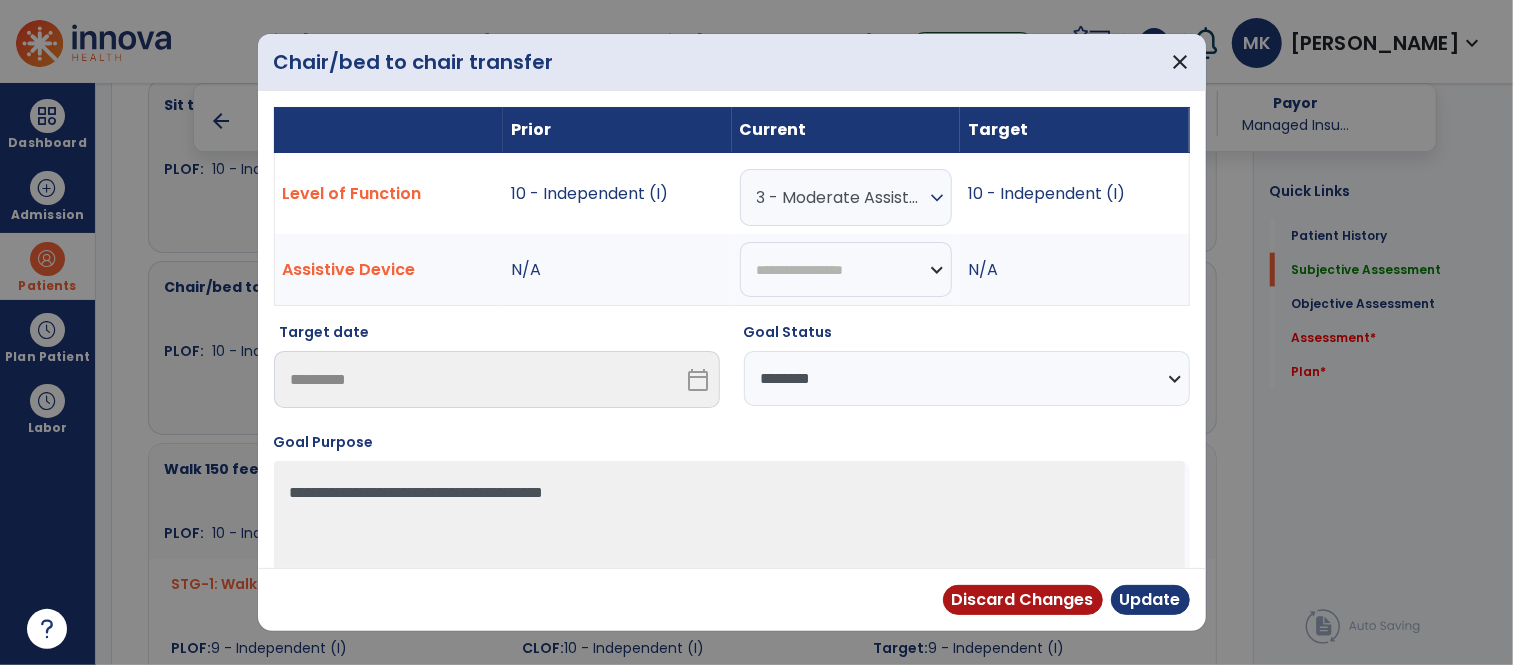 click on "3 - Moderate Assistance (Mod A)" at bounding box center [841, 197] 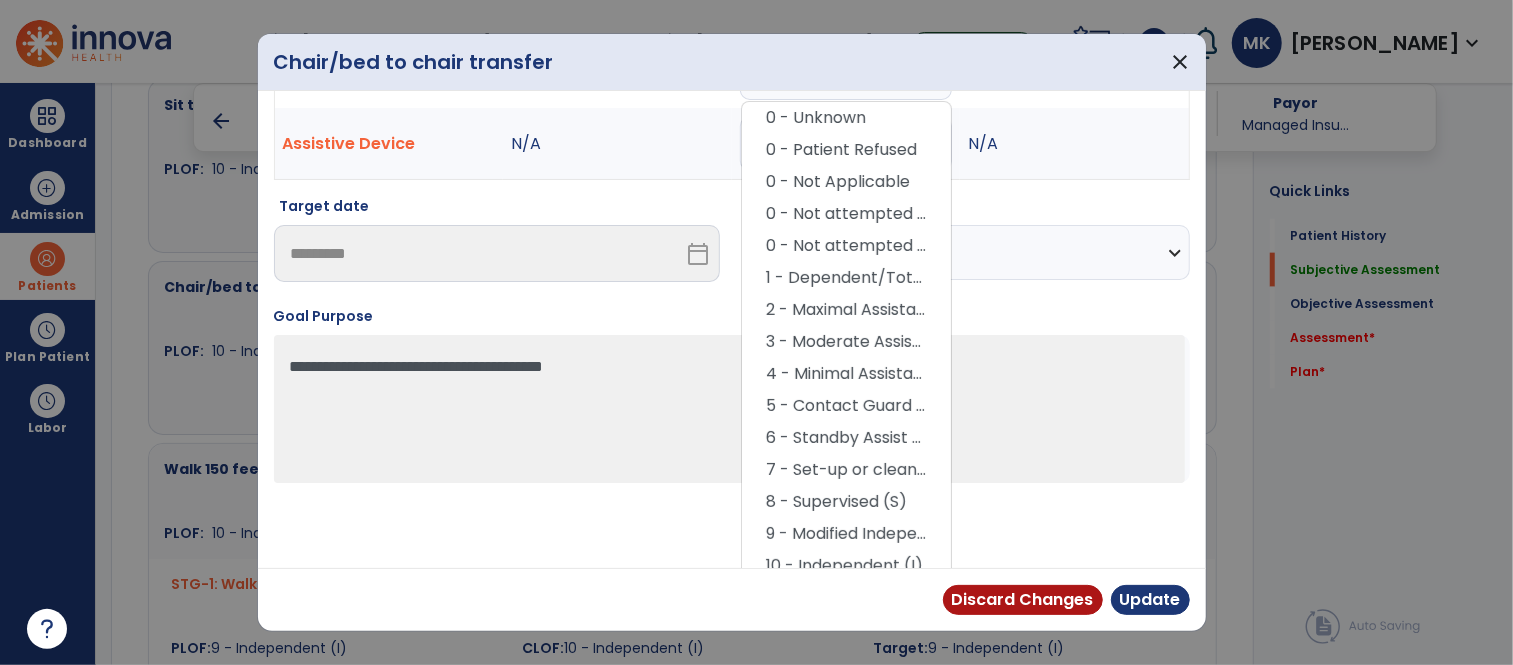 scroll, scrollTop: 142, scrollLeft: 0, axis: vertical 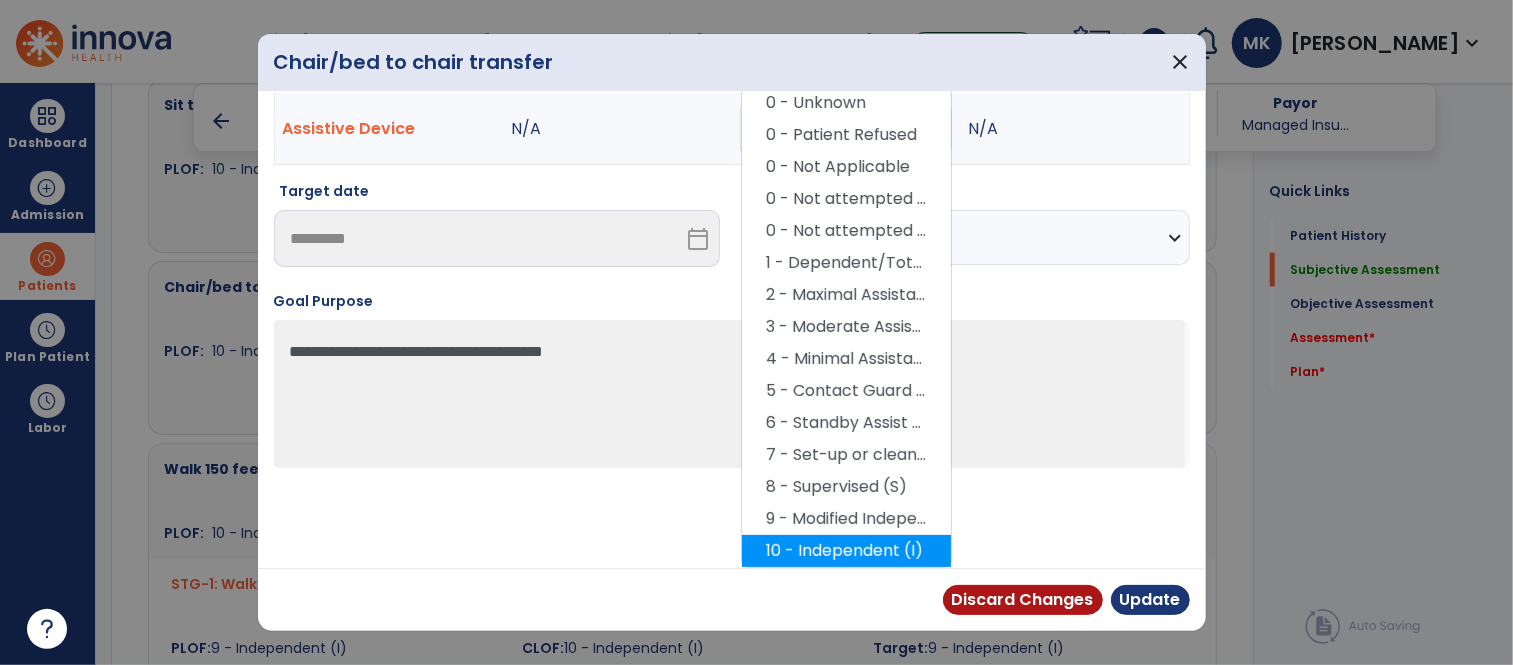 click on "10 - Independent (I)" at bounding box center (846, 551) 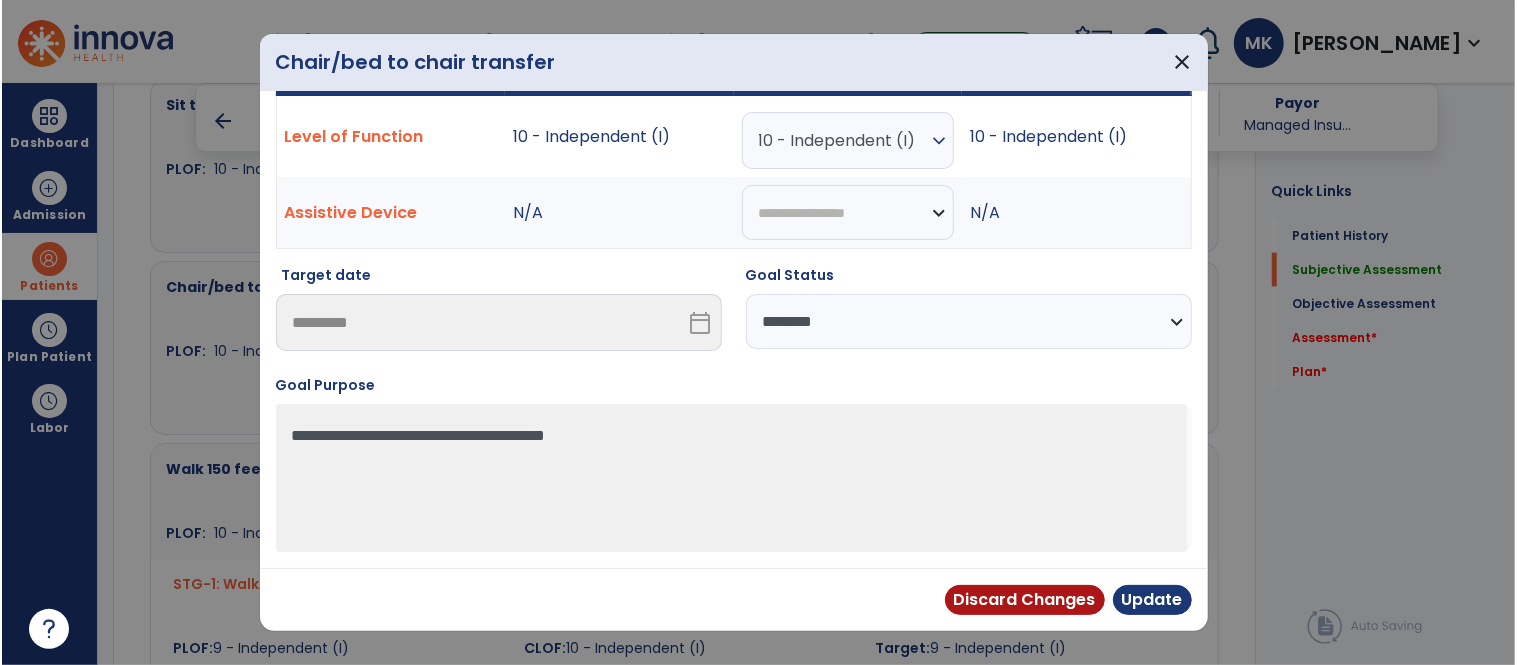scroll, scrollTop: 57, scrollLeft: 0, axis: vertical 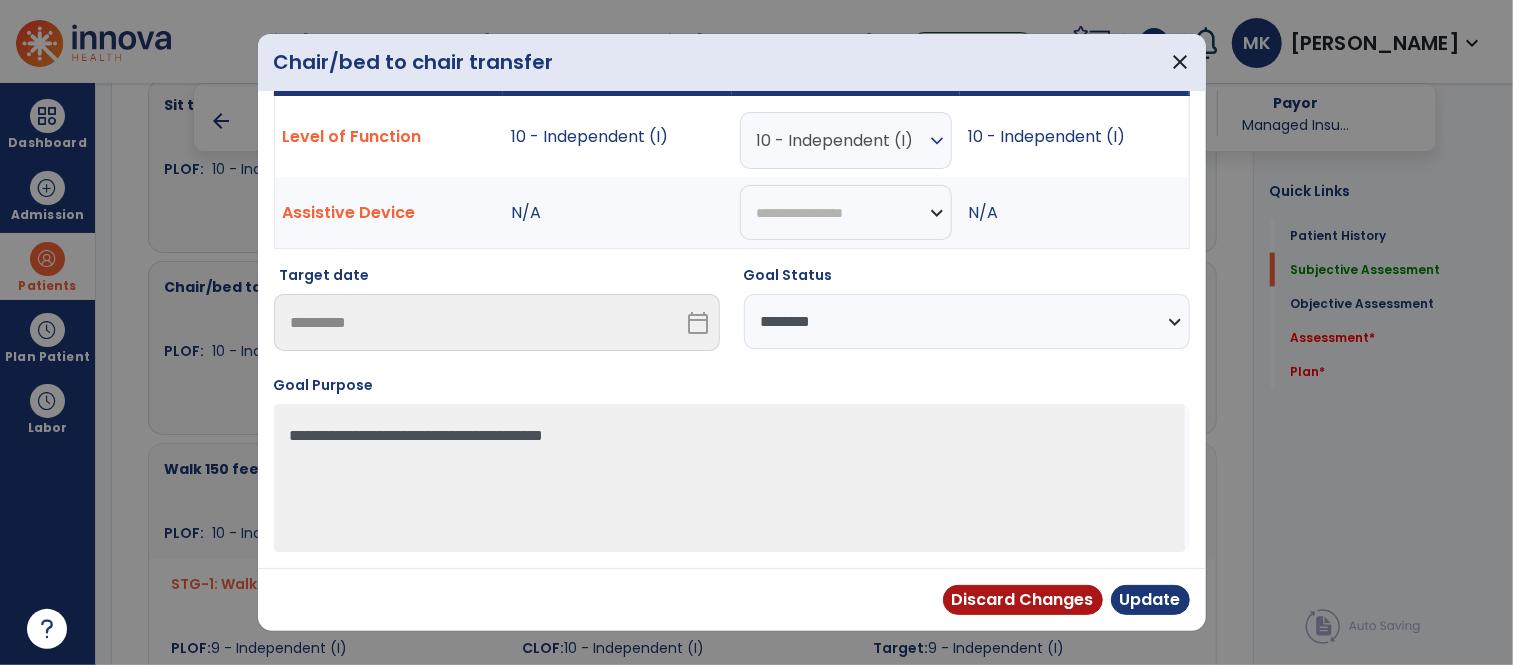 click on "**********" at bounding box center [967, 321] 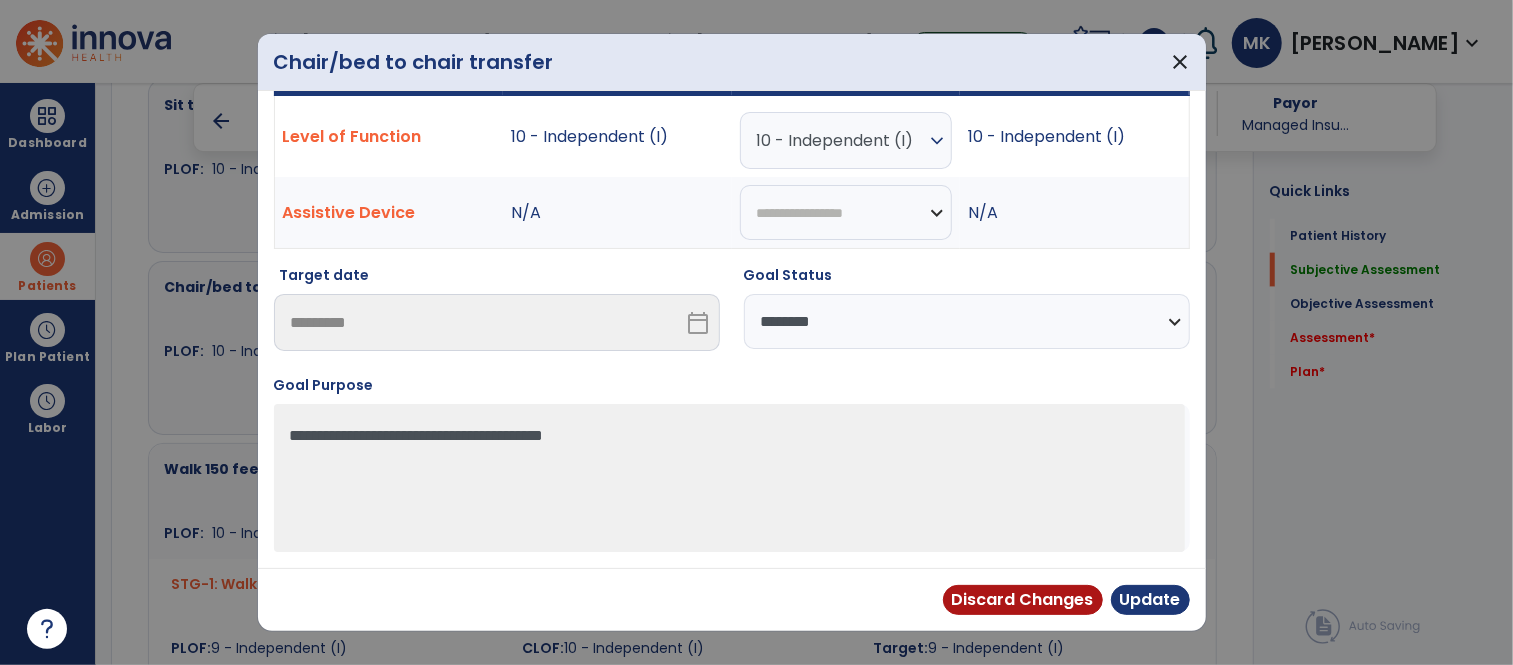 select on "********" 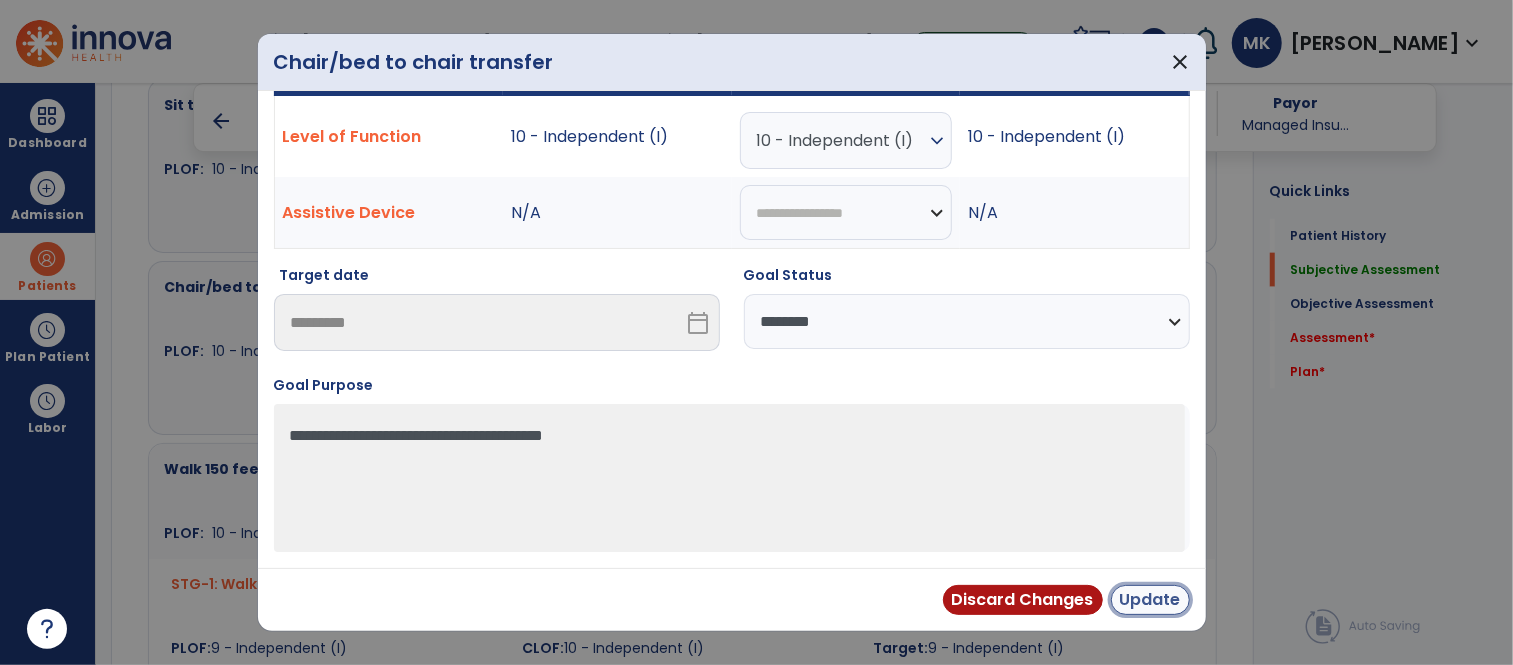 click on "Update" at bounding box center [1150, 600] 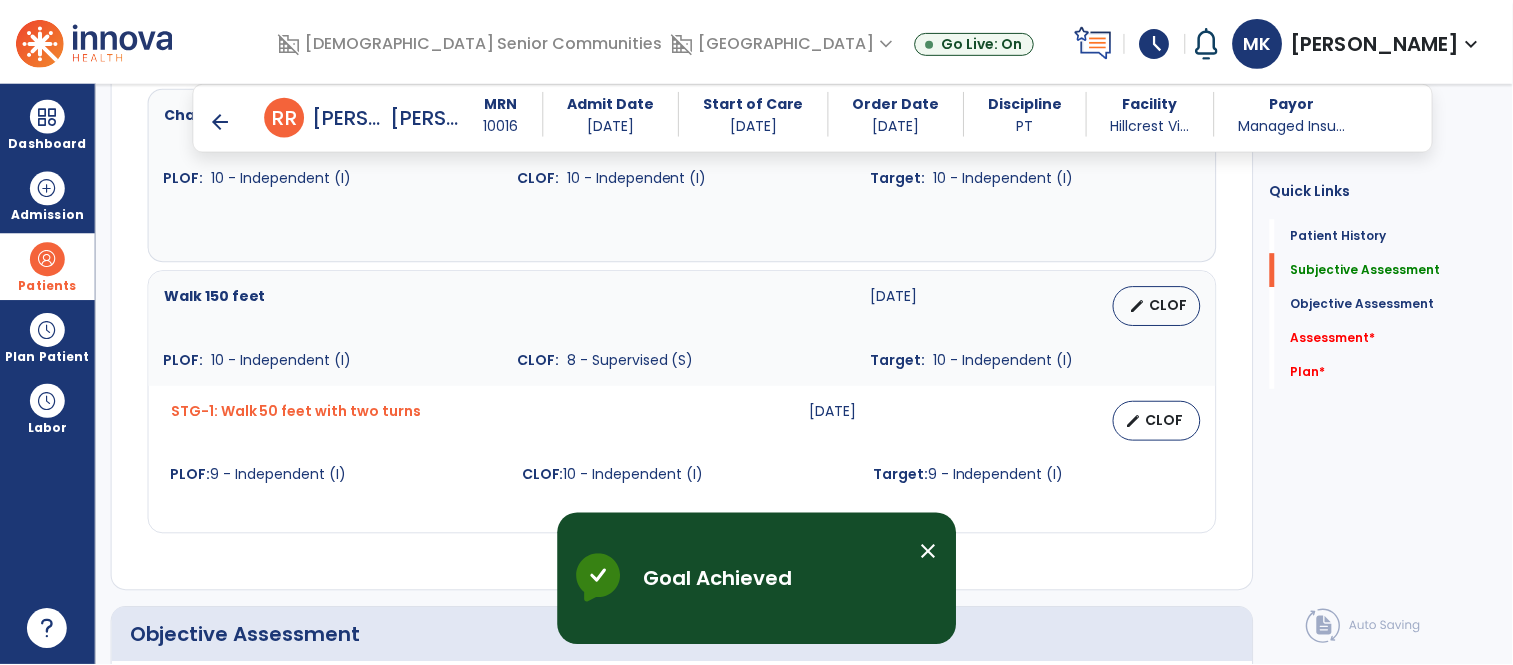 scroll, scrollTop: 1686, scrollLeft: 0, axis: vertical 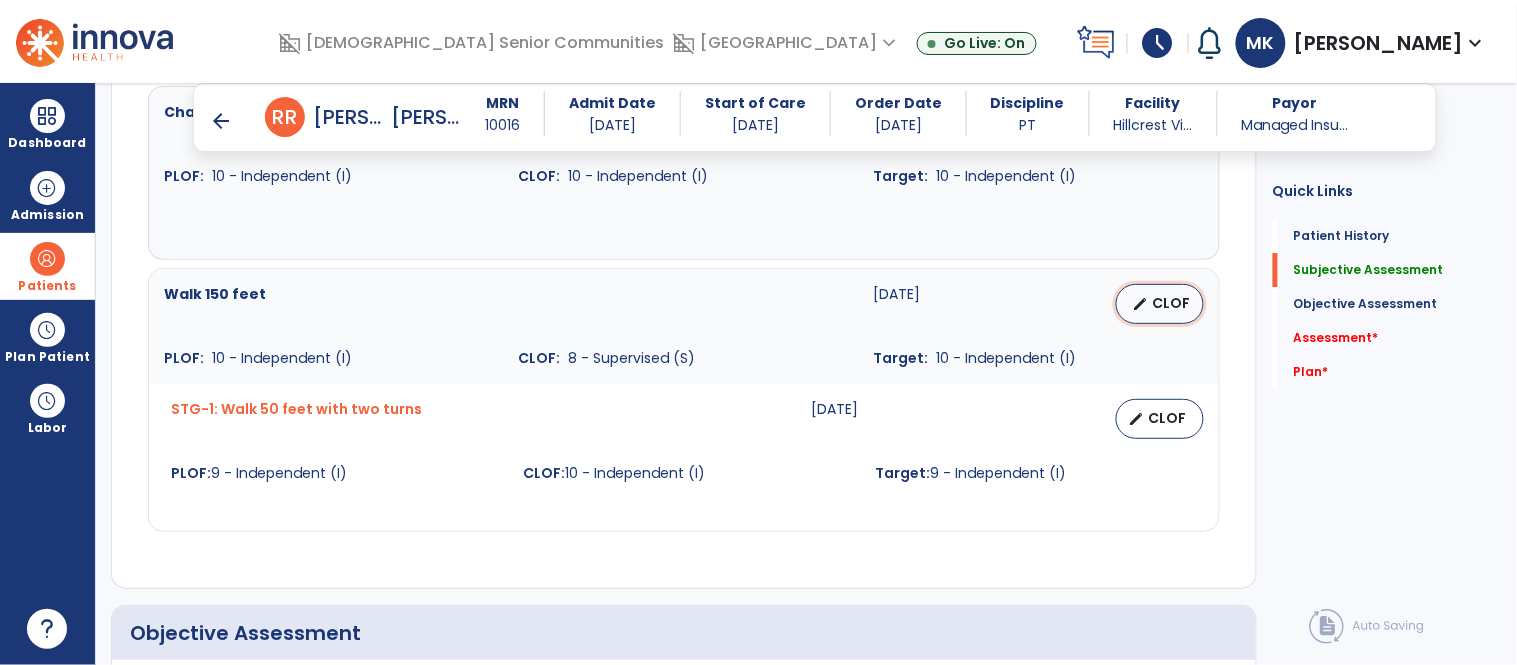 click on "CLOF" at bounding box center [1172, 303] 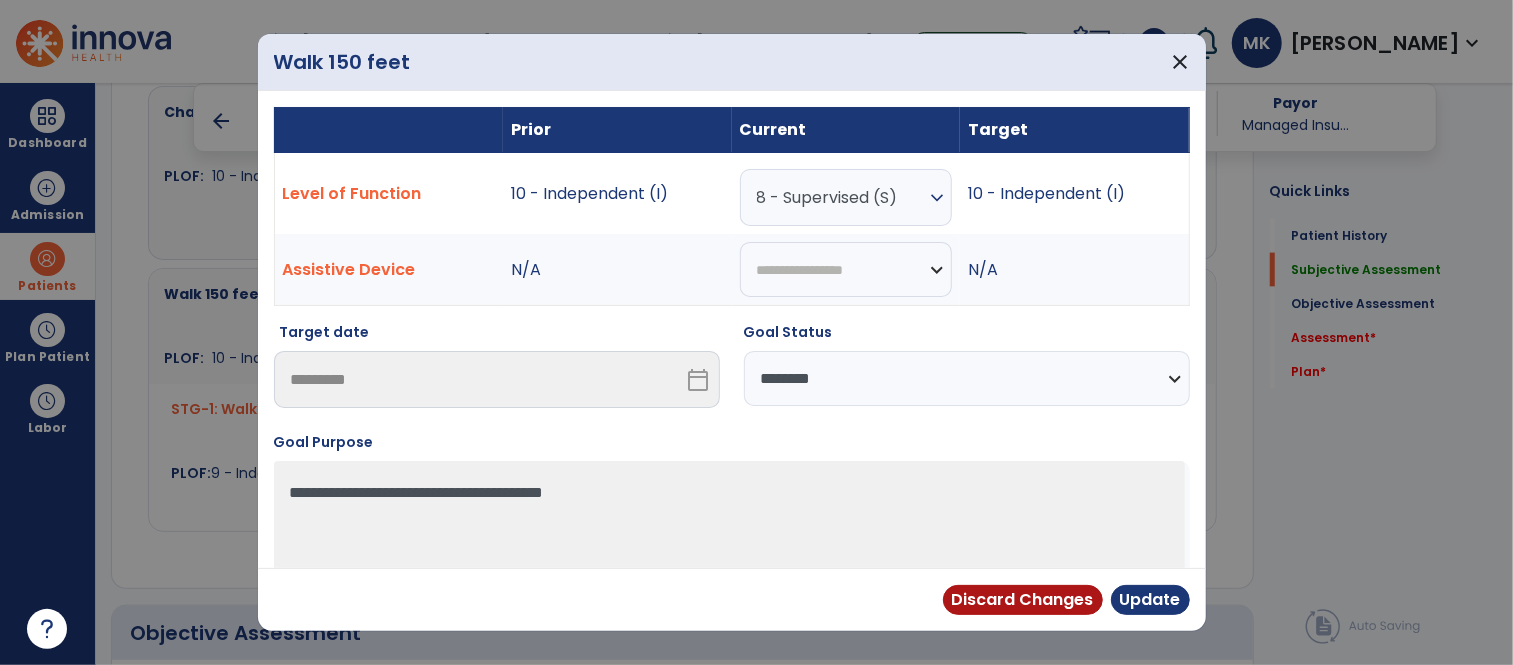 scroll, scrollTop: 1686, scrollLeft: 0, axis: vertical 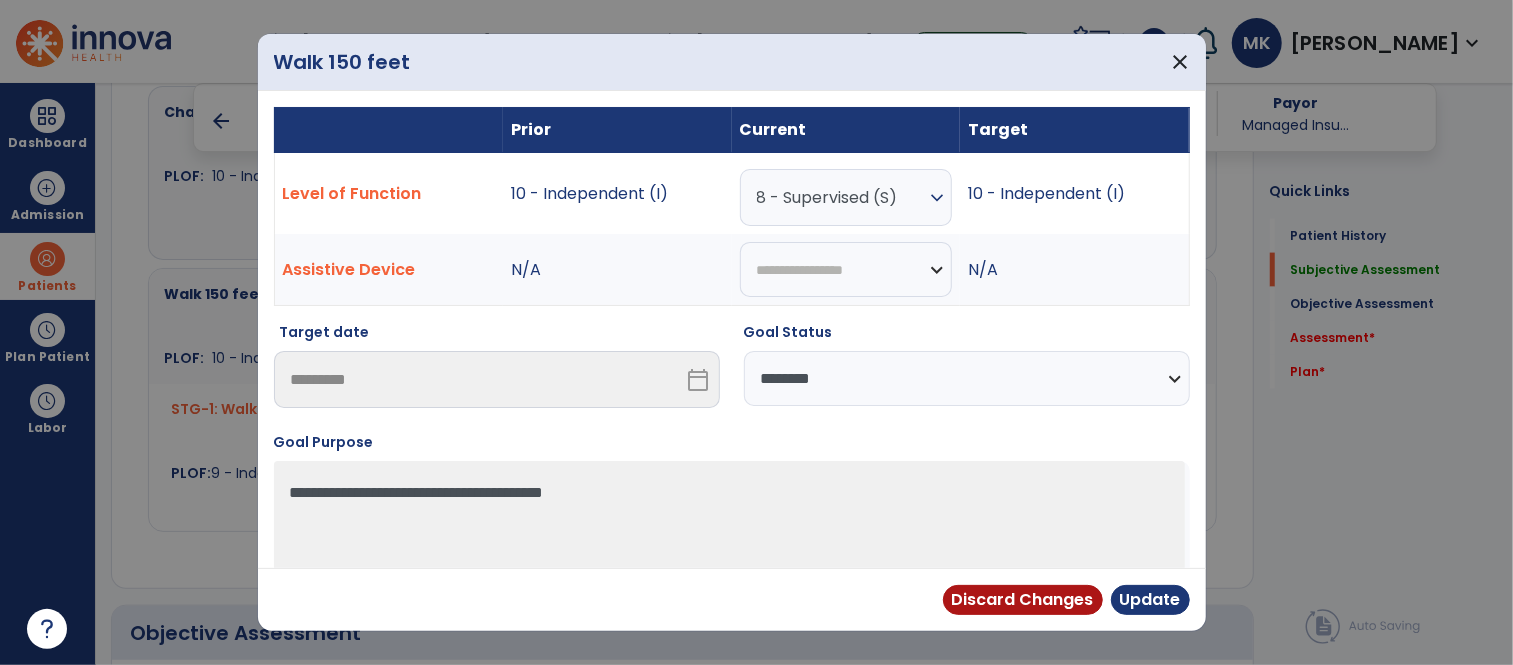 click on "**********" at bounding box center [967, 378] 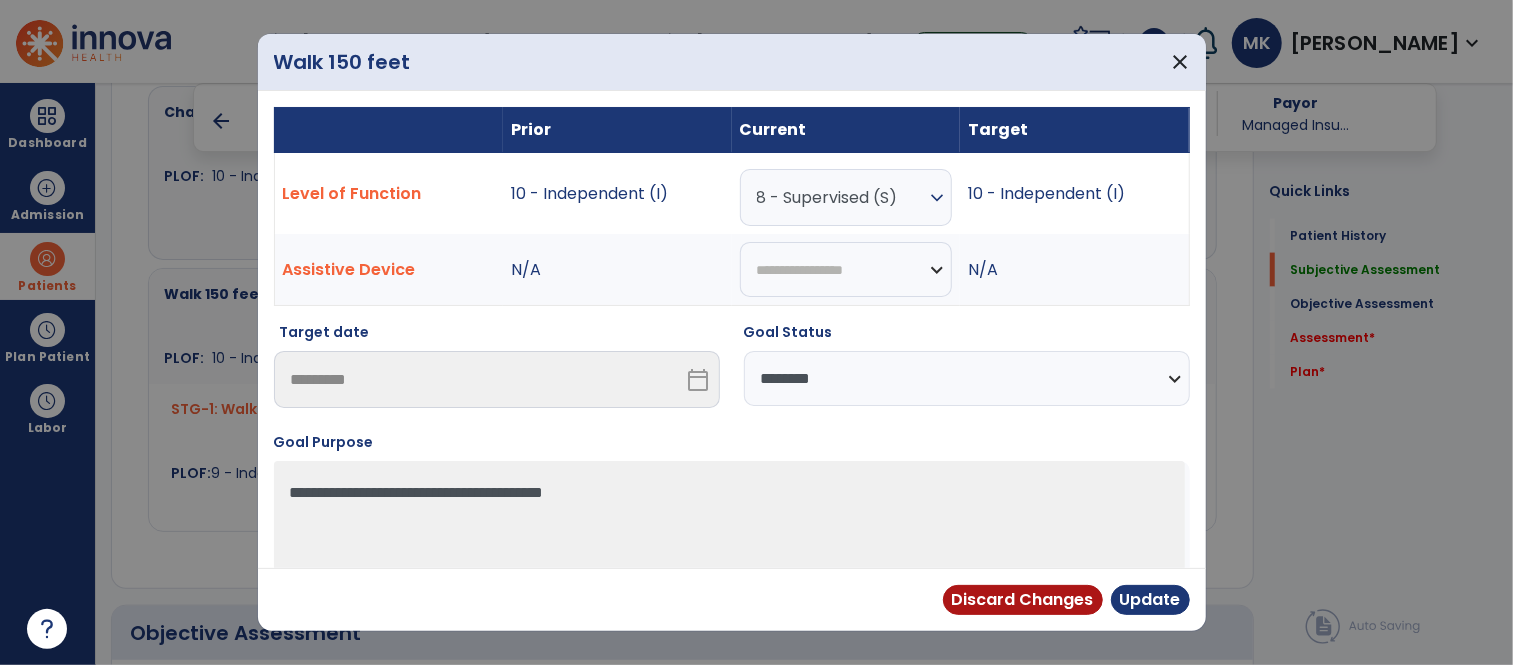 select on "**********" 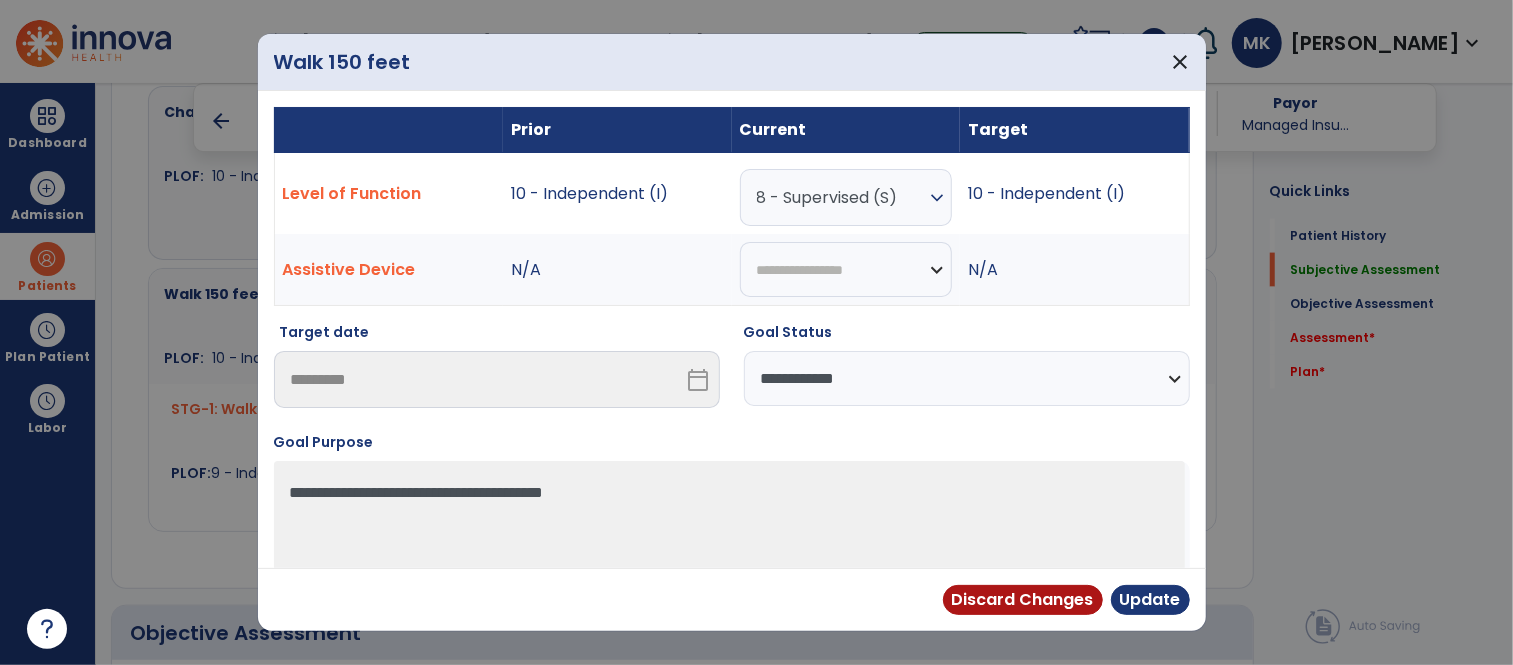 click on "**********" at bounding box center [967, 378] 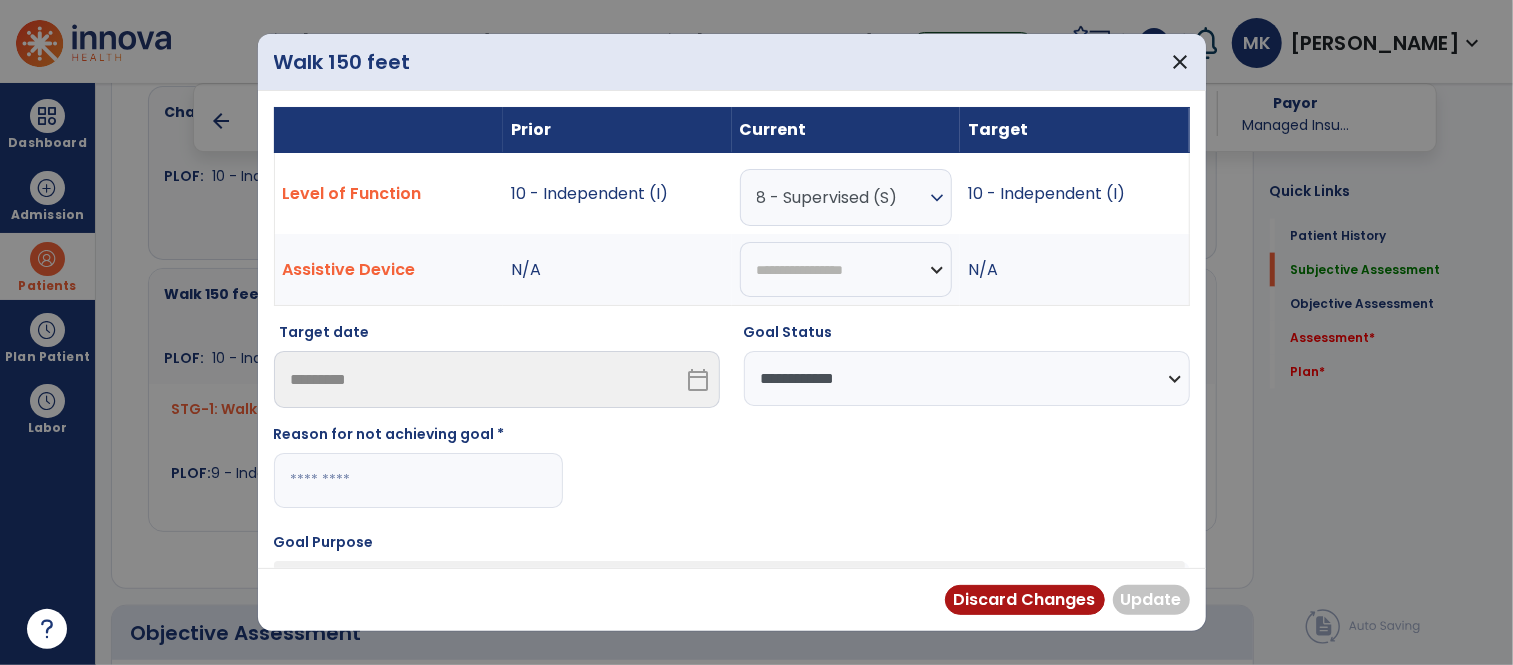 click at bounding box center [418, 480] 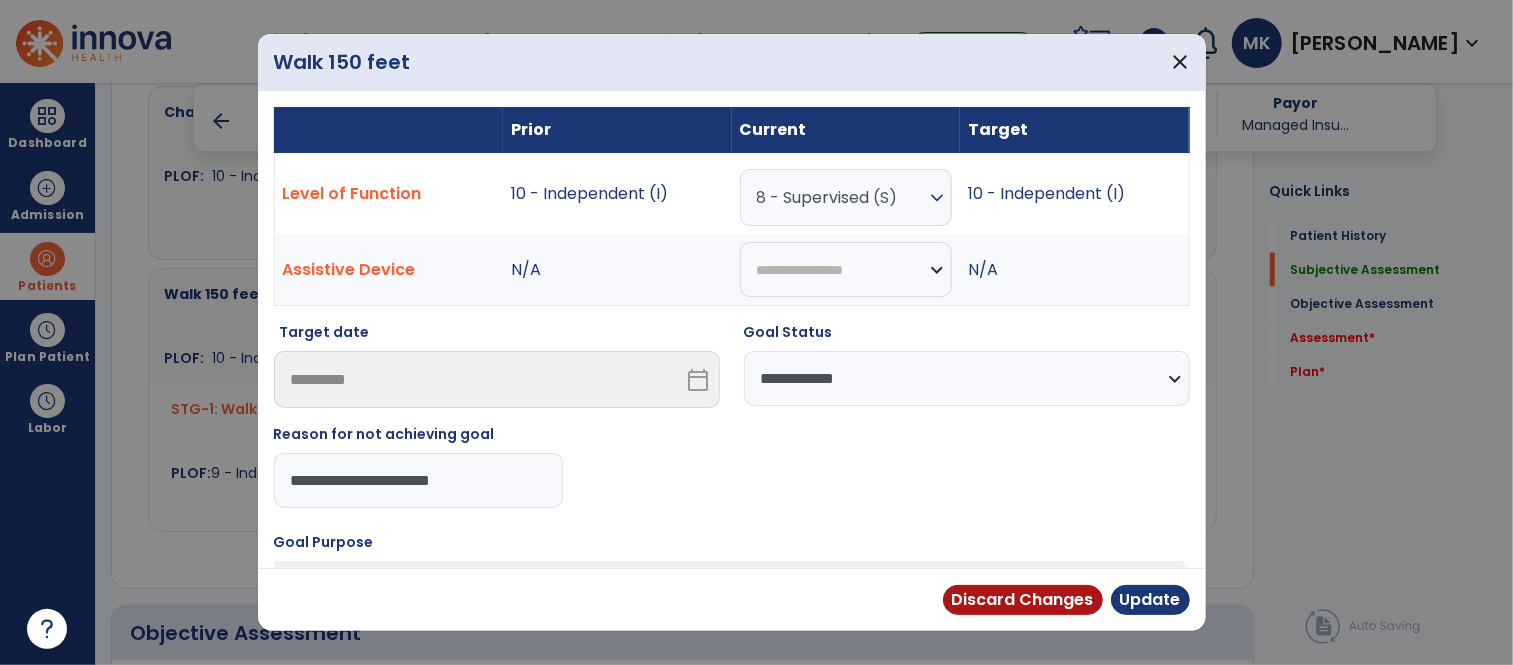 type on "**********" 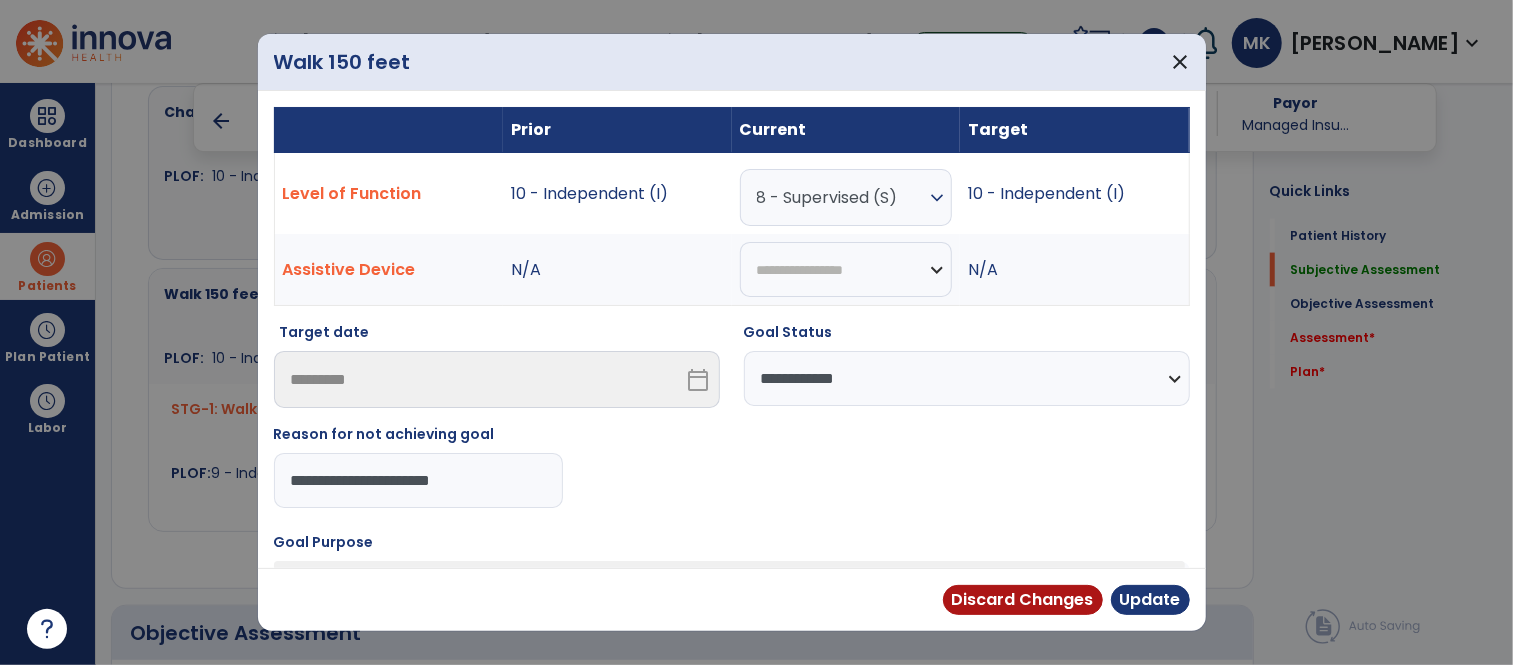 click on "**********" at bounding box center (967, 378) 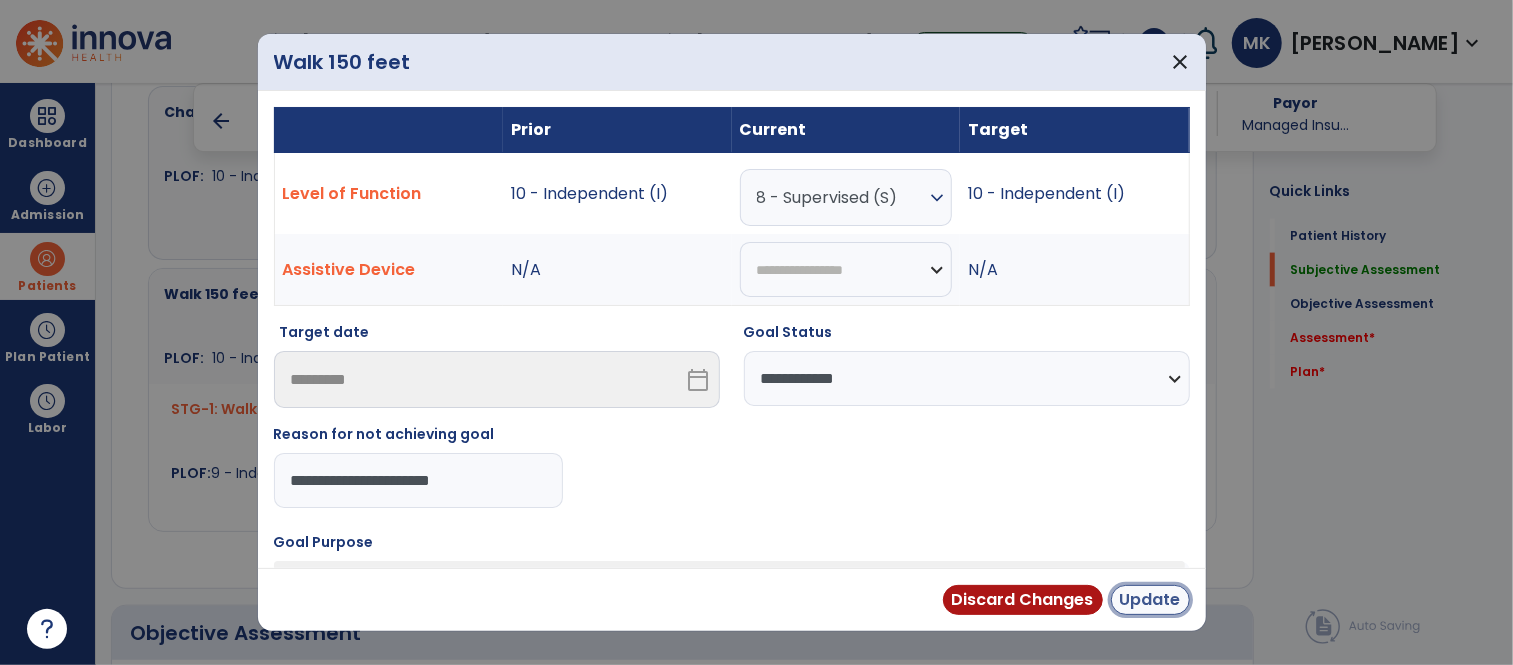 click on "Update" at bounding box center [1150, 600] 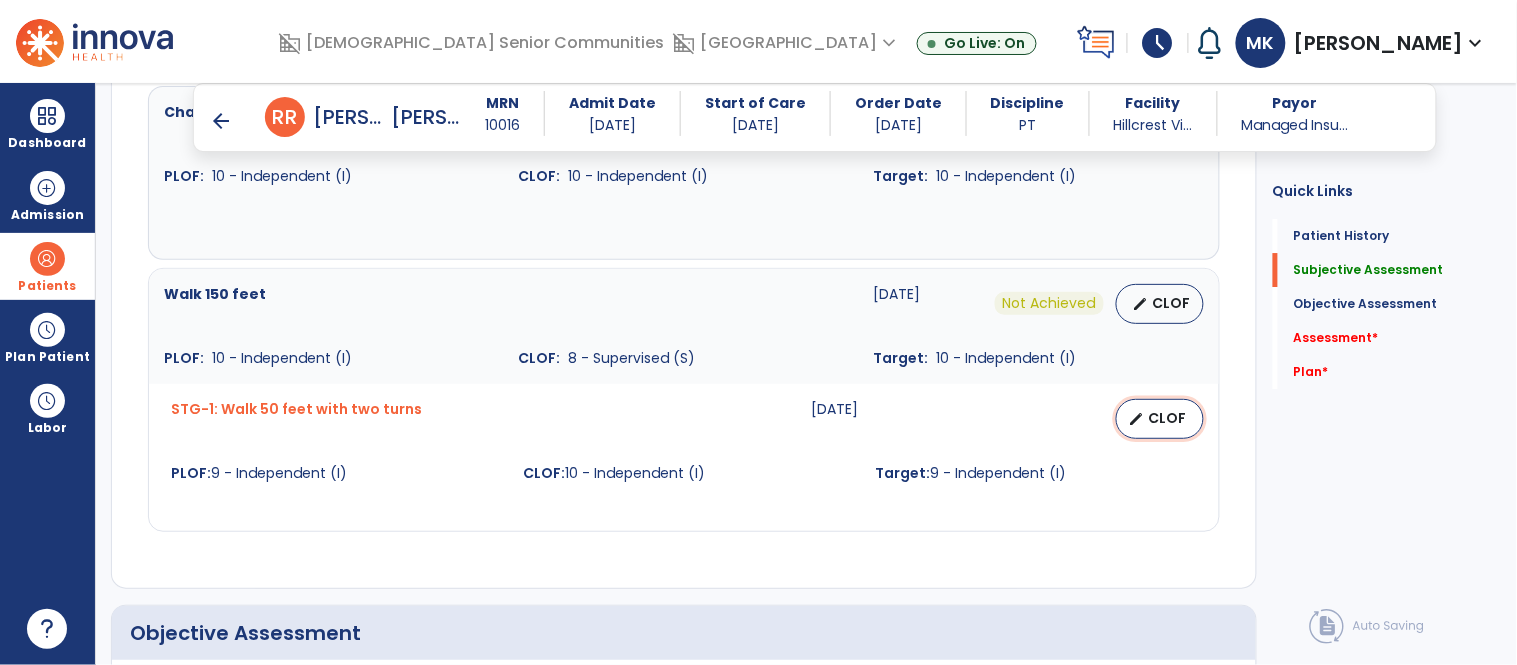 click on "CLOF" at bounding box center [1168, 418] 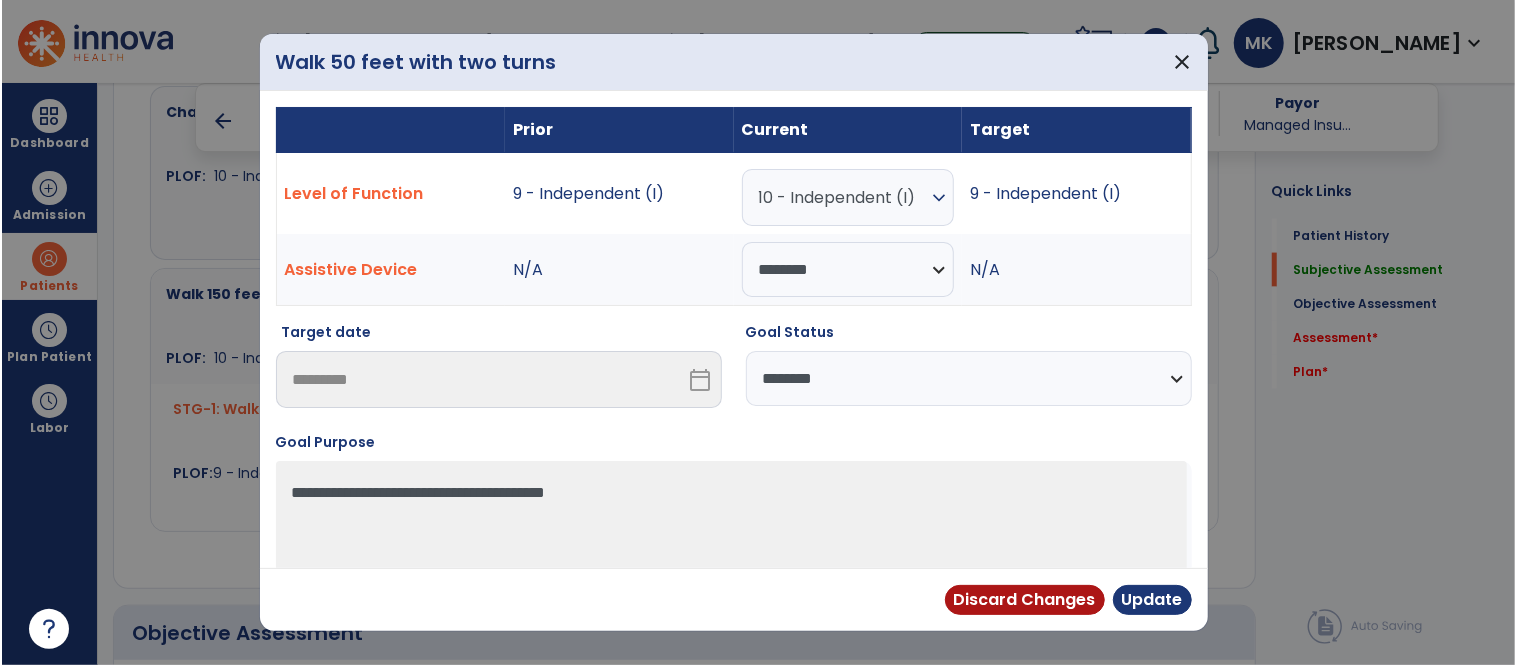 scroll, scrollTop: 1686, scrollLeft: 0, axis: vertical 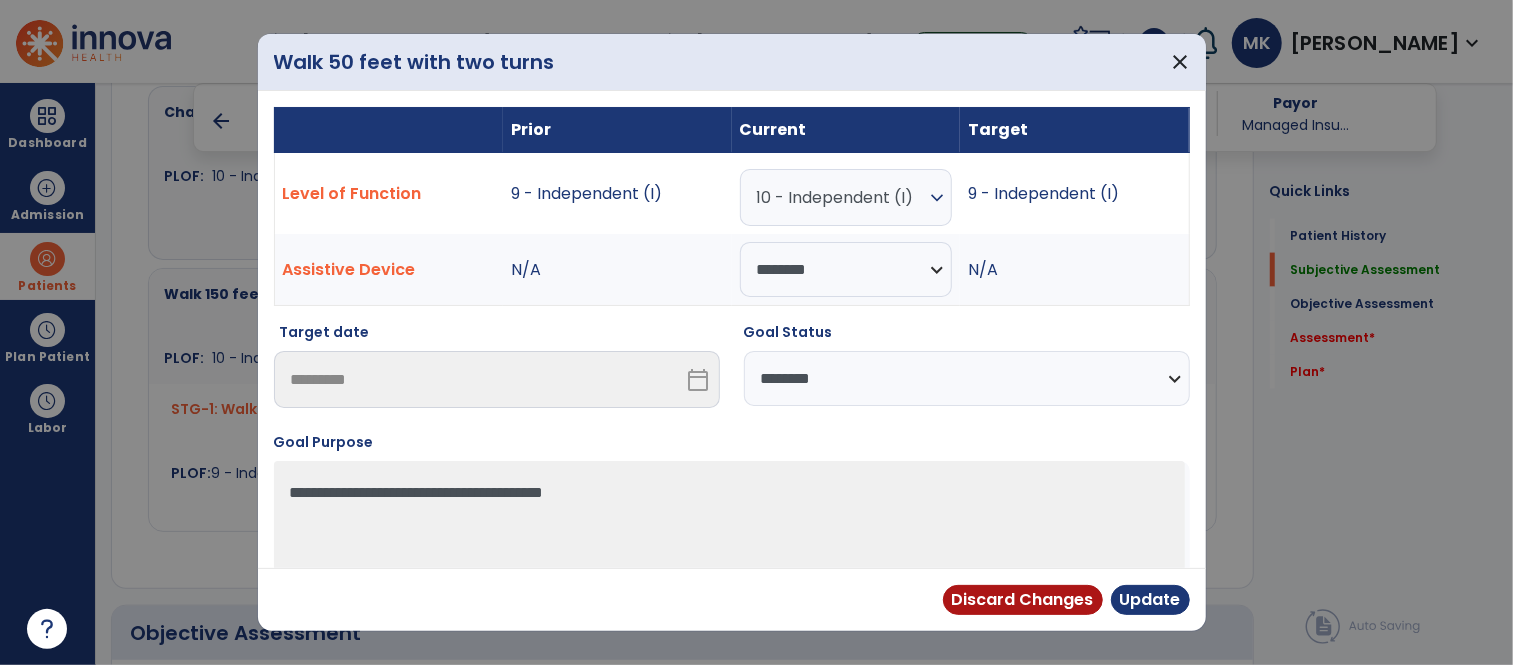 click on "**********" at bounding box center [967, 378] 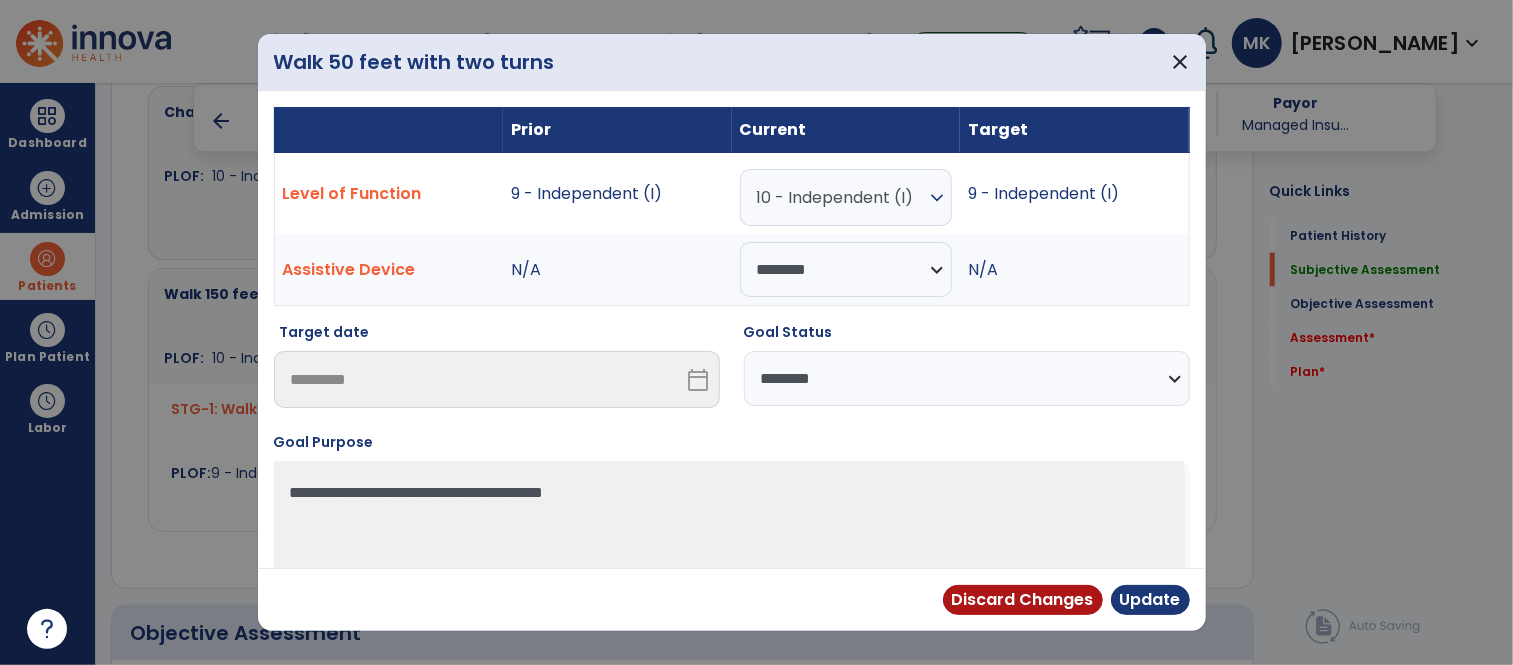 select on "********" 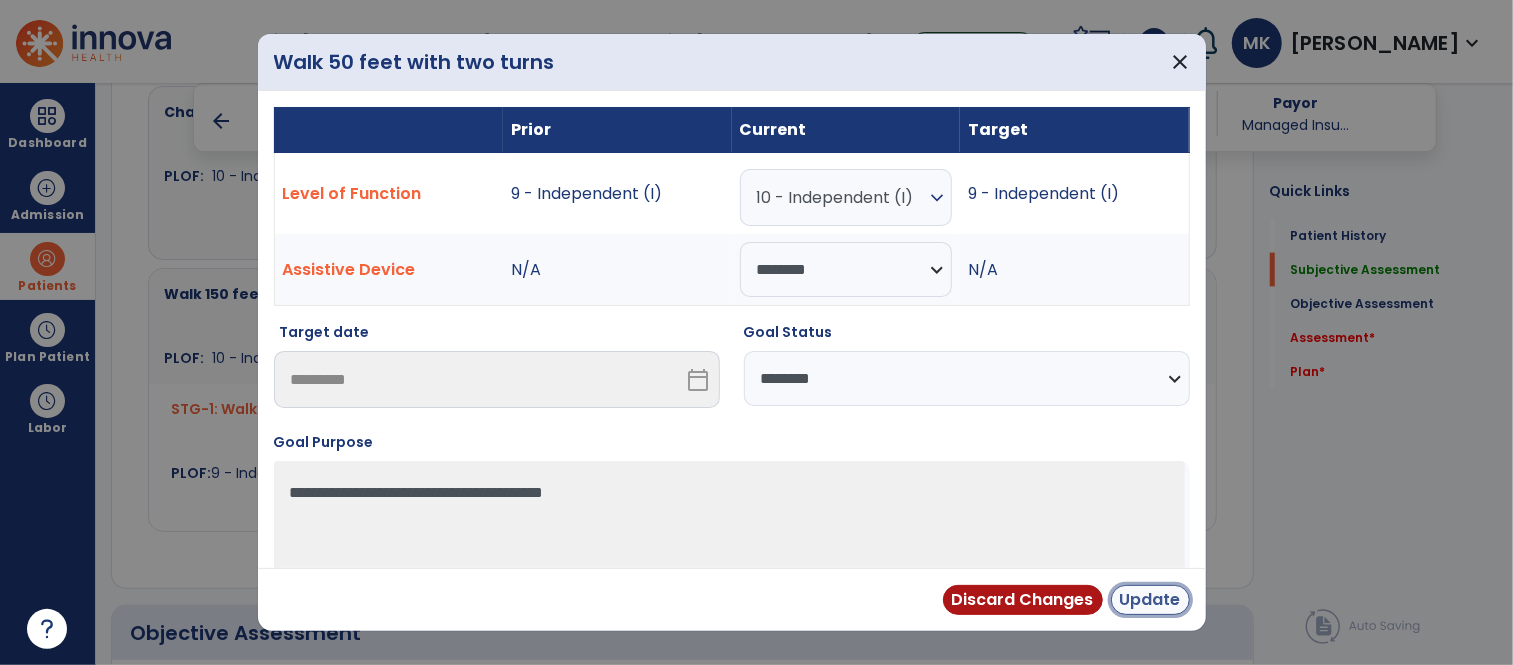 click on "Update" at bounding box center (1150, 600) 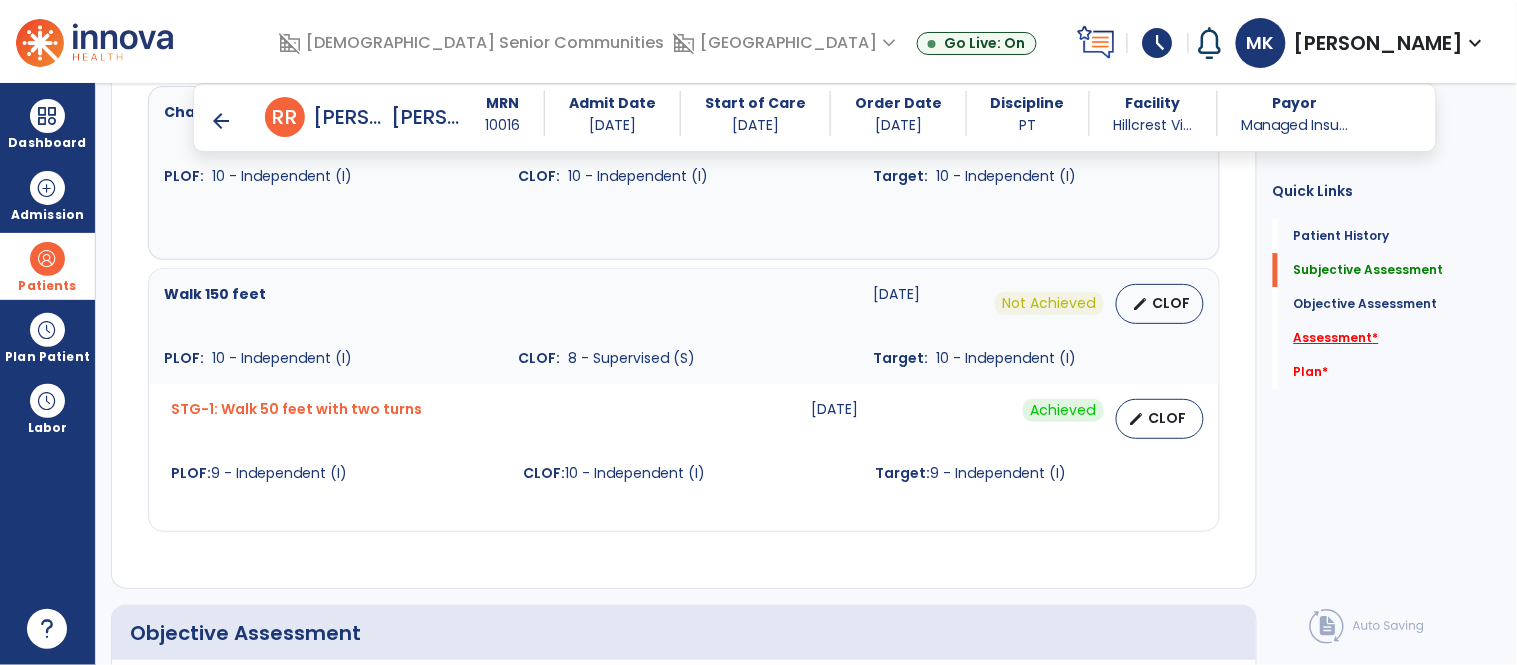 click on "Assessment   *" 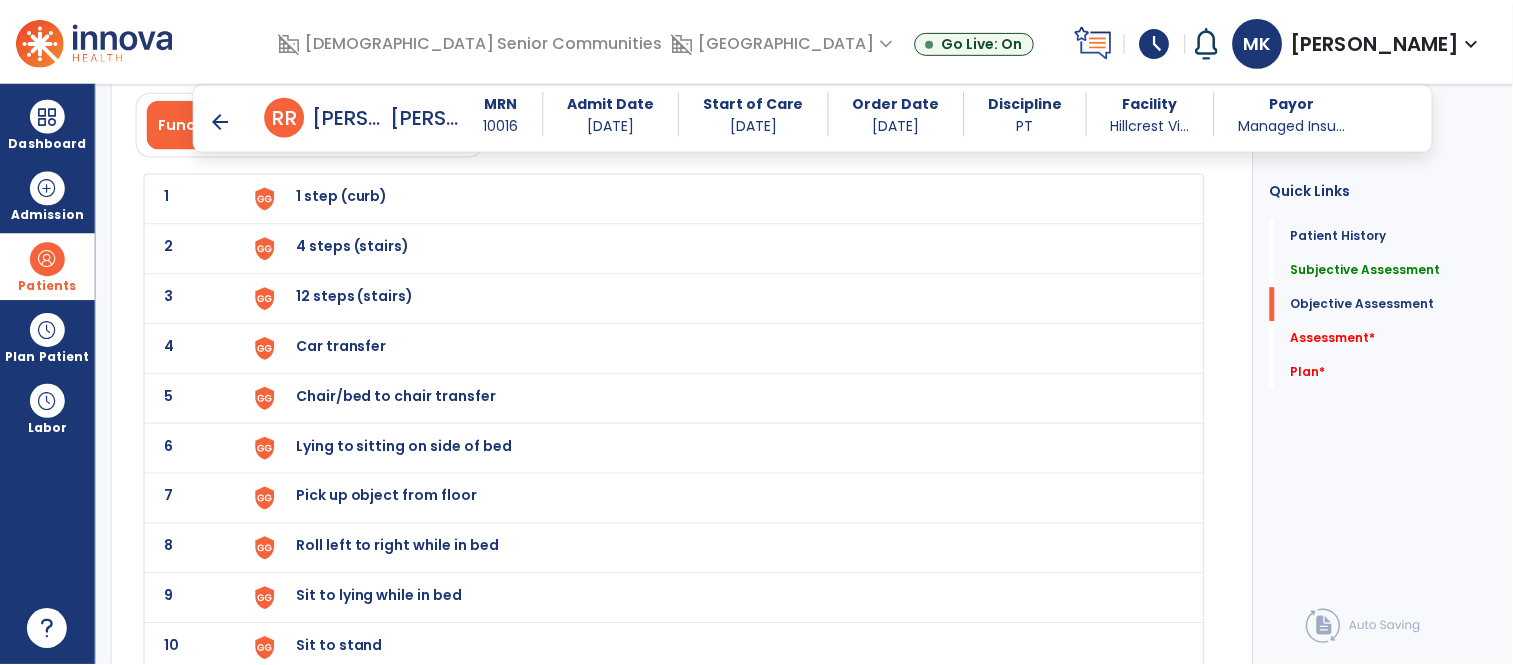 scroll, scrollTop: 2283, scrollLeft: 0, axis: vertical 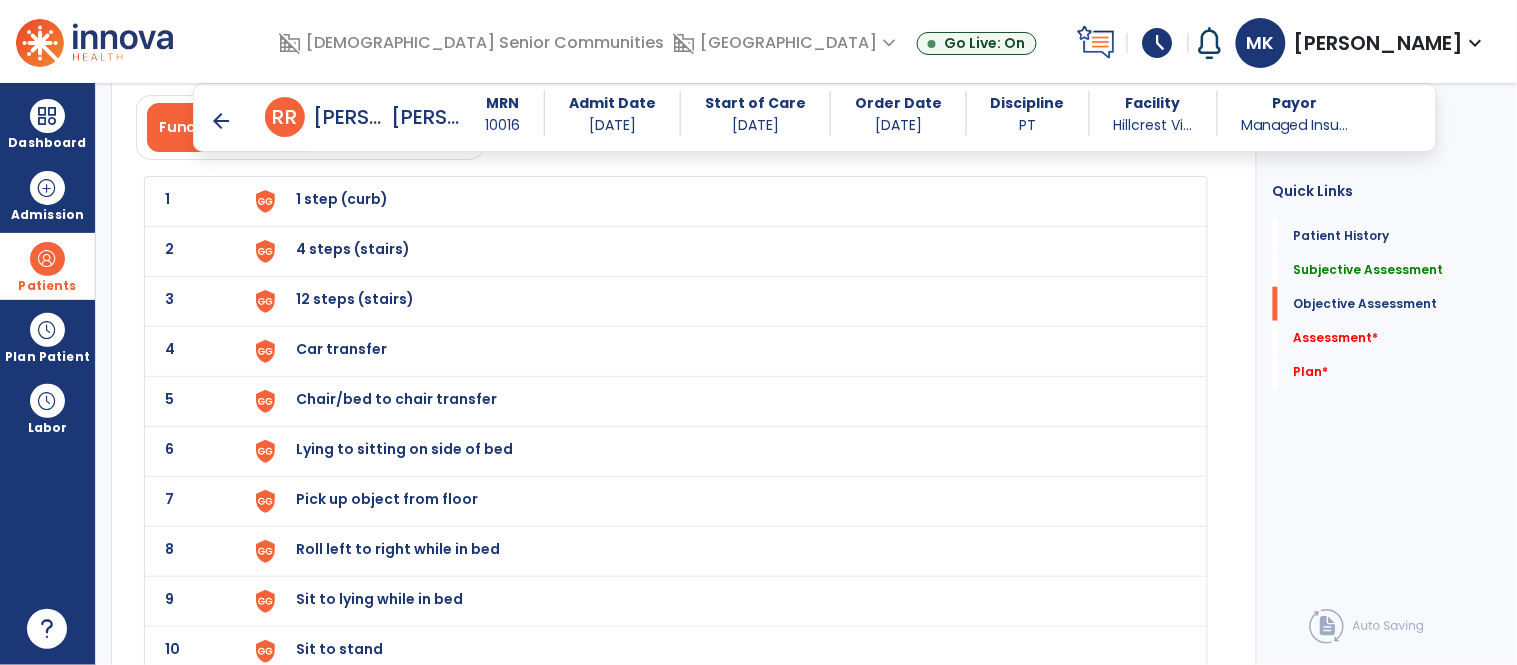click on "1 step (curb)" at bounding box center [720, 201] 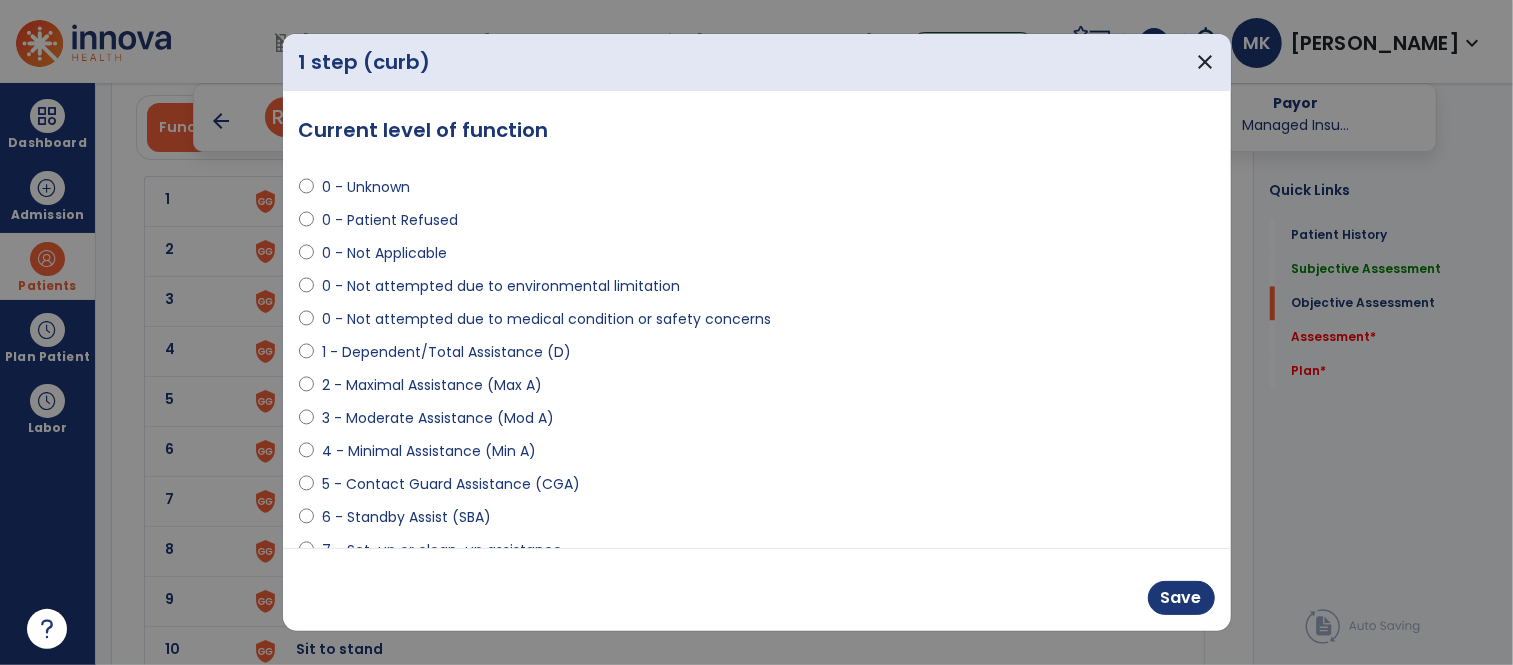 scroll, scrollTop: 2283, scrollLeft: 0, axis: vertical 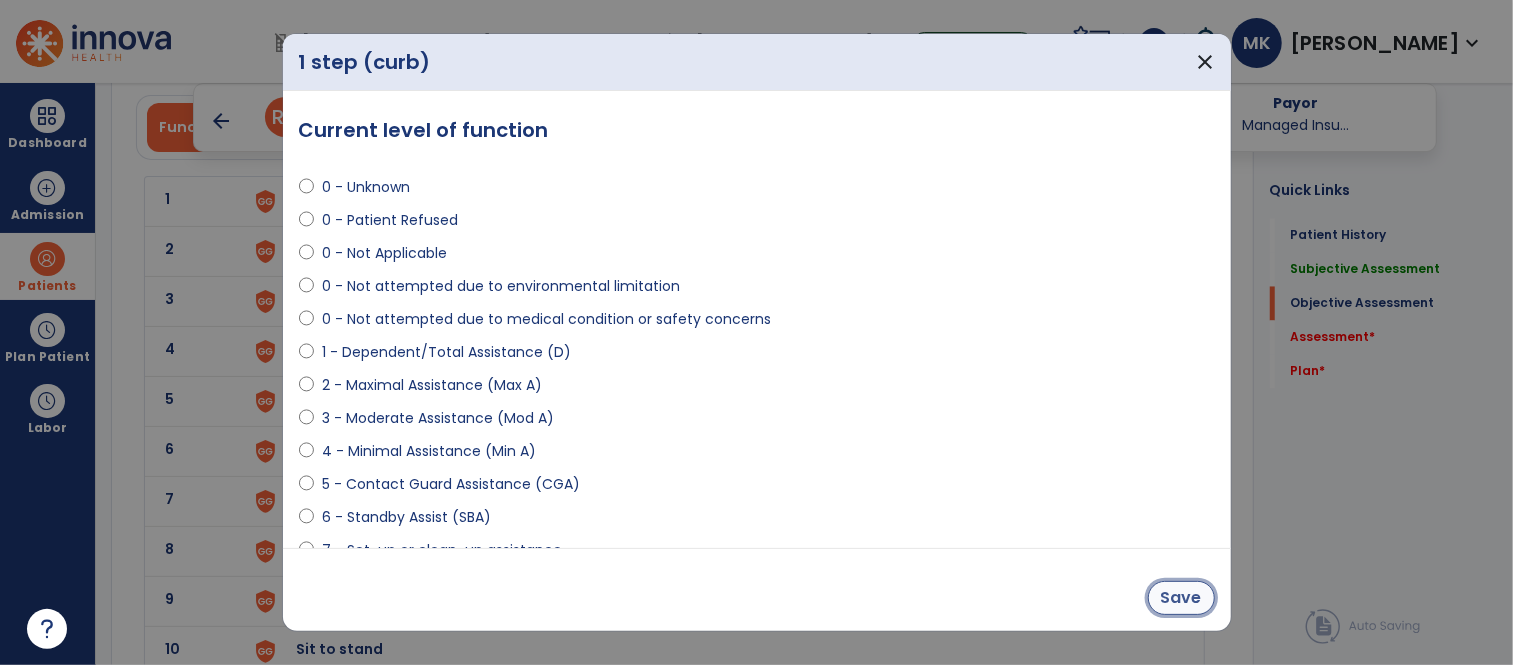 click on "Save" at bounding box center [1181, 598] 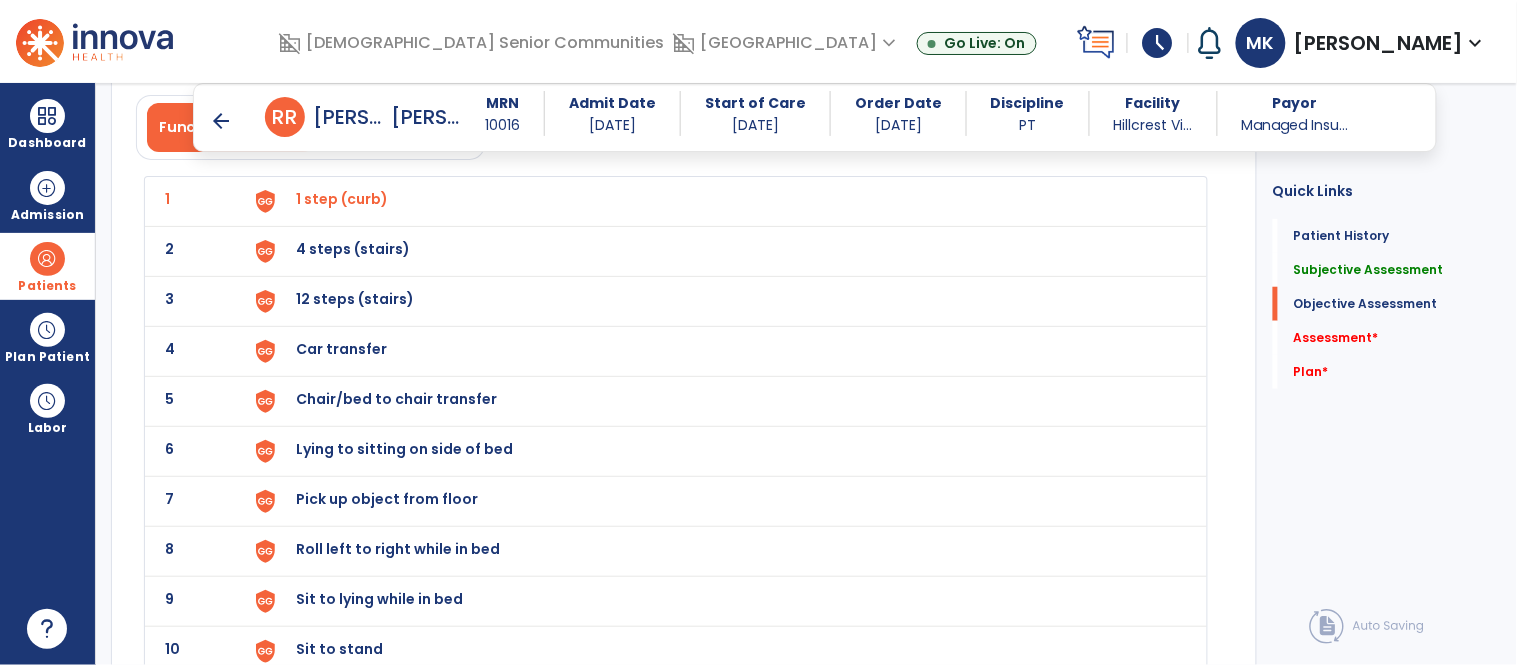 click at bounding box center [265, 201] 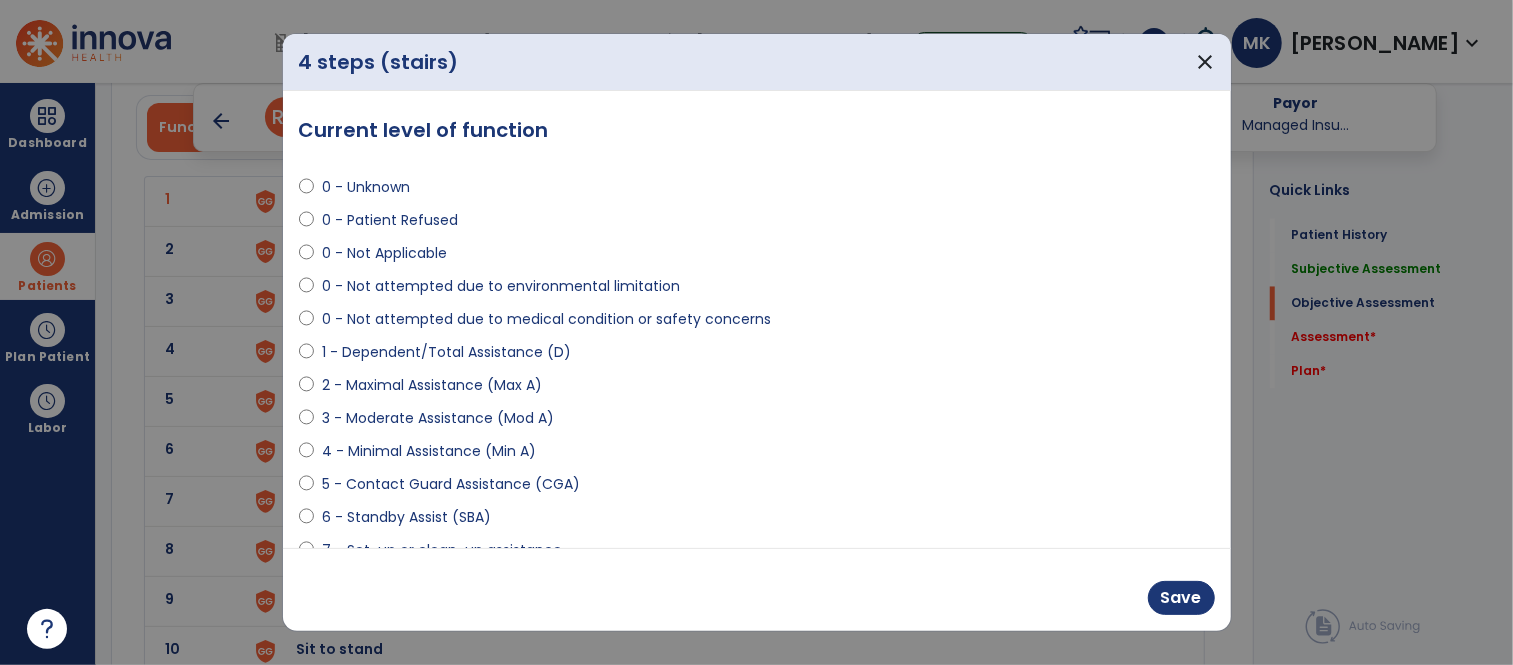 scroll, scrollTop: 2283, scrollLeft: 0, axis: vertical 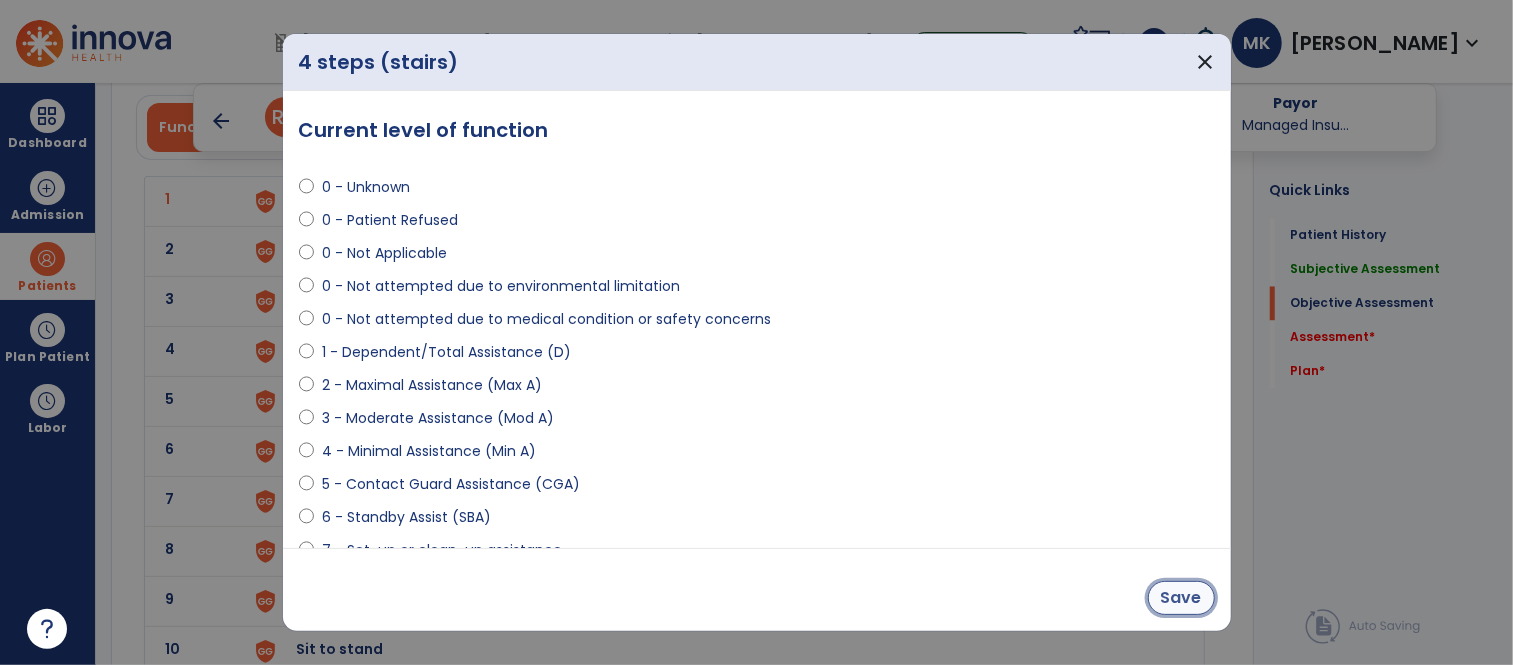 click on "Save" at bounding box center (1181, 598) 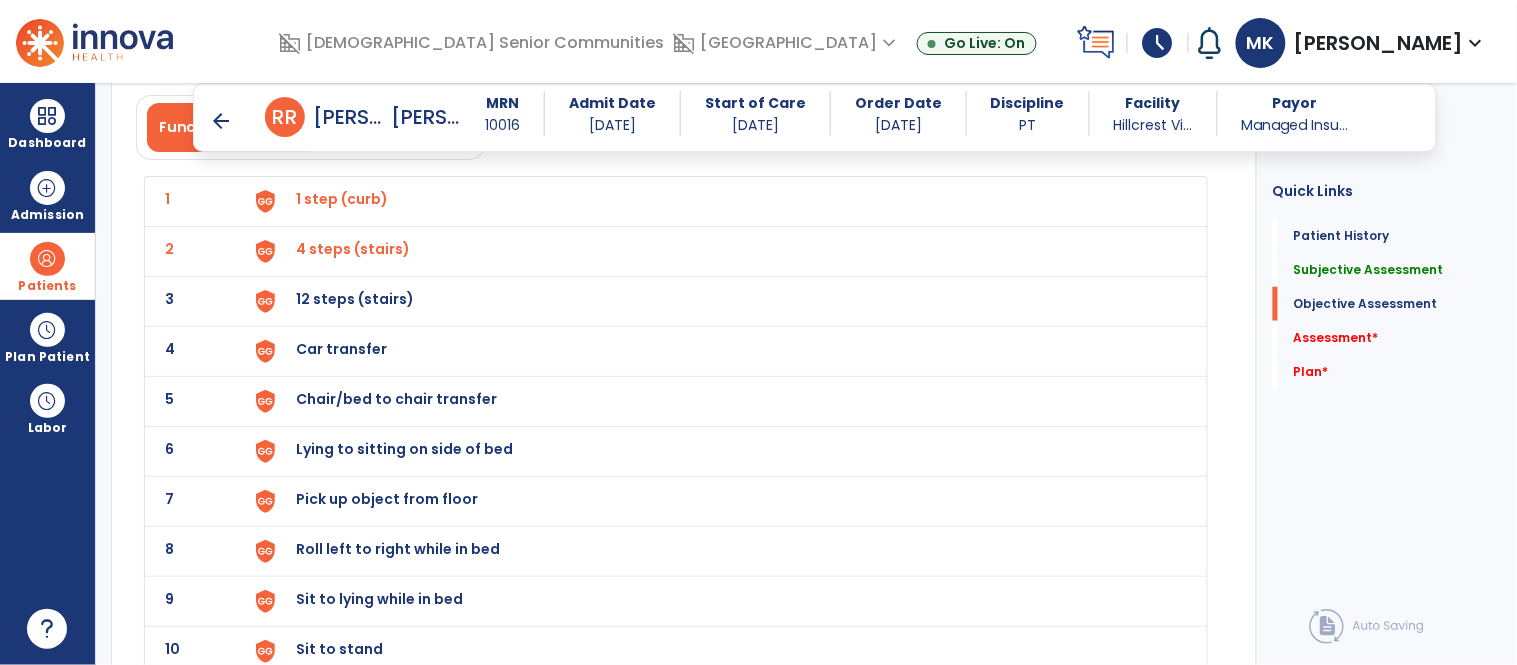click on "12 steps (stairs)" at bounding box center [343, 199] 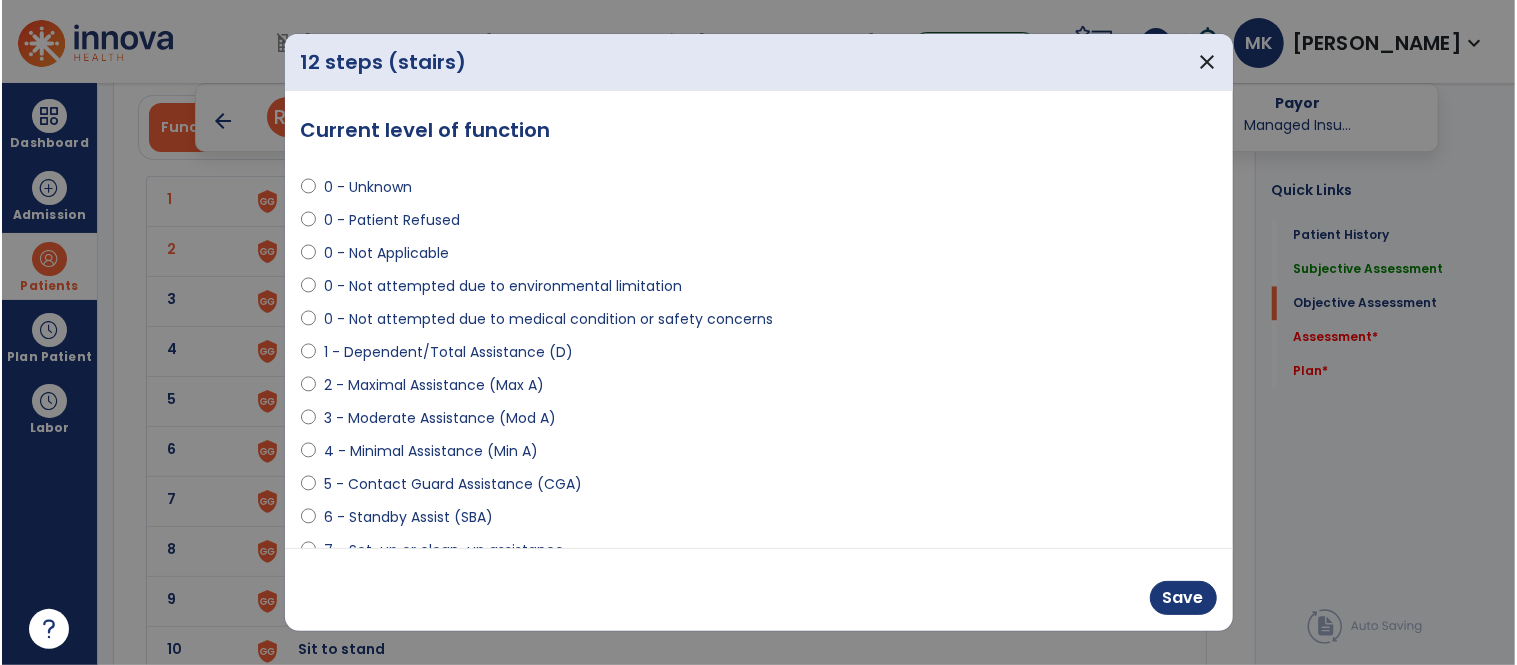 scroll, scrollTop: 2283, scrollLeft: 0, axis: vertical 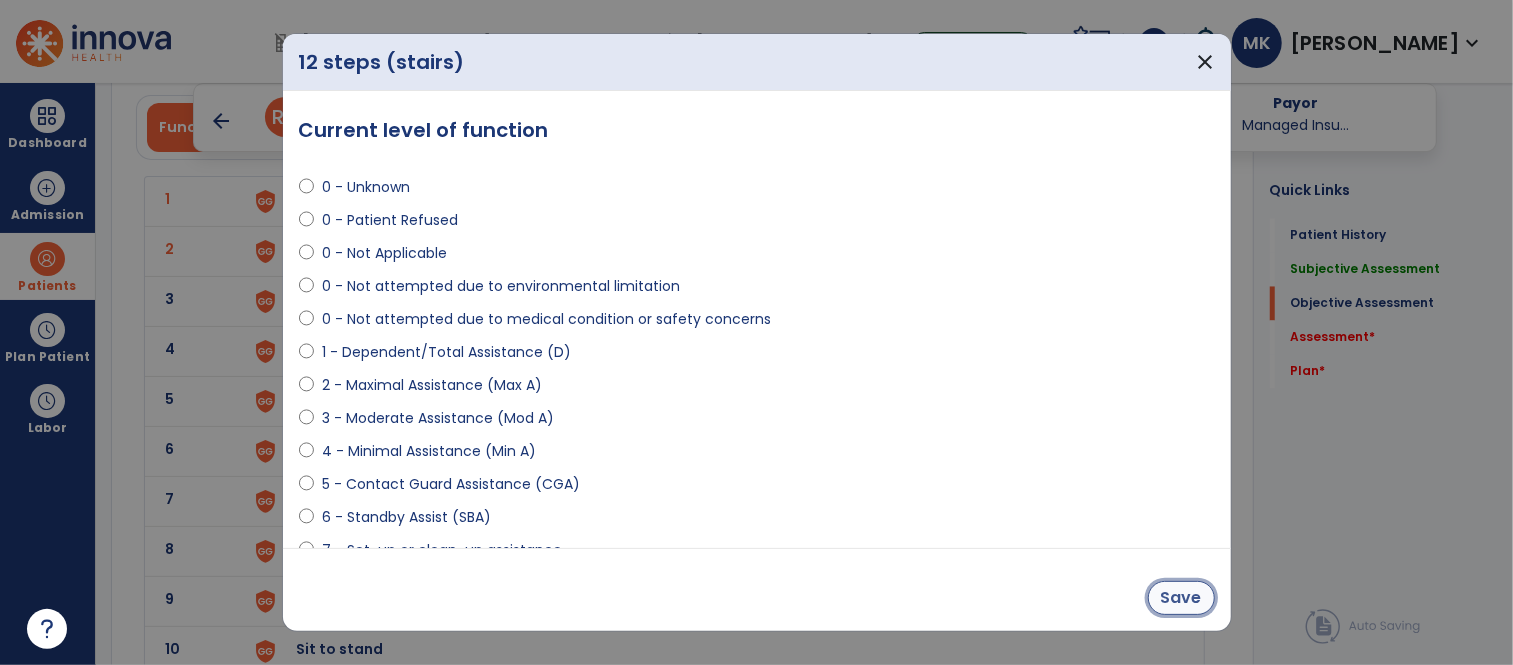 click on "Save" at bounding box center (1181, 598) 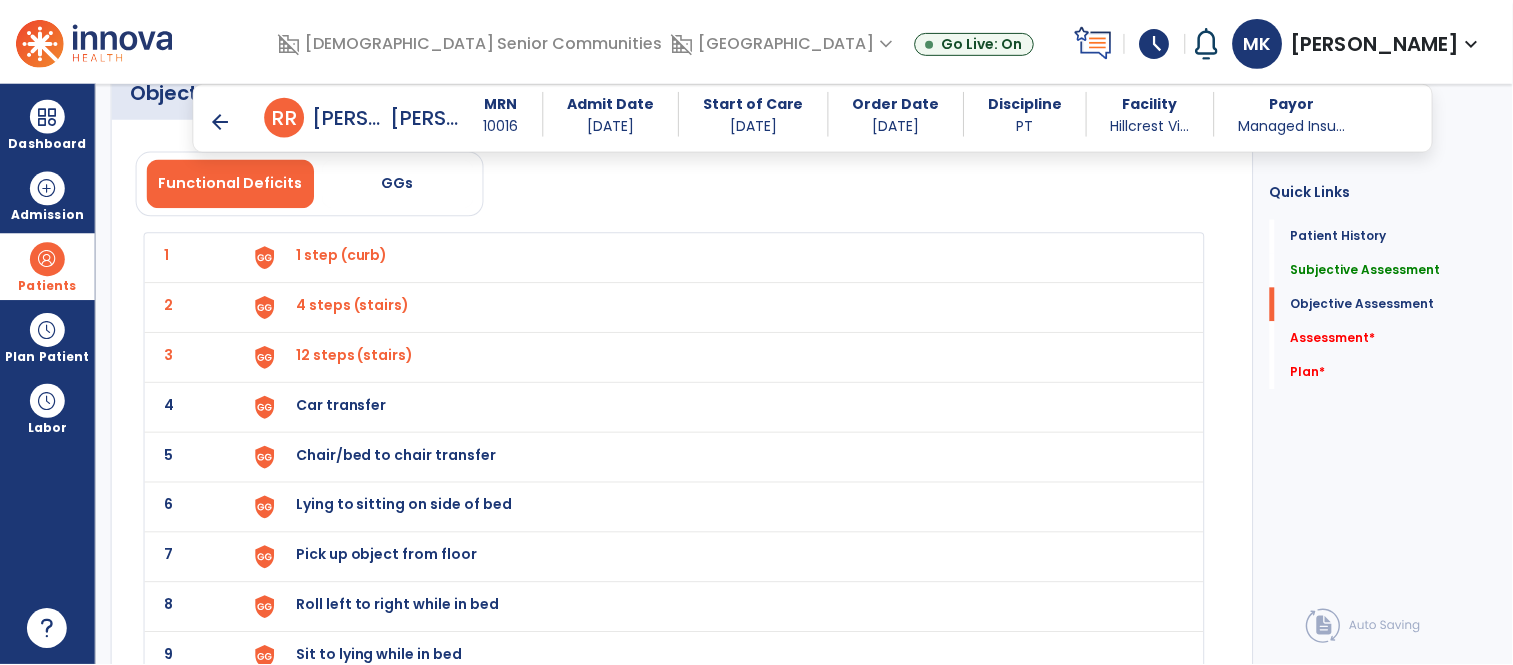 scroll, scrollTop: 2228, scrollLeft: 0, axis: vertical 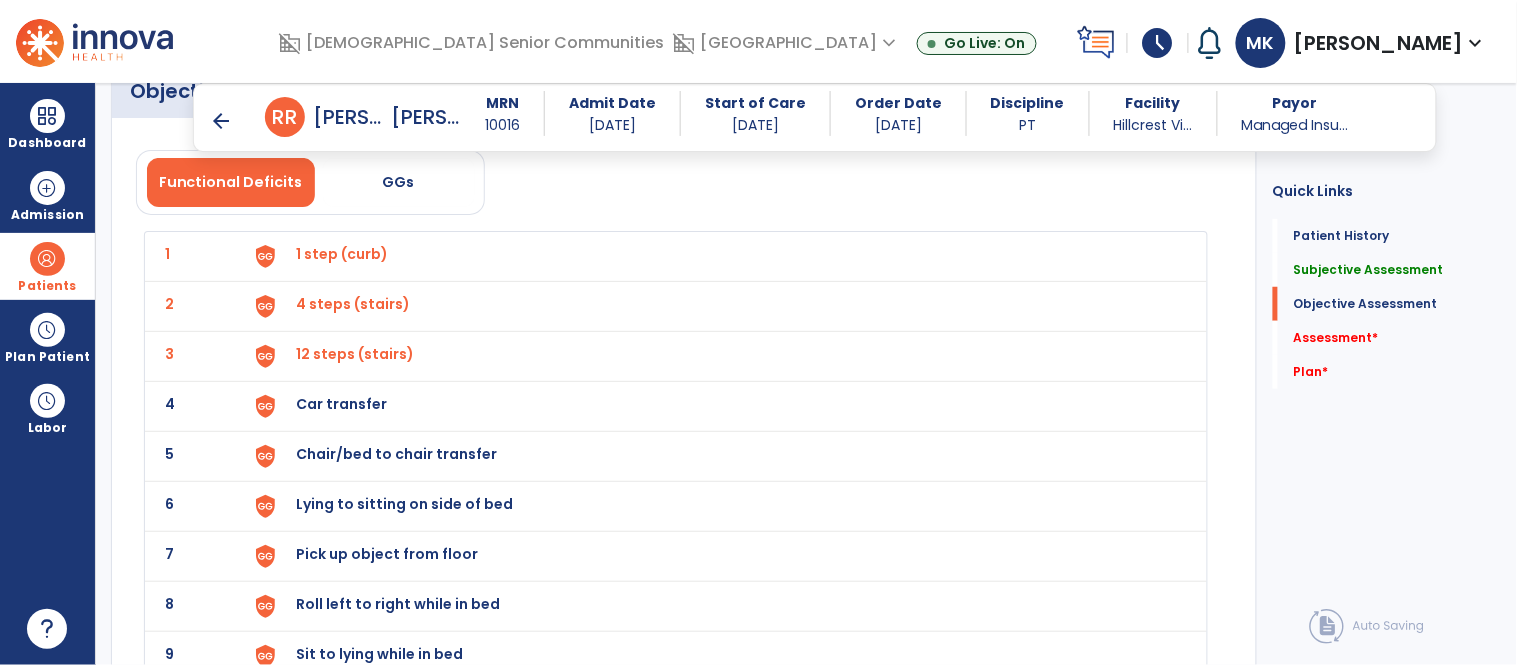 click on "Car transfer" at bounding box center [343, 254] 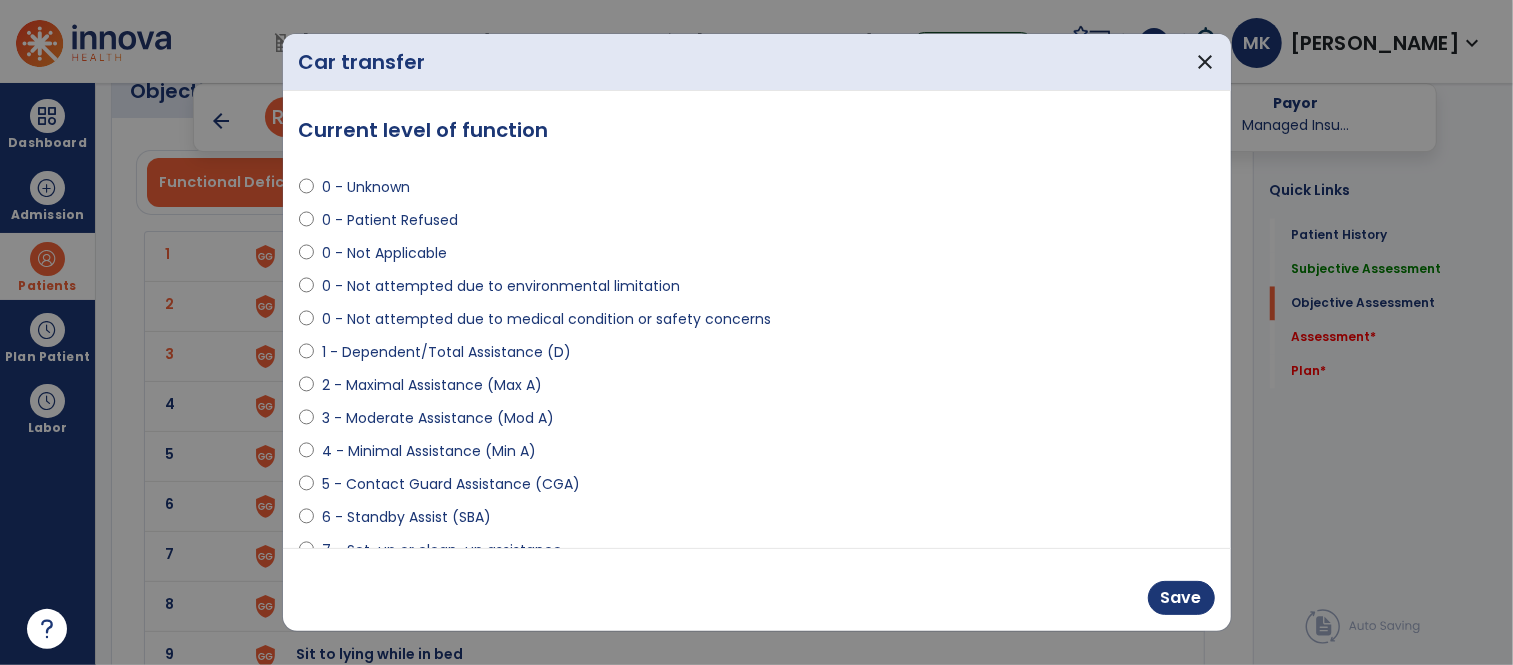 scroll, scrollTop: 2228, scrollLeft: 0, axis: vertical 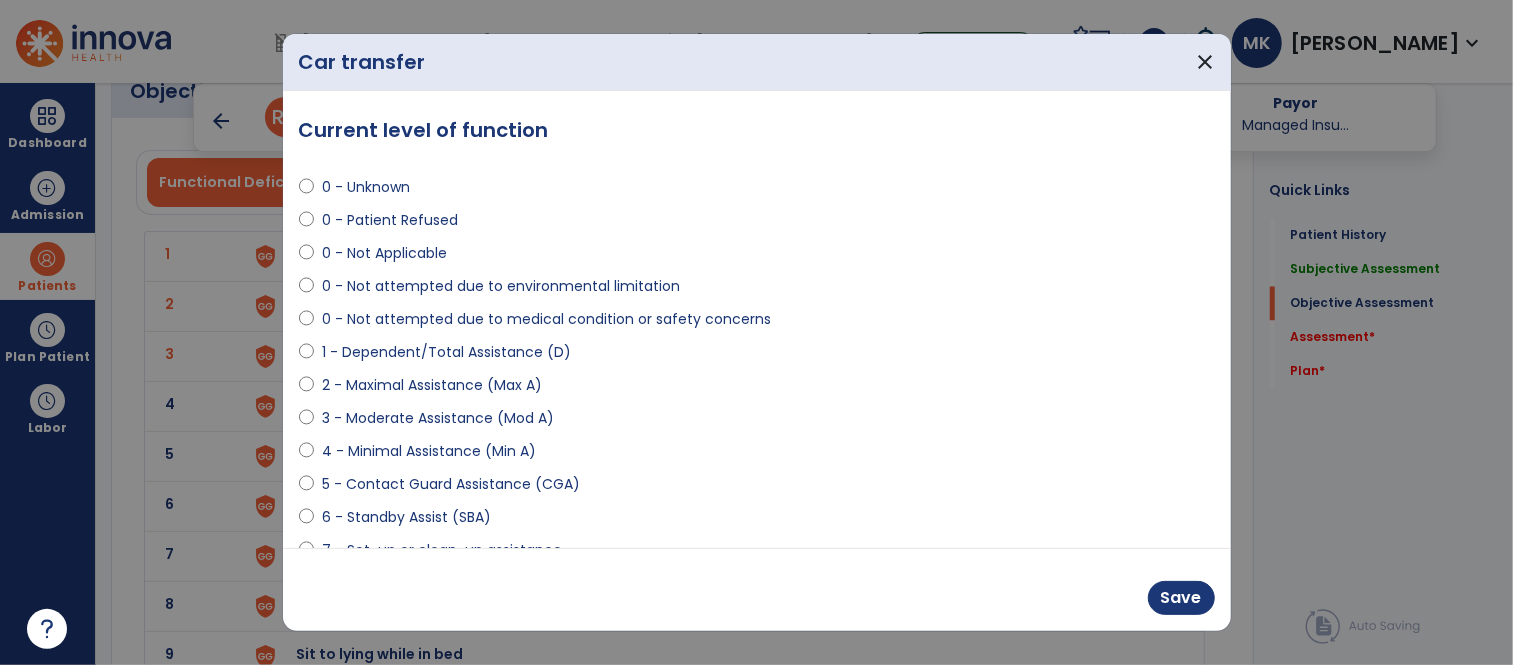 select on "**********" 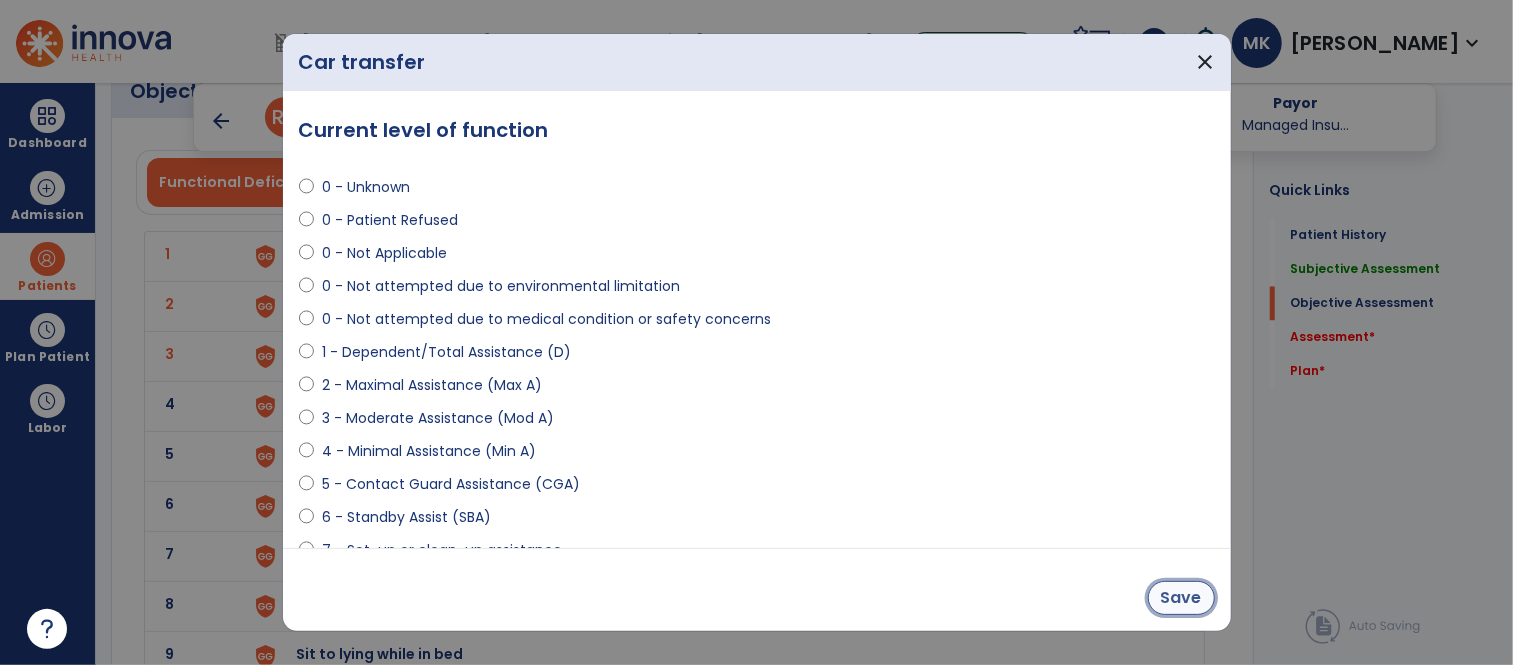 click on "Save" at bounding box center [1181, 598] 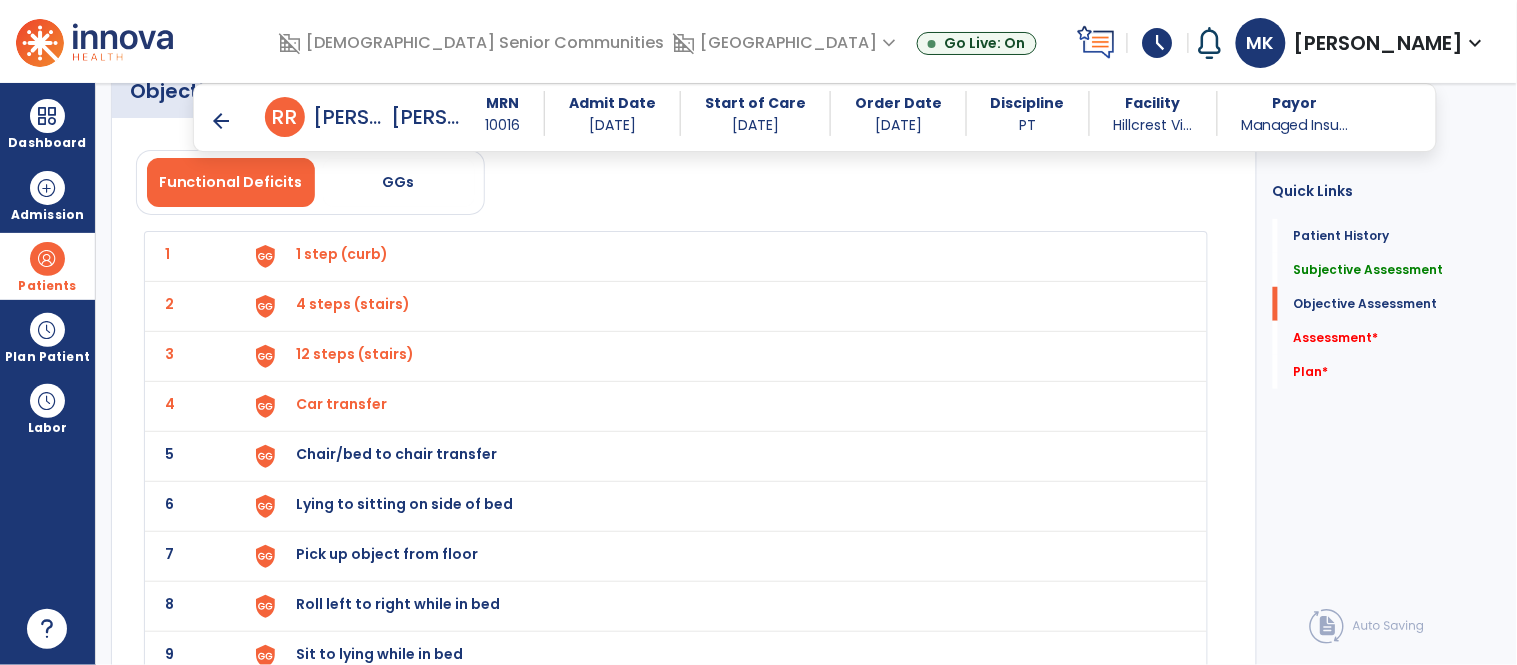 click on "Chair/bed to chair transfer" at bounding box center (343, 254) 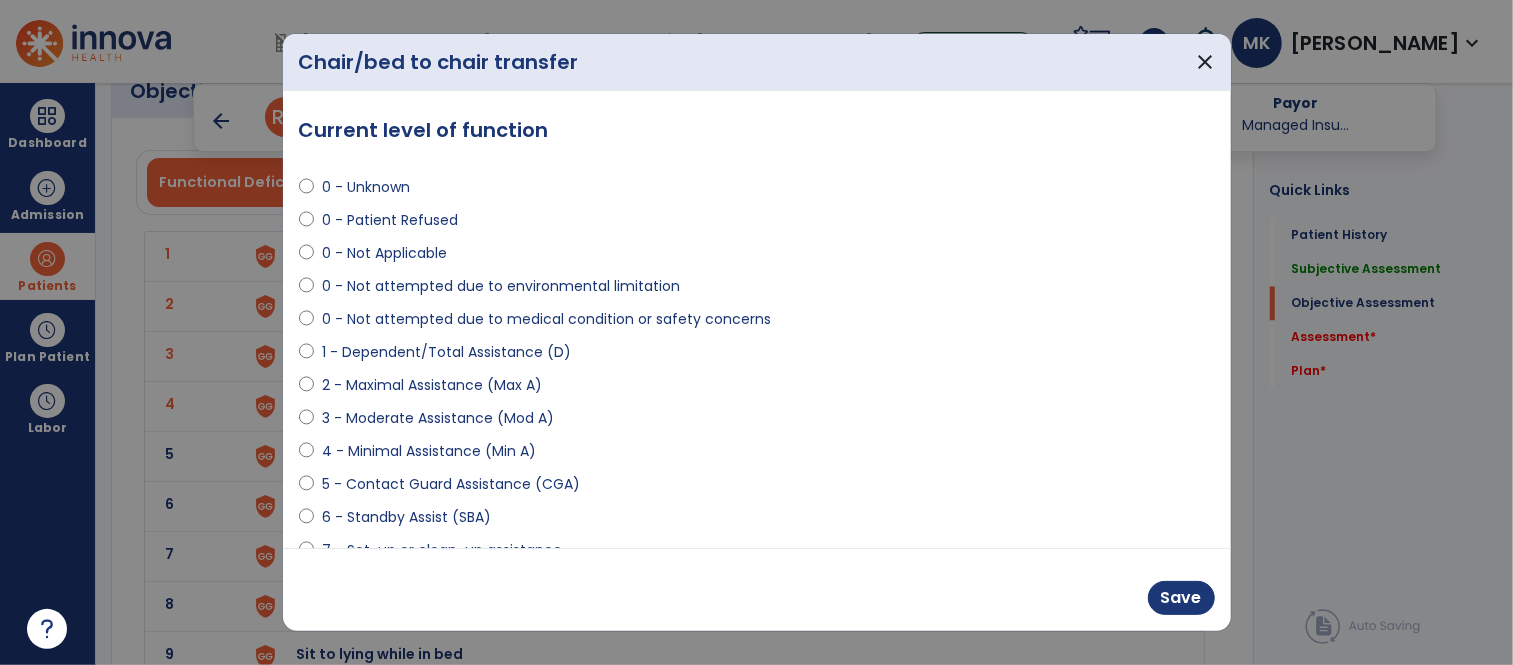 scroll, scrollTop: 2228, scrollLeft: 0, axis: vertical 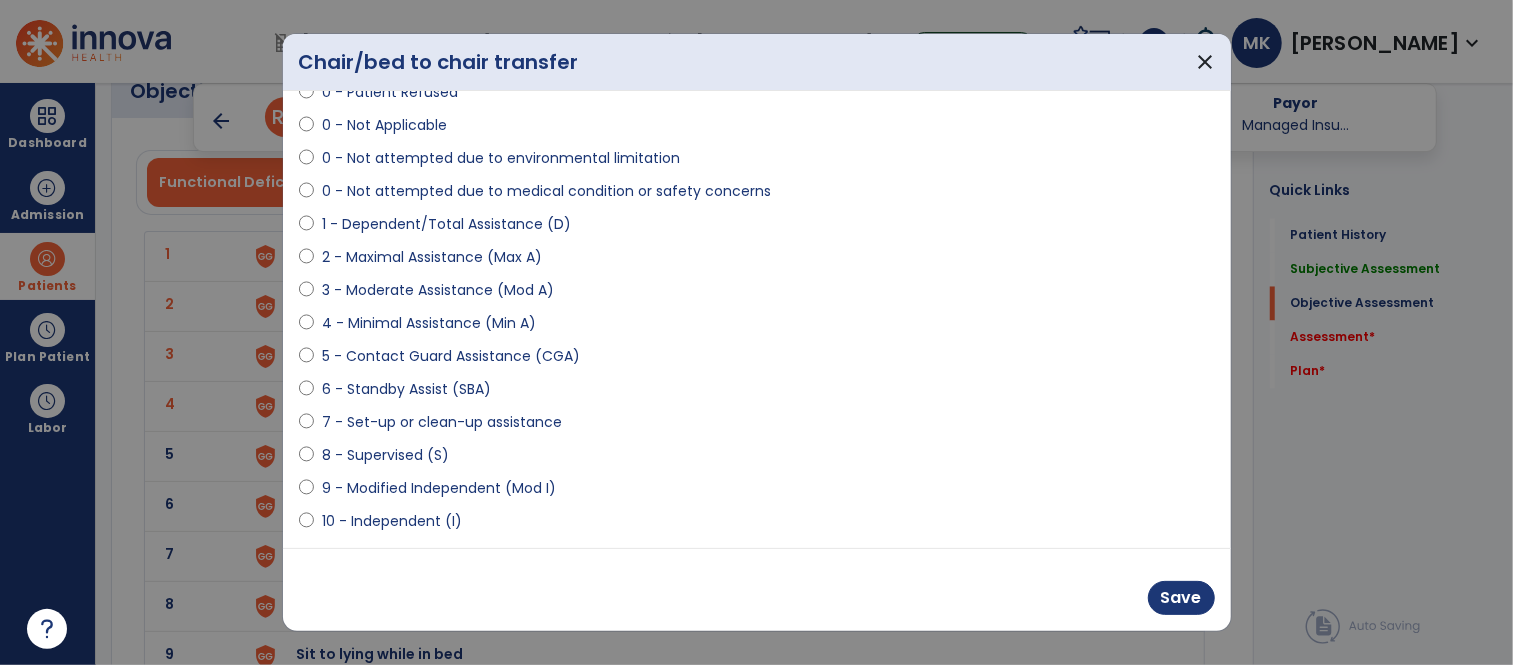 select on "**********" 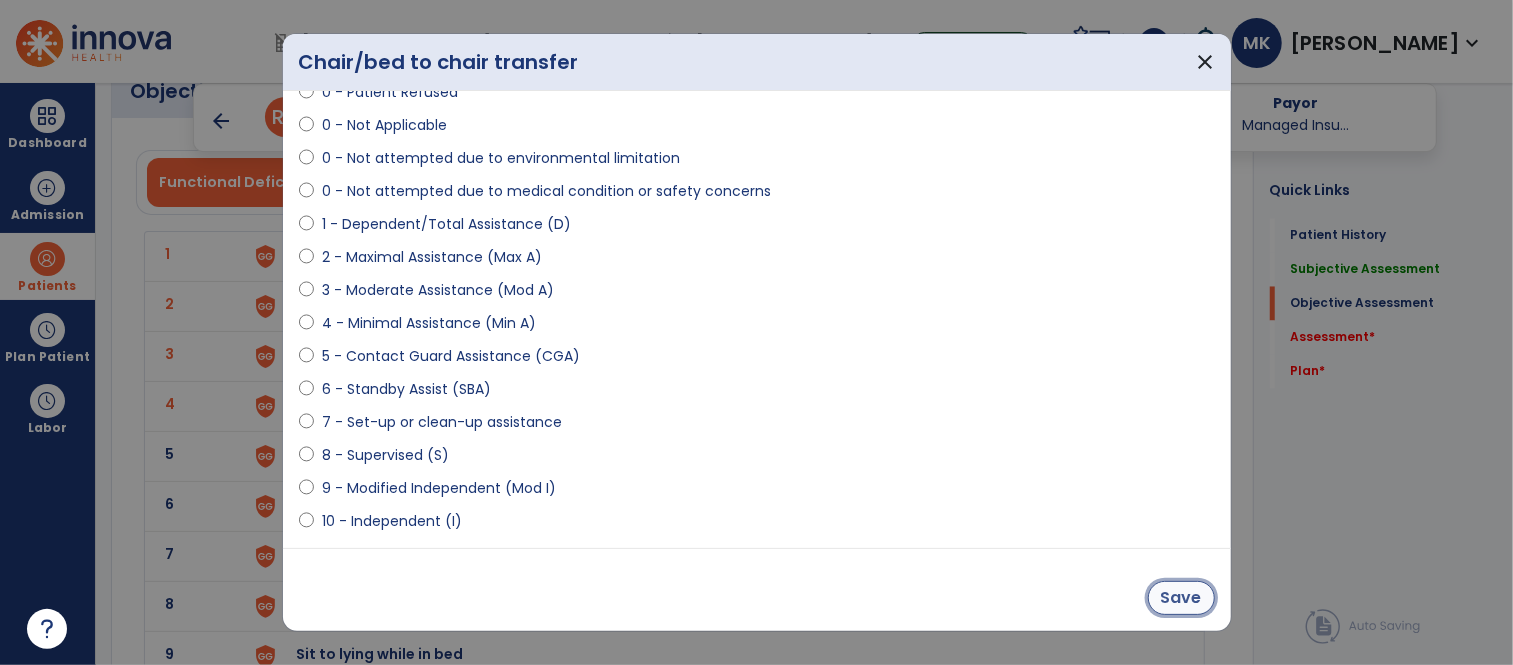 click on "Save" at bounding box center [1181, 598] 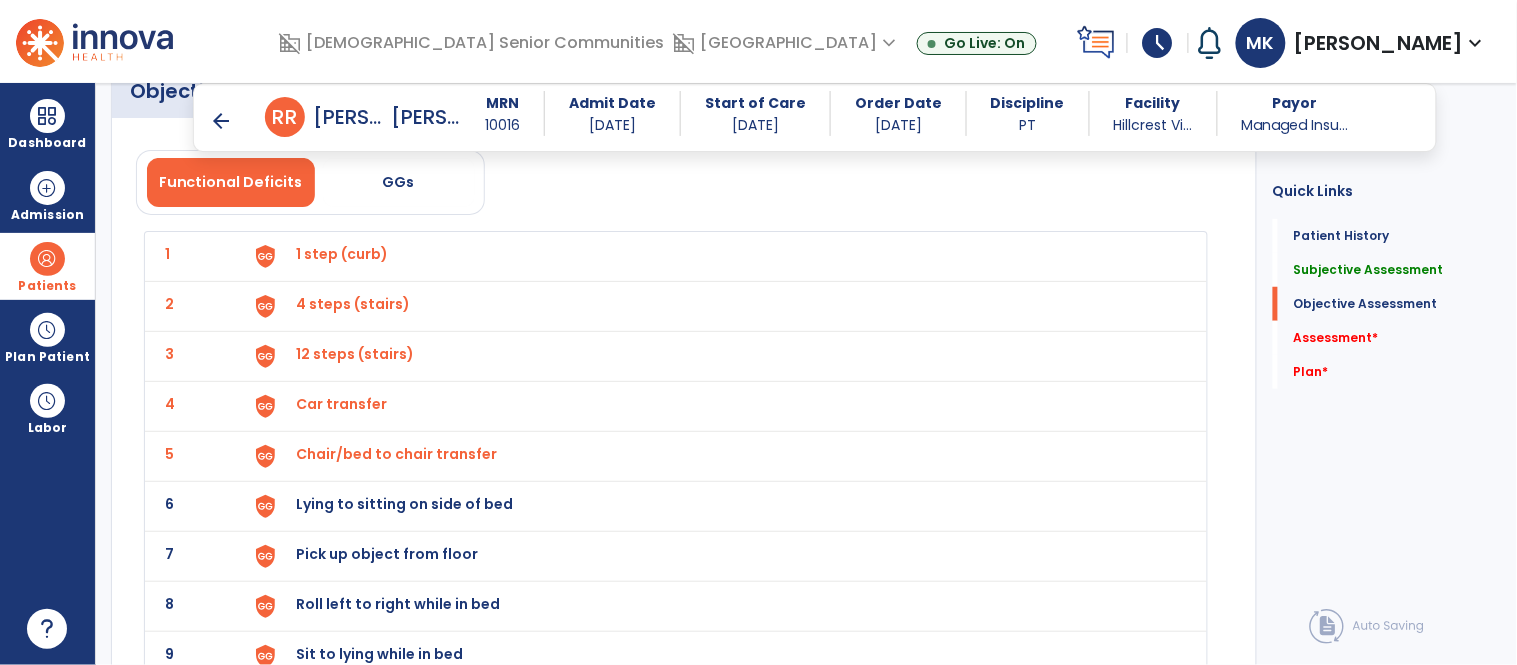 click on "Lying to sitting on side of bed" at bounding box center (343, 254) 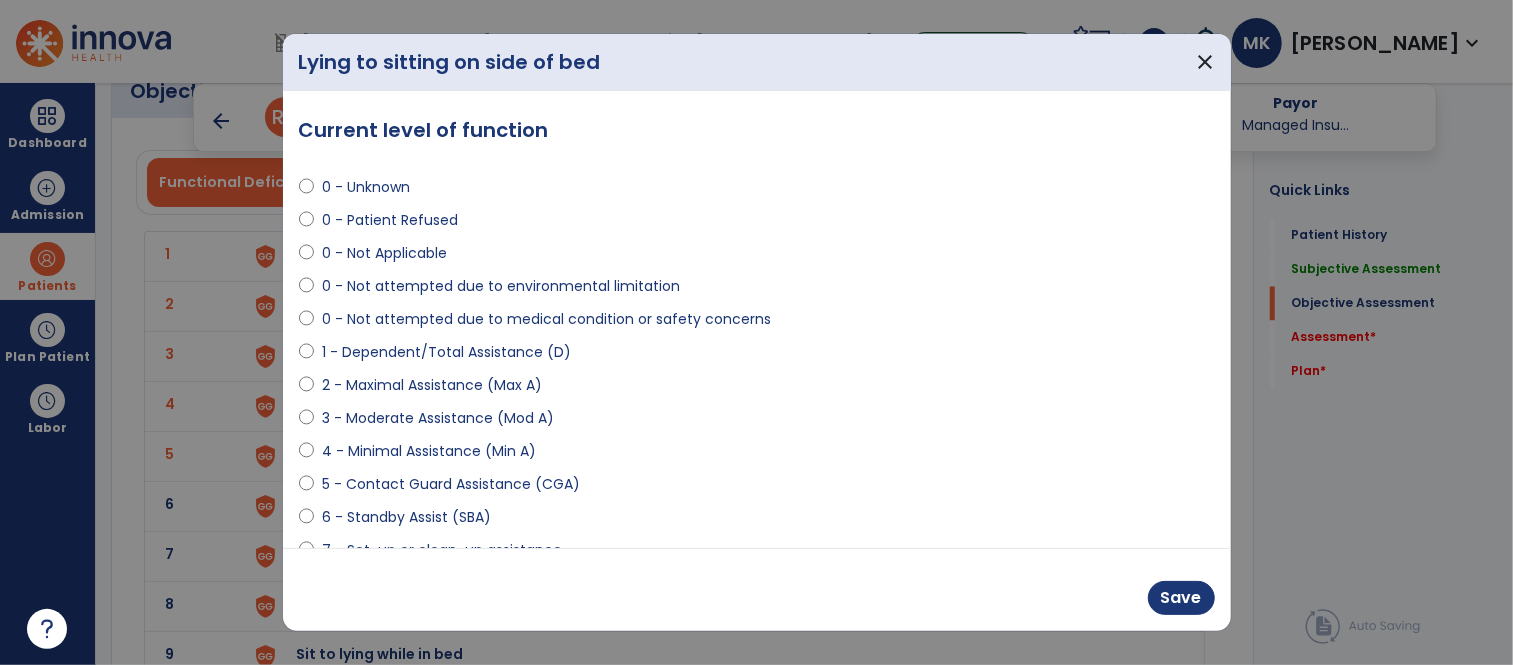 scroll, scrollTop: 2228, scrollLeft: 0, axis: vertical 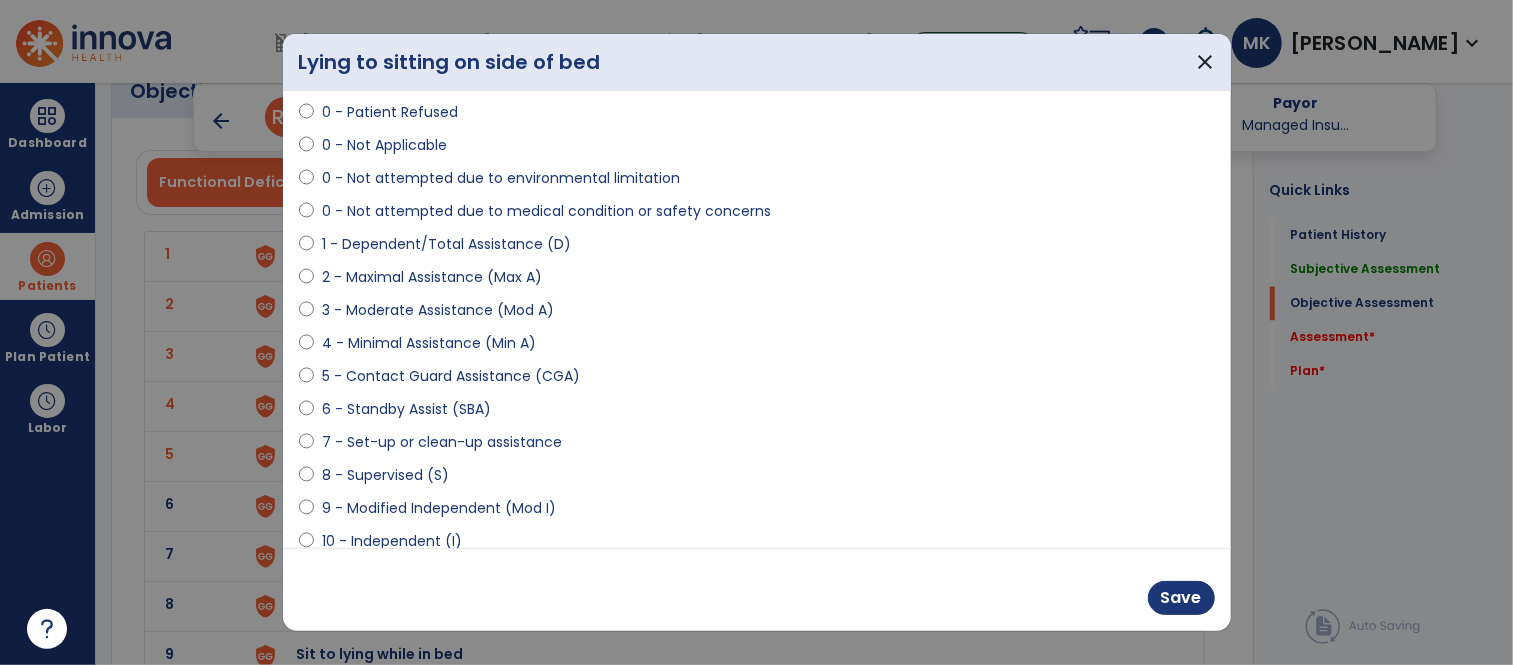 click on "**********" at bounding box center (757, 319) 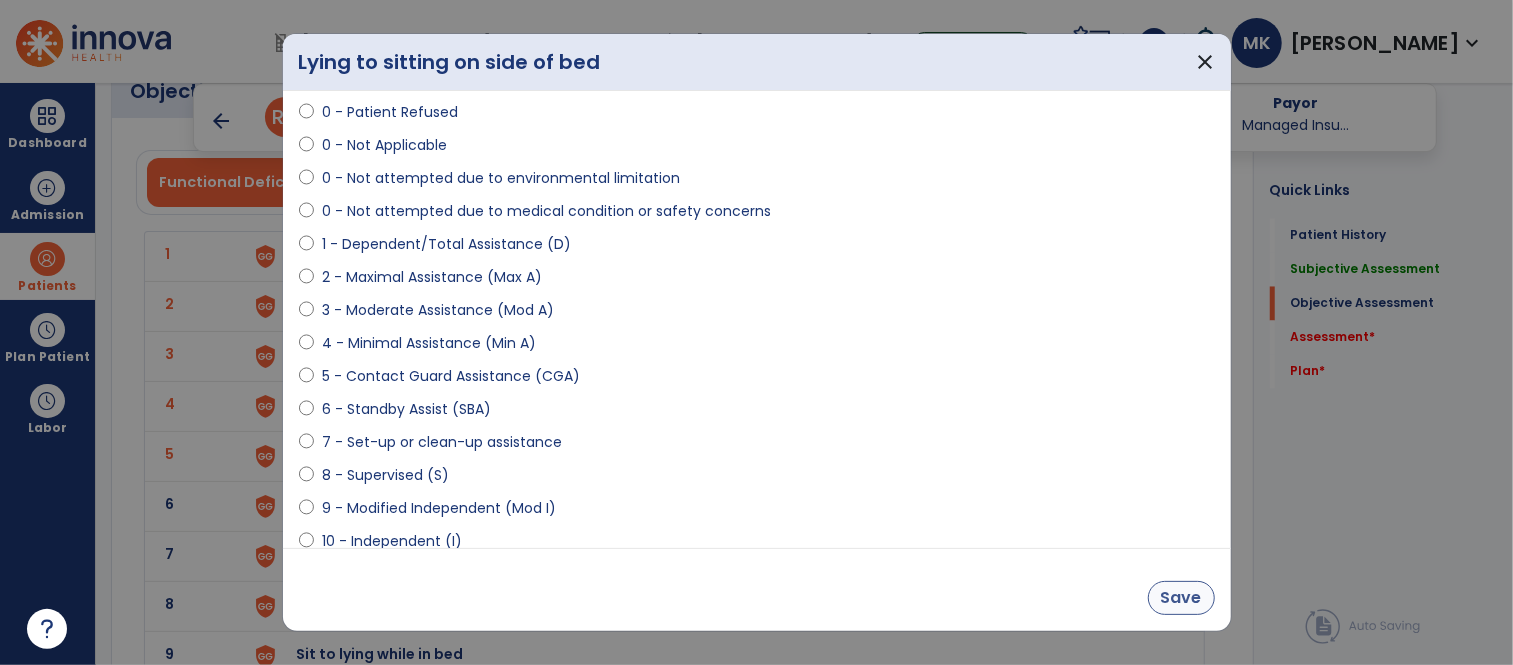 select on "**********" 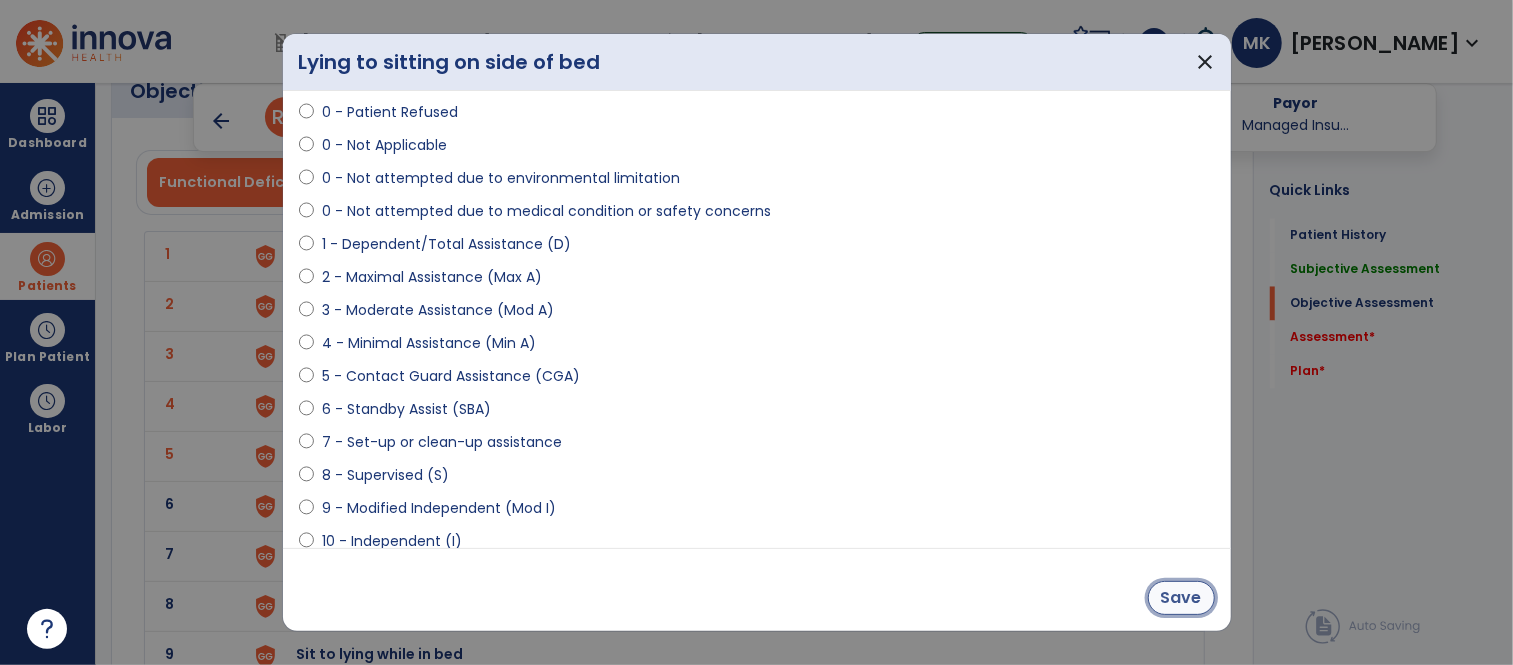 click on "Save" at bounding box center [1181, 598] 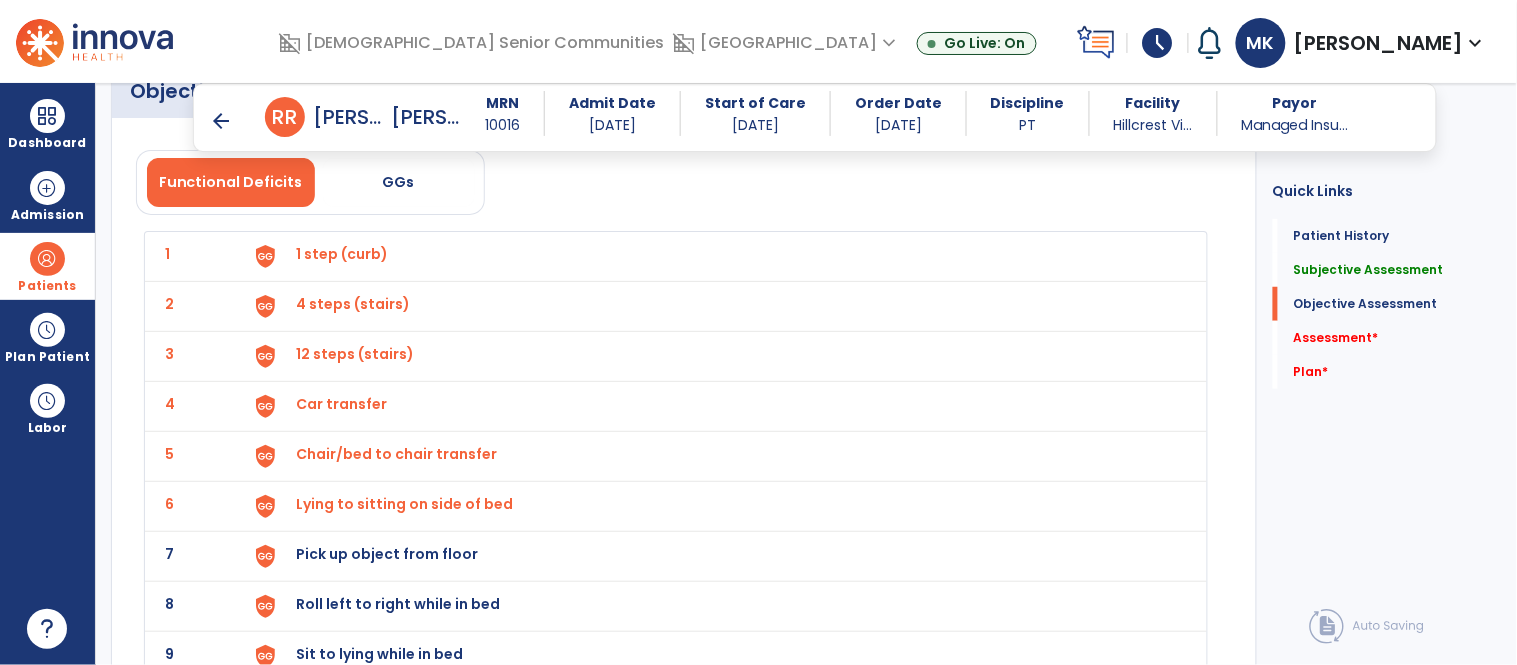 click on "8 Roll left to right while in bed" 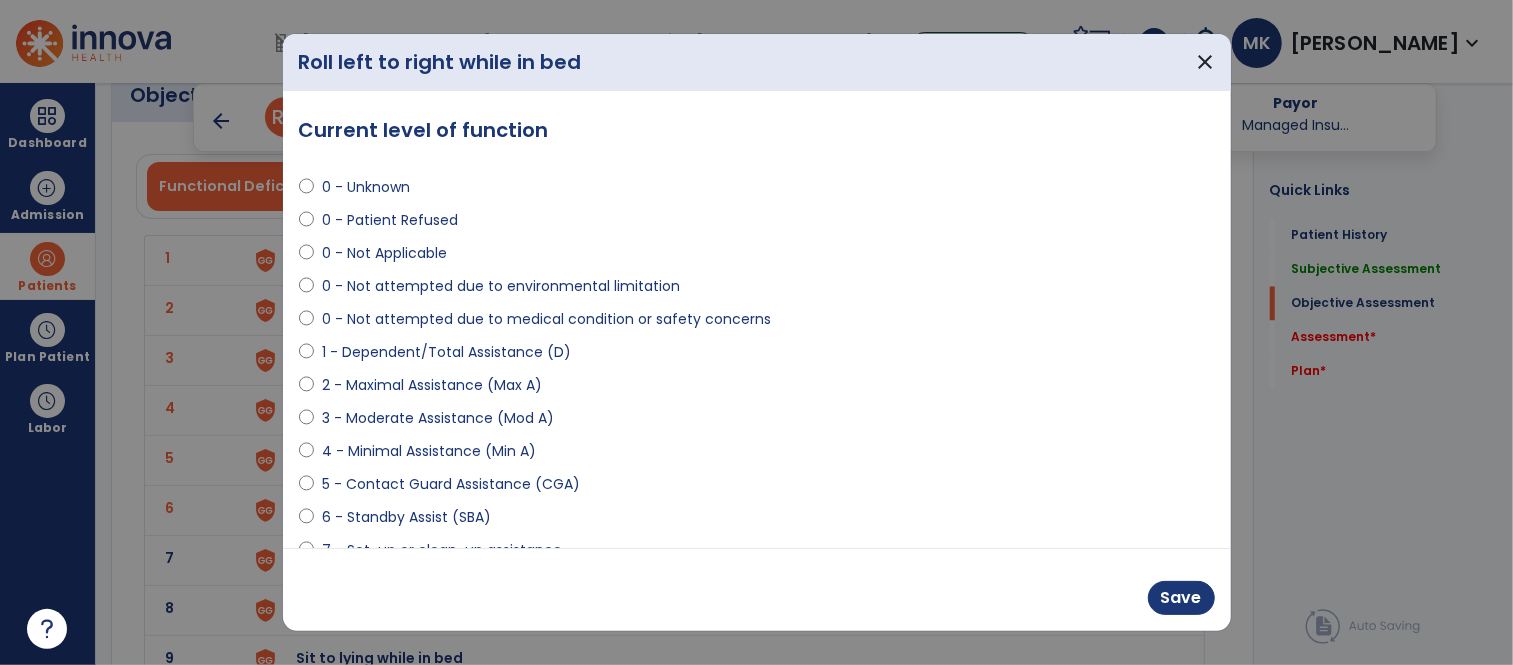 scroll, scrollTop: 2228, scrollLeft: 0, axis: vertical 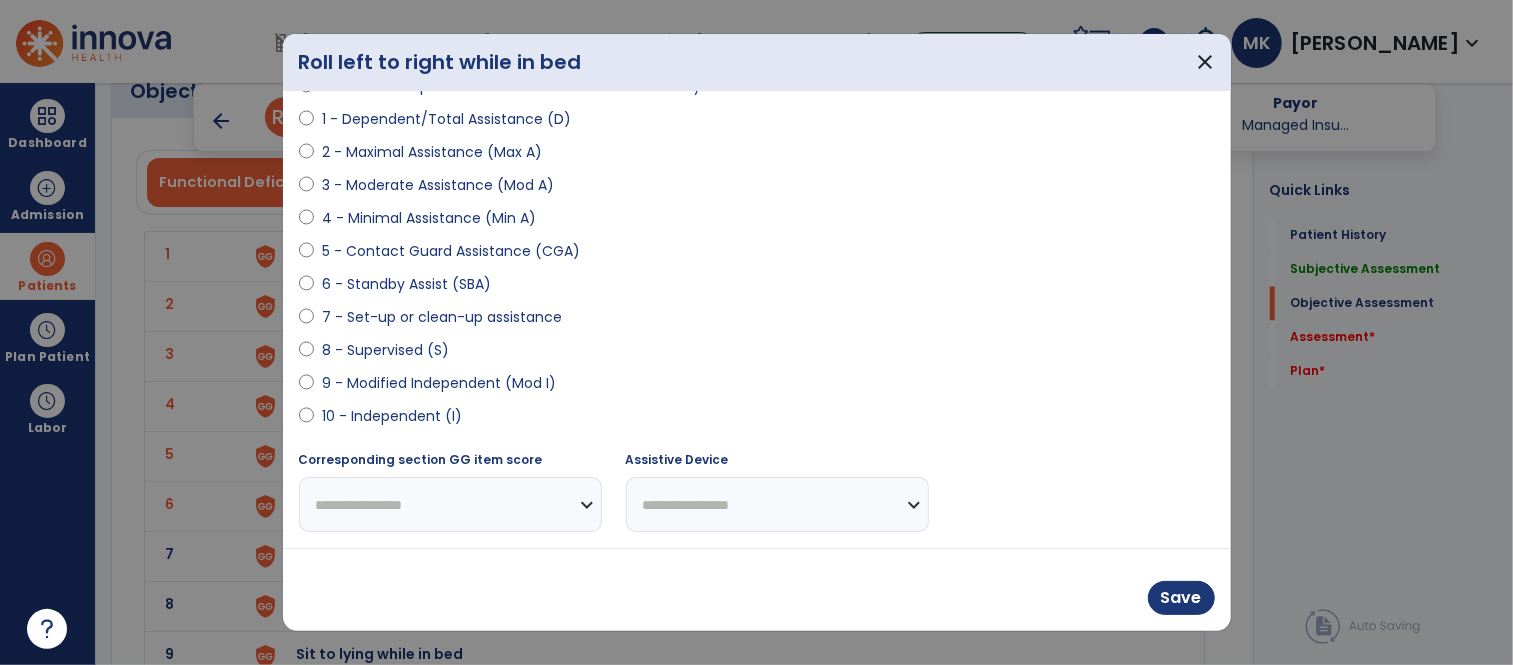 select on "**********" 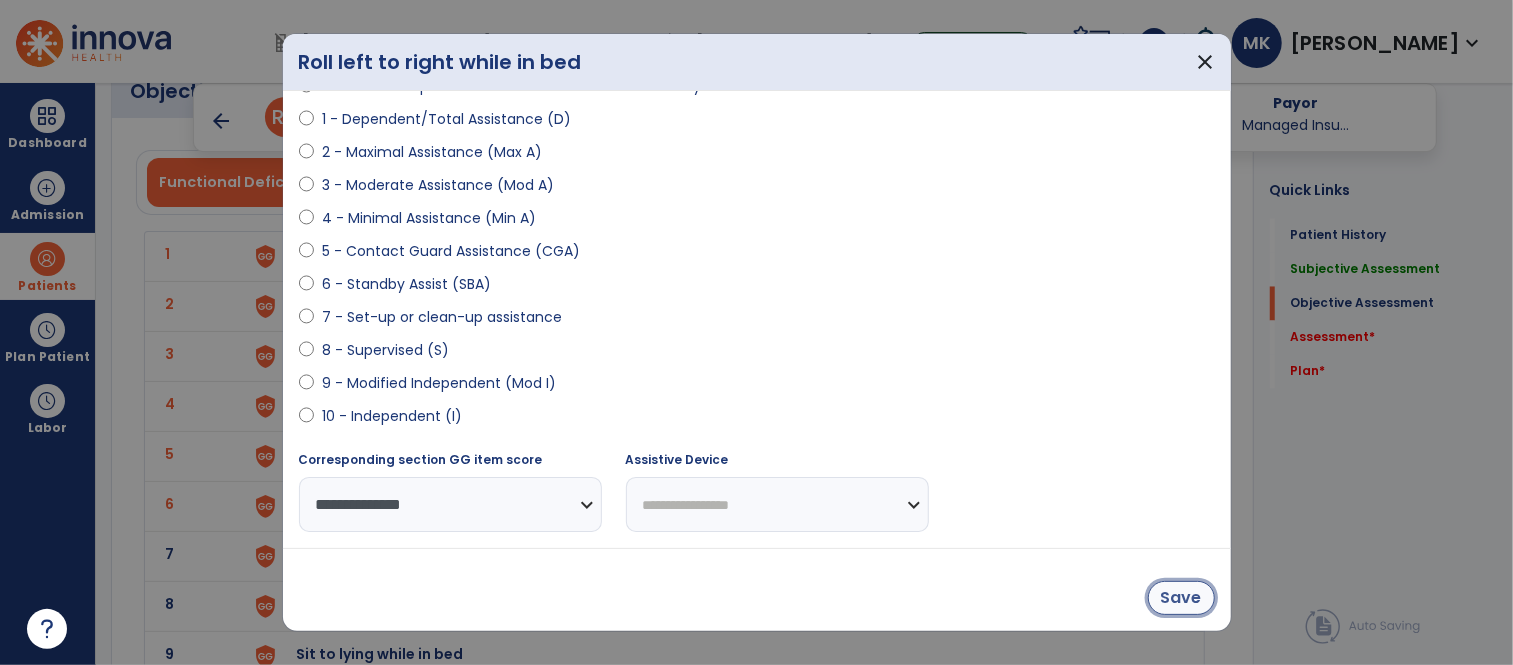 click on "Save" at bounding box center [1181, 598] 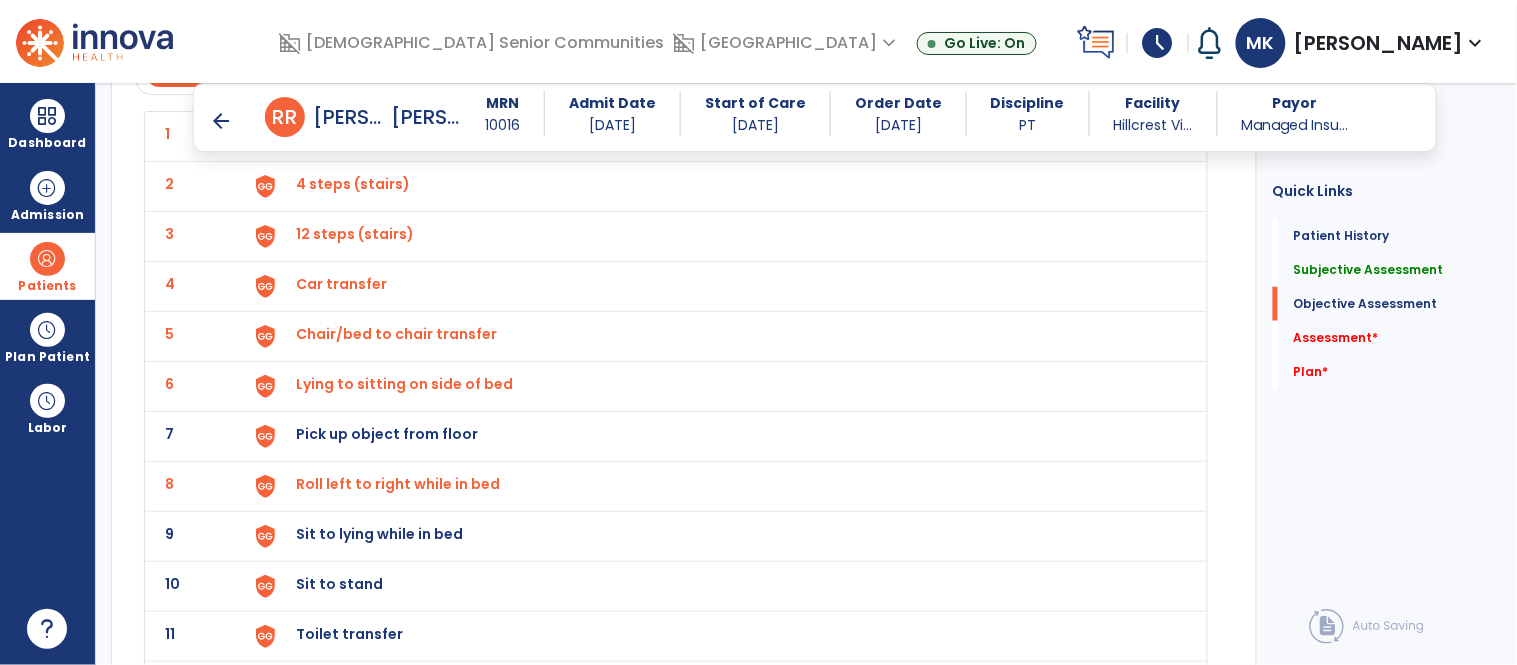 click on "Pick up object from floor" at bounding box center [343, 134] 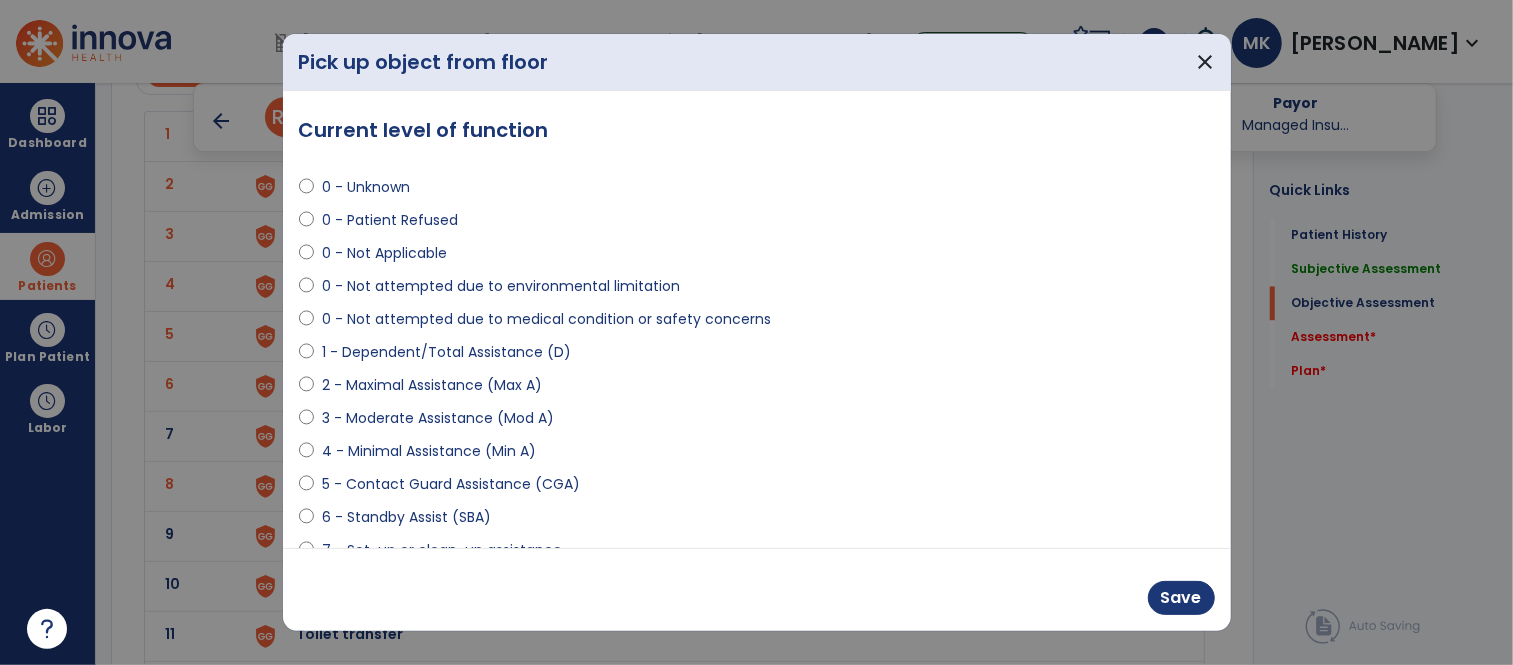 scroll, scrollTop: 2348, scrollLeft: 0, axis: vertical 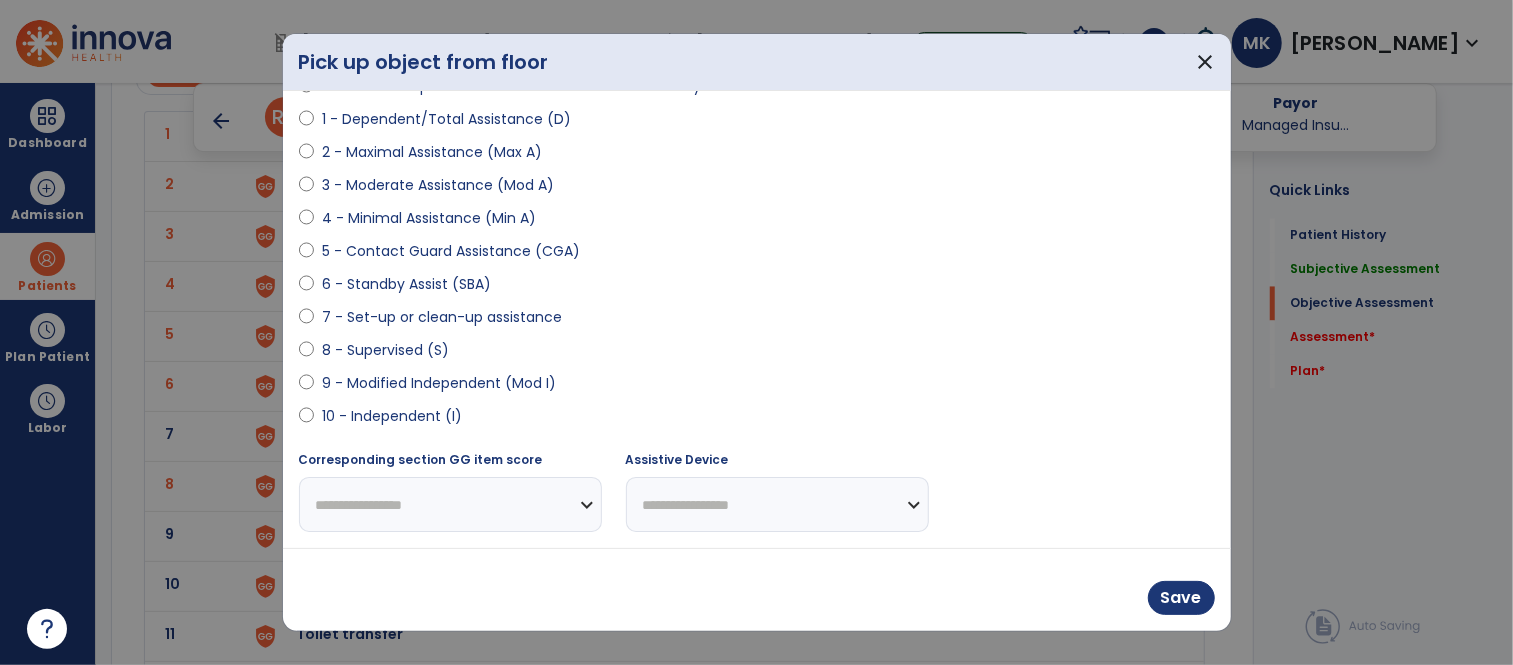 select on "**********" 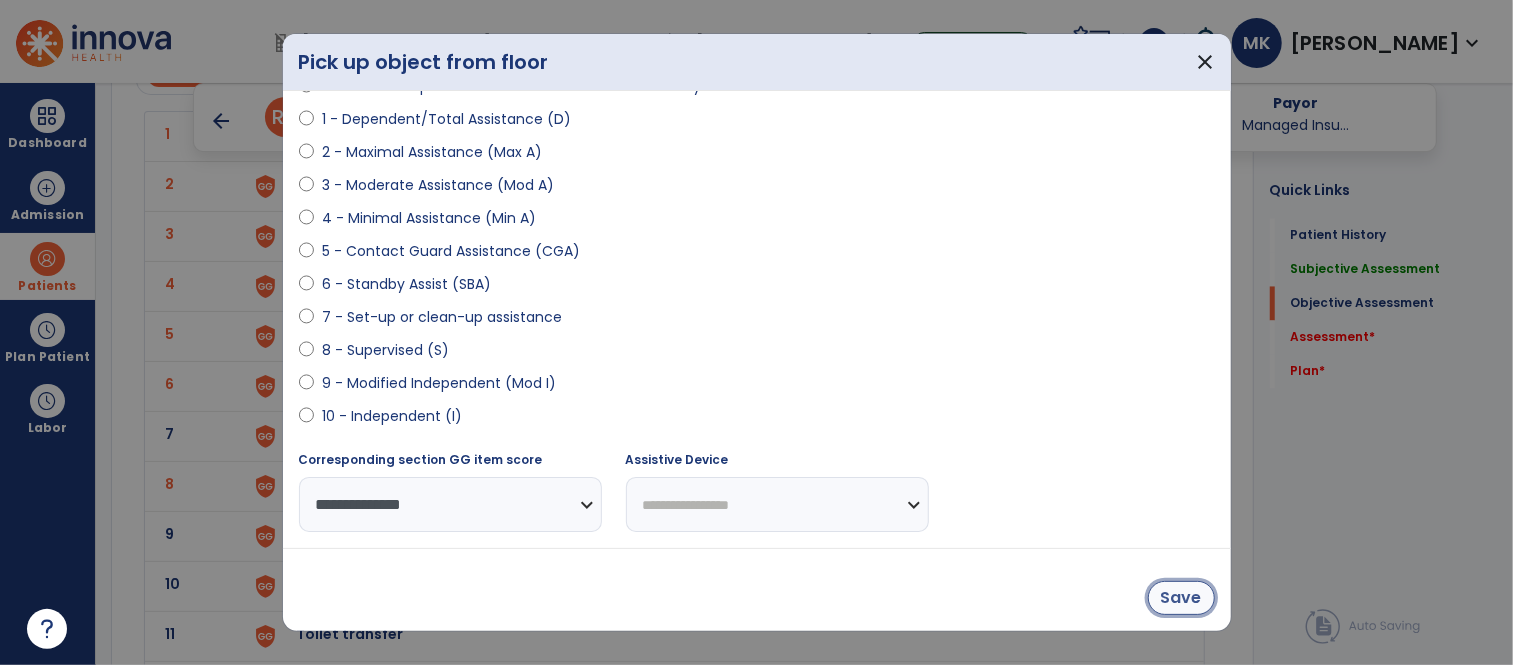 click on "Save" at bounding box center (1181, 598) 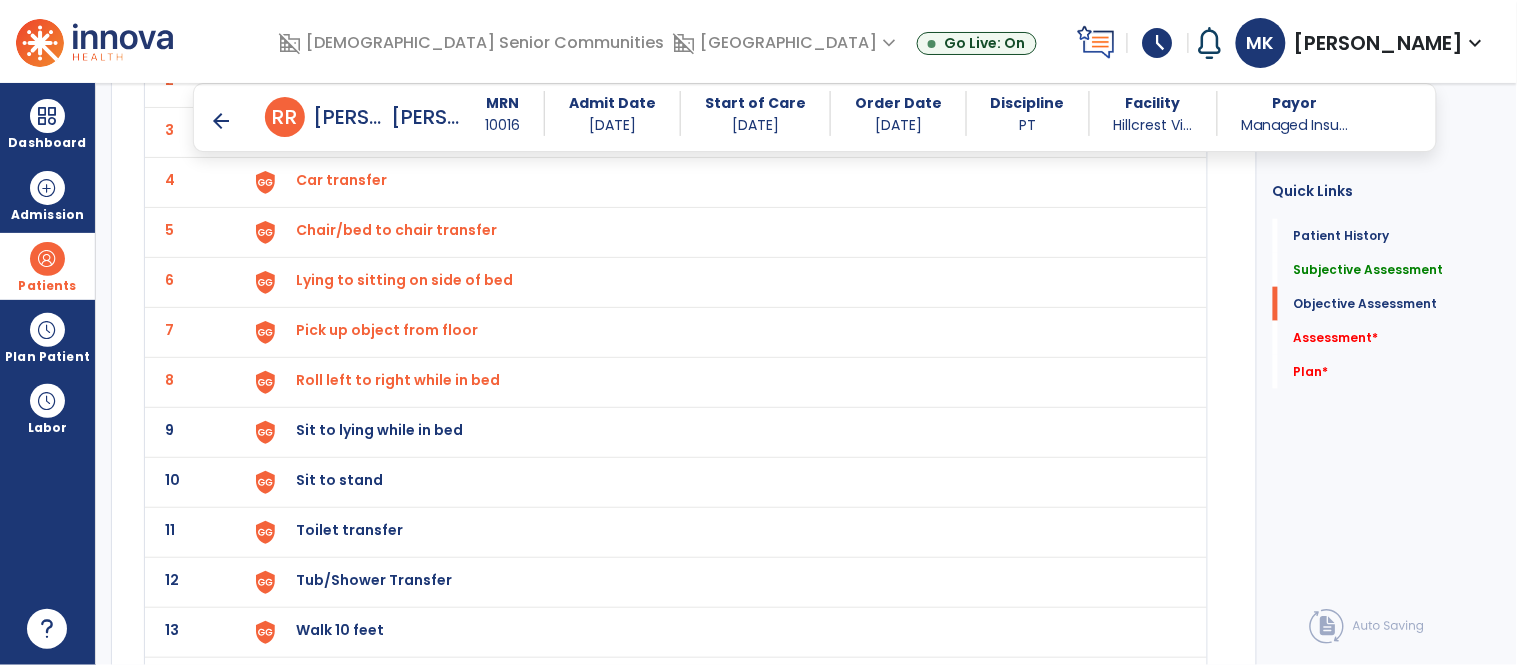 click on "Sit to lying while in bed" at bounding box center [343, 30] 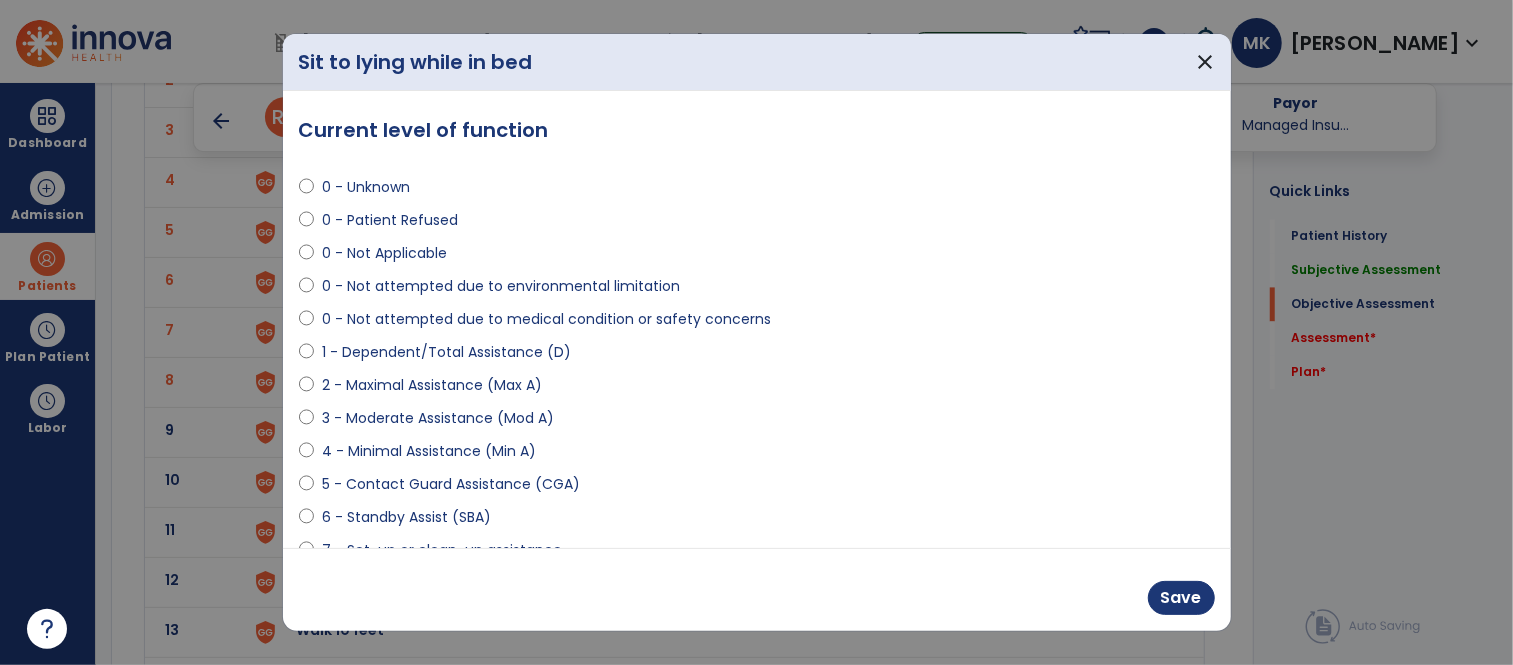 scroll, scrollTop: 2452, scrollLeft: 0, axis: vertical 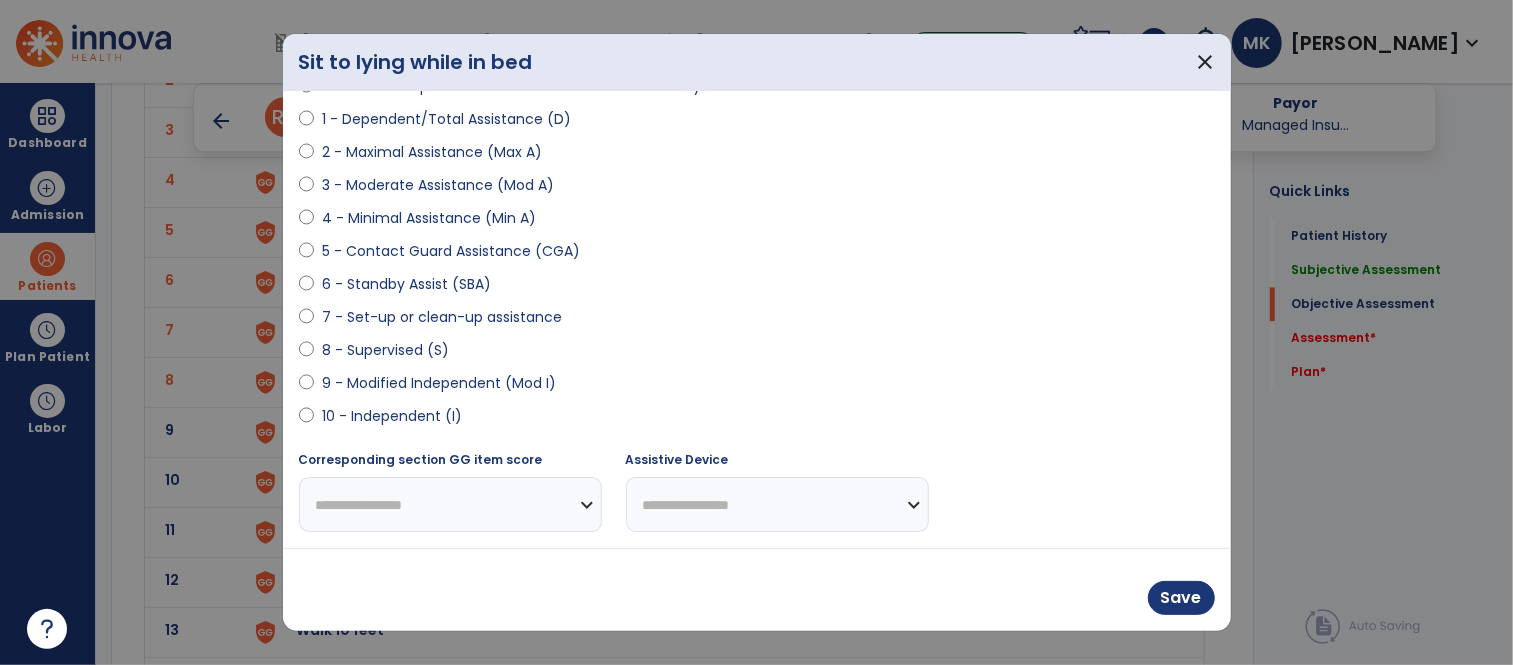 select on "**********" 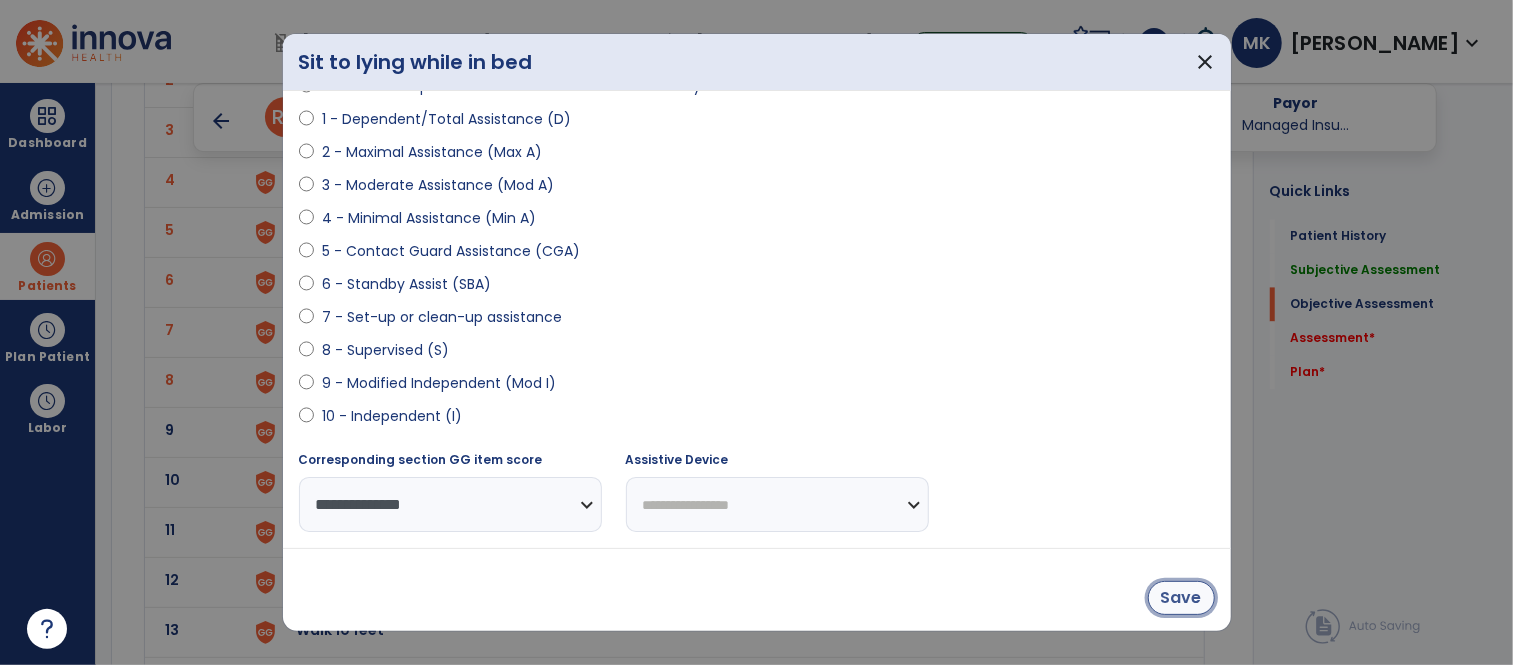 click on "Save" at bounding box center [1181, 598] 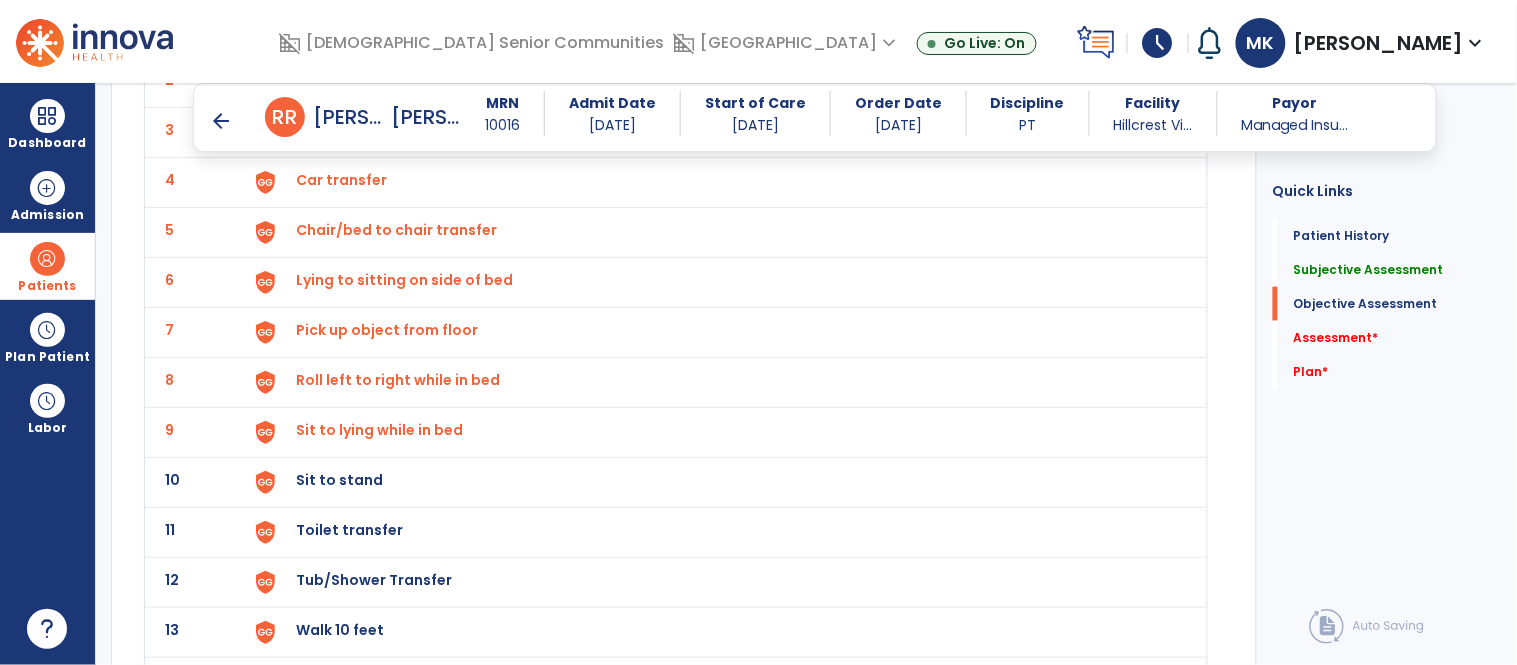 click on "Sit to stand" at bounding box center (343, 30) 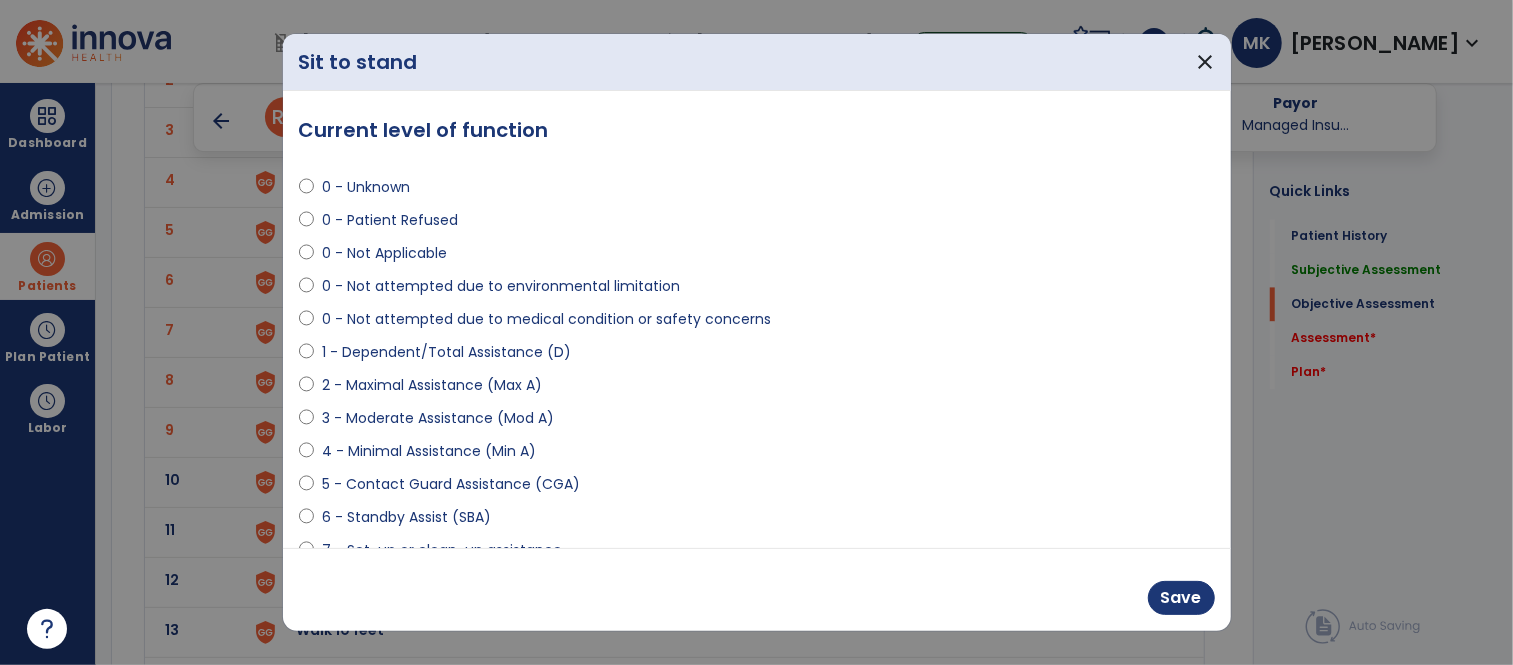 scroll, scrollTop: 2452, scrollLeft: 0, axis: vertical 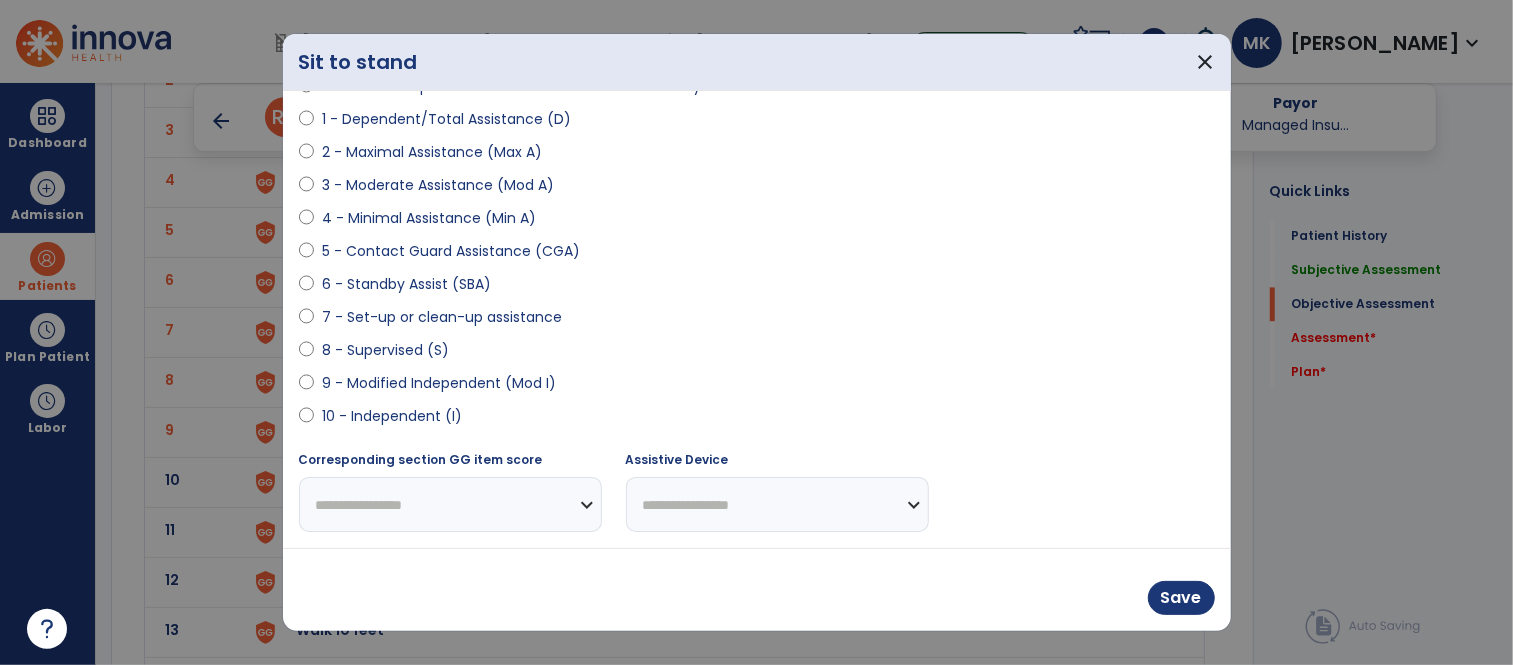 select on "**********" 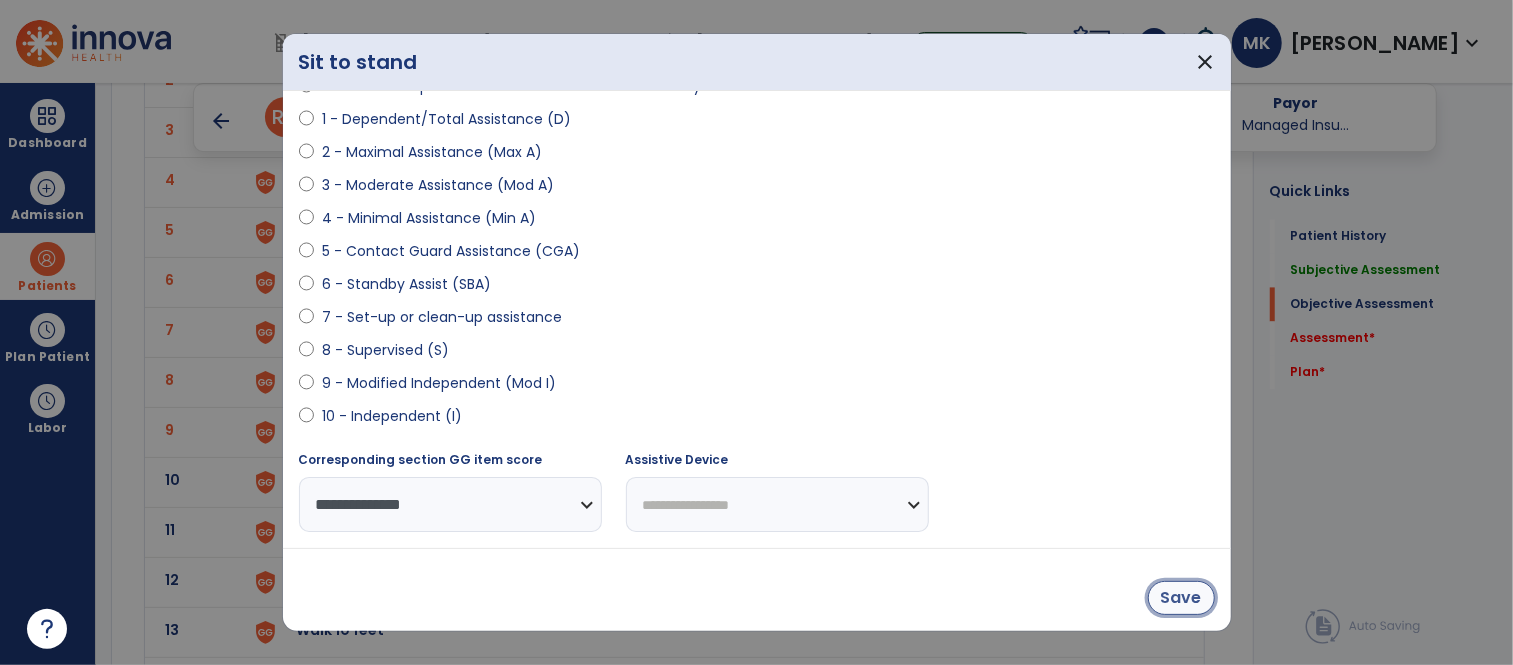 click on "Save" at bounding box center (1181, 598) 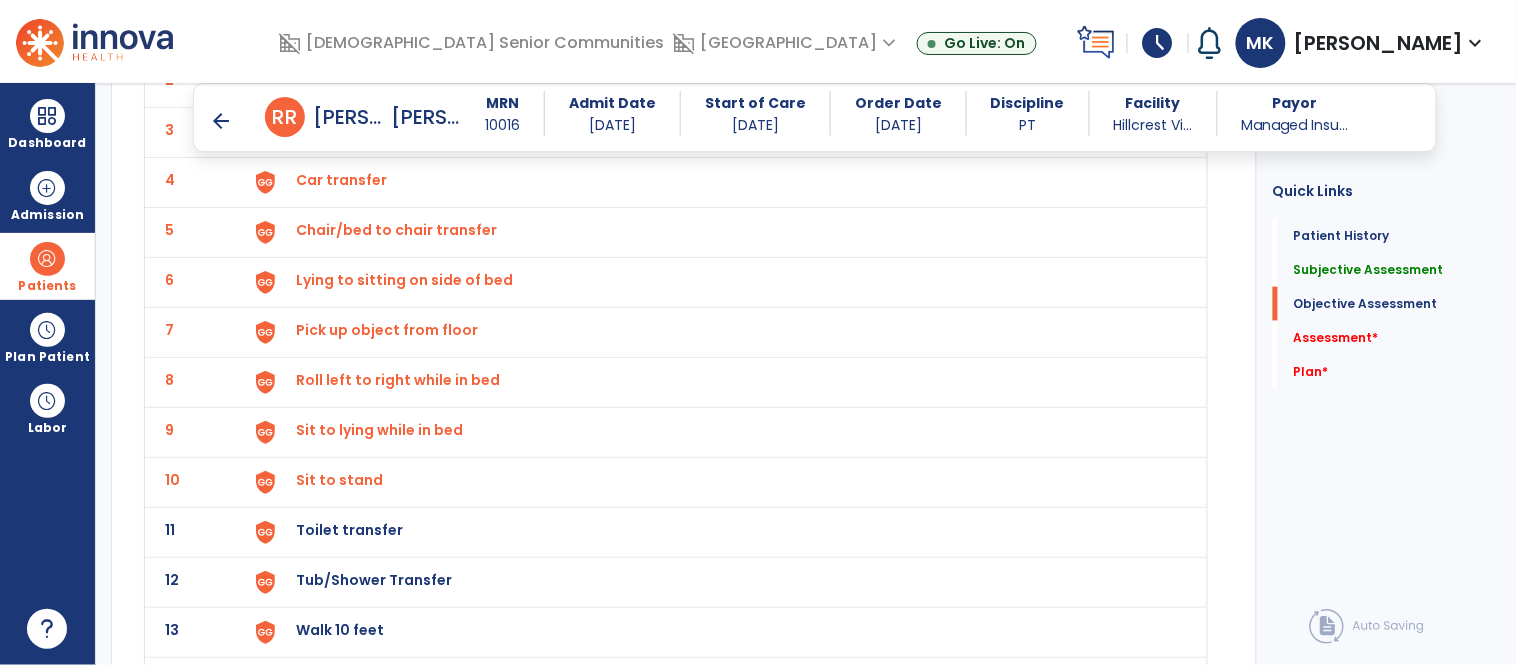 click on "Toilet transfer" at bounding box center (343, 30) 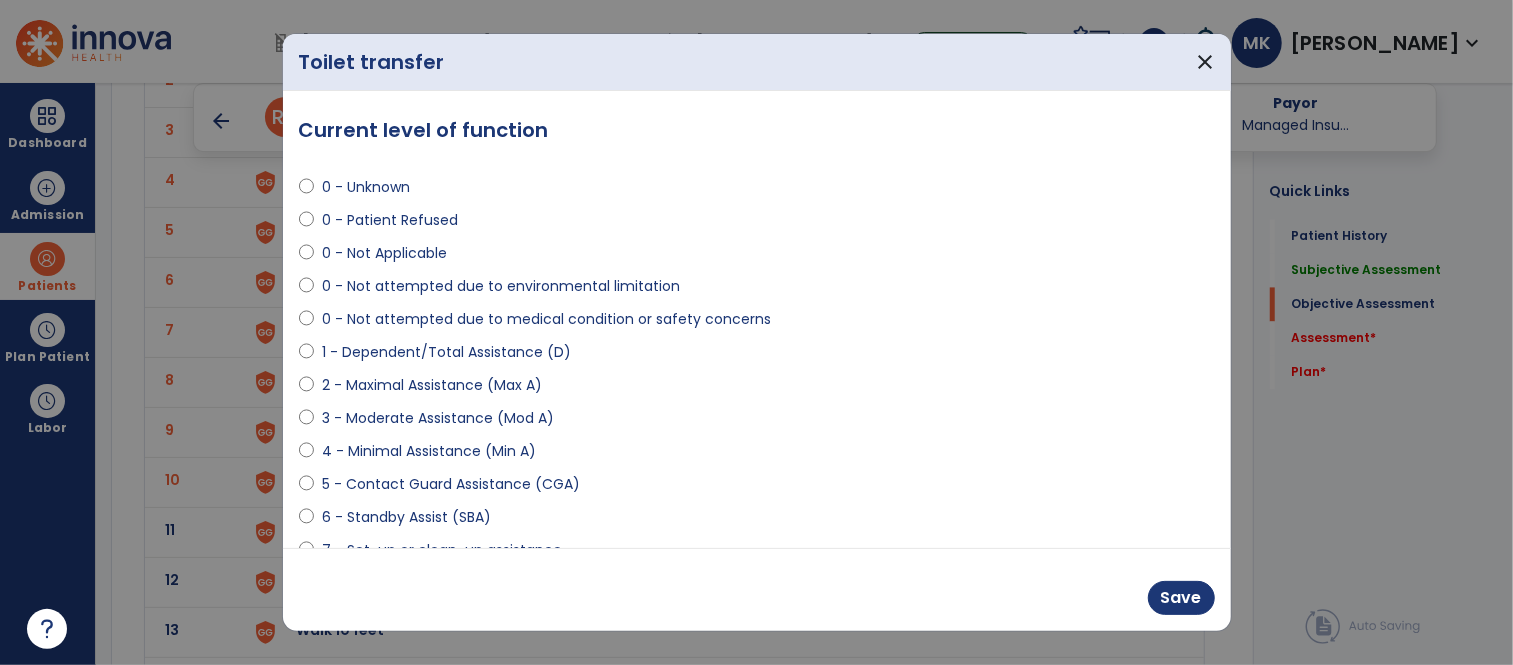 scroll, scrollTop: 2452, scrollLeft: 0, axis: vertical 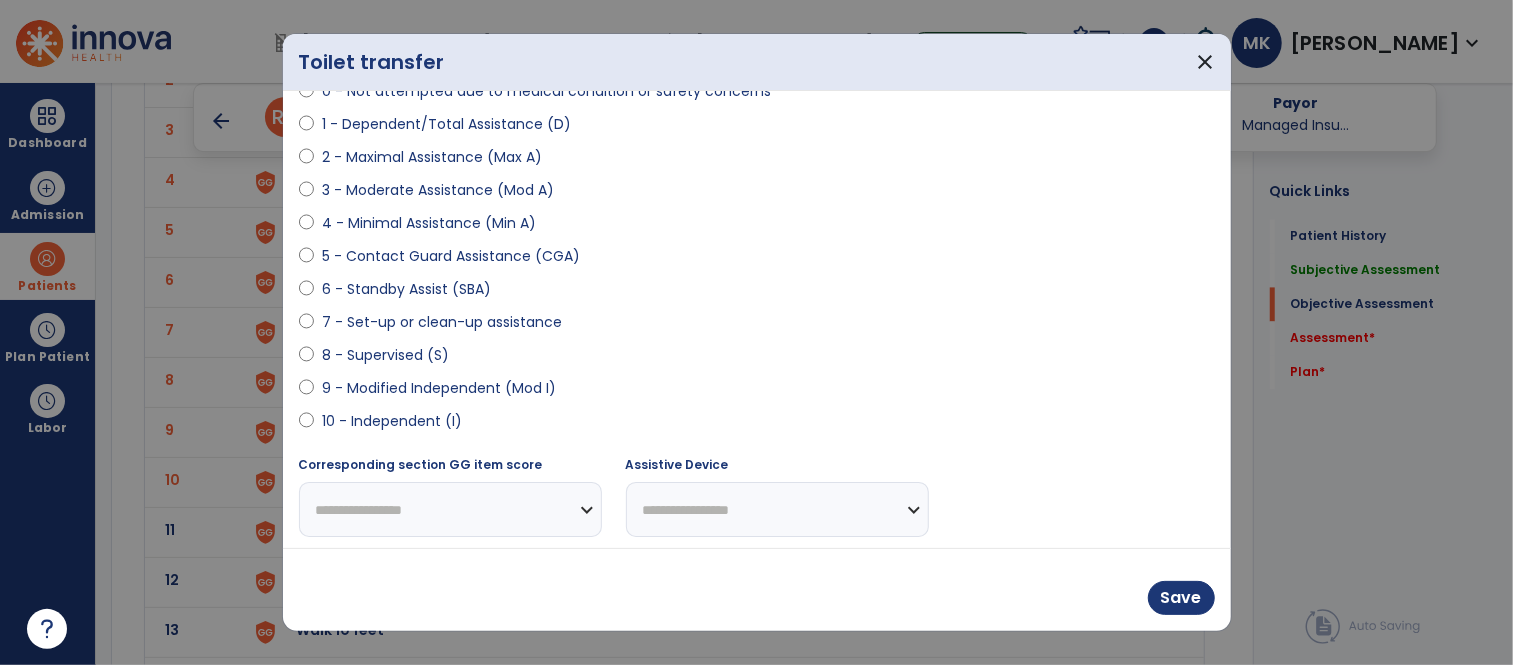 select on "**********" 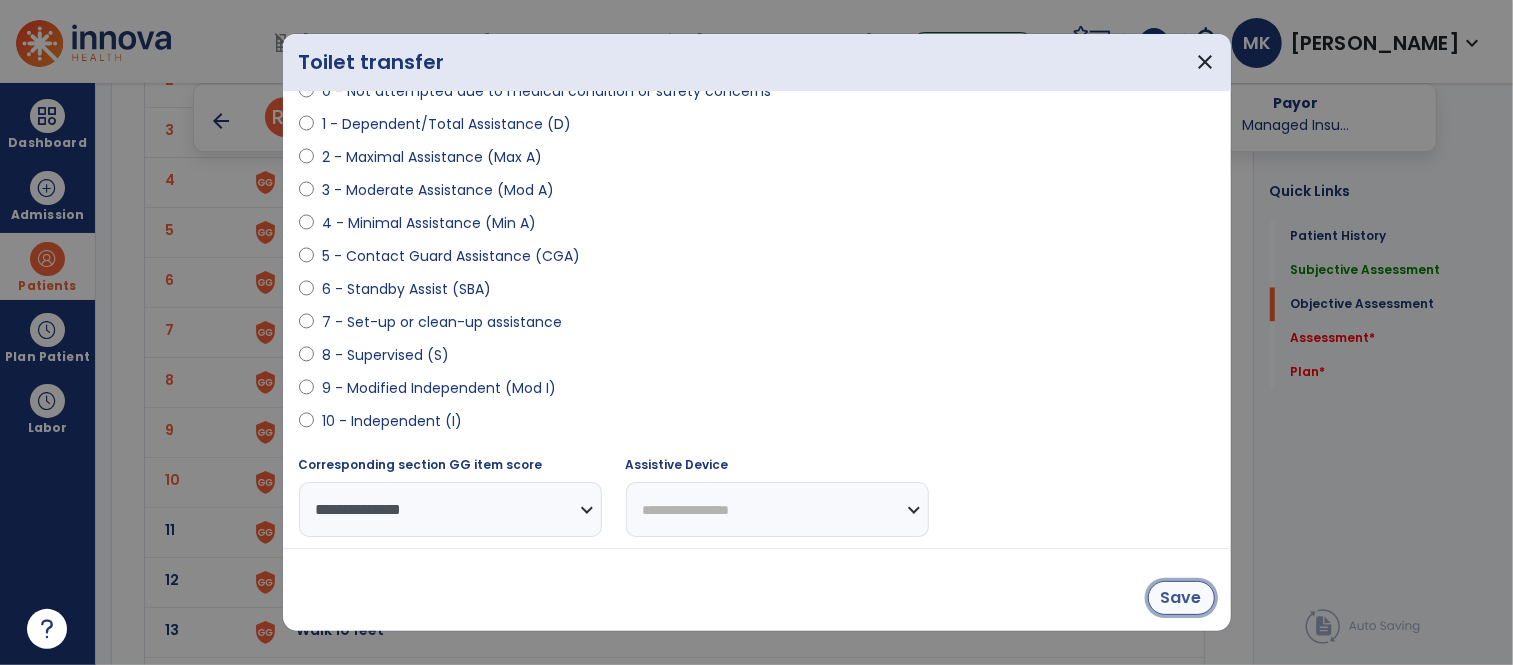 click on "Save" at bounding box center [1181, 598] 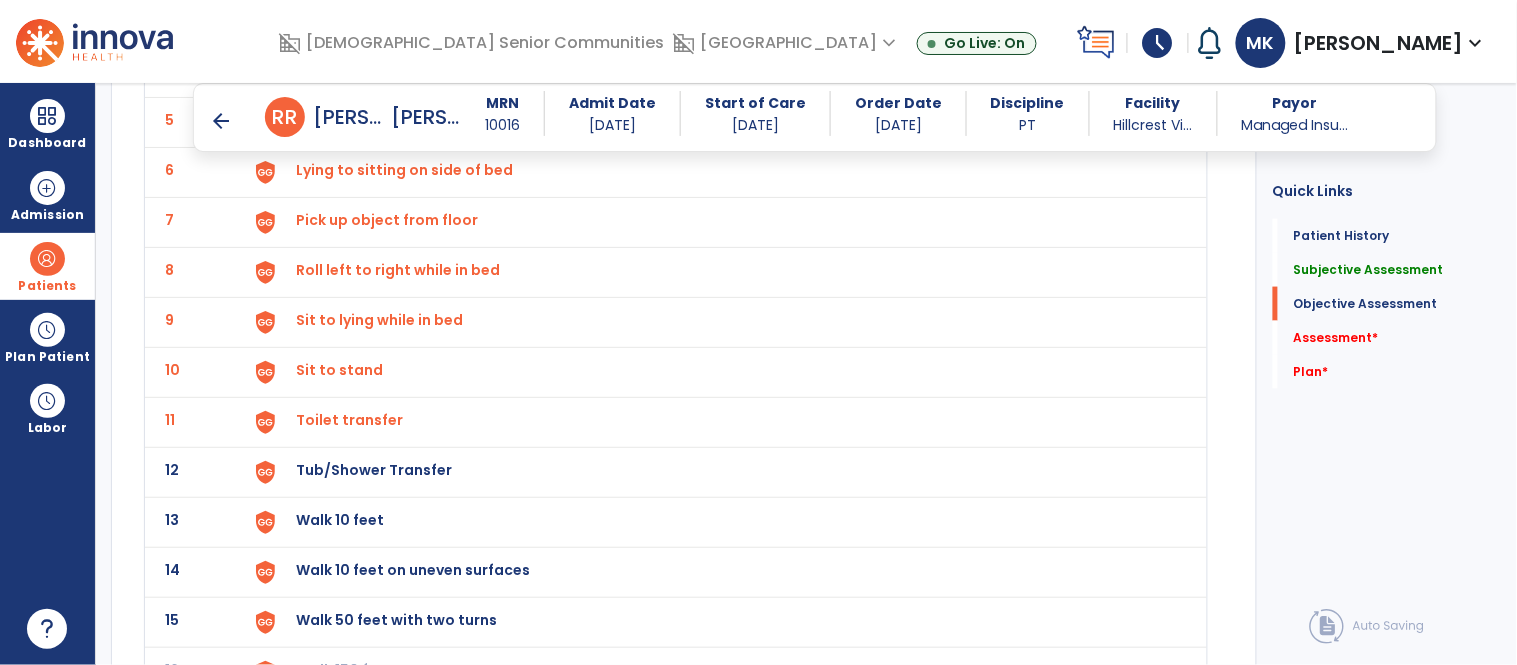 click on "Tub/Shower Transfer" at bounding box center (343, -80) 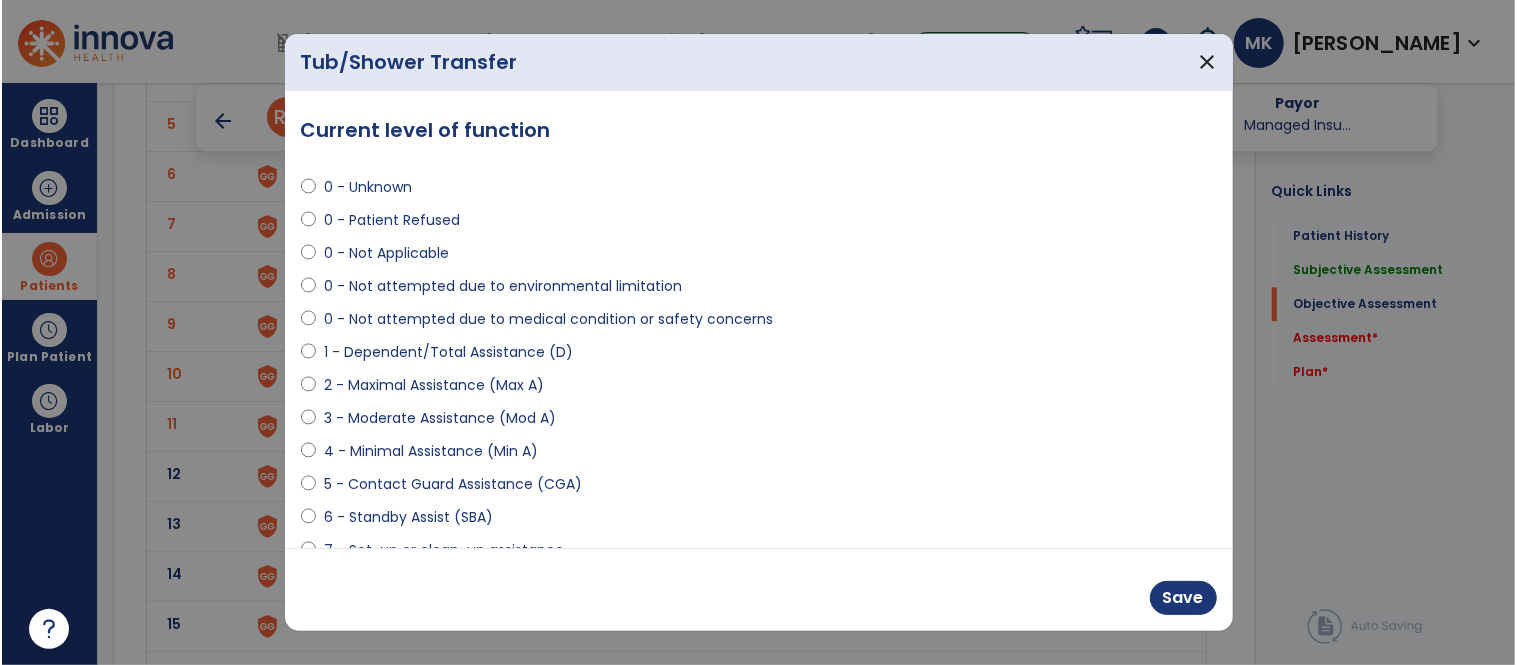 scroll, scrollTop: 2562, scrollLeft: 0, axis: vertical 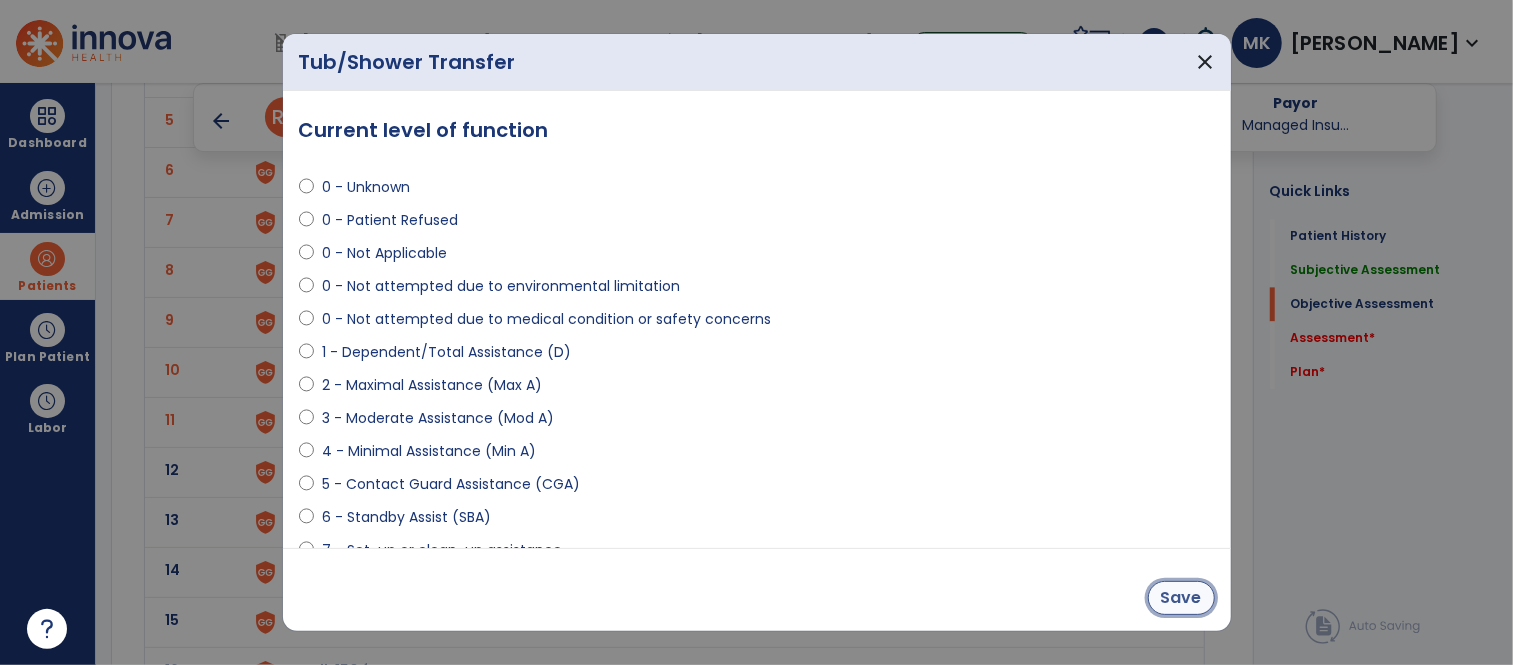click on "Save" at bounding box center [1181, 598] 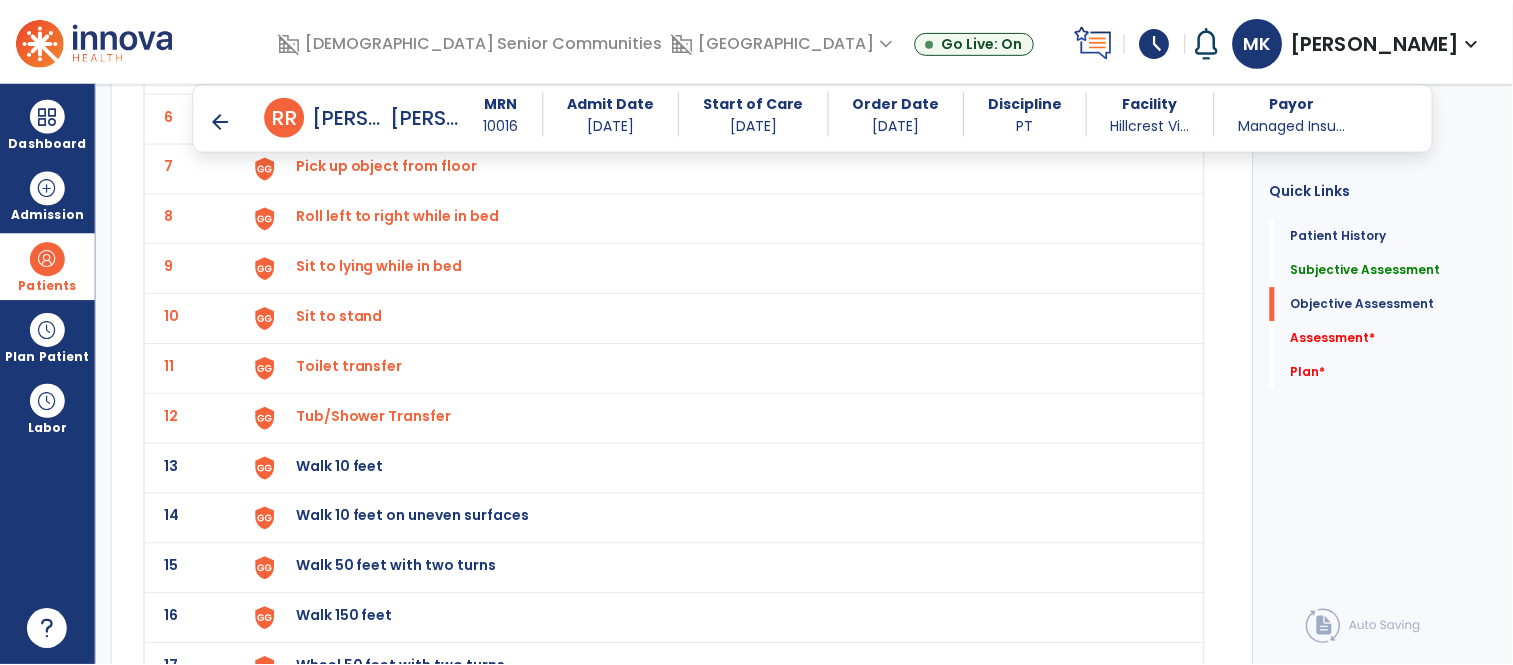 scroll, scrollTop: 2665, scrollLeft: 0, axis: vertical 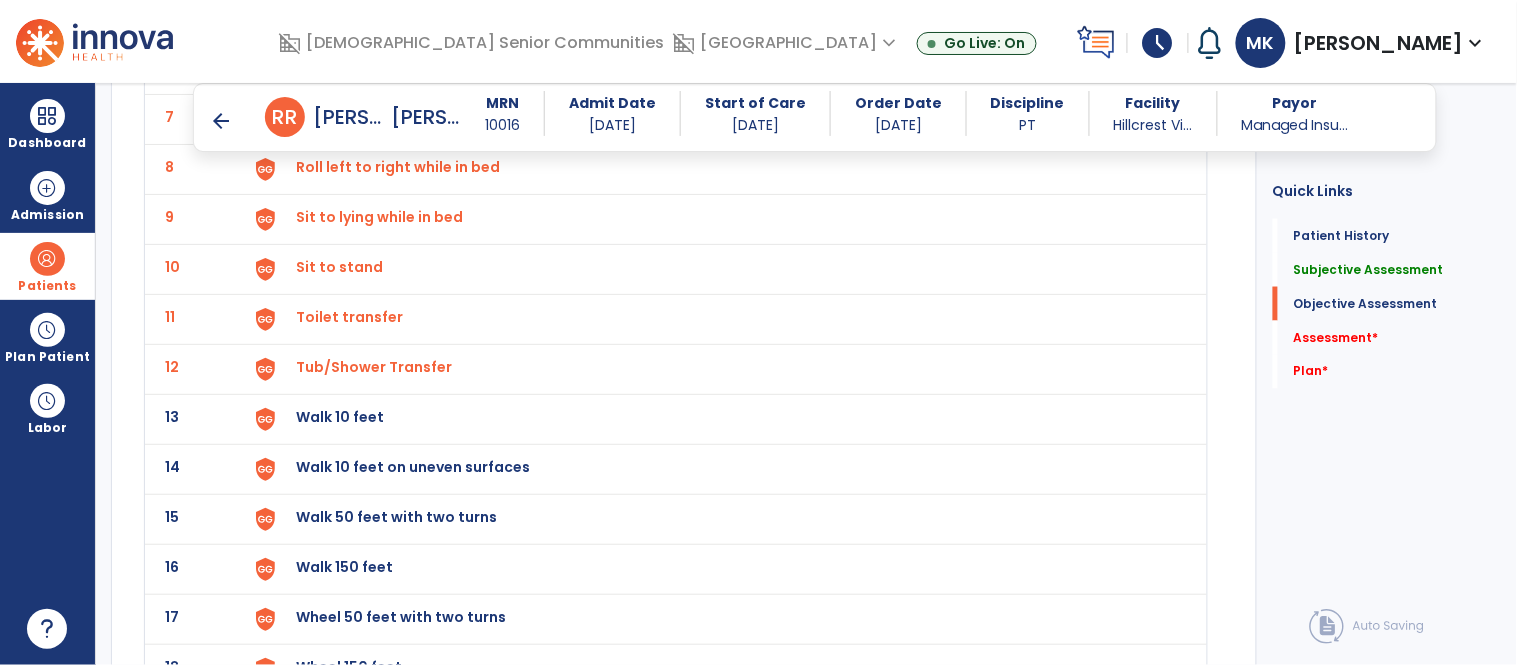 click on "Walk 10 feet" at bounding box center (343, -183) 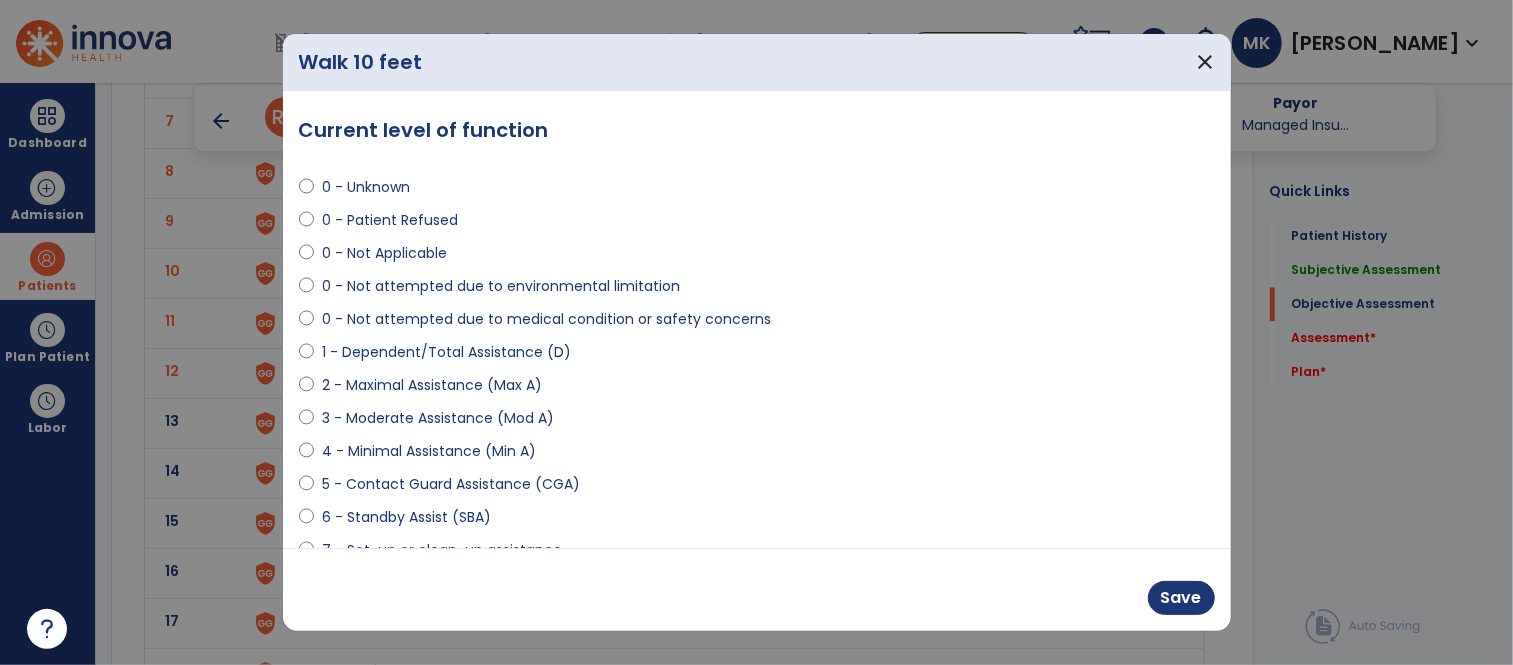 scroll, scrollTop: 2665, scrollLeft: 0, axis: vertical 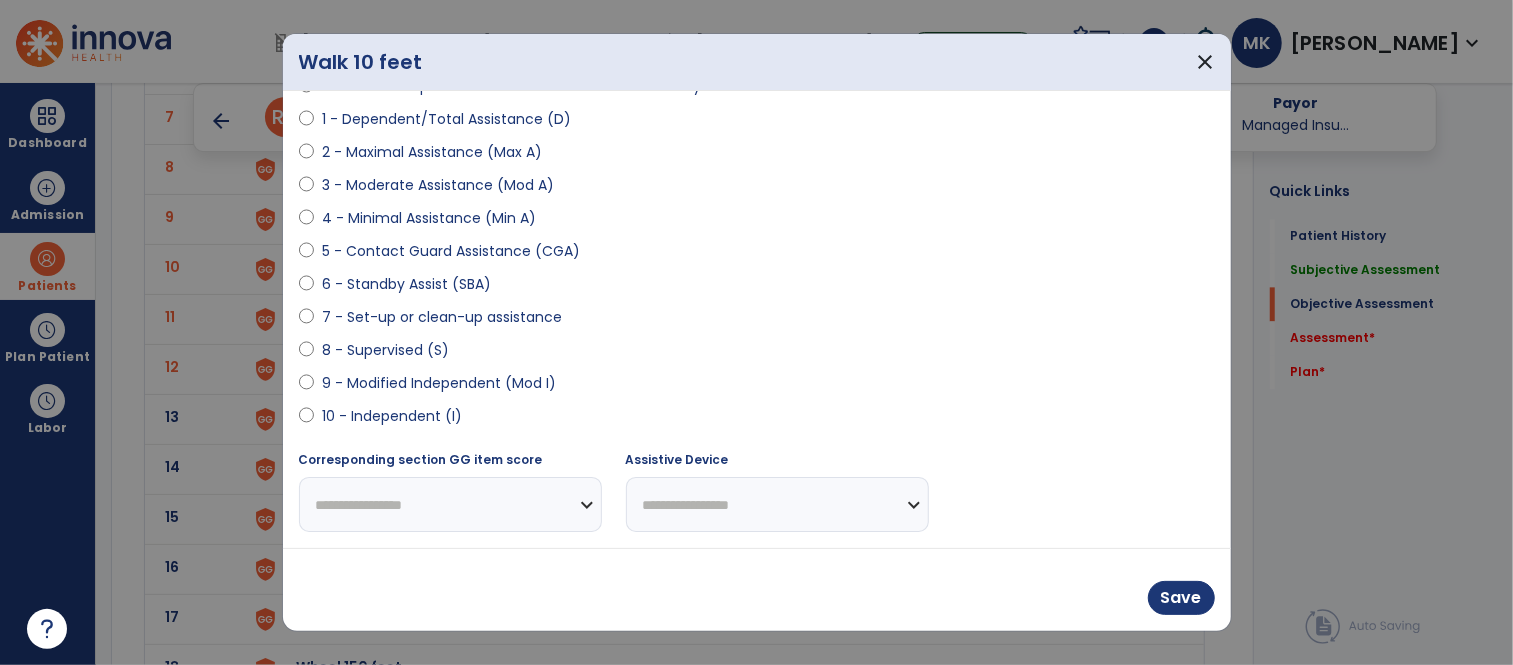 select on "**********" 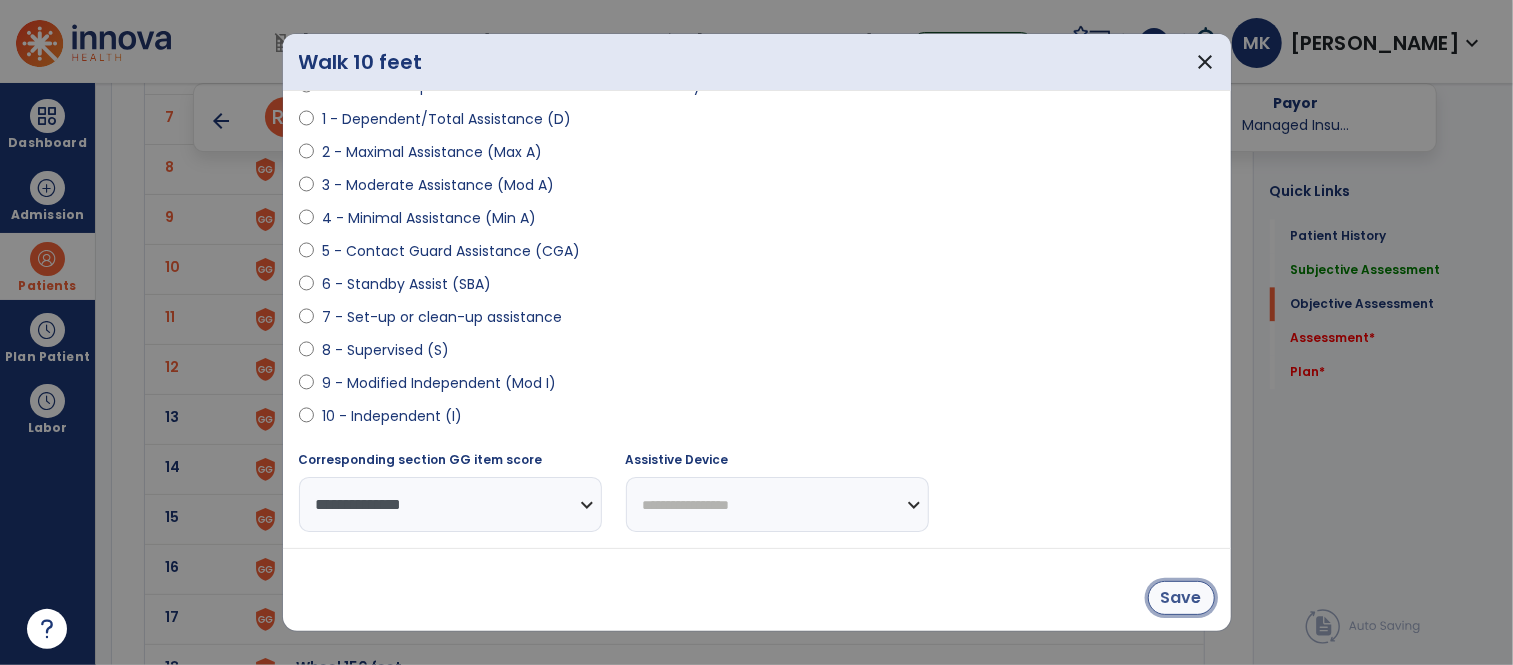 click on "Save" at bounding box center [1181, 598] 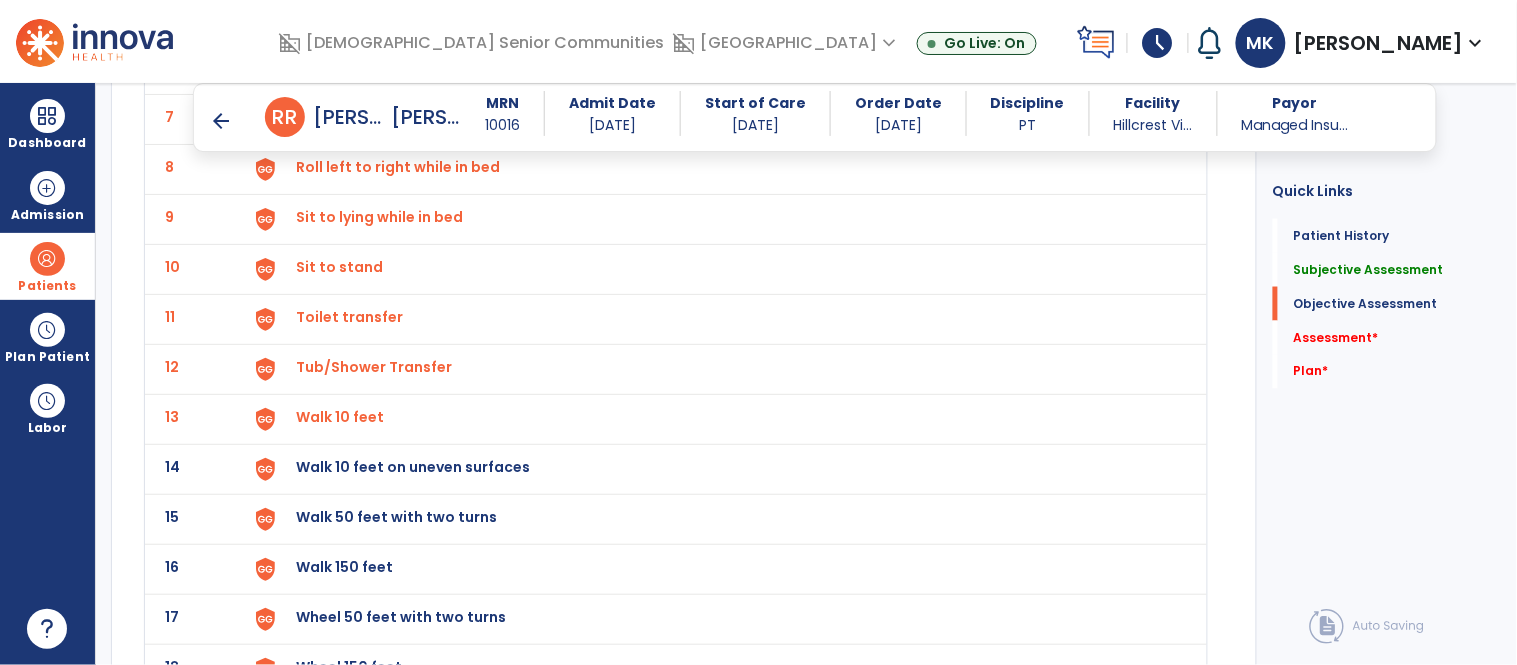 click on "Walk 10 feet on uneven surfaces" at bounding box center [343, -183] 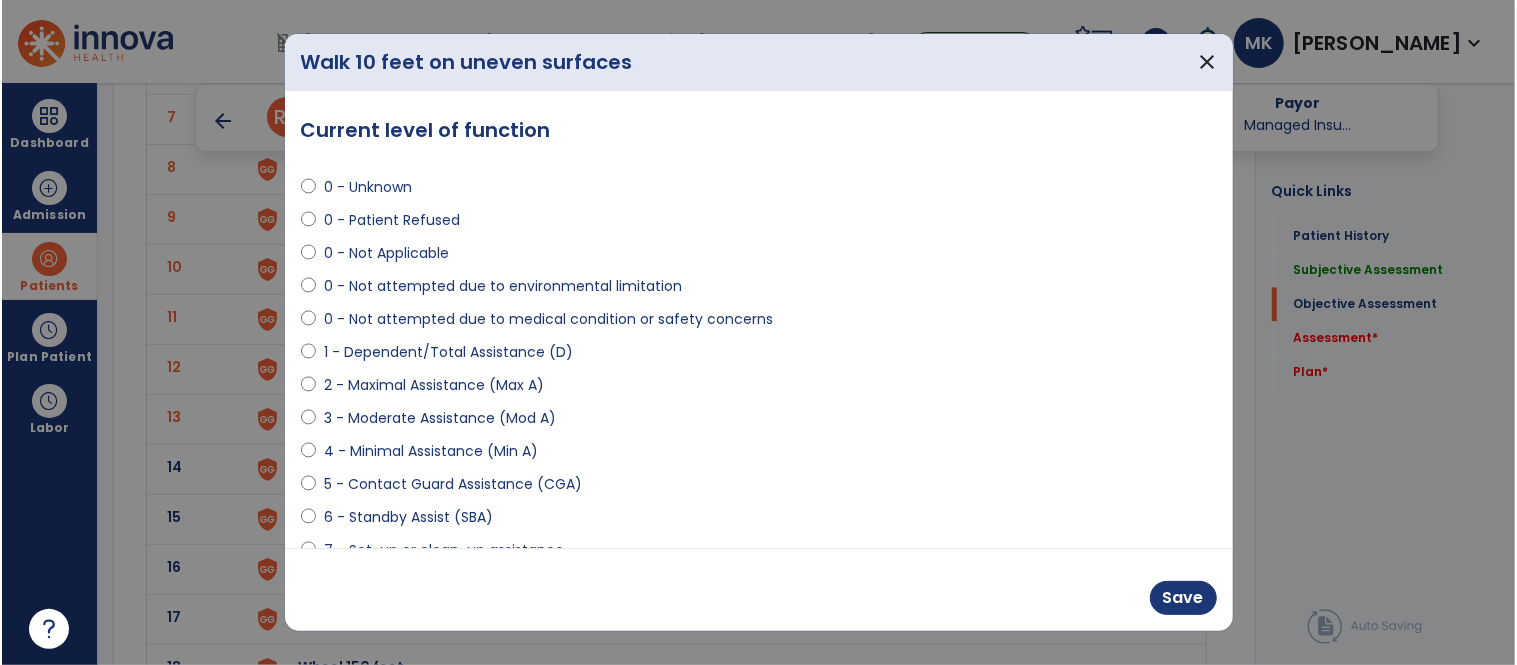 scroll, scrollTop: 2665, scrollLeft: 0, axis: vertical 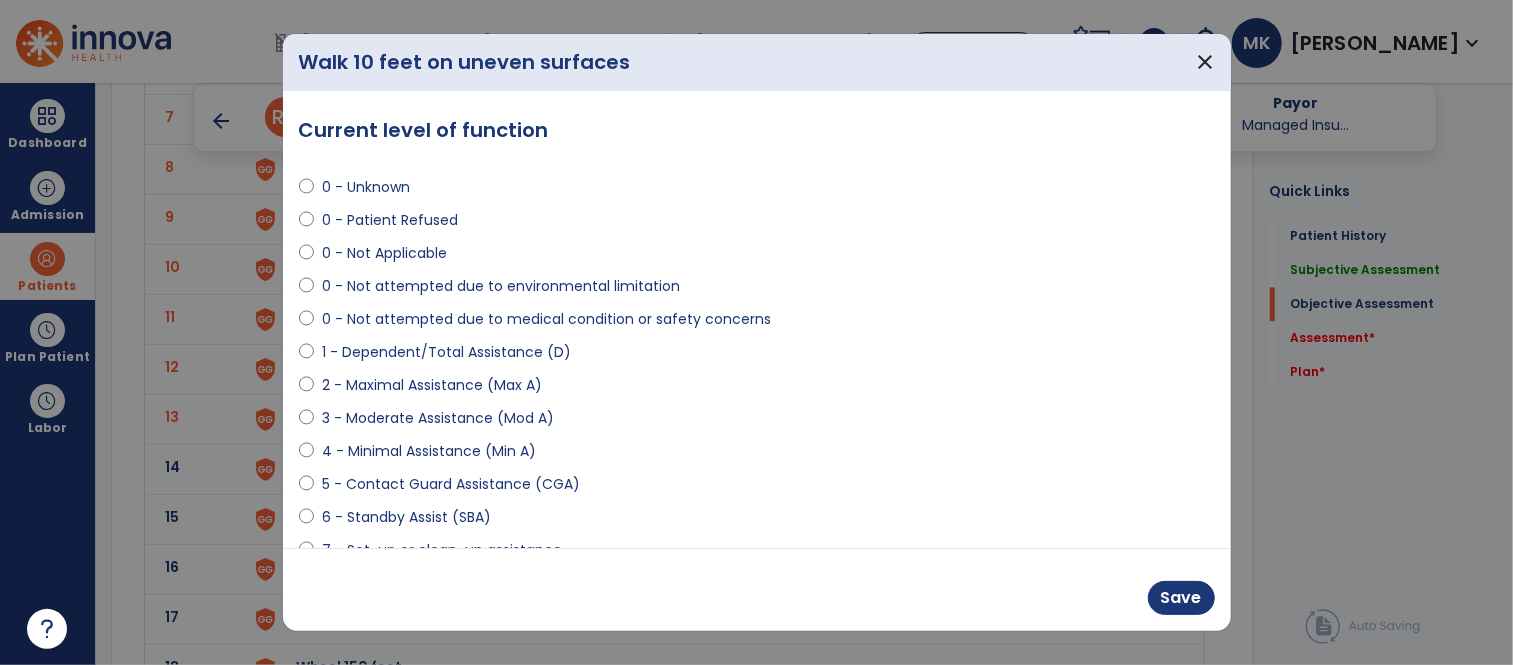 click on "0 - Unknown 0 - Patient Refused 0 - Not Applicable 0 - Not attempted due to environmental limitation 0 - Not attempted due to medical condition or safety concerns 1 - Dependent/Total Assistance (D) 2 - Maximal Assistance (Max A) 3 - Moderate Assistance (Mod A) 4 - Minimal Assistance (Min A) 5 - Contact Guard Assistance (CGA) 6 - Standby Assist (SBA) 7 - Set-up or clean-up assistance 8 - Supervised (S) 9 - Modified Independent (Mod I) 10 - Independent (I)" at bounding box center [757, 410] 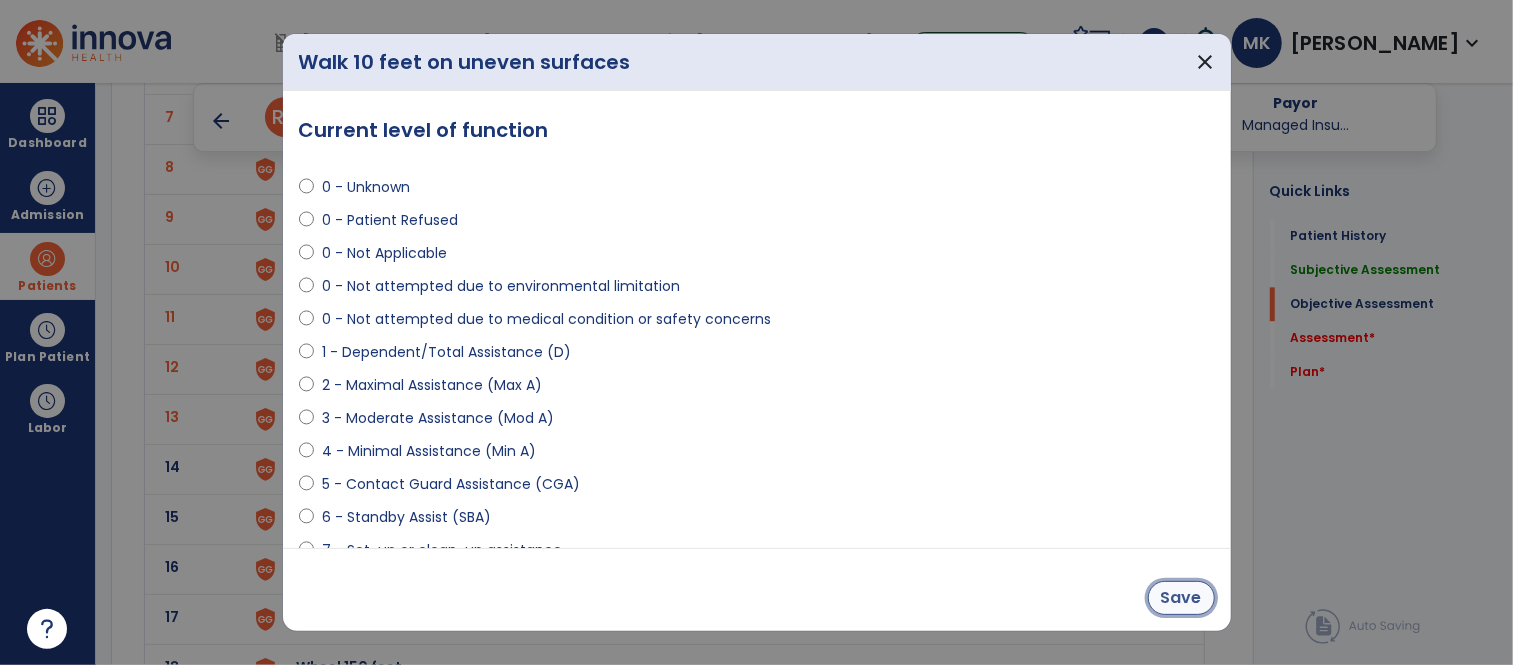 click on "Save" at bounding box center [1181, 598] 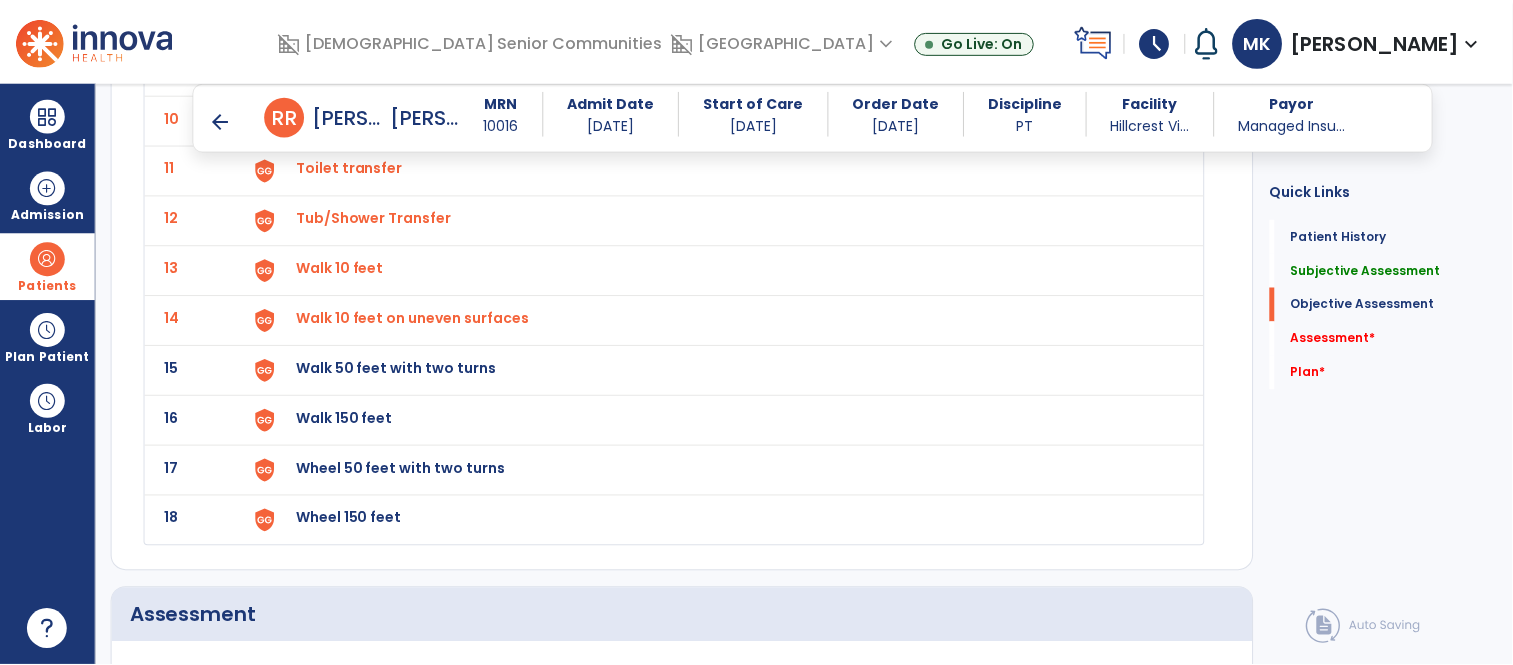 scroll, scrollTop: 2811, scrollLeft: 0, axis: vertical 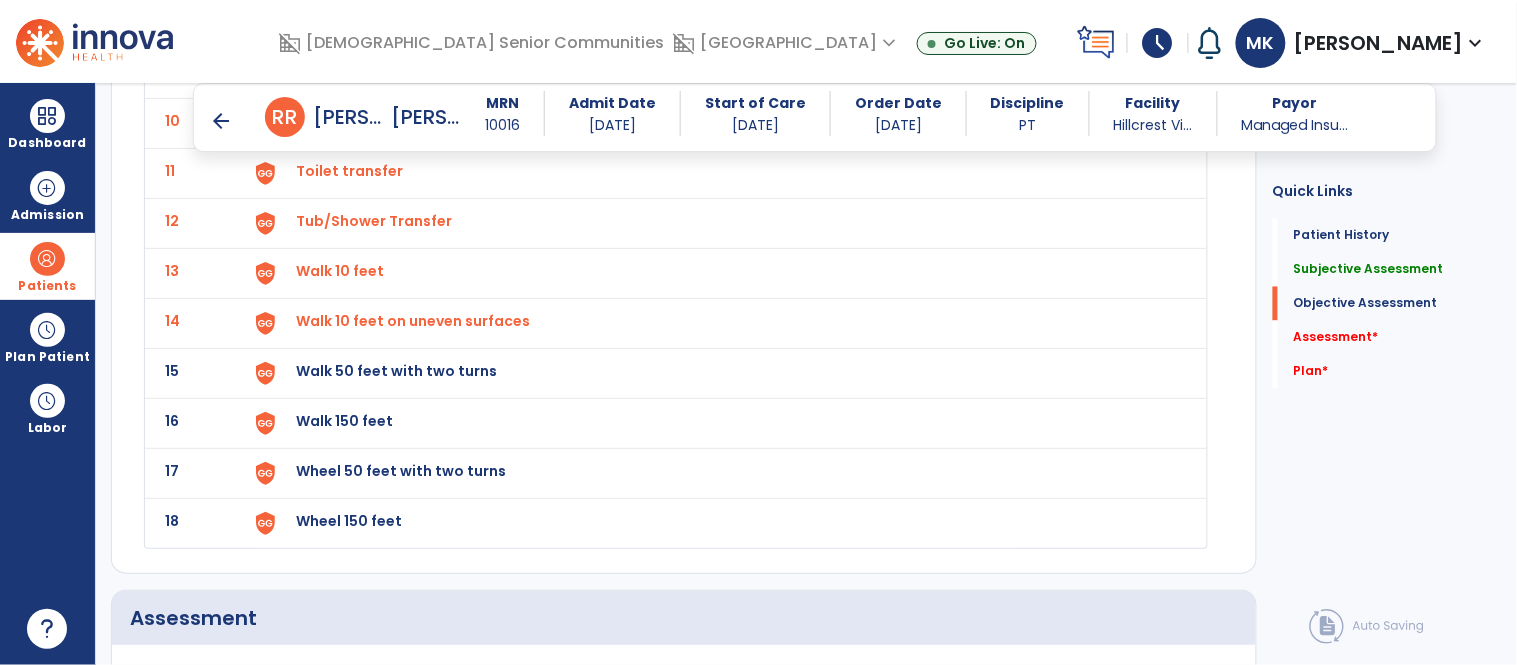 click on "Walk 50 feet with two turns" at bounding box center [343, -329] 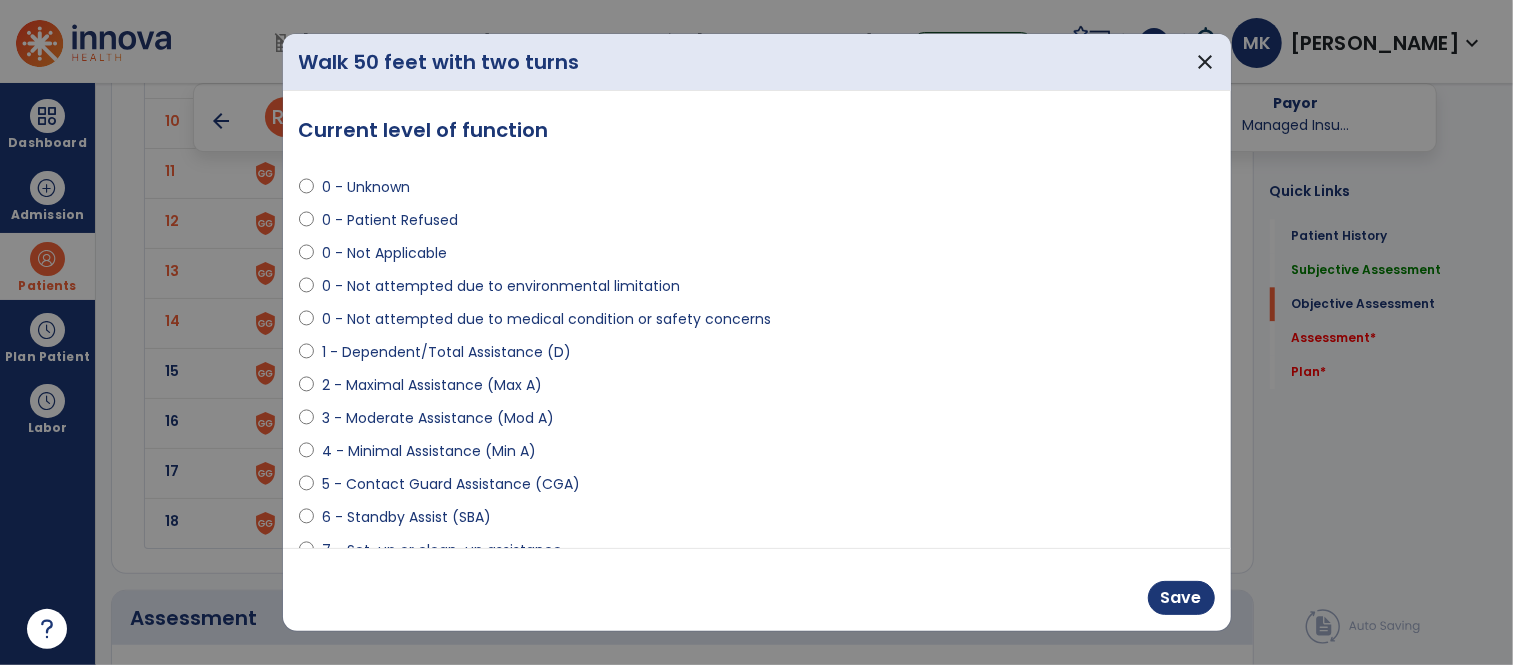 scroll, scrollTop: 2811, scrollLeft: 0, axis: vertical 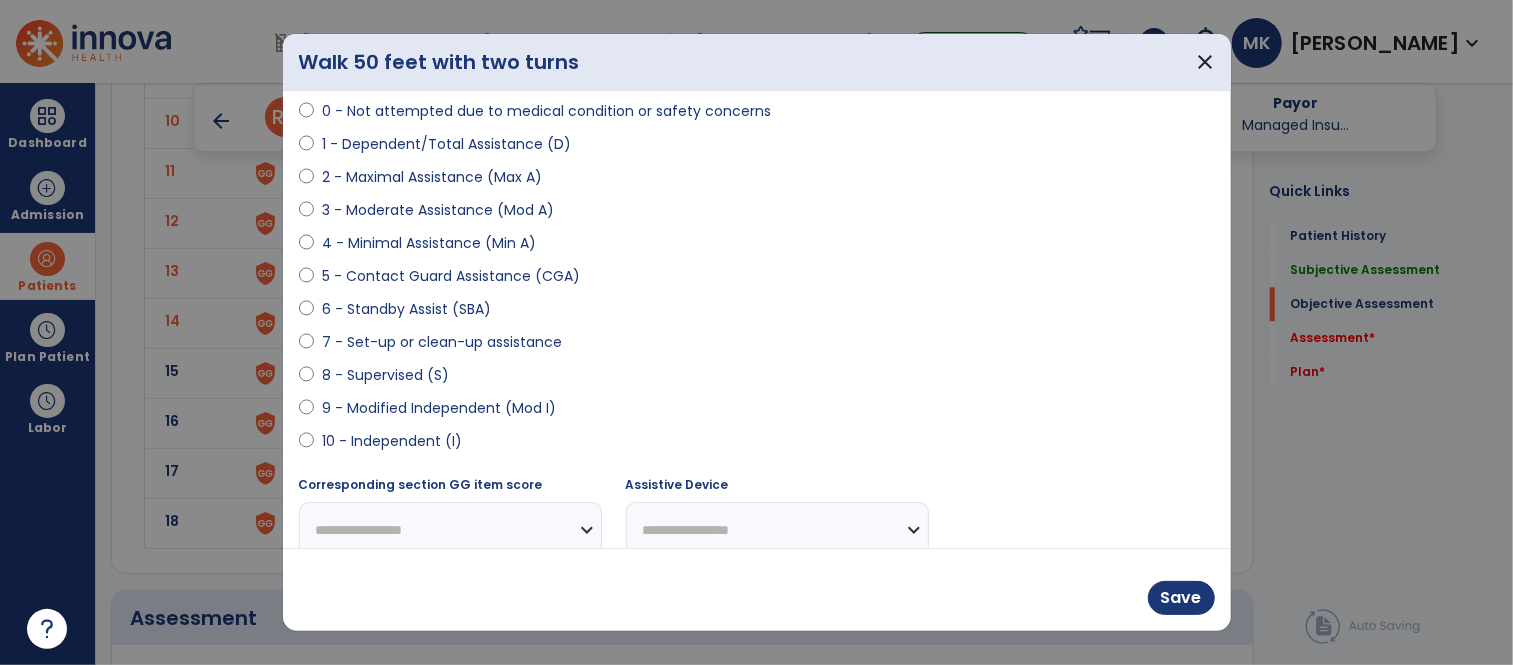 select on "**********" 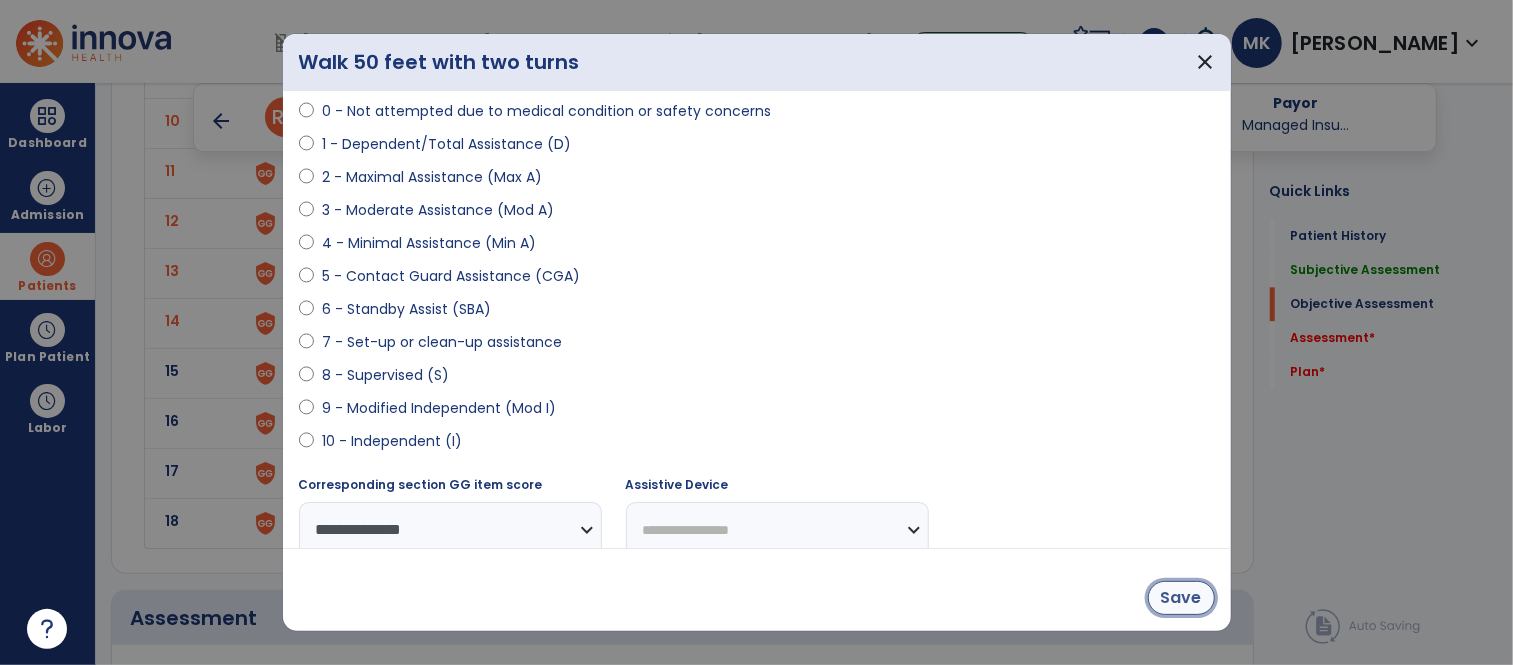 click on "Save" at bounding box center [1181, 598] 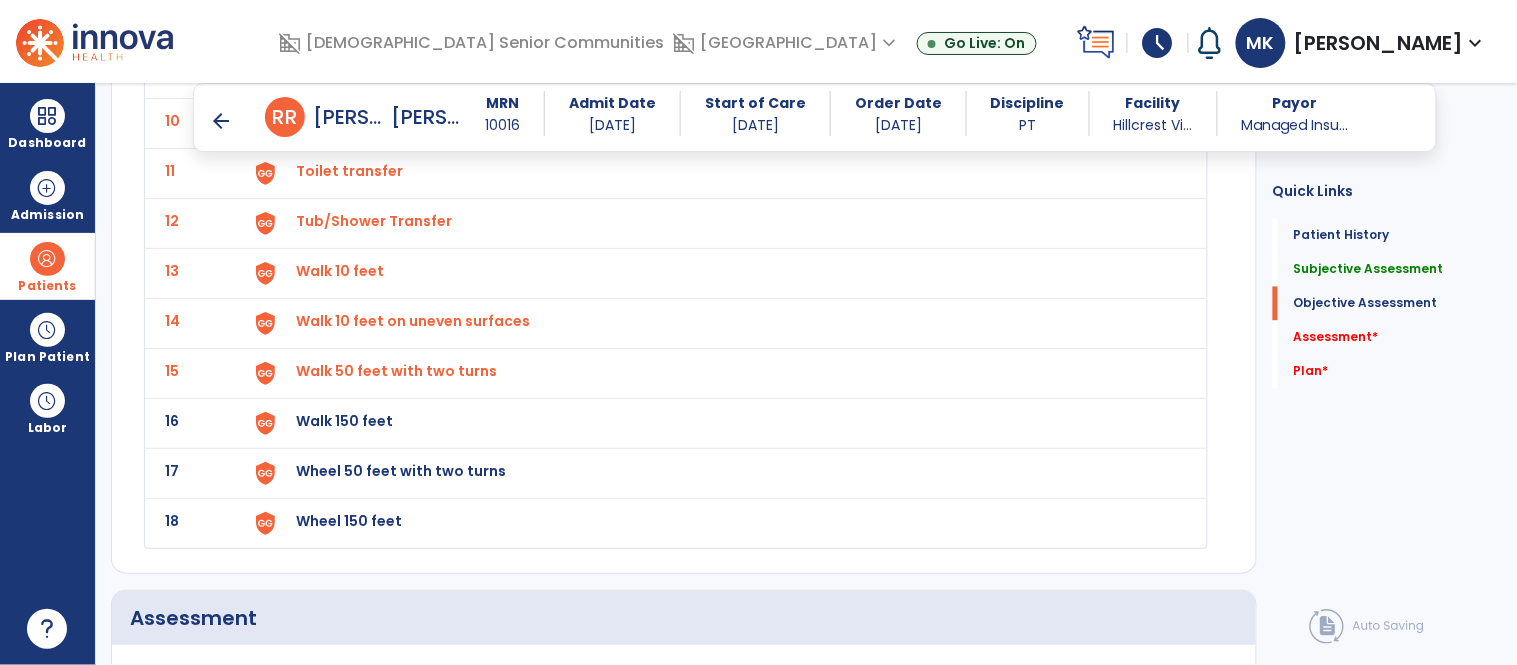 click on "Walk 150 feet" at bounding box center [343, -329] 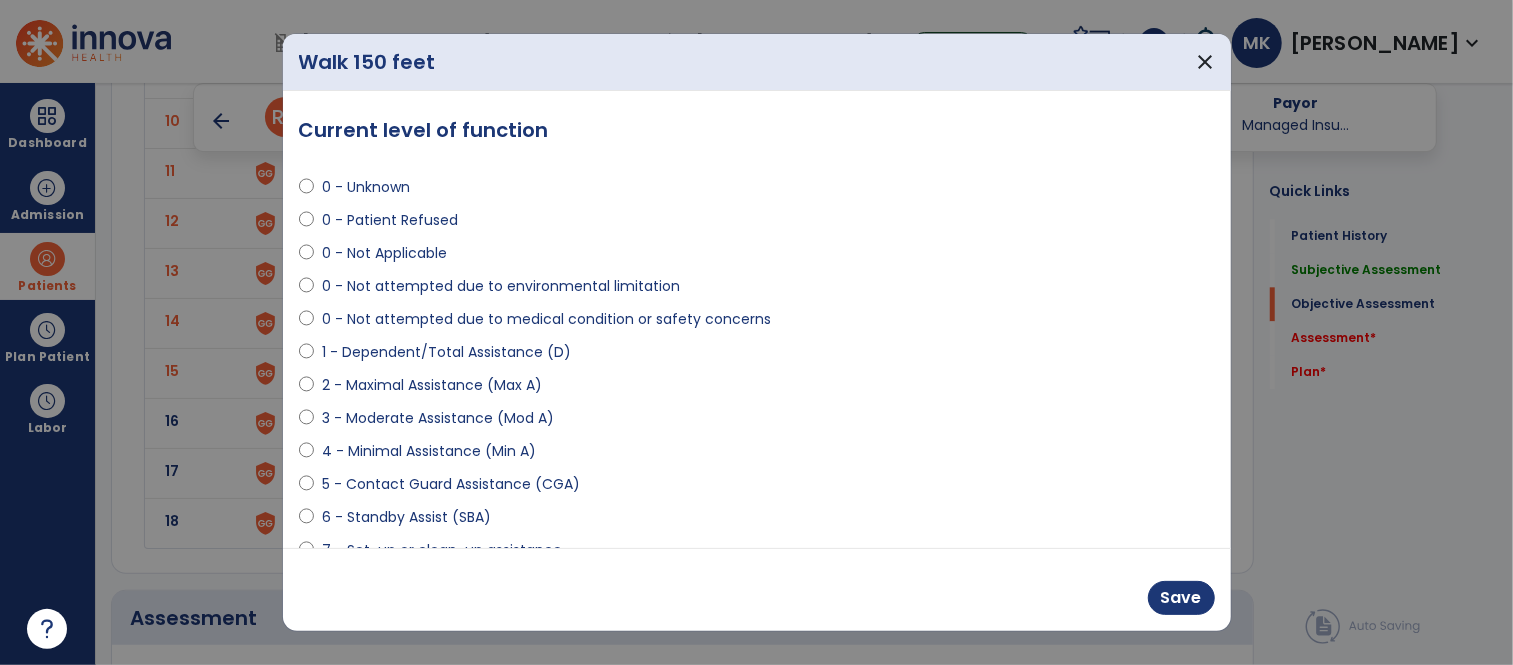 scroll, scrollTop: 2811, scrollLeft: 0, axis: vertical 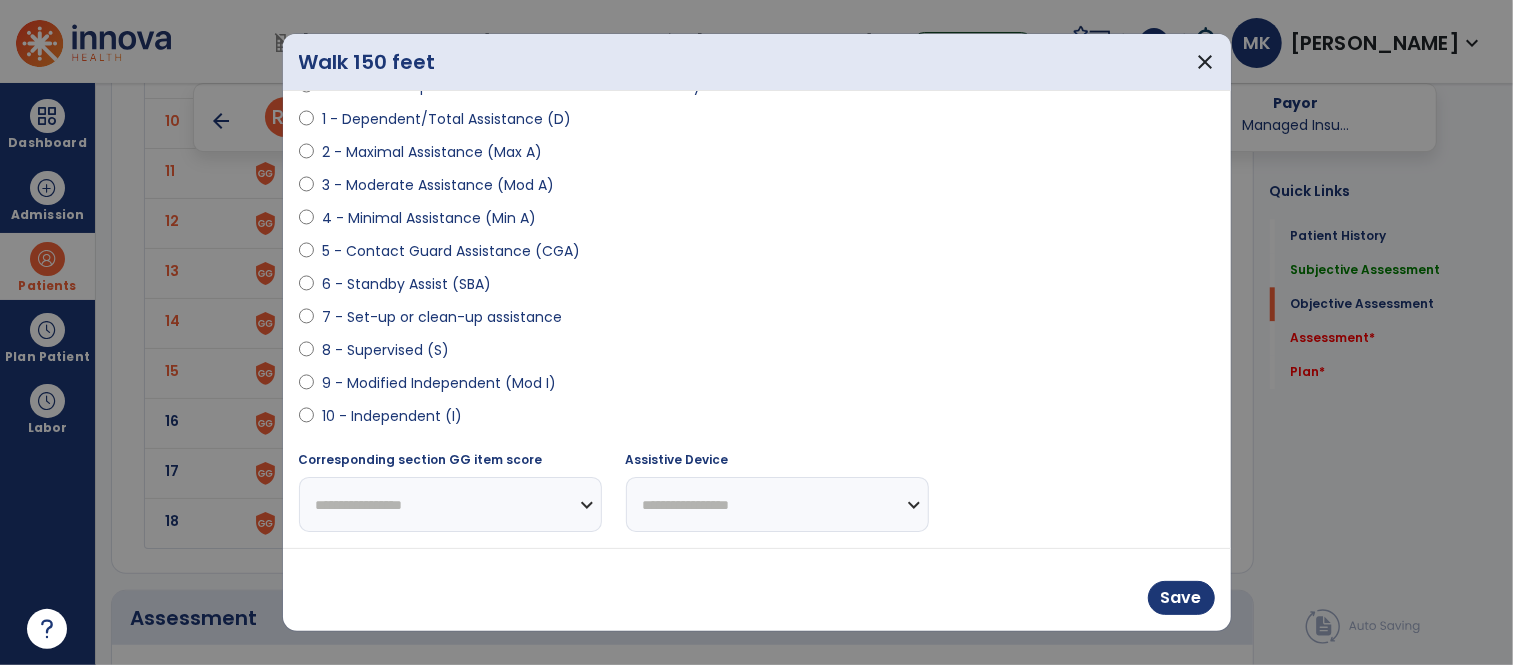select on "**********" 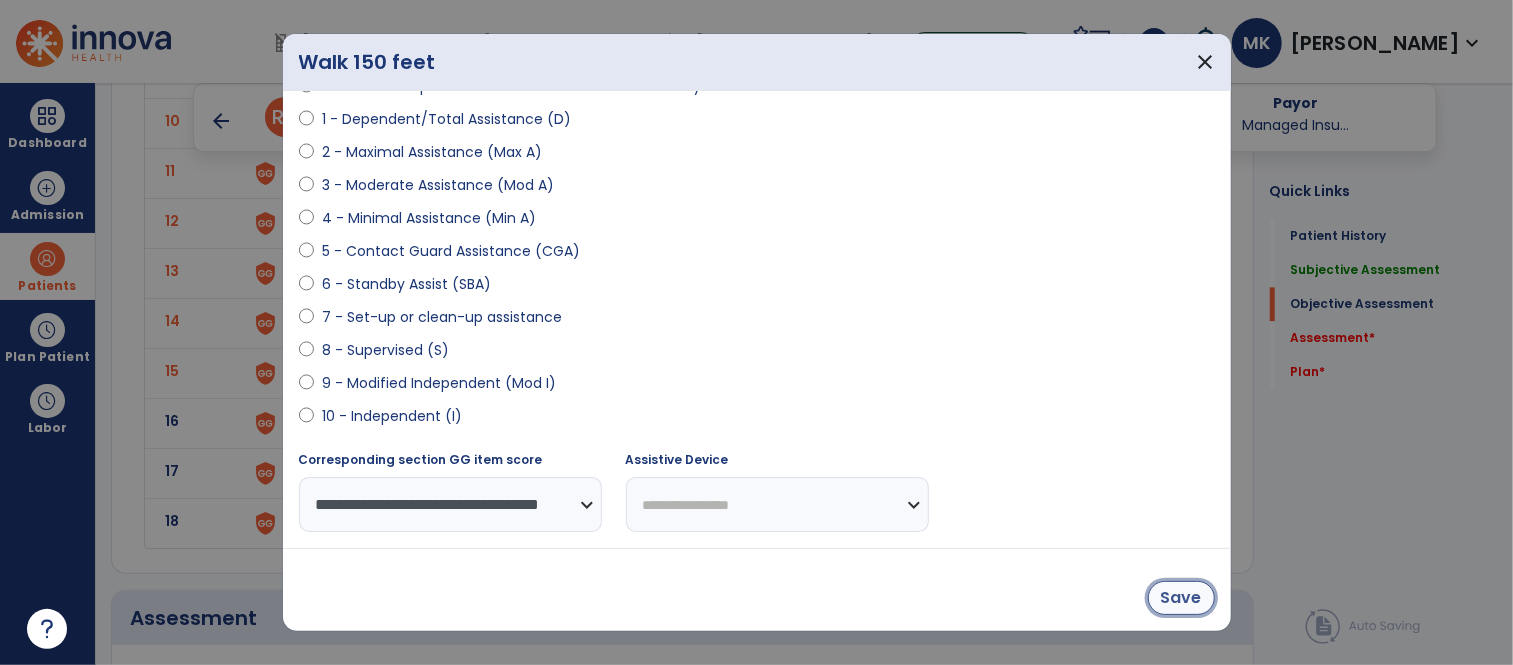 click on "Save" at bounding box center (1181, 598) 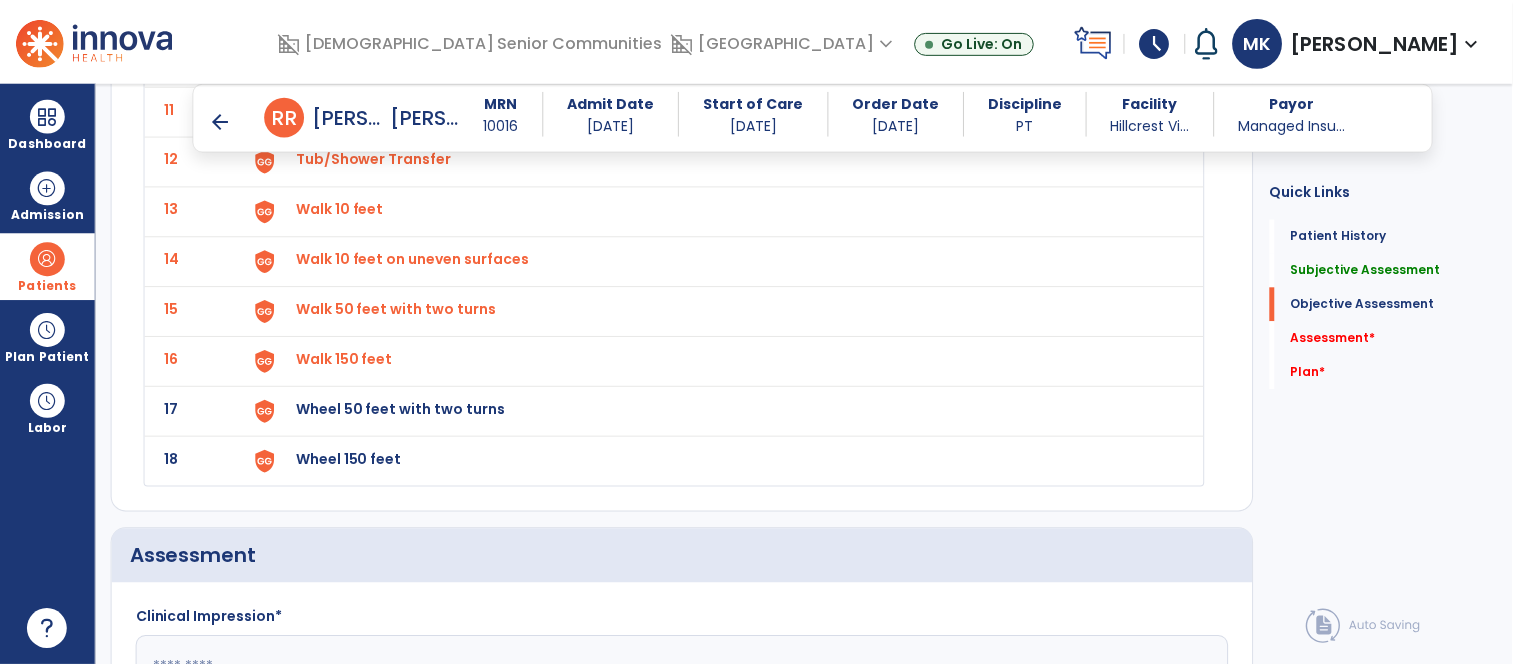 scroll, scrollTop: 2903, scrollLeft: 0, axis: vertical 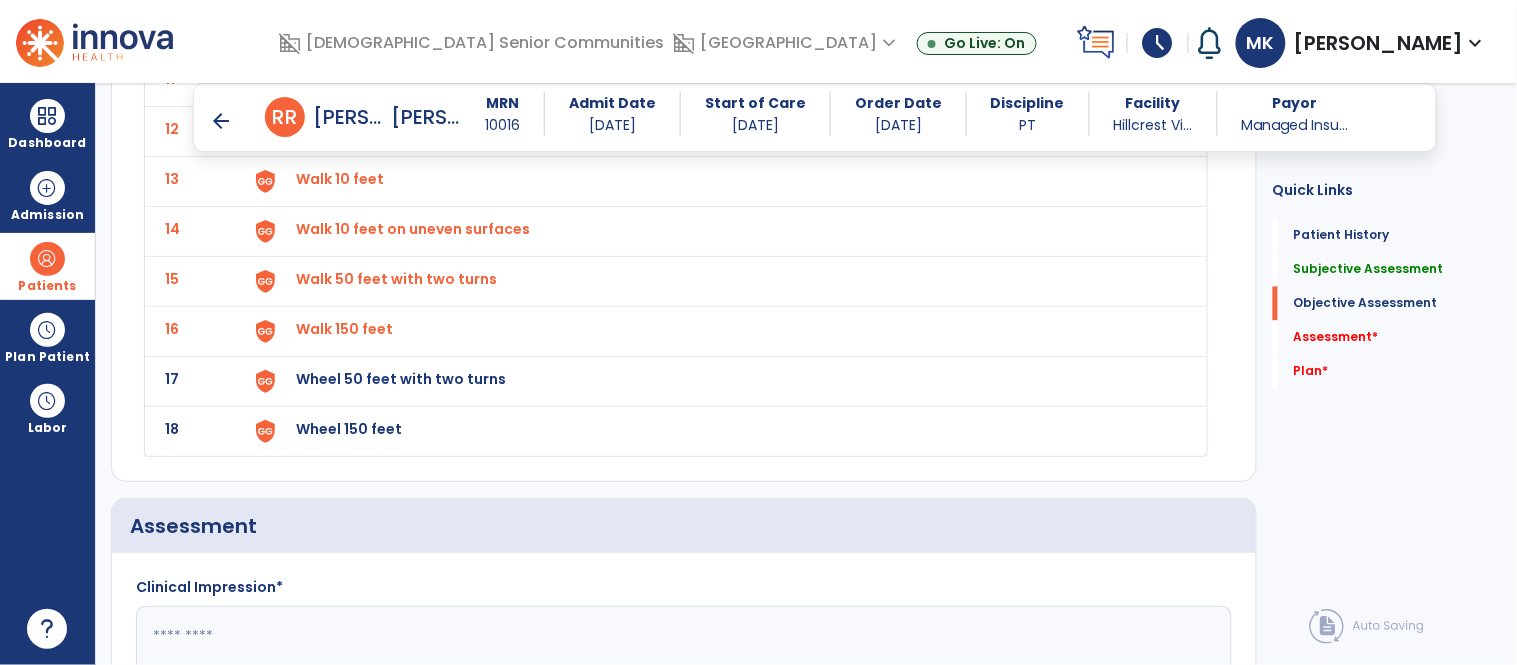 click on "Wheel 50 feet with two turns" at bounding box center [343, -421] 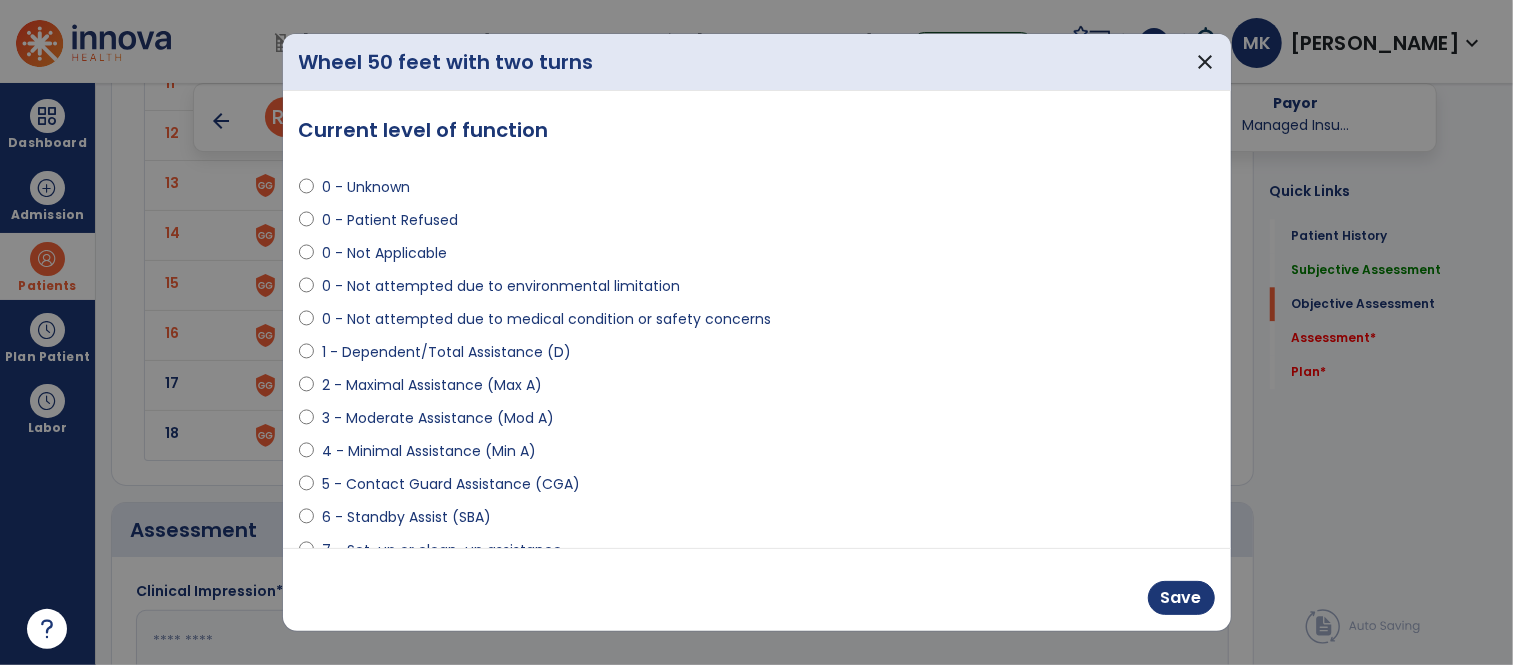 scroll, scrollTop: 2903, scrollLeft: 0, axis: vertical 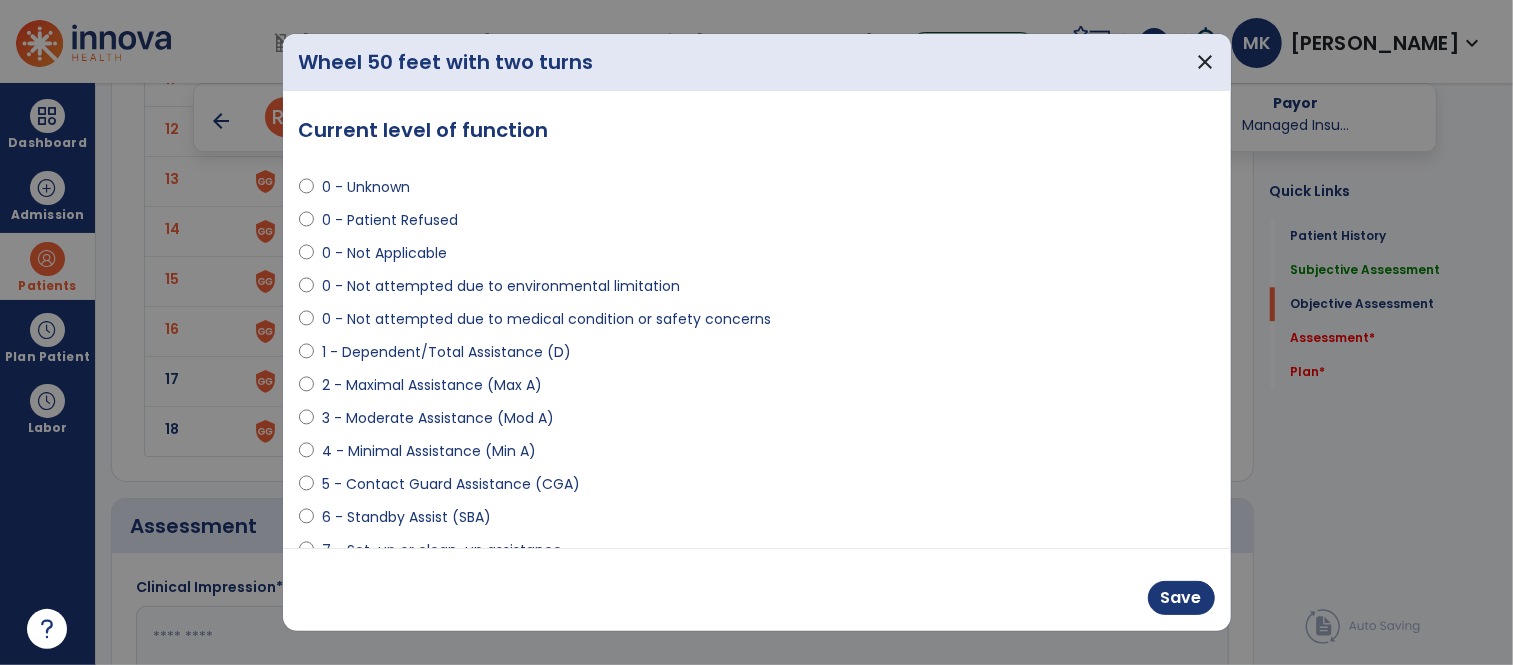 click on "**********" at bounding box center [757, 319] 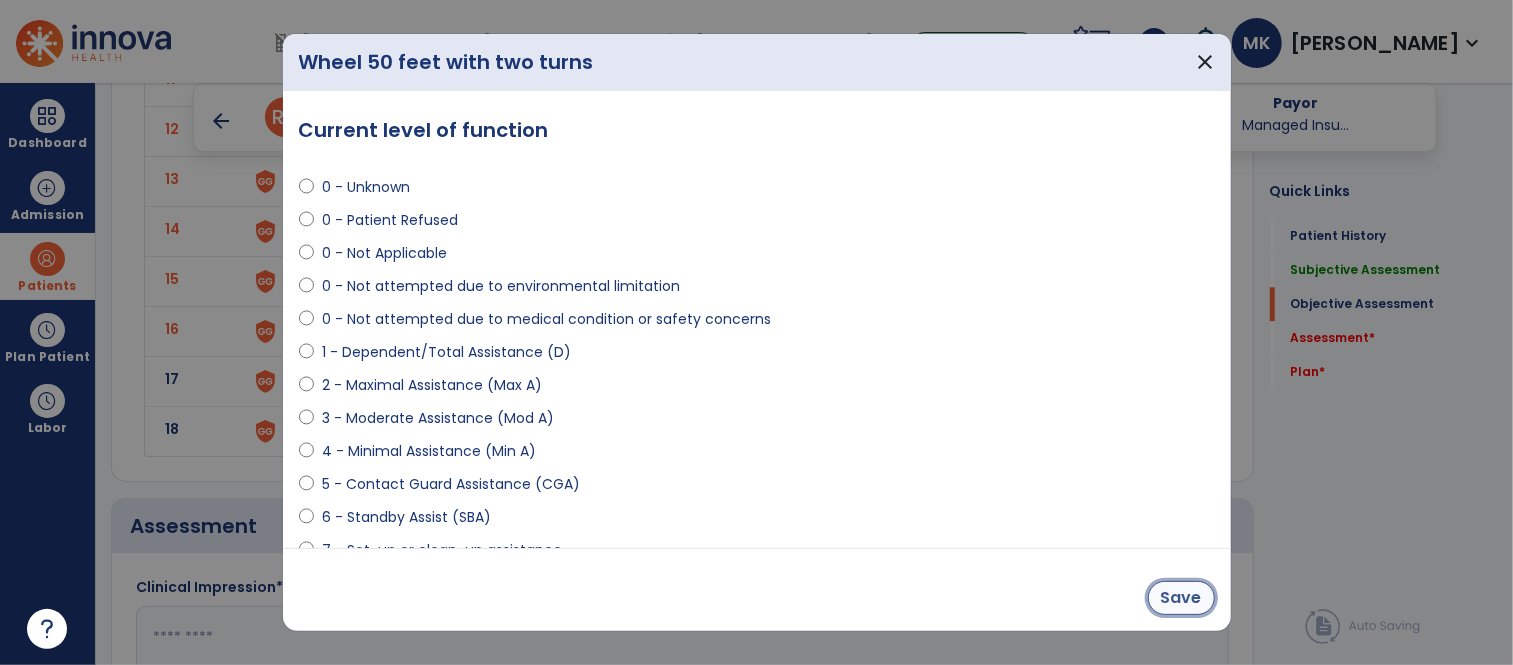 click on "Save" at bounding box center (1181, 598) 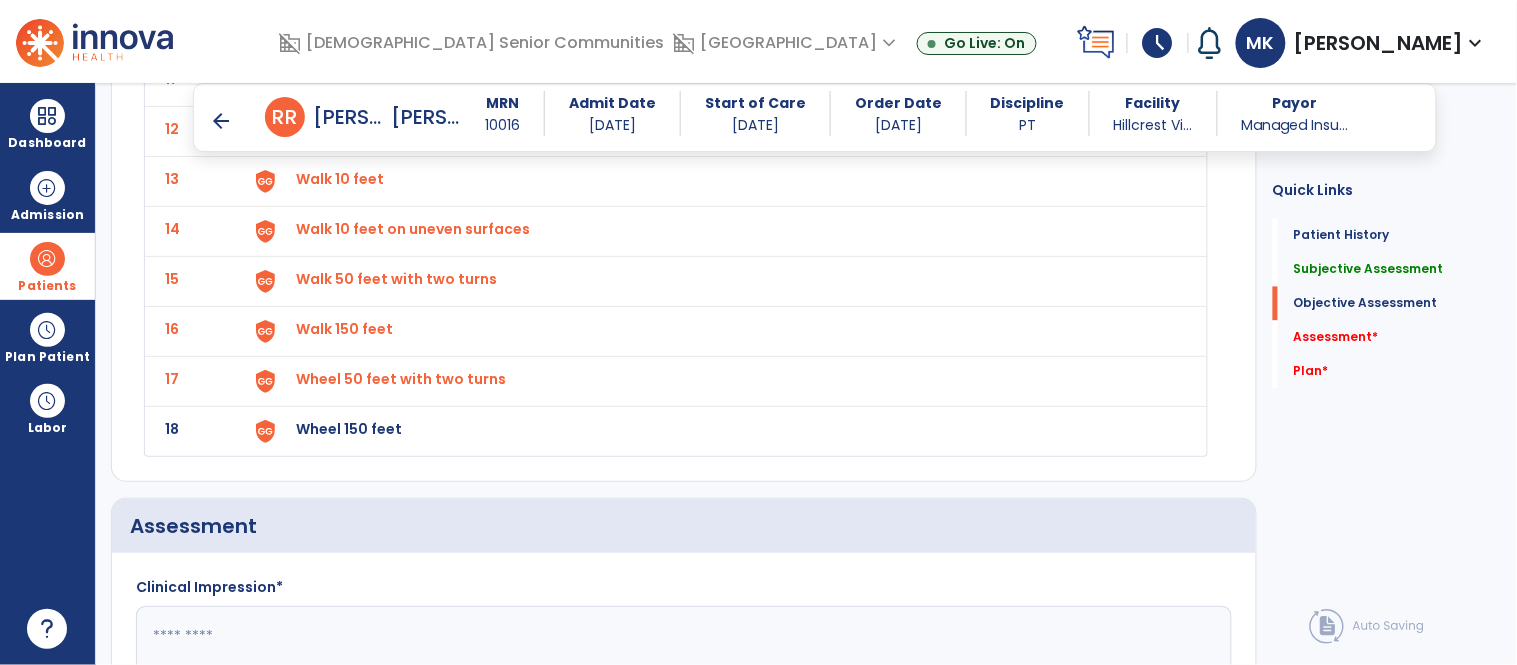 click on "Wheel 150 feet" at bounding box center (343, -421) 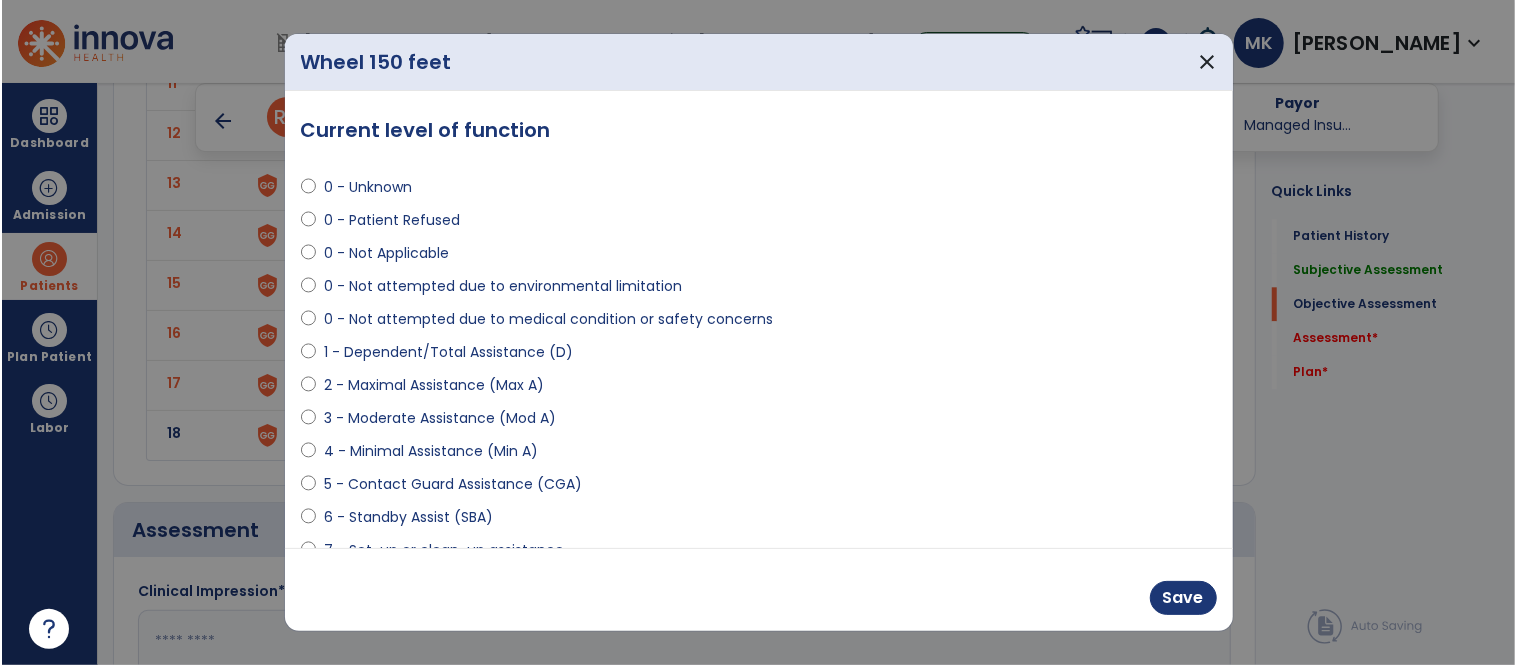 scroll, scrollTop: 2903, scrollLeft: 0, axis: vertical 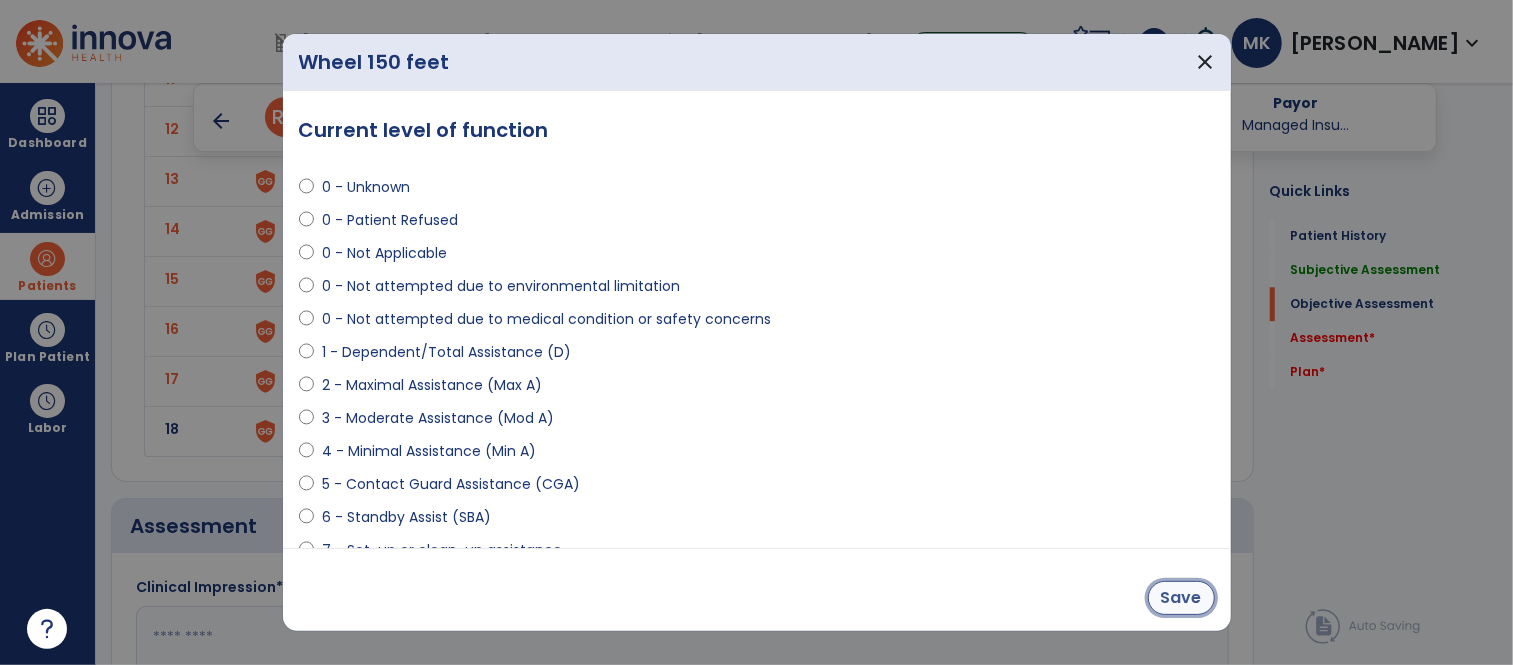 click on "Save" at bounding box center (1181, 598) 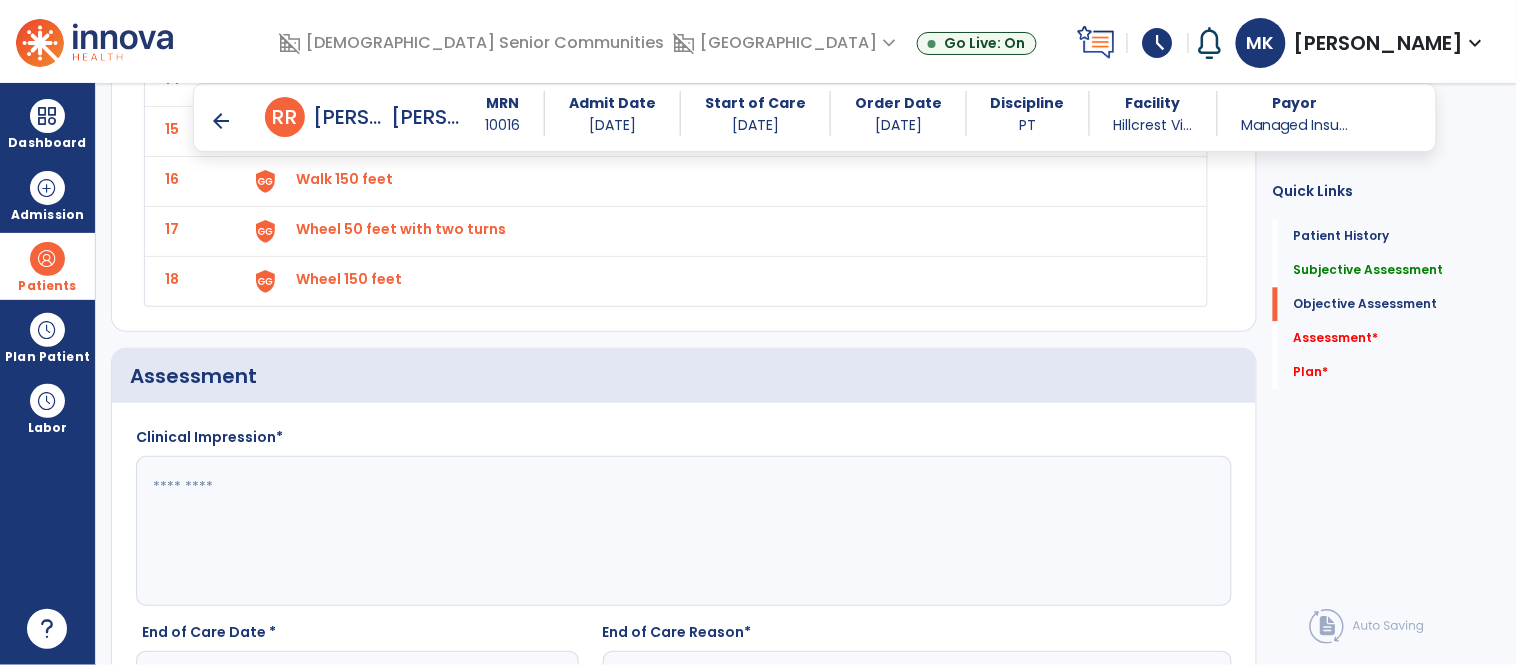 scroll, scrollTop: 3071, scrollLeft: 0, axis: vertical 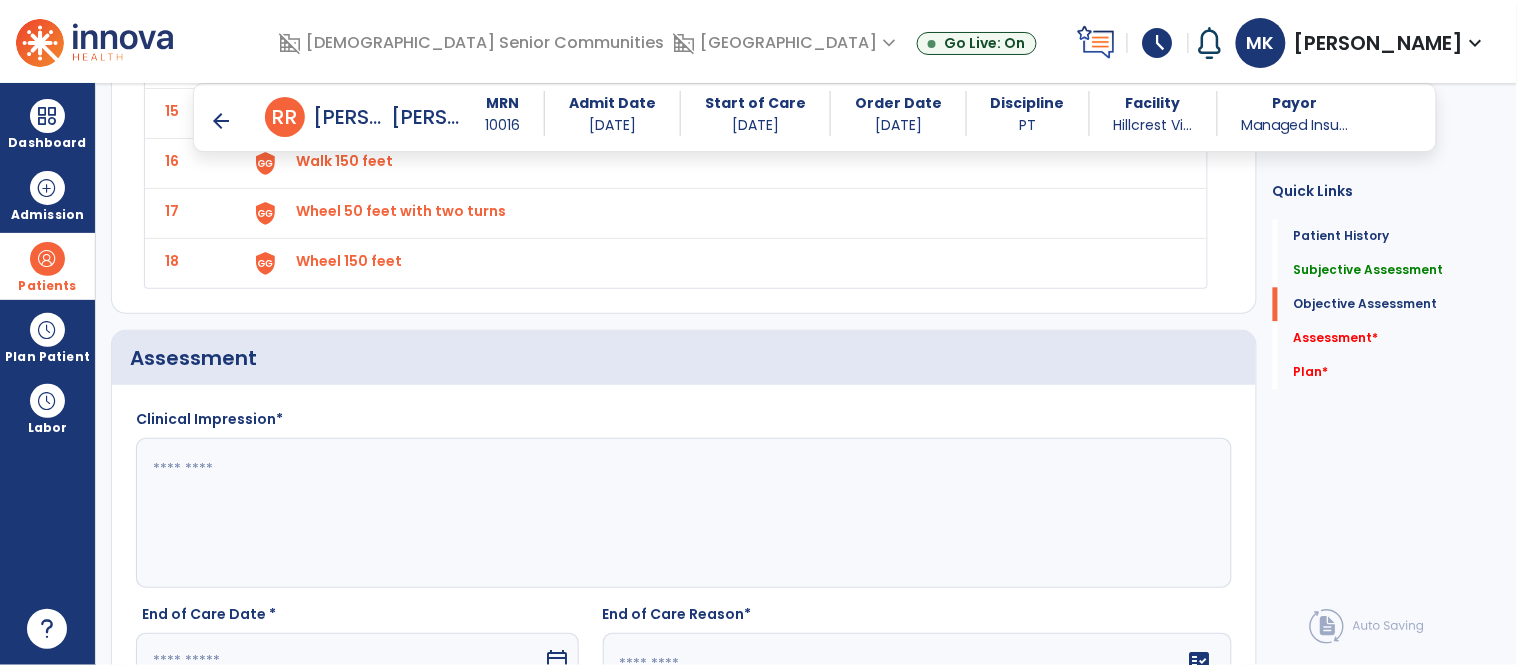 click 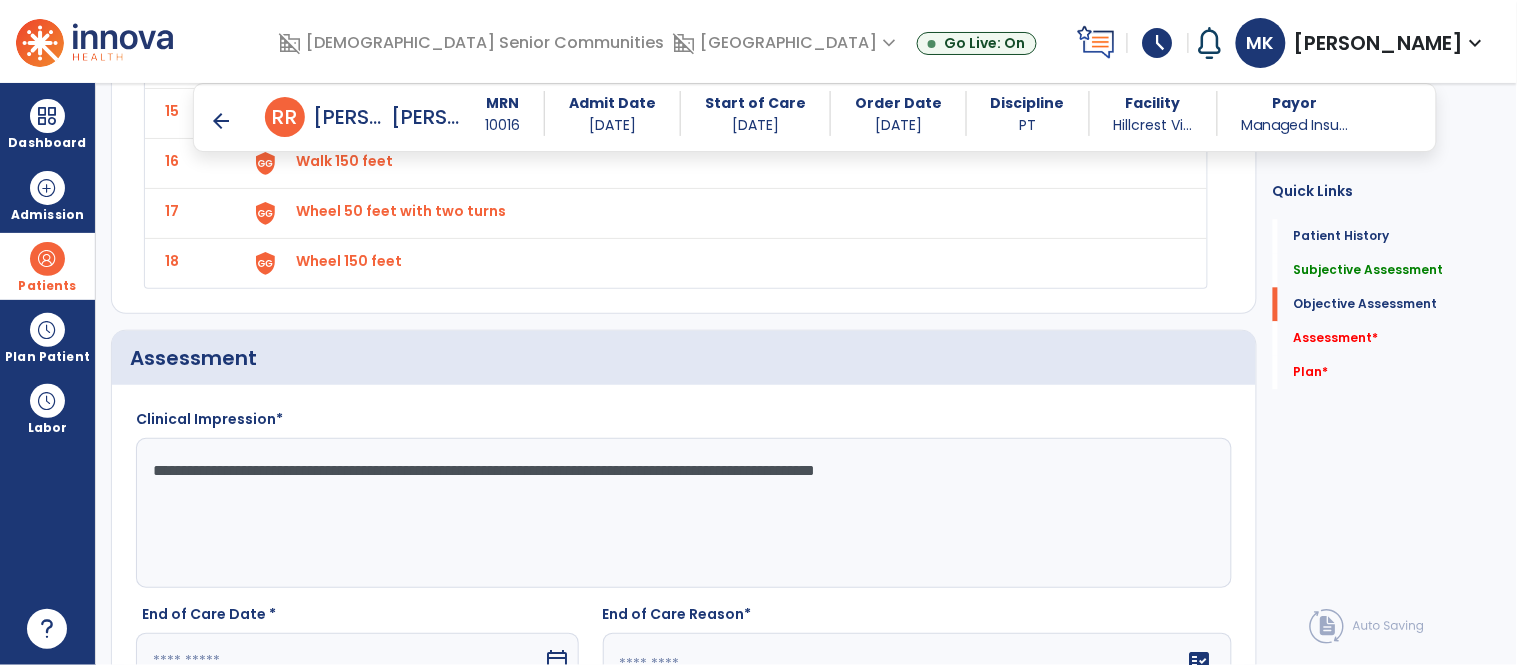 type on "**********" 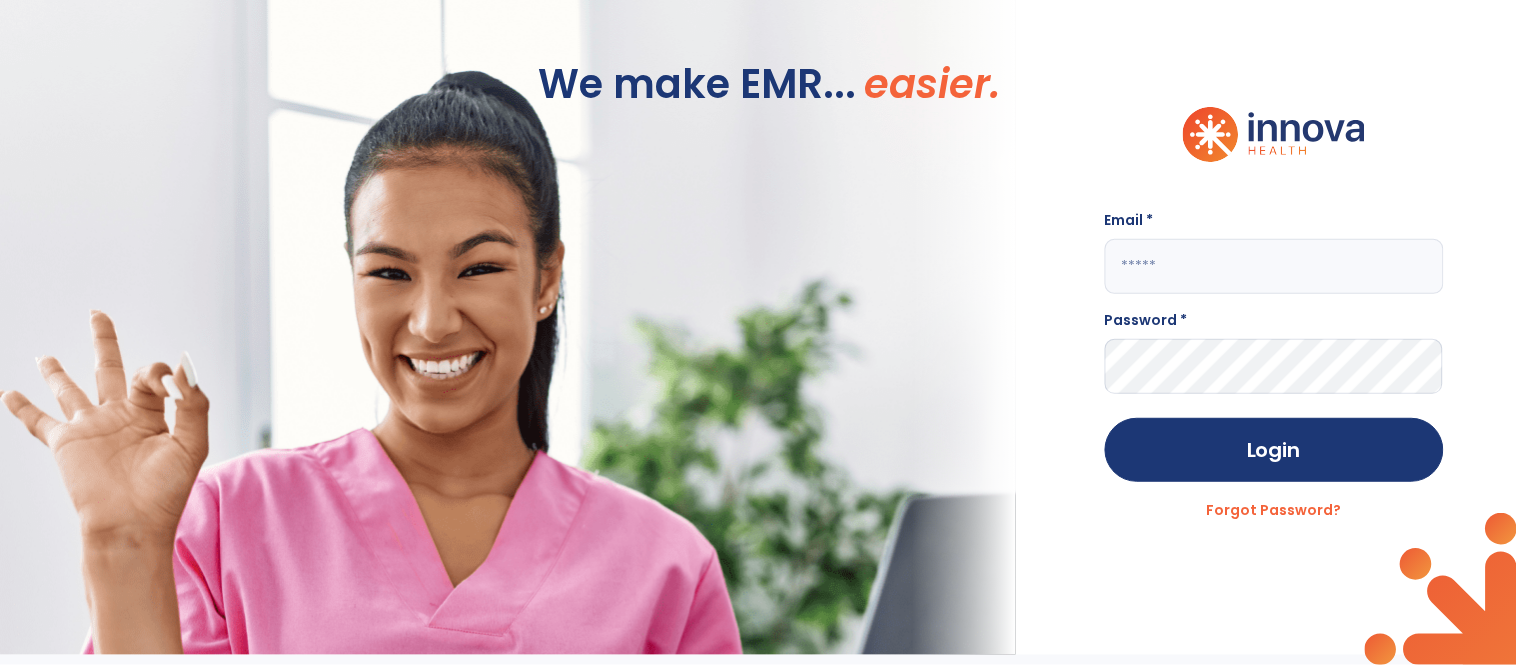 scroll, scrollTop: 0, scrollLeft: 0, axis: both 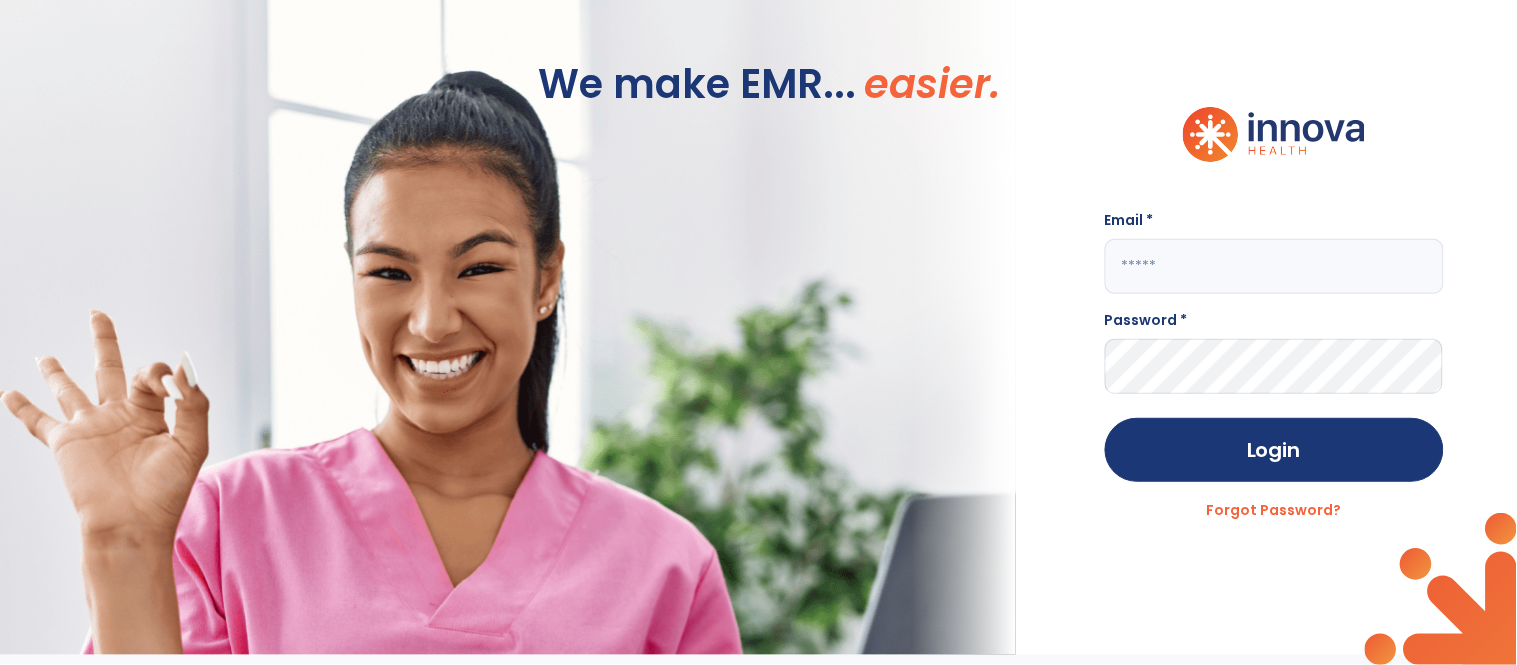 click 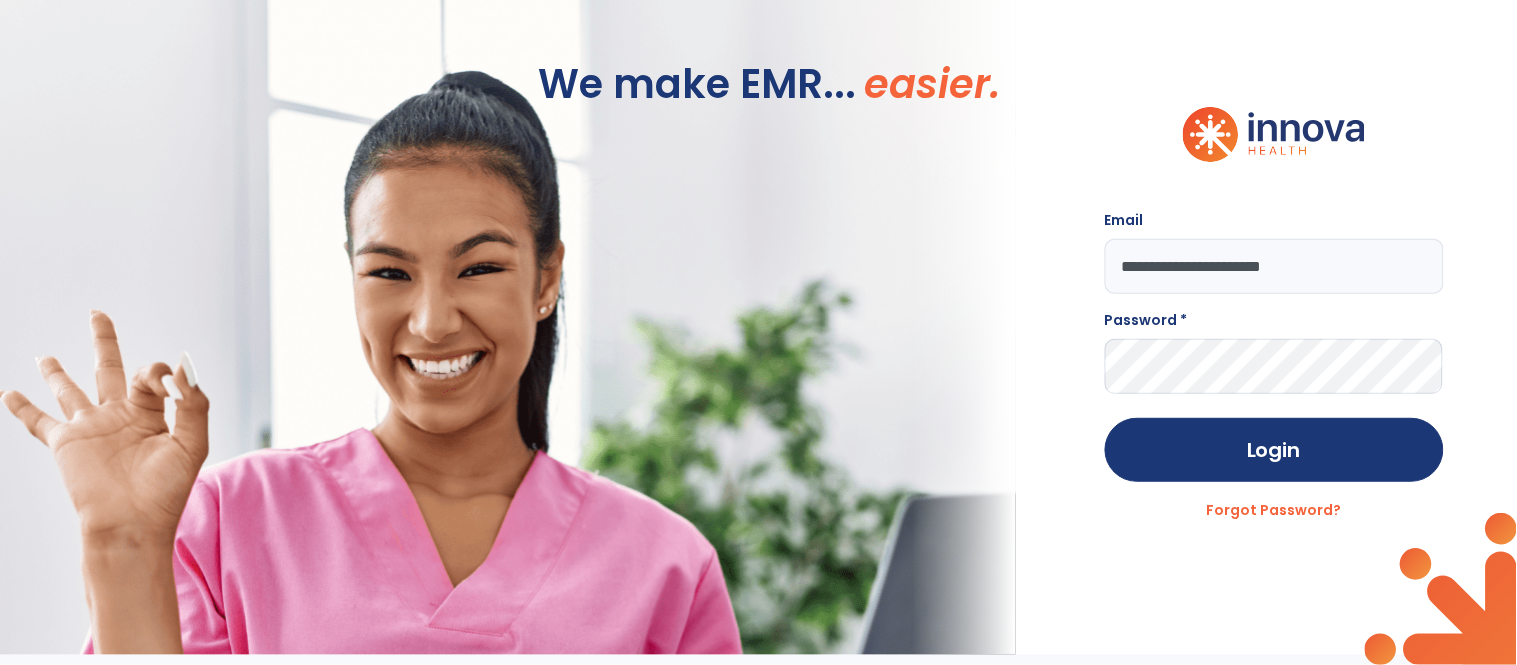 type on "**********" 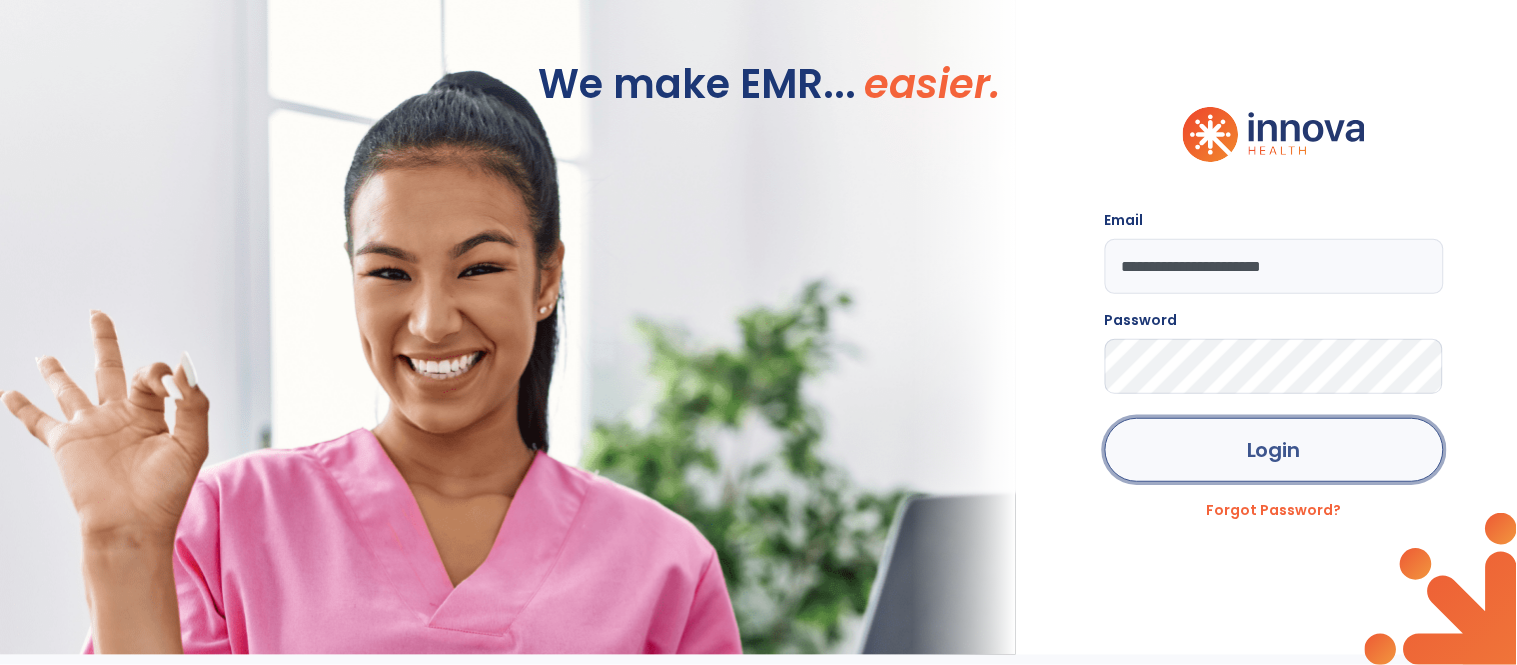 click on "Login" 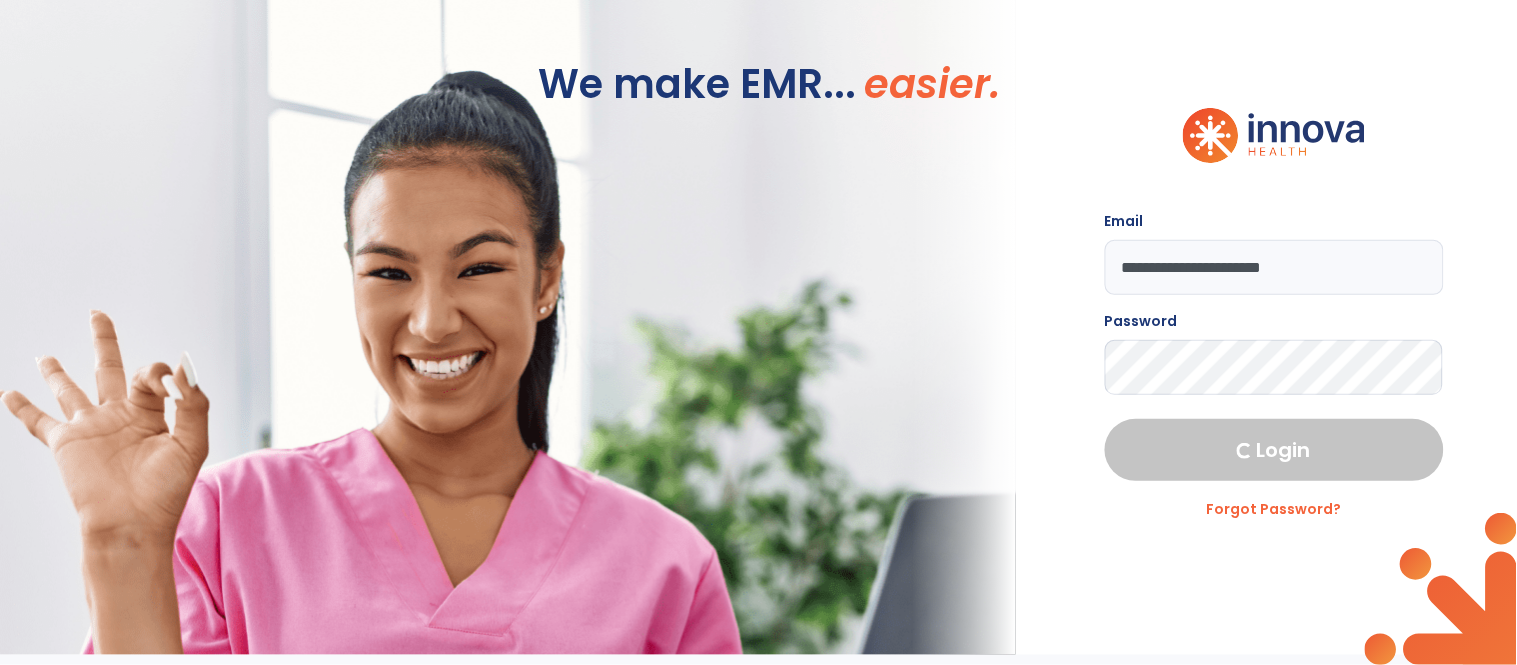 select on "****" 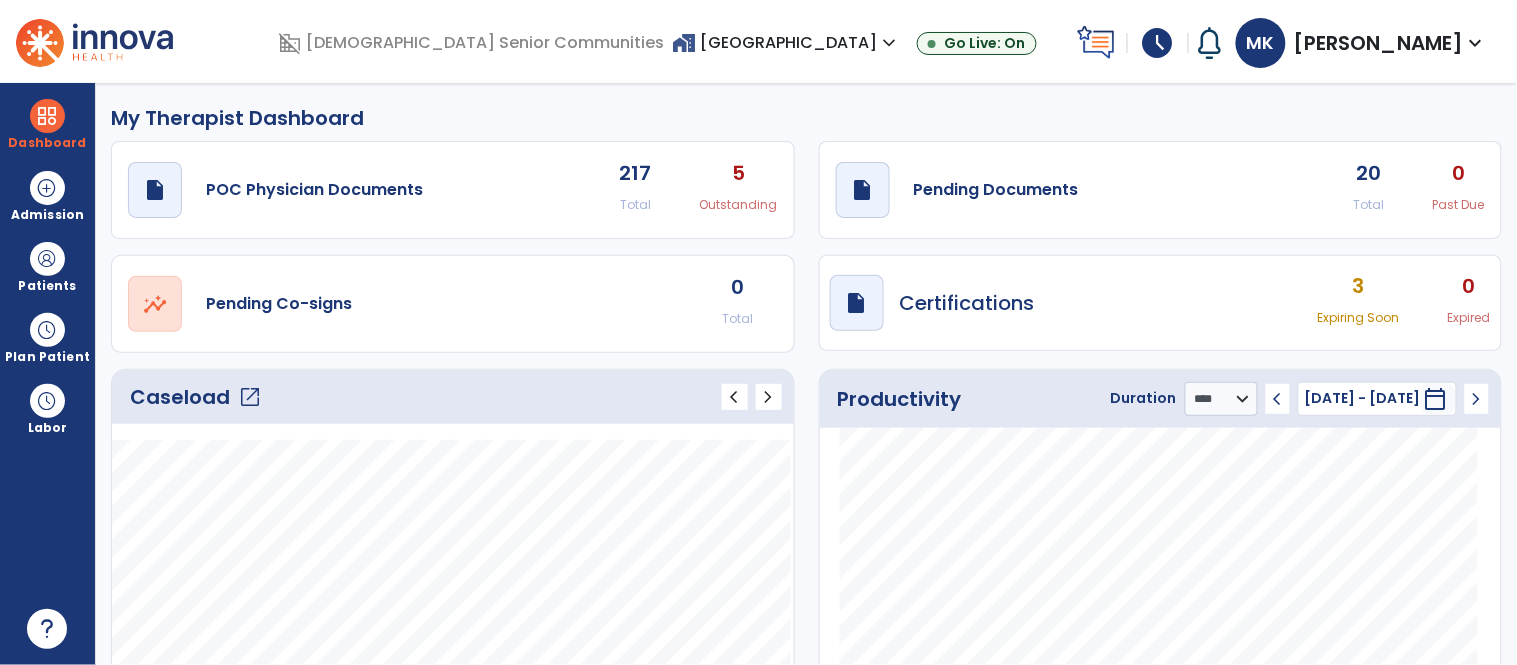 click on "Caseload   open_in_new" 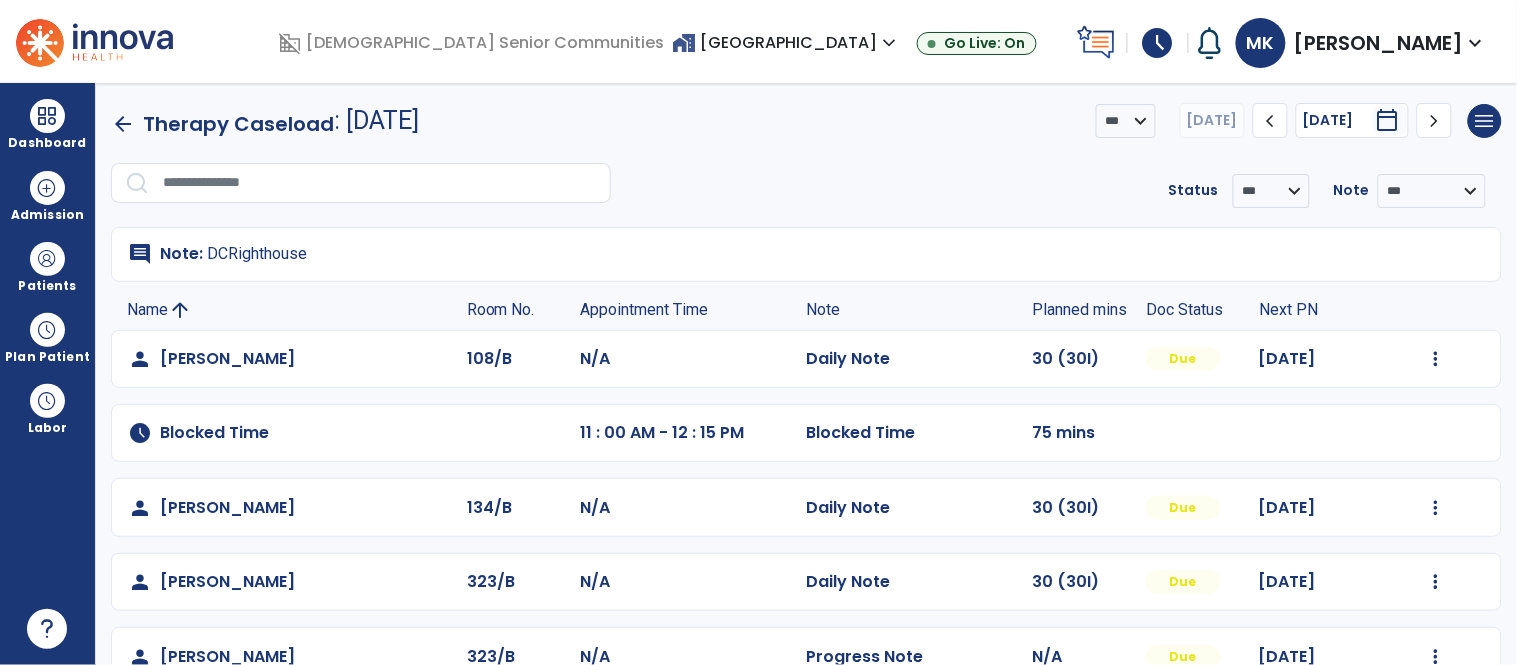 click on "schedule   Blocked Time  11 : 00 AM - 12 : 15 PM  Blocked Time   75 mins" 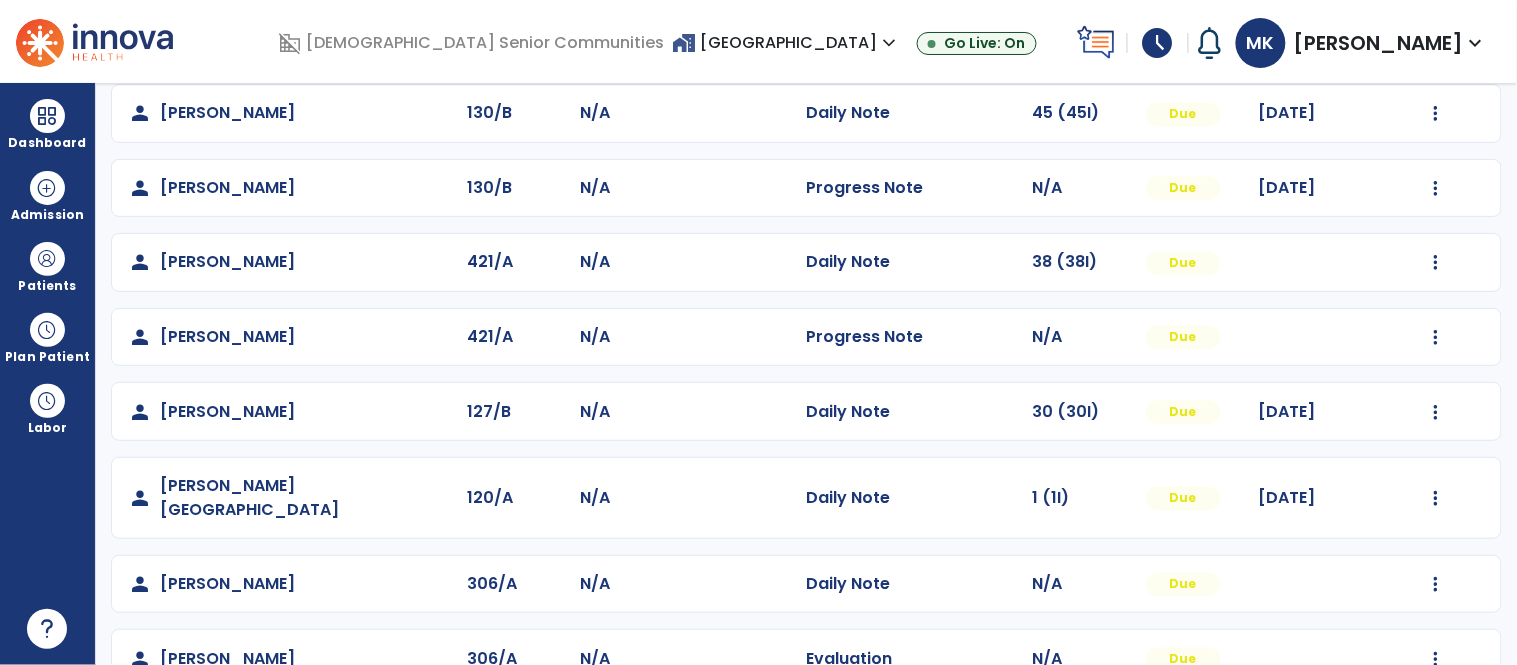 scroll, scrollTop: 1160, scrollLeft: 0, axis: vertical 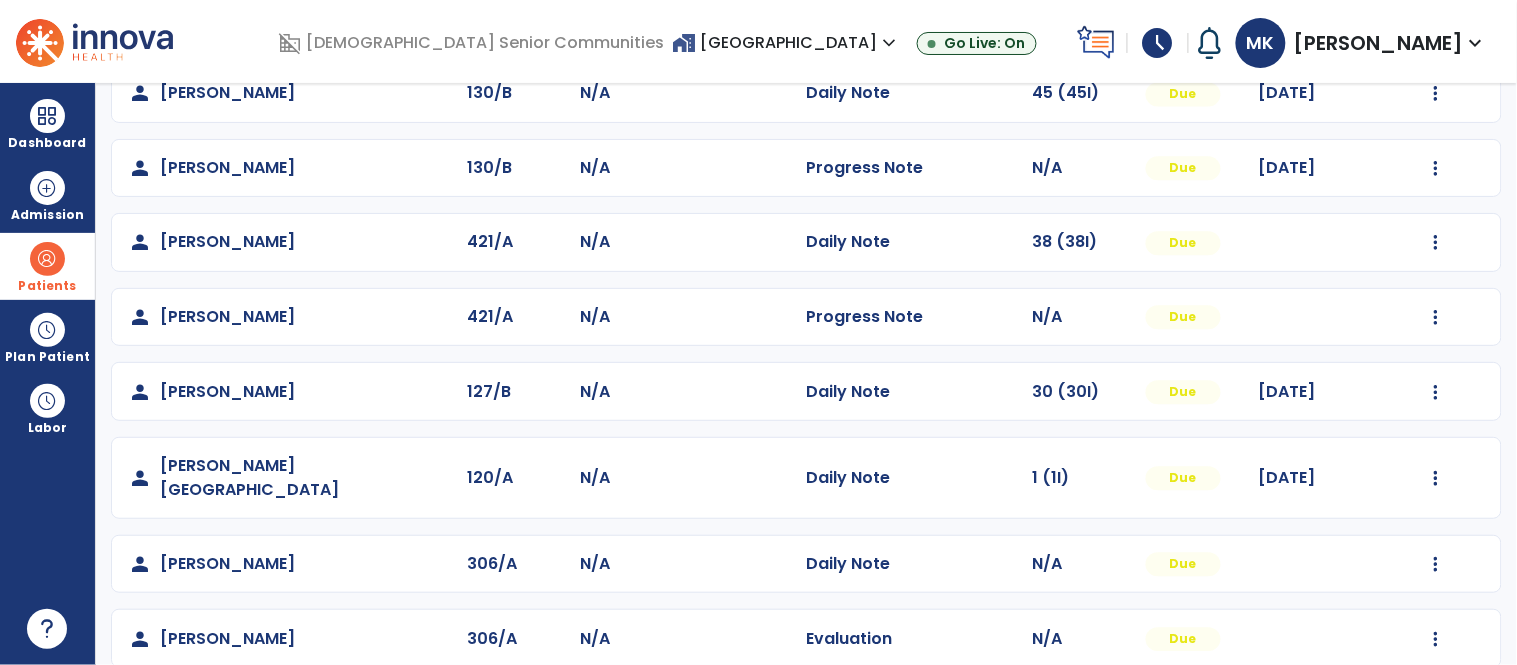 click on "Patients" at bounding box center (47, 266) 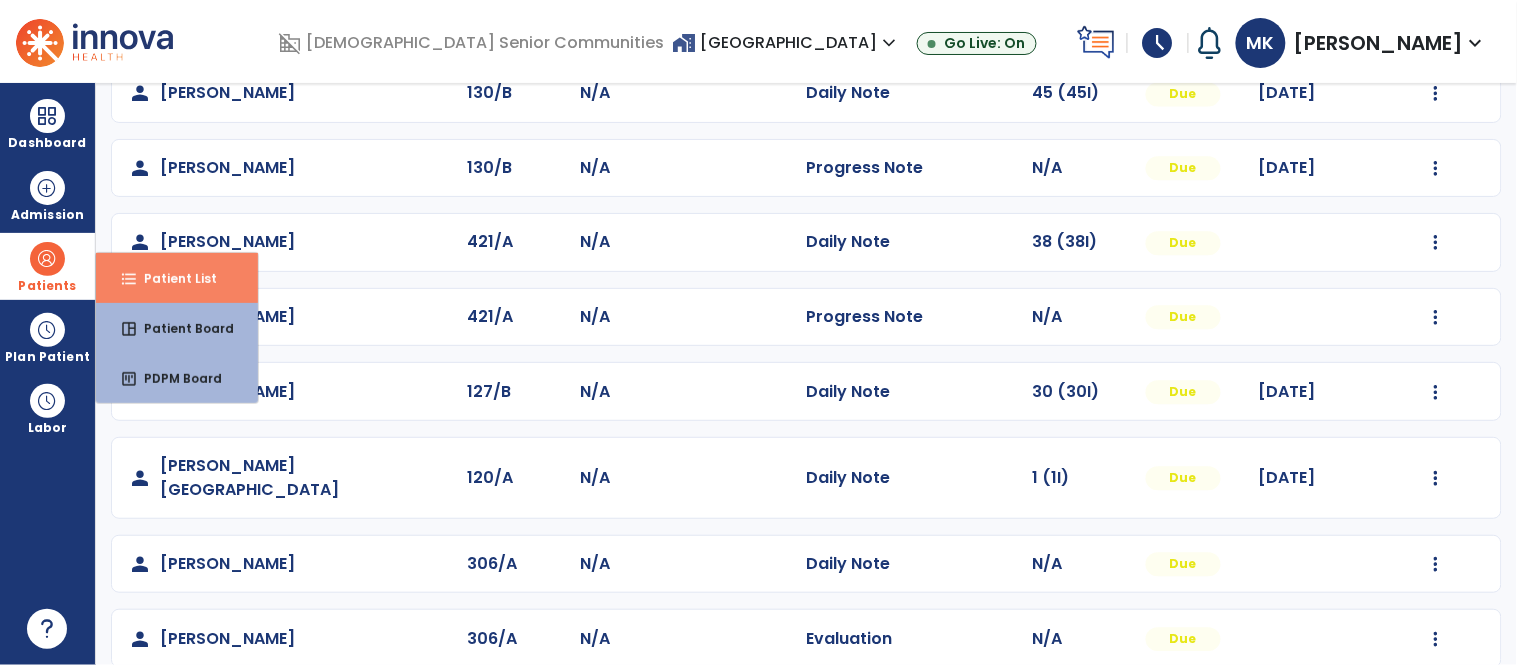 click on "Patient List" at bounding box center (172, 278) 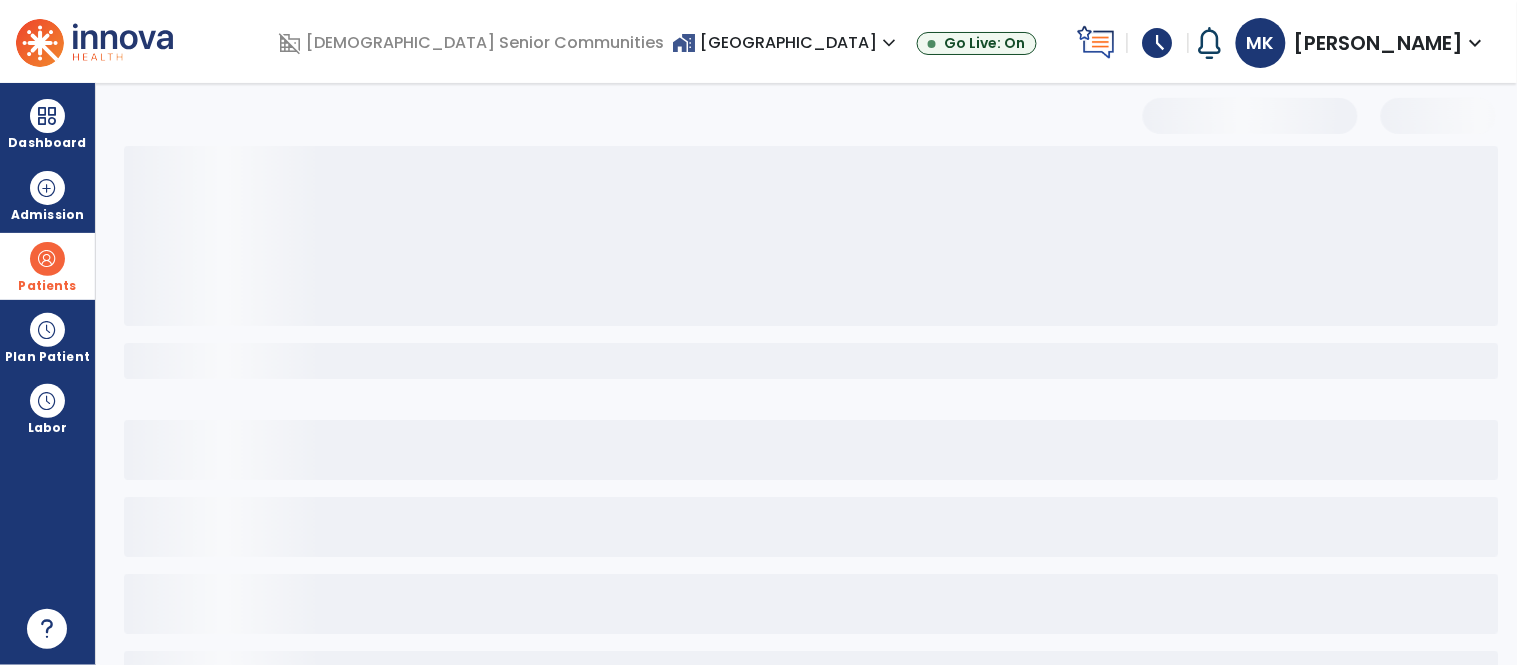 scroll, scrollTop: 77, scrollLeft: 0, axis: vertical 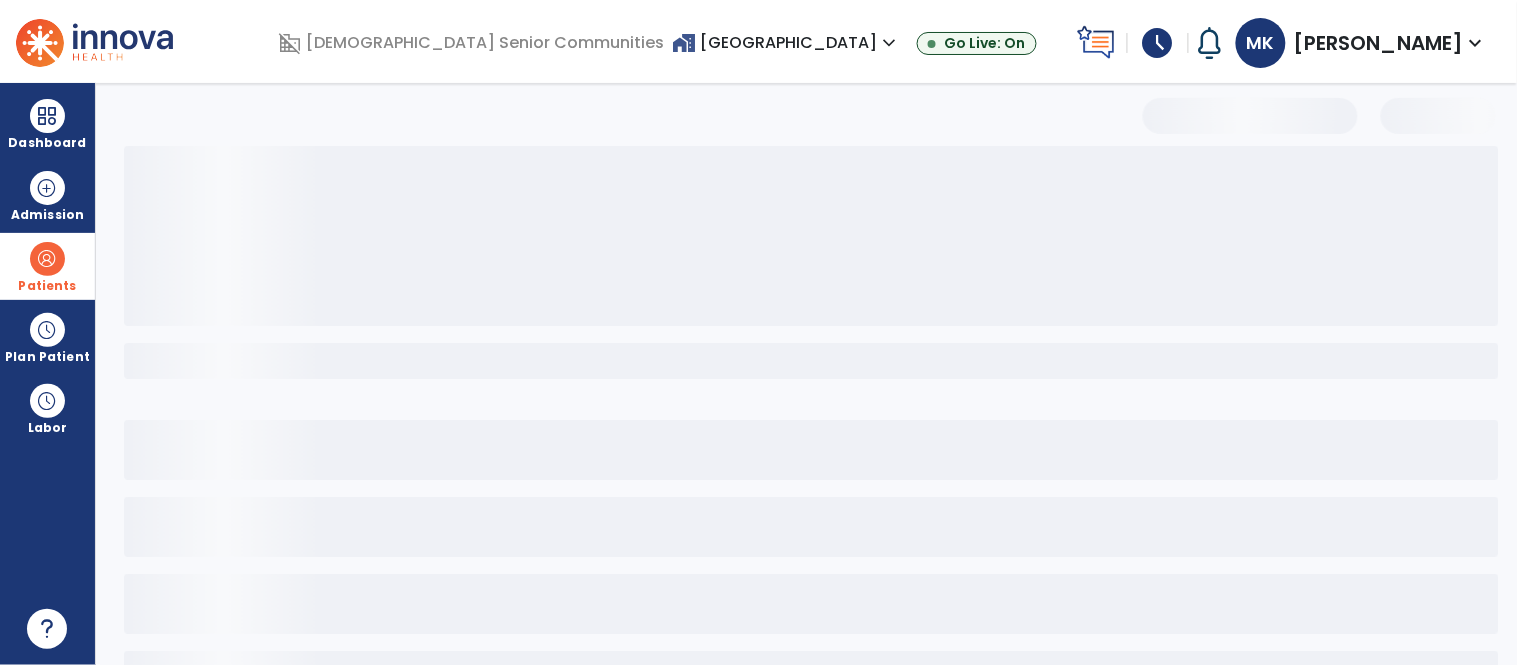 select on "***" 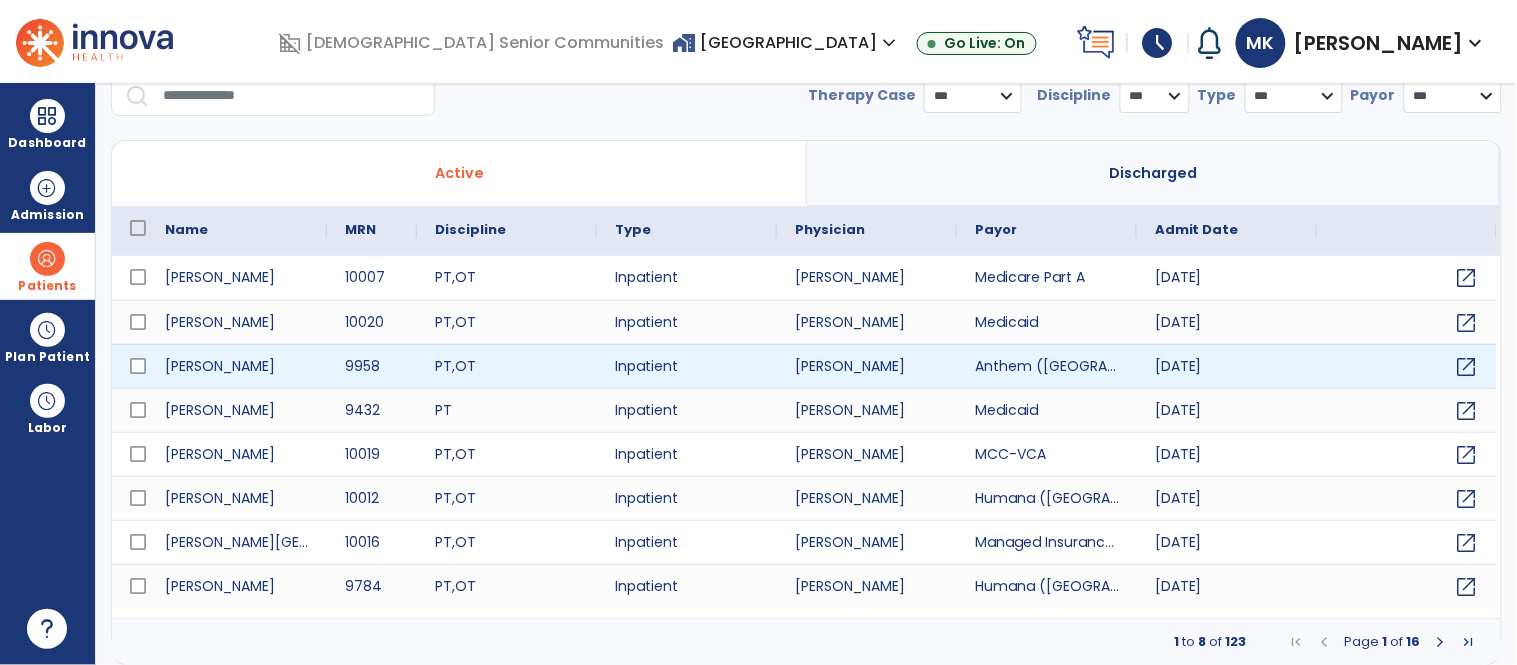 scroll, scrollTop: 0, scrollLeft: 0, axis: both 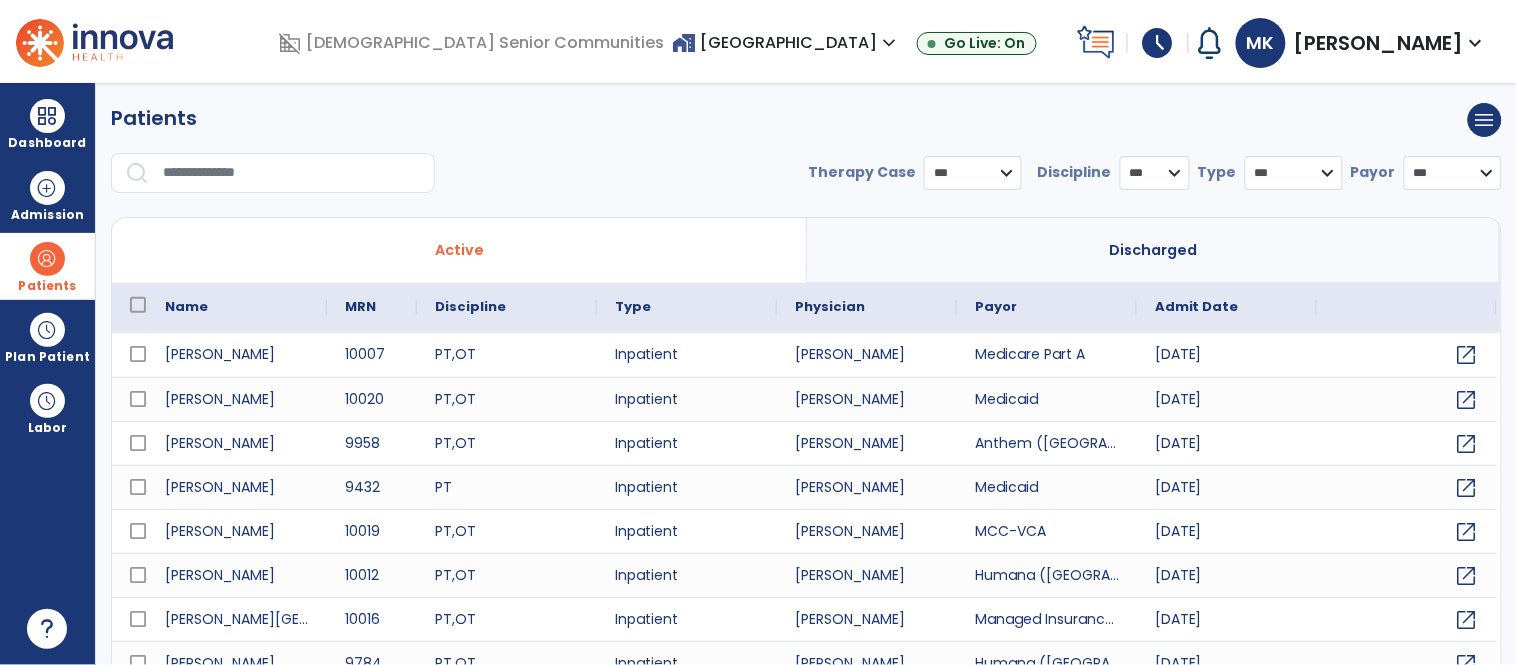 click at bounding box center [292, 173] 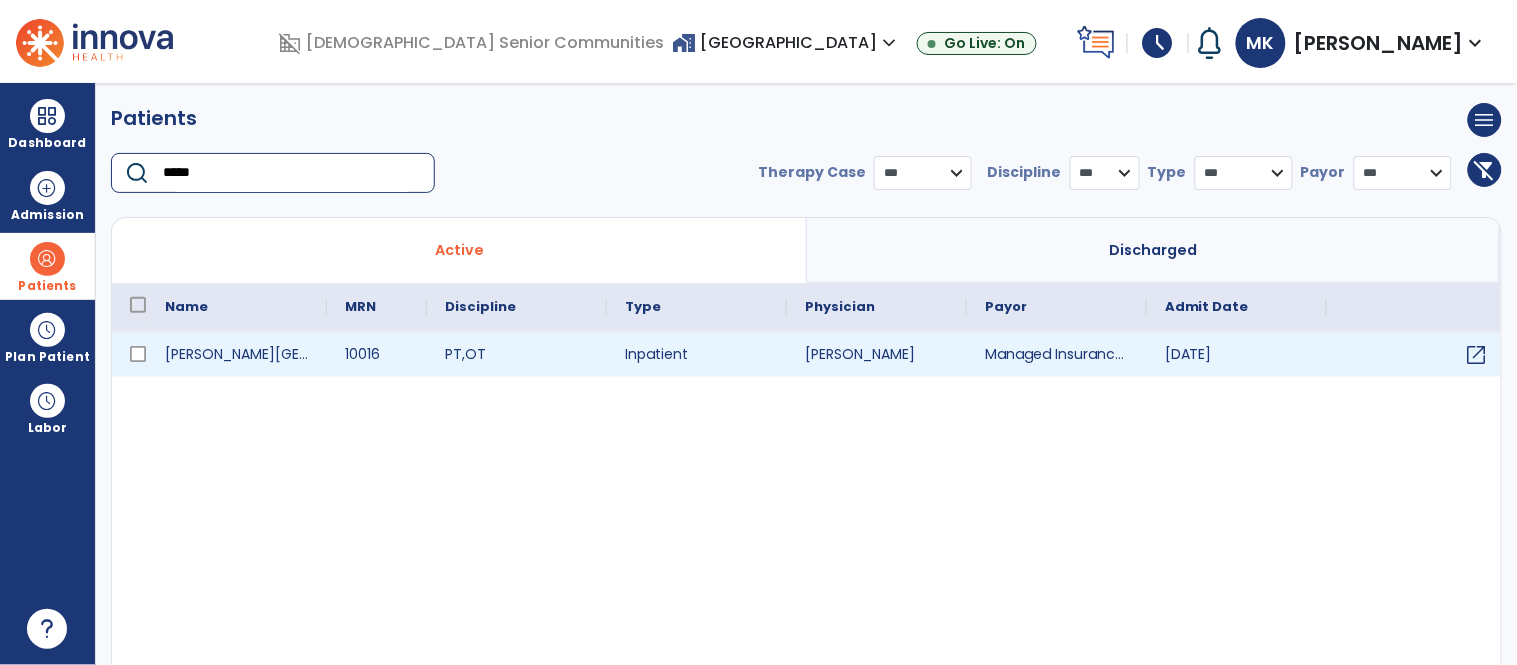 type on "*****" 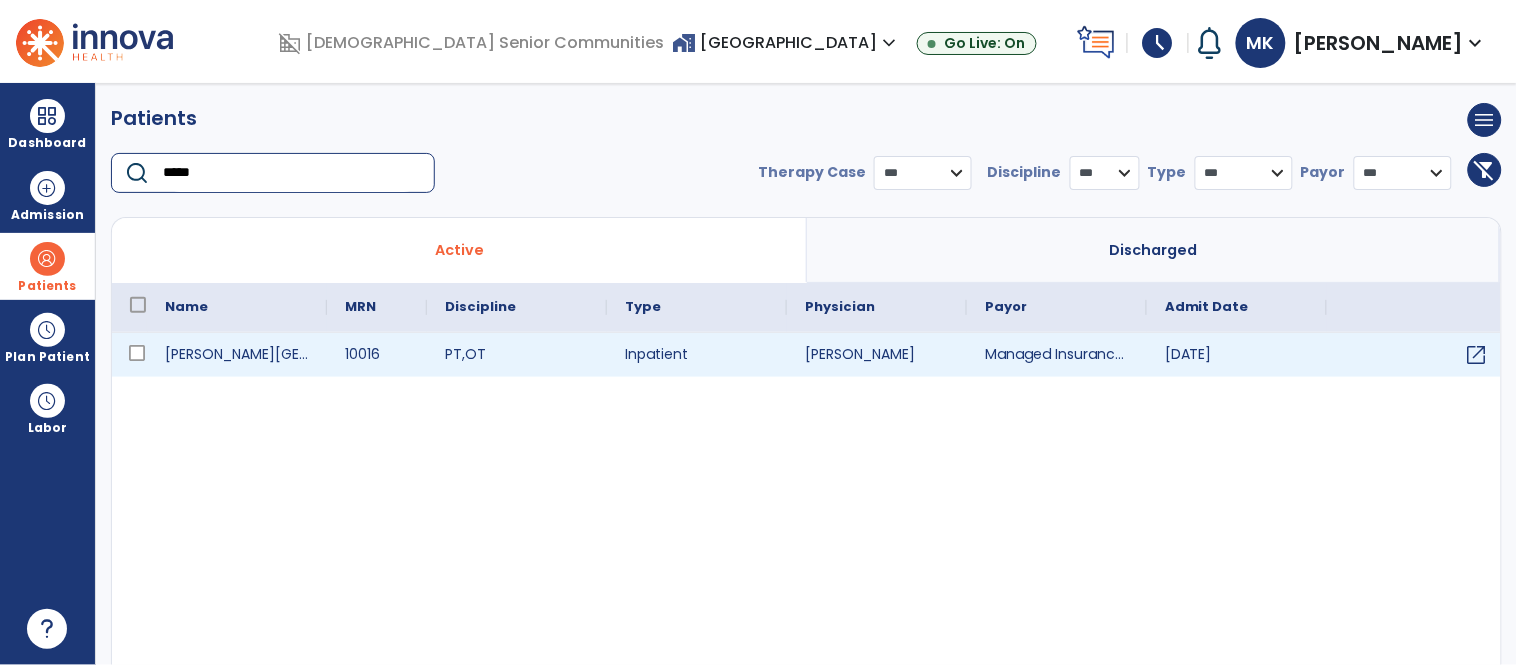 click at bounding box center (129, 355) 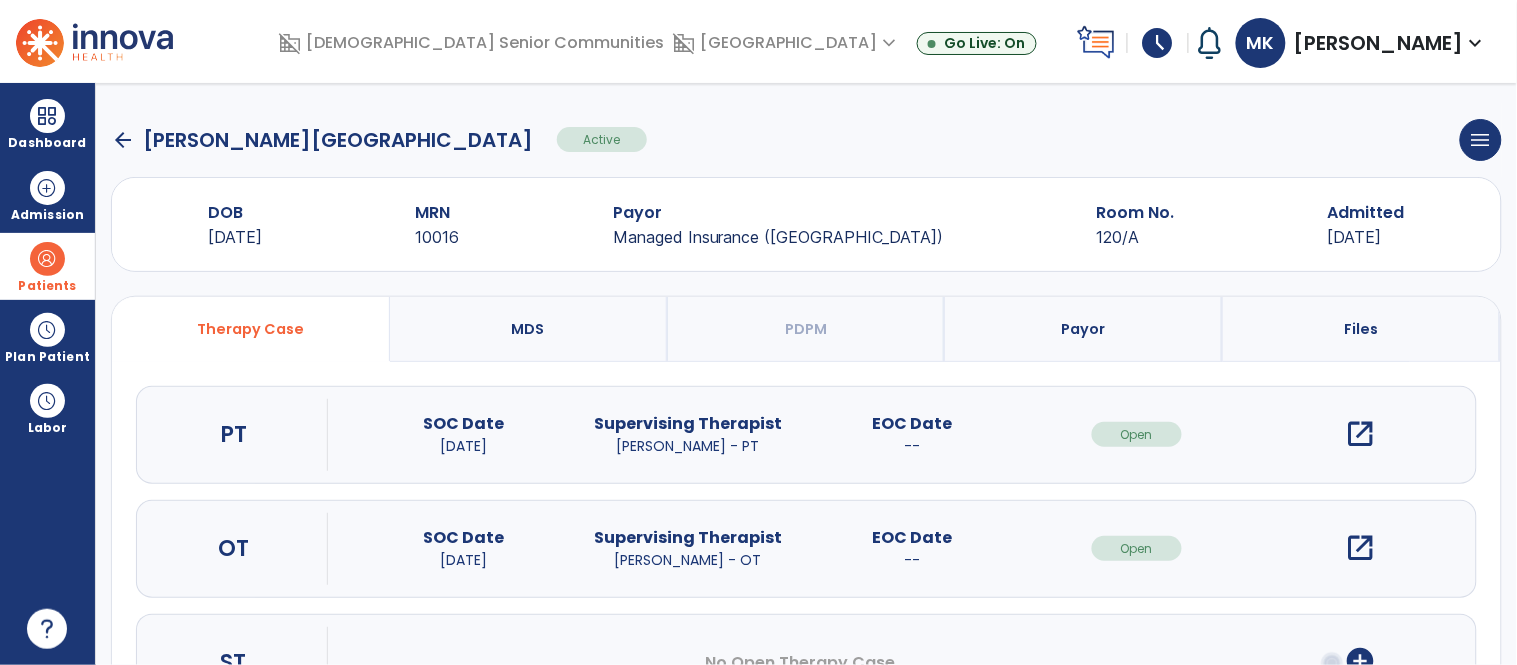 click on "open_in_new" at bounding box center [1361, 434] 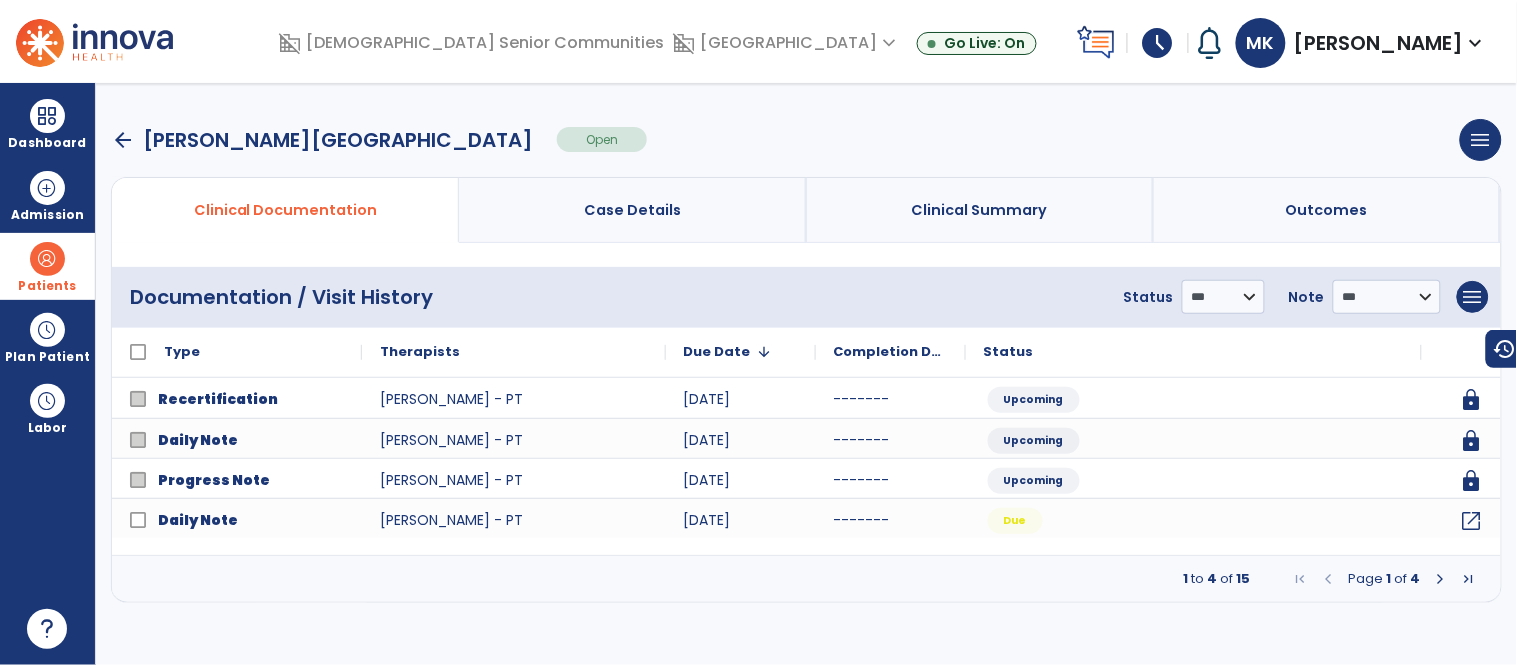 click at bounding box center [1441, 579] 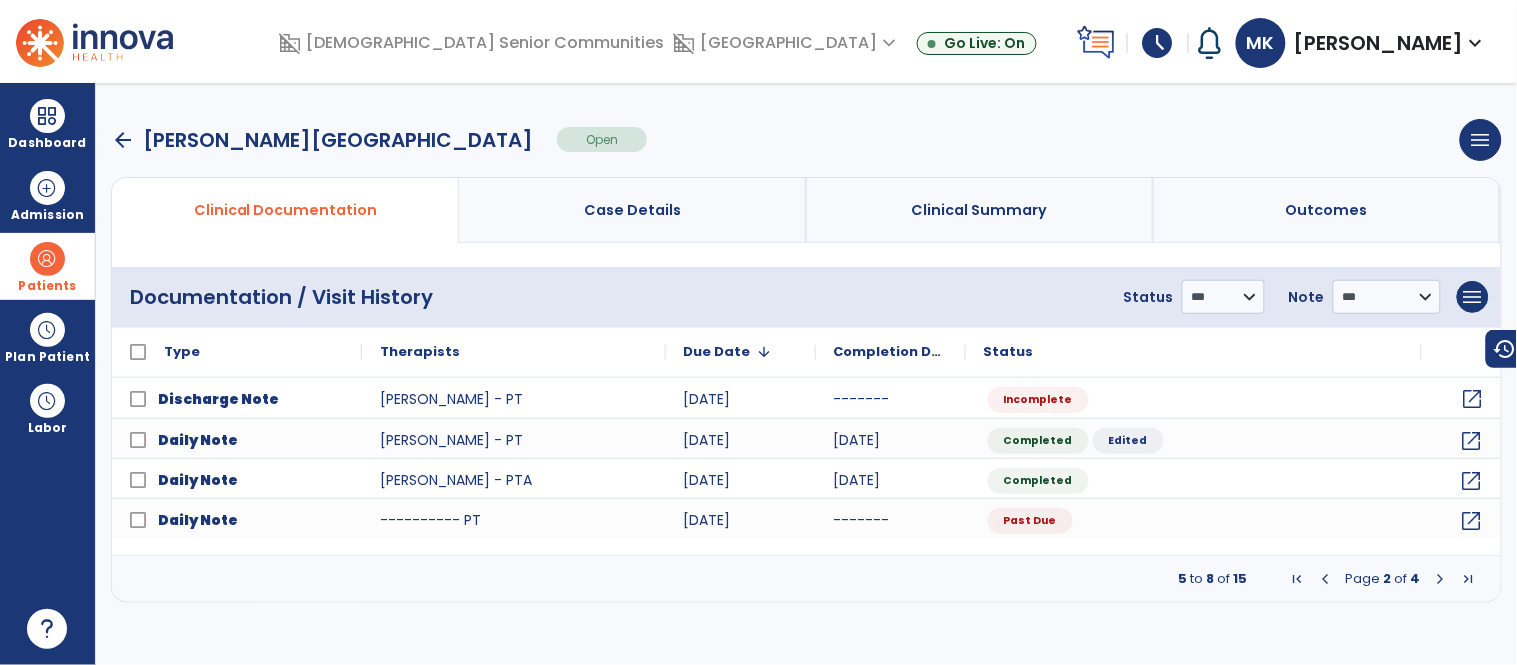 click on "open_in_new" 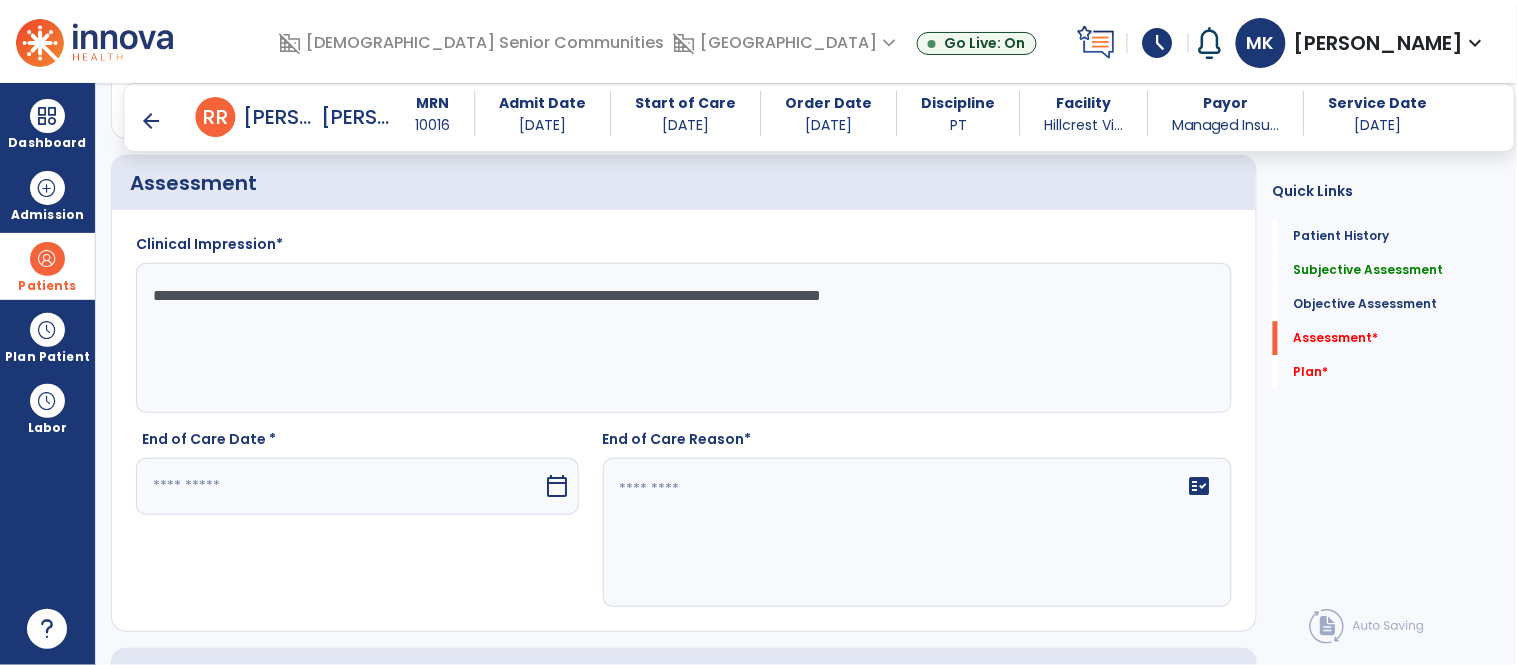scroll, scrollTop: 3240, scrollLeft: 0, axis: vertical 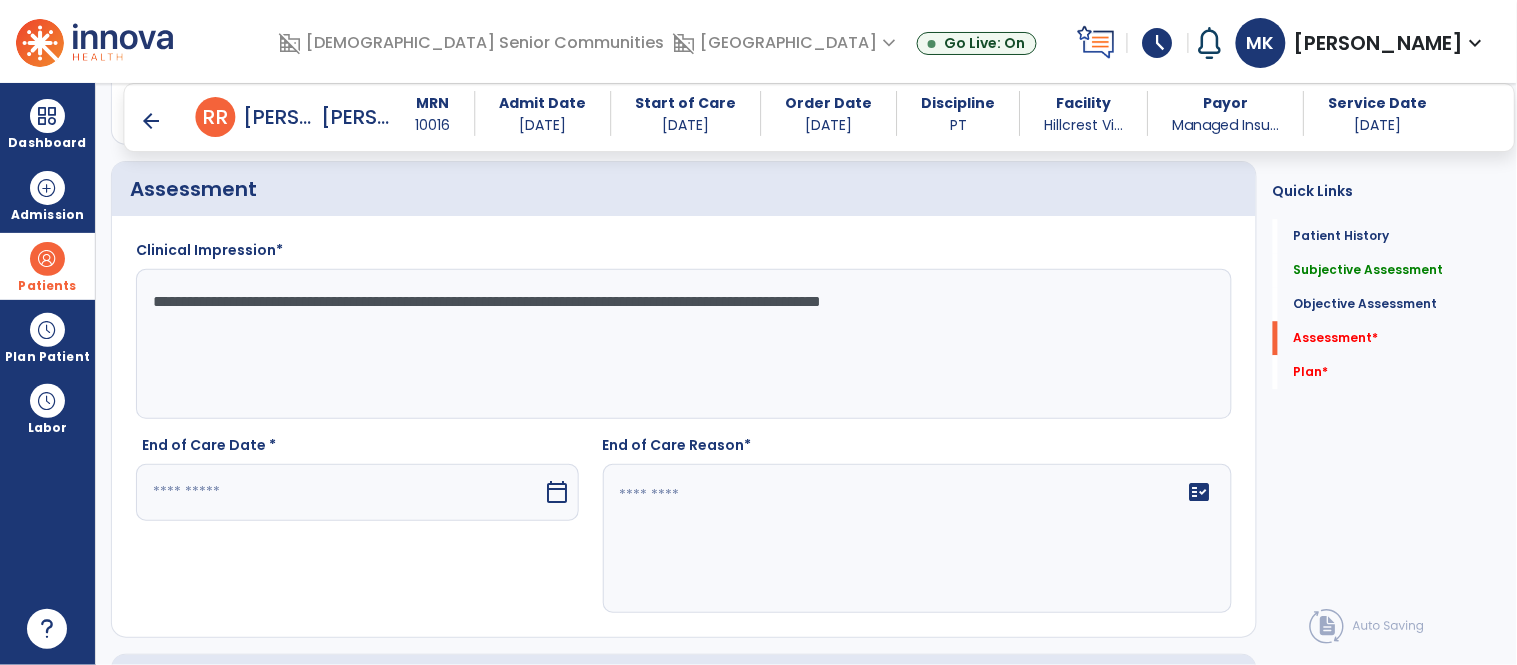 click on "**********" 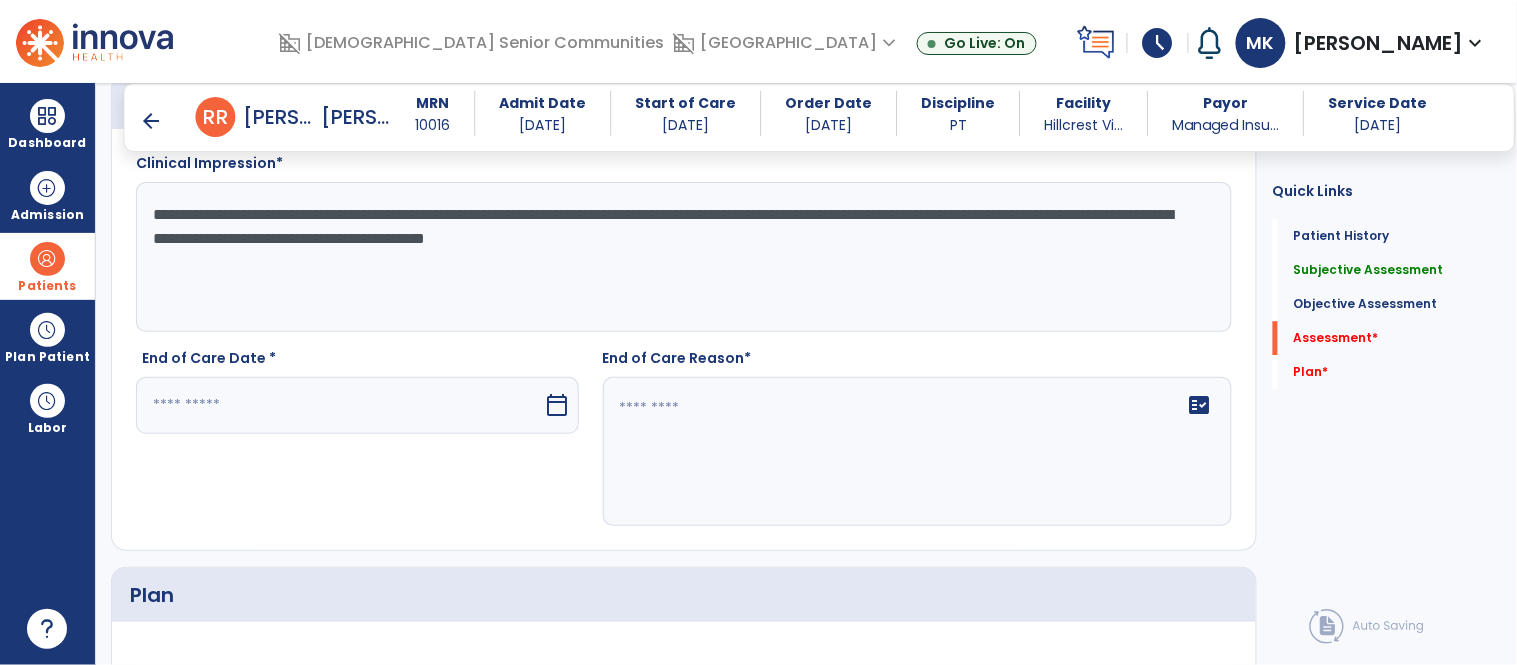 scroll, scrollTop: 3326, scrollLeft: 0, axis: vertical 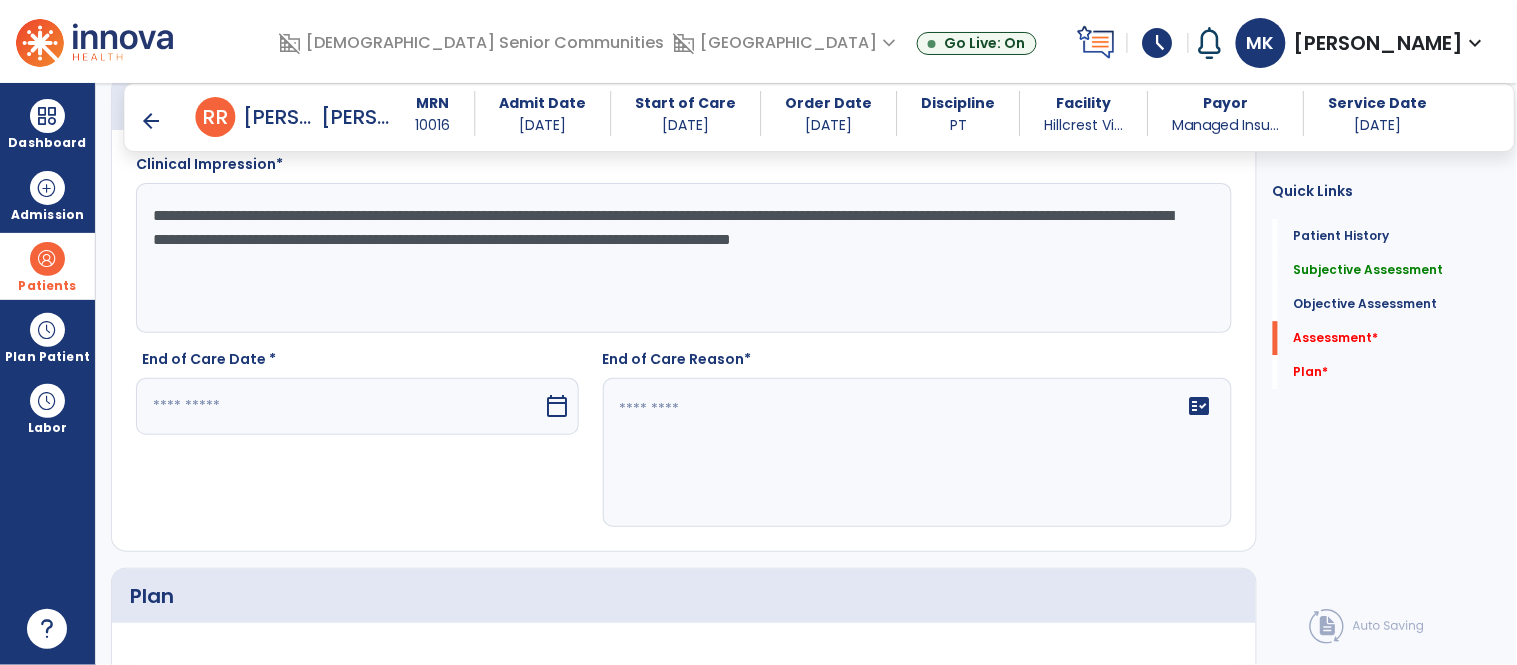 type on "**********" 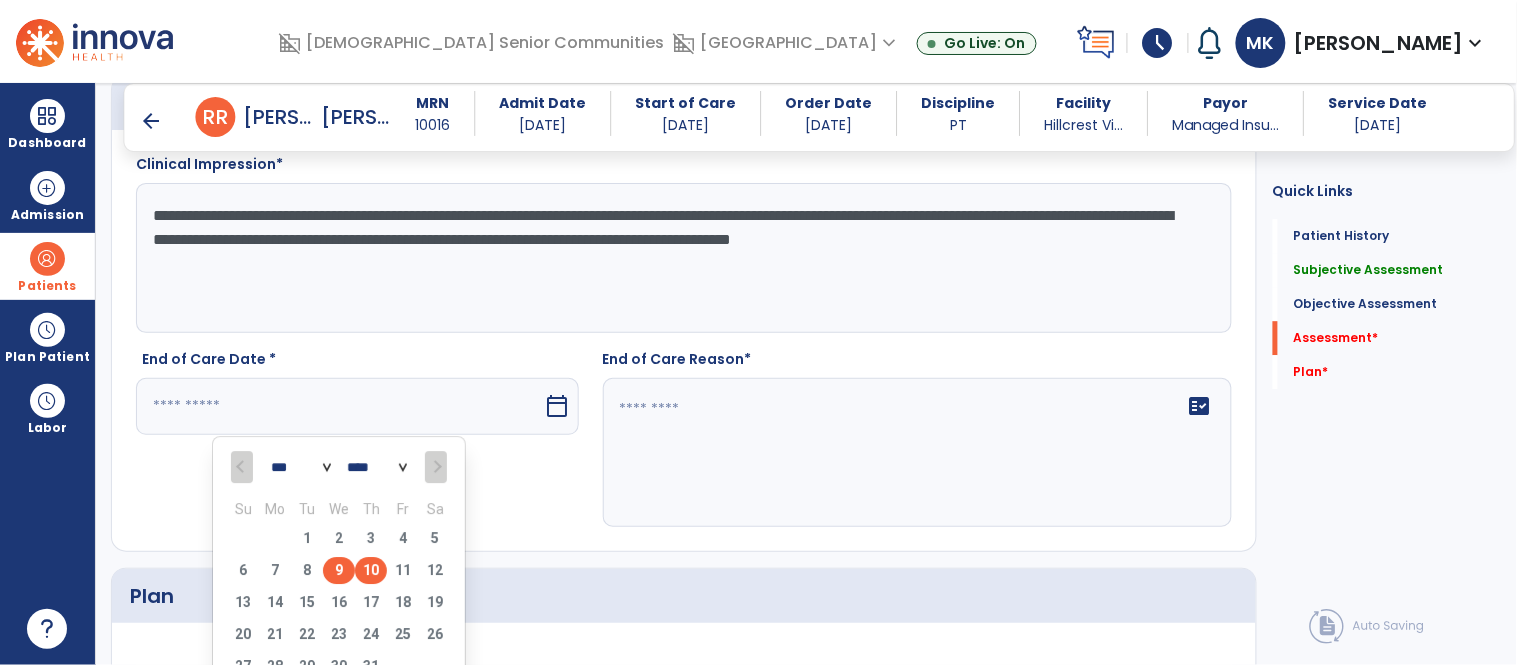 click on "9" at bounding box center (339, 570) 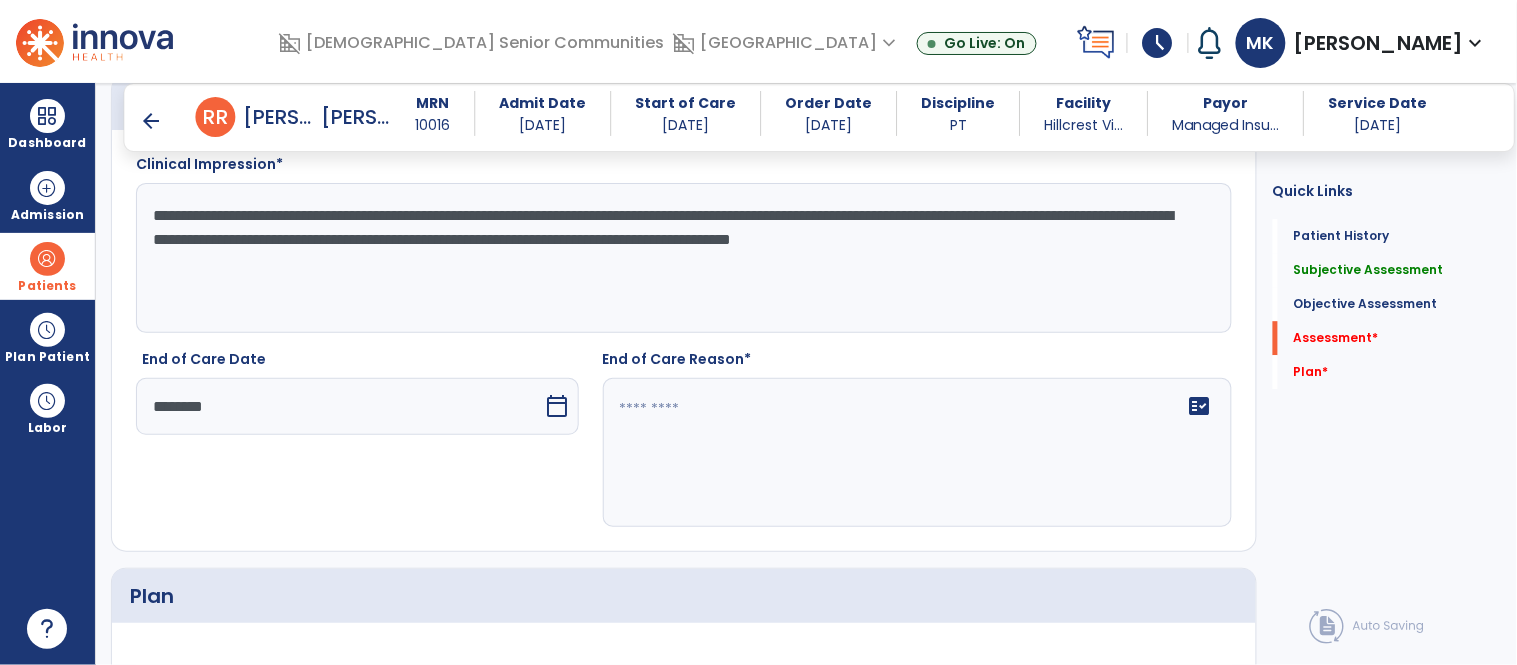 click 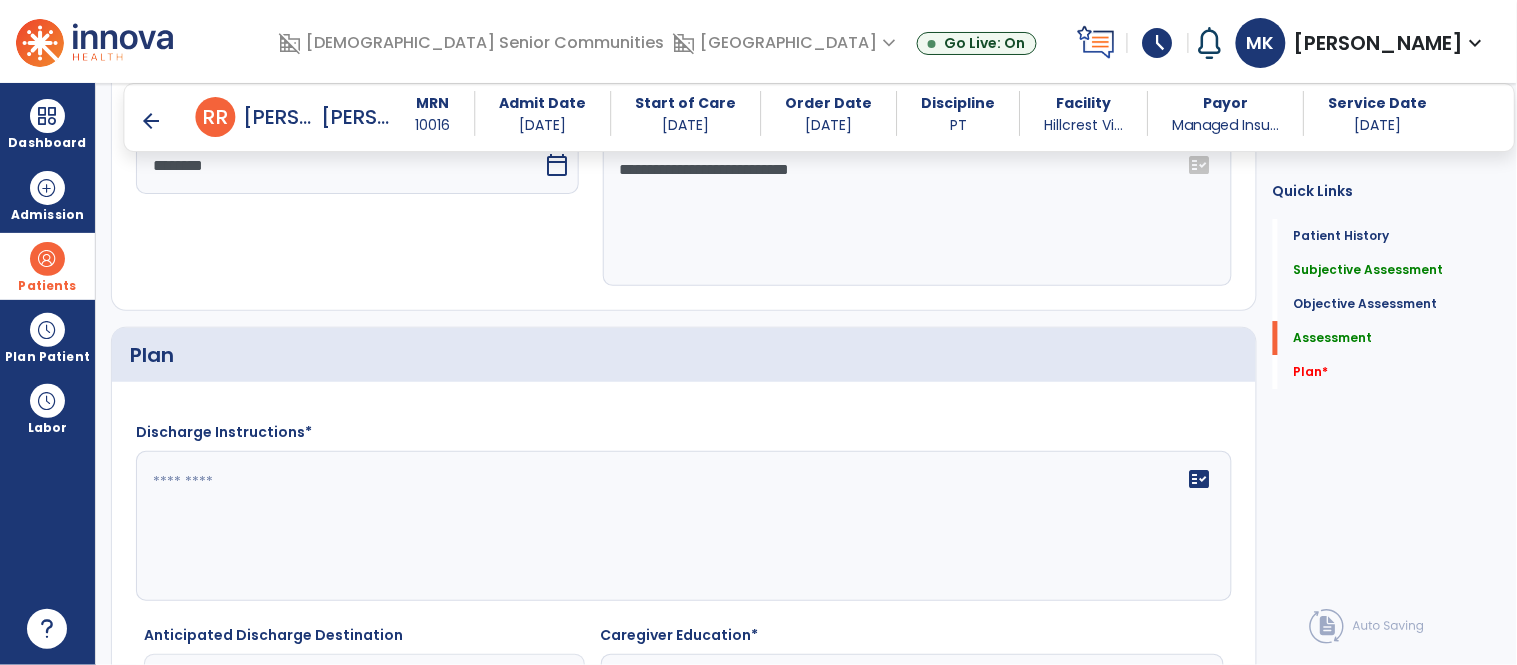 scroll, scrollTop: 3568, scrollLeft: 0, axis: vertical 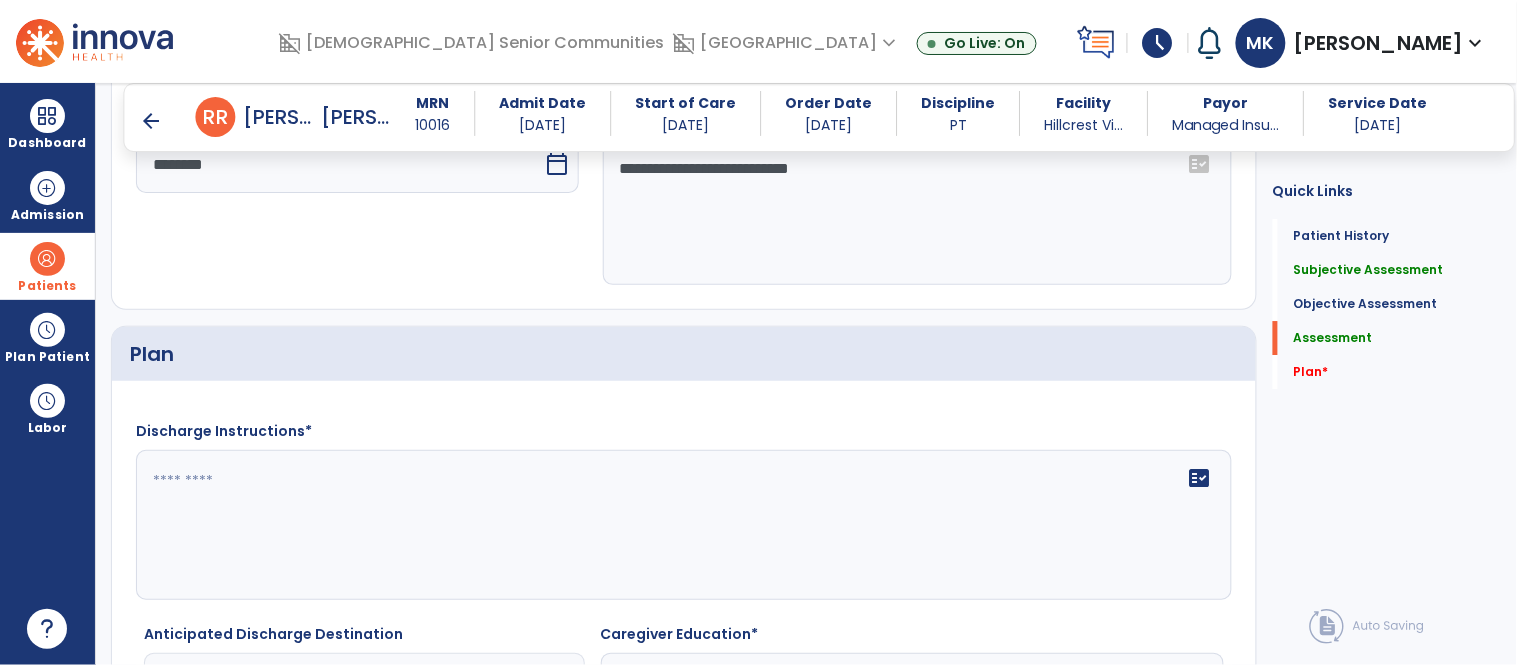 type on "**********" 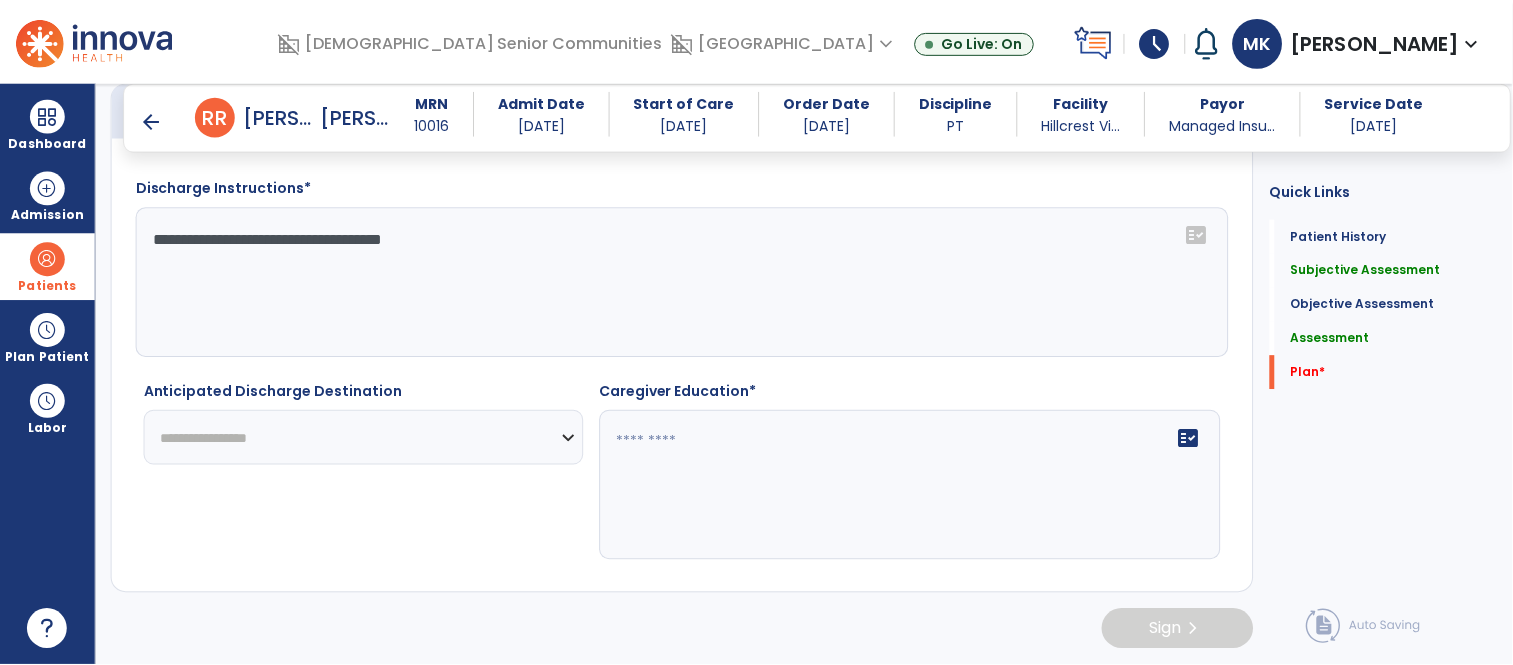 scroll, scrollTop: 3815, scrollLeft: 0, axis: vertical 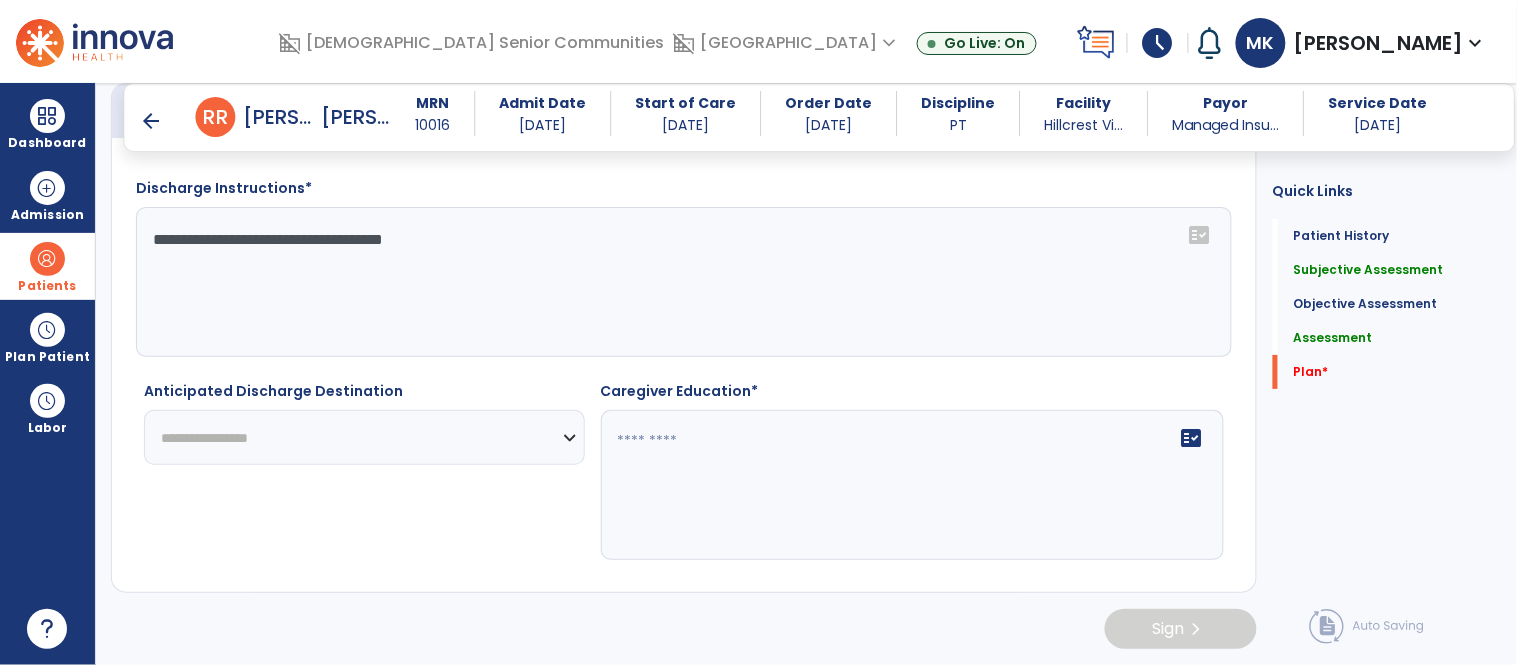 type on "**********" 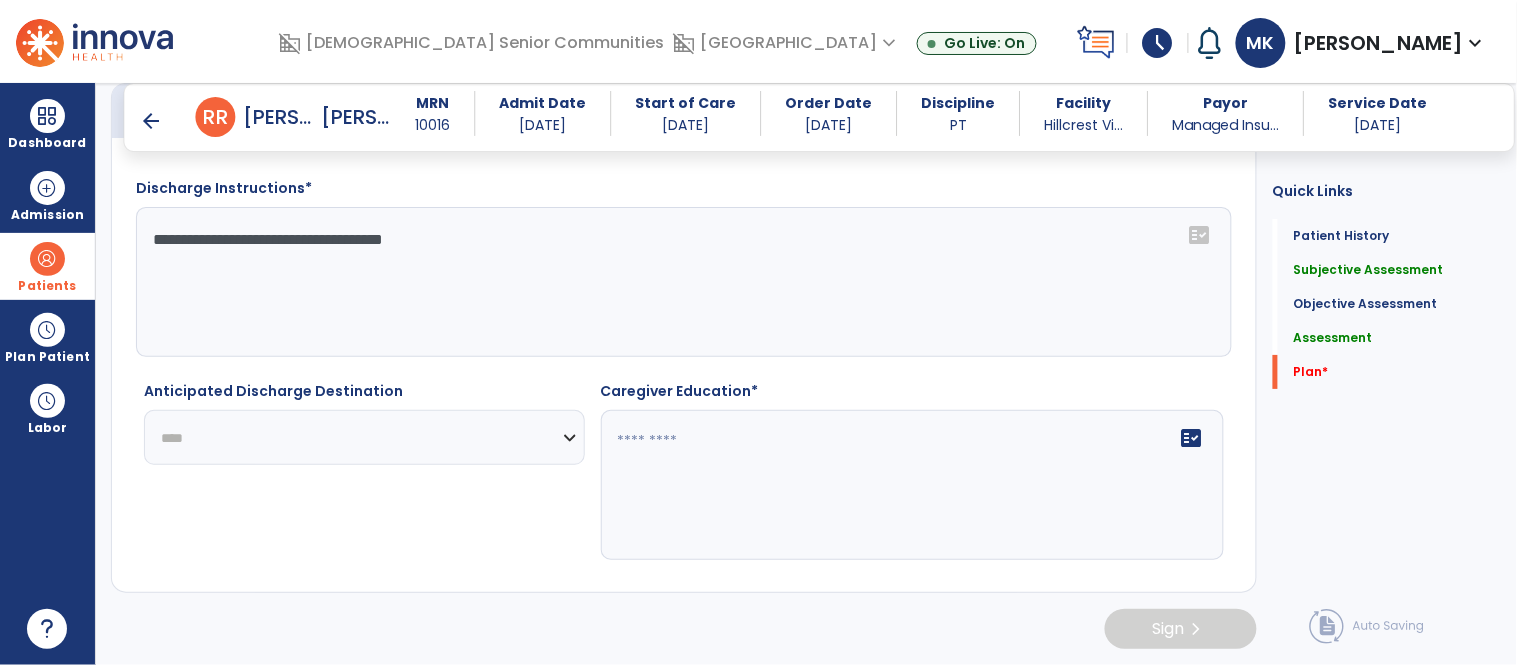 click on "**********" 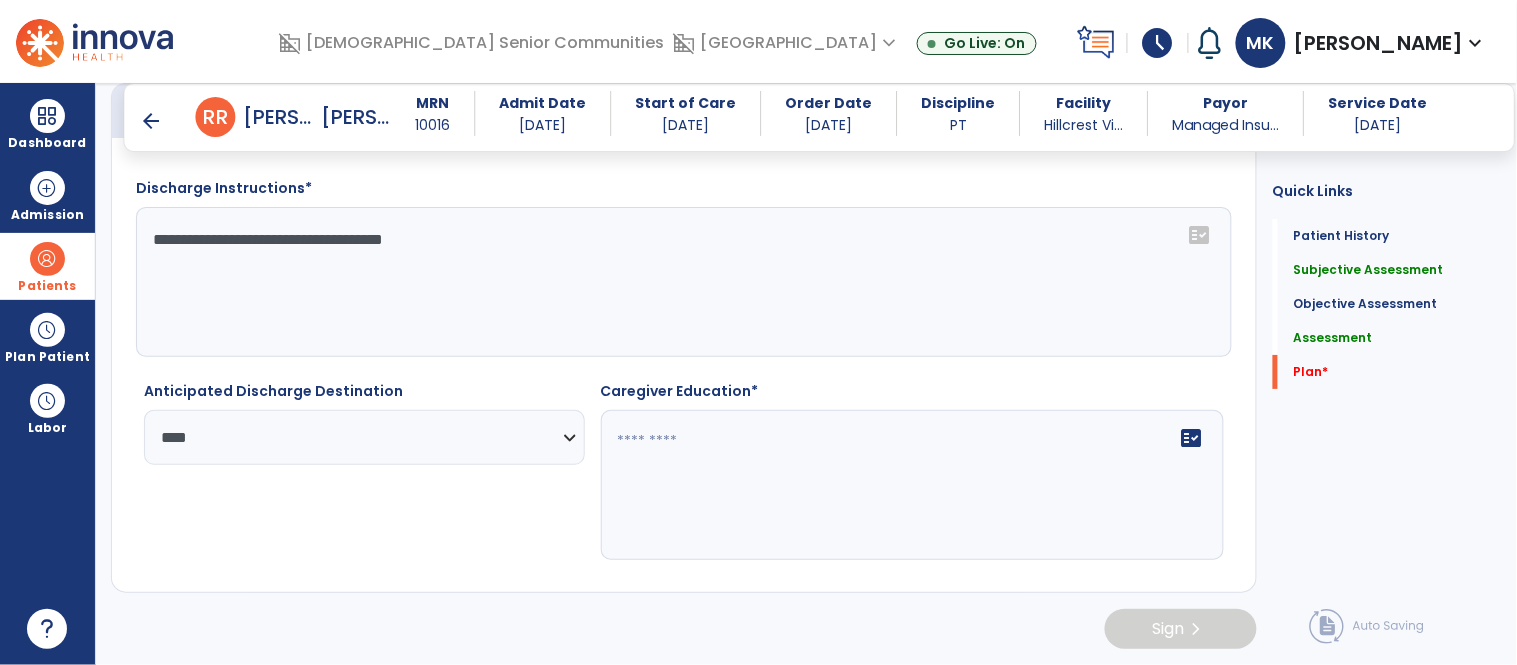 click 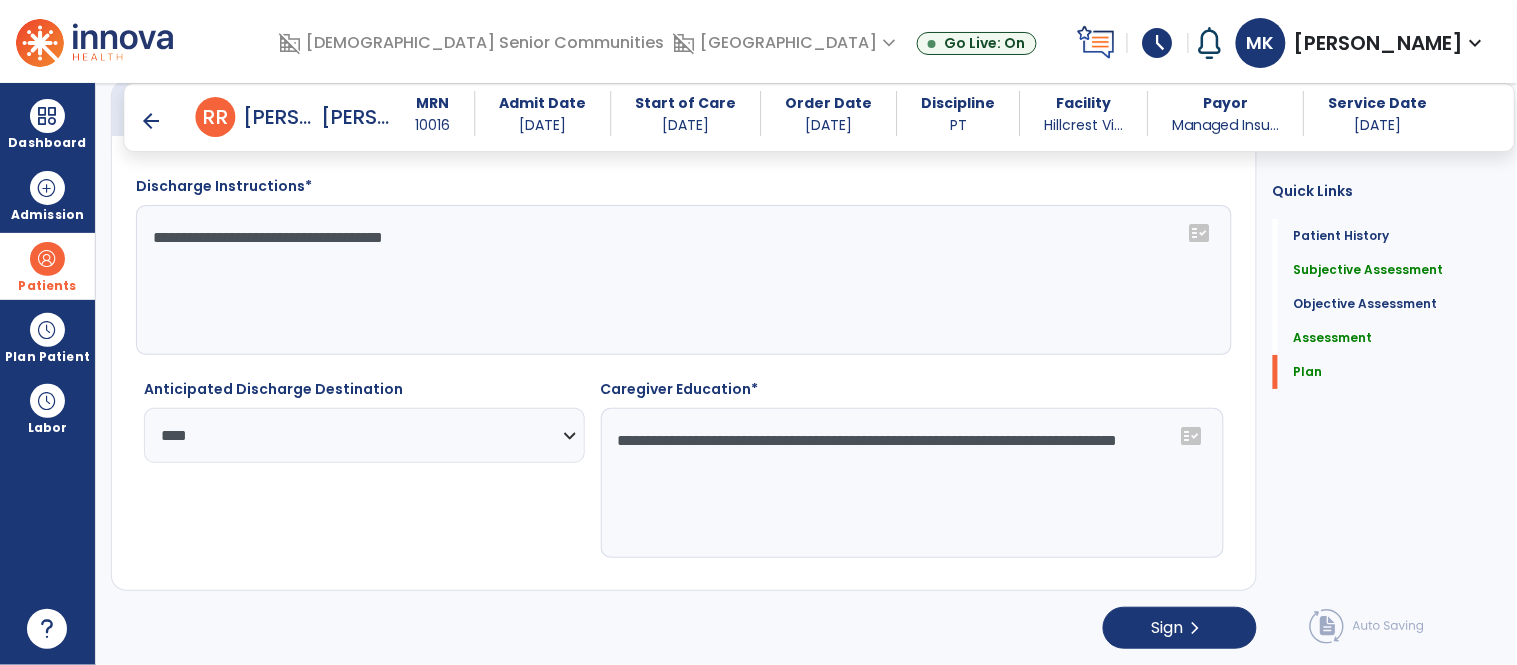 click on "**********" 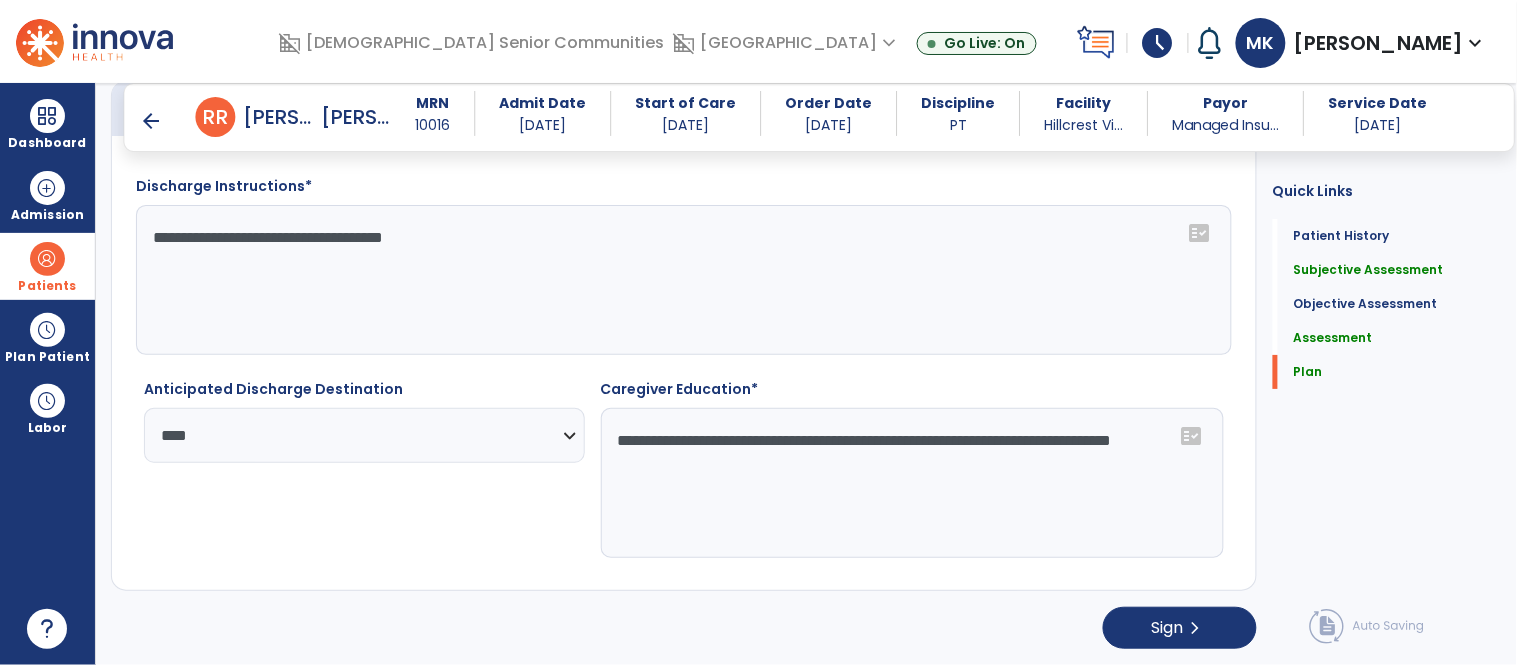 click on "**********" 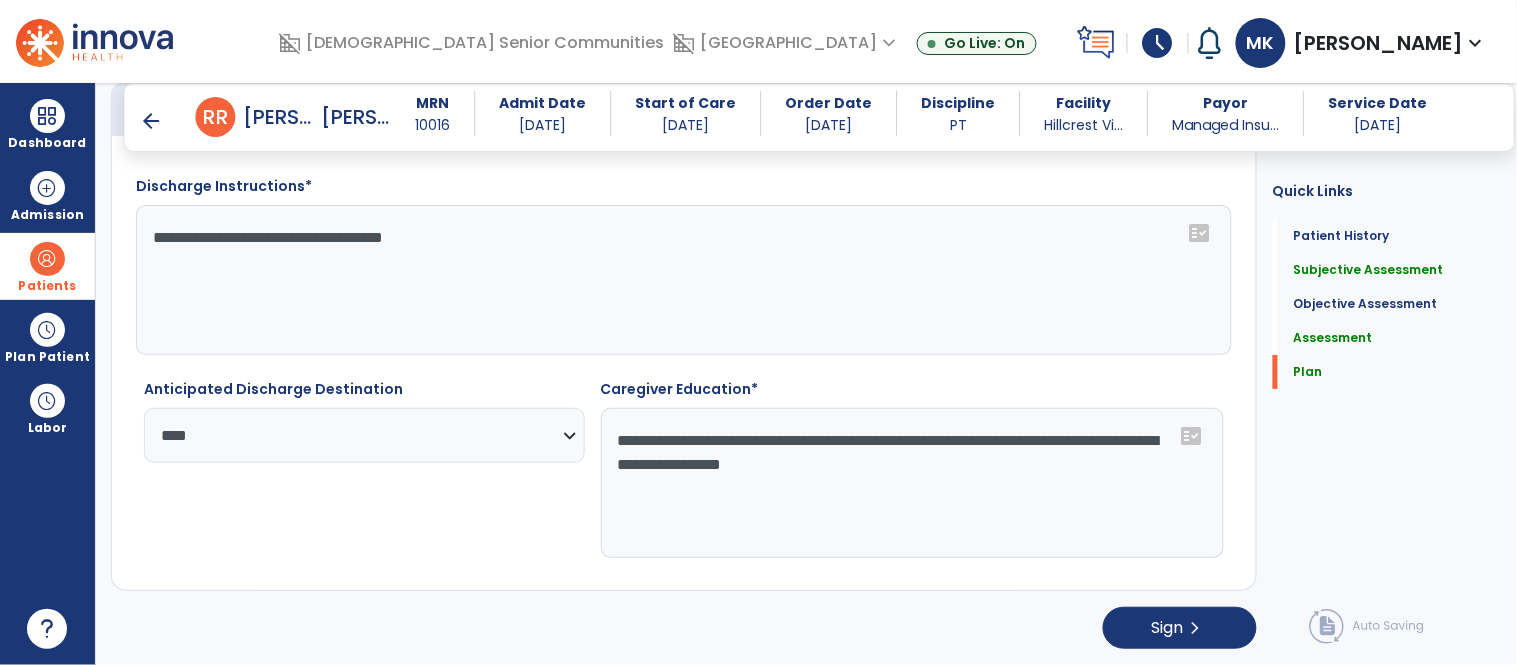 click on "**********" 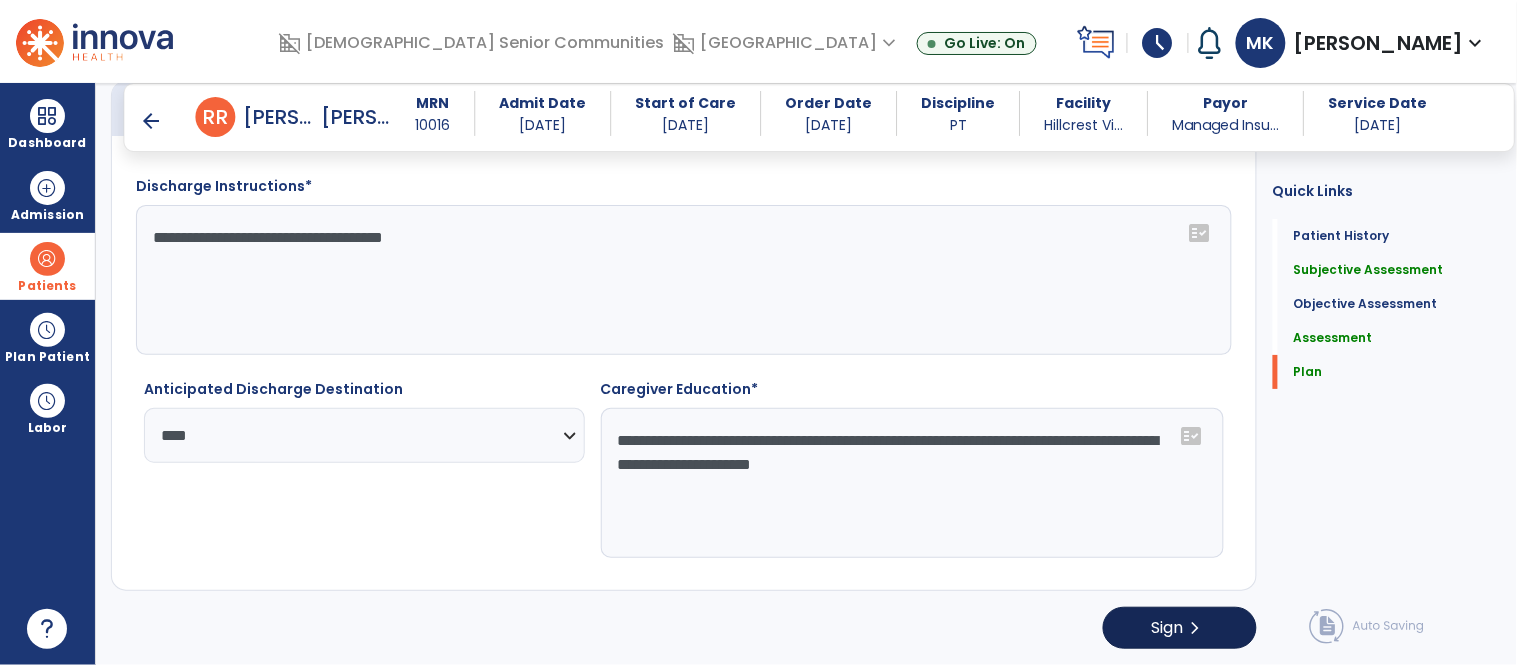 type on "**********" 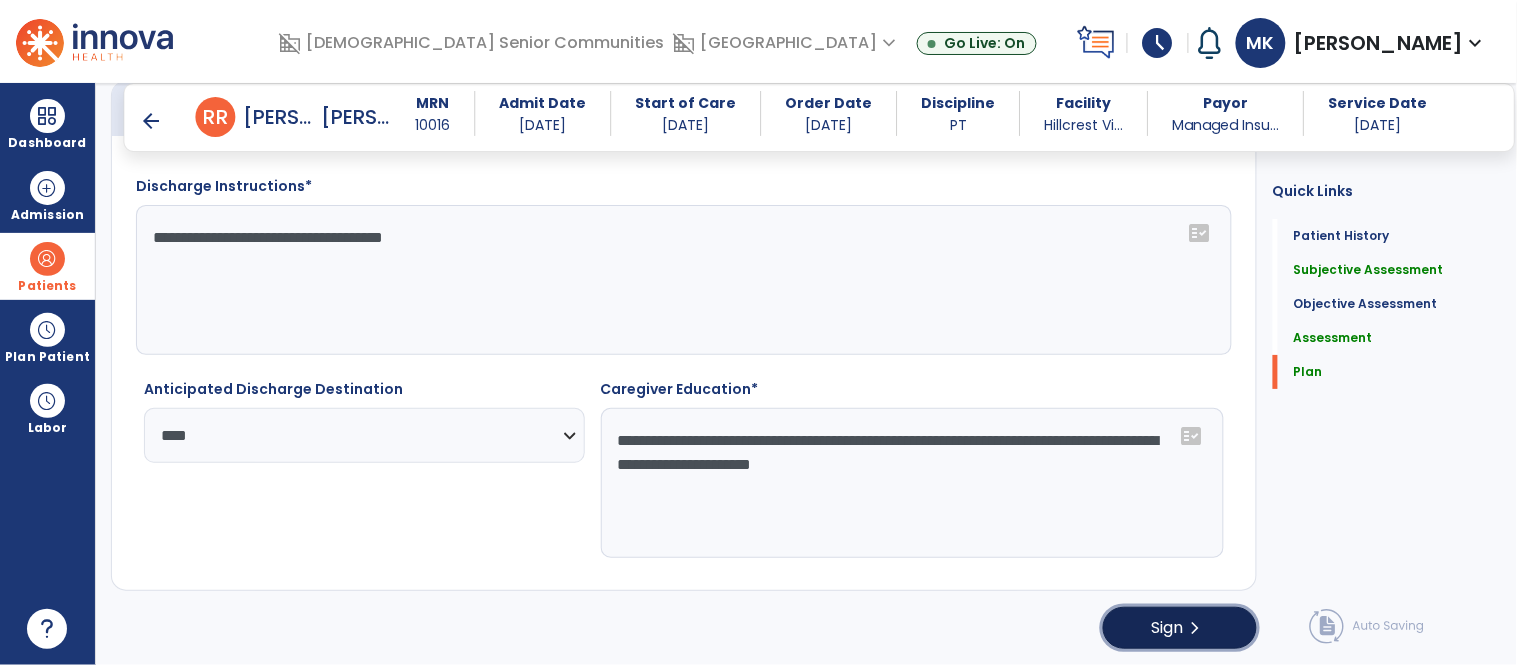 click on "chevron_right" 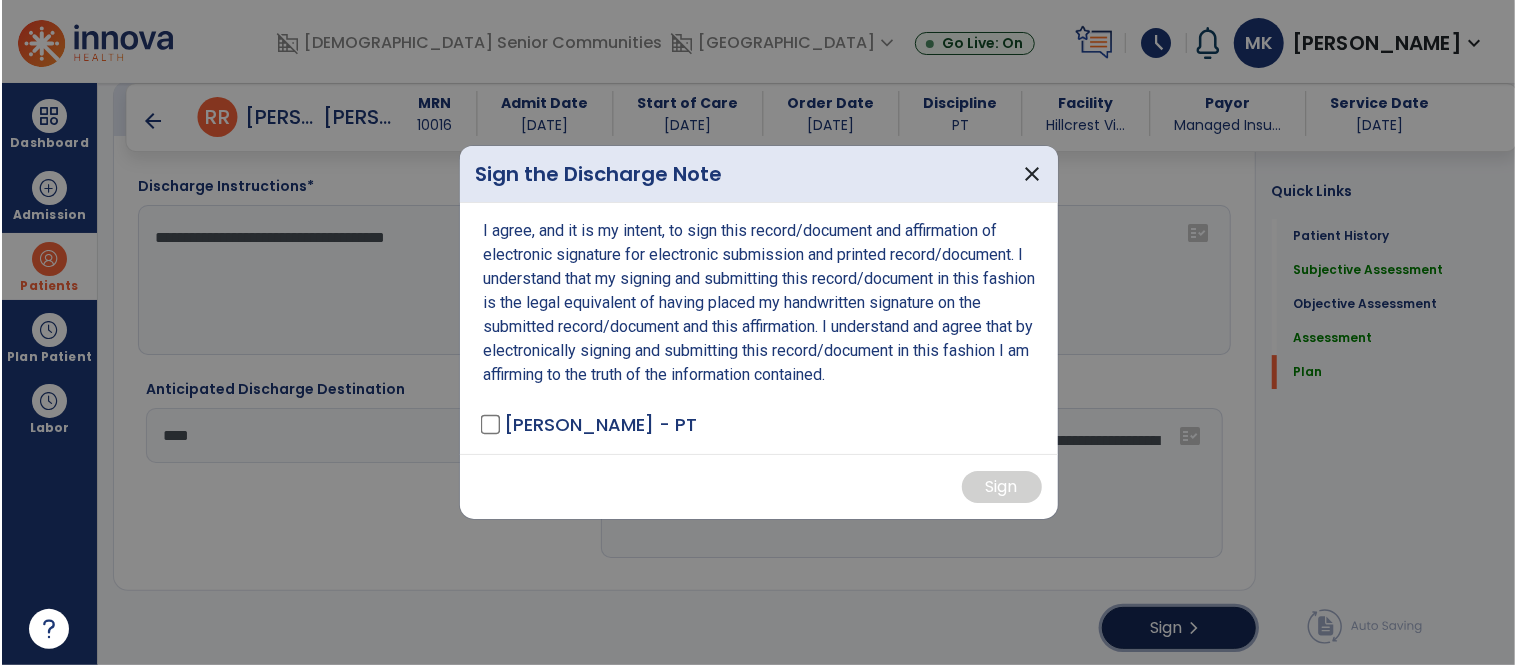 scroll, scrollTop: 3815, scrollLeft: 0, axis: vertical 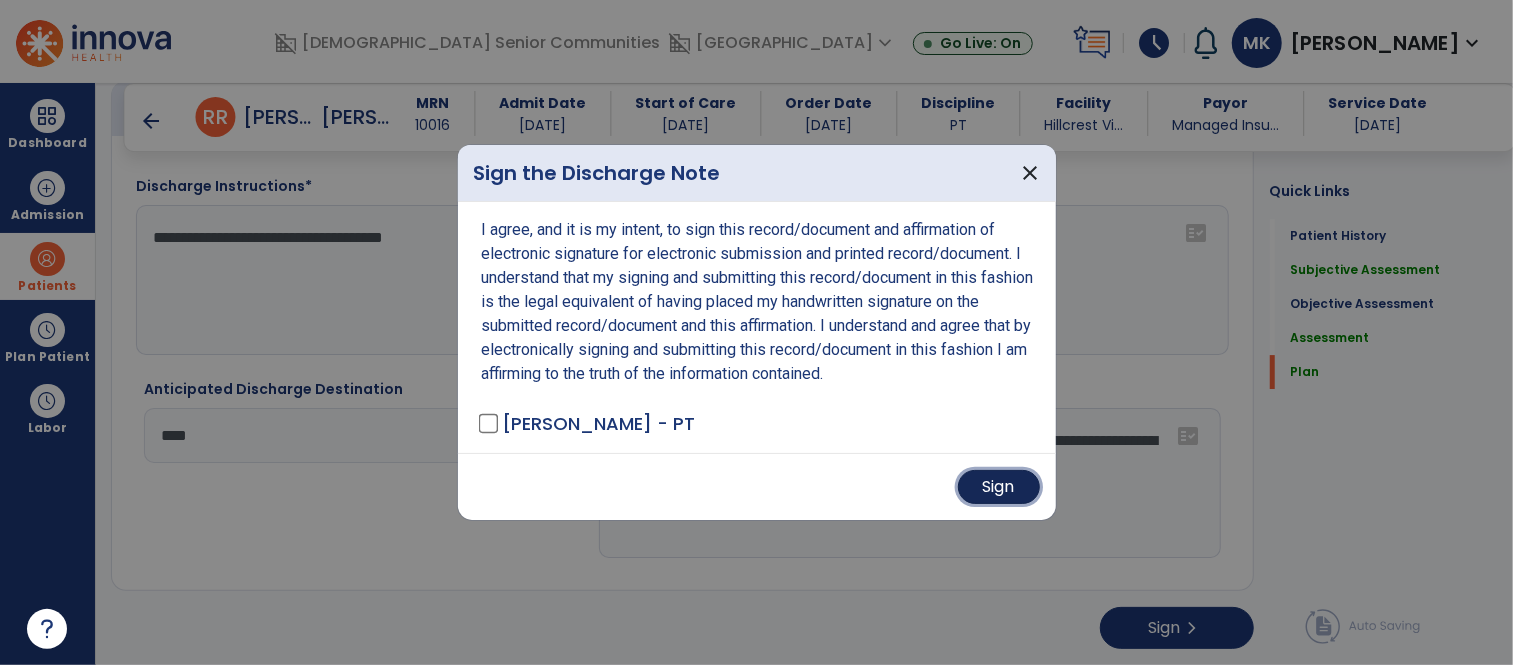 click on "Sign" at bounding box center [999, 487] 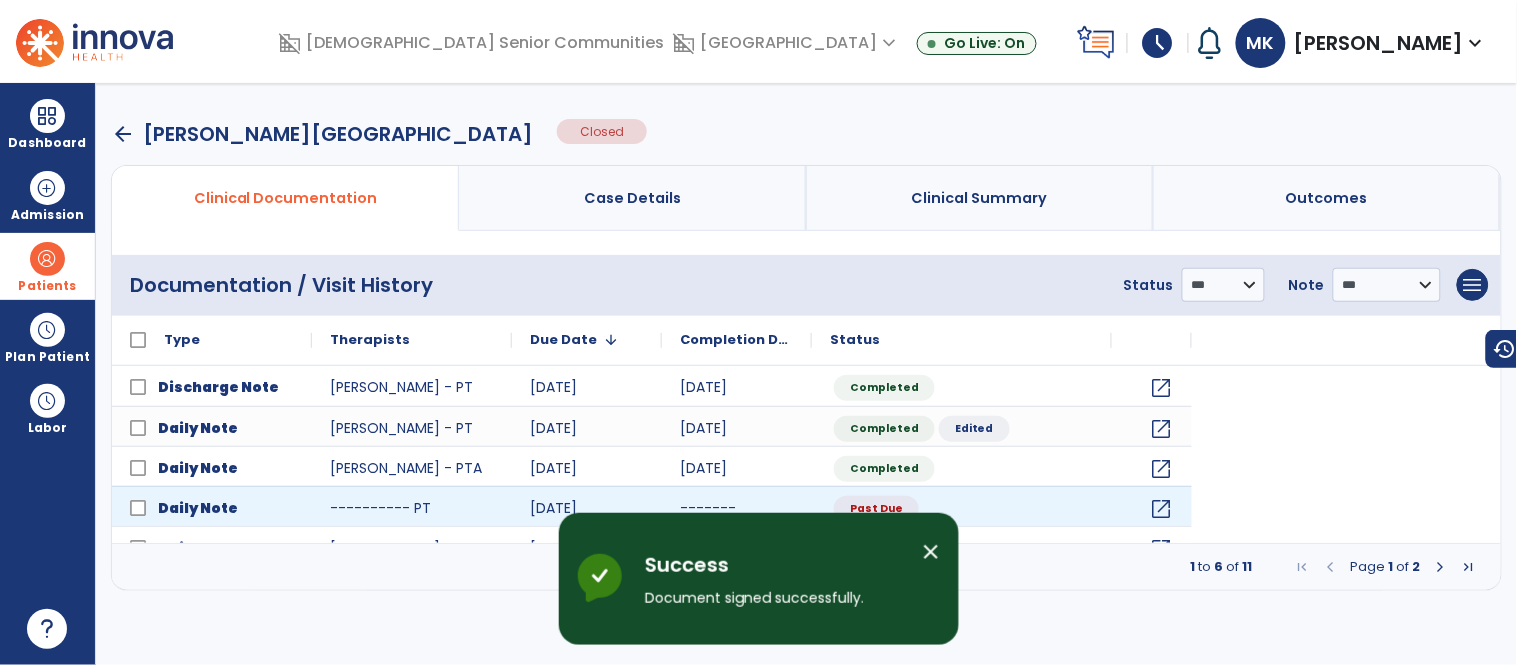 scroll, scrollTop: 0, scrollLeft: 0, axis: both 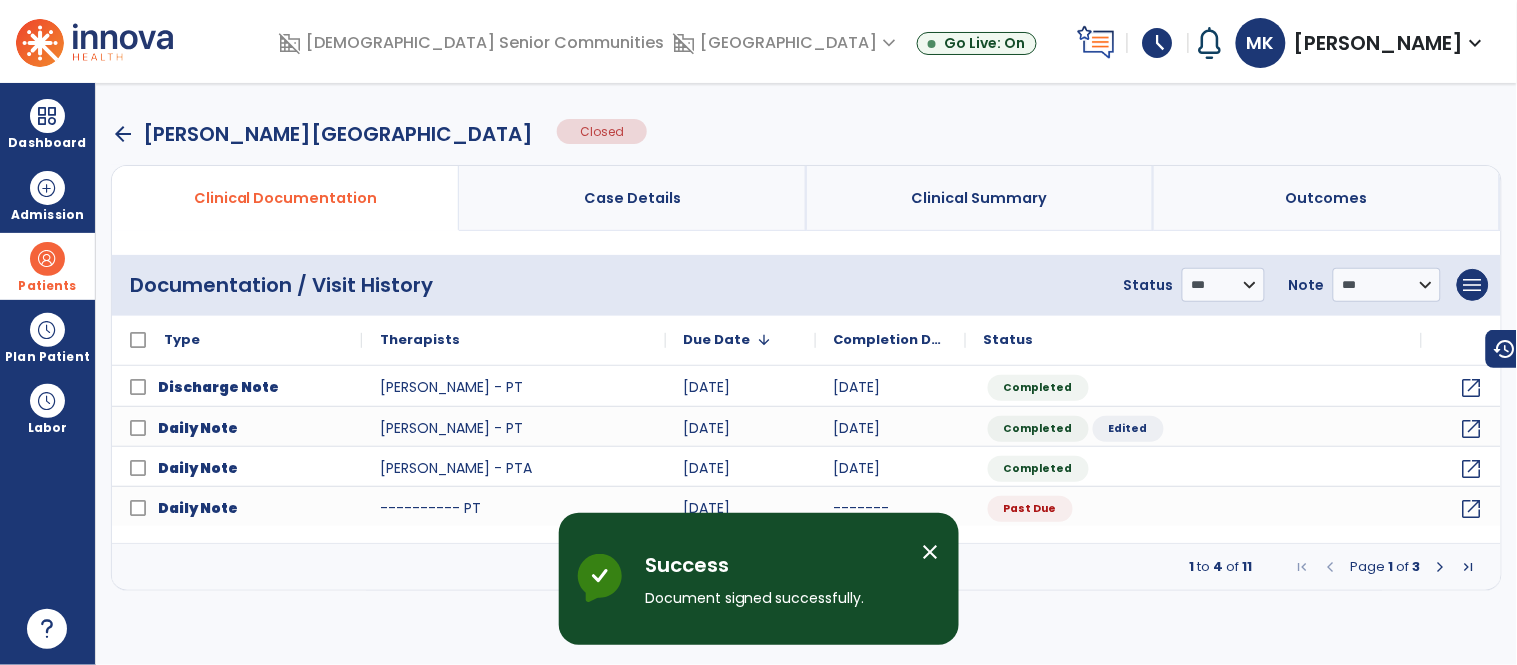click on "arrow_back" at bounding box center (123, 134) 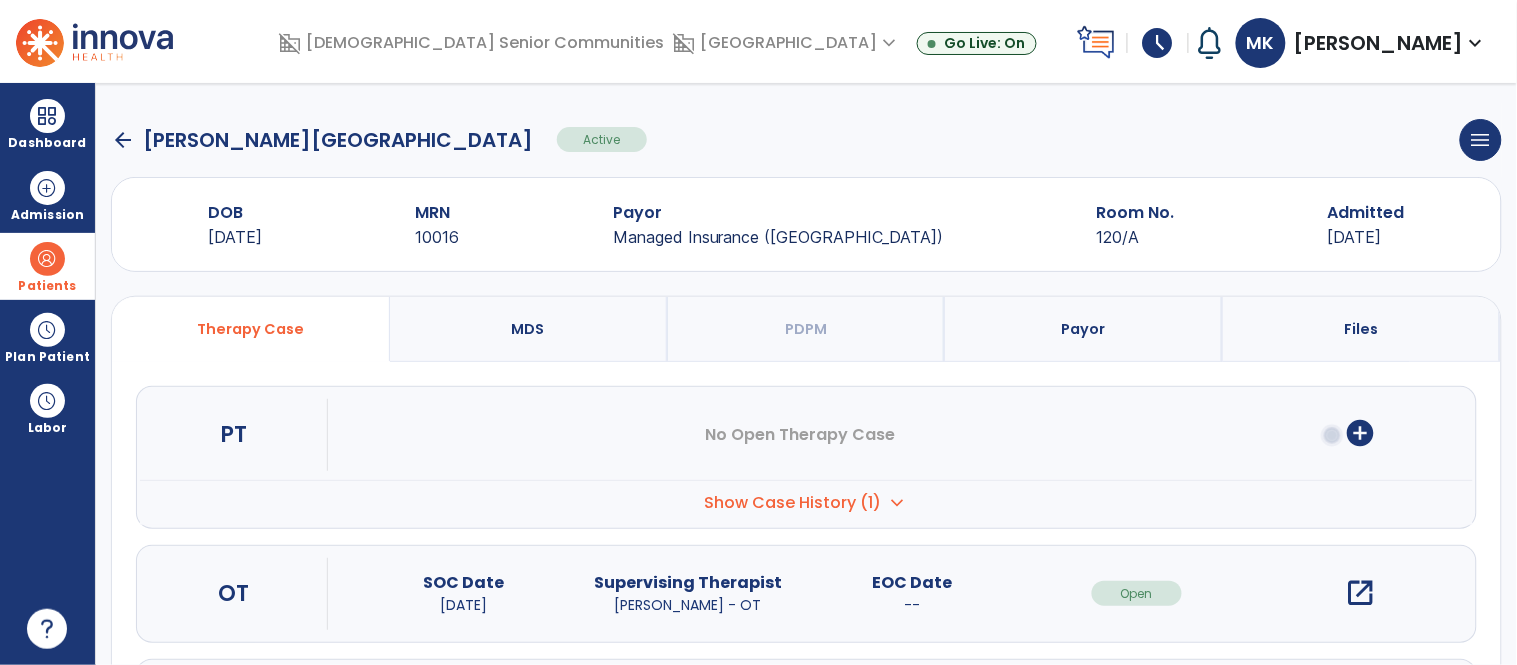 click on "arrow_back" 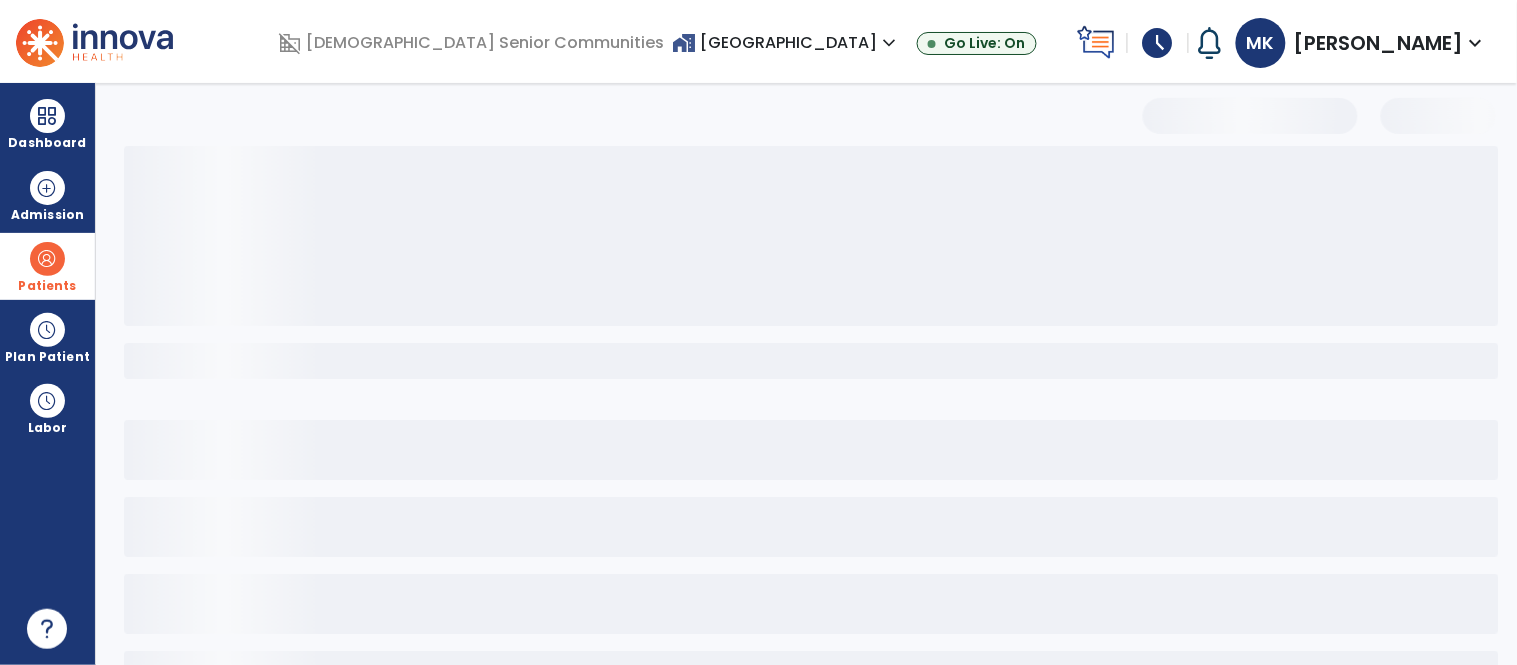 select on "***" 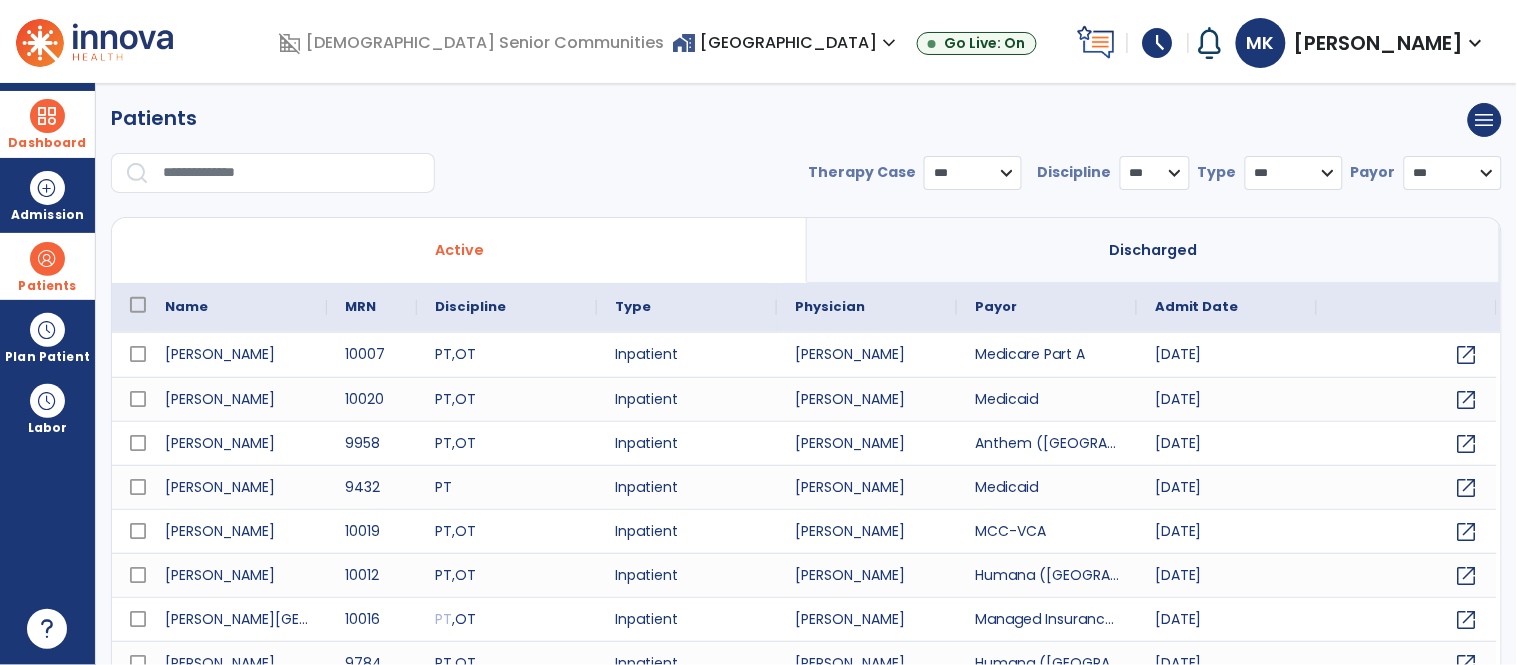 click at bounding box center (47, 116) 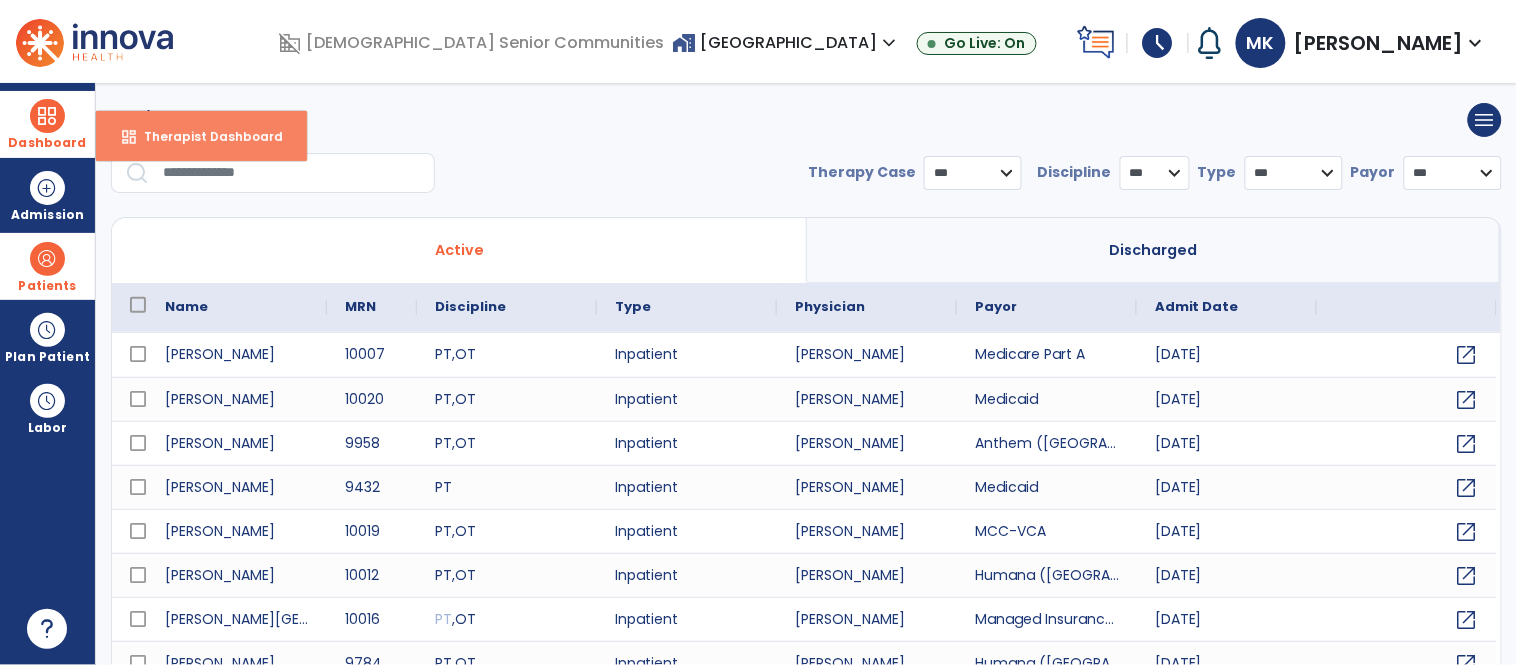 click on "Therapist Dashboard" at bounding box center [205, 136] 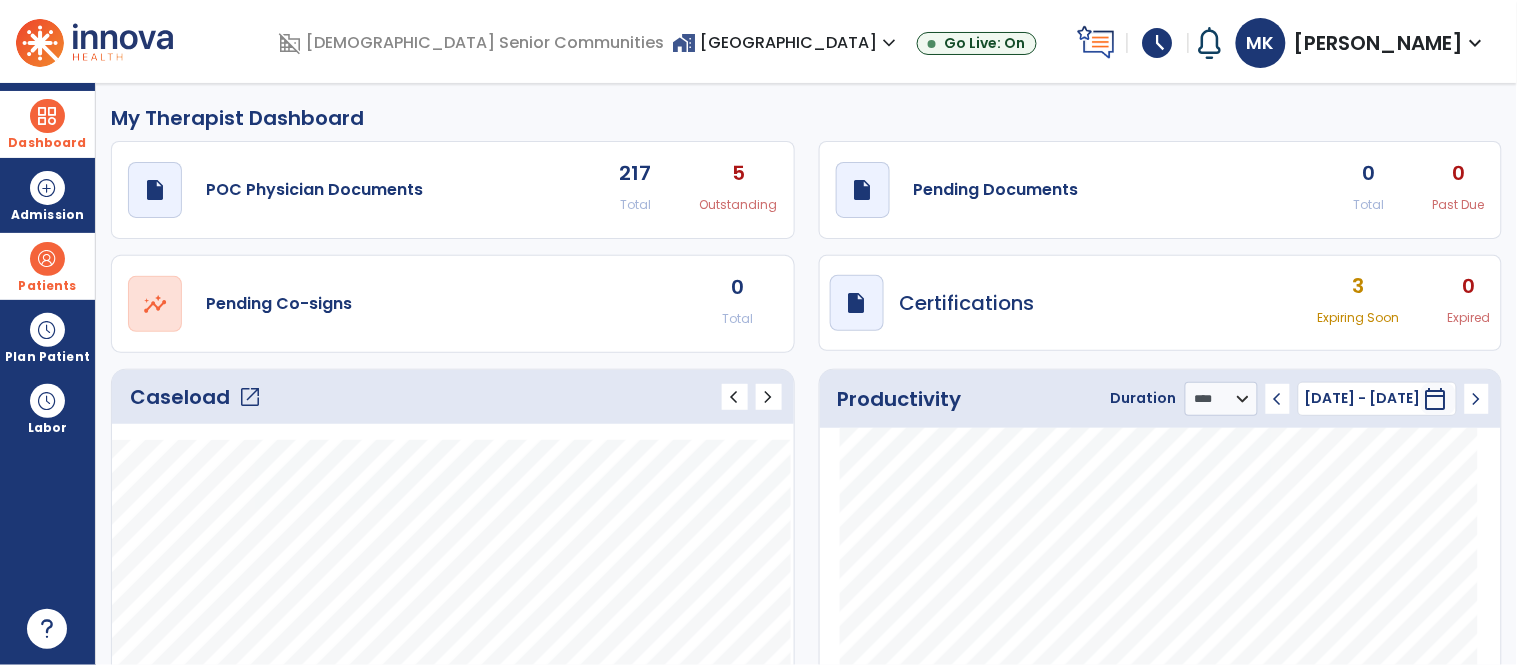 click on "Caseload   open_in_new" 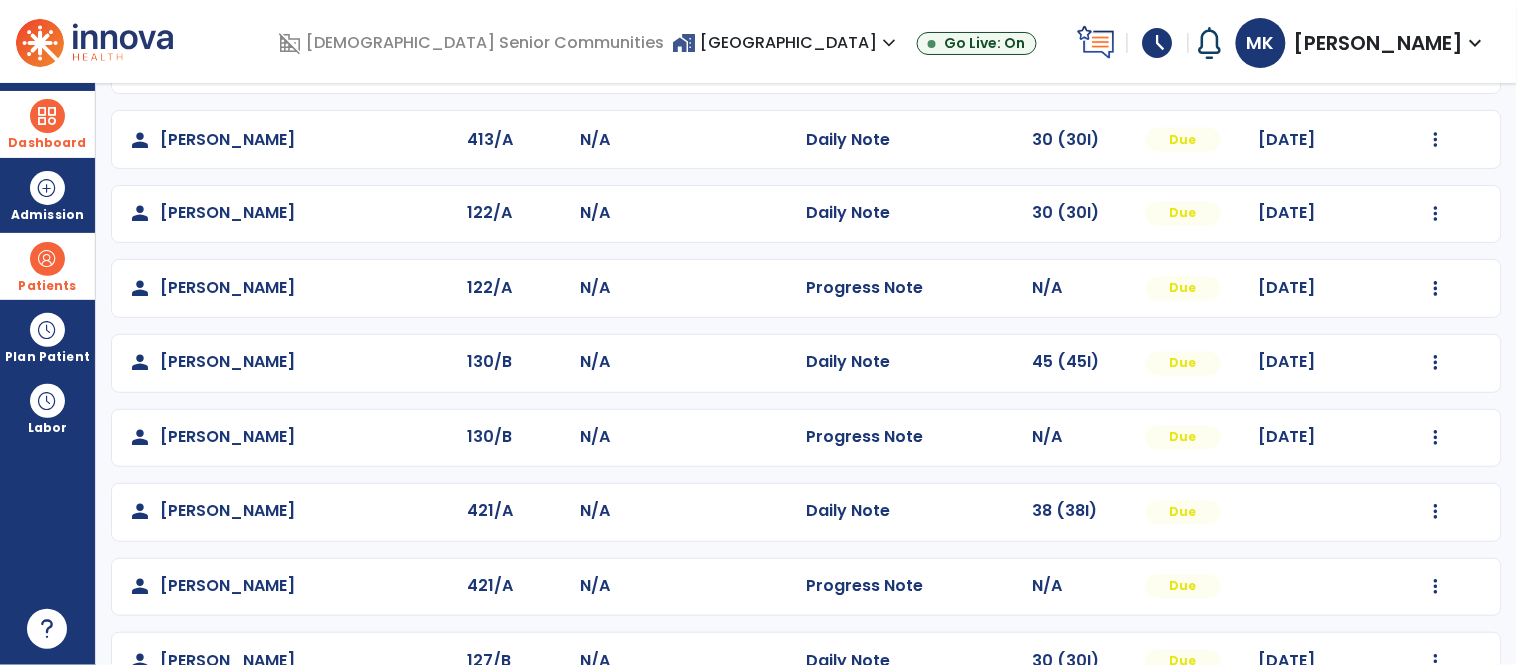 scroll, scrollTop: 1085, scrollLeft: 0, axis: vertical 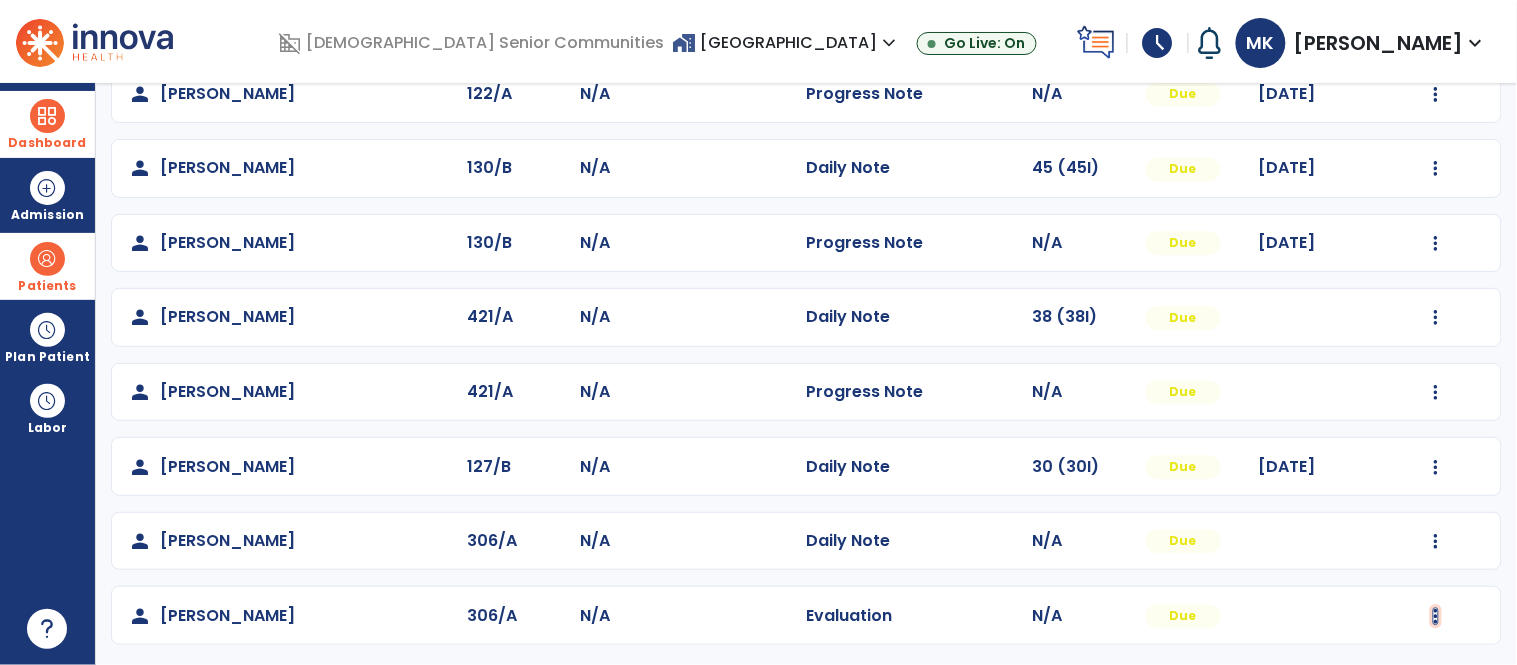 click at bounding box center [1436, -726] 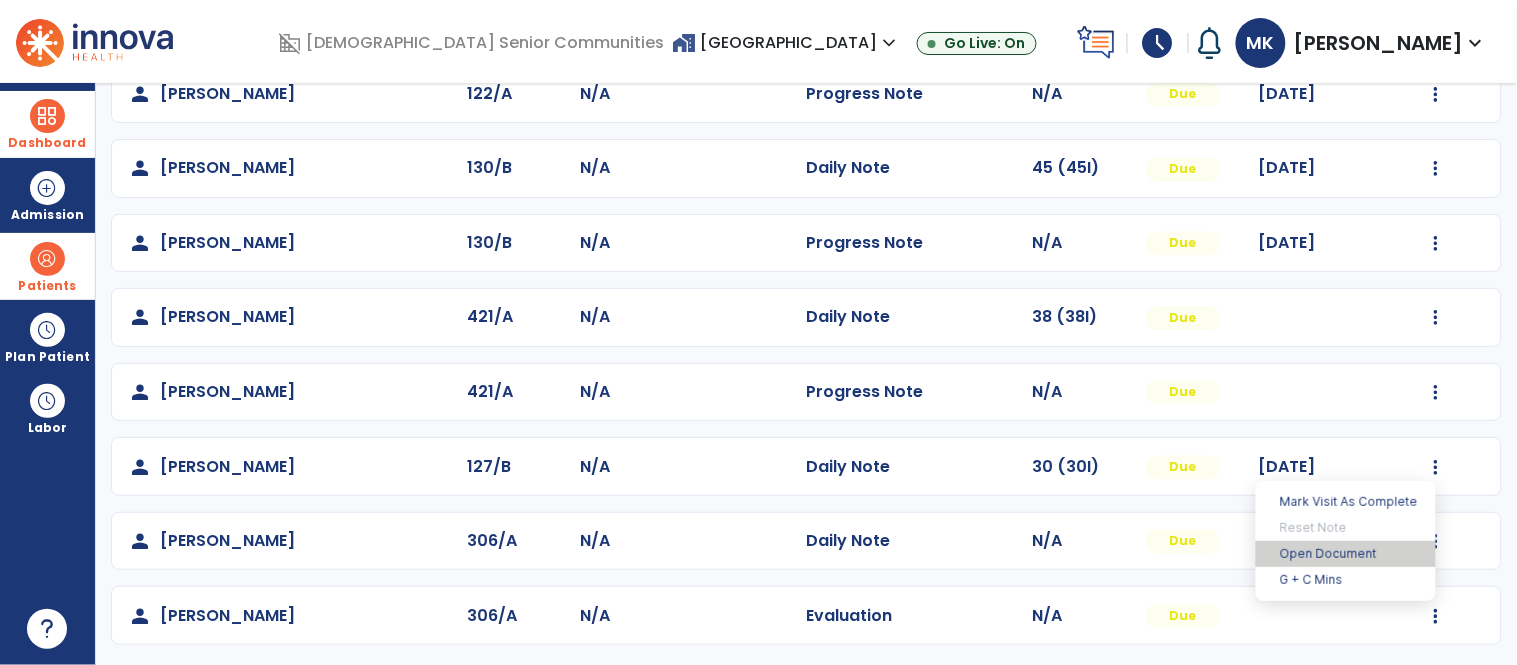click on "Open Document" at bounding box center (1346, 554) 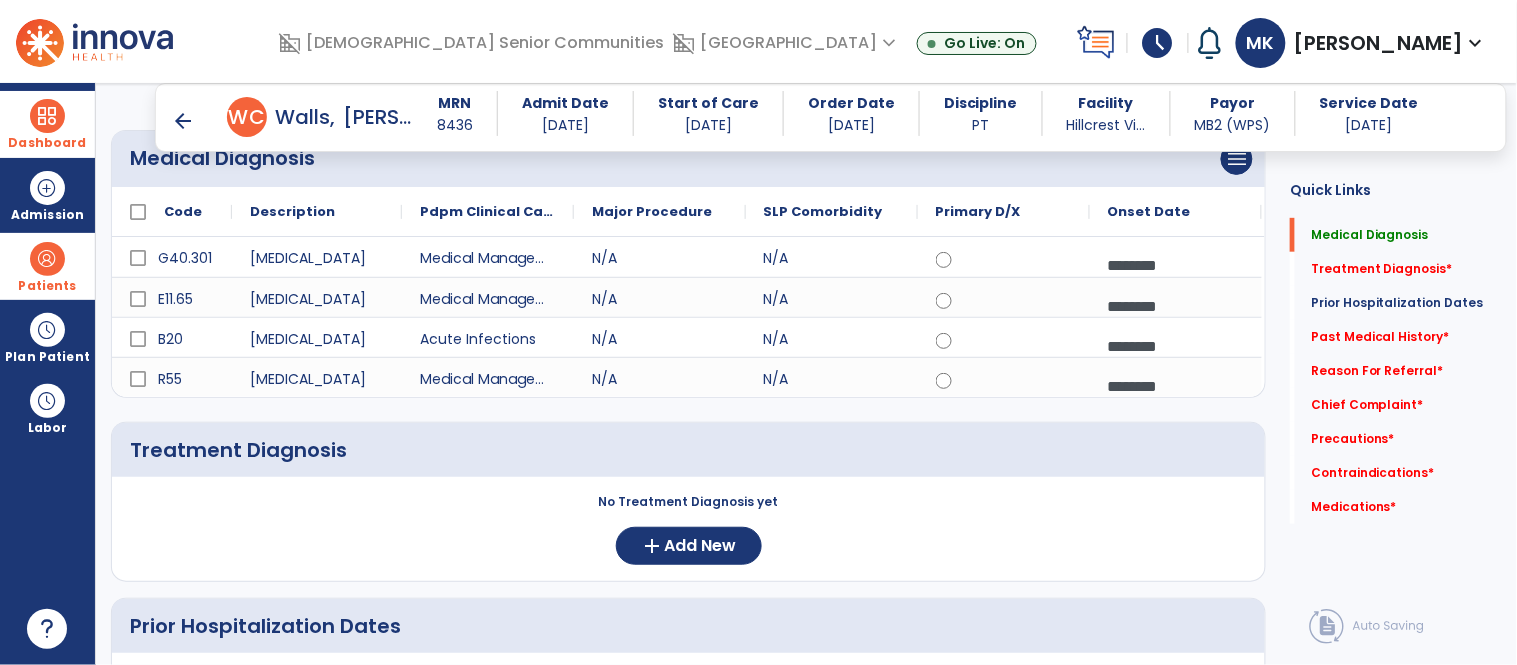 scroll, scrollTop: 291, scrollLeft: 0, axis: vertical 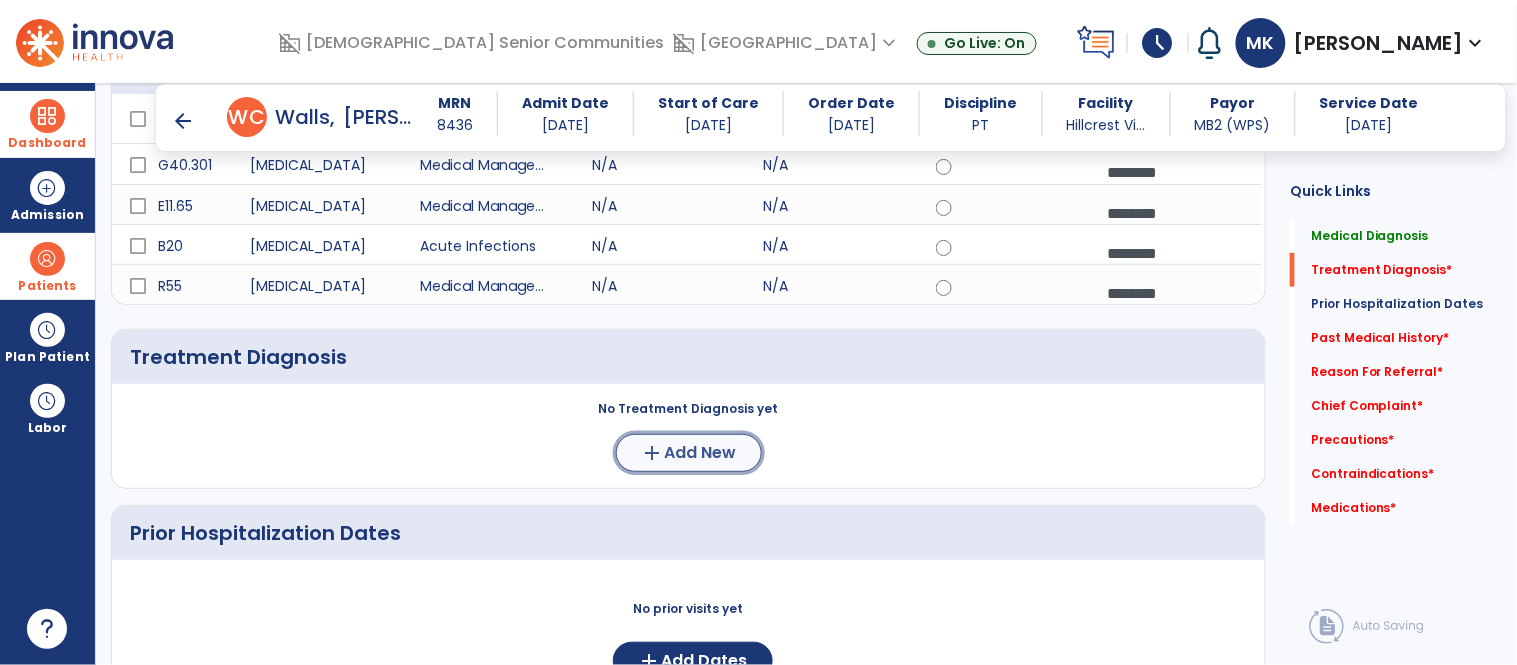 click on "Add New" 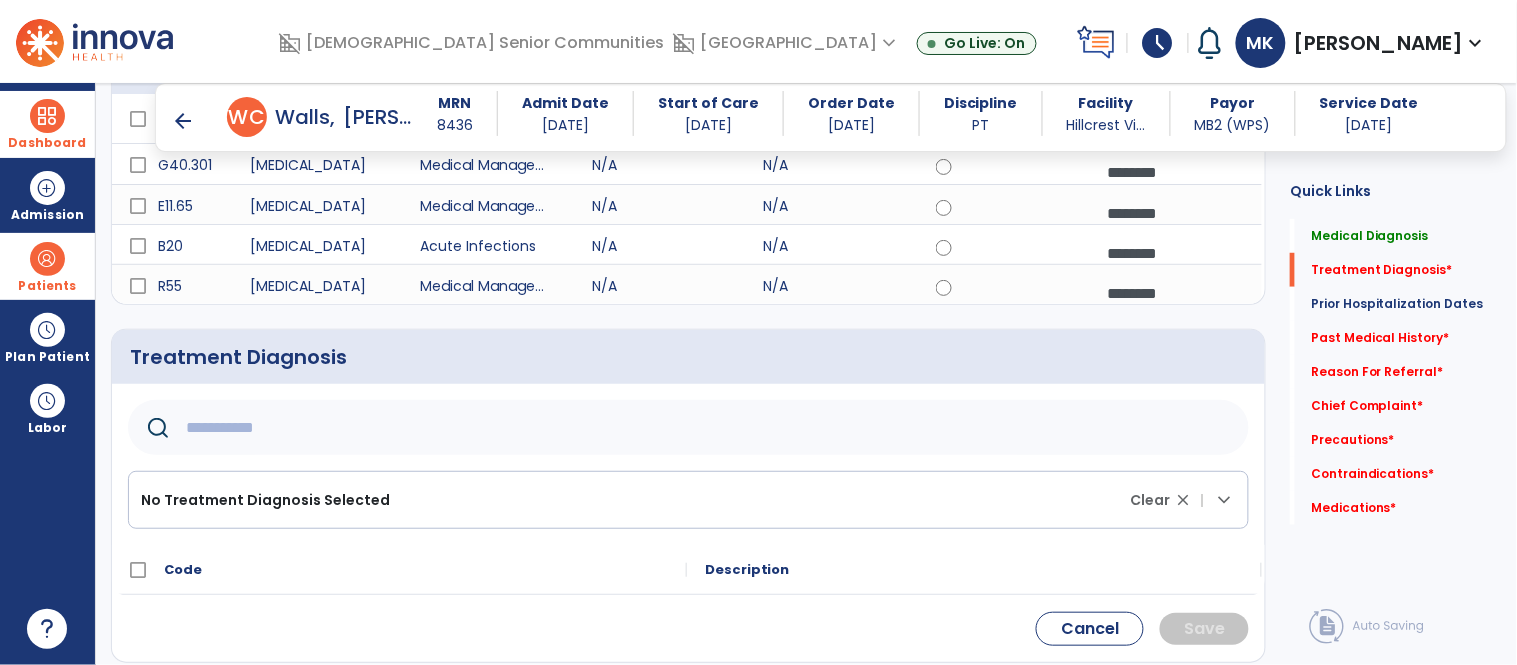 click 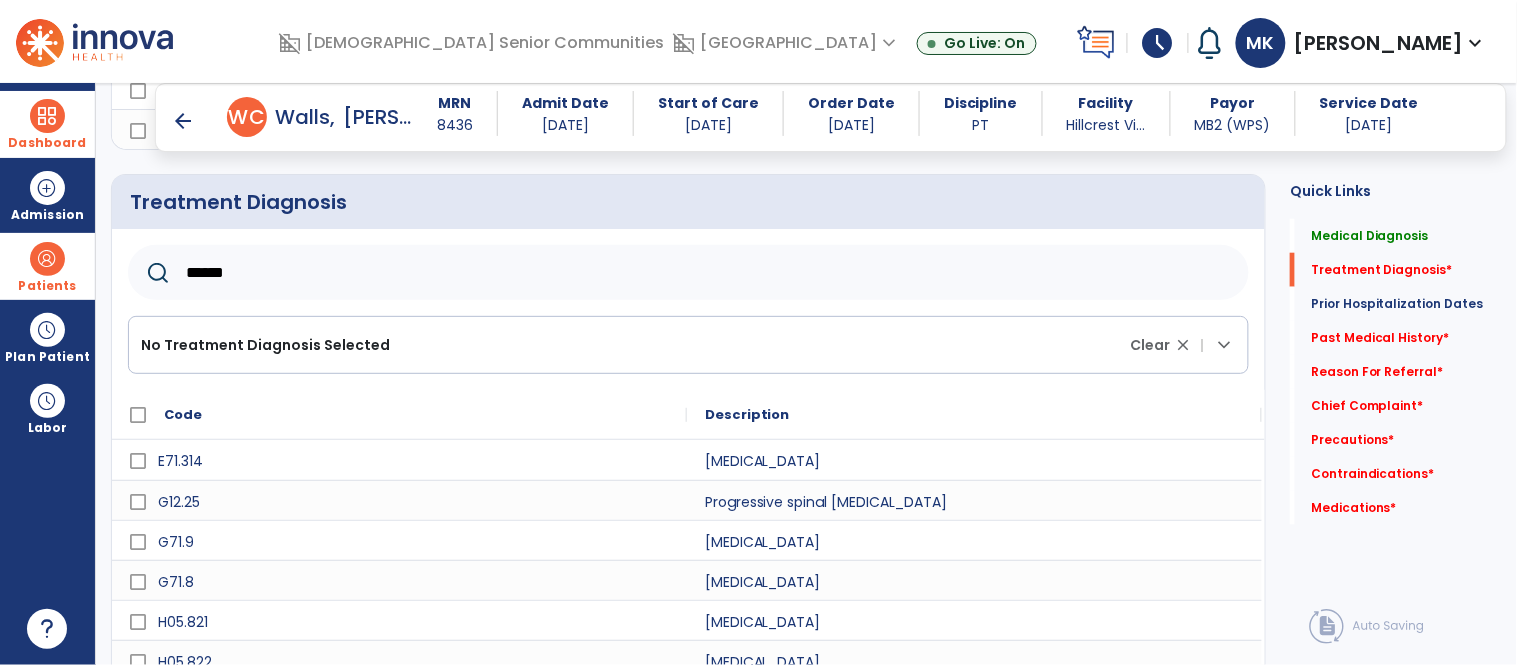 scroll, scrollTop: 445, scrollLeft: 0, axis: vertical 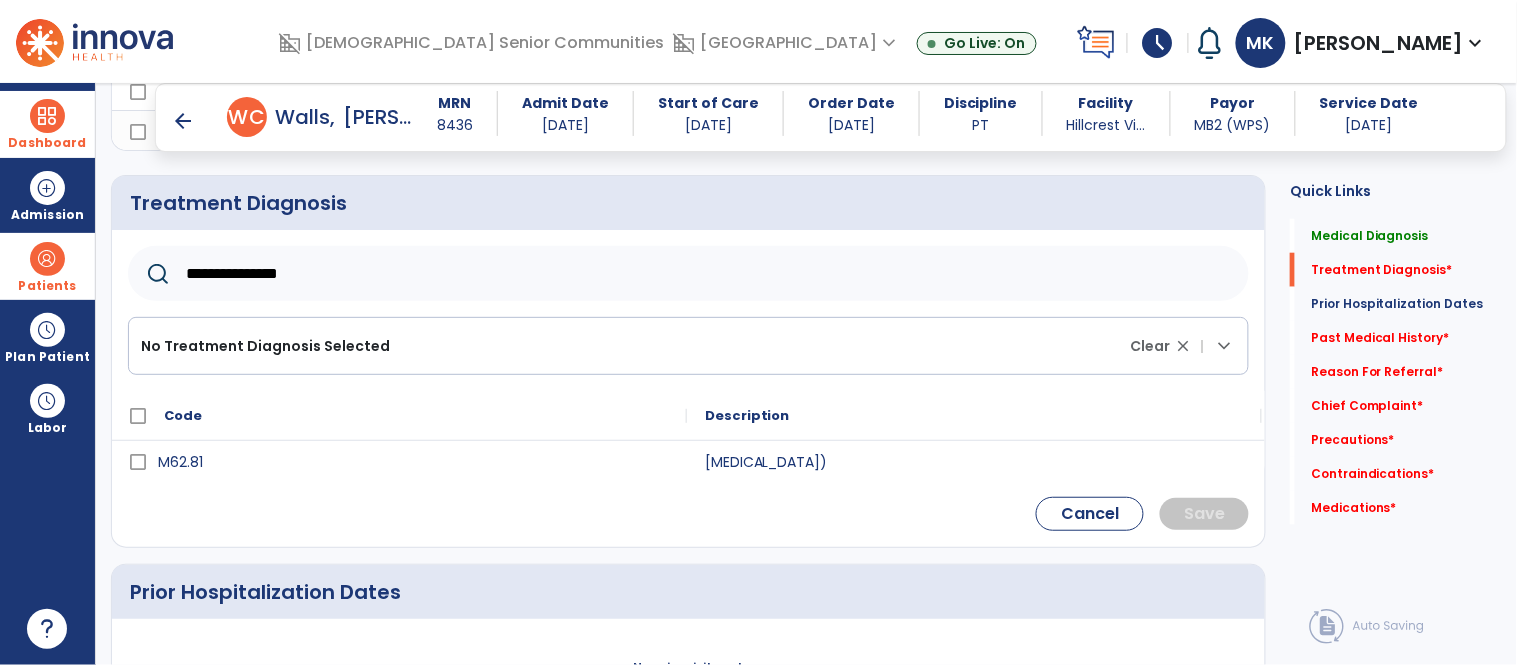 type on "**********" 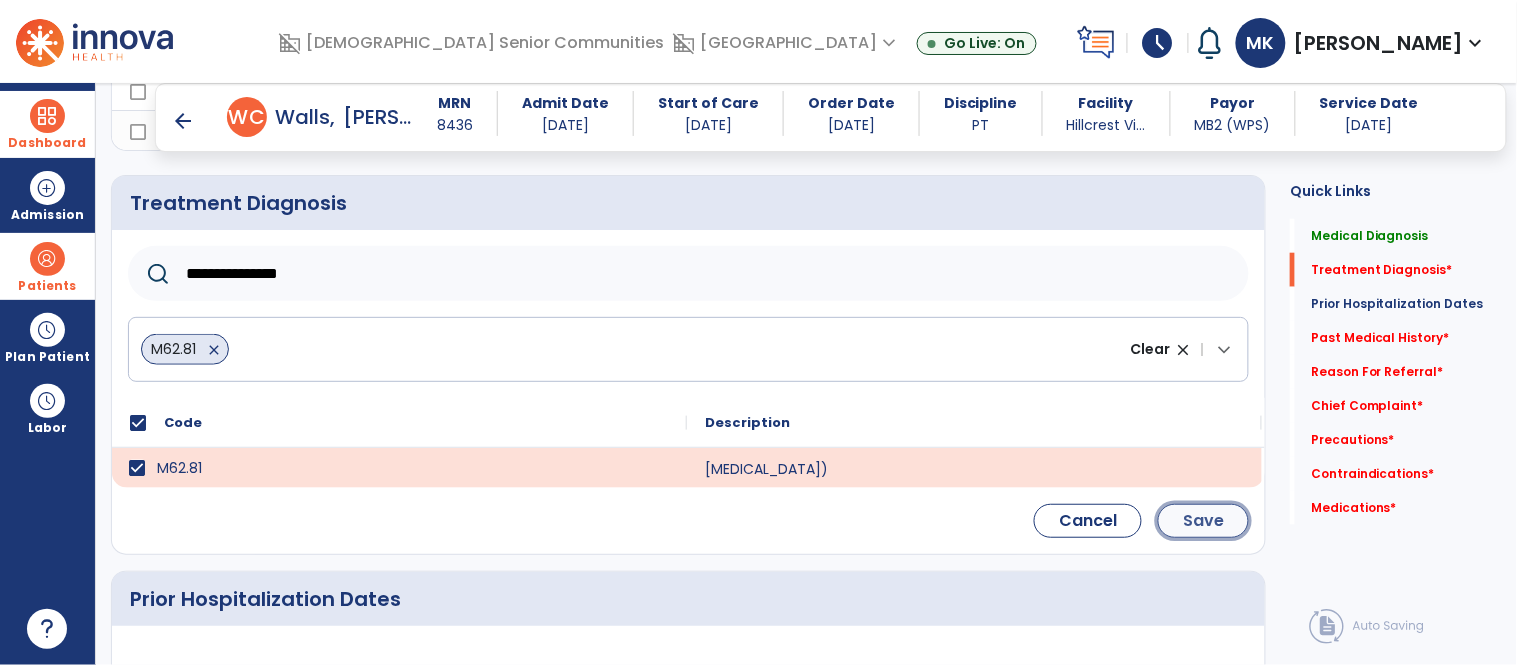 click on "Save" 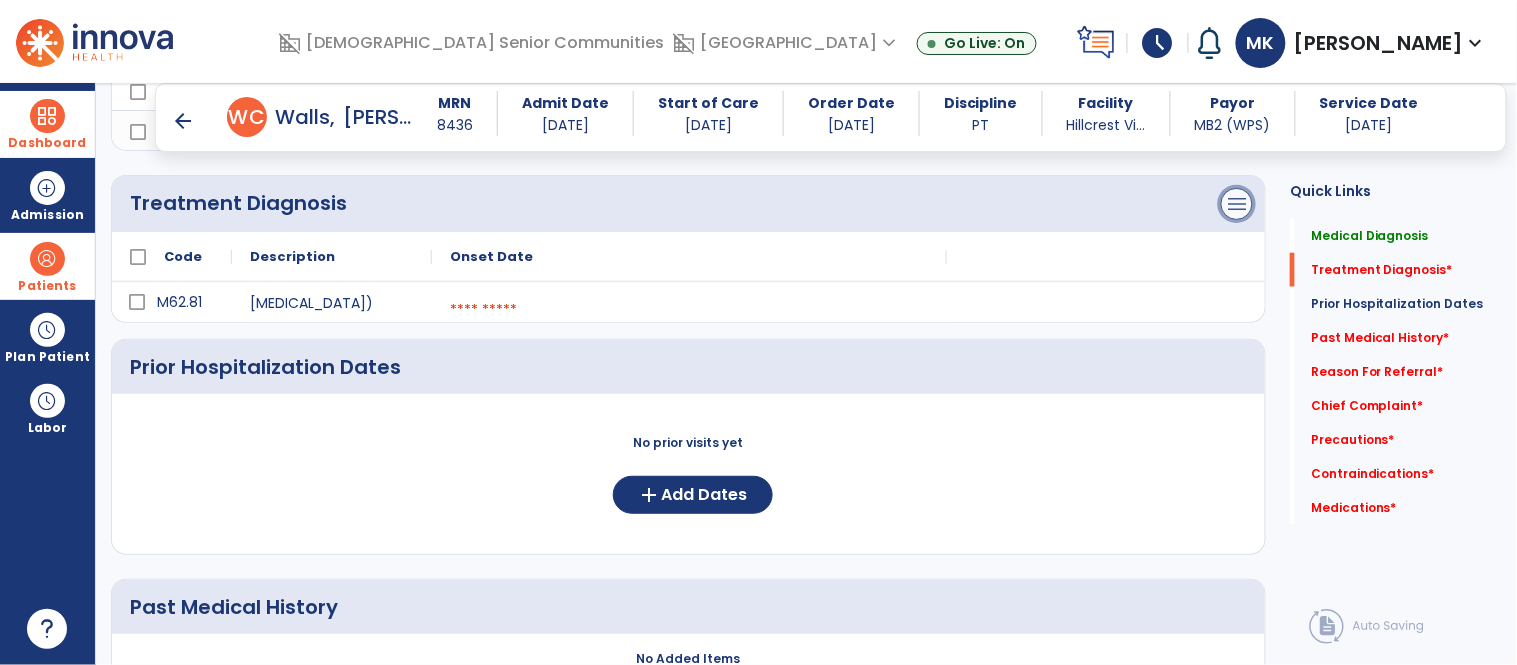 click on "menu" at bounding box center (1237, -88) 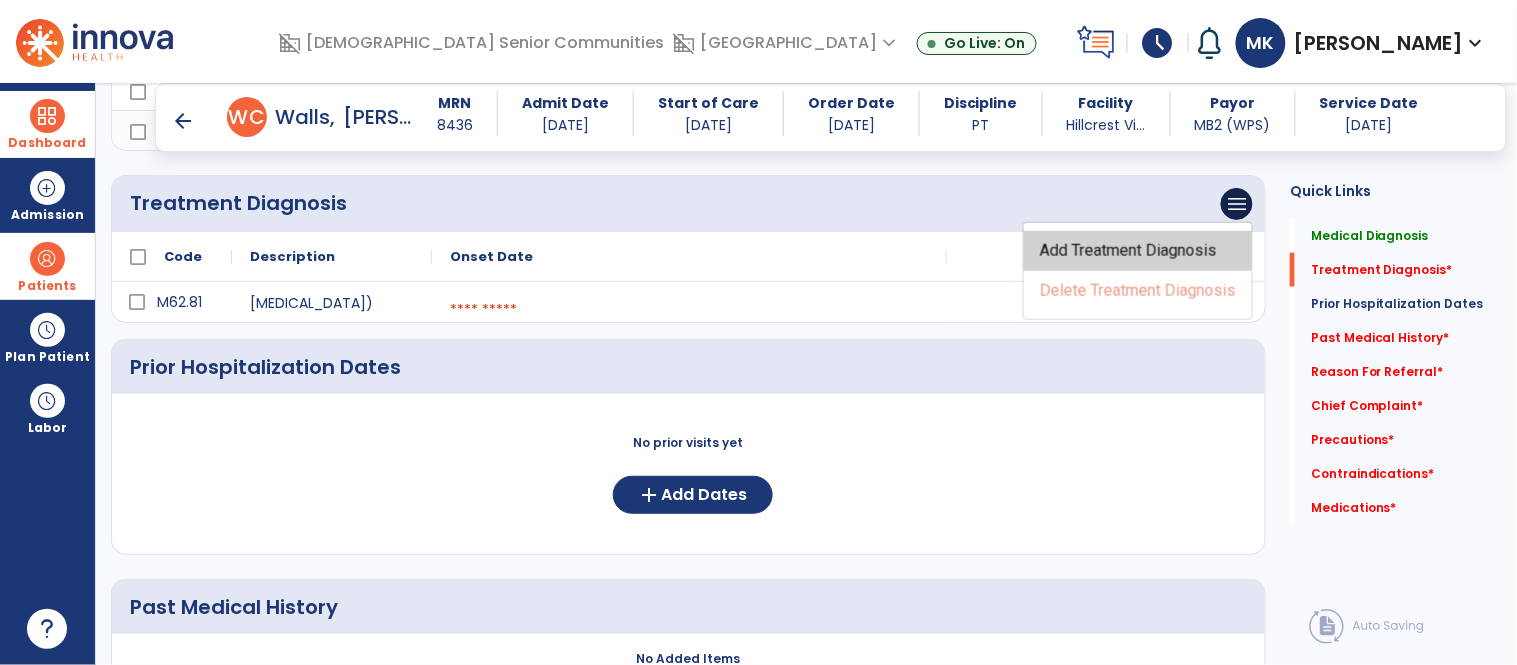 click on "Add Treatment Diagnosis" 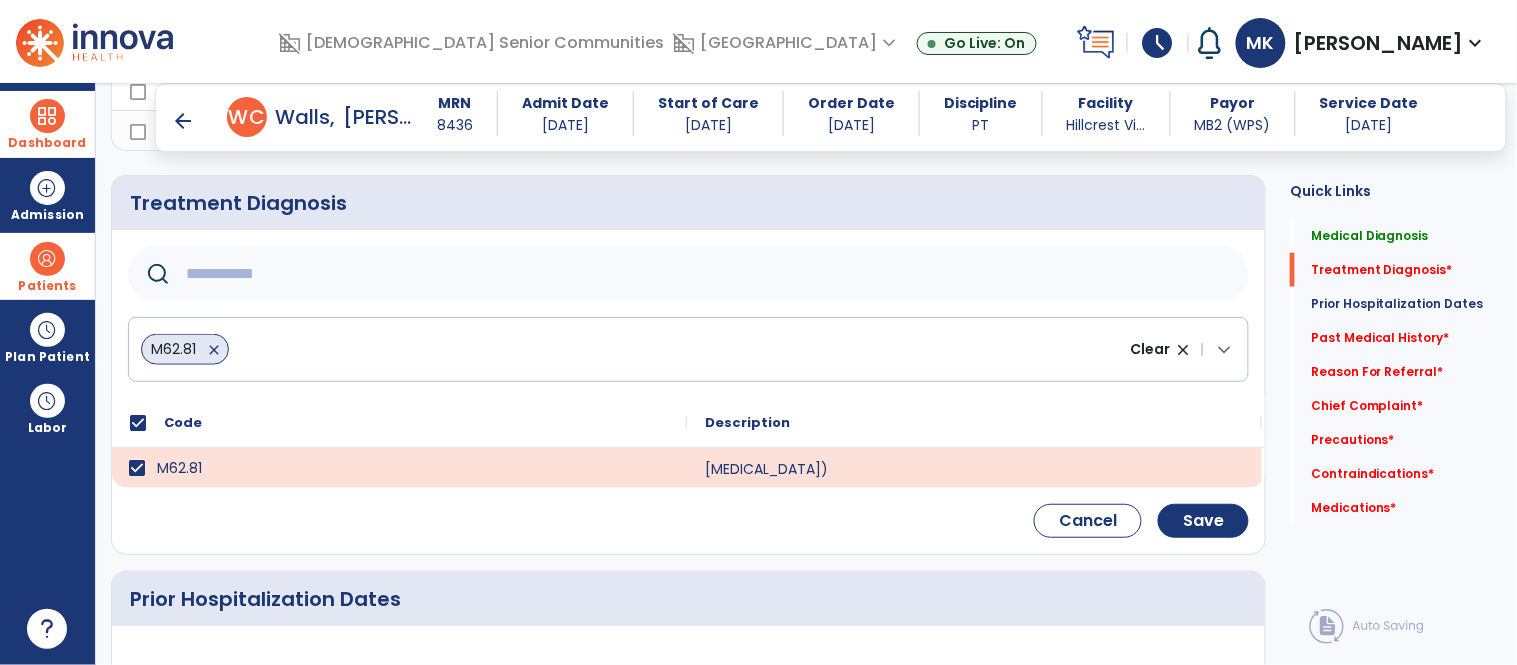 click 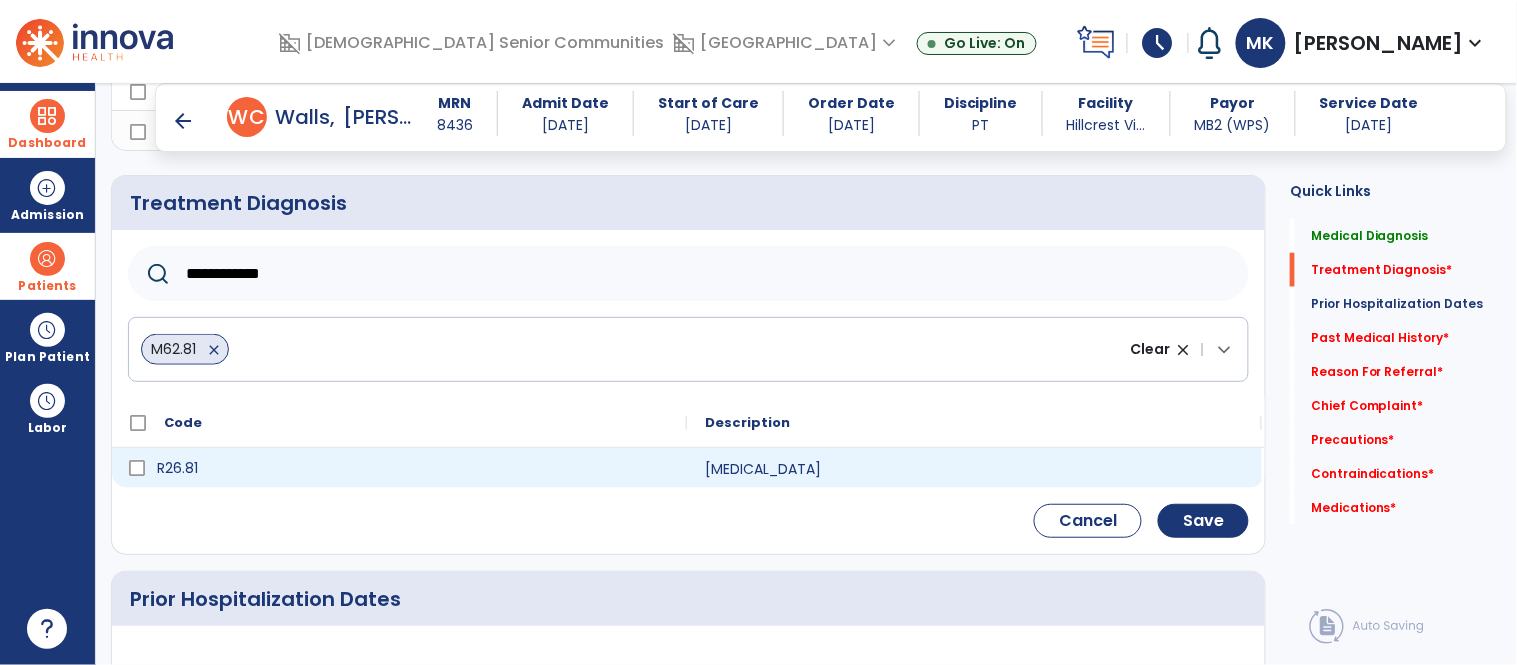 type on "**********" 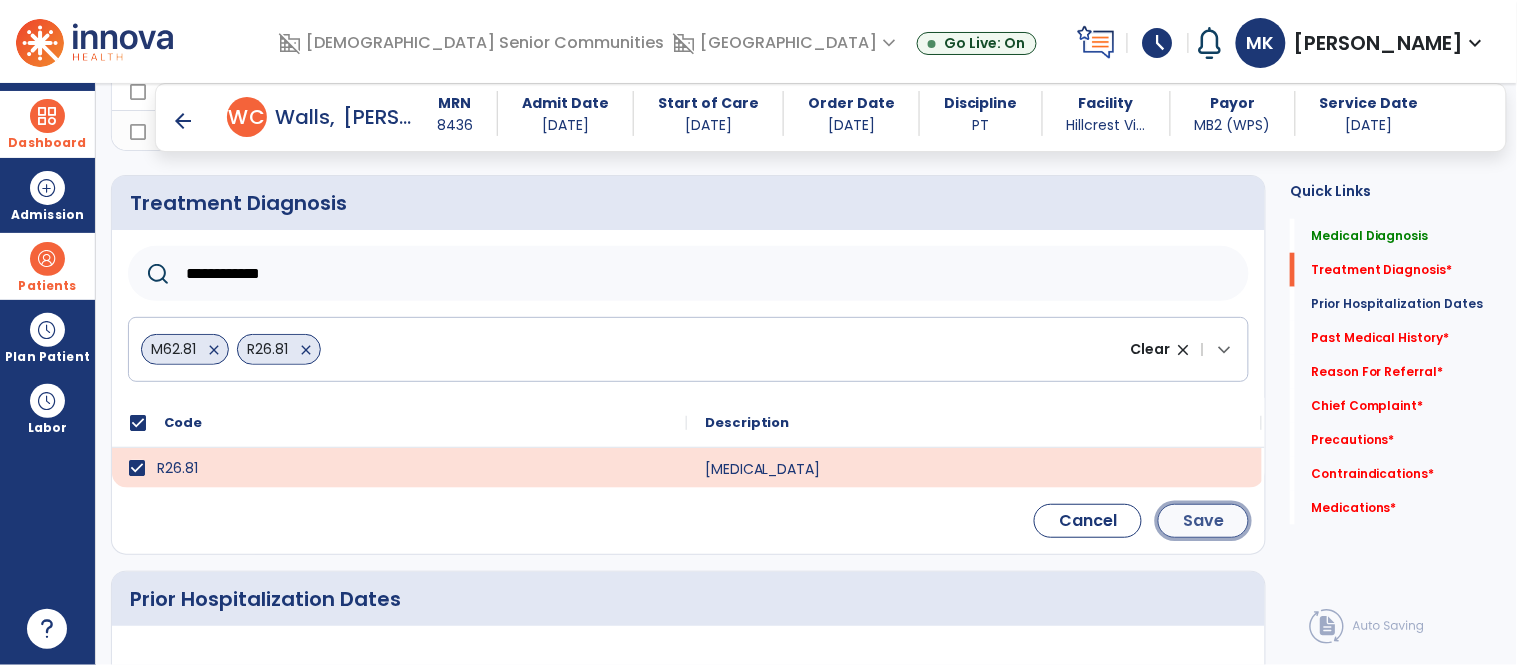click on "Save" 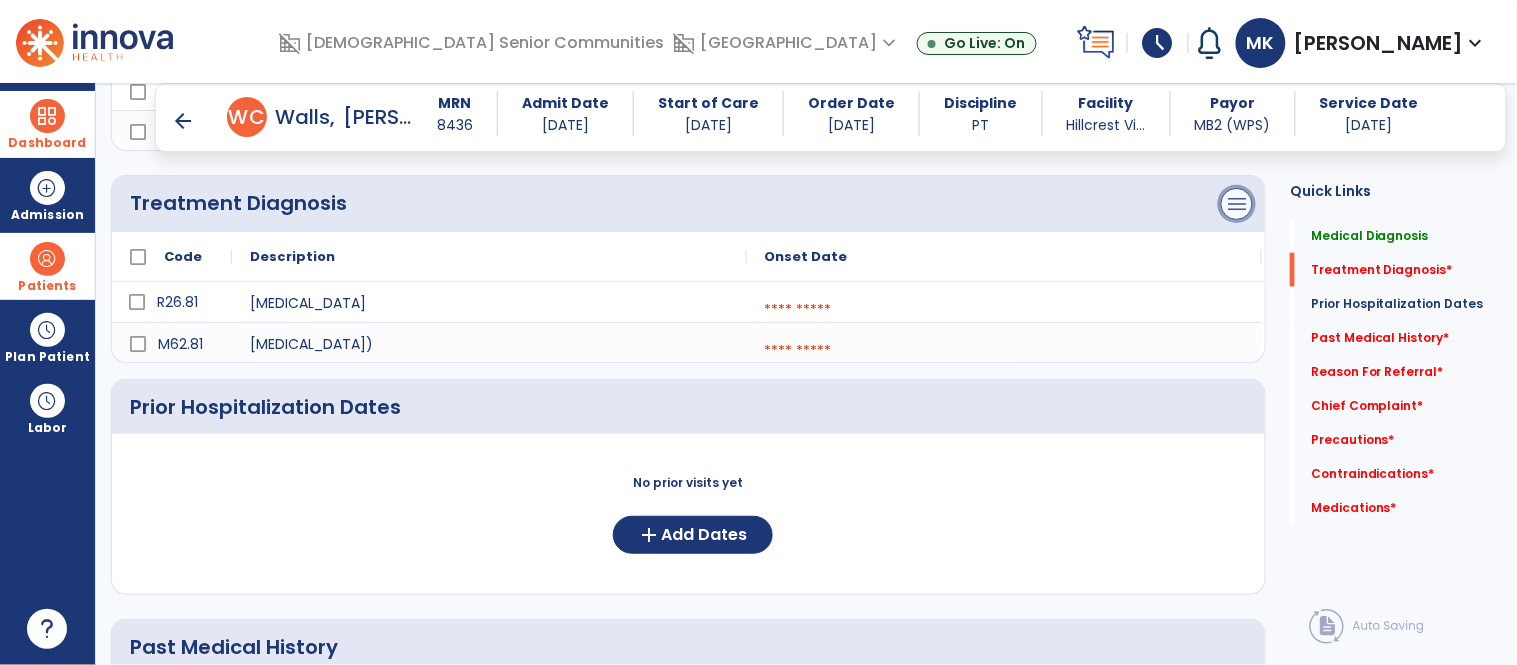 click on "menu" at bounding box center (1237, -88) 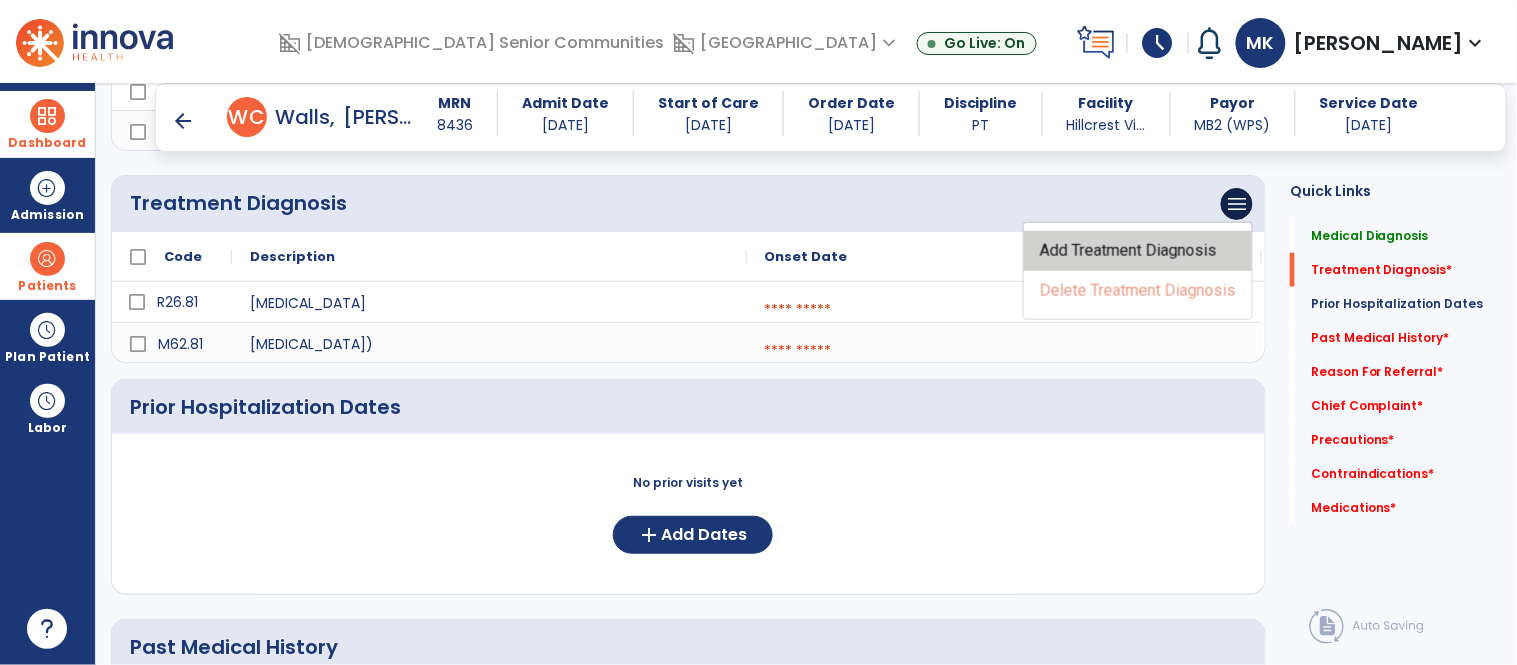 click on "Add Treatment Diagnosis" 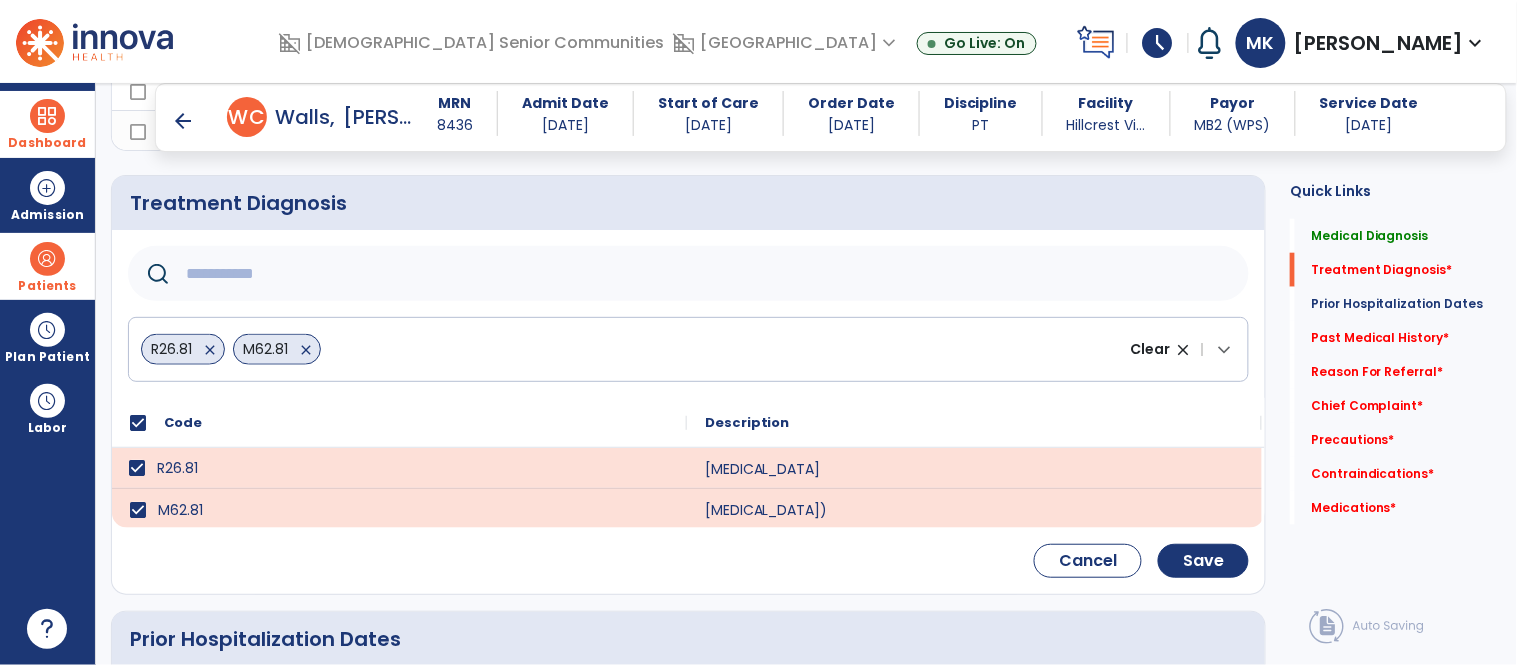 click 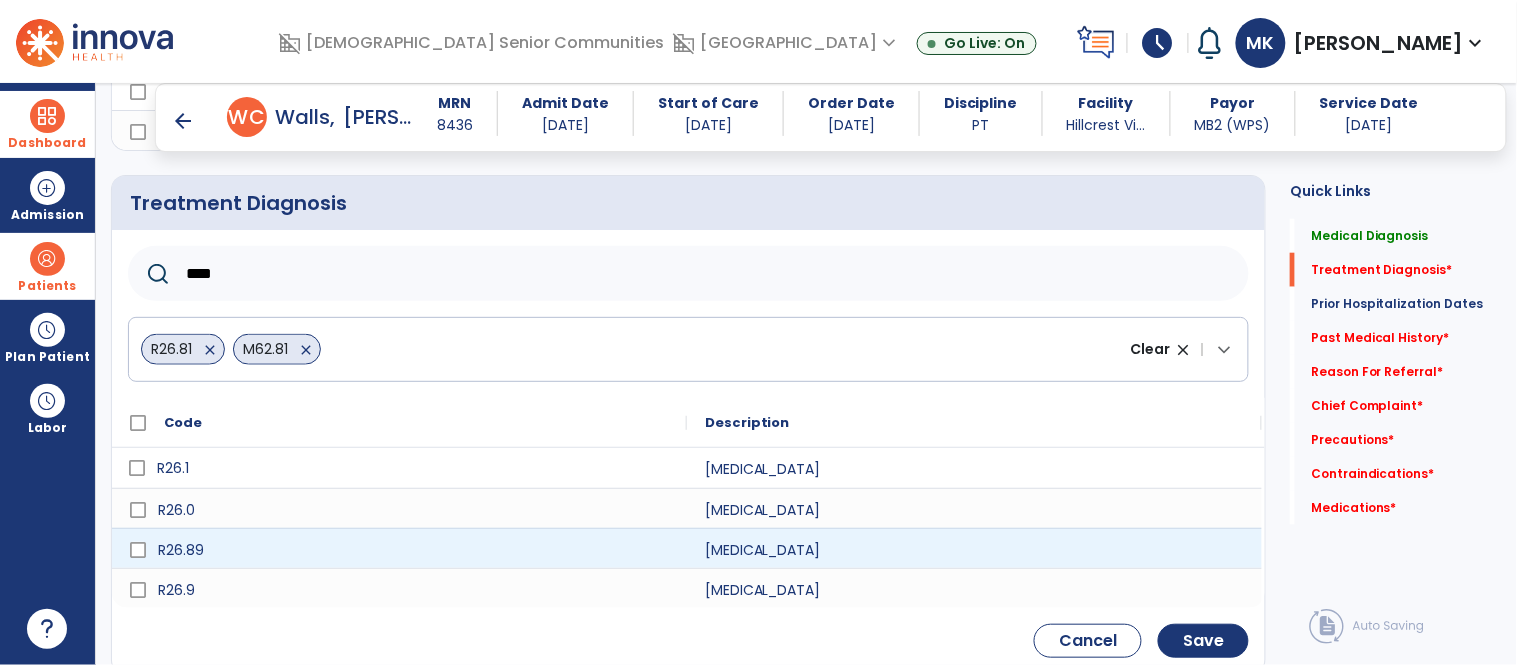 type on "****" 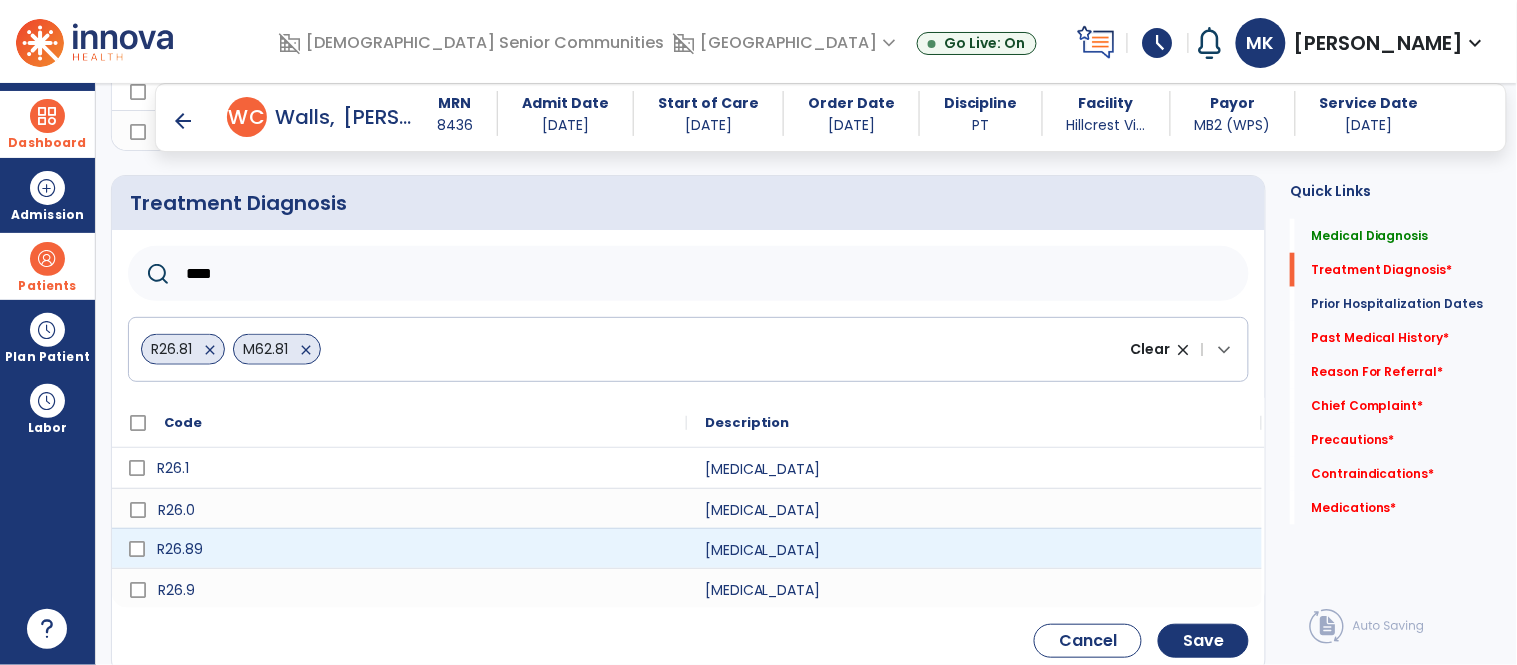 click on "R26.89" at bounding box center (413, 549) 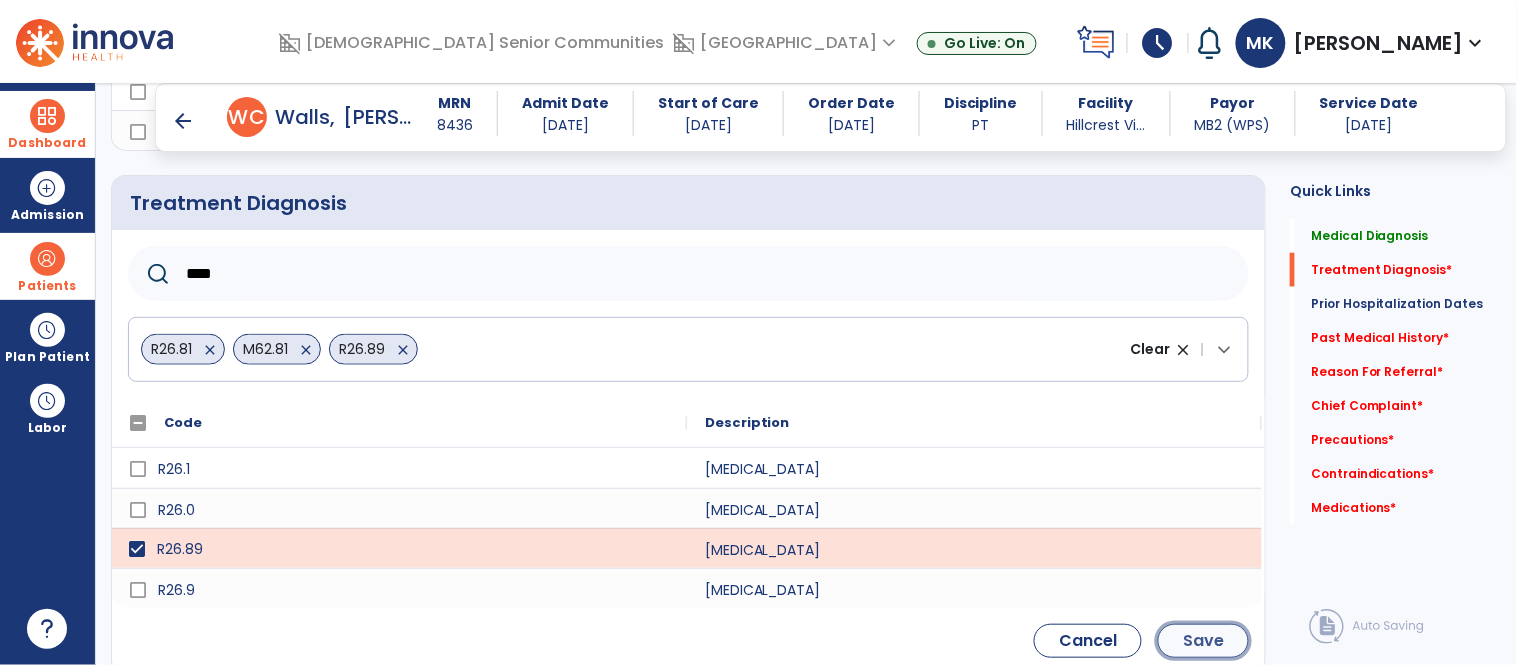 click on "Save" 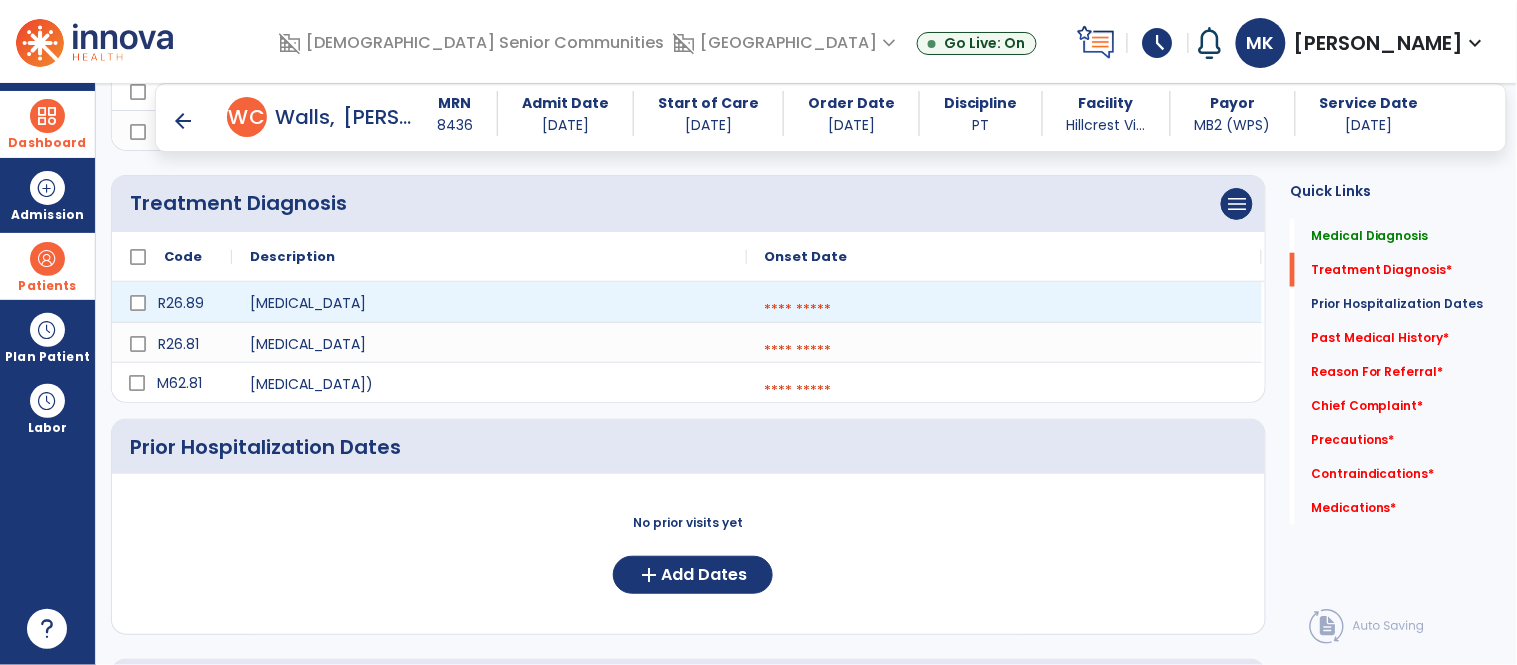 click at bounding box center (1004, 310) 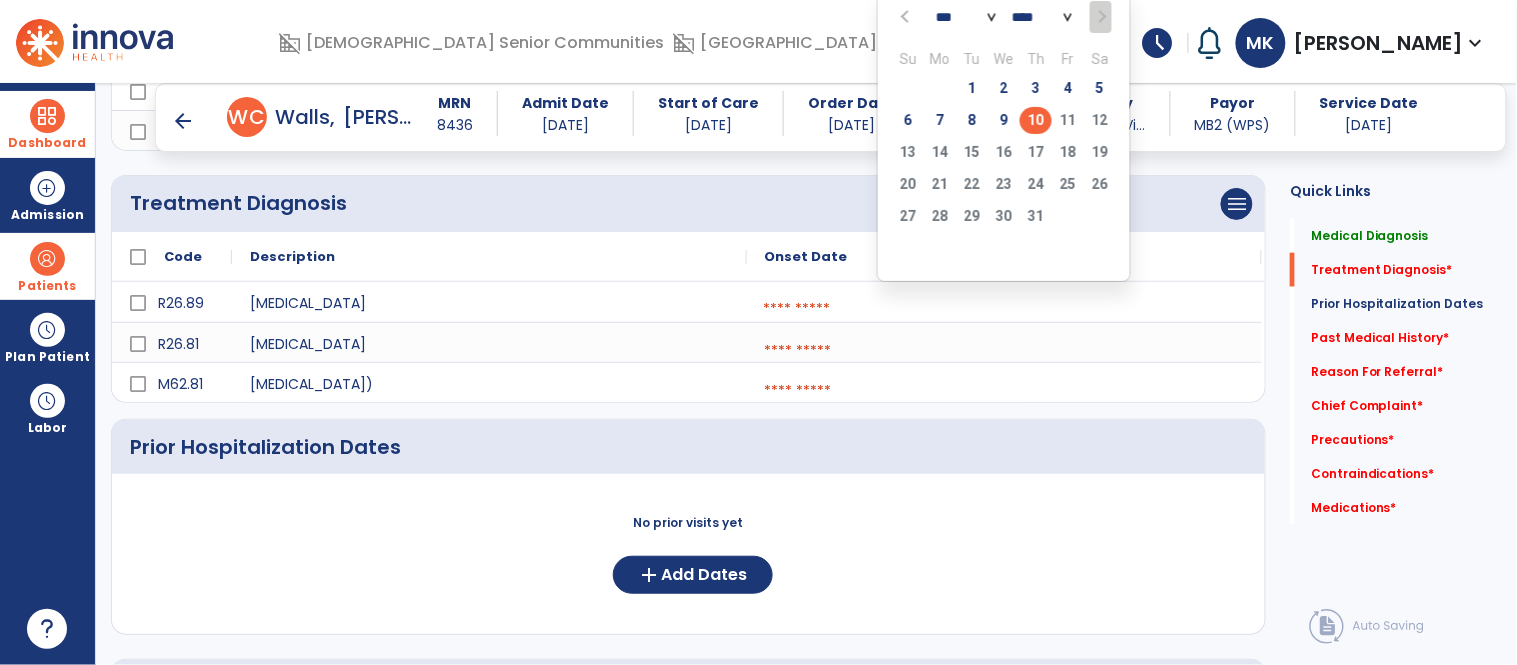 click on "10" 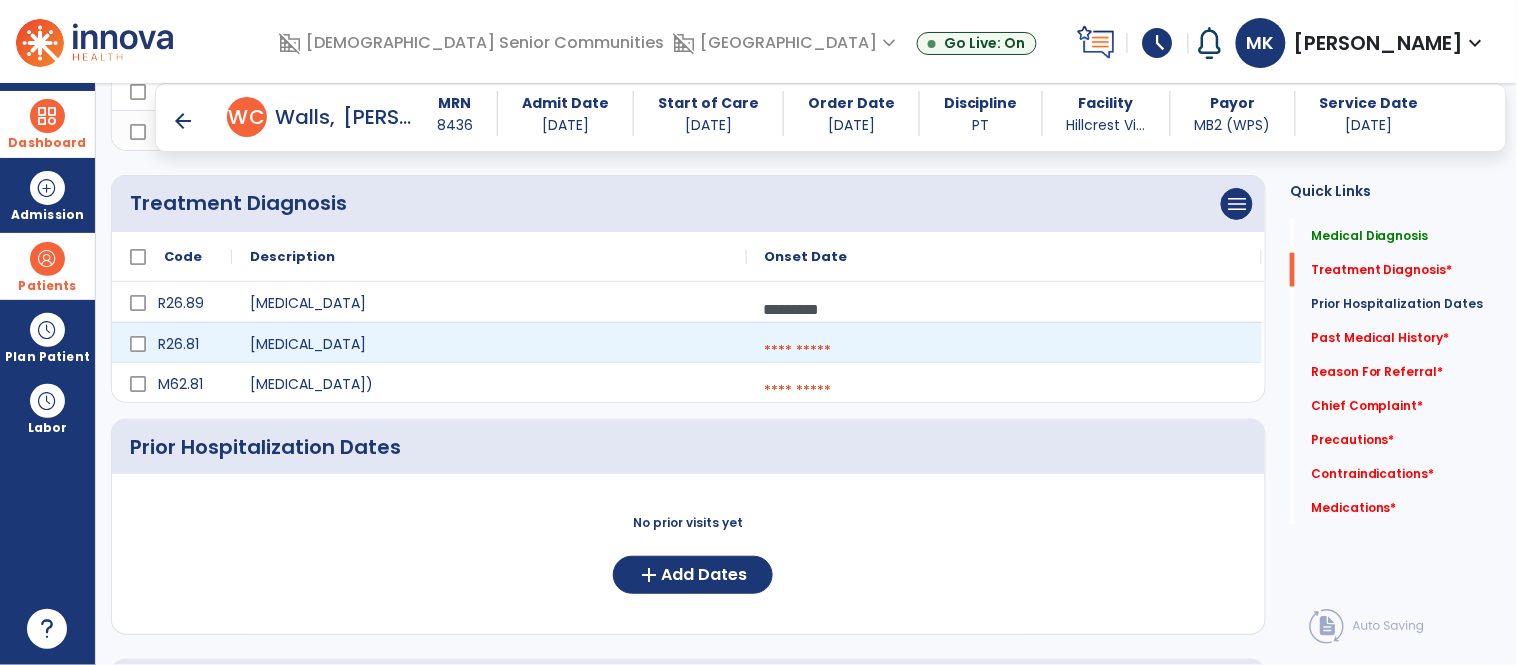 click at bounding box center (1004, 351) 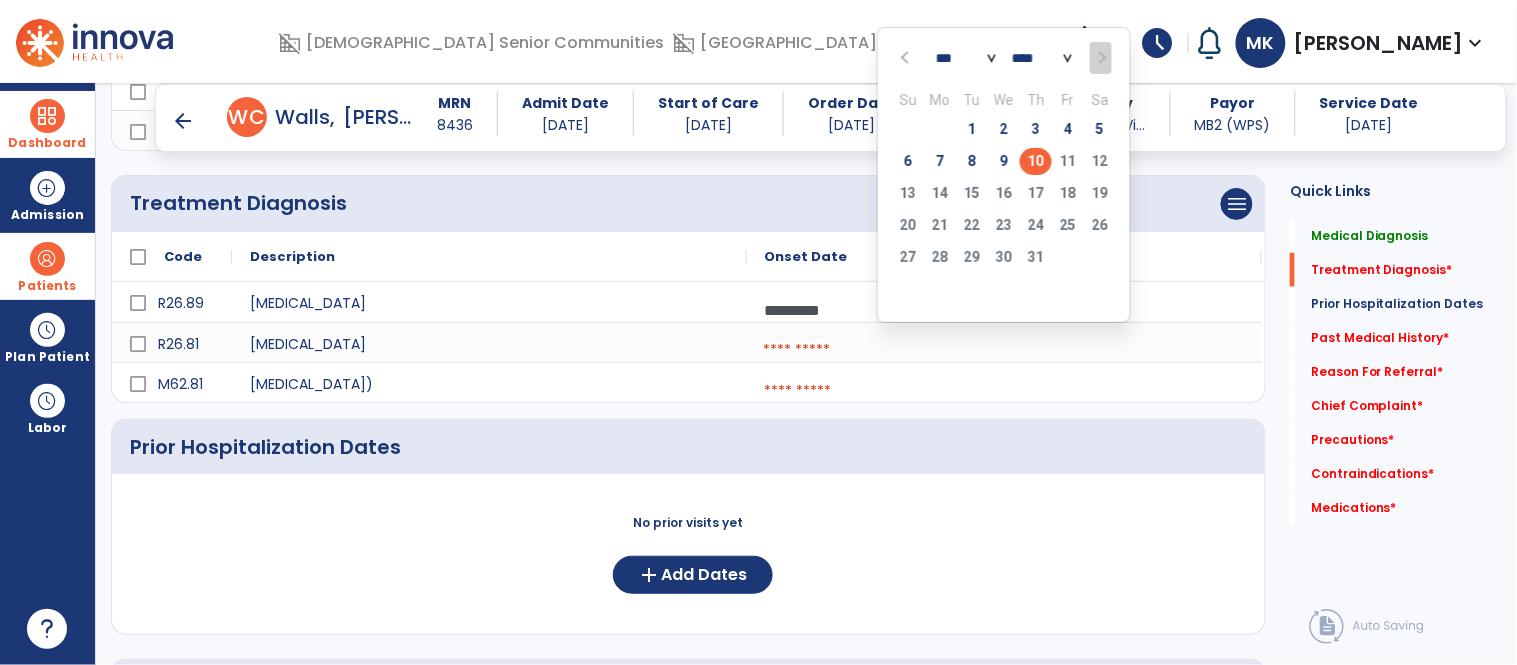 click on "10" 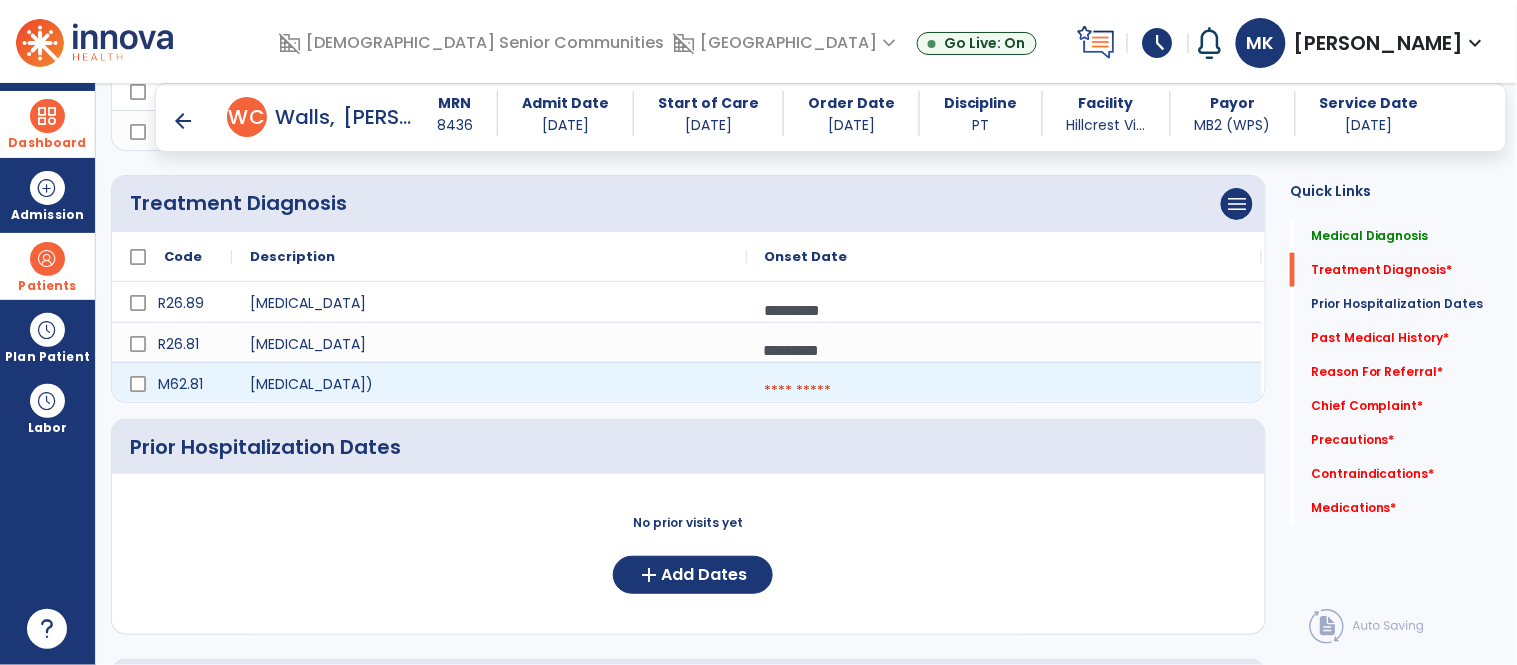 click at bounding box center [1004, 391] 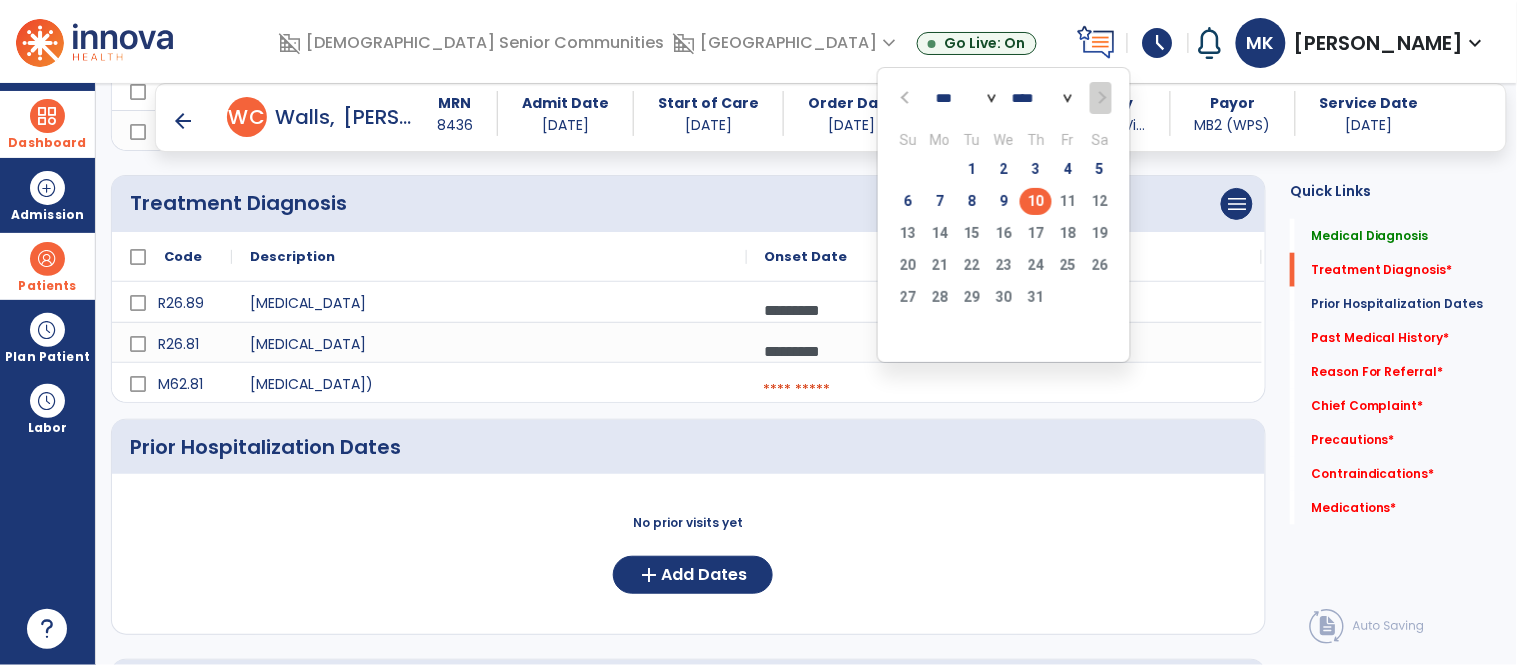 click on "10" 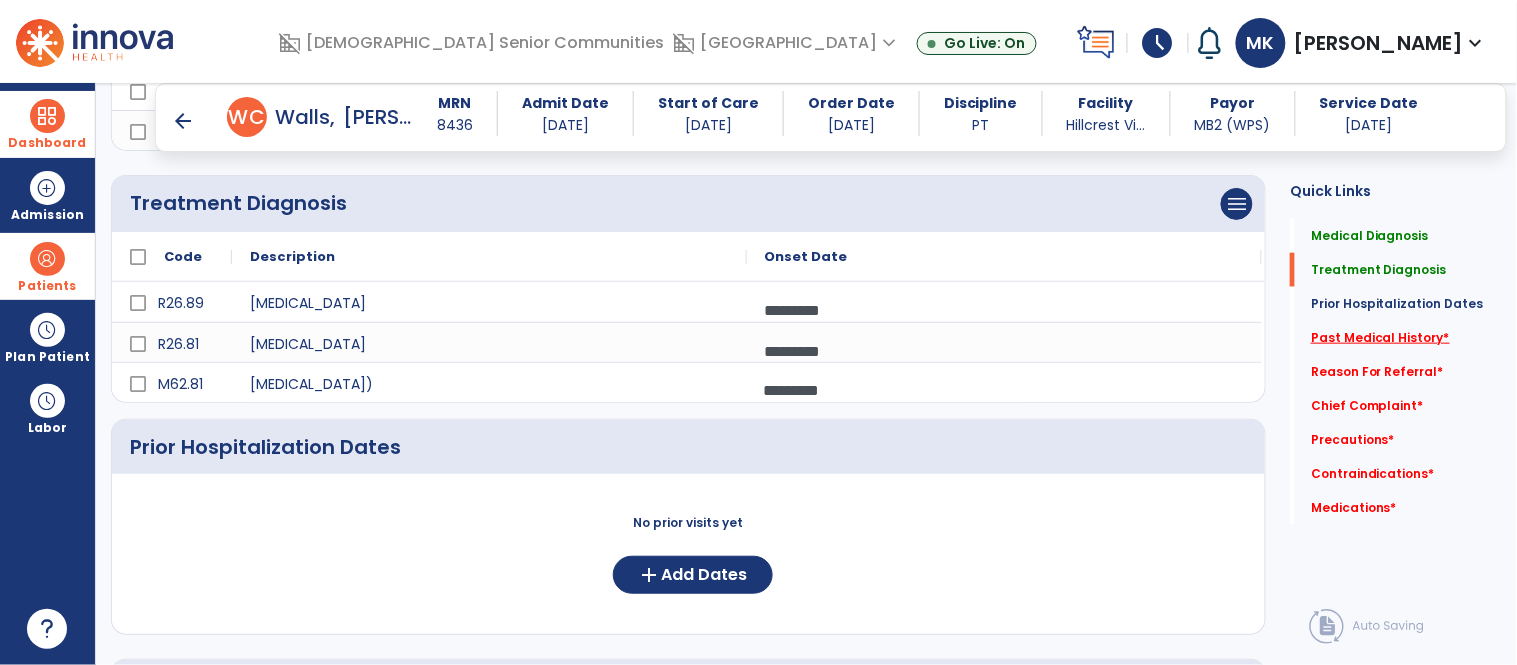 click on "Past Medical History   *" 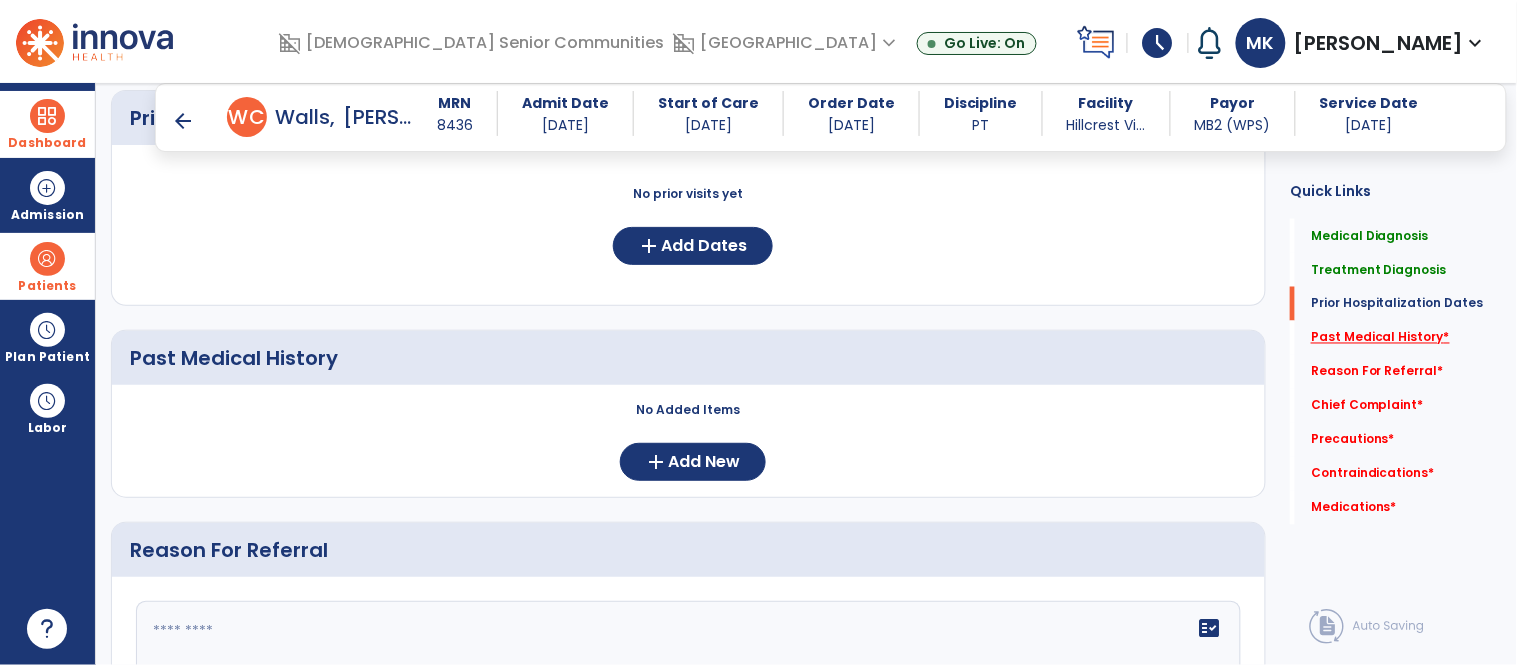scroll, scrollTop: 815, scrollLeft: 0, axis: vertical 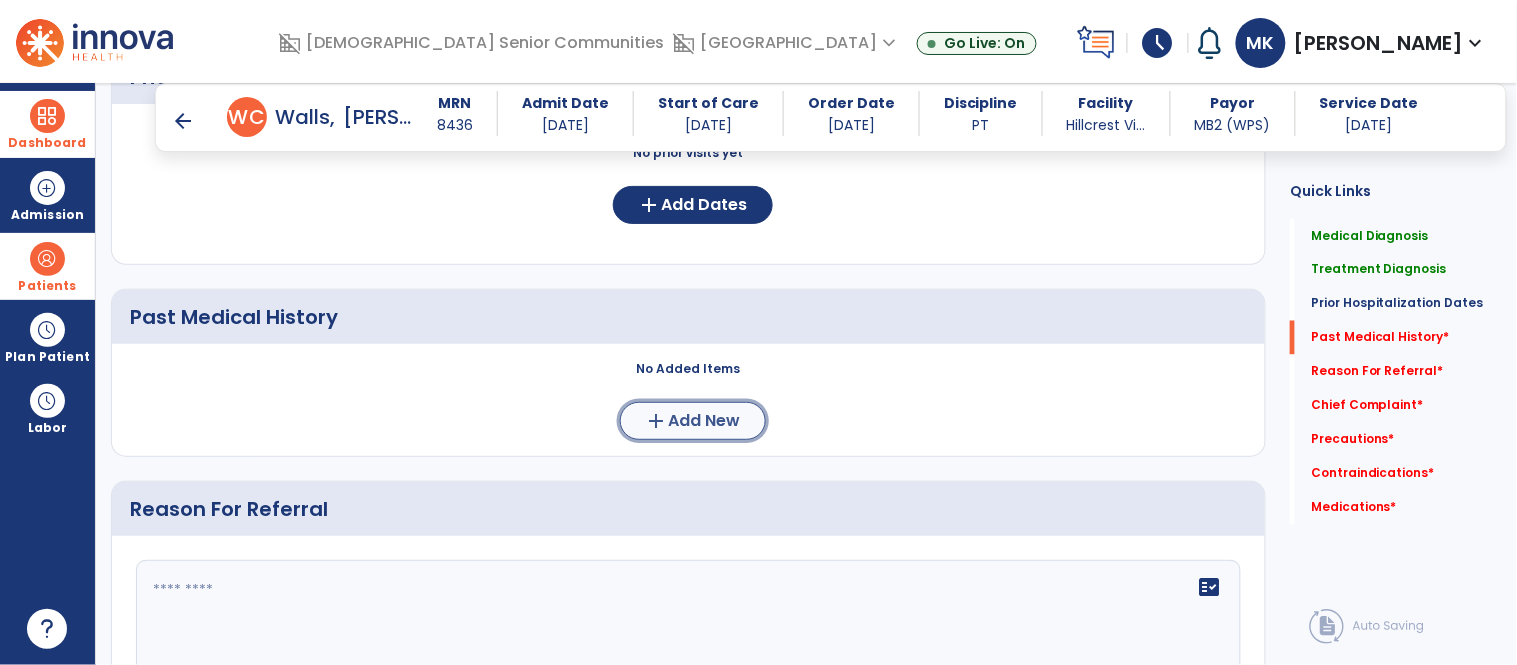 click on "Add New" 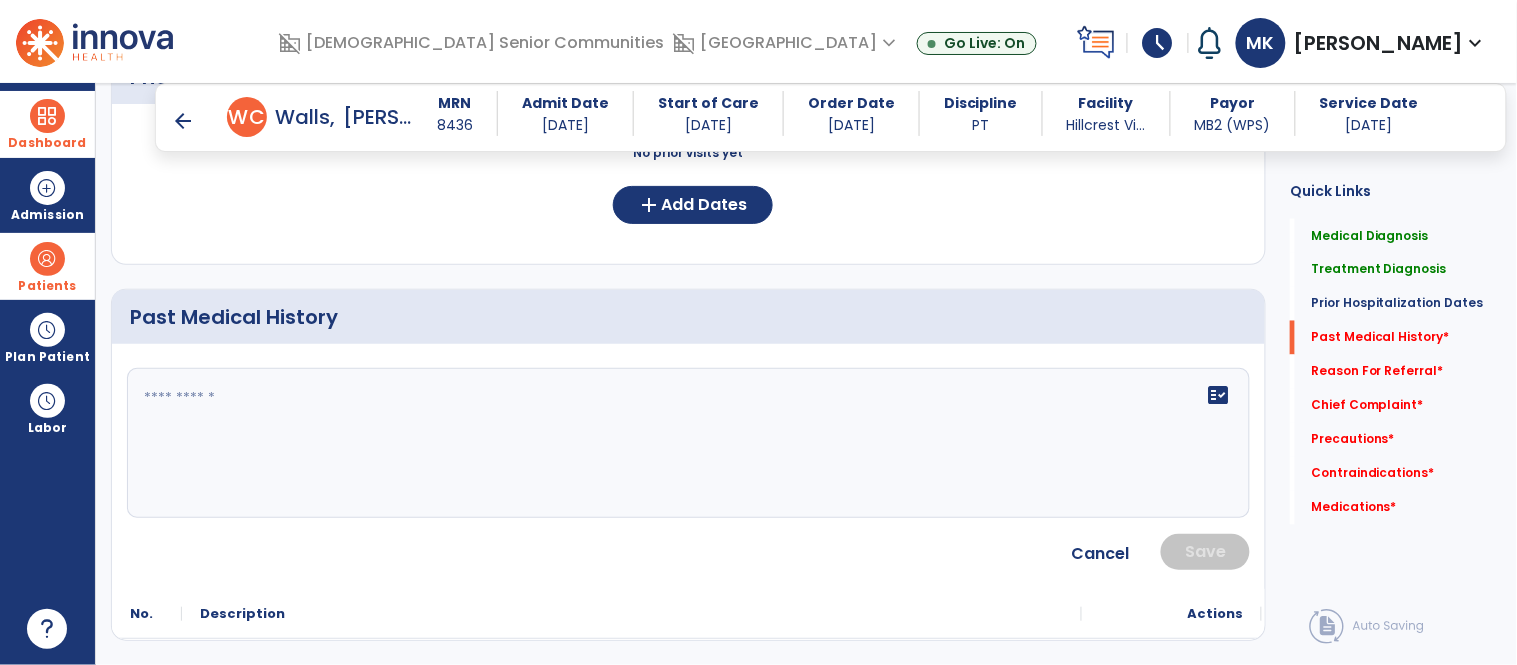 click 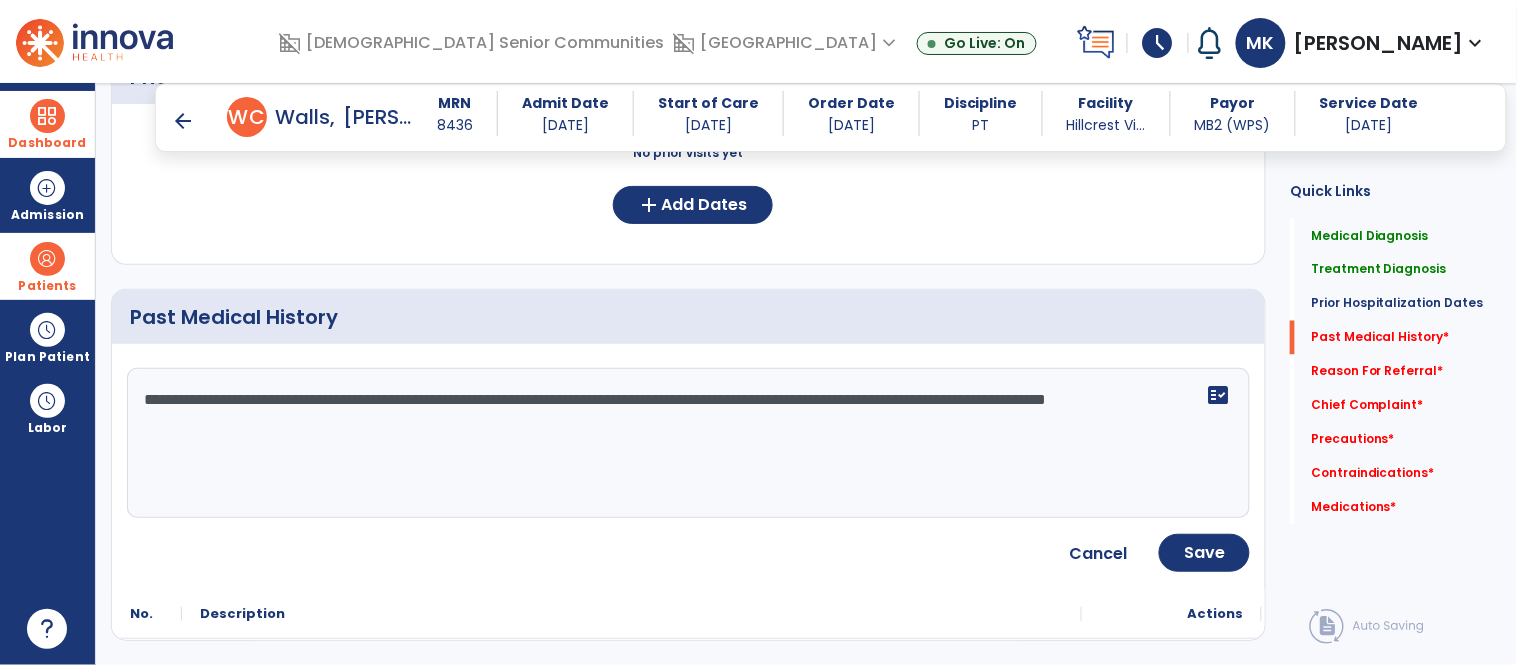 type on "**********" 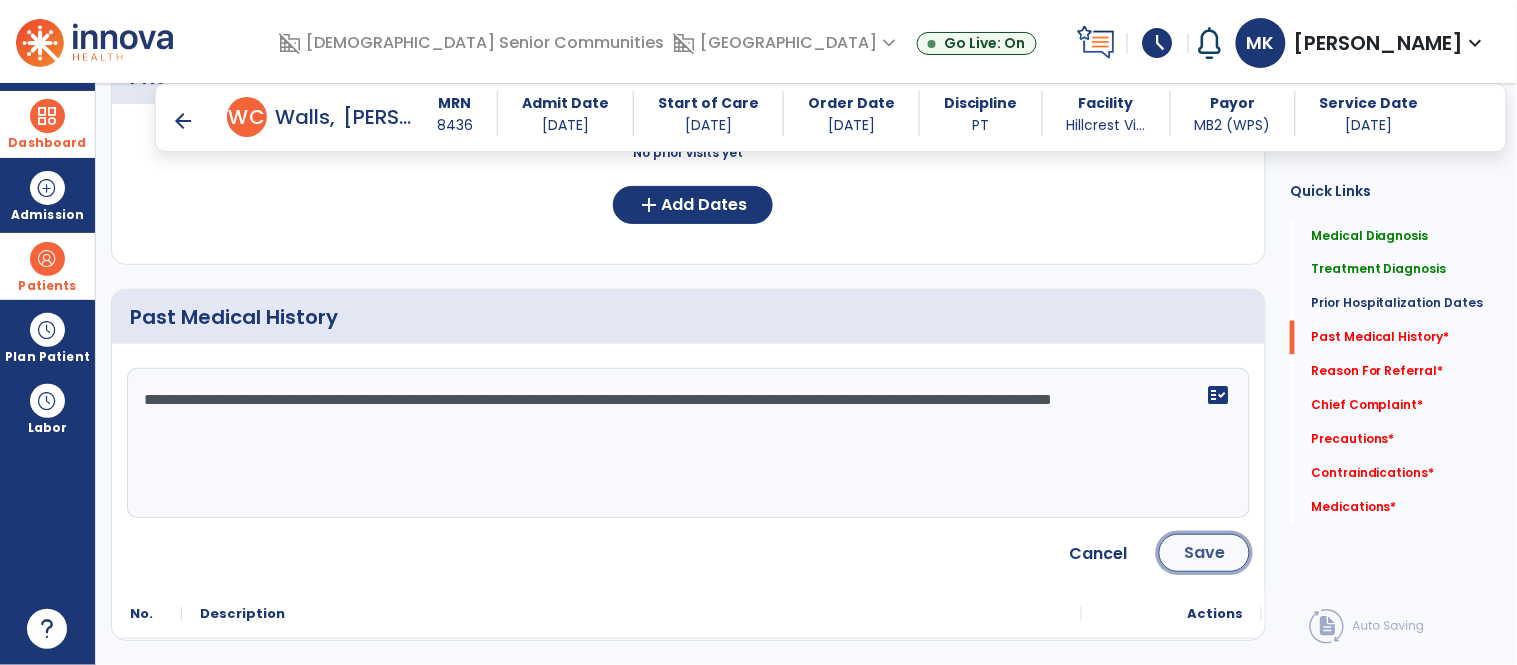 click on "Save" 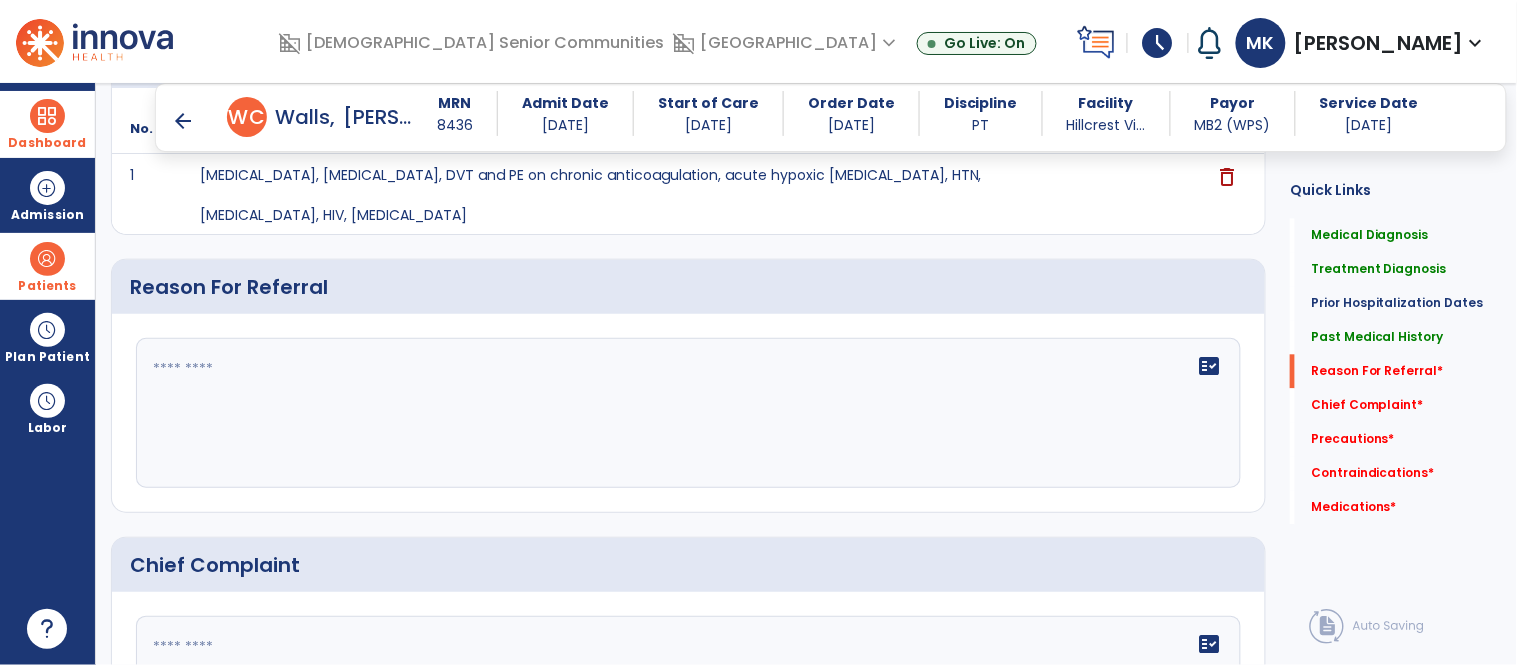 scroll, scrollTop: 1082, scrollLeft: 0, axis: vertical 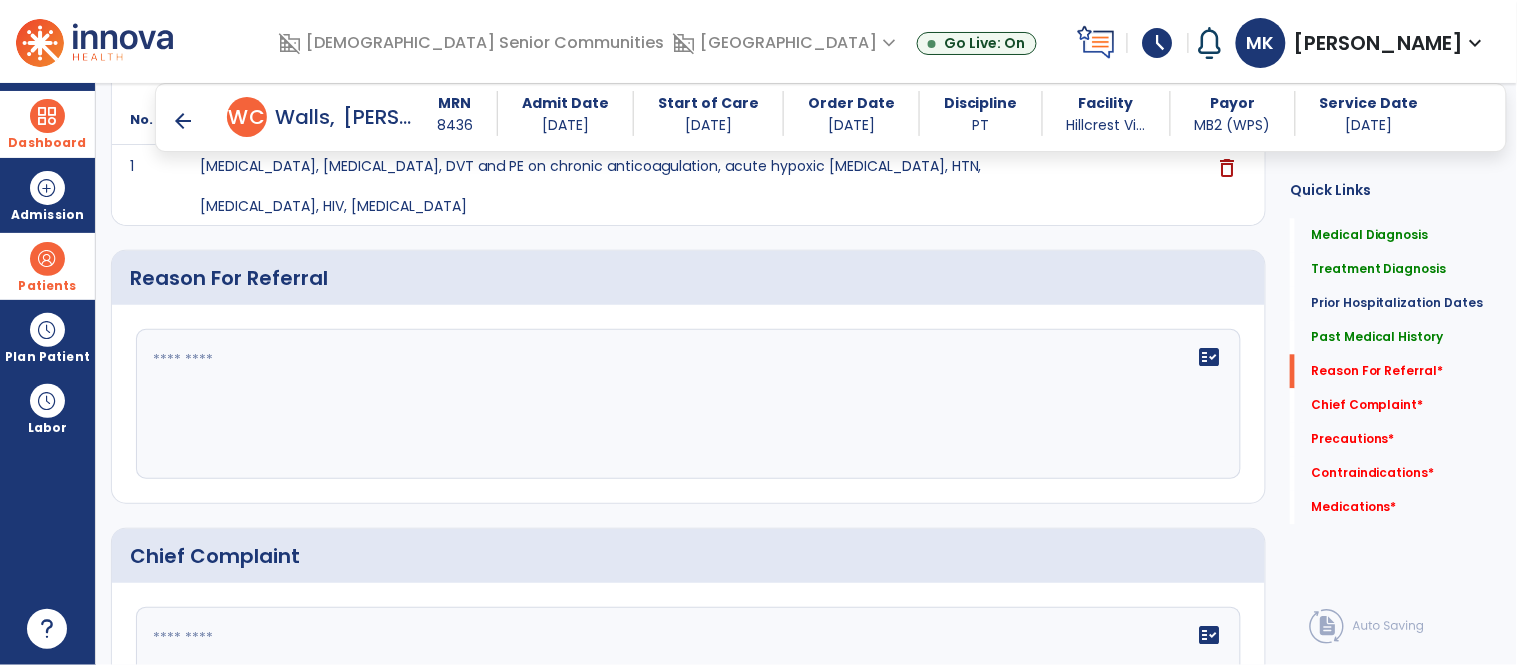 click on "fact_check" 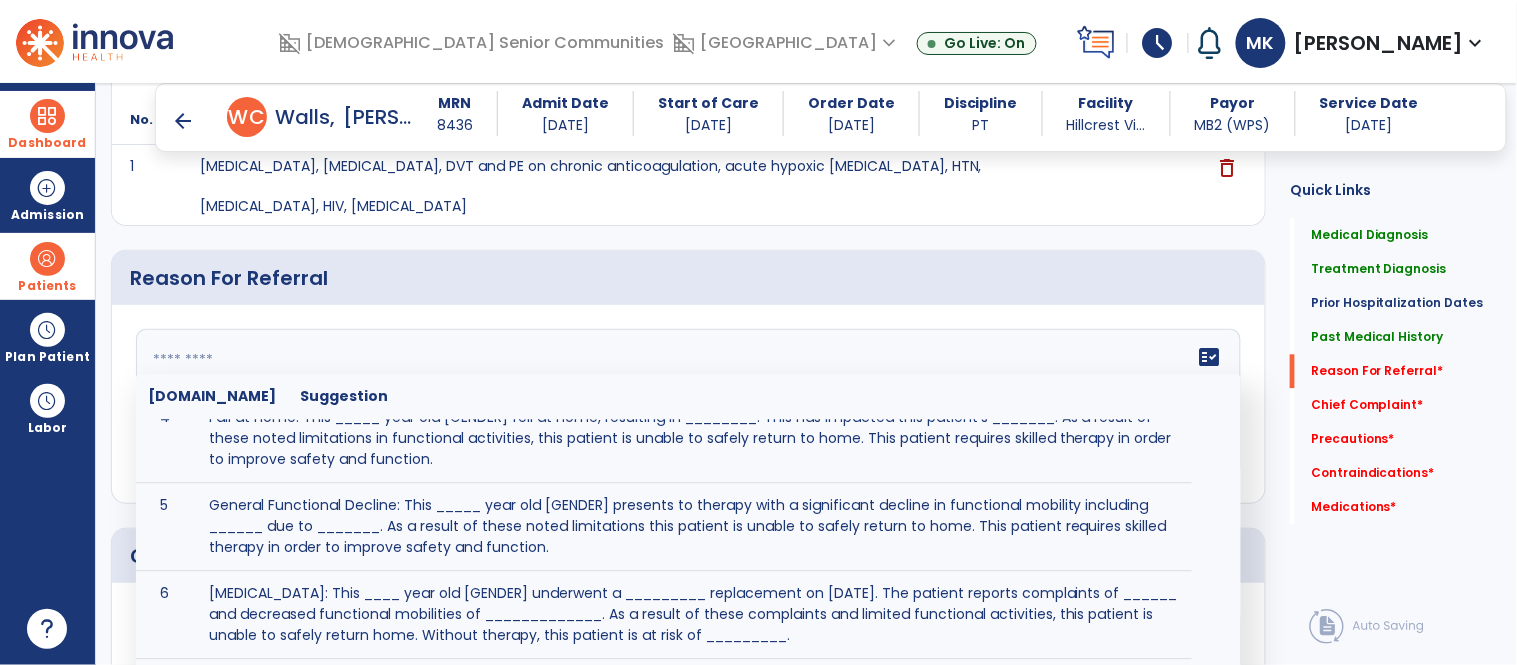 scroll, scrollTop: 245, scrollLeft: 0, axis: vertical 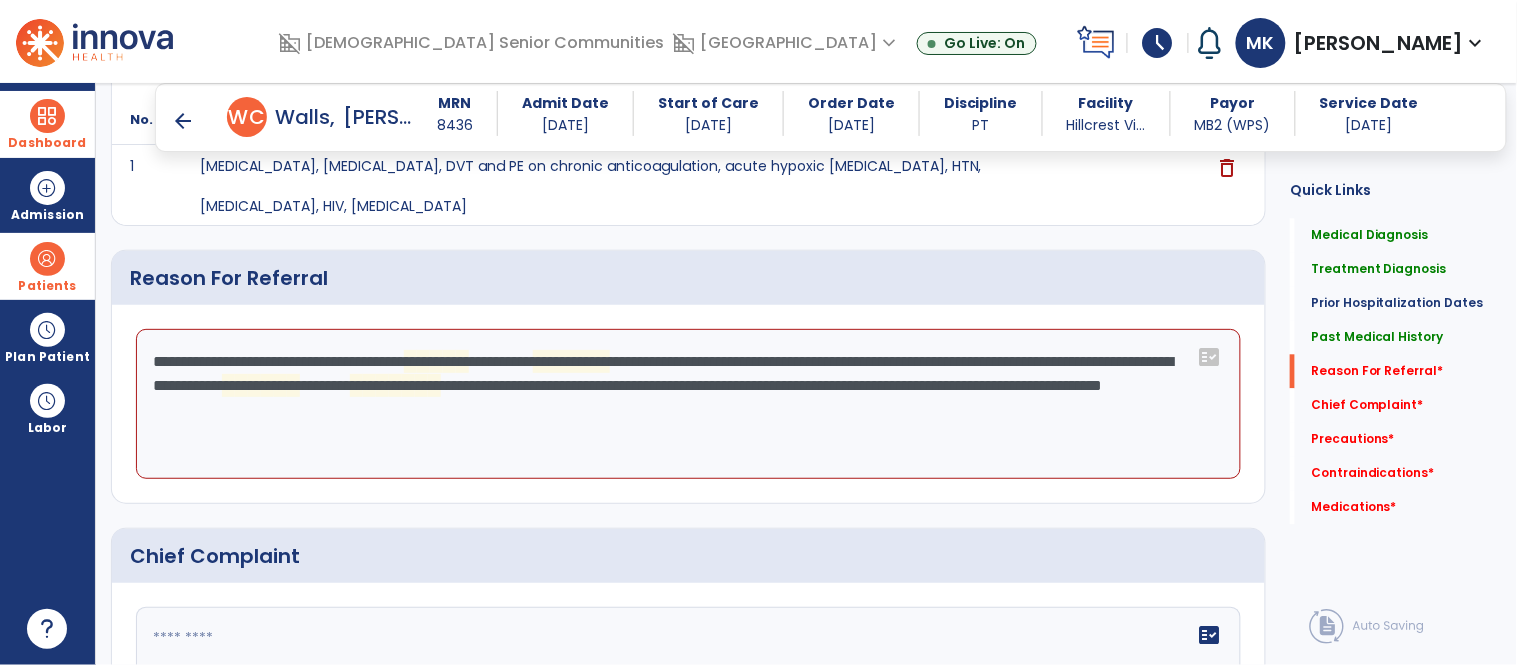 click on "**********" 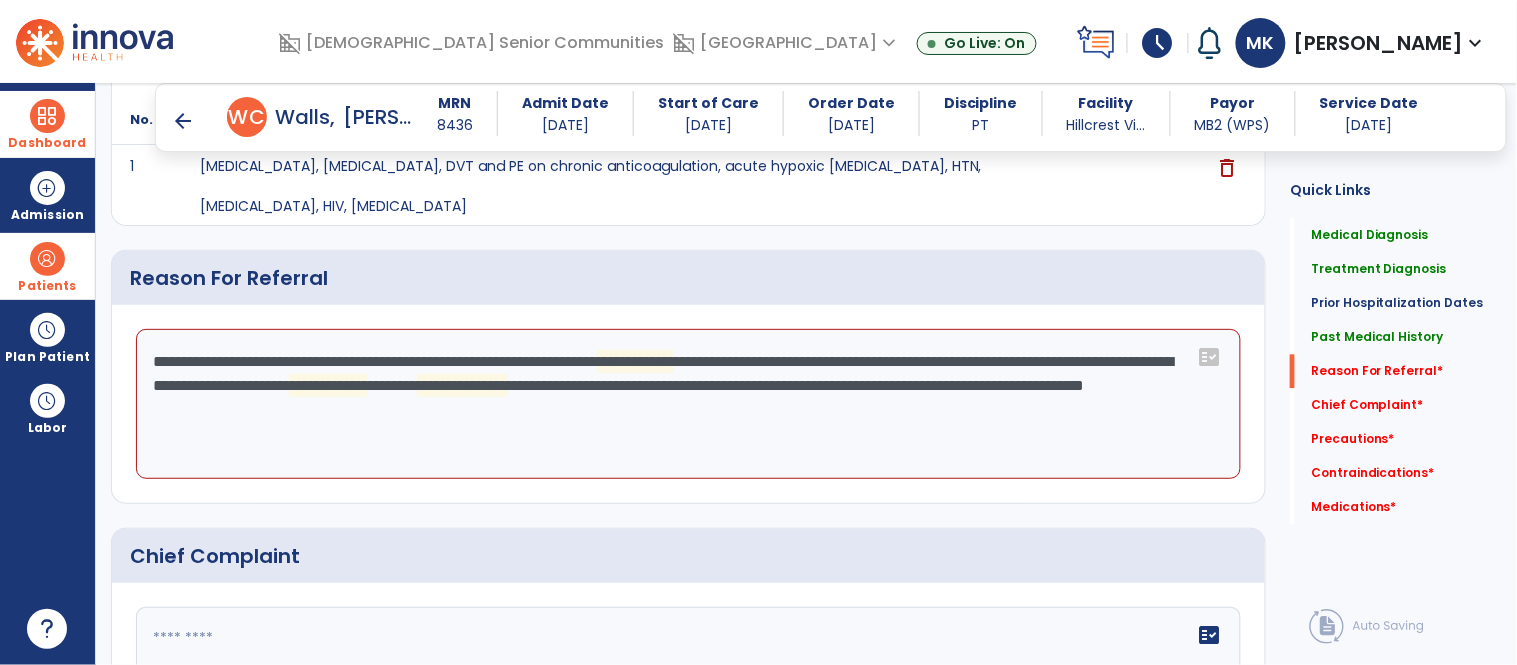click on "**********" 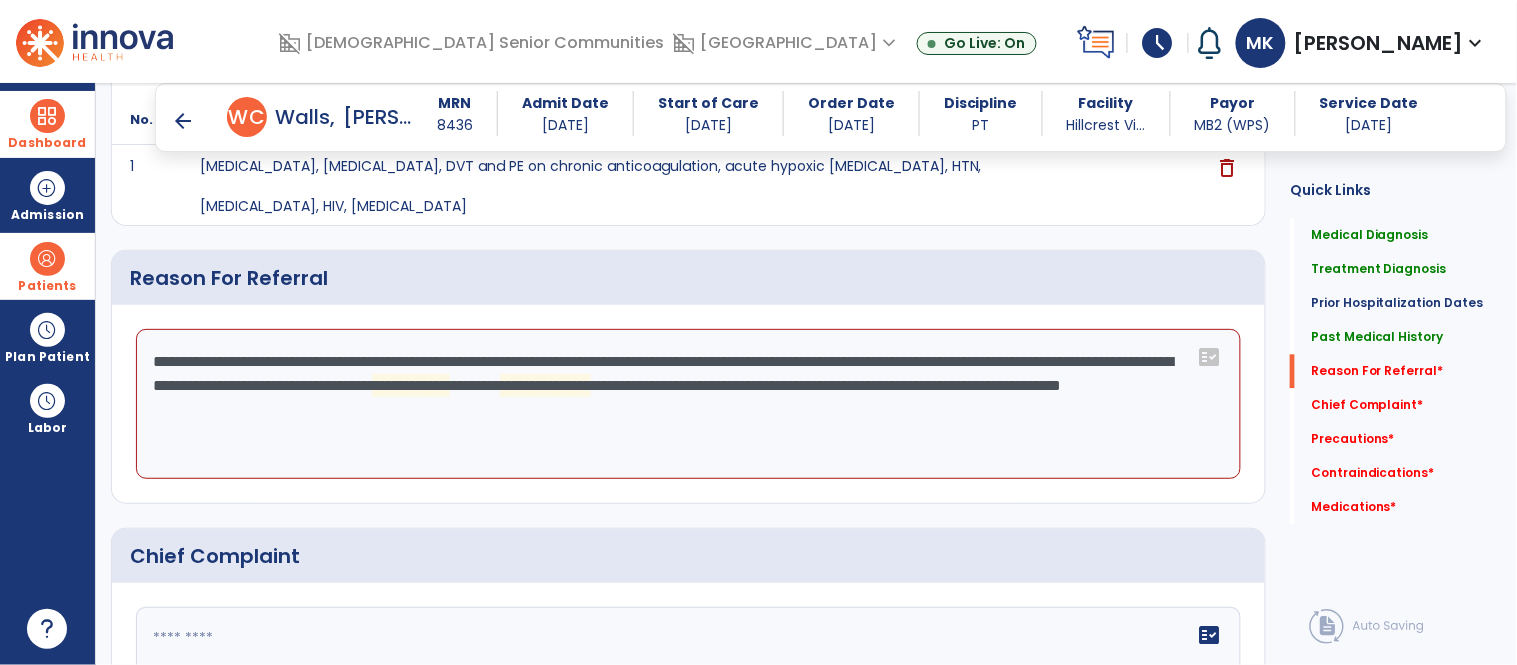 click on "**********" 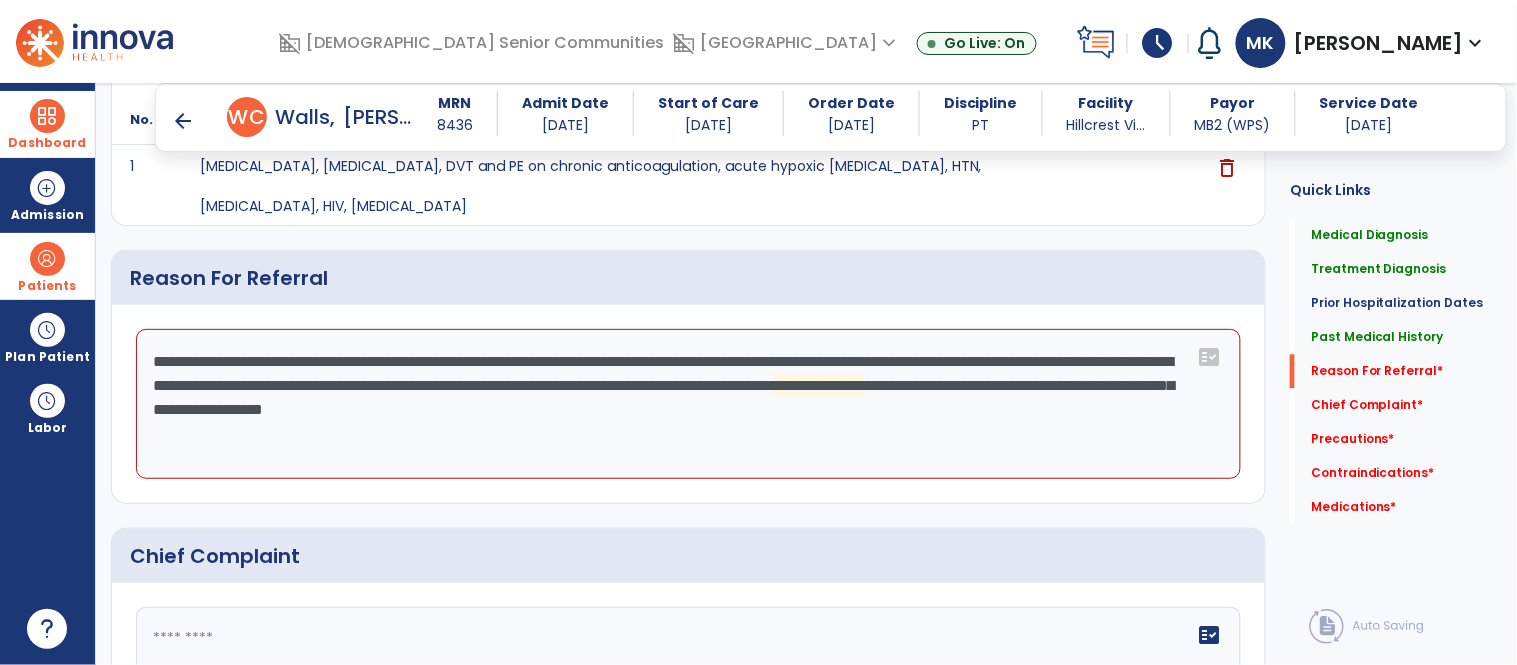 click on "**********" 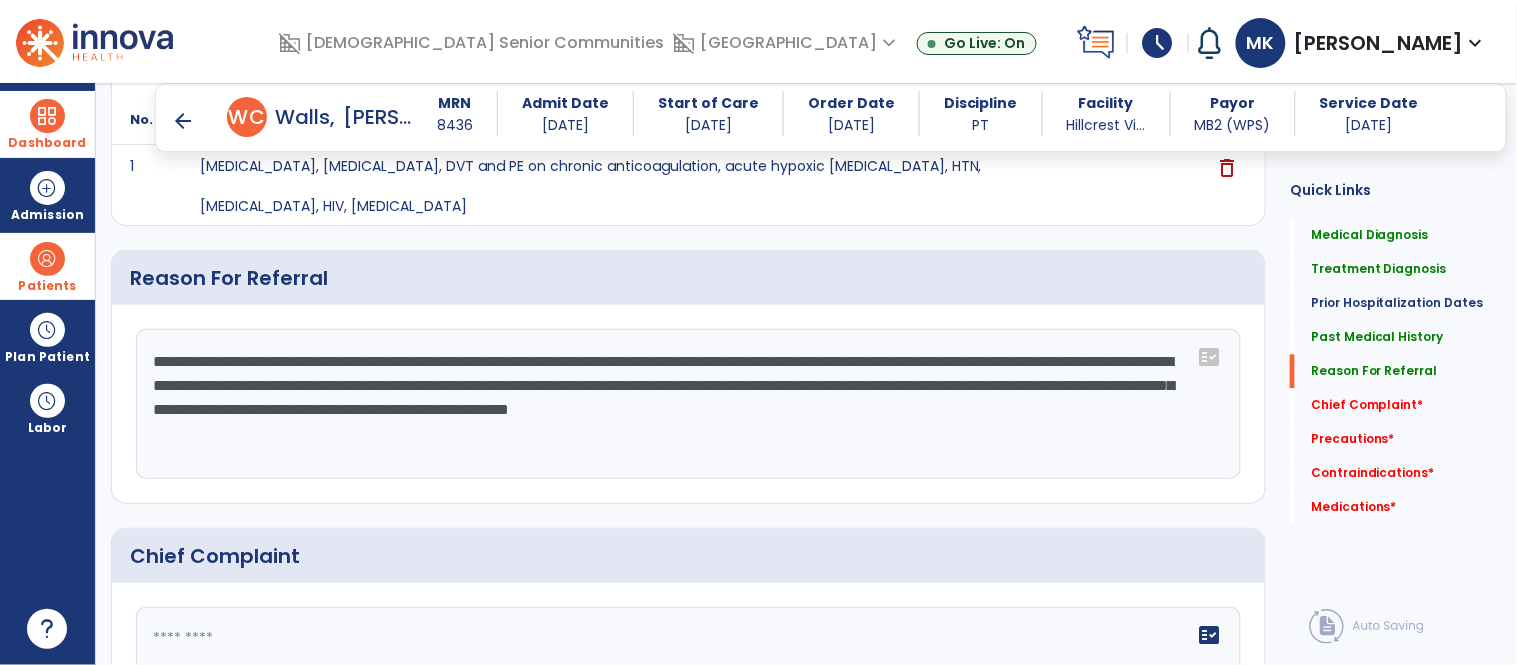 click on "**********" 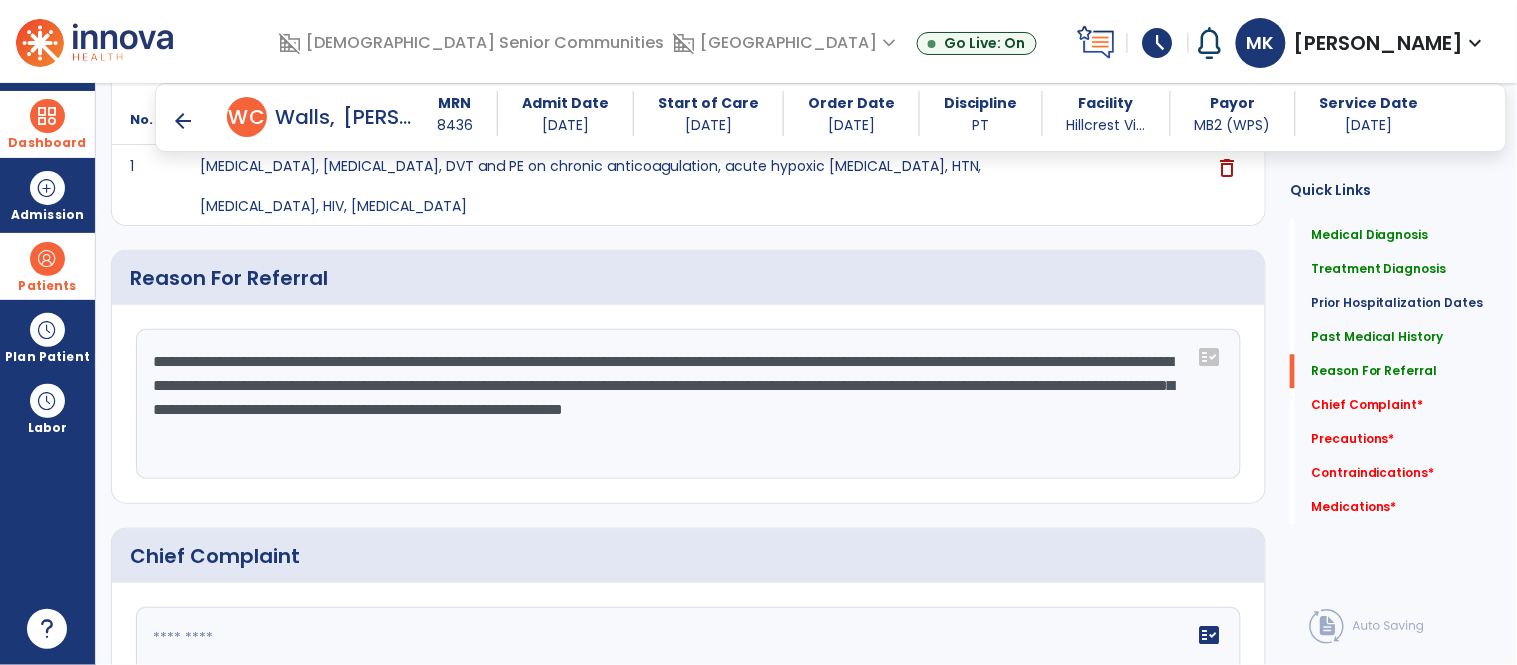 click on "**********" 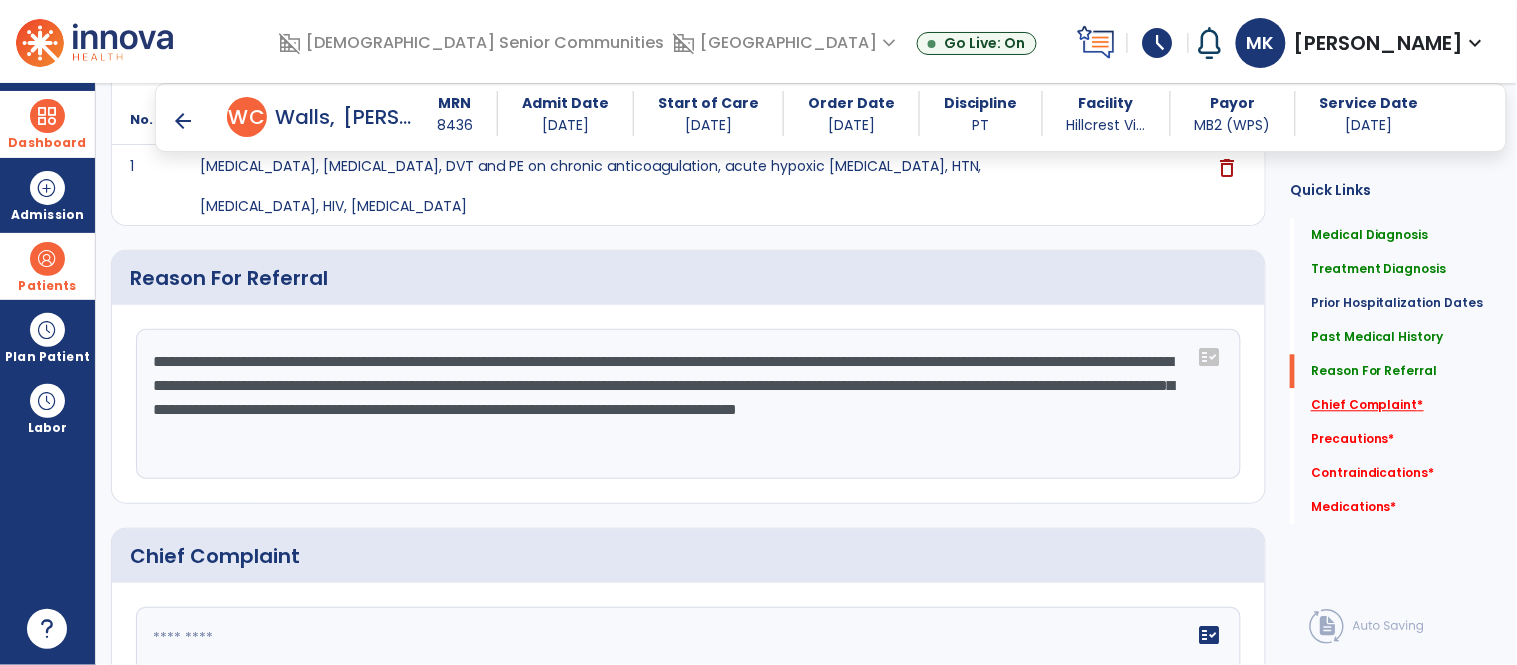 type on "**********" 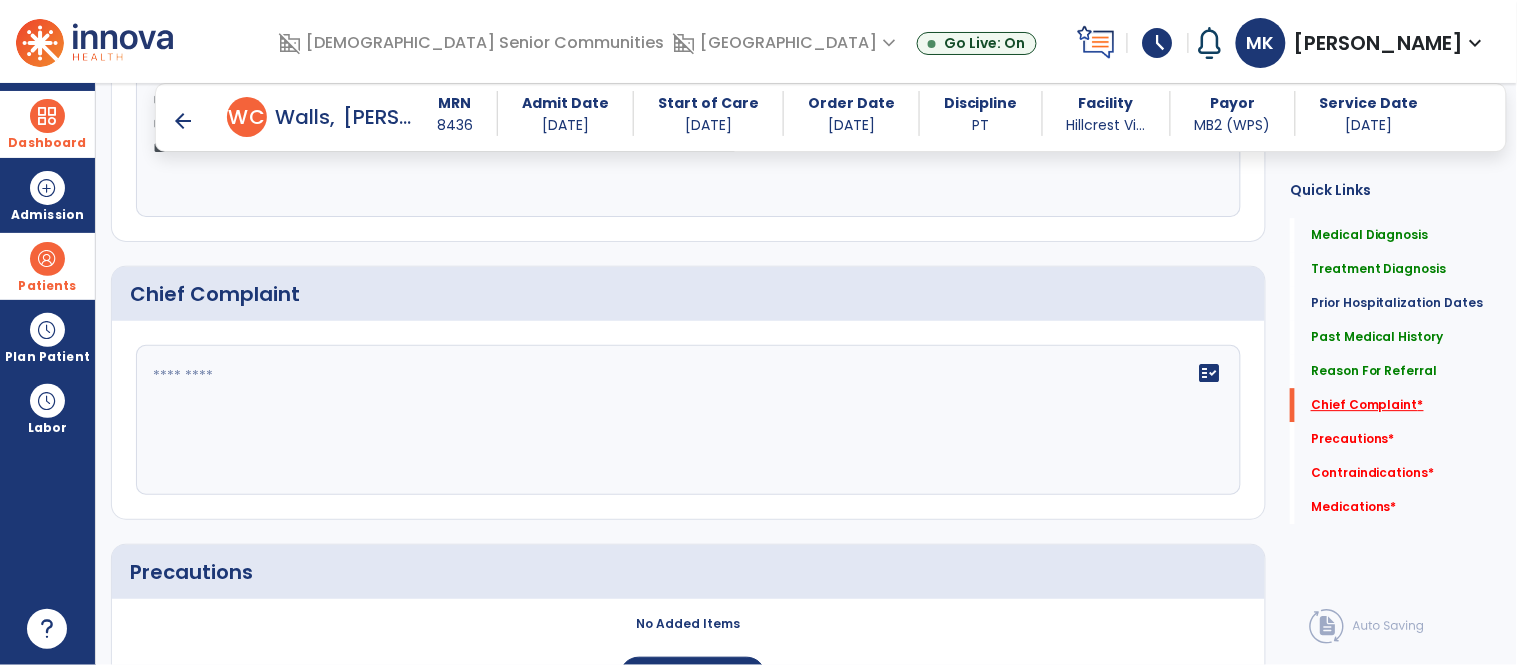 scroll, scrollTop: 1364, scrollLeft: 0, axis: vertical 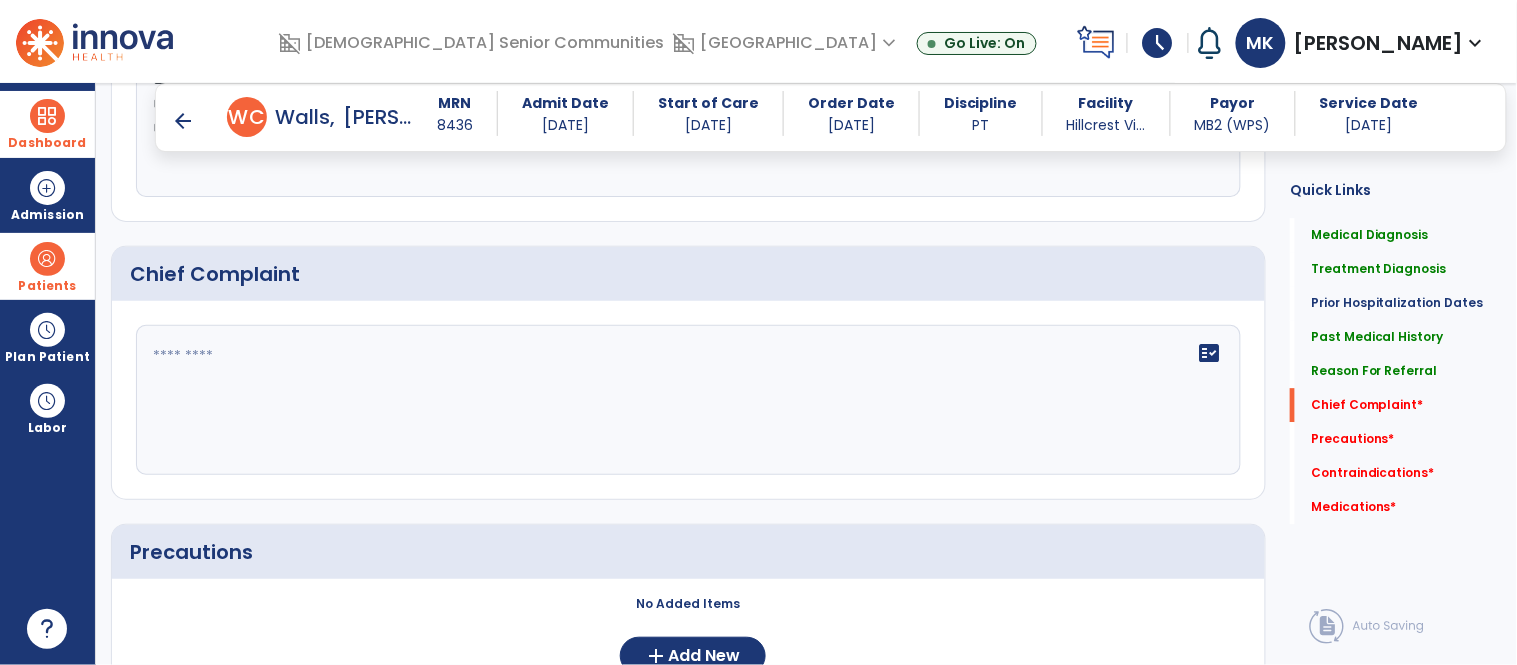 click on "fact_check" 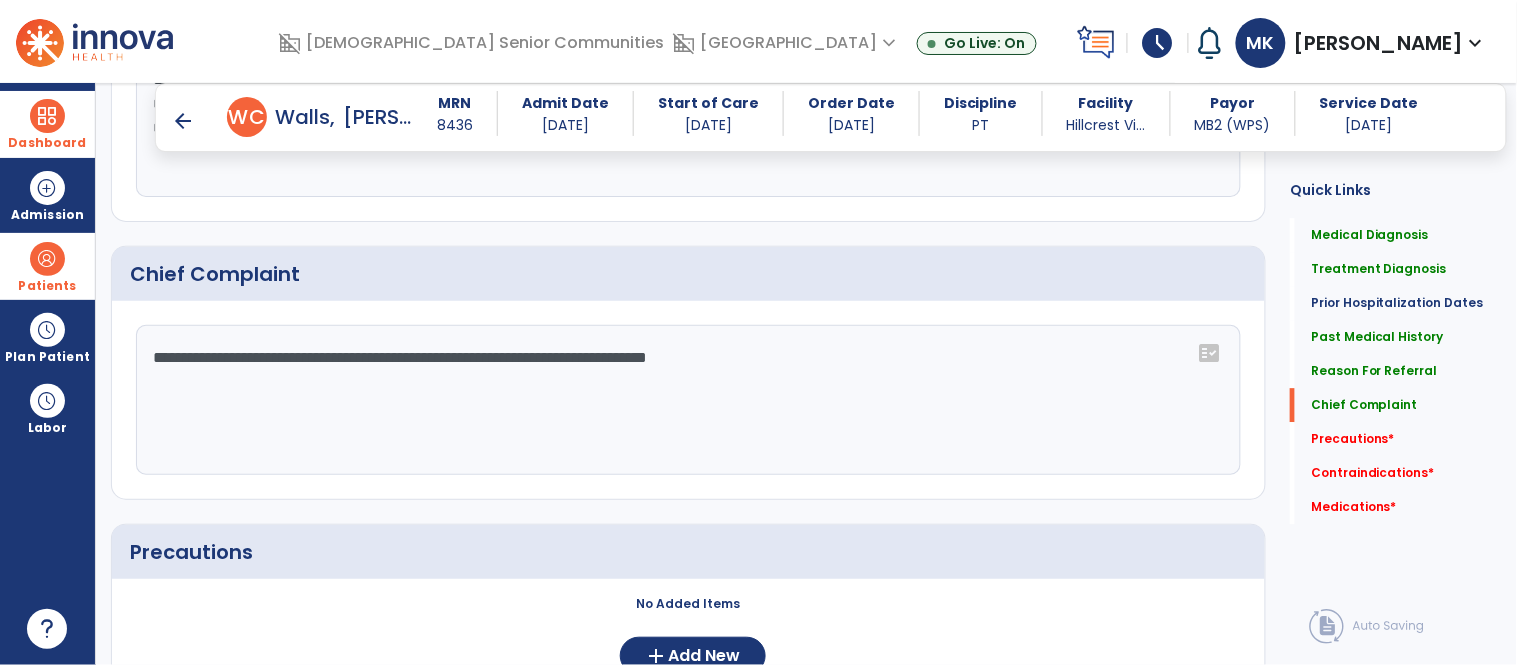 scroll, scrollTop: 1364, scrollLeft: 0, axis: vertical 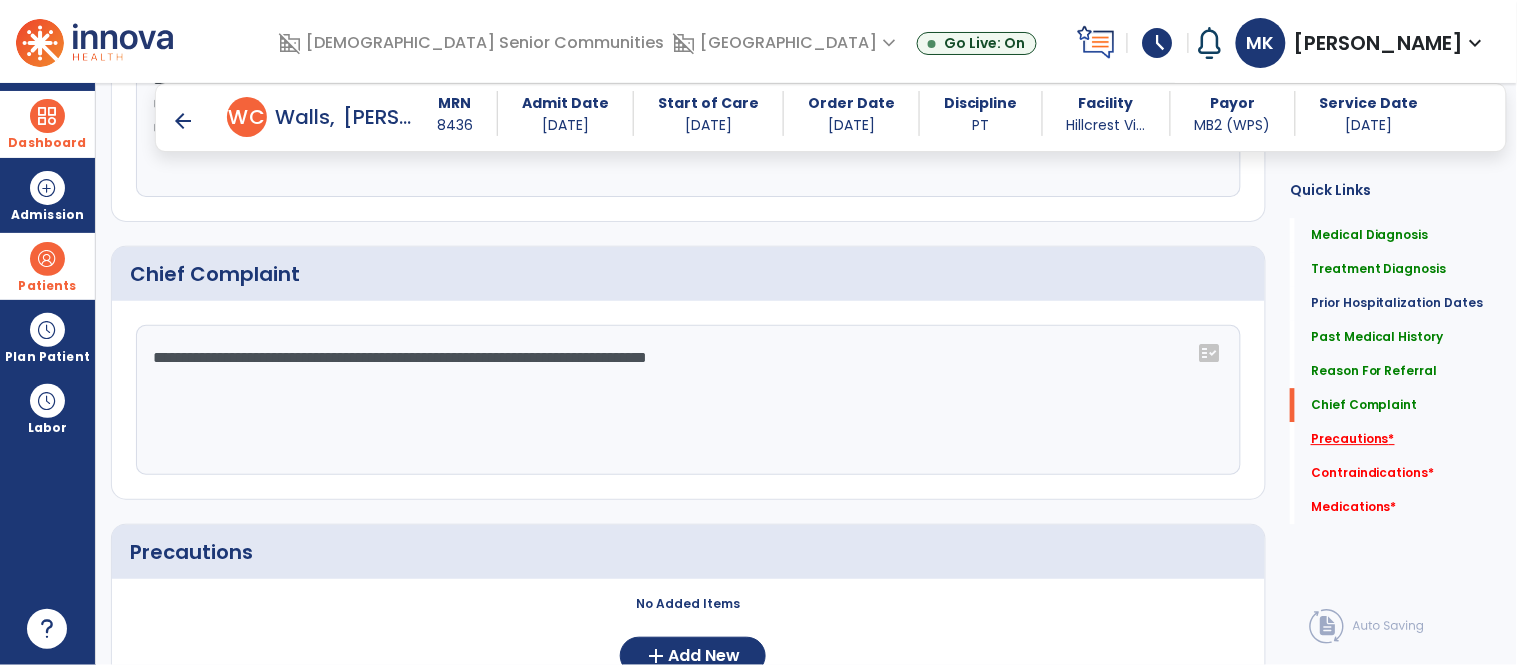 type on "**********" 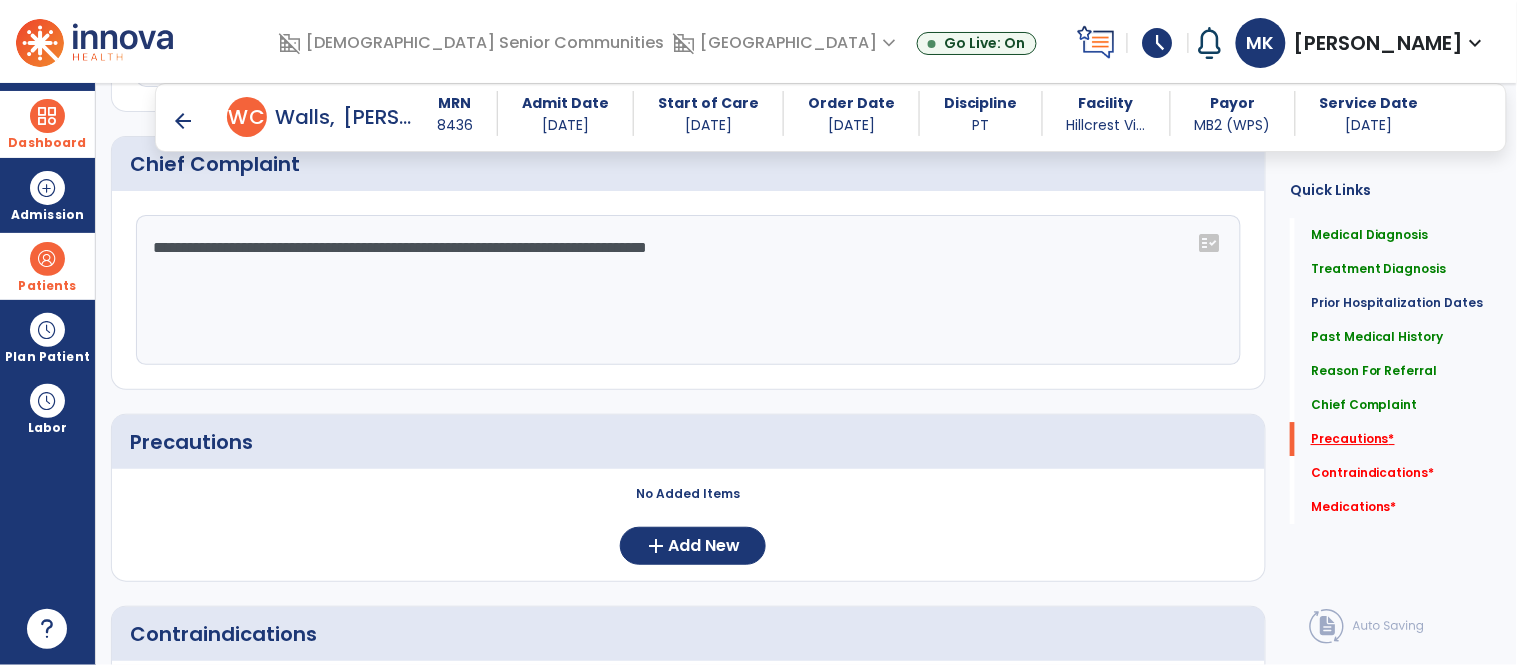 scroll, scrollTop: 1600, scrollLeft: 0, axis: vertical 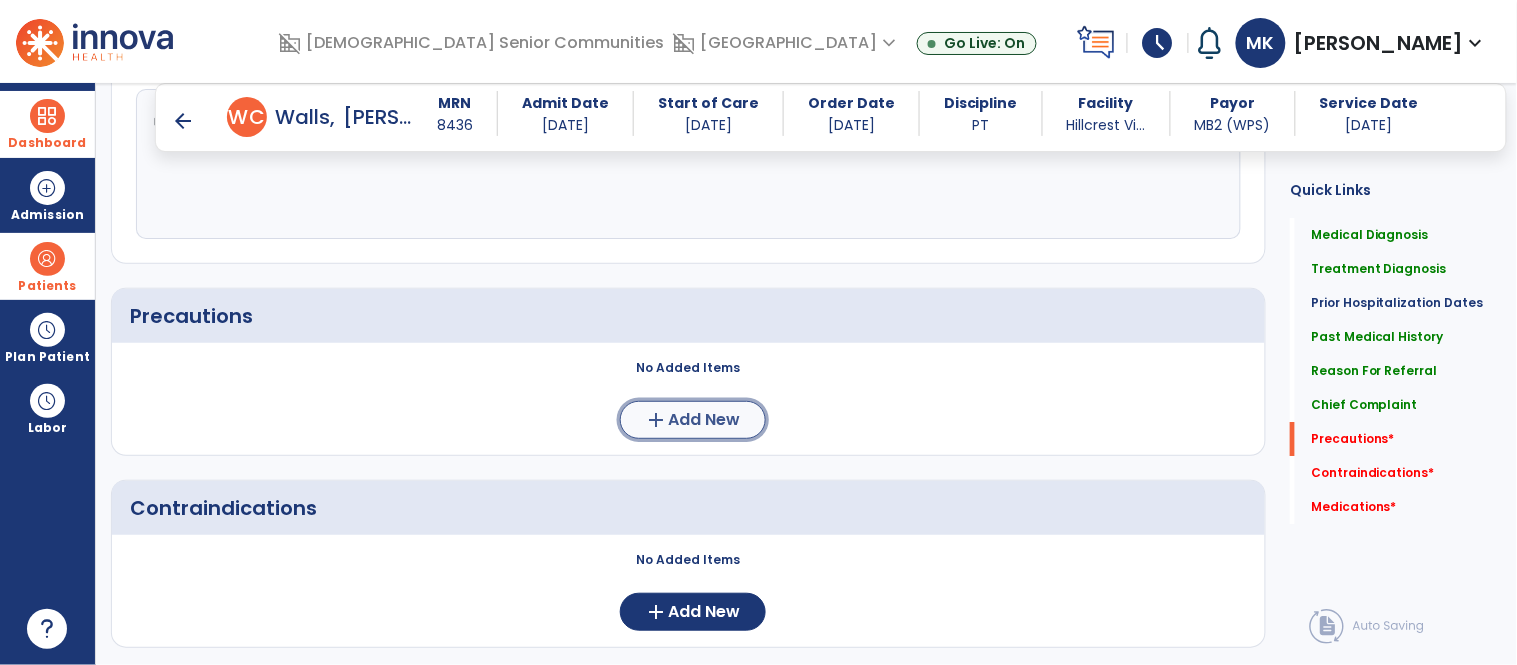 click on "Add New" 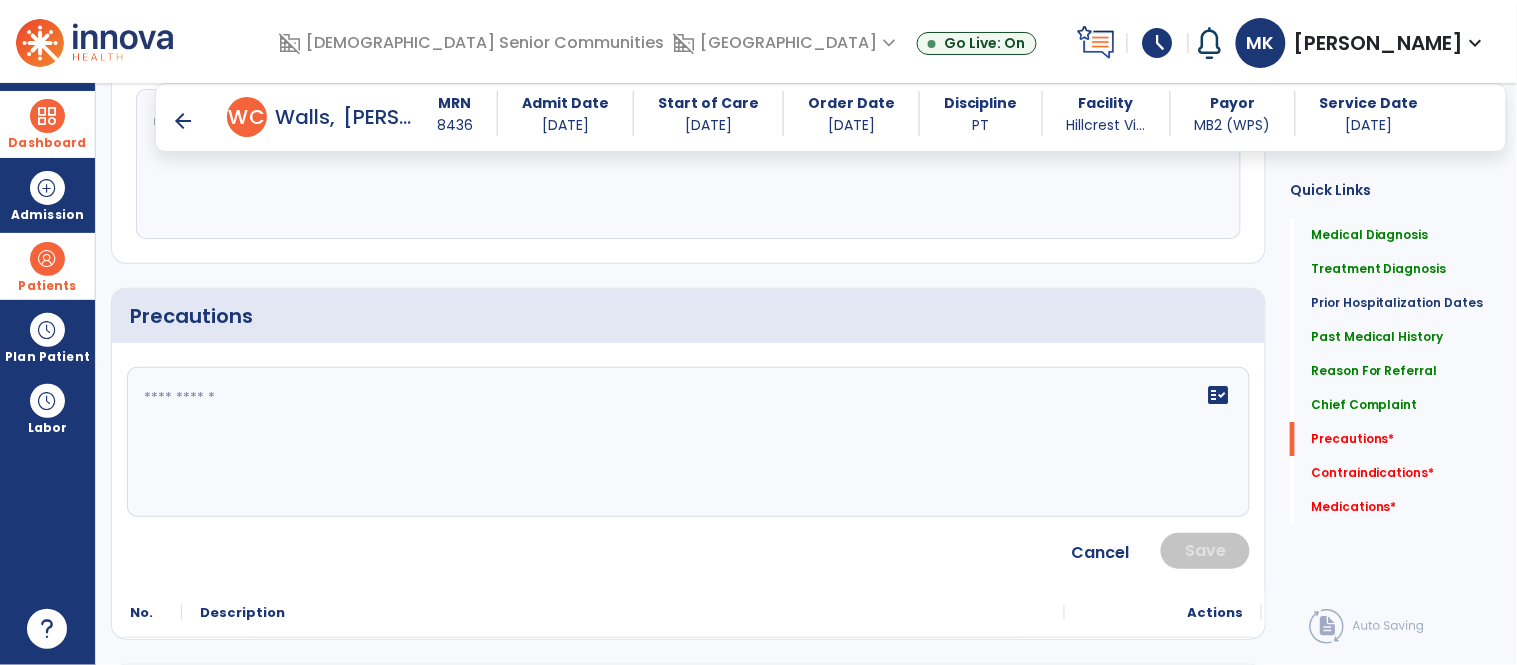 click on "fact_check" 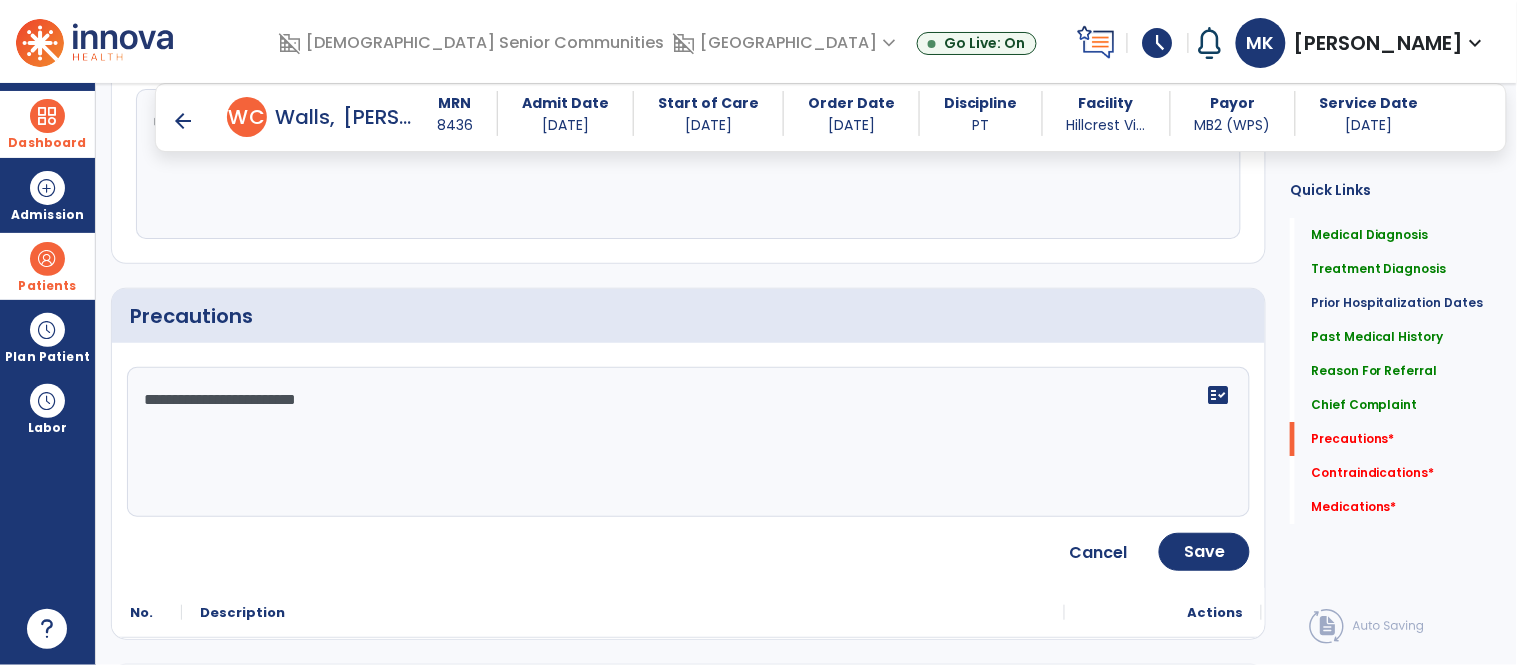 type on "**********" 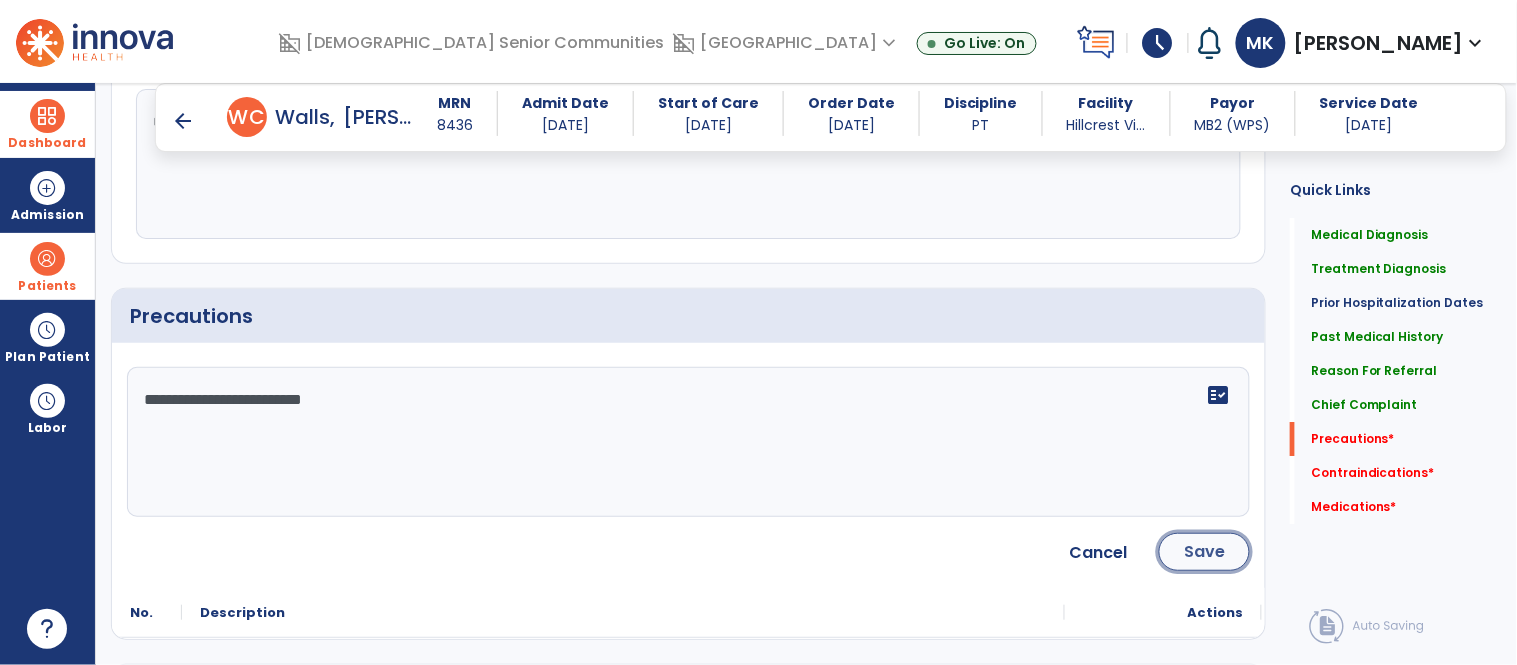 click on "Save" 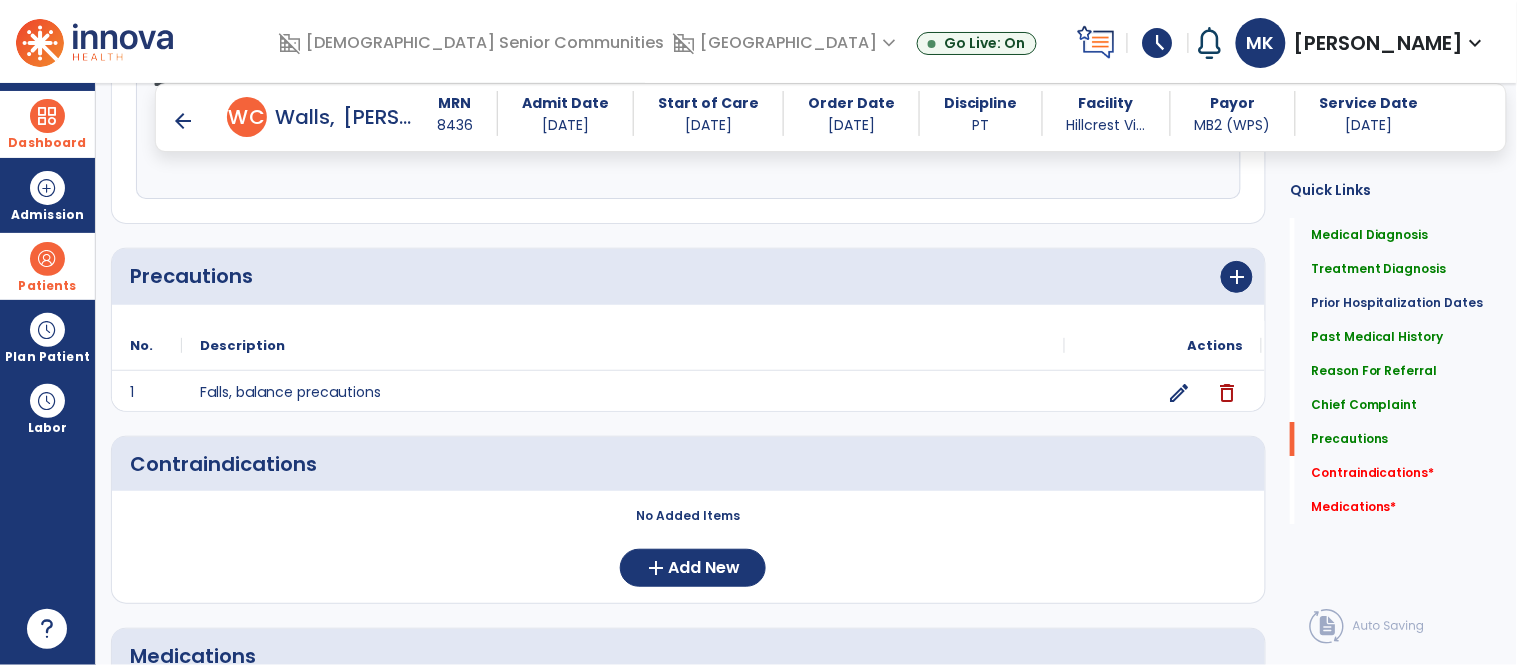 scroll, scrollTop: 1600, scrollLeft: 0, axis: vertical 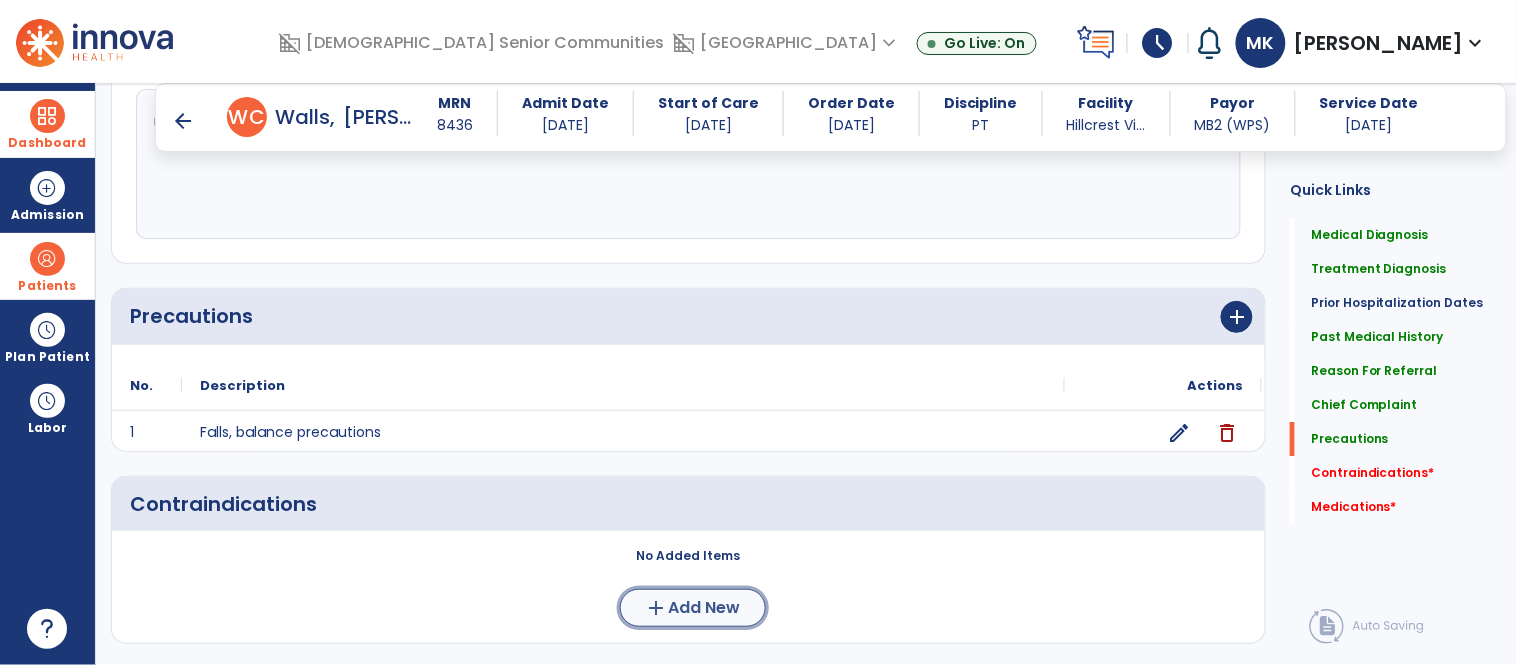 click on "Add New" 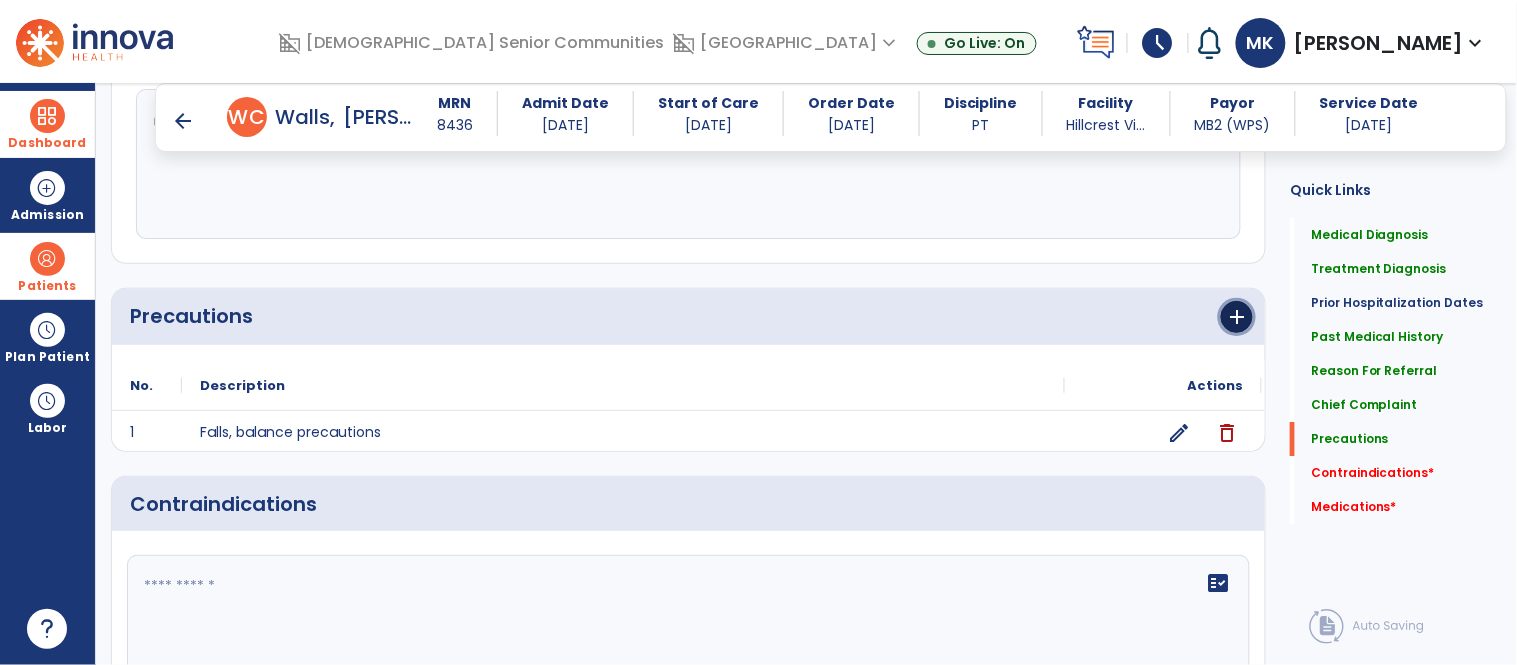 click on "add" 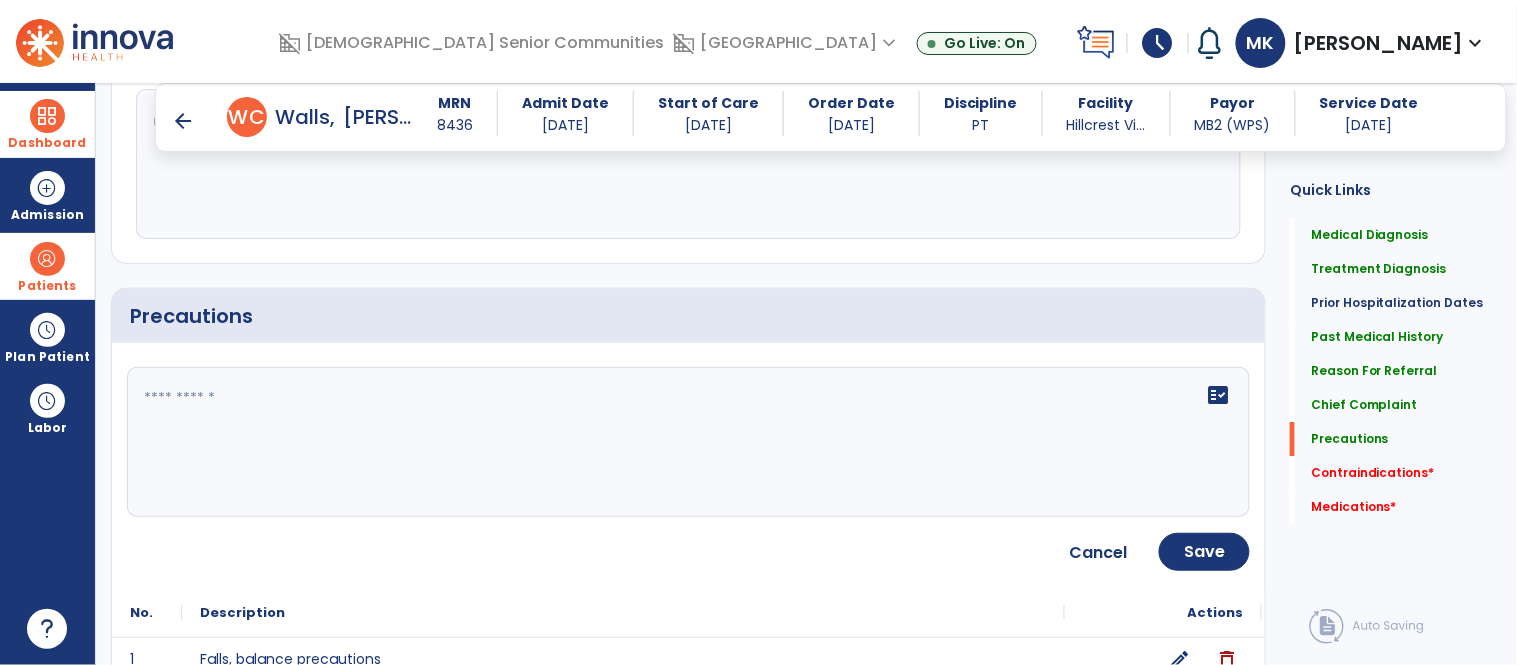 click on "fact_check" 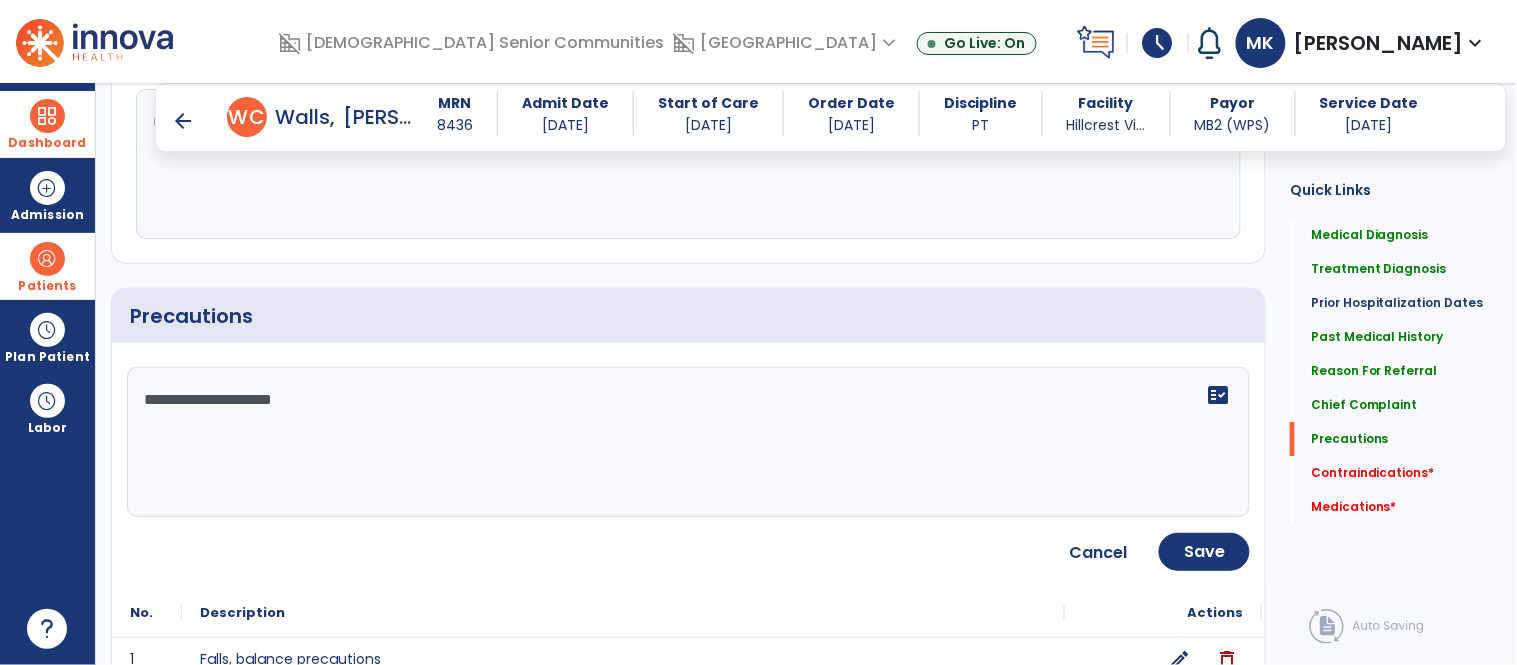 type on "**********" 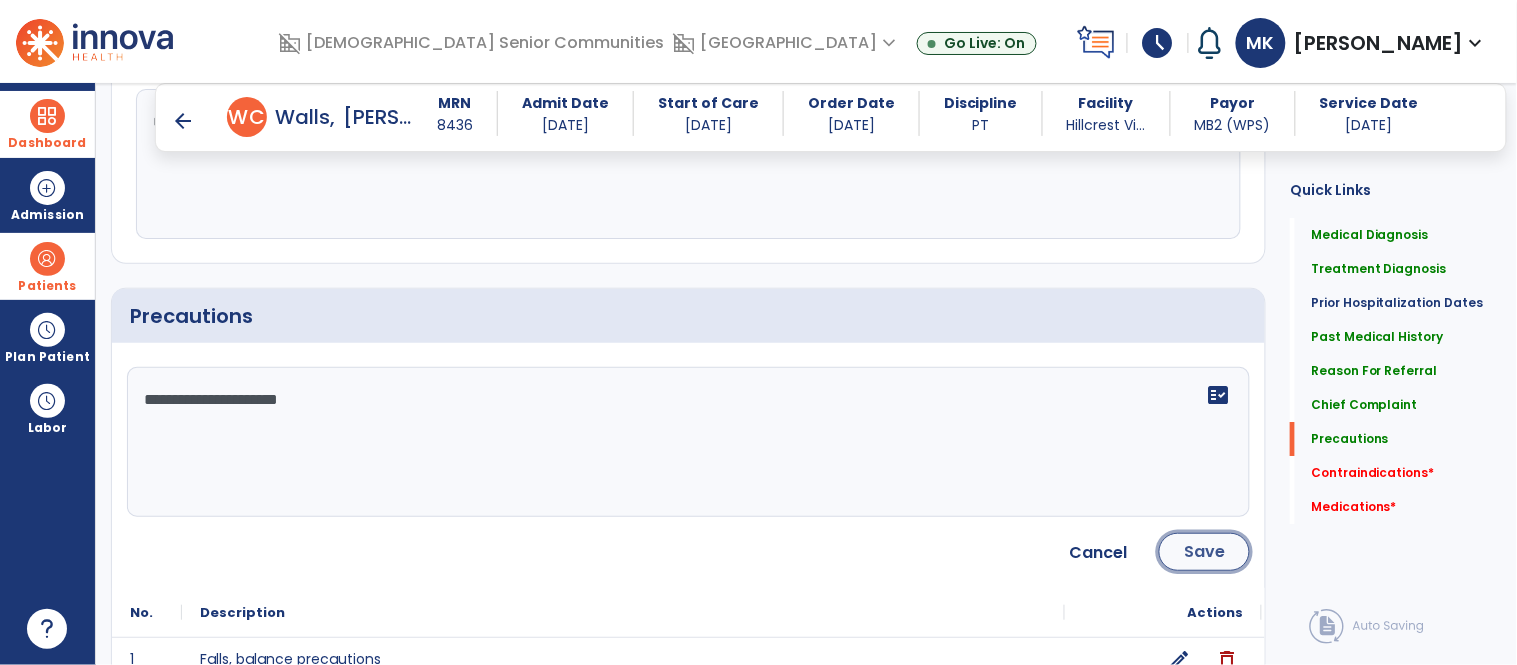 click on "Save" 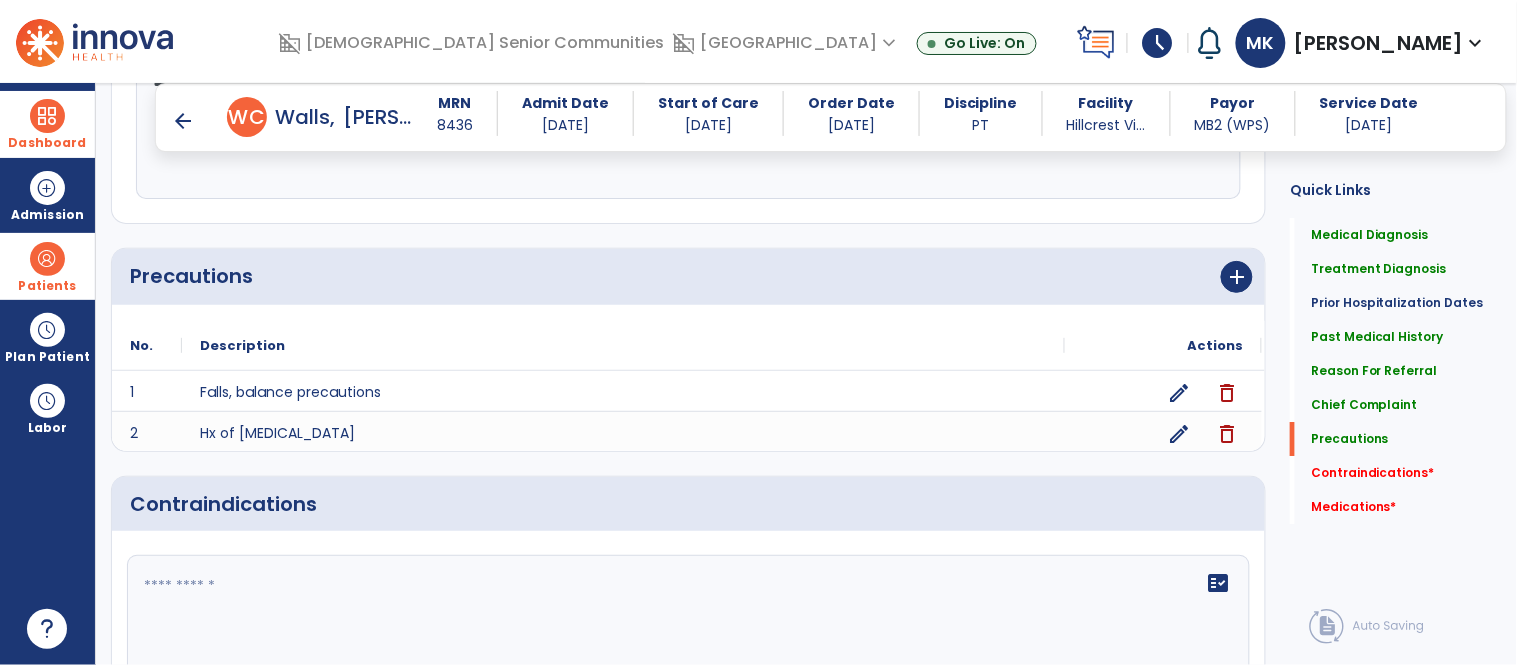 scroll, scrollTop: 1600, scrollLeft: 0, axis: vertical 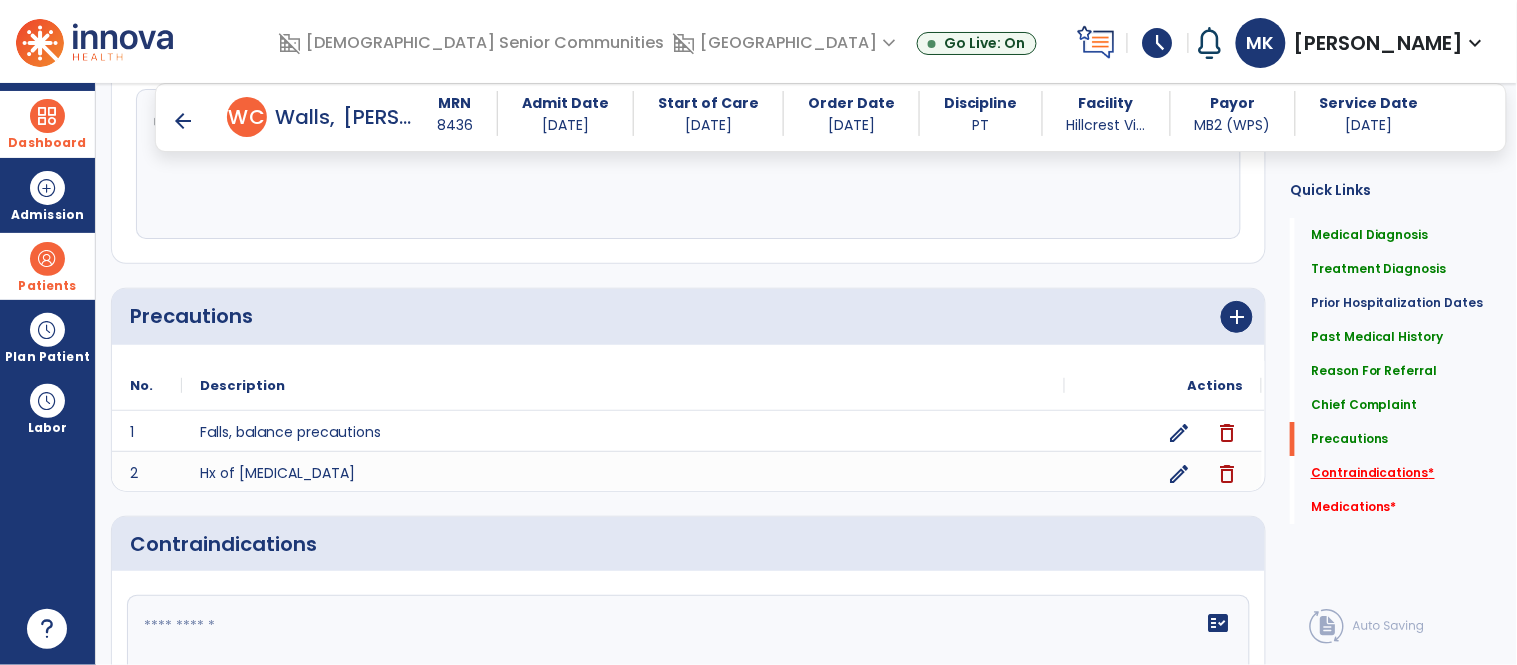 click on "Contraindications   *" 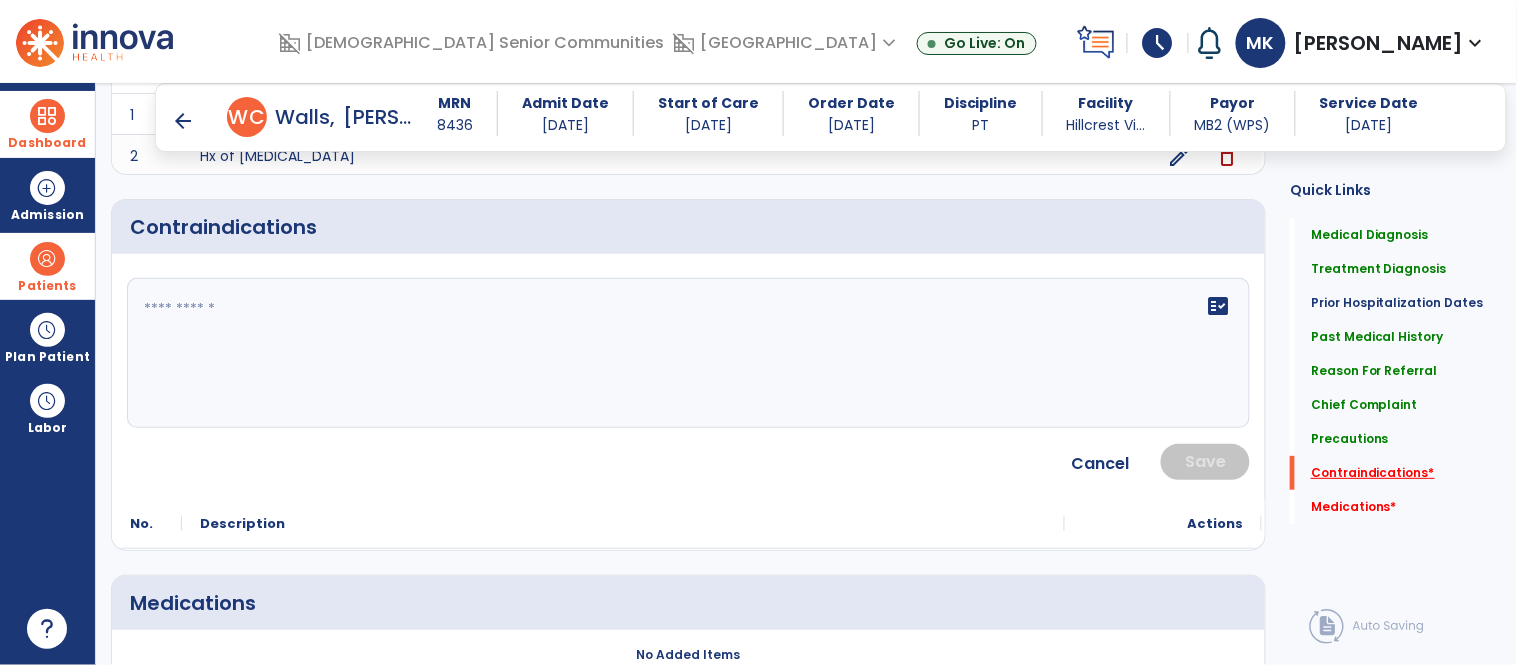 scroll, scrollTop: 1920, scrollLeft: 0, axis: vertical 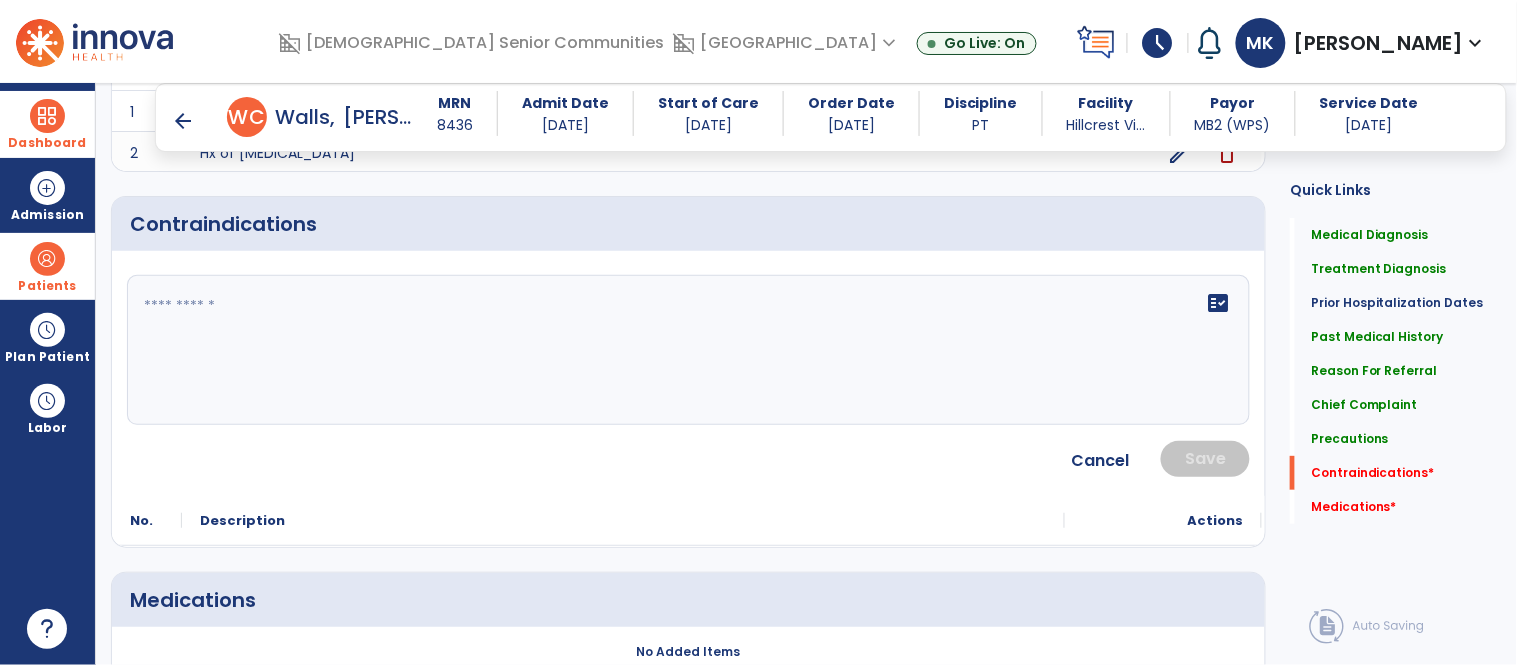 click on "fact_check" 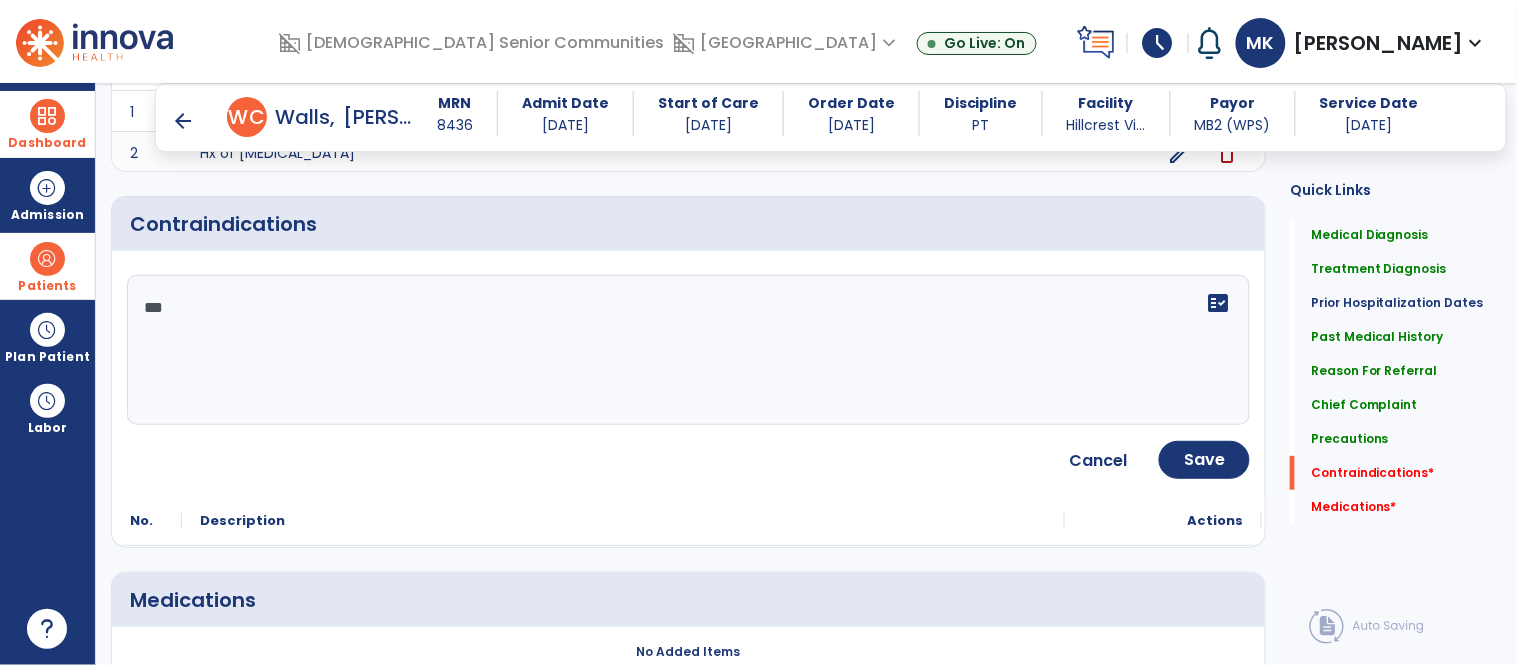 type on "****" 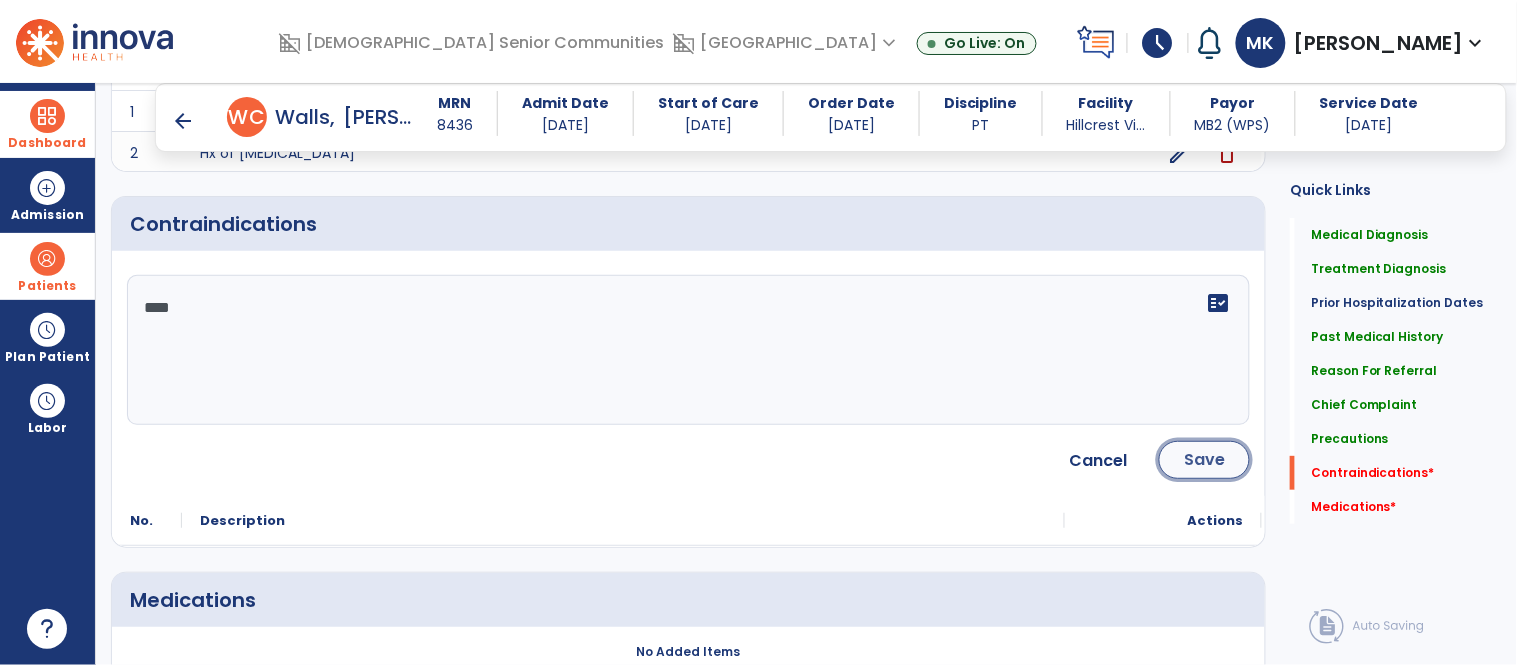 click on "Save" 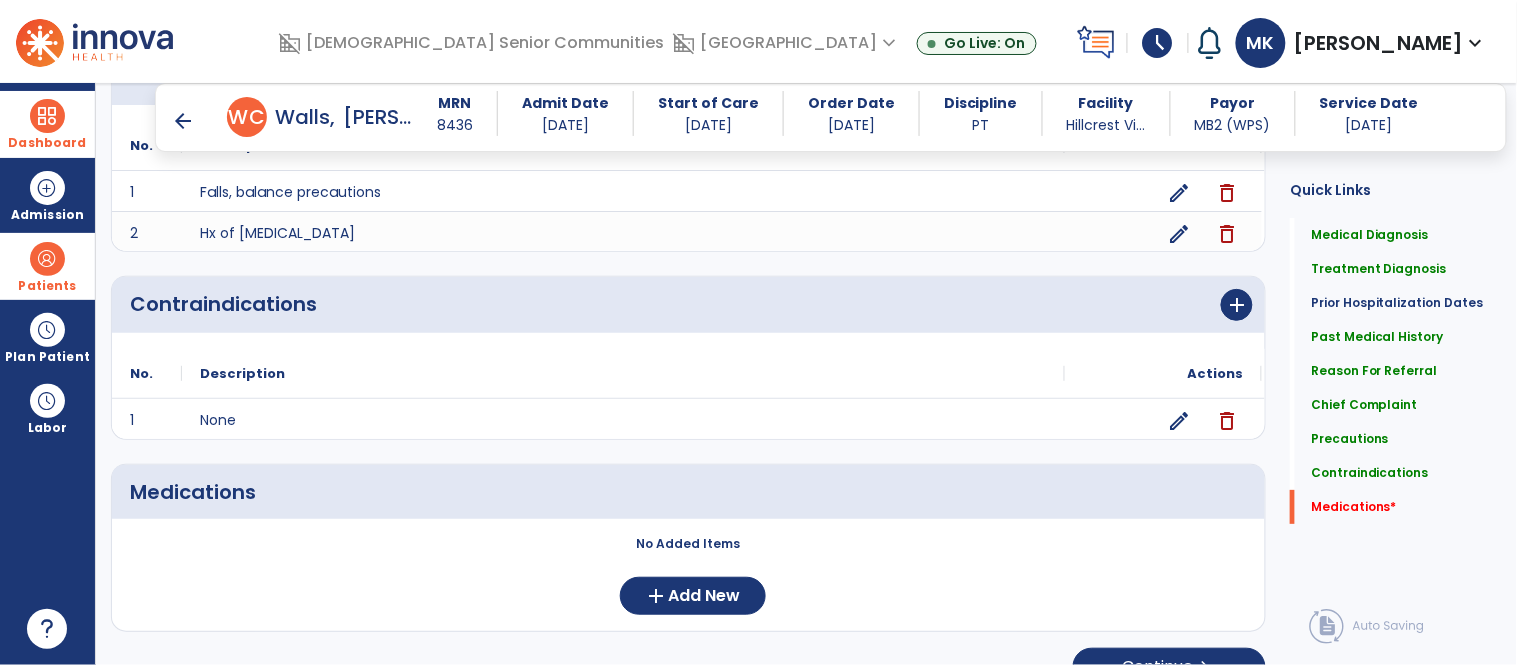 scroll, scrollTop: 1880, scrollLeft: 0, axis: vertical 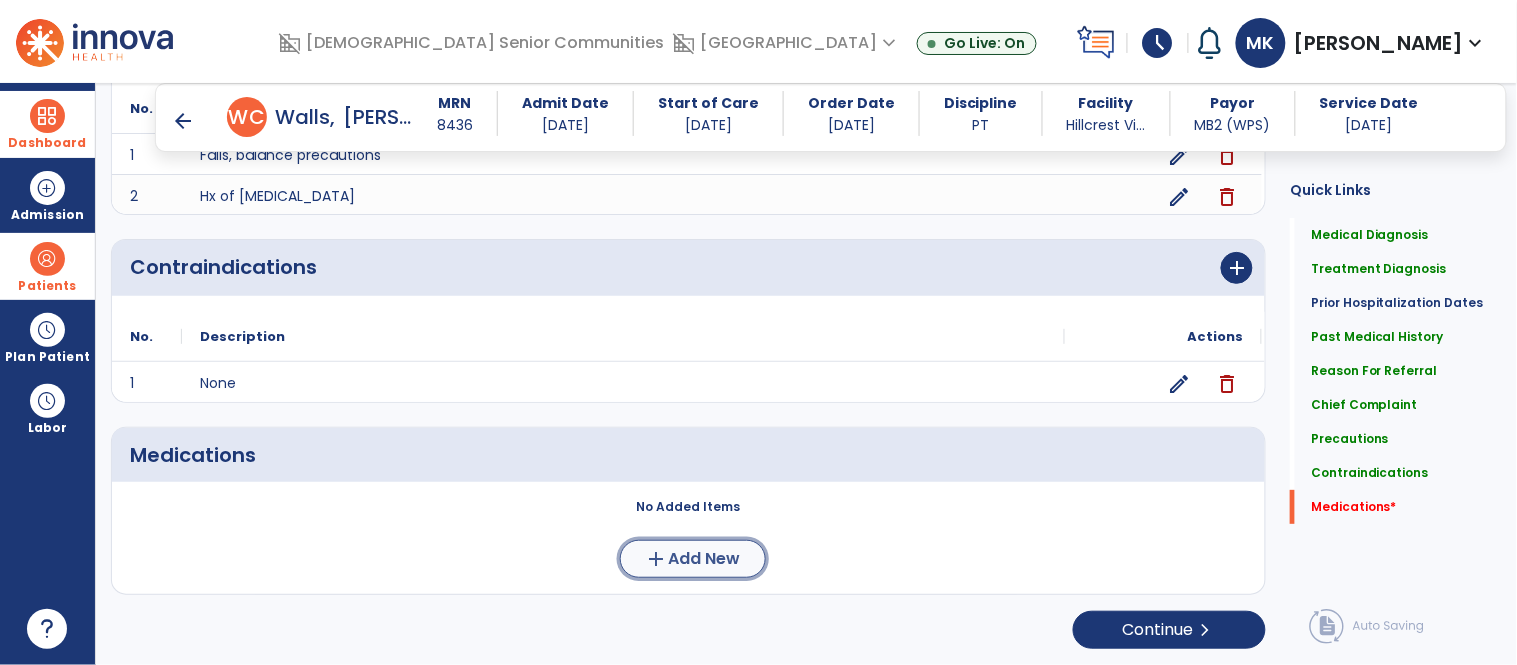 click on "Add New" 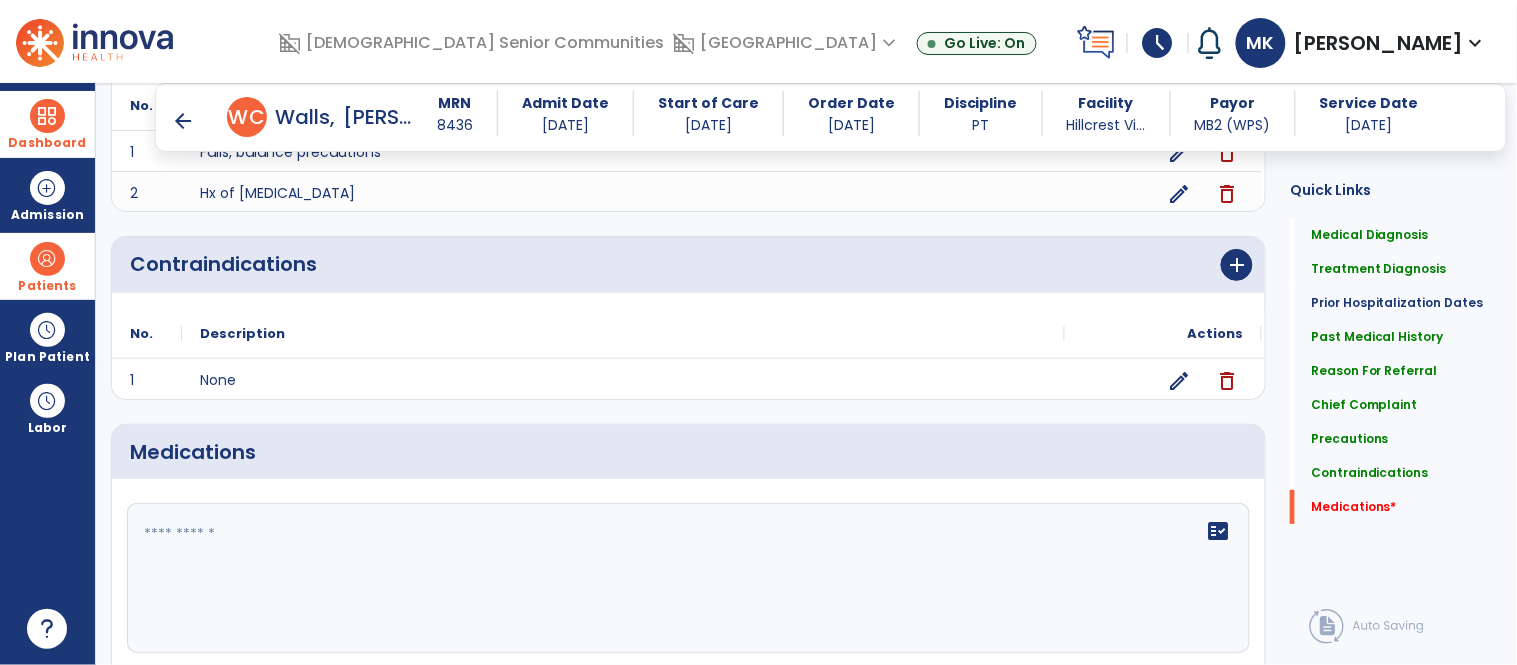 click on "fact_check" 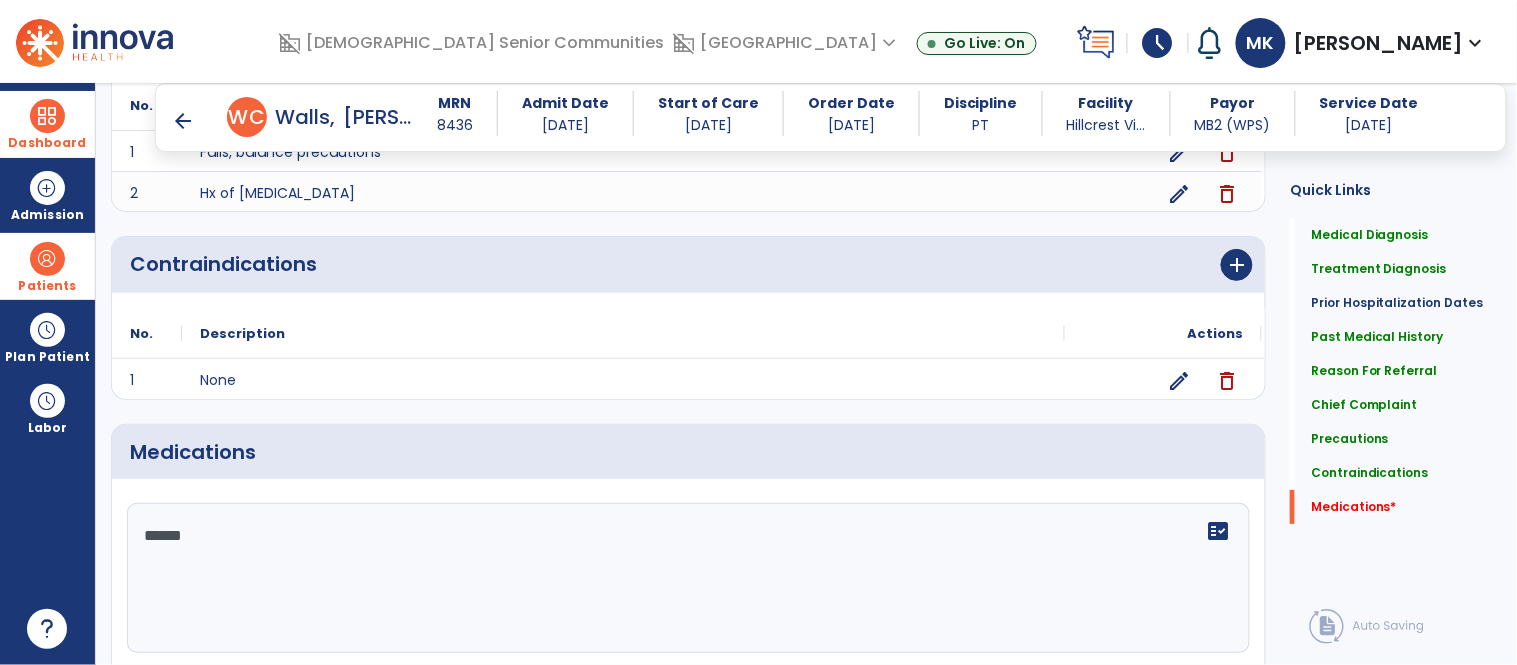 type on "*******" 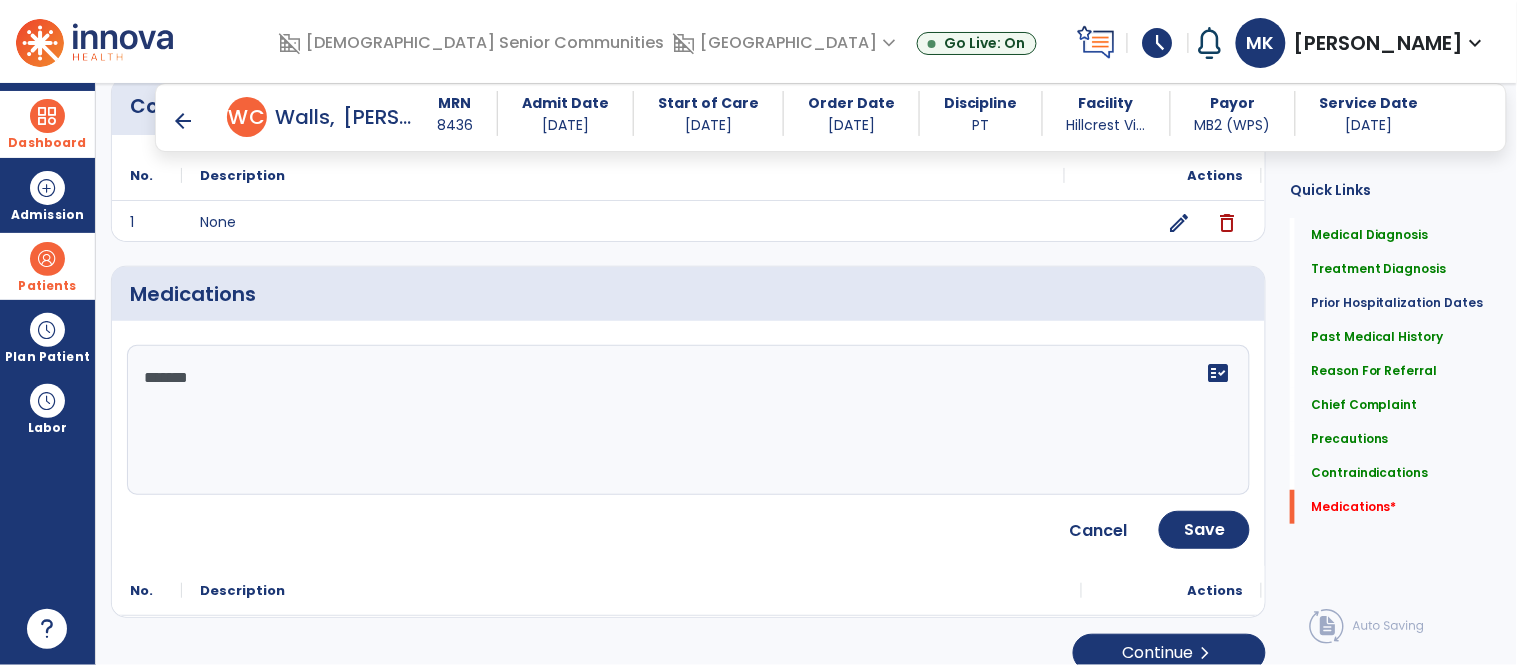 scroll, scrollTop: 2048, scrollLeft: 0, axis: vertical 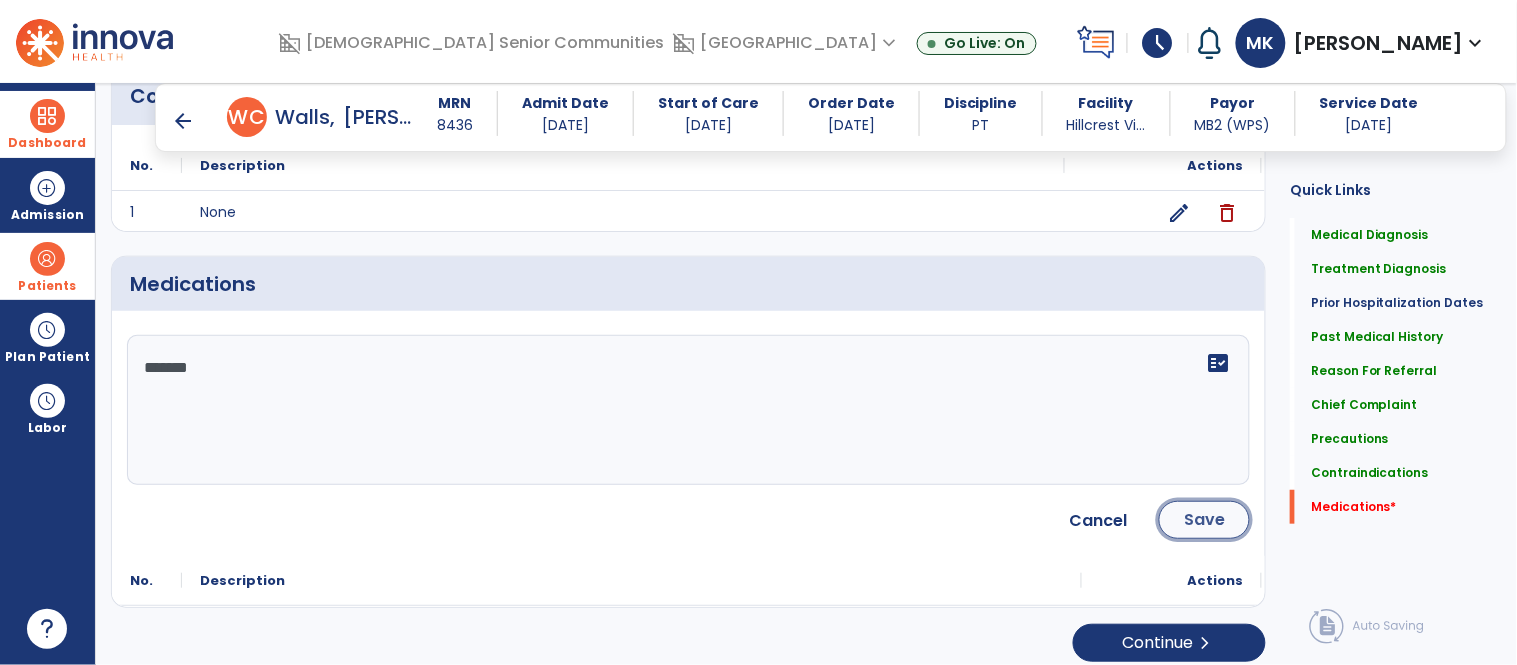 click on "Save" 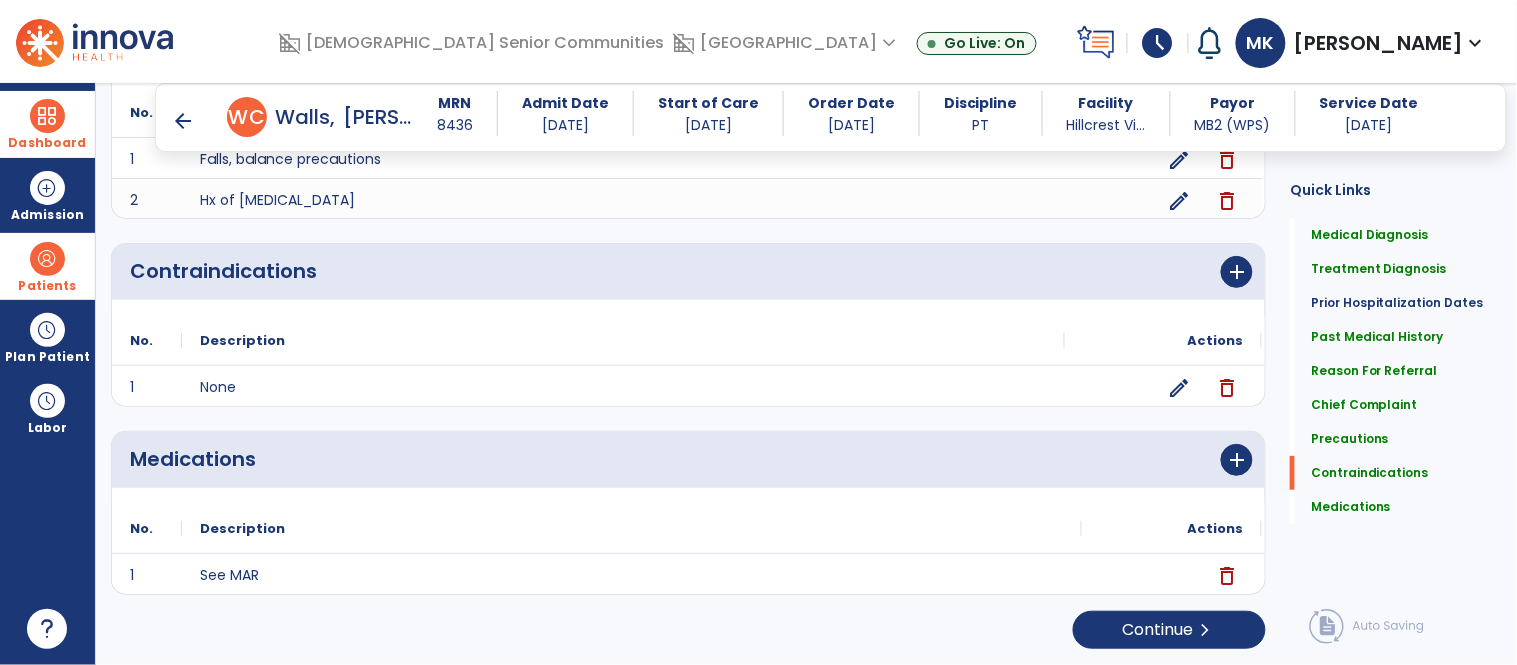 scroll, scrollTop: 1875, scrollLeft: 0, axis: vertical 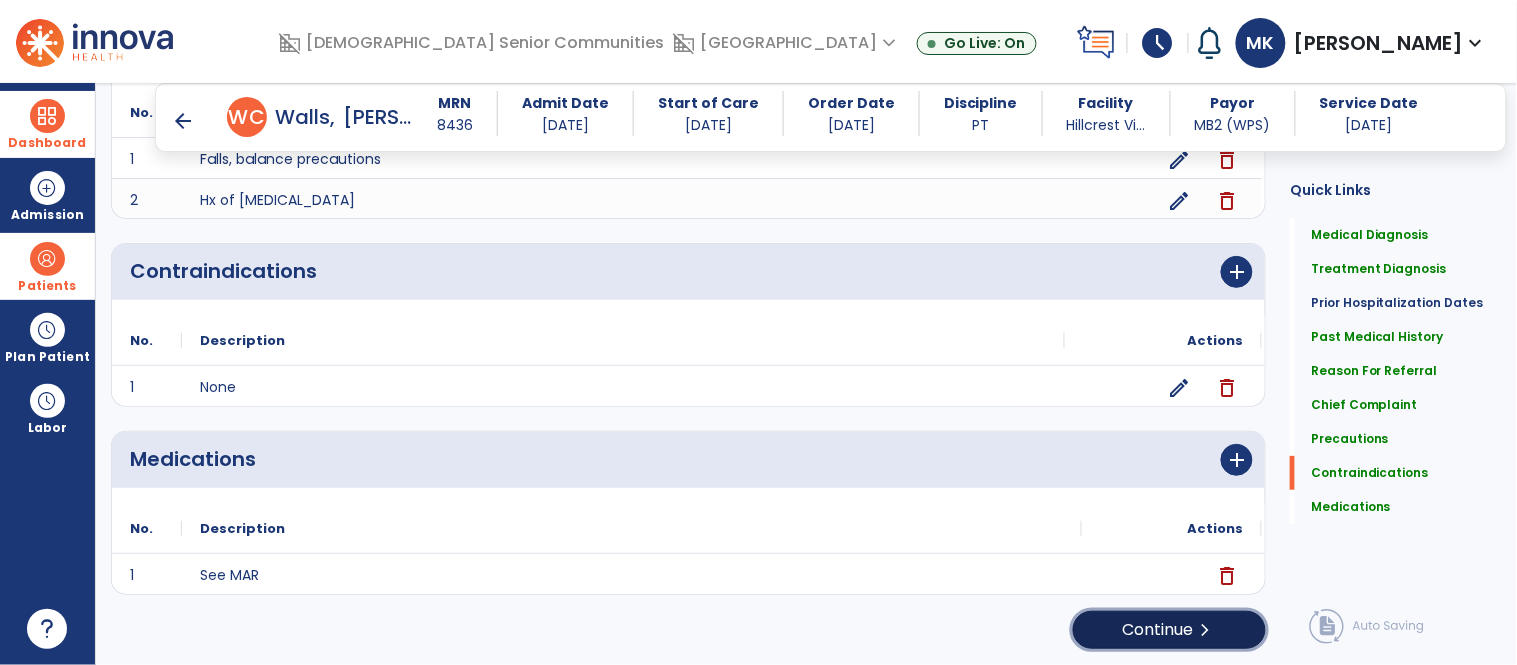 click on "Continue  chevron_right" 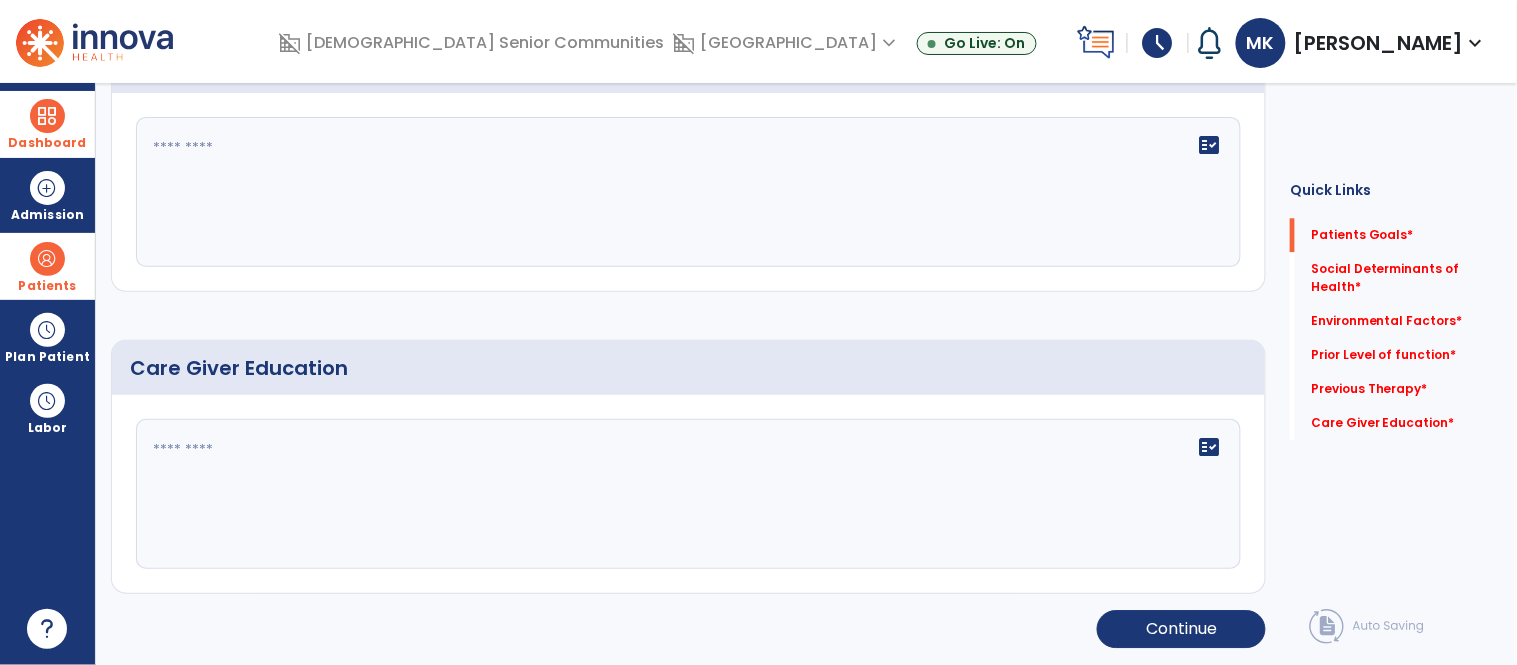 scroll, scrollTop: 0, scrollLeft: 0, axis: both 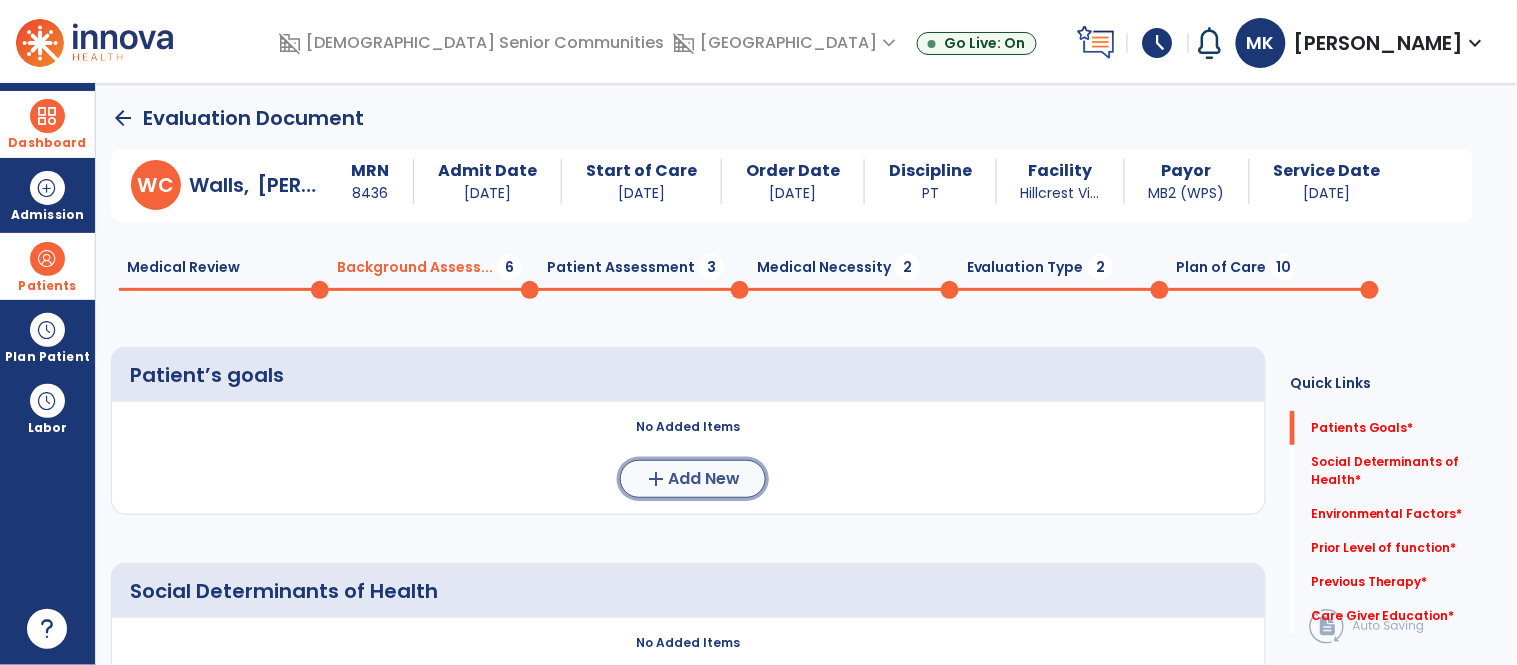 click on "Add New" 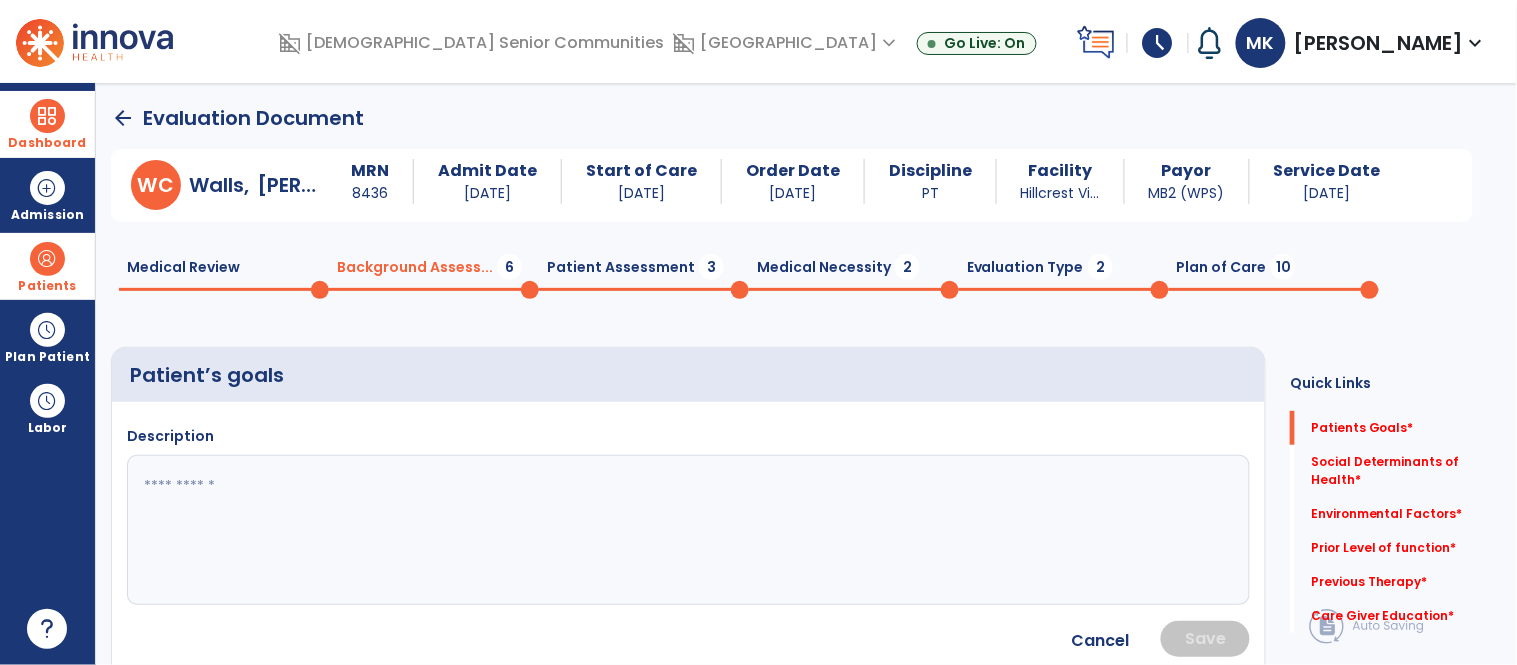 click 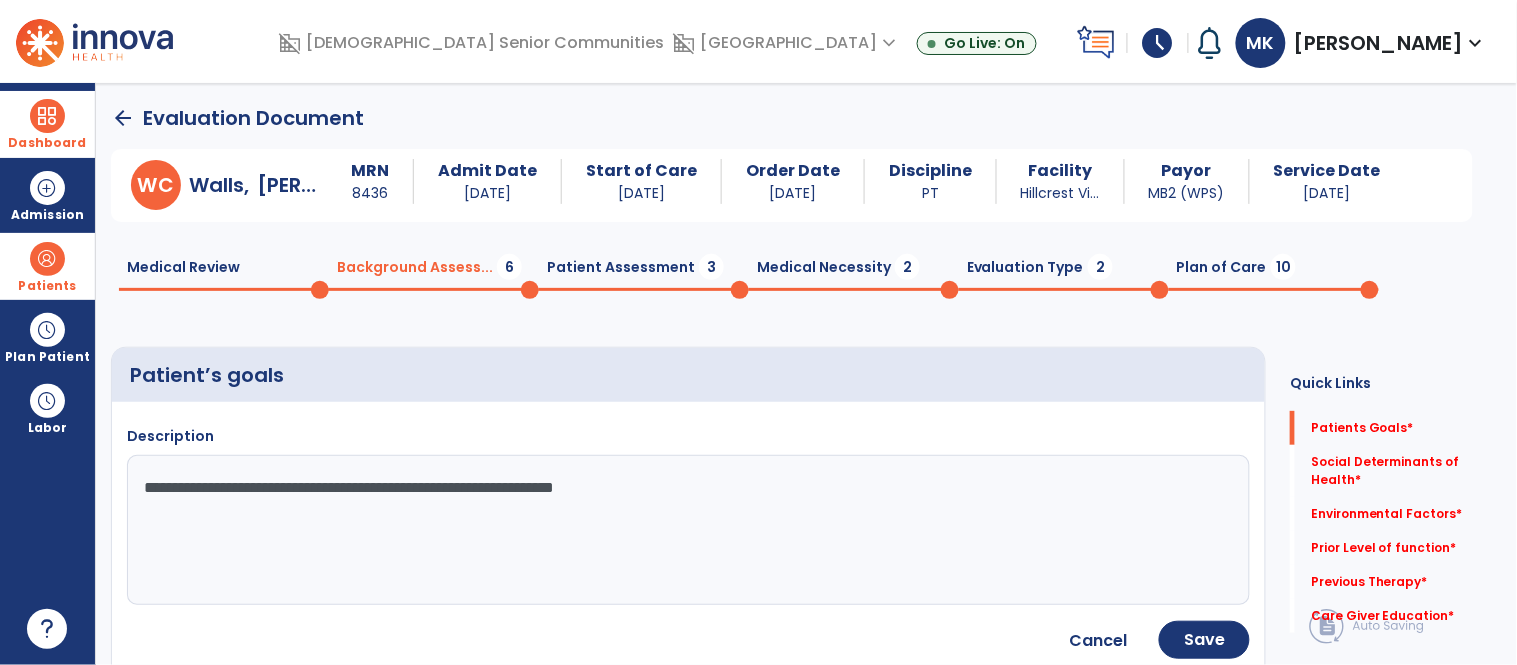type on "**********" 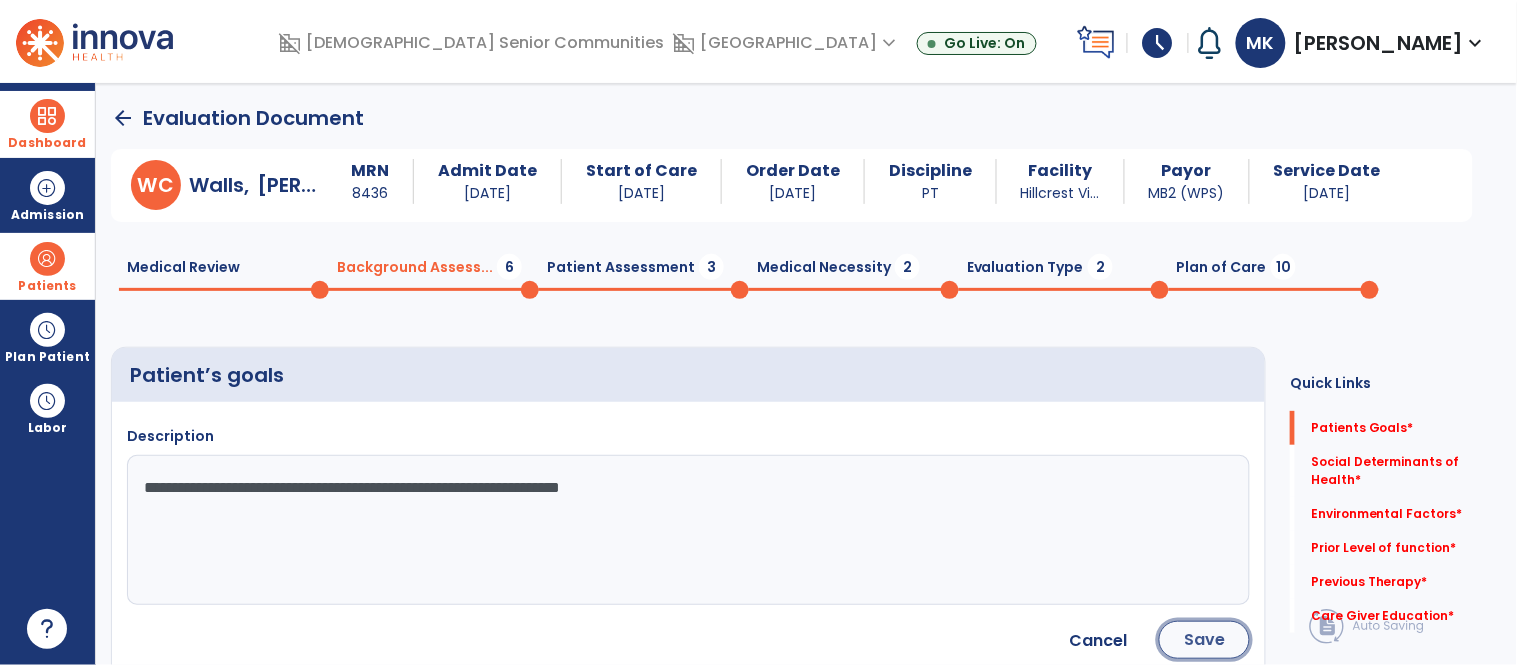 click on "Save" 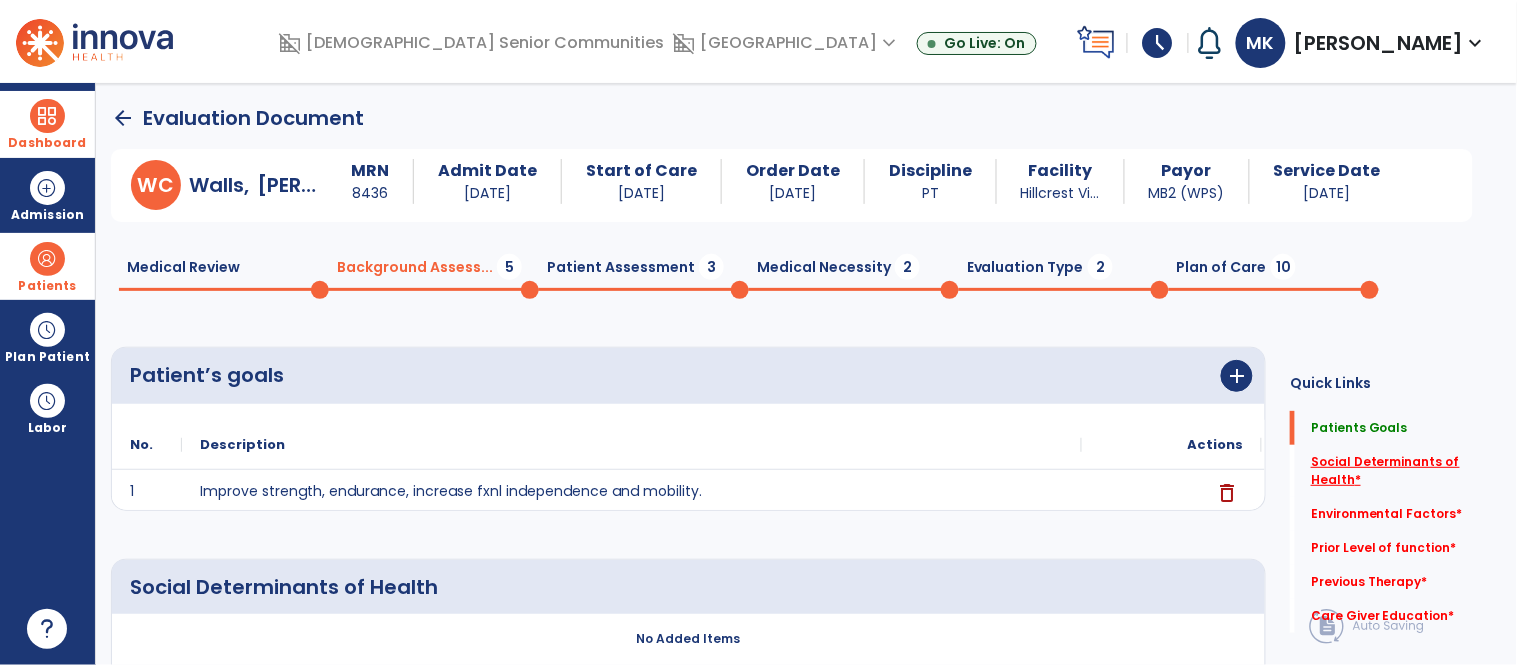 click on "Social Determinants of Health   *" 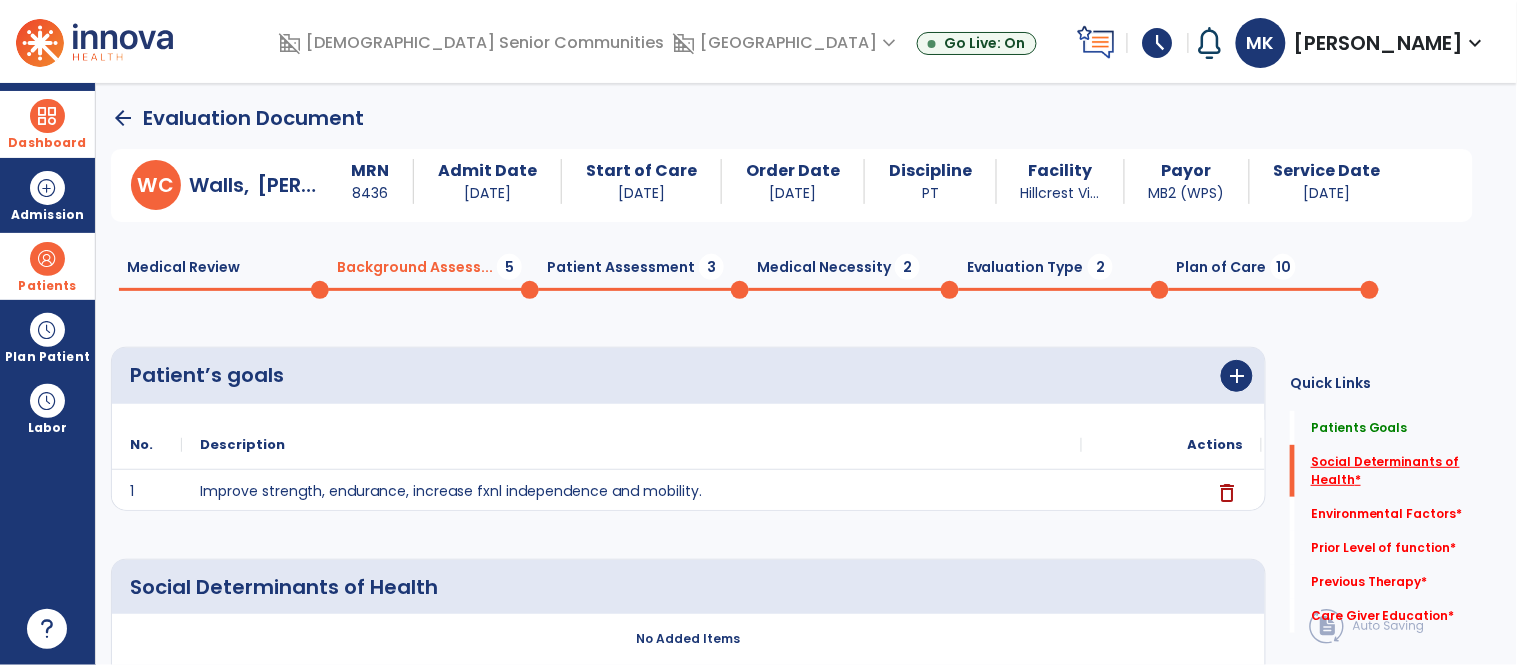 click on "Social Determinants of Health   *" 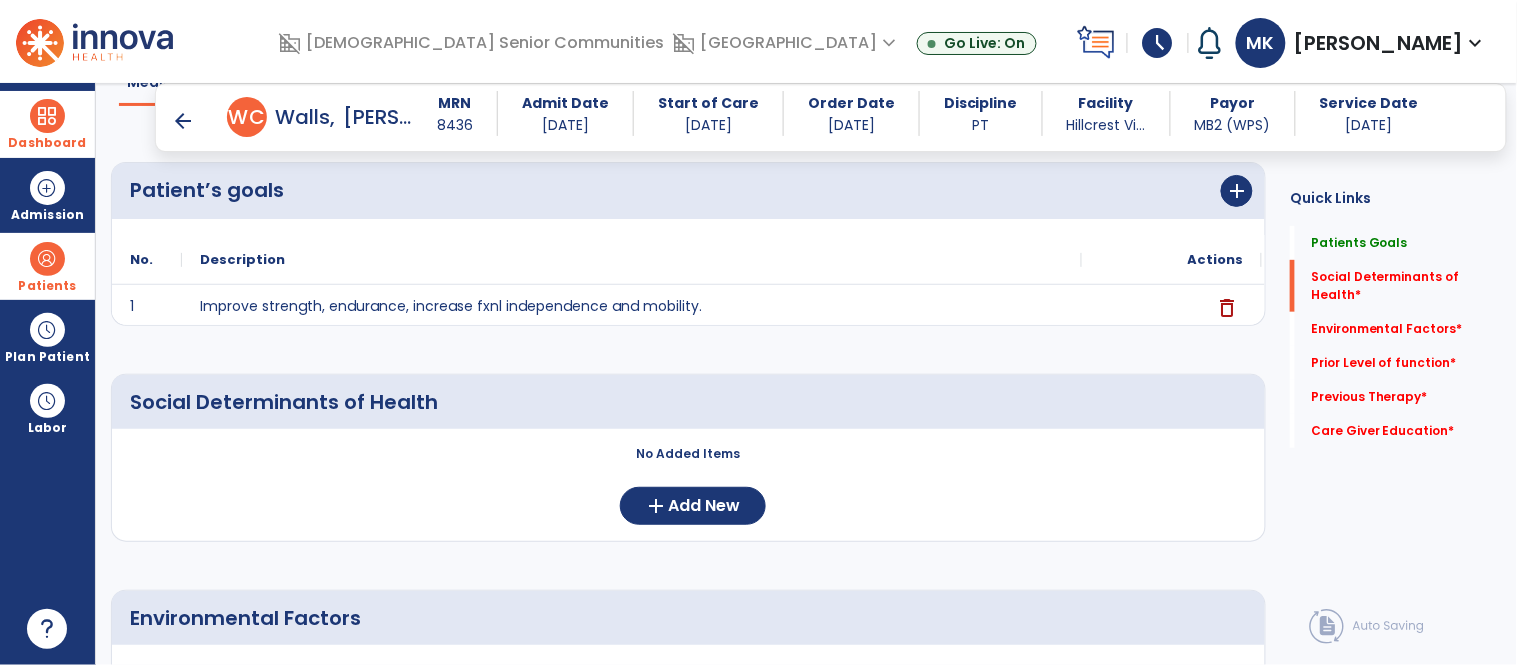 scroll, scrollTop: 164, scrollLeft: 0, axis: vertical 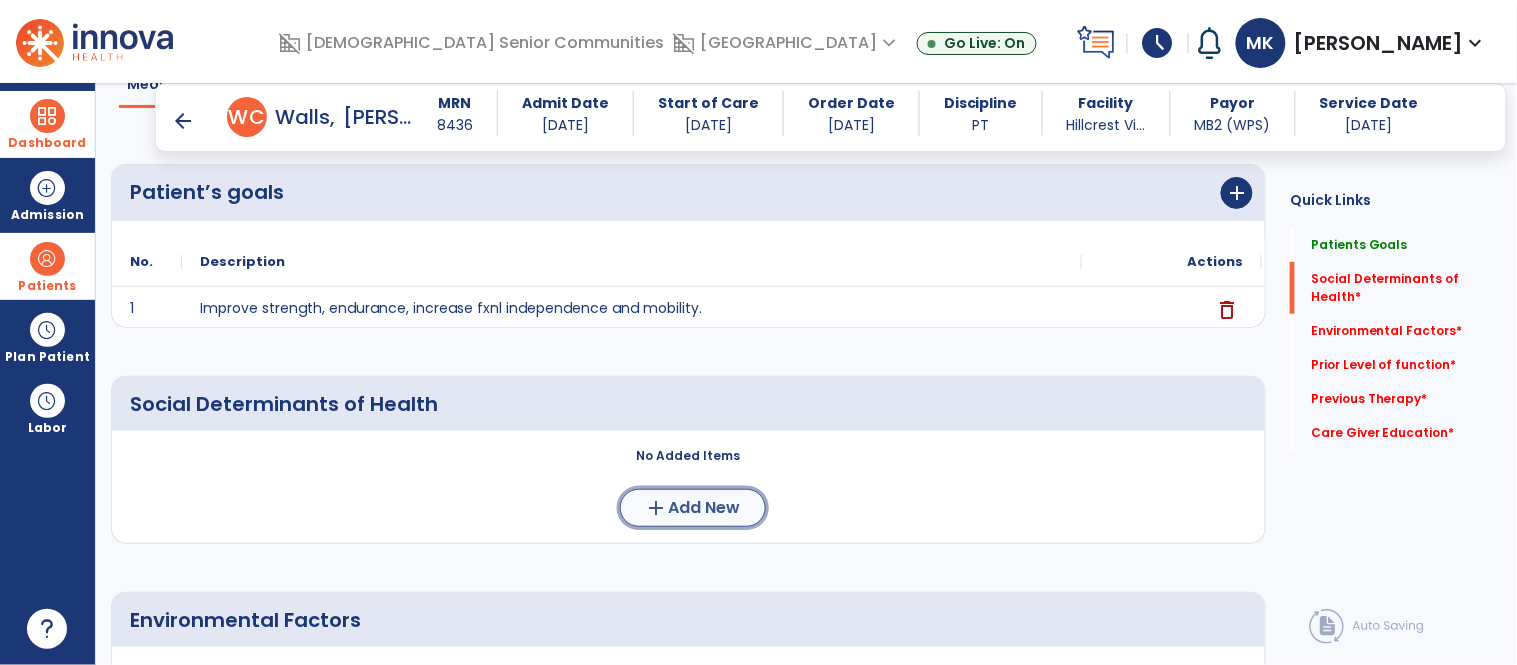 click on "Add New" 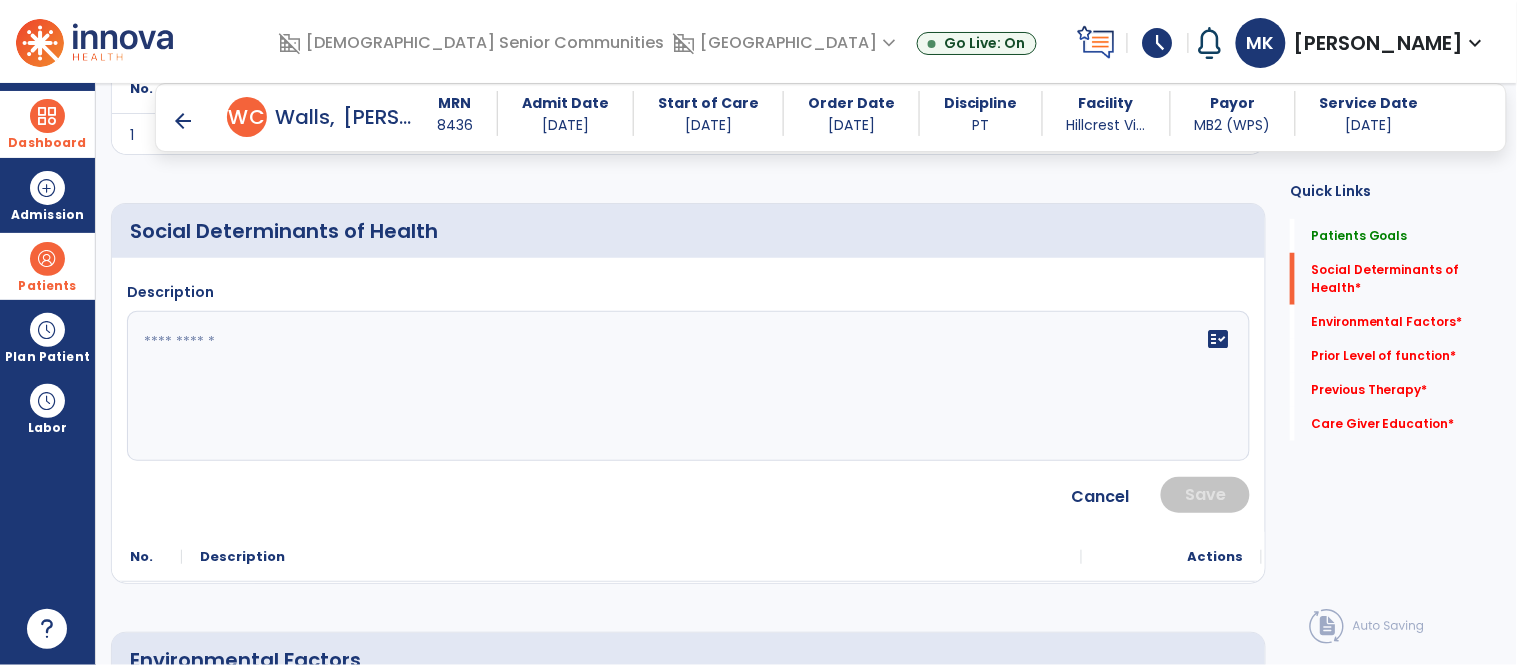 scroll, scrollTop: 344, scrollLeft: 0, axis: vertical 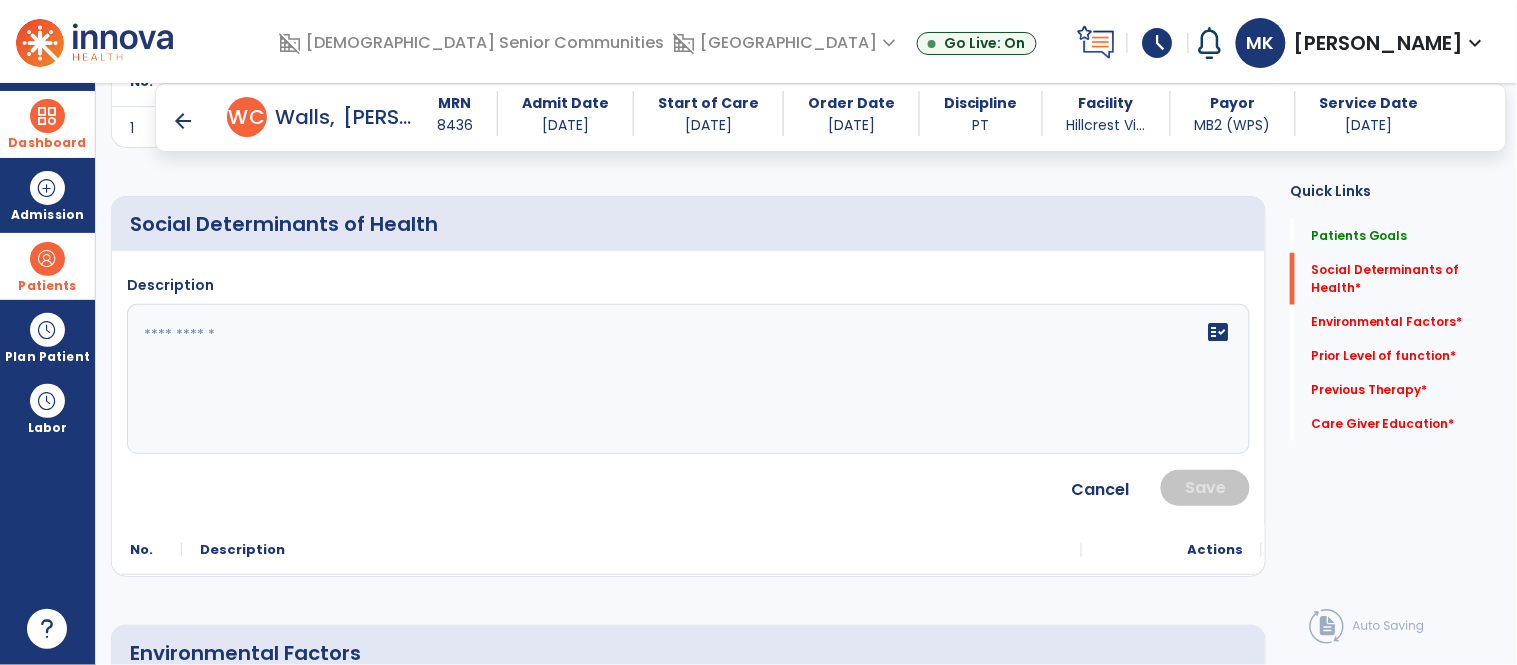 click on "fact_check" 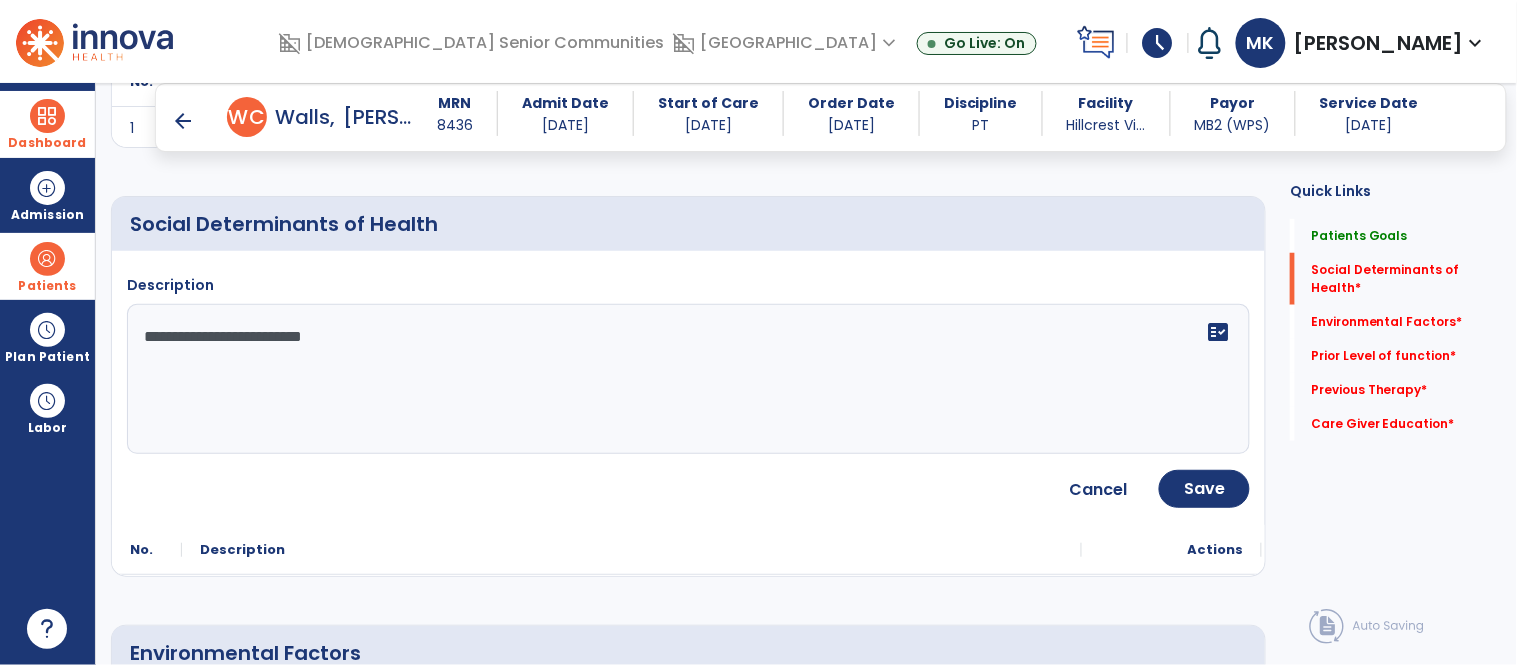 type on "**********" 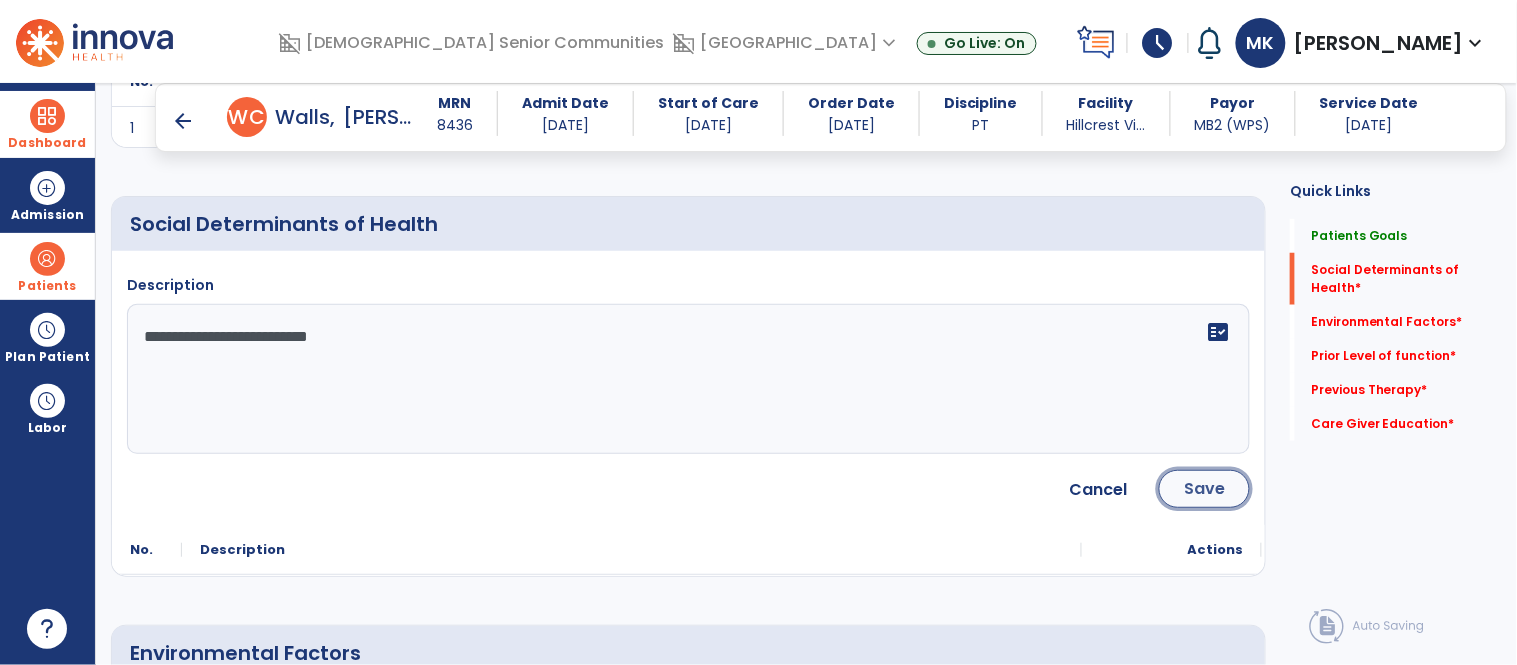 click on "Save" 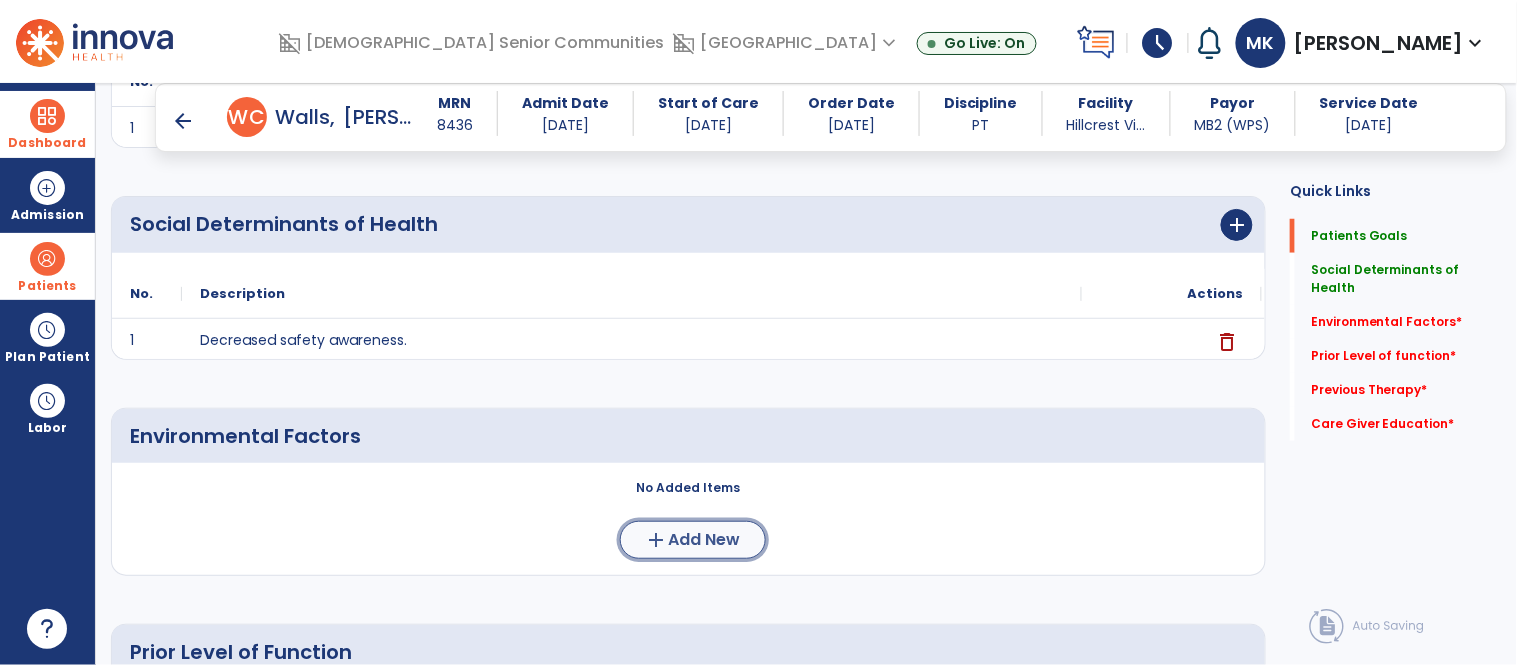 click on "Add New" 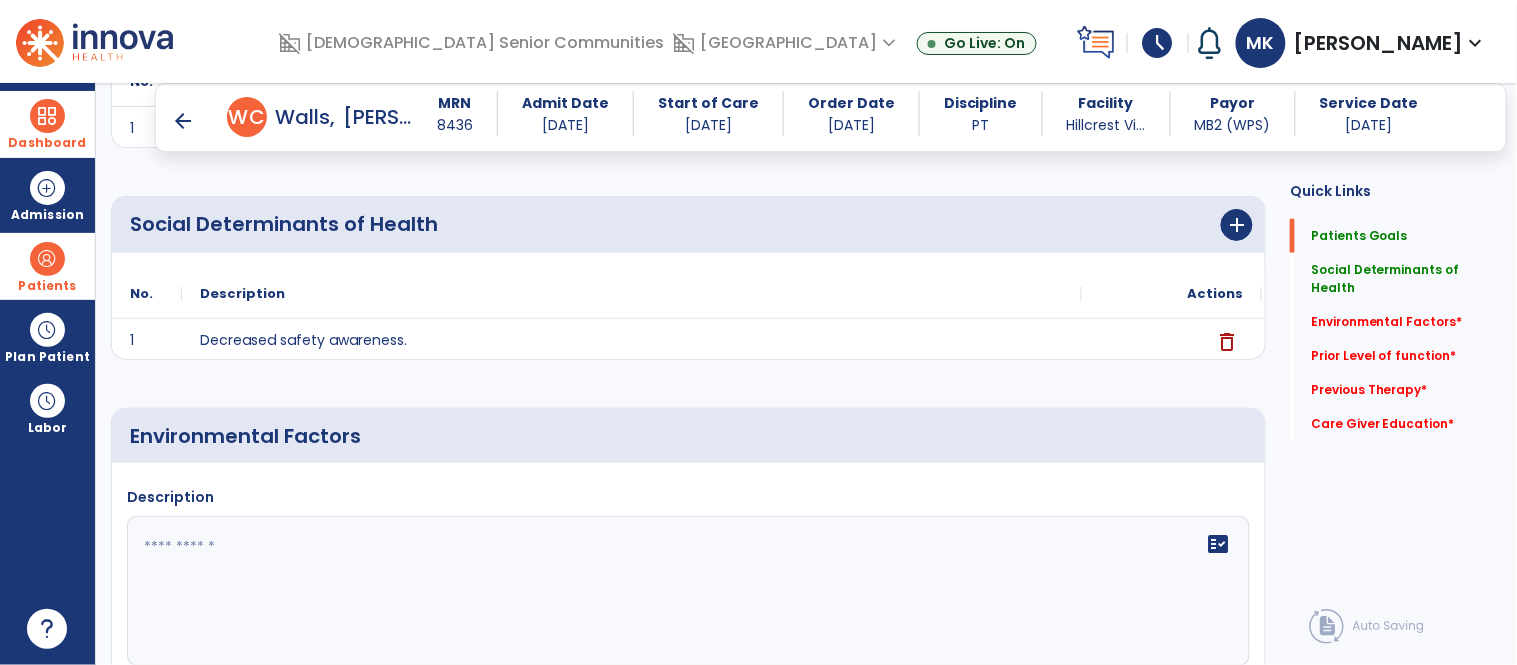 click on "fact_check" 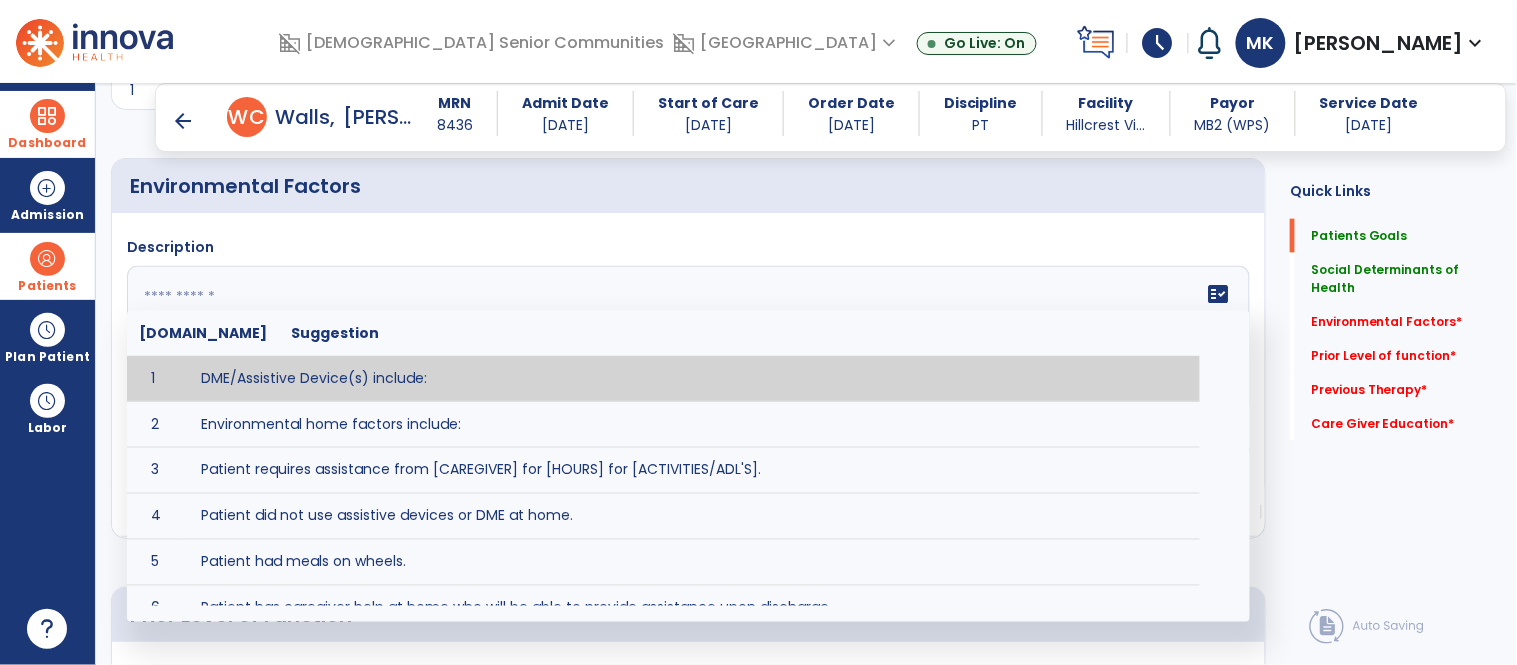scroll, scrollTop: 611, scrollLeft: 0, axis: vertical 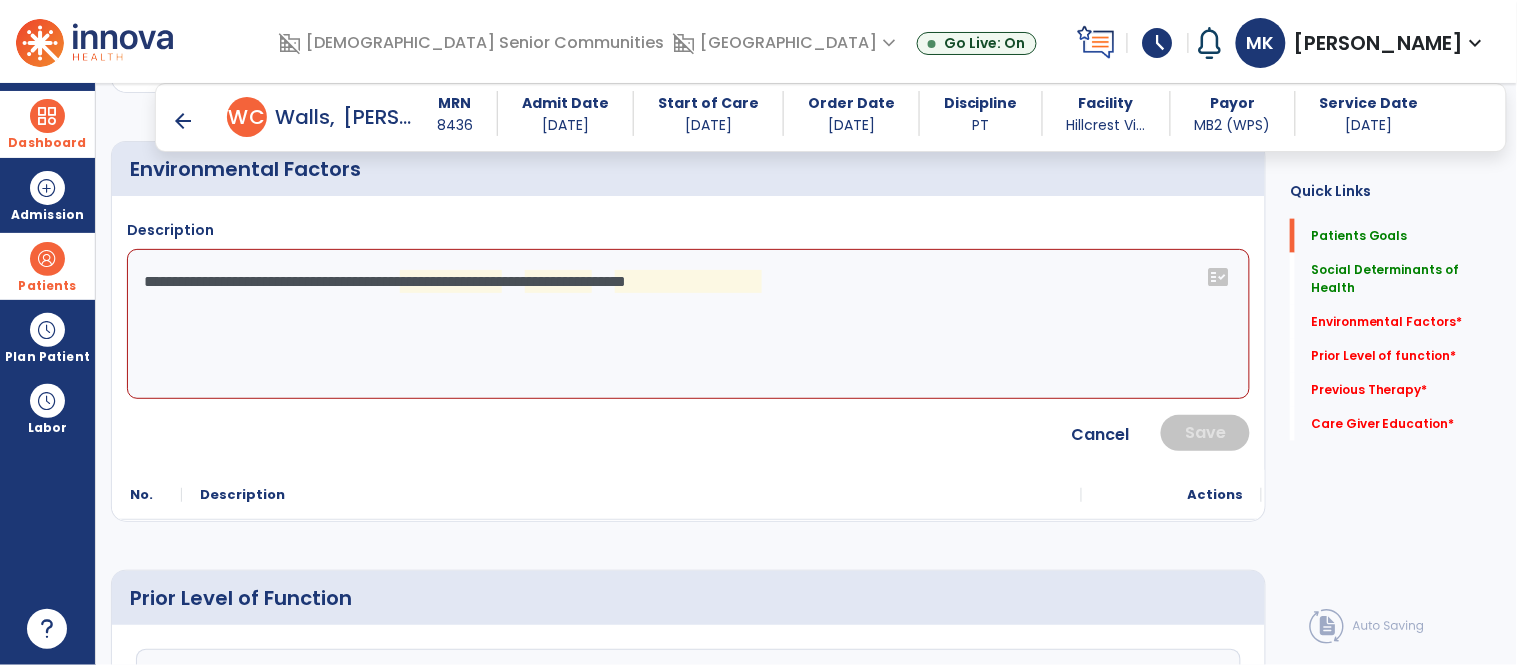 click on "**********" 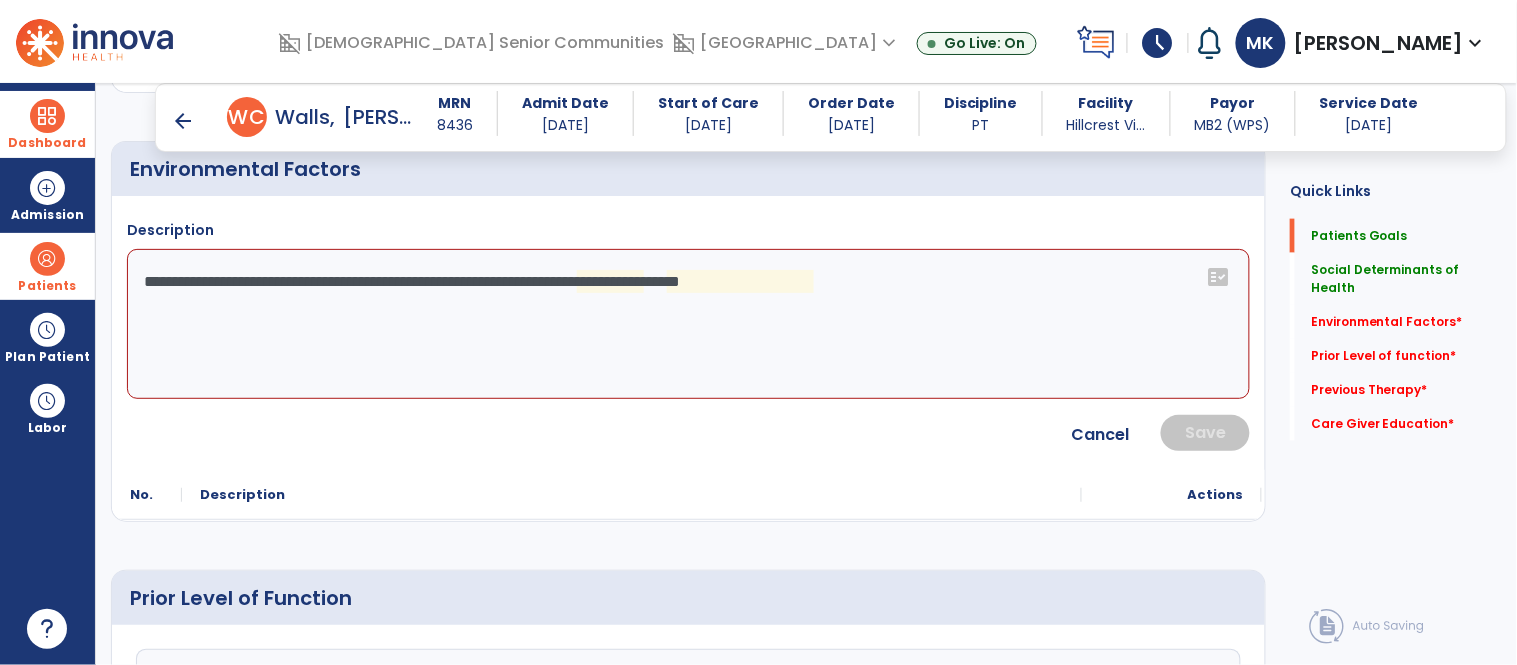 click on "**********" 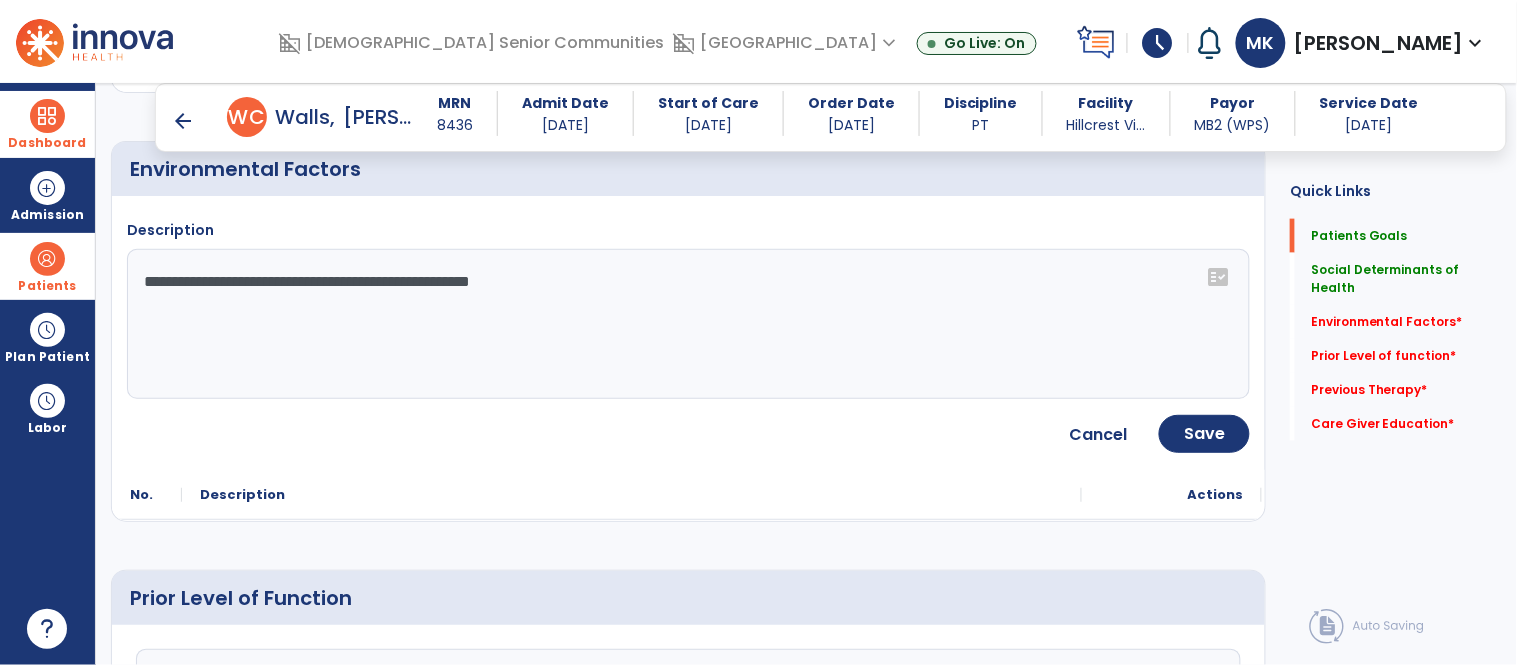 type on "**********" 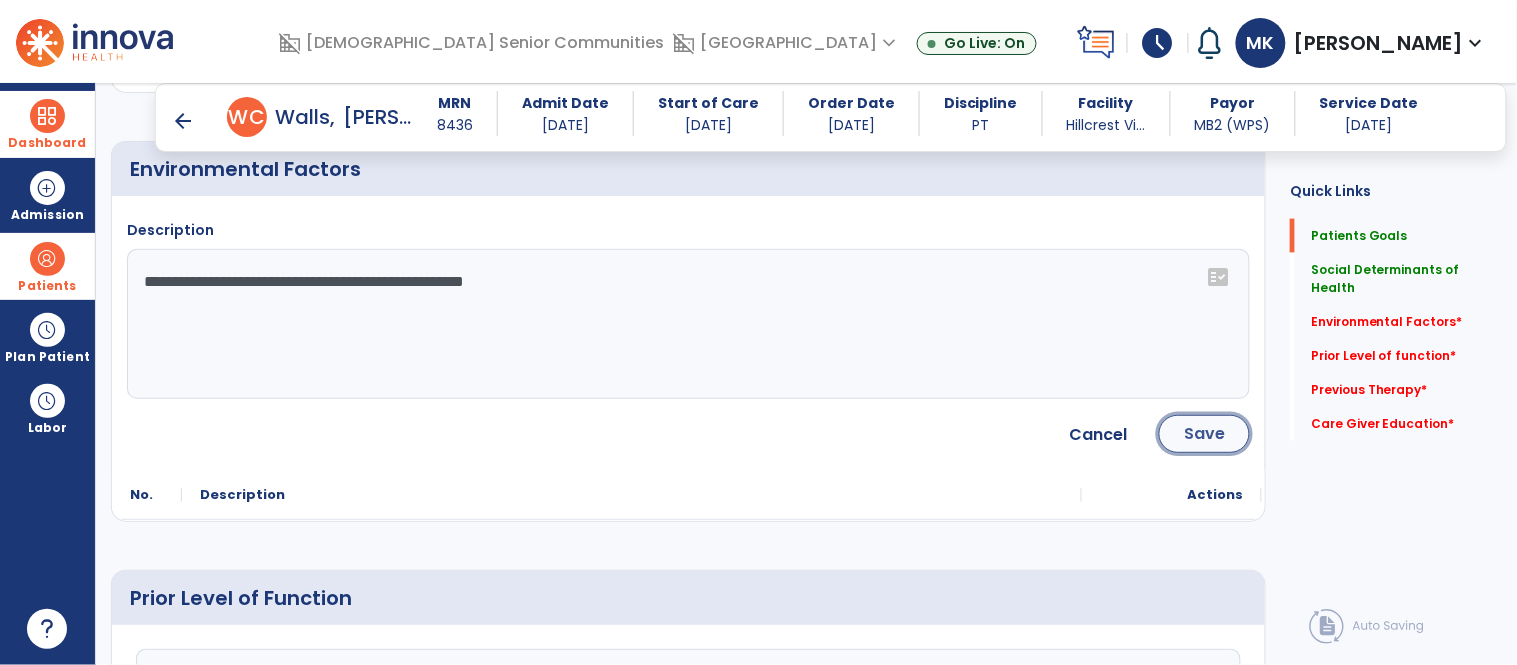 click on "Save" 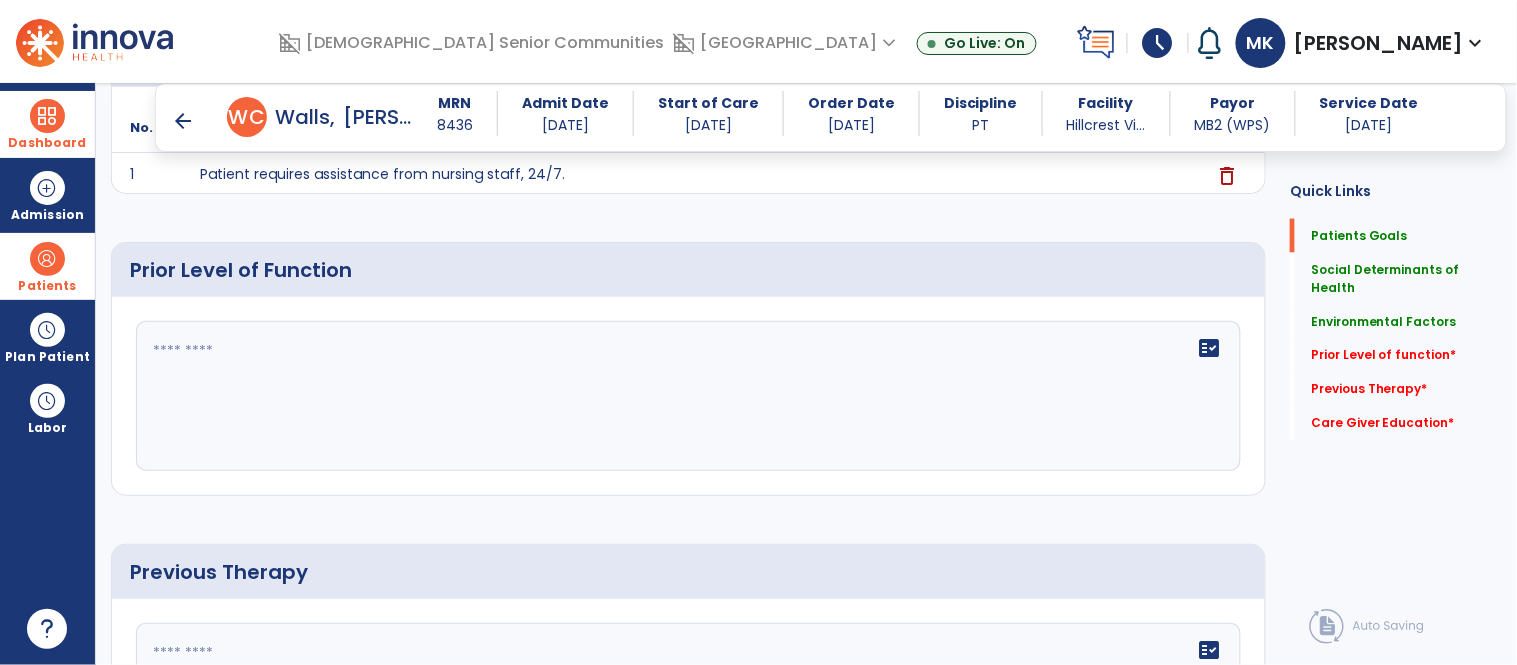 scroll, scrollTop: 730, scrollLeft: 0, axis: vertical 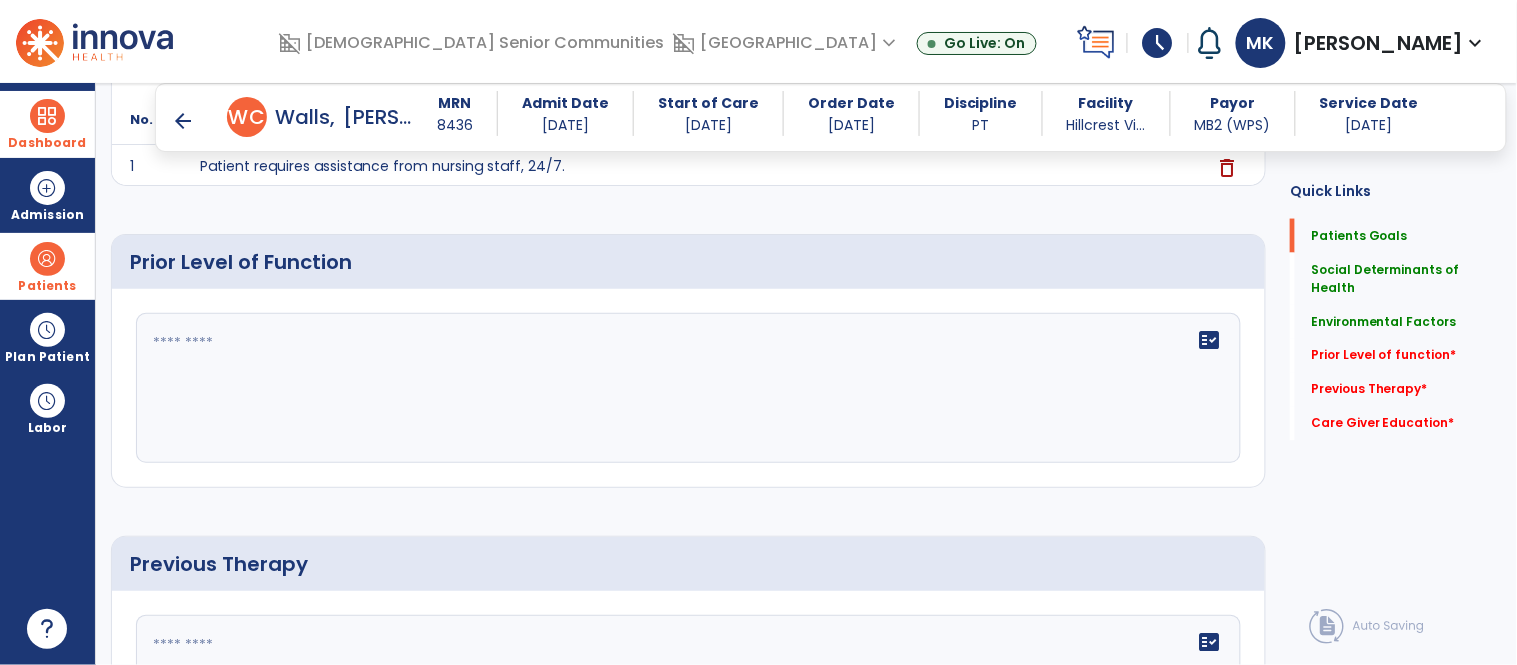 click on "fact_check" 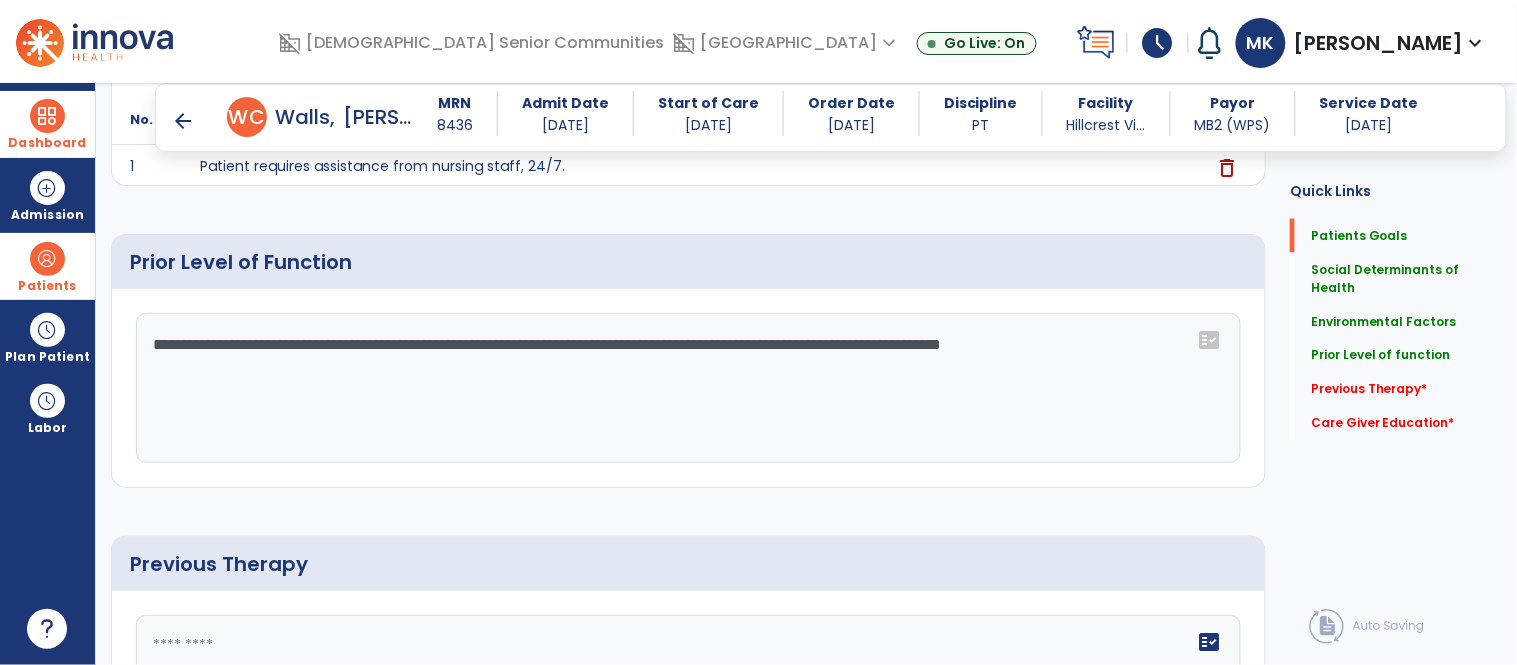 type on "**********" 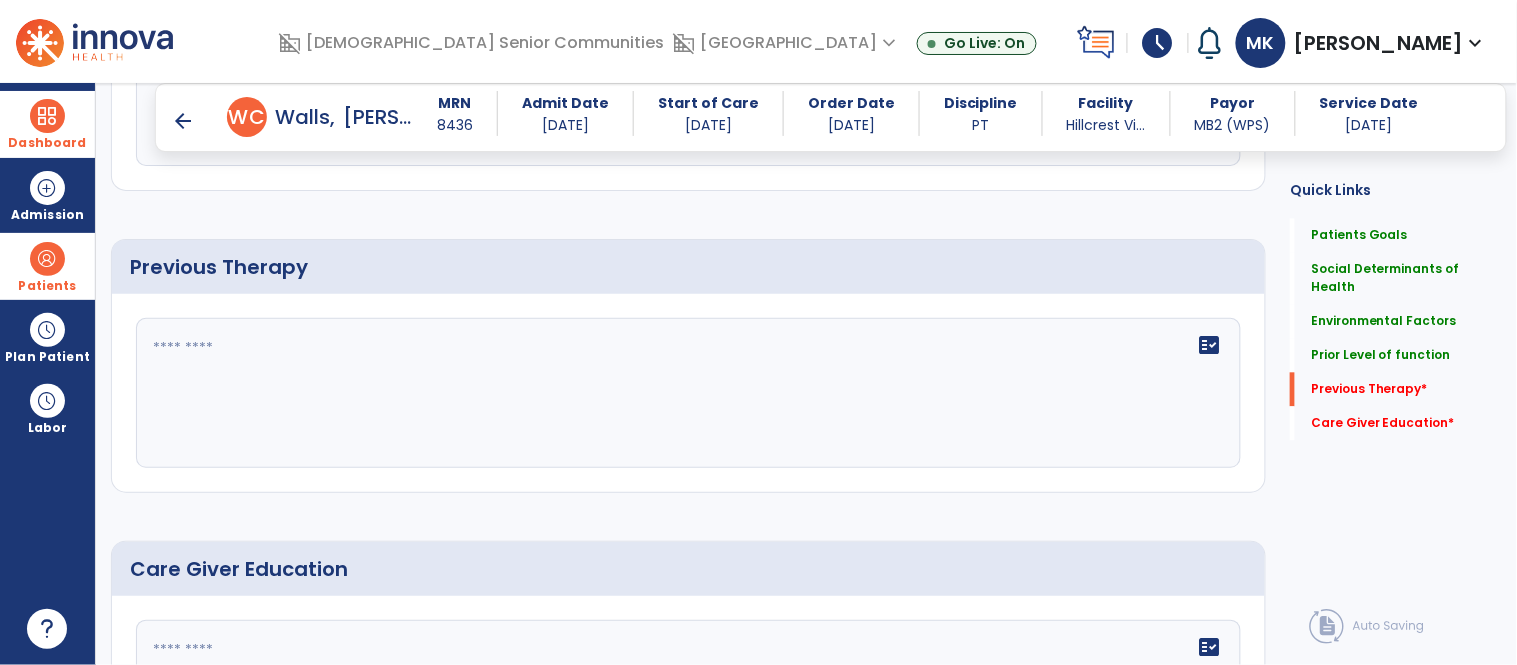 scroll, scrollTop: 1046, scrollLeft: 0, axis: vertical 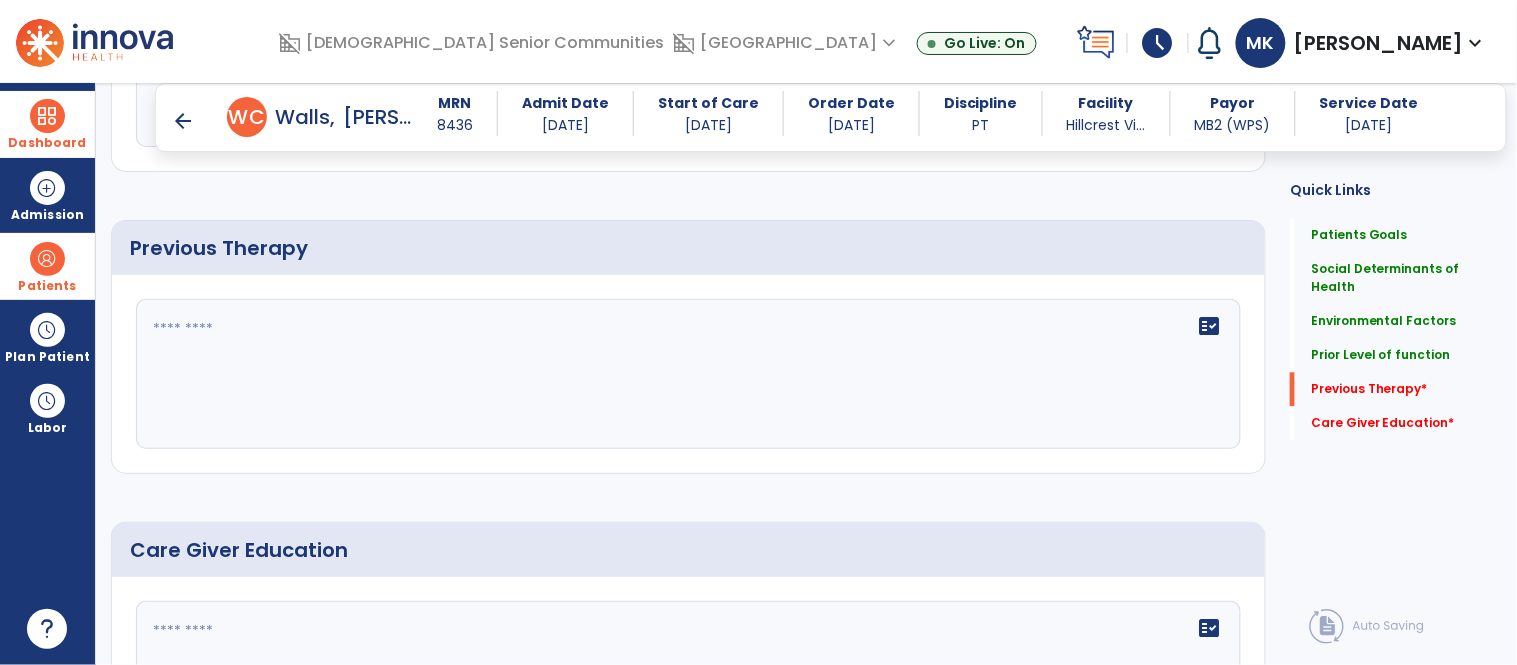 click on "fact_check" 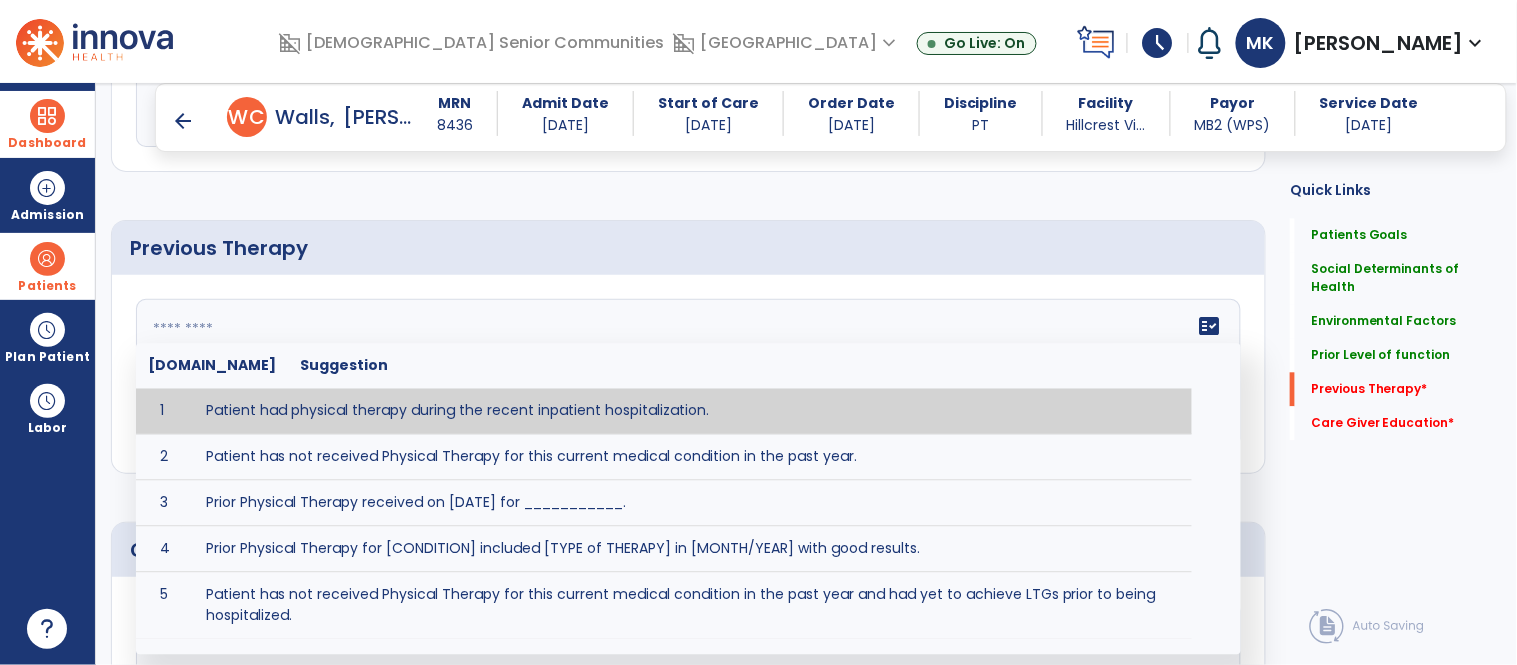type on "**********" 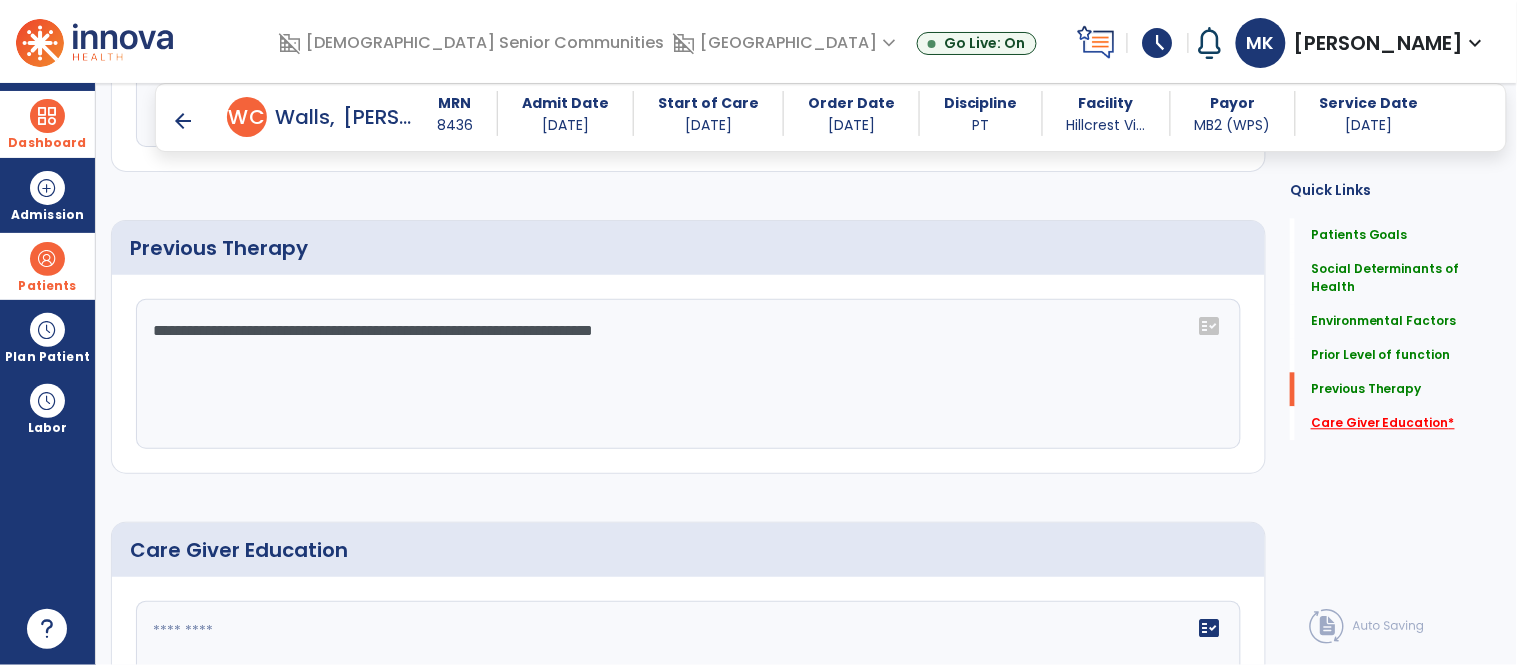 click on "Care Giver Education   *" 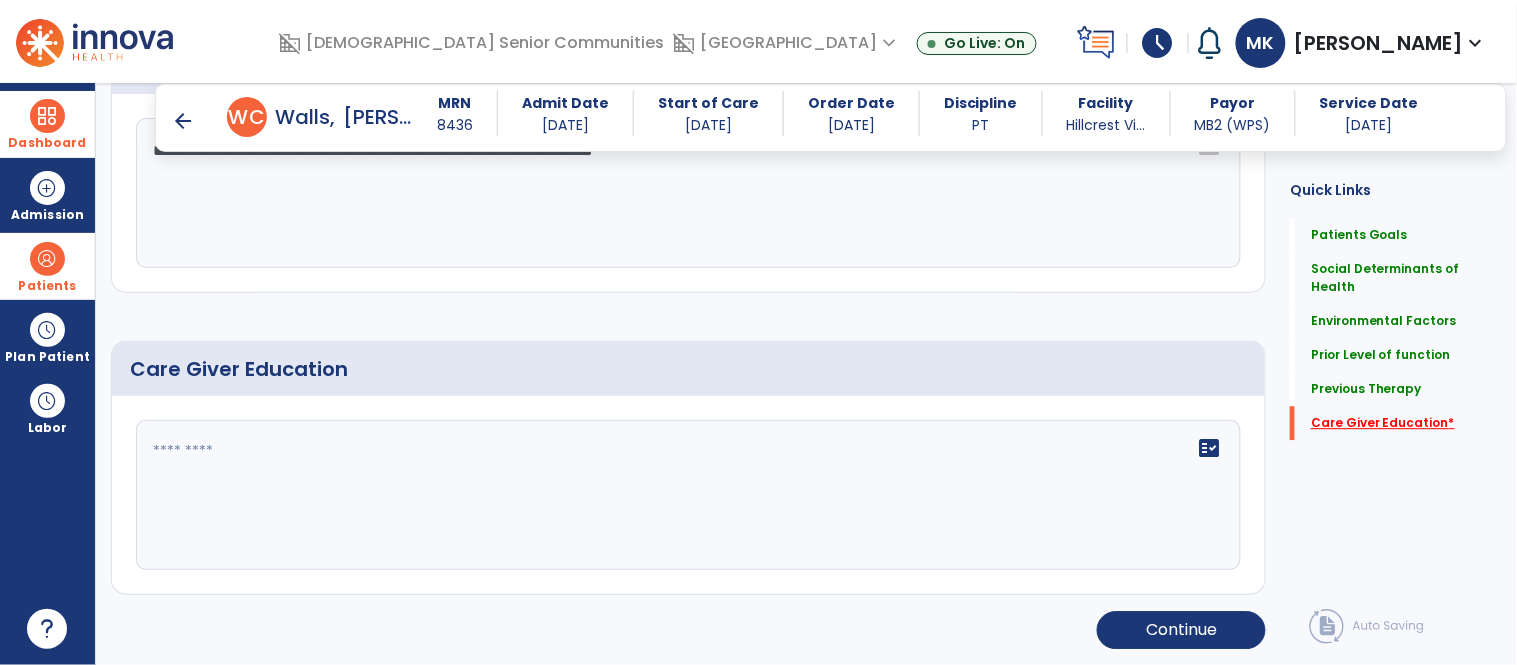 scroll, scrollTop: 1228, scrollLeft: 0, axis: vertical 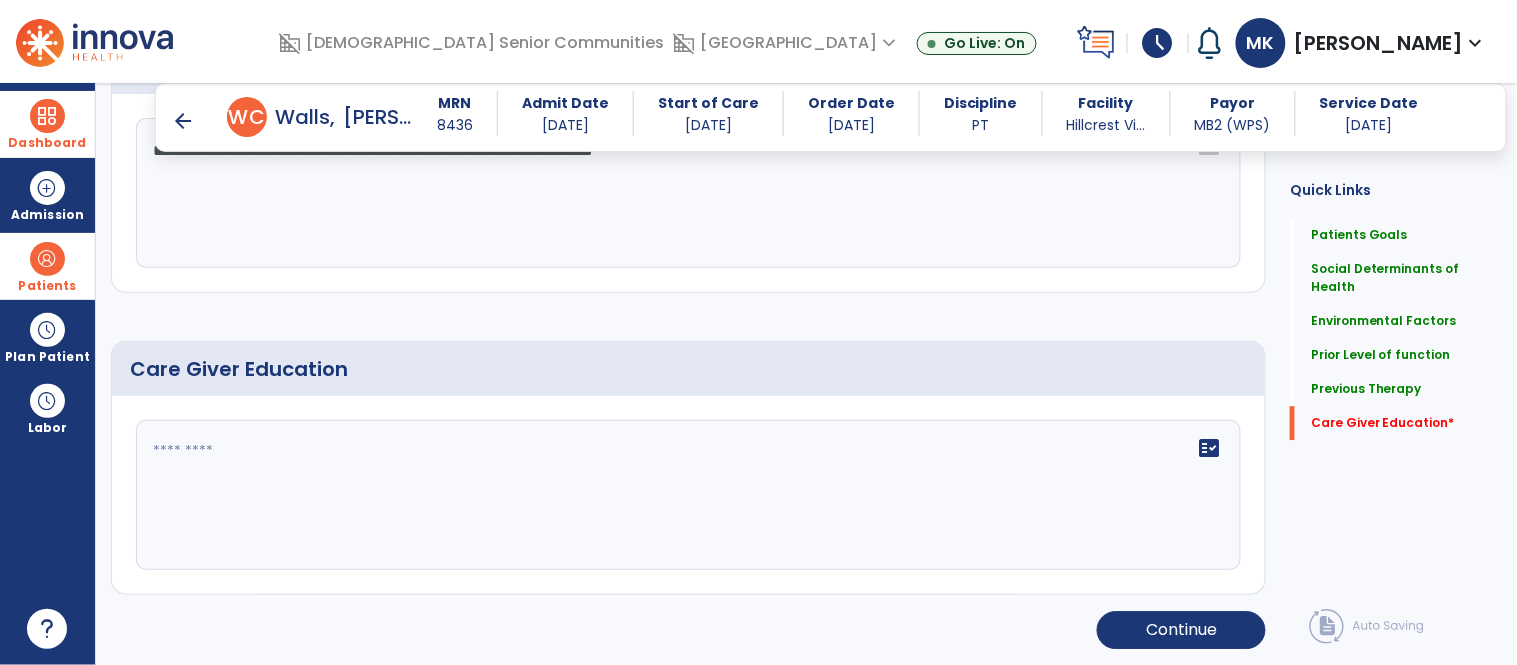 click on "fact_check" 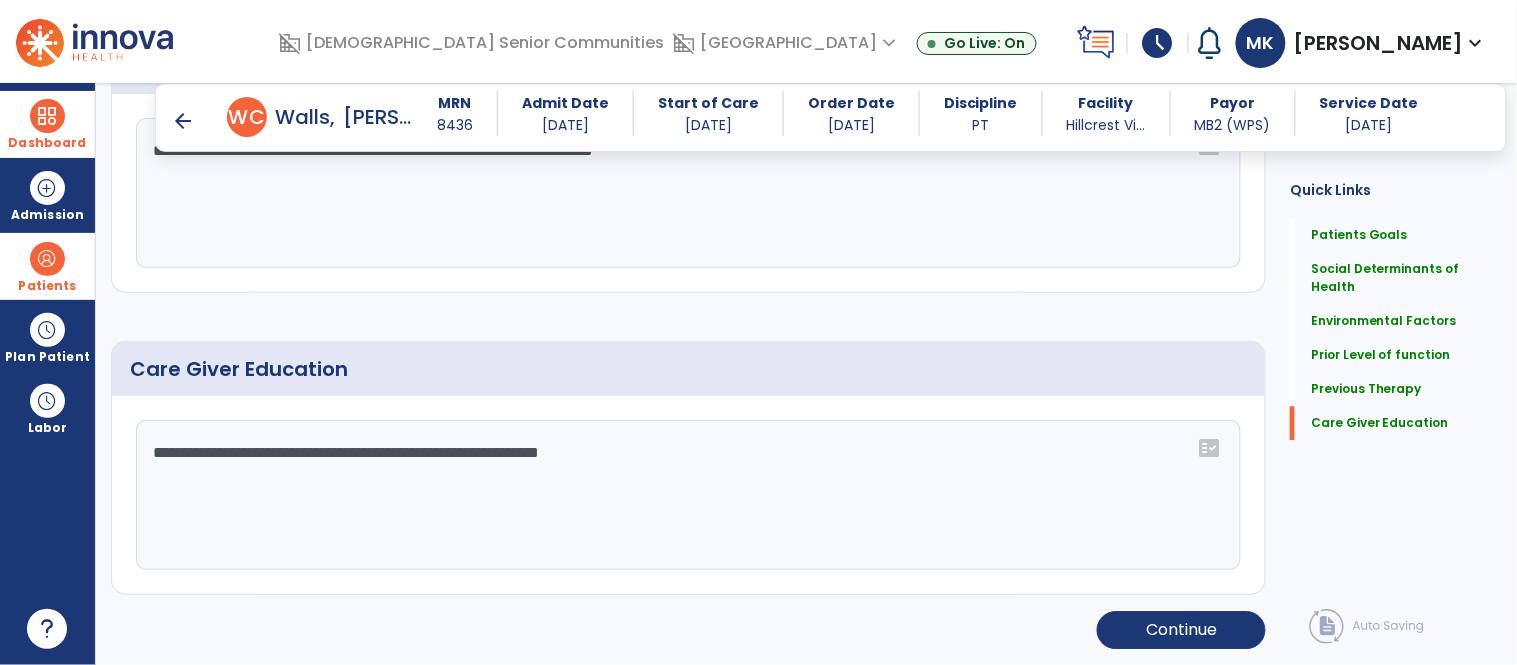 scroll, scrollTop: 1228, scrollLeft: 0, axis: vertical 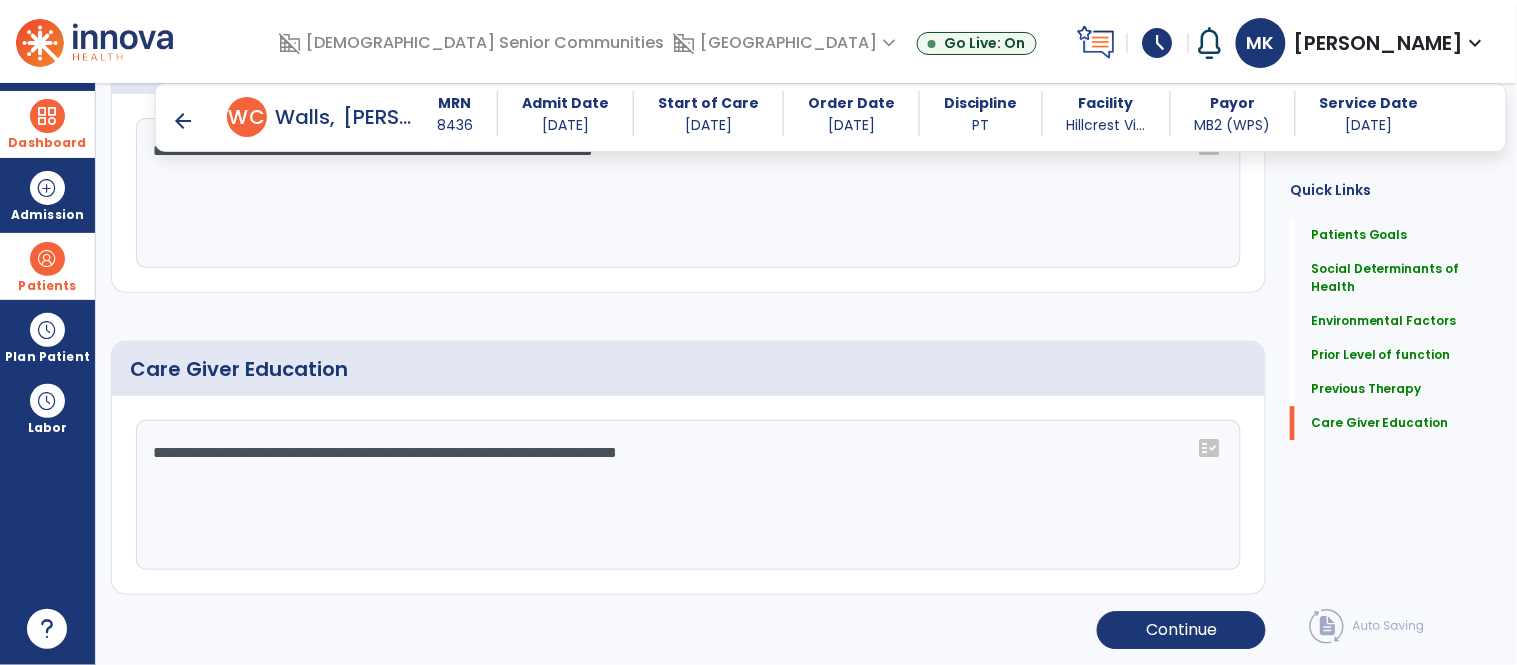 type on "**********" 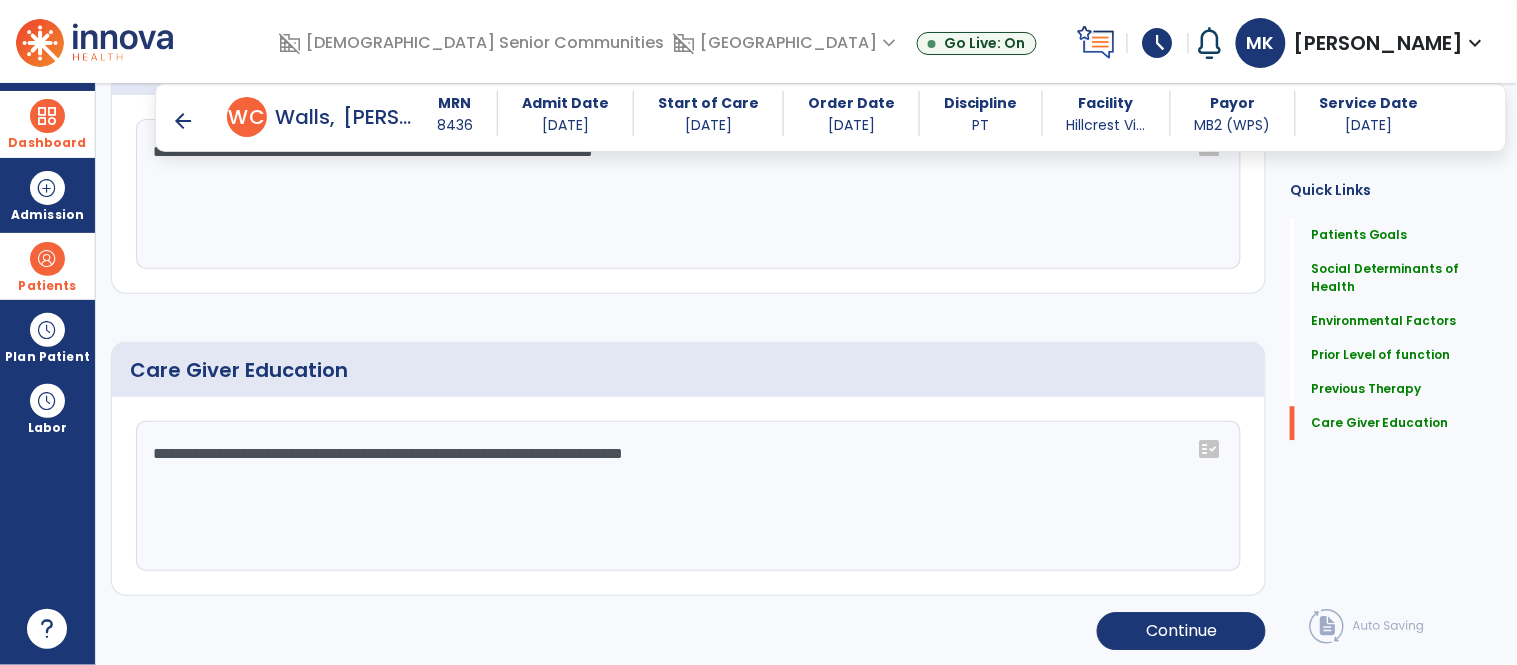 scroll, scrollTop: 1228, scrollLeft: 0, axis: vertical 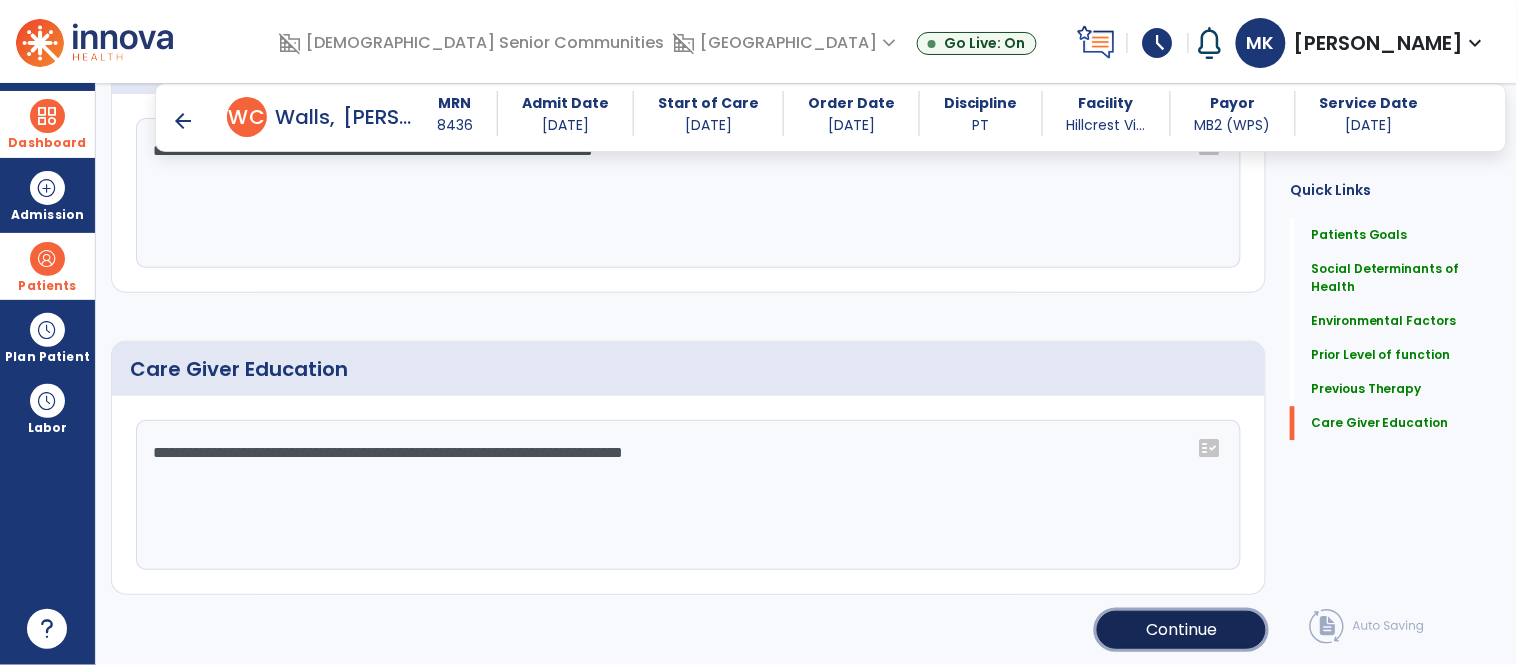 click on "Continue" 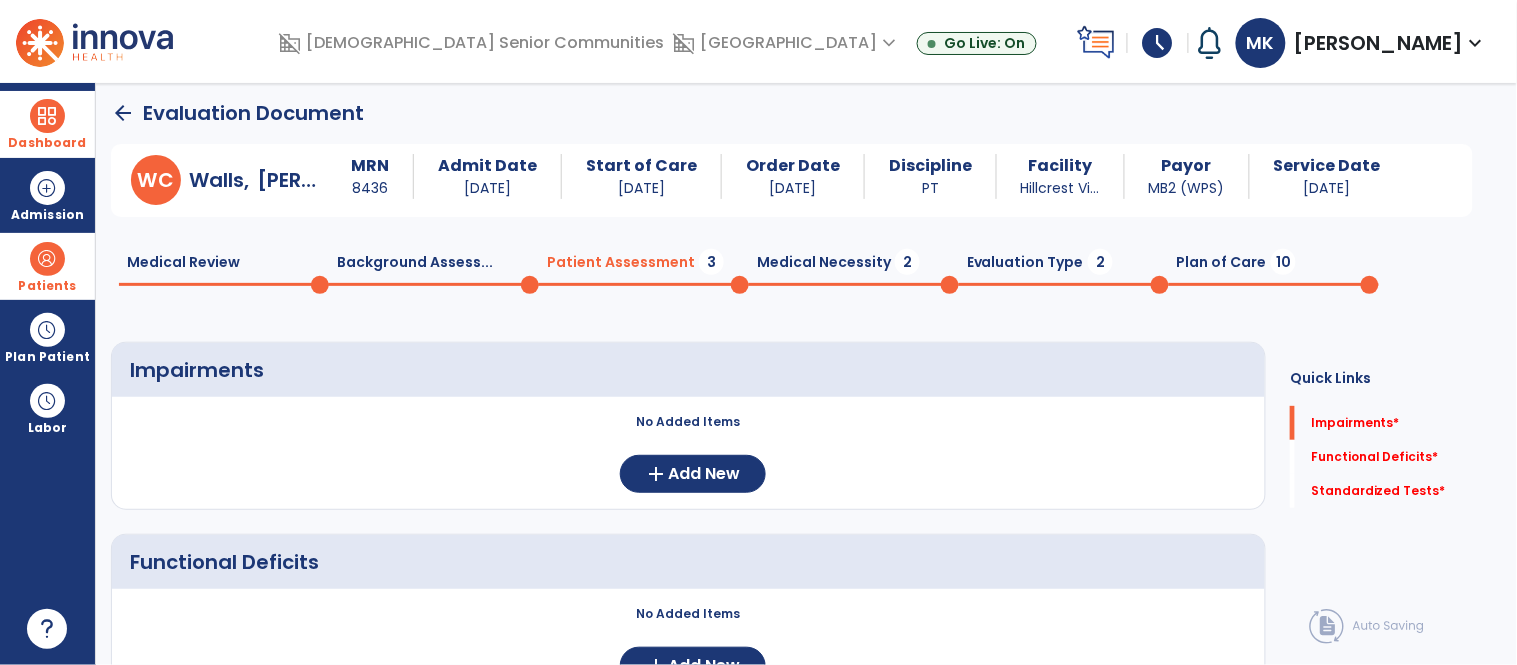 scroll, scrollTop: 0, scrollLeft: 0, axis: both 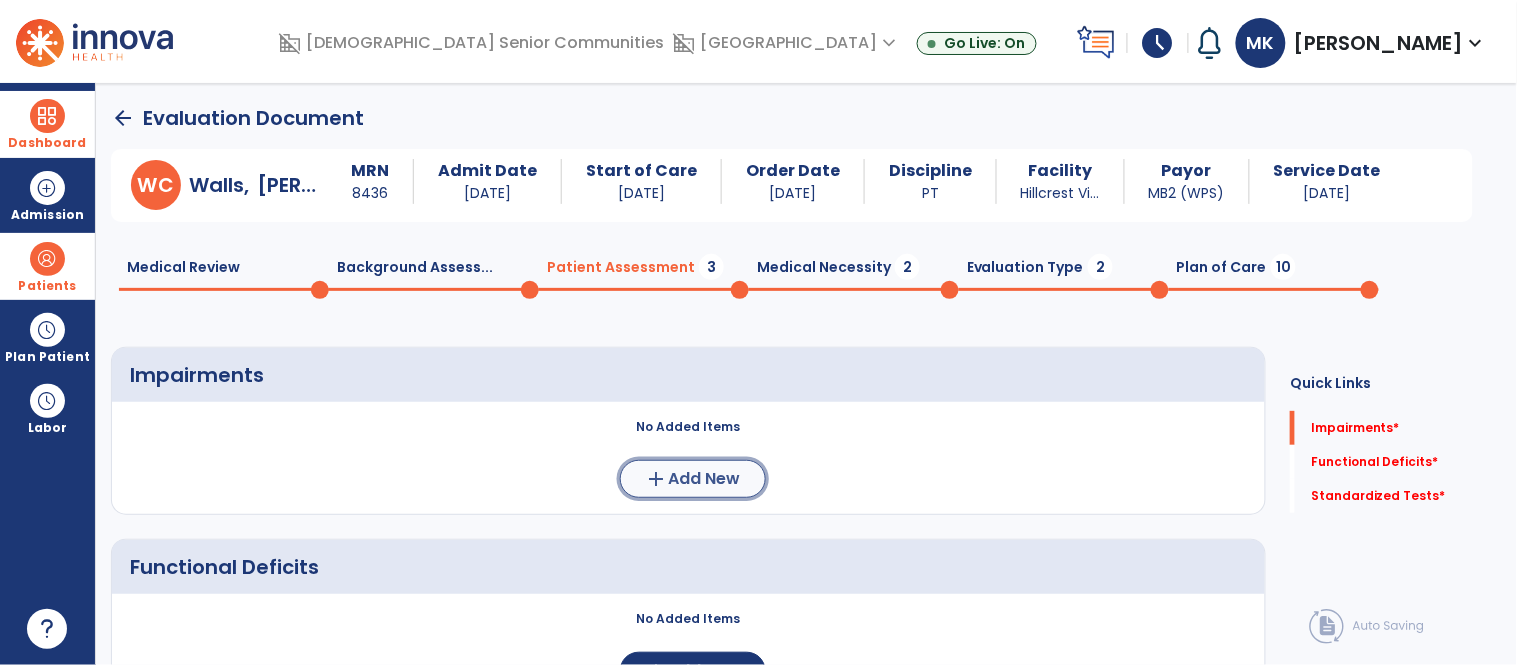 click on "Add New" 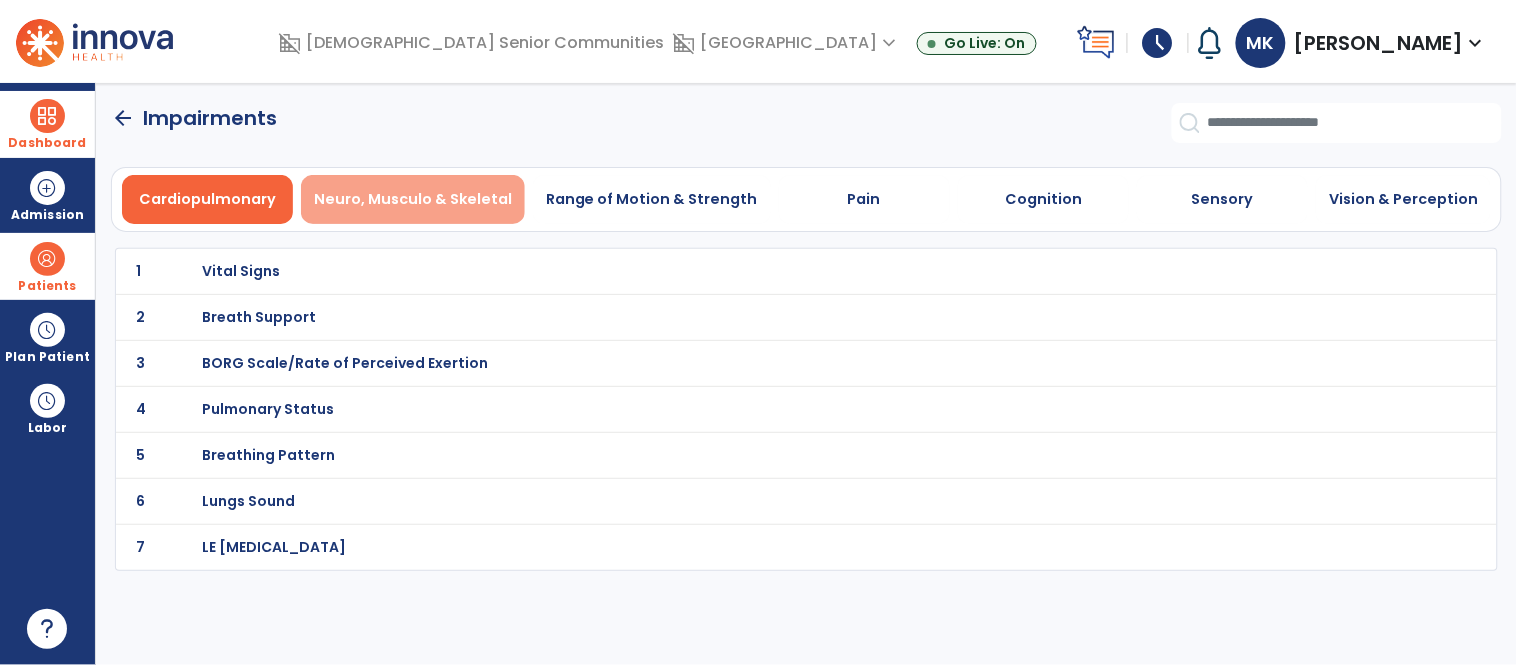 click on "Neuro, Musculo & Skeletal" at bounding box center (413, 199) 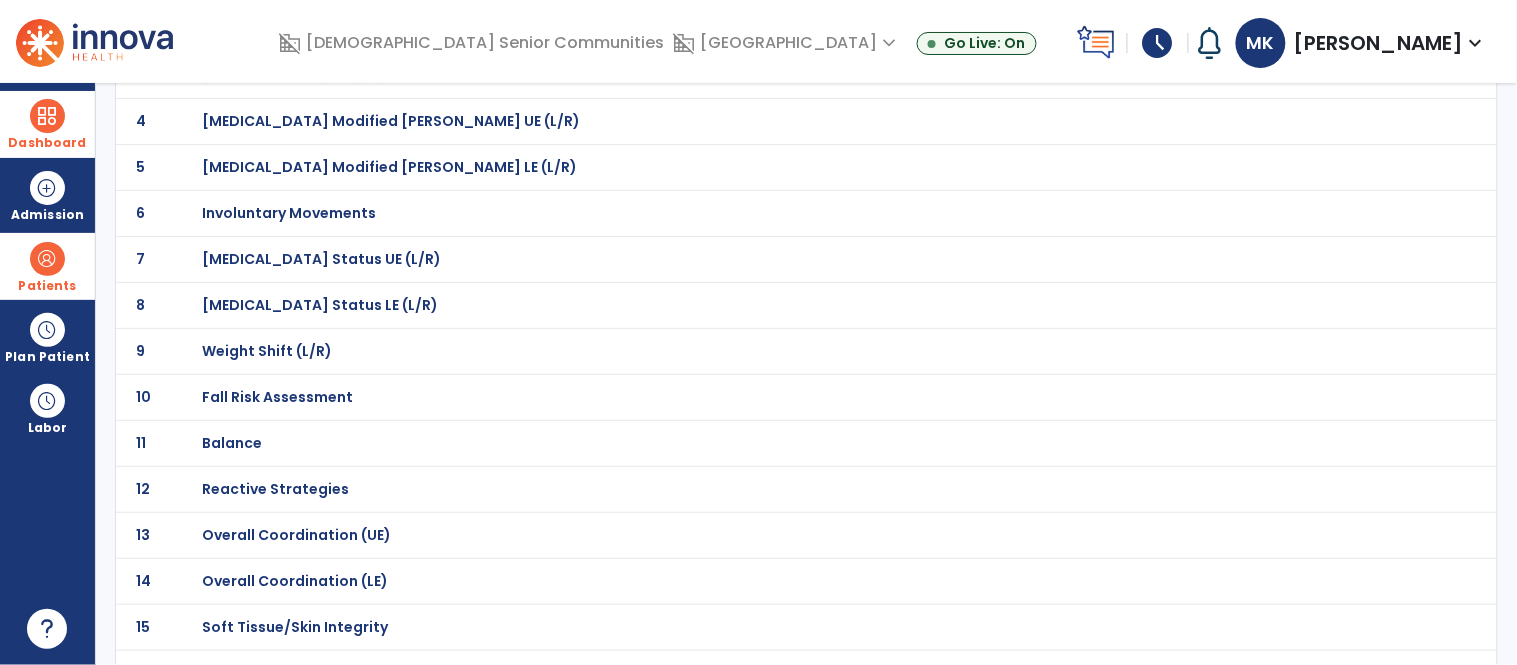 scroll, scrollTop: 292, scrollLeft: 0, axis: vertical 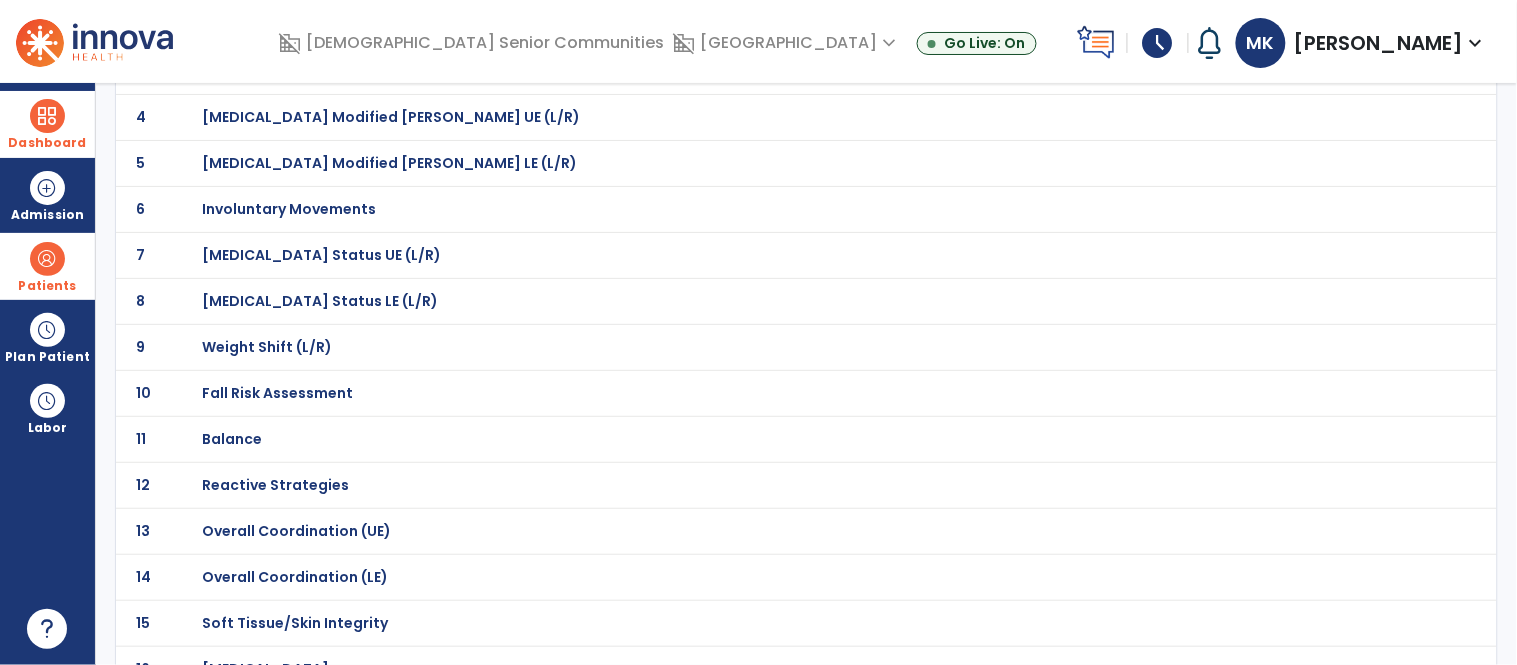 click on "11 Balance" 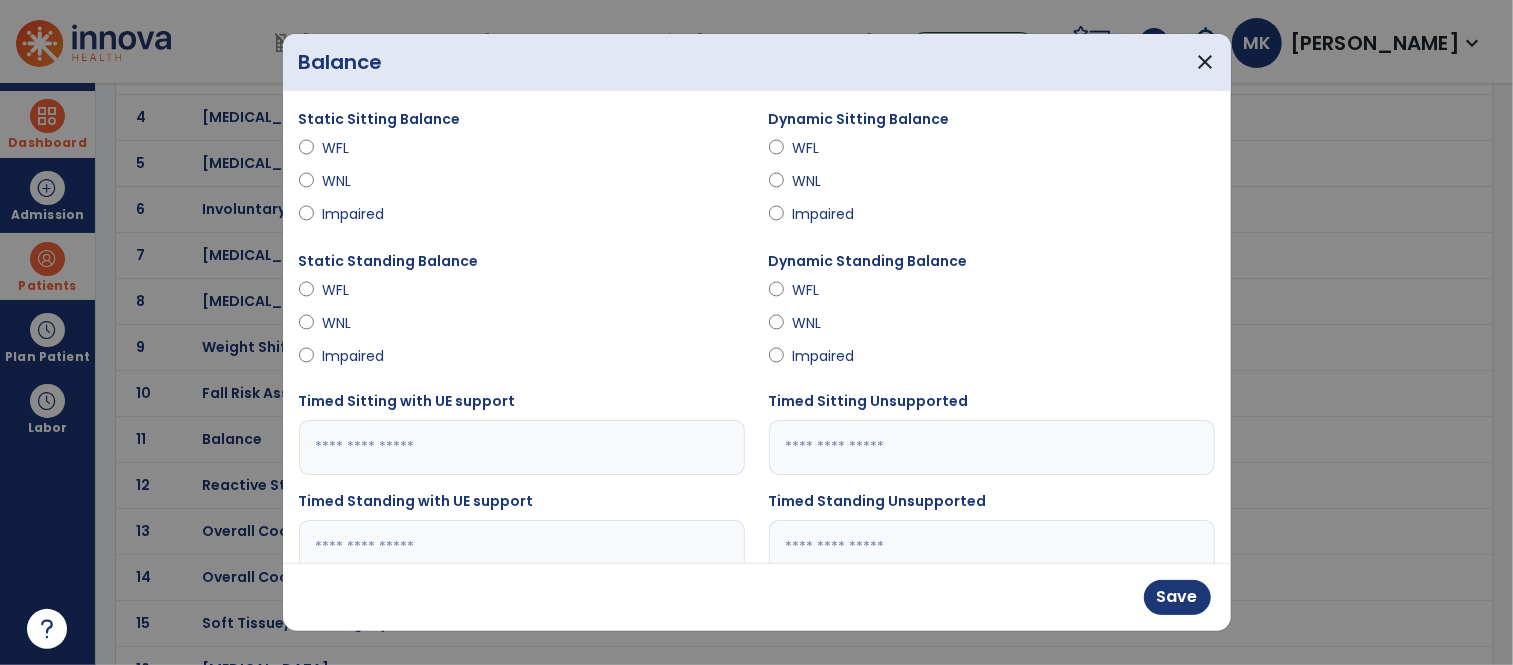 click on "Impaired" at bounding box center (827, 356) 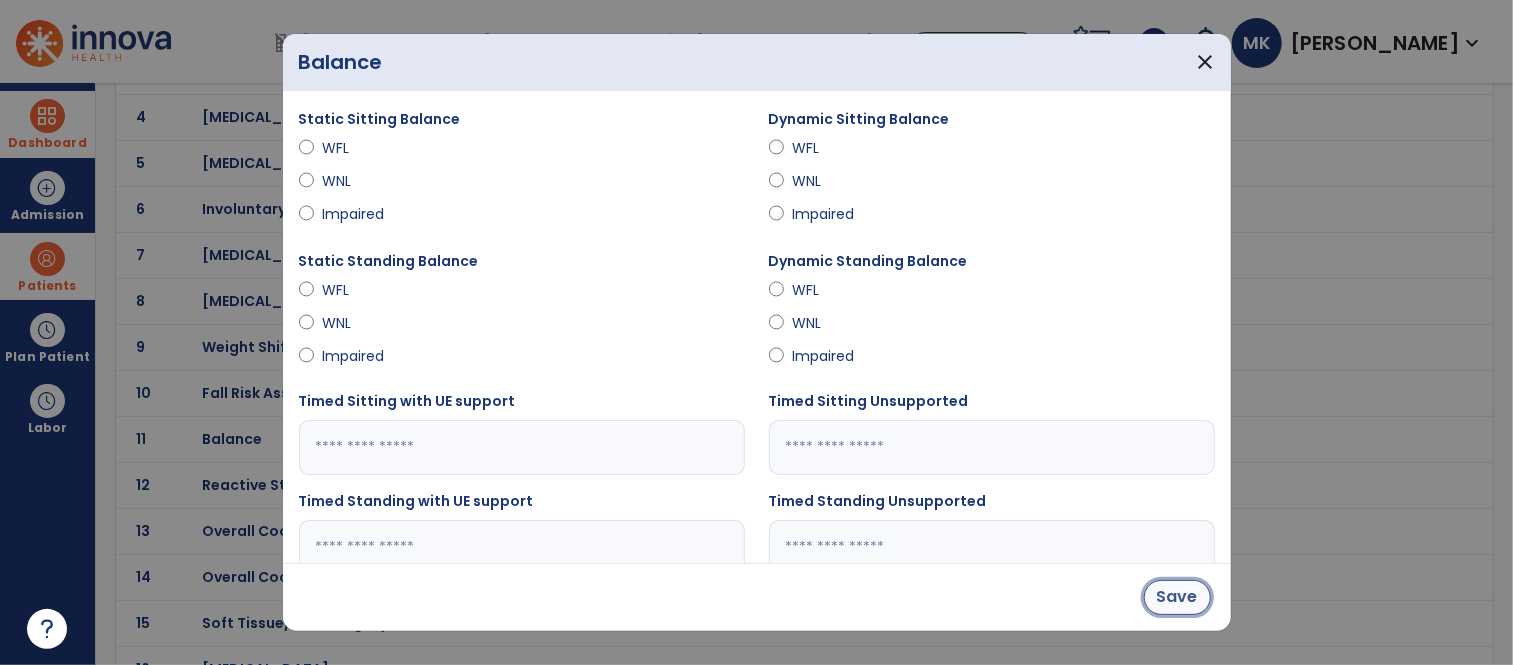 click on "Save" at bounding box center (1177, 597) 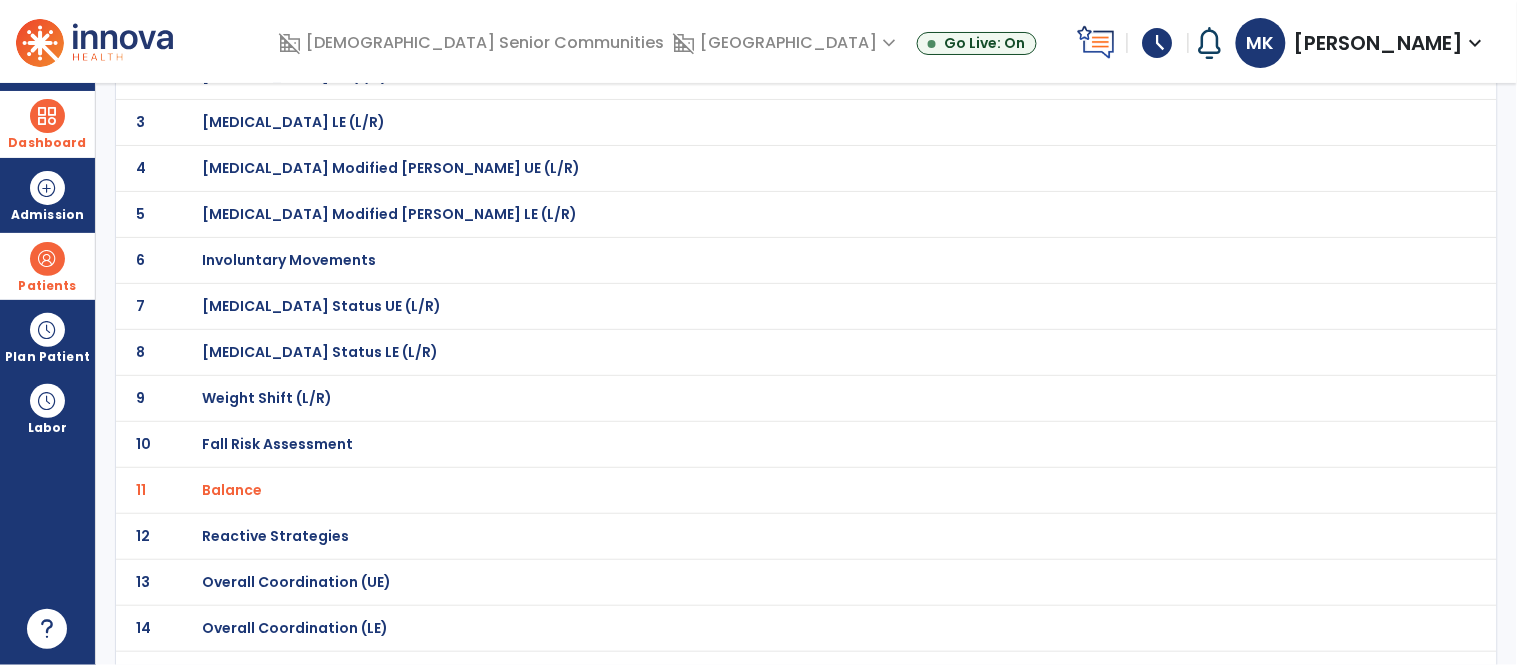 scroll, scrollTop: 0, scrollLeft: 0, axis: both 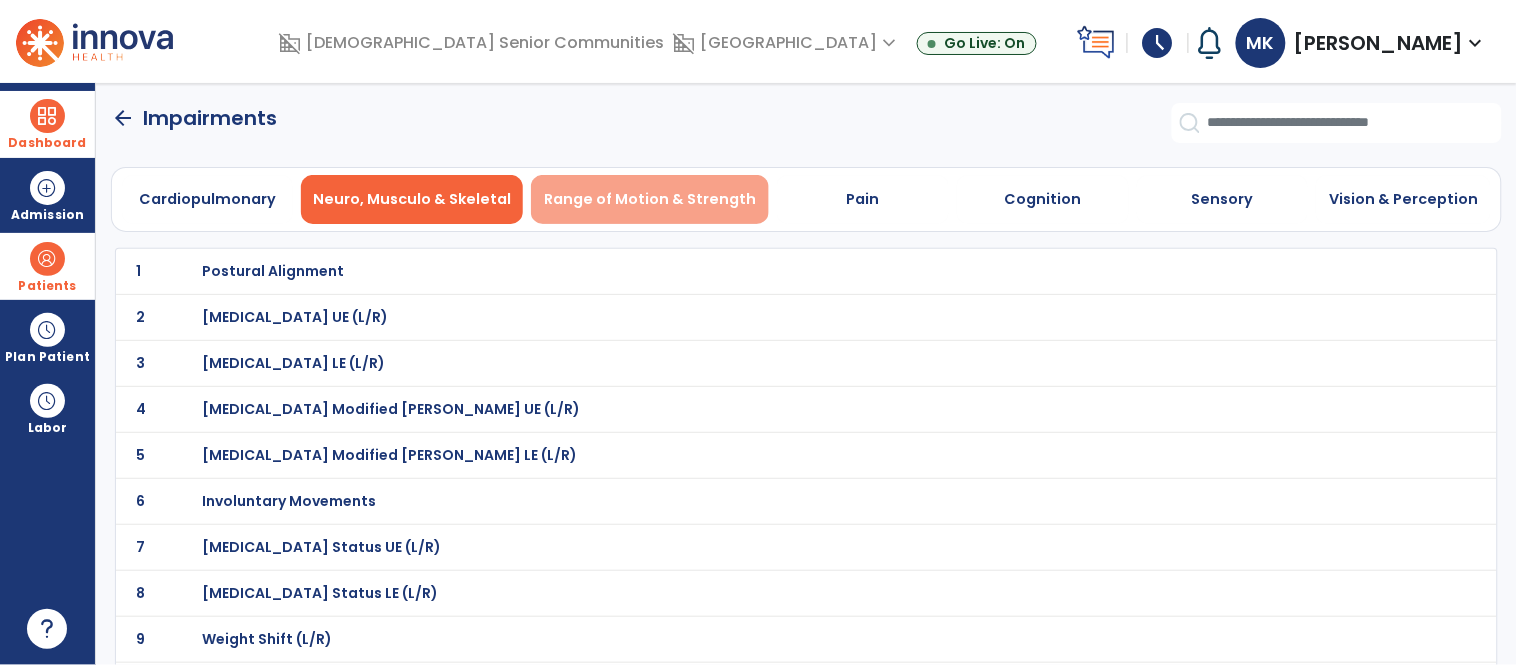 click on "Range of Motion & Strength" at bounding box center (650, 199) 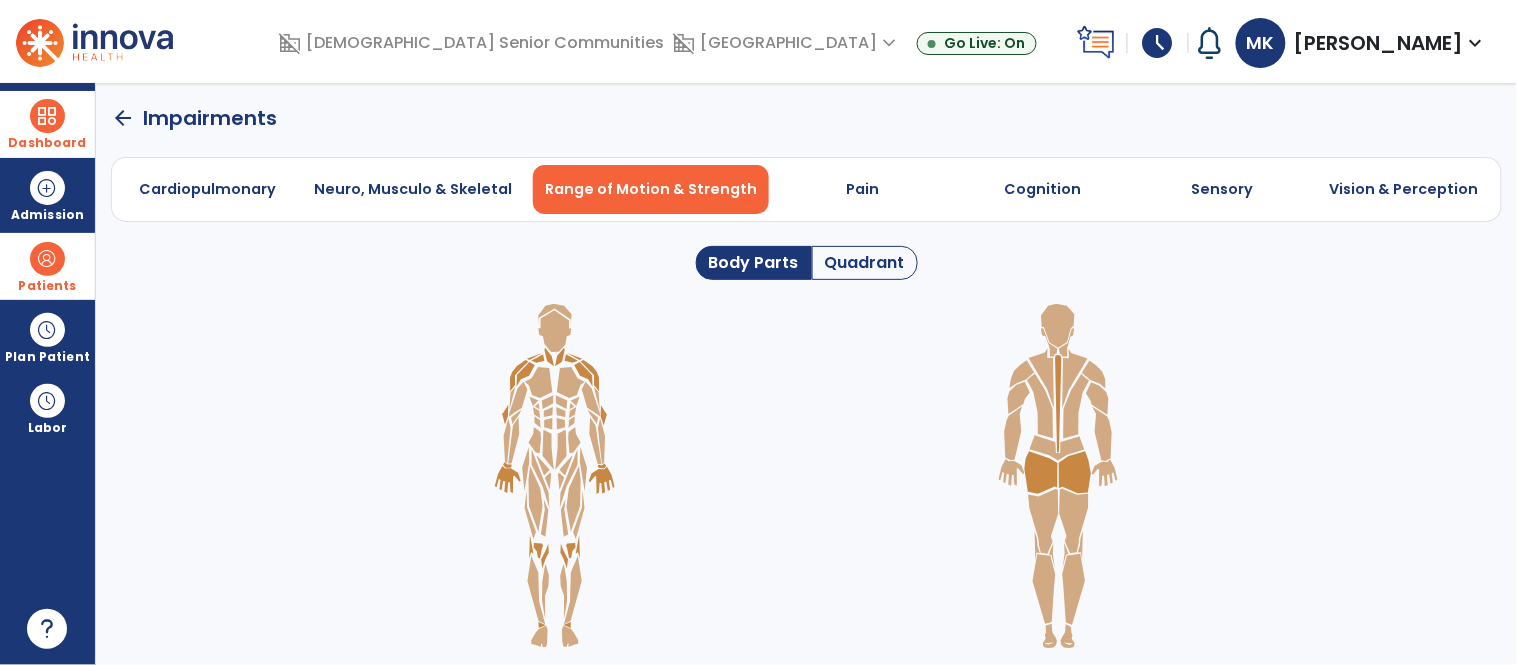 click on "Quadrant" 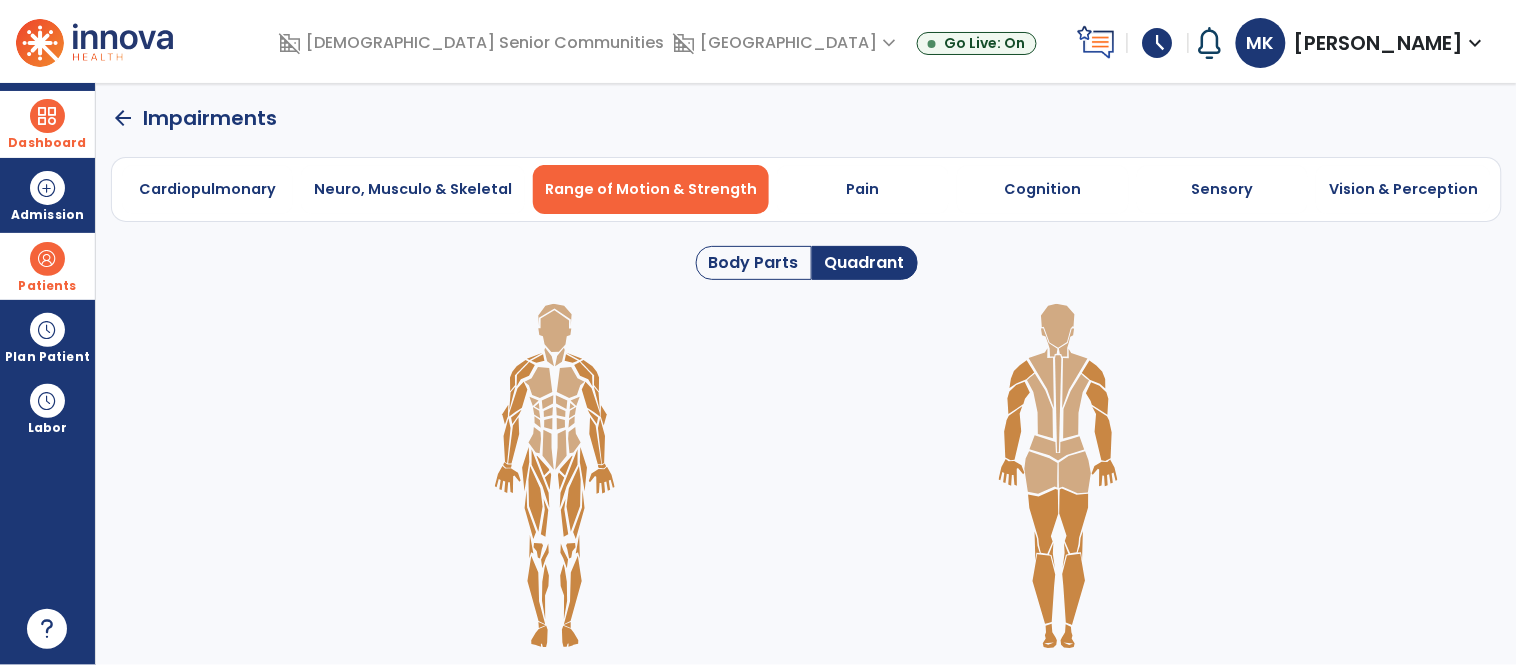 click 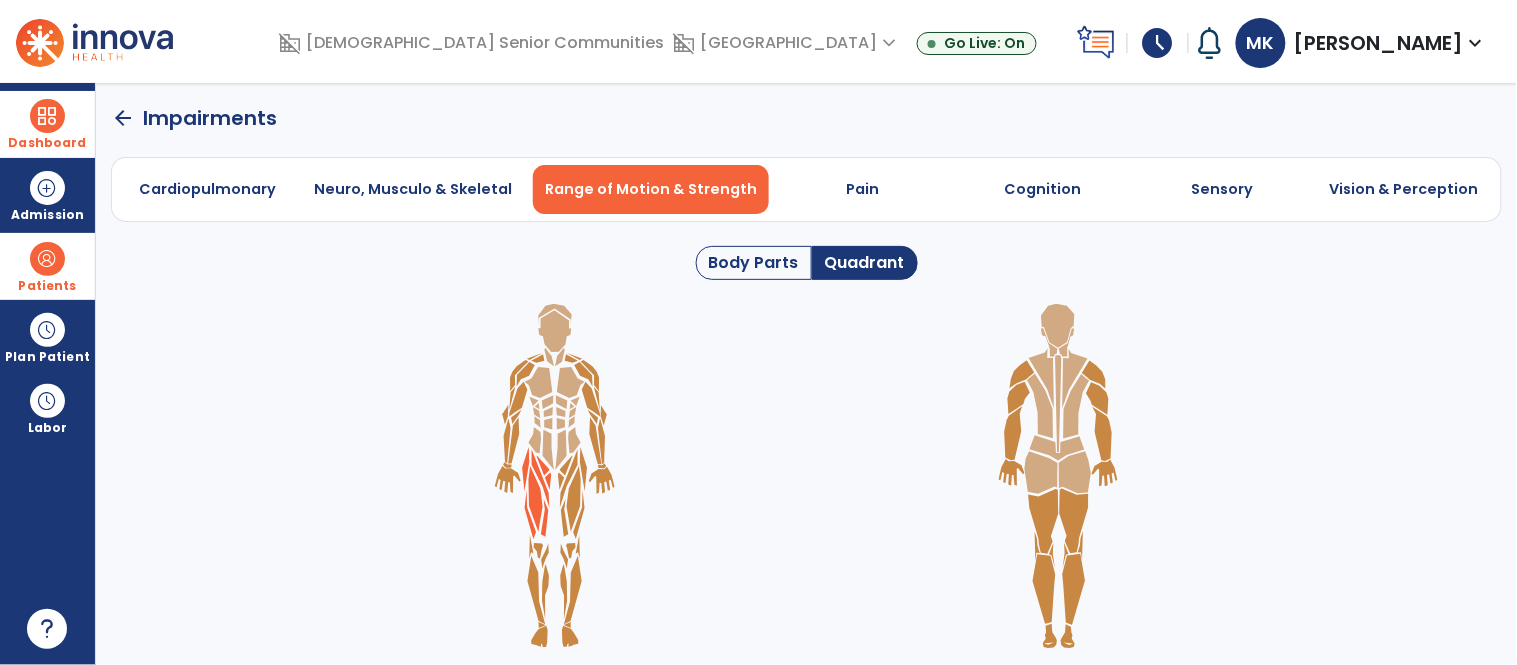 click 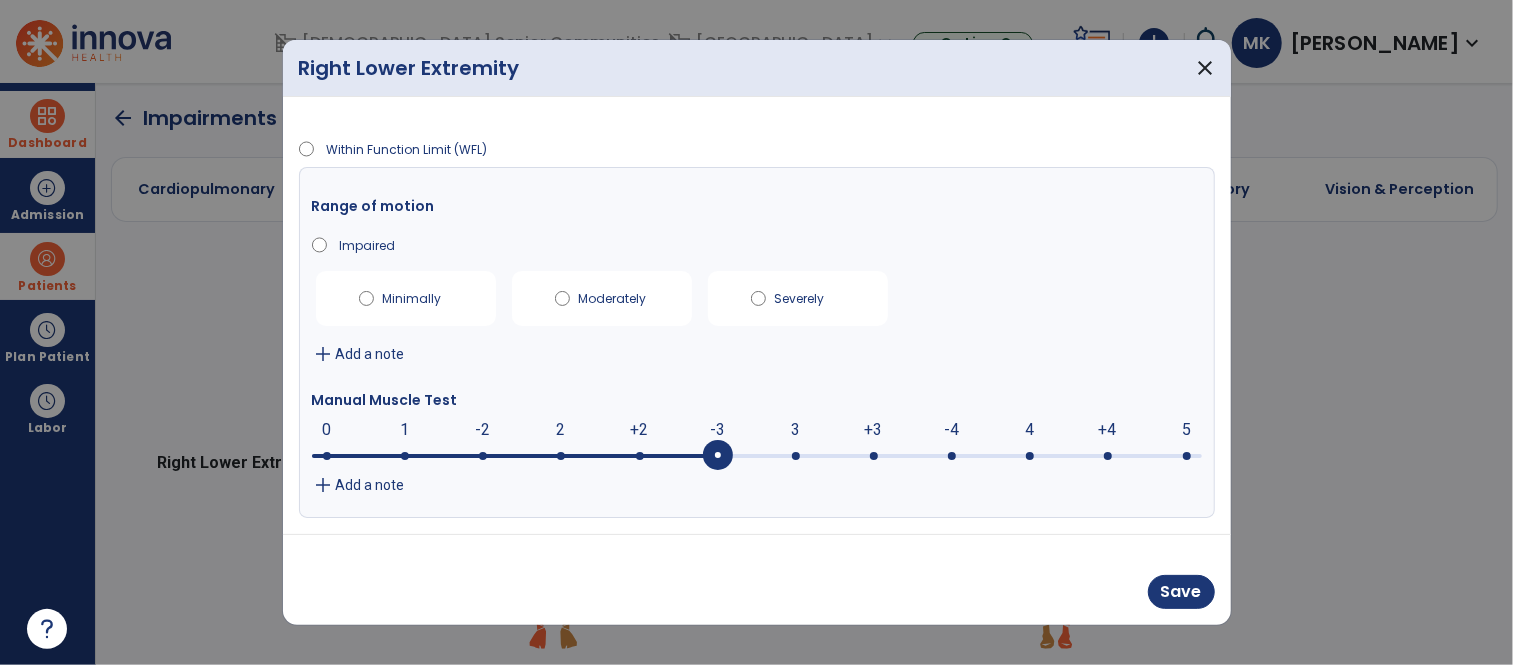 click on "-3" at bounding box center (717, 430) 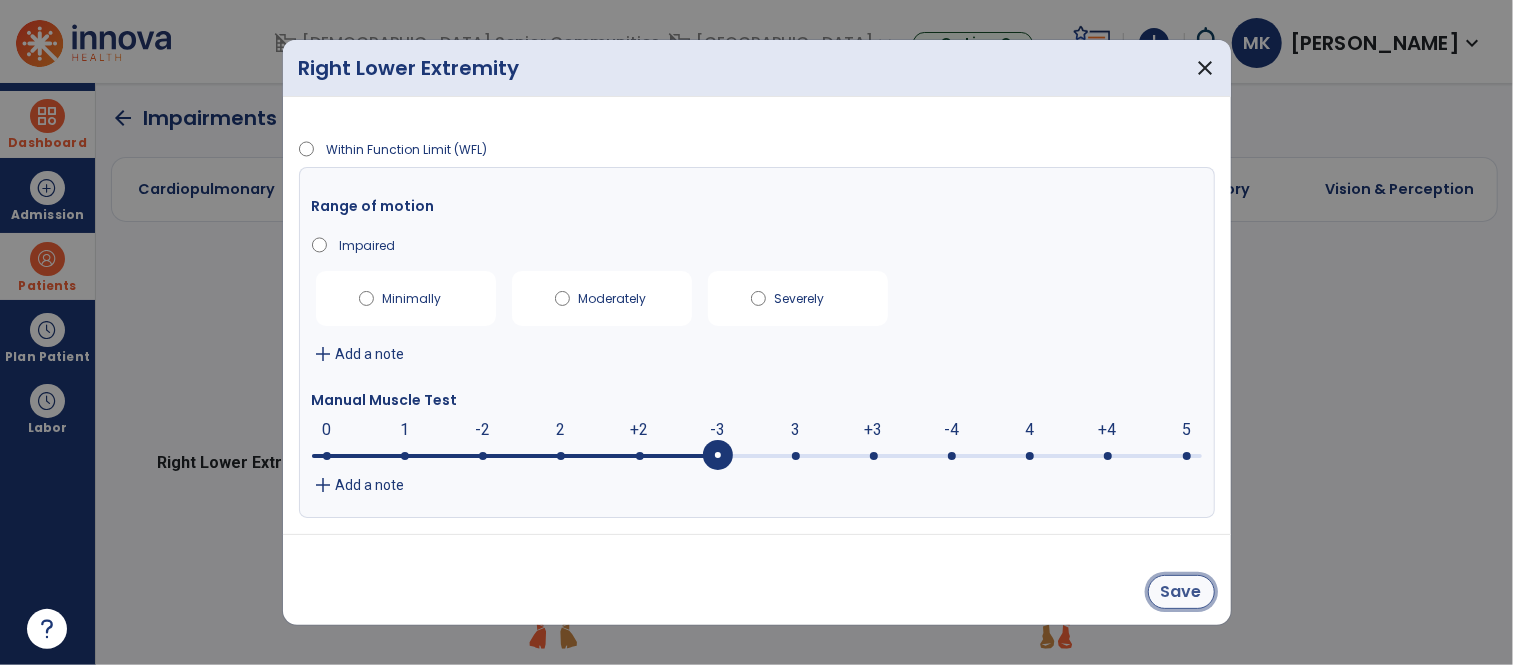 click on "Save" at bounding box center (1181, 592) 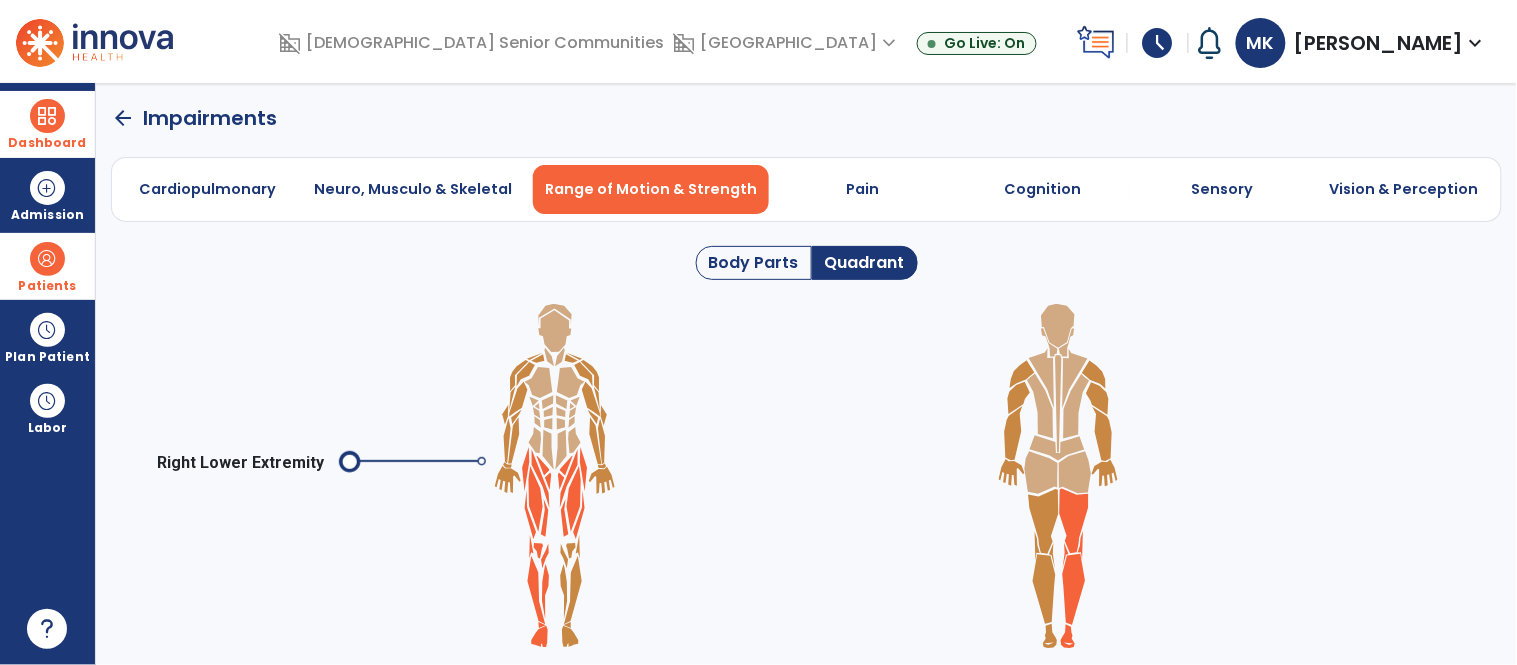 click 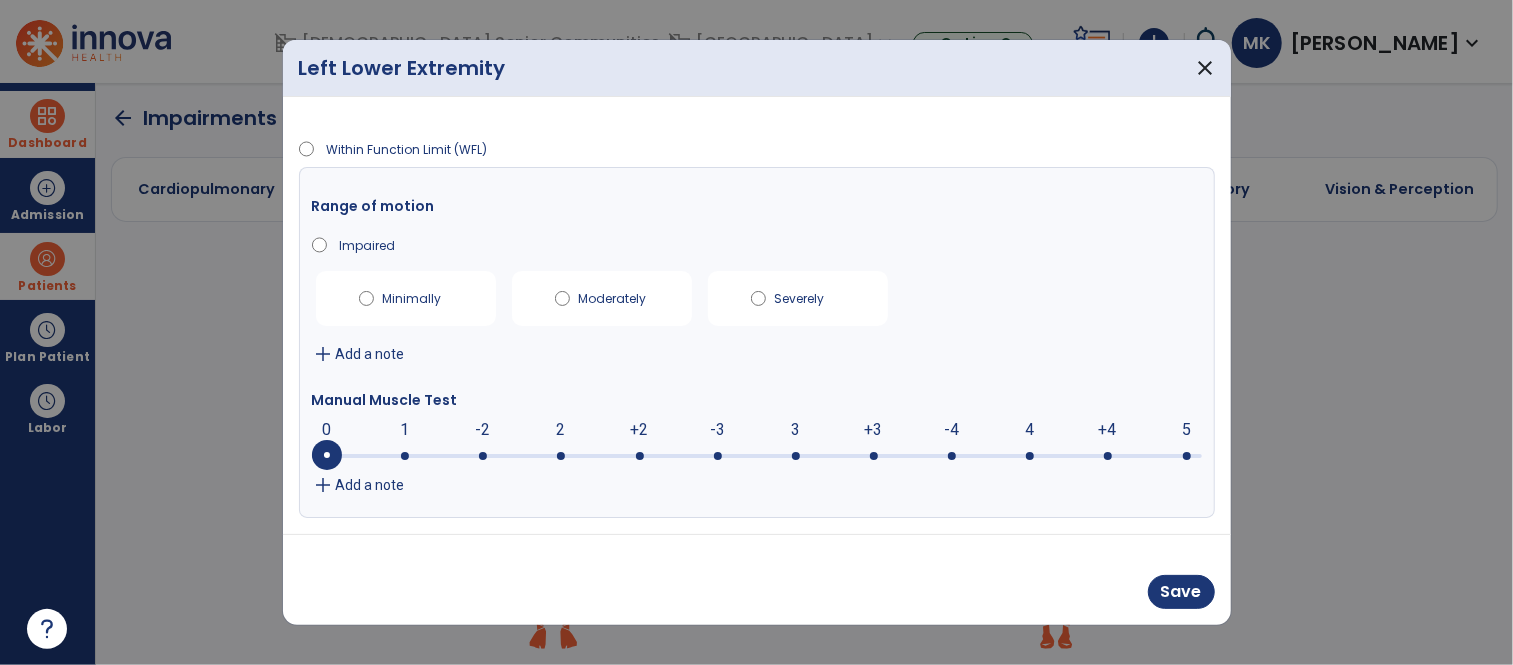 click on "-3" at bounding box center [717, 430] 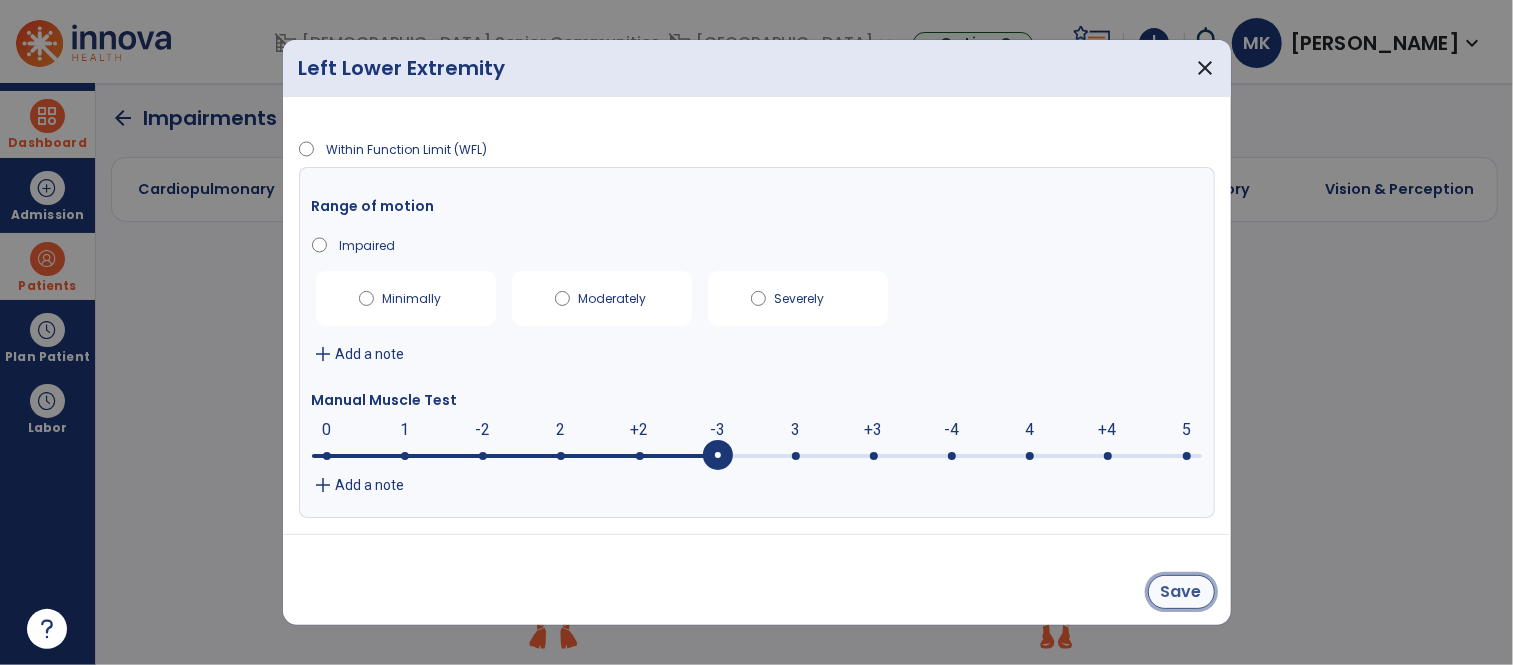 click on "Save" at bounding box center [1181, 592] 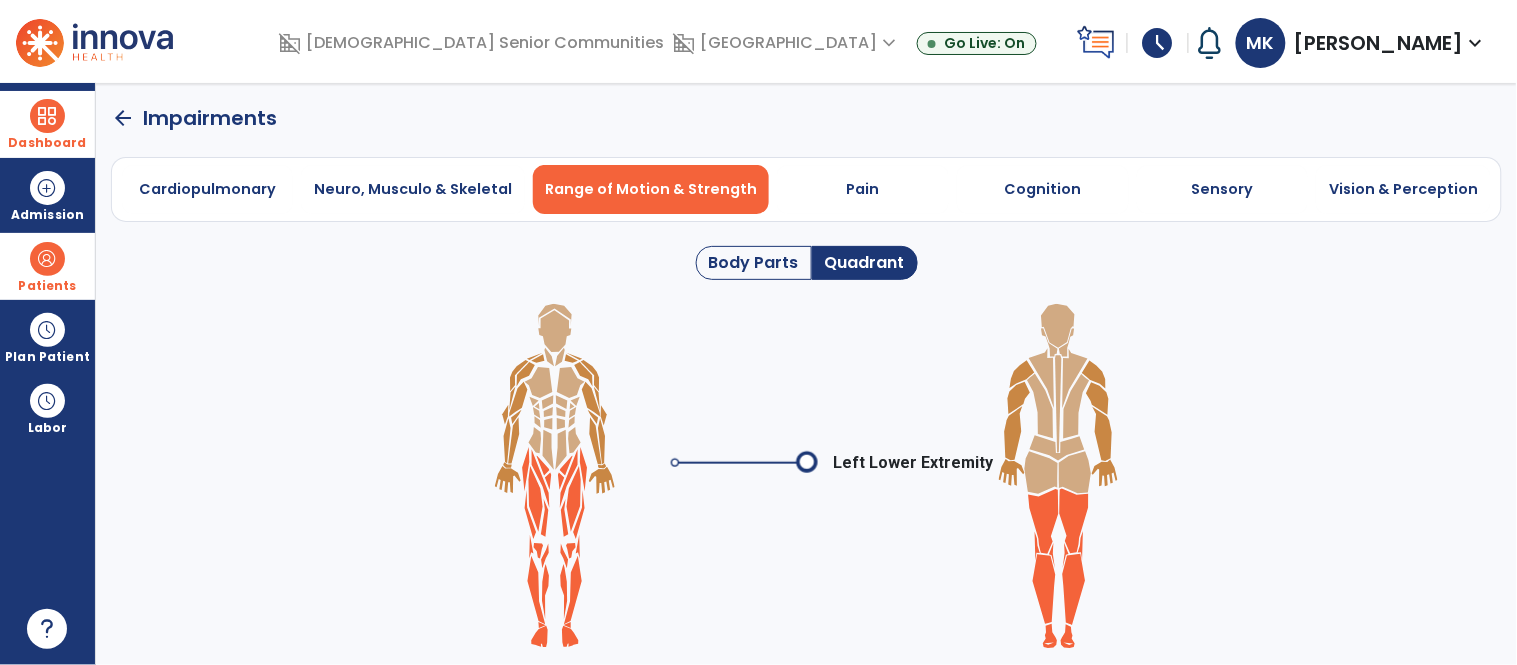 click on "arrow_back" 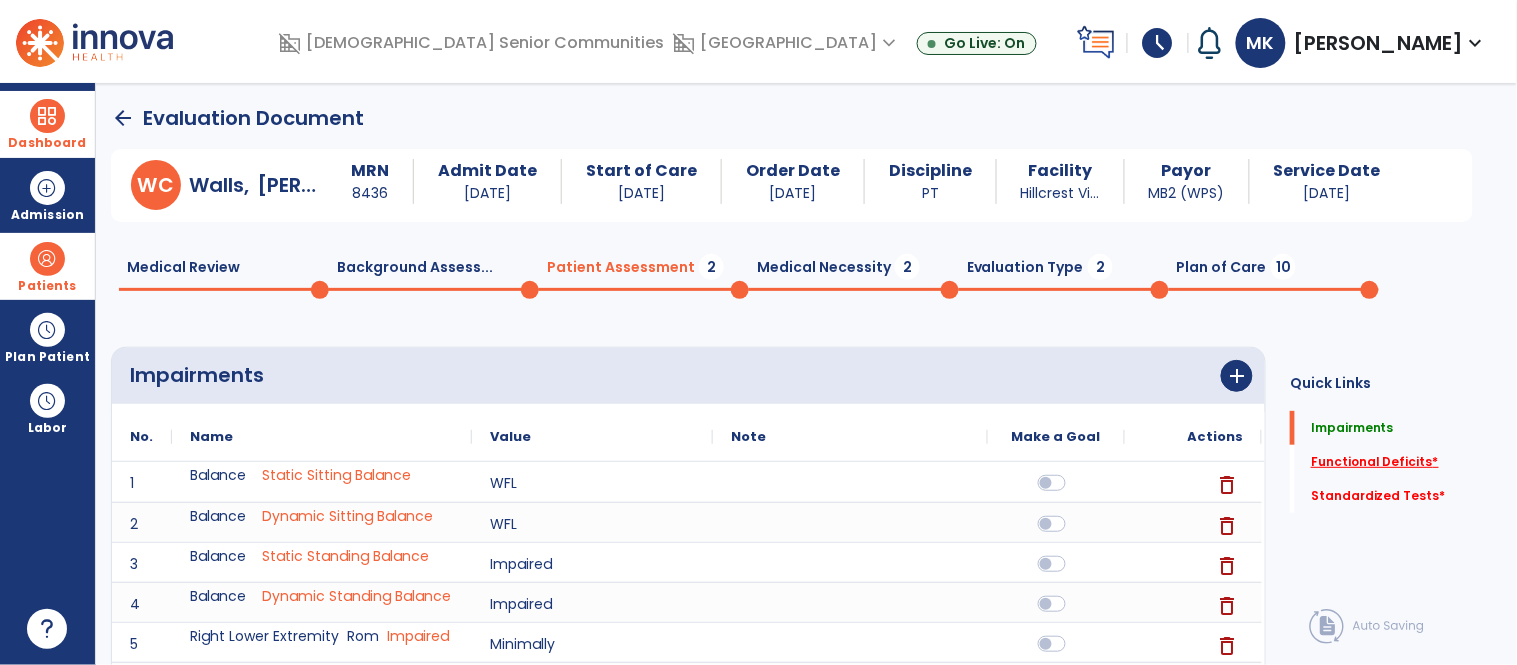 click on "Functional Deficits   *" 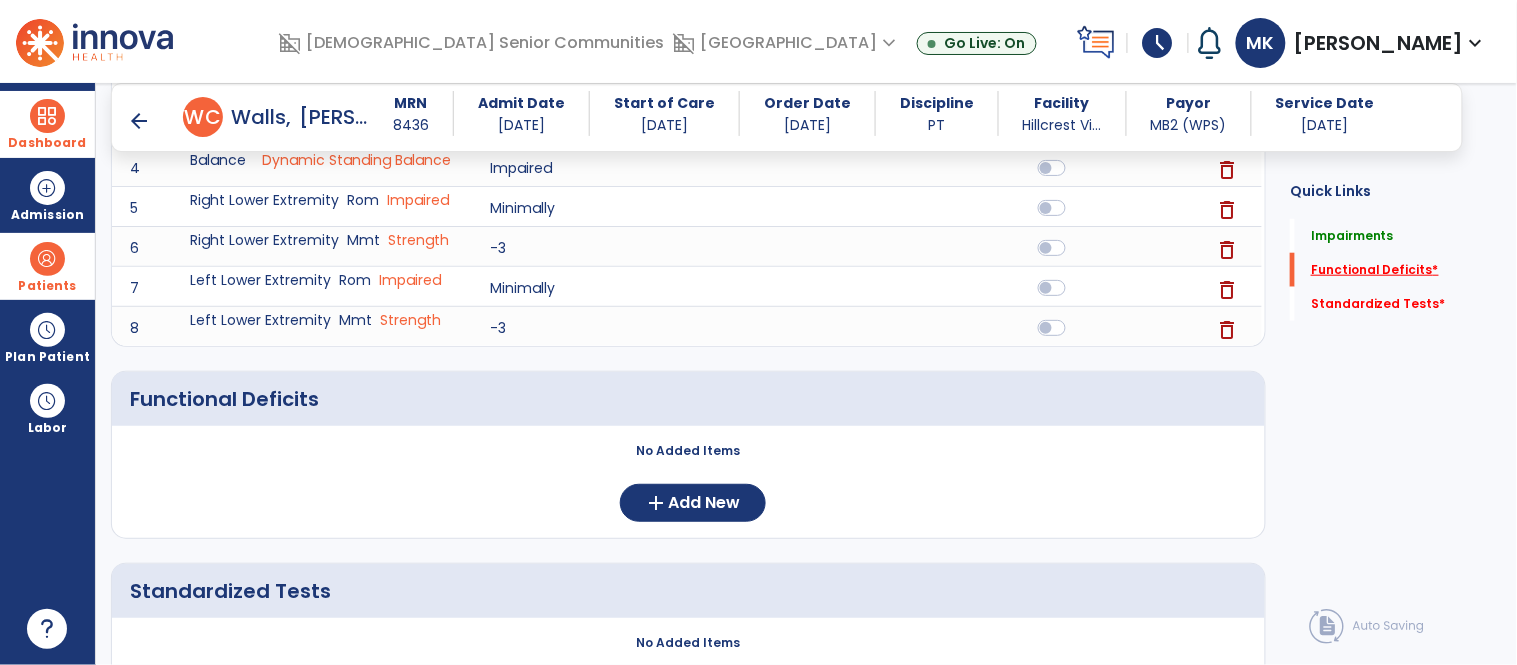 scroll, scrollTop: 517, scrollLeft: 0, axis: vertical 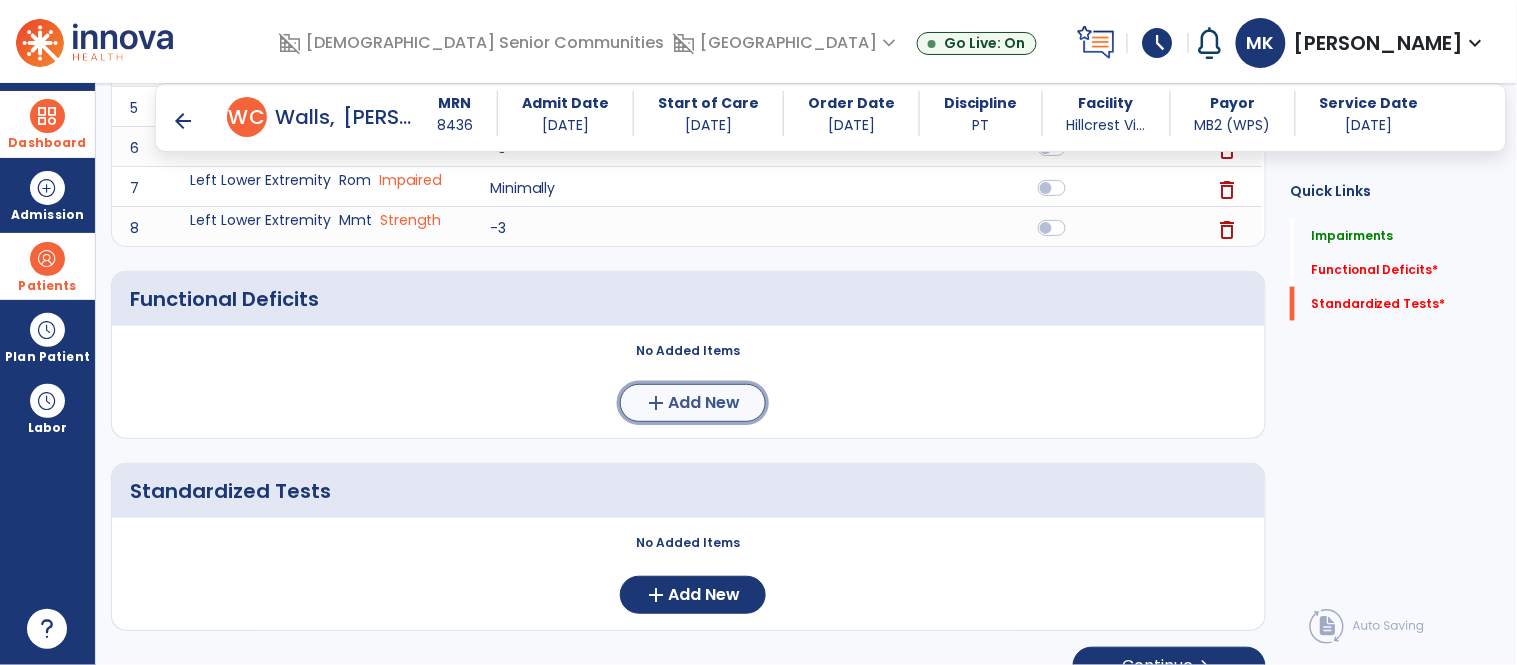 click on "Add New" 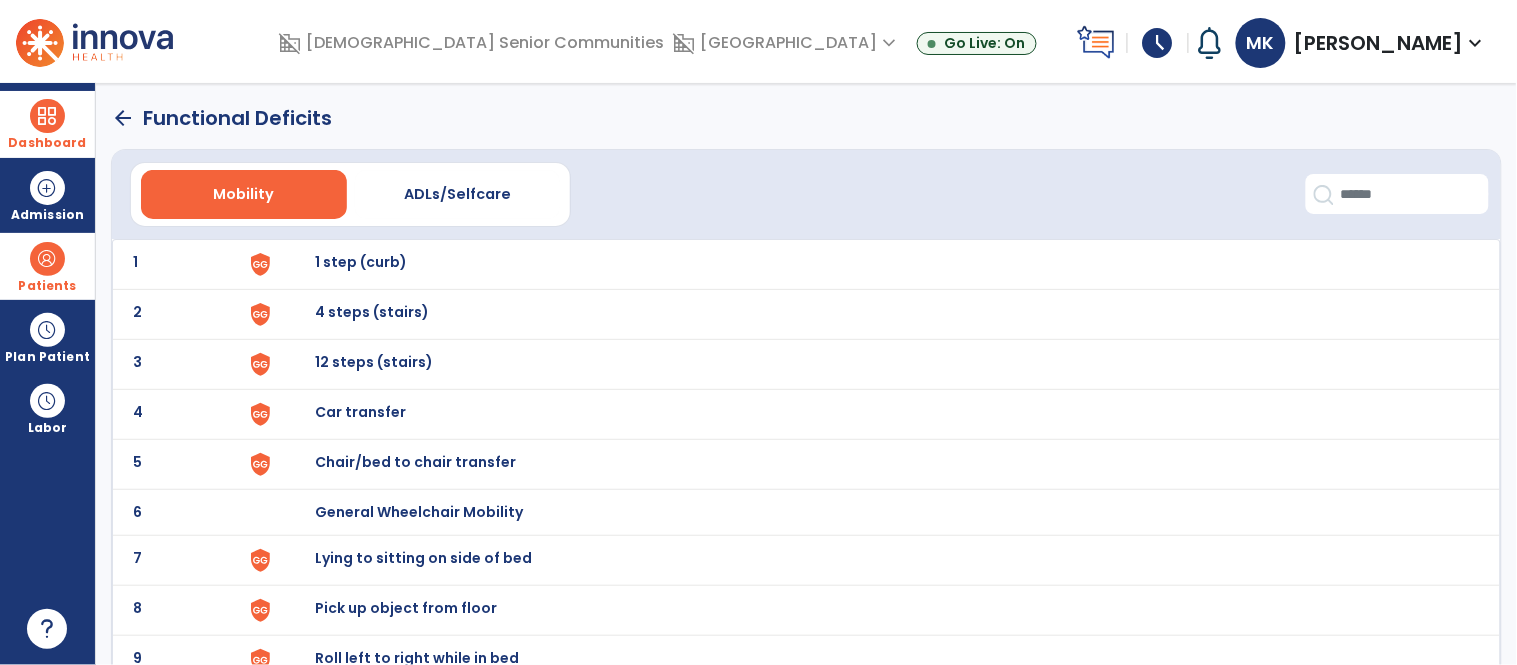 scroll, scrollTop: 1, scrollLeft: 0, axis: vertical 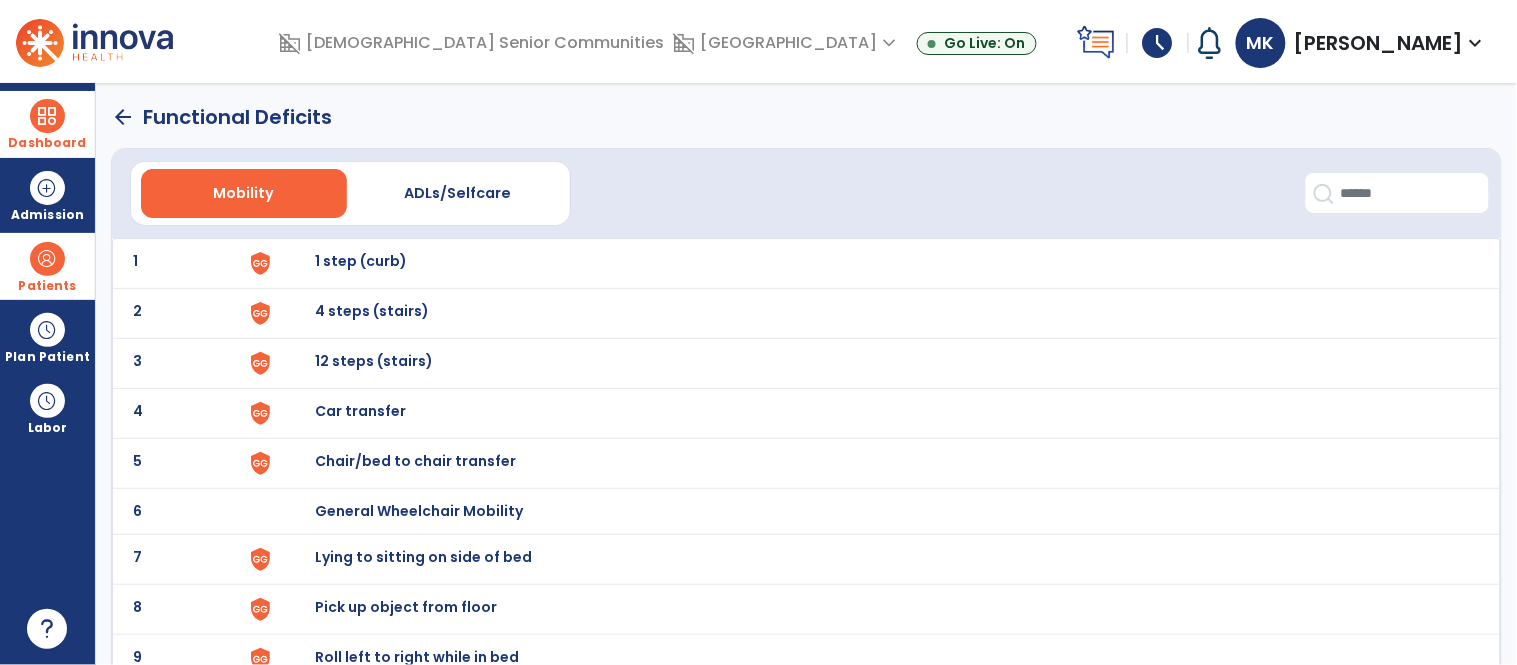 click on "1 step (curb)" at bounding box center [877, 263] 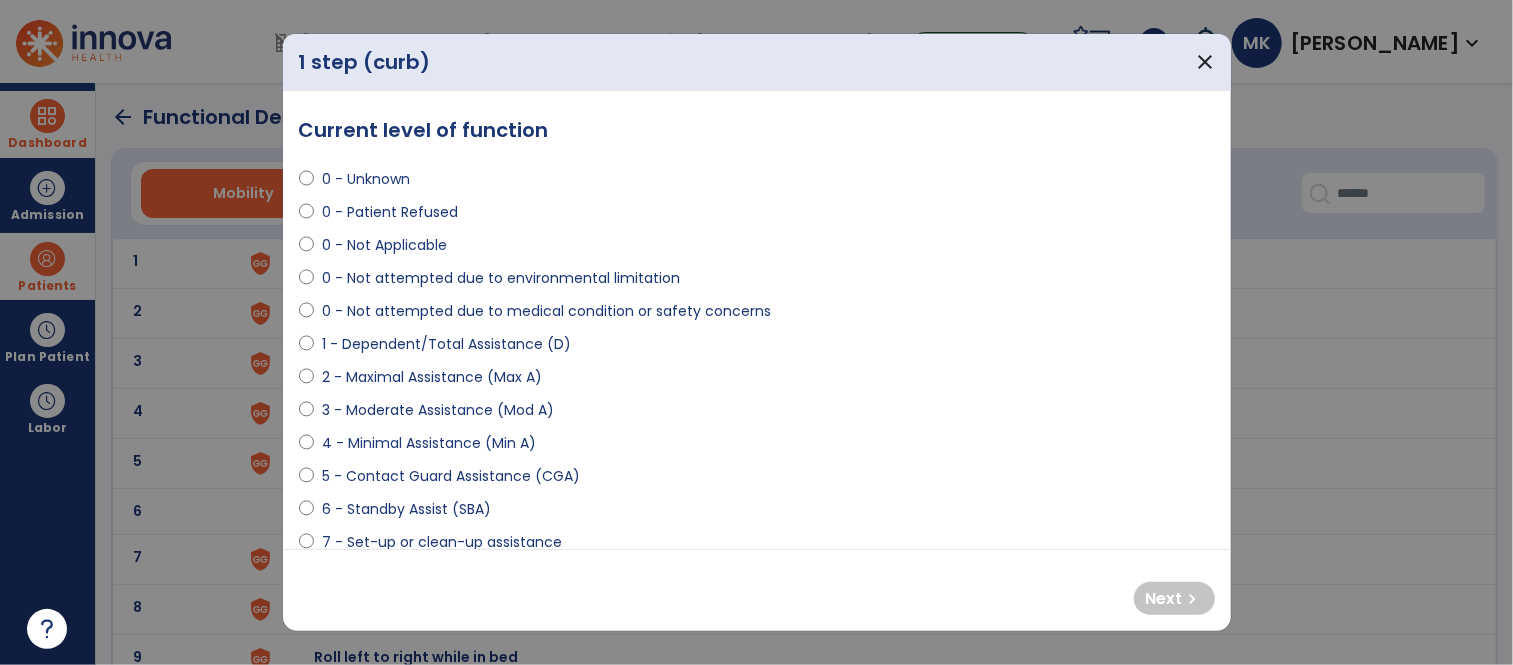 select on "**********" 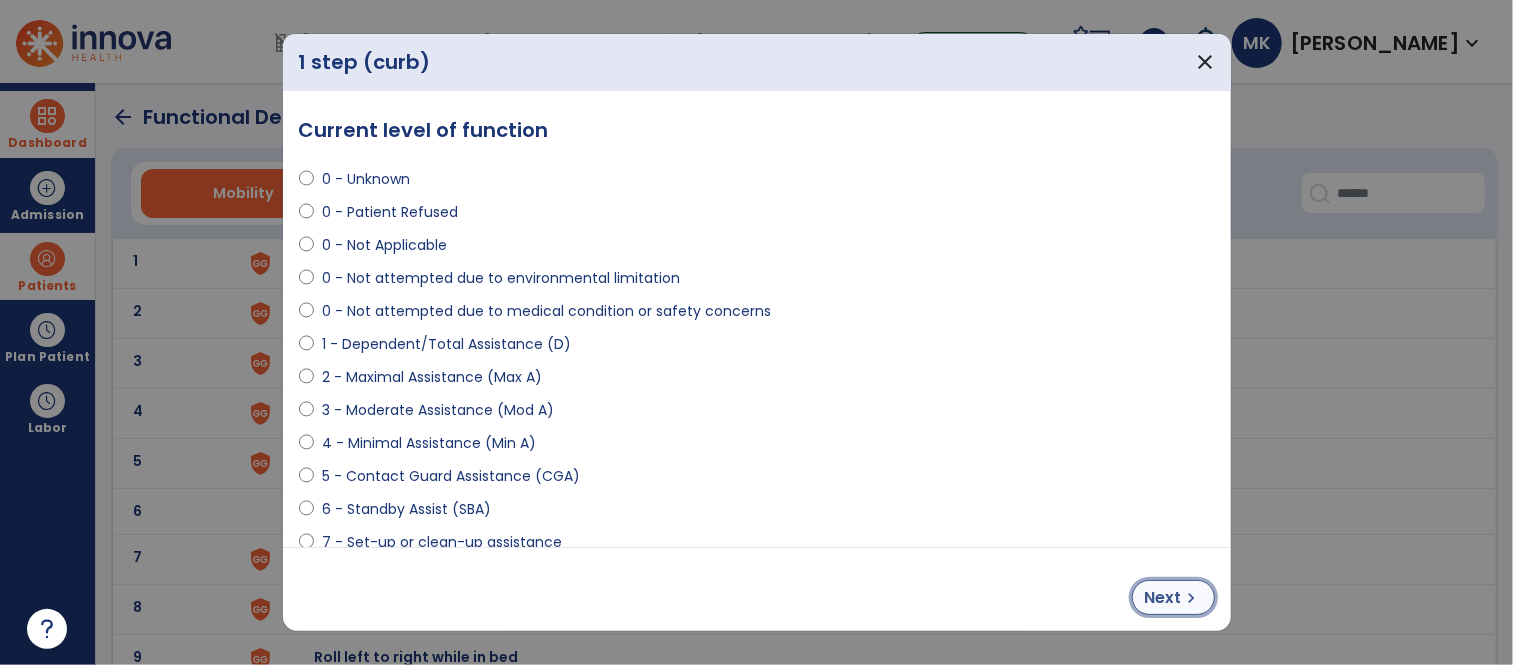 click on "chevron_right" at bounding box center [1192, 598] 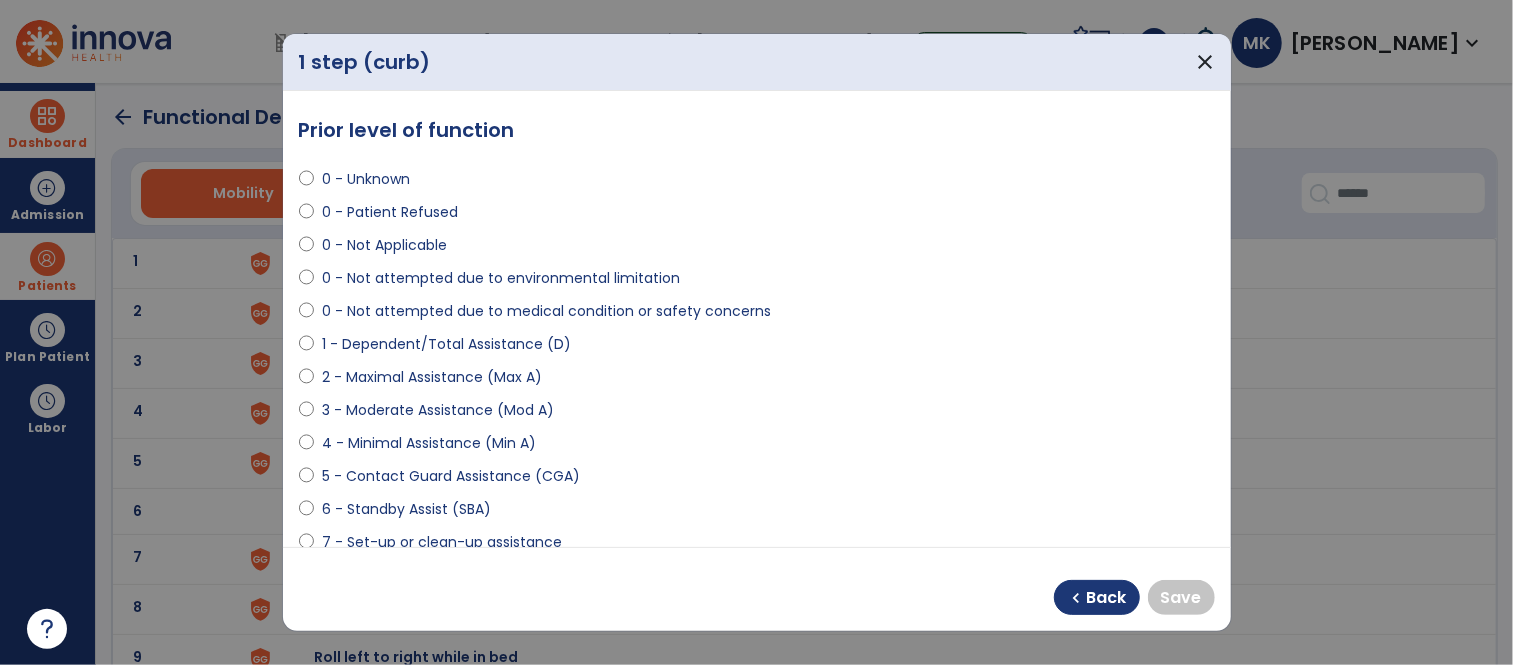 select on "**********" 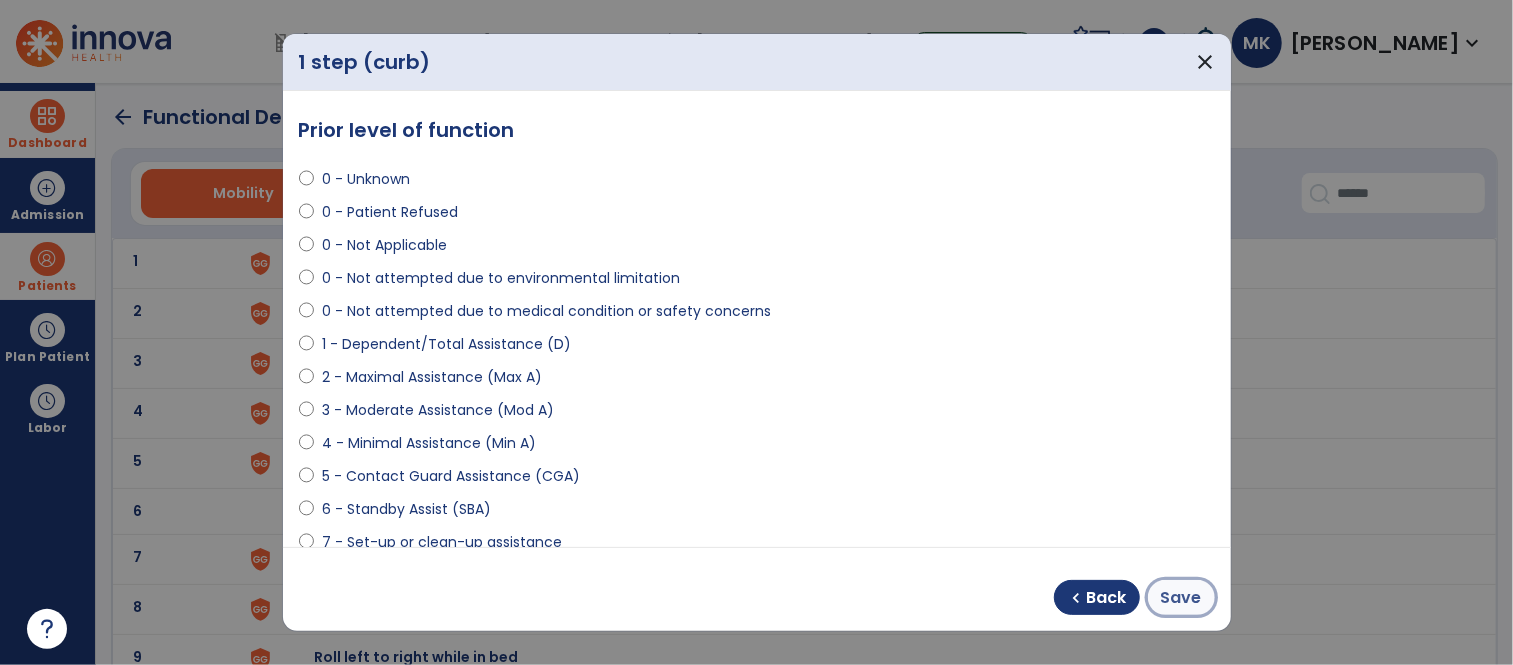 click on "Save" at bounding box center [1181, 598] 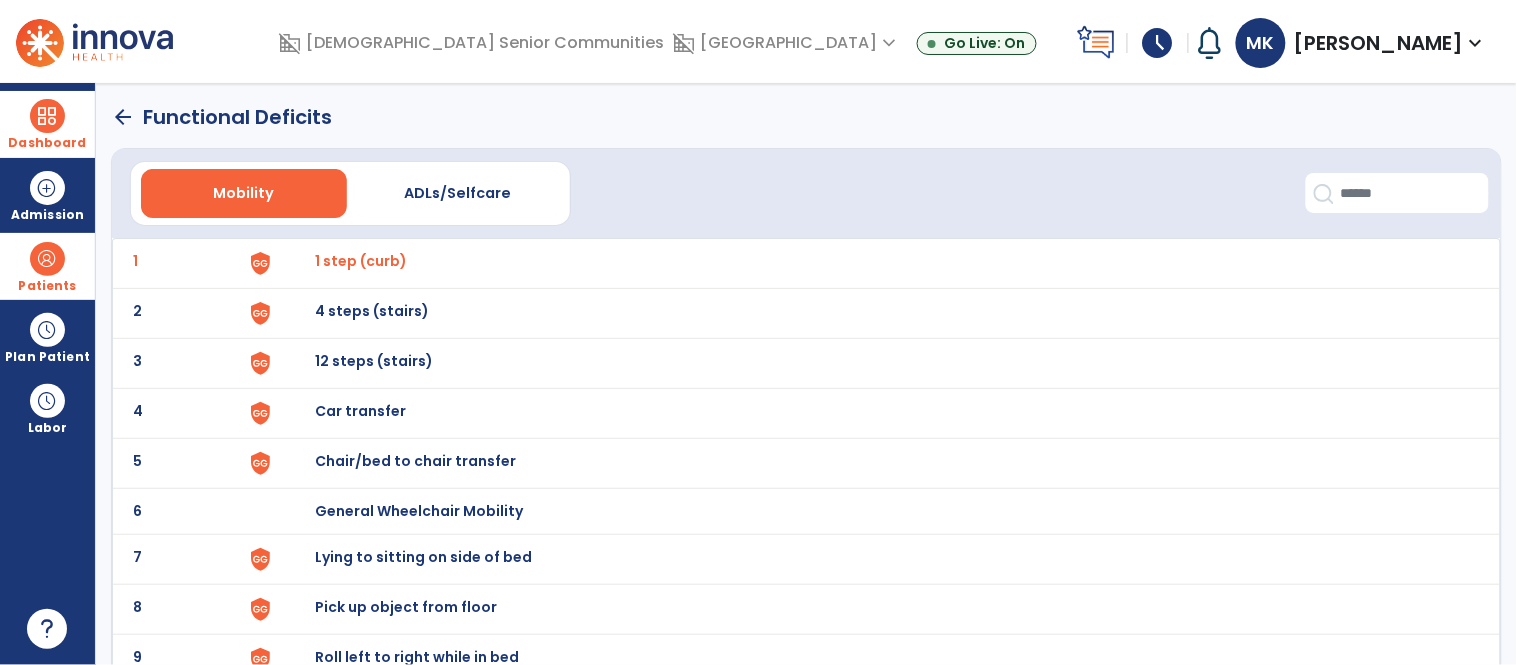 click on "4 steps (stairs)" at bounding box center (361, 261) 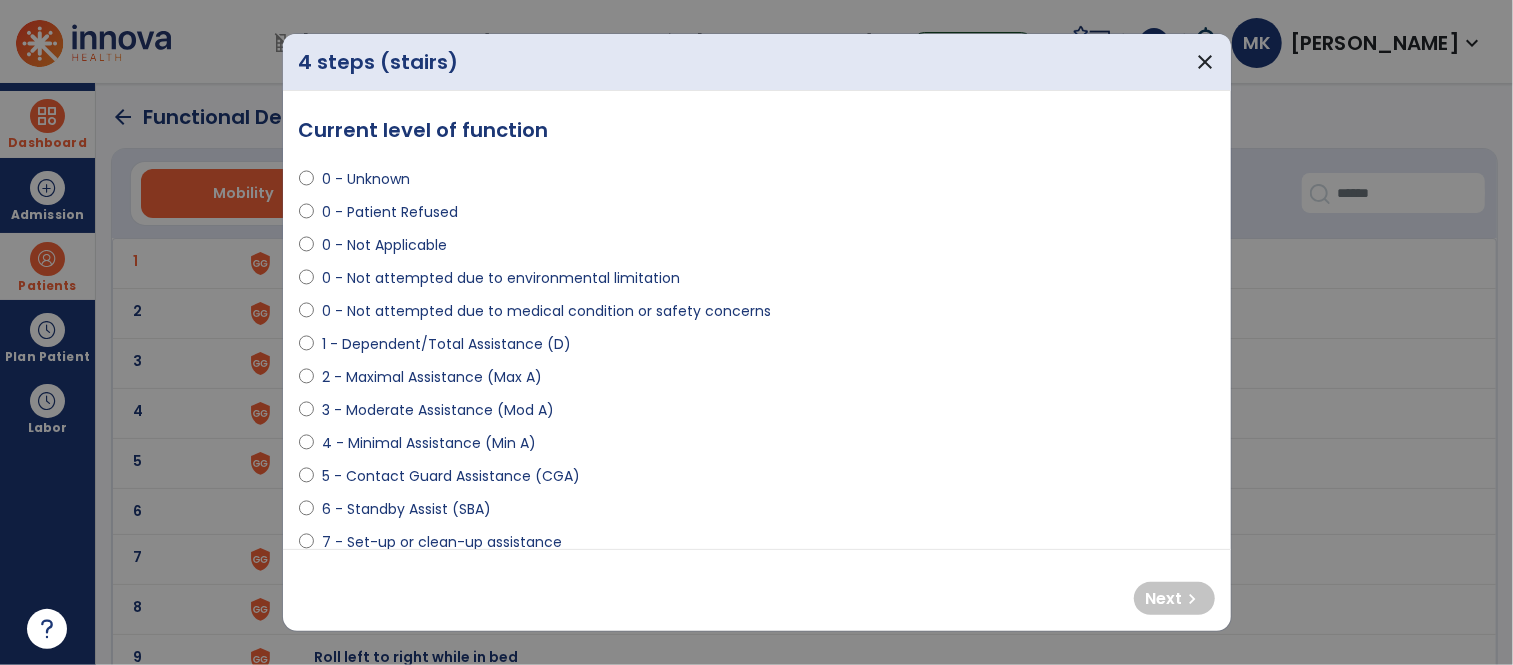 select on "**********" 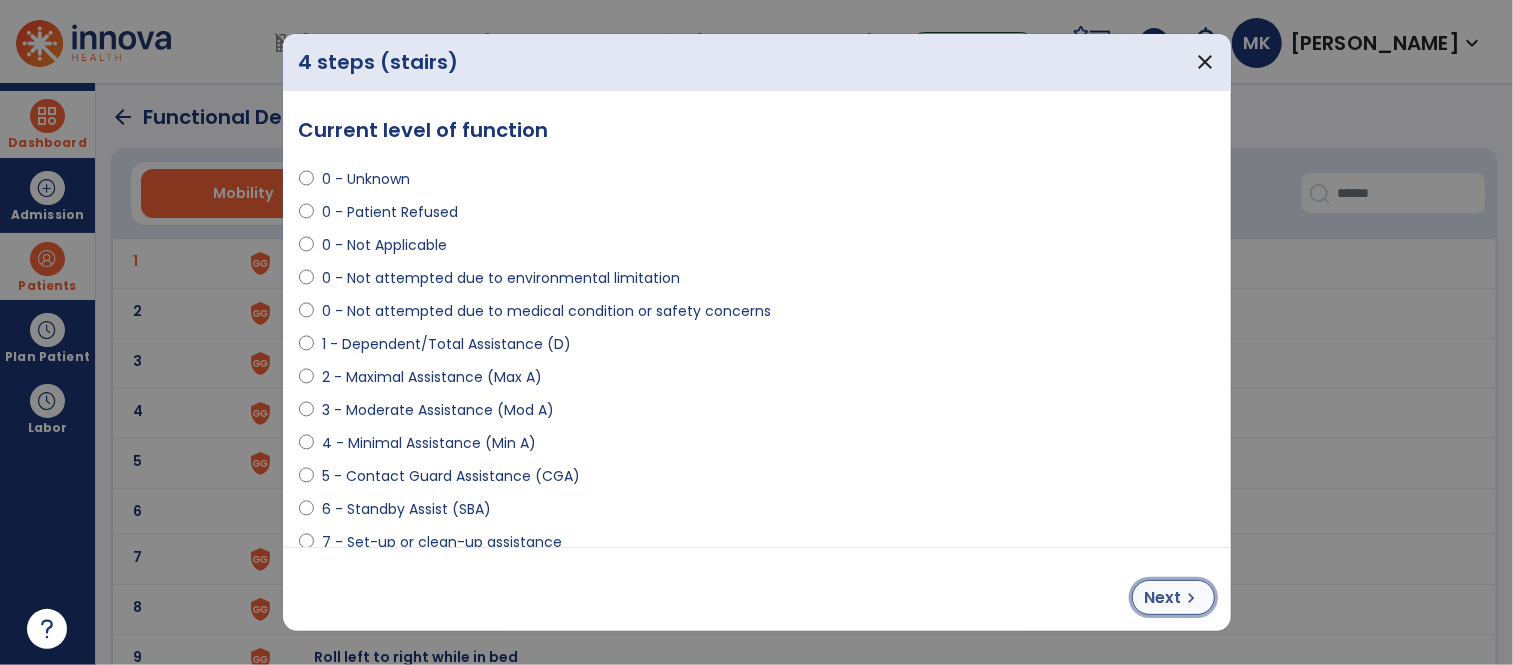 click on "Next" at bounding box center [1163, 598] 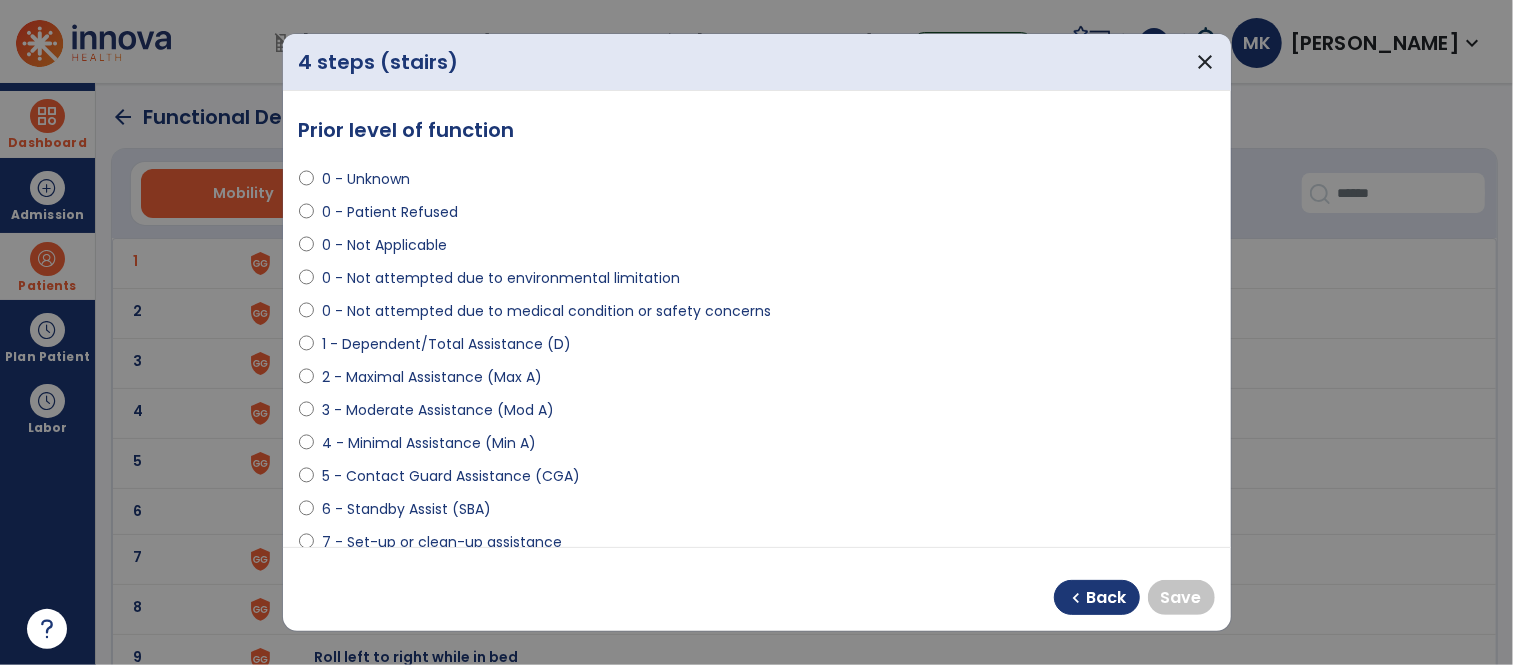 select on "**********" 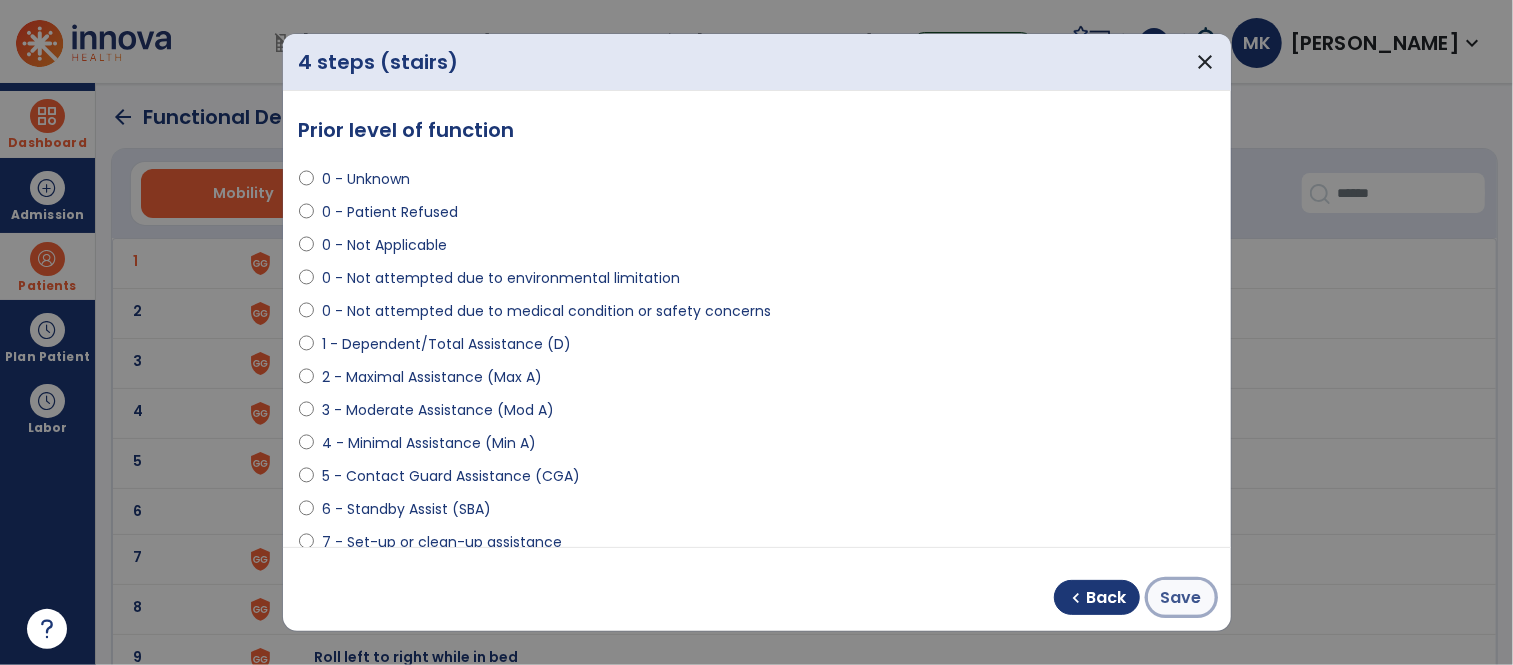 click on "Save" at bounding box center (1181, 598) 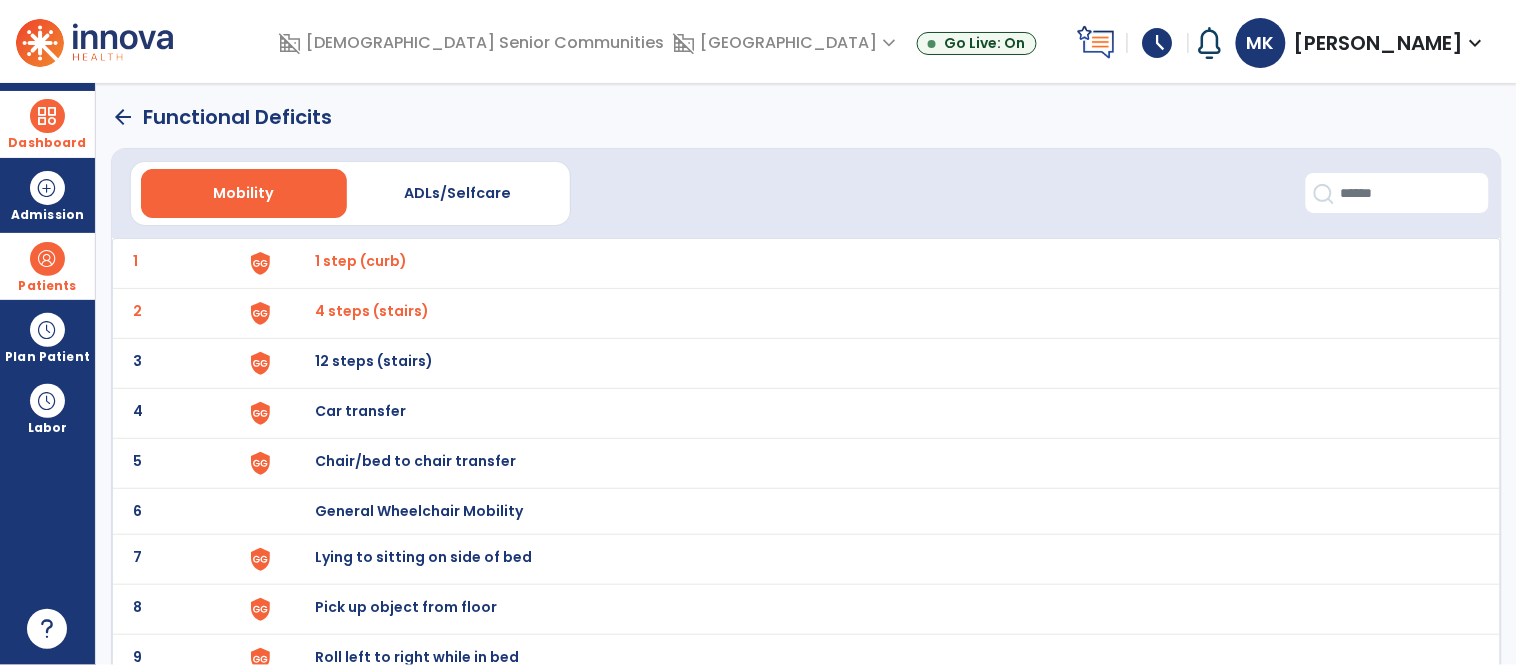 click on "12 steps (stairs)" at bounding box center (361, 261) 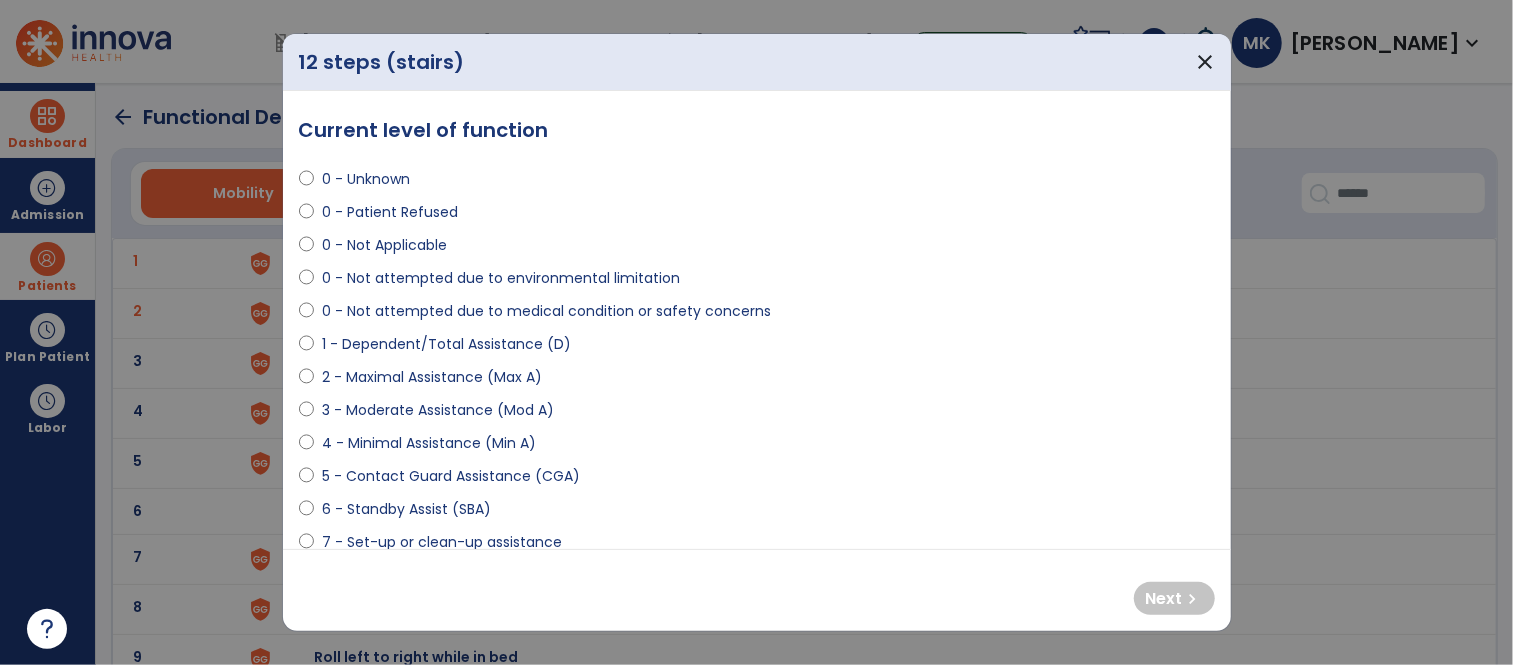 select on "**********" 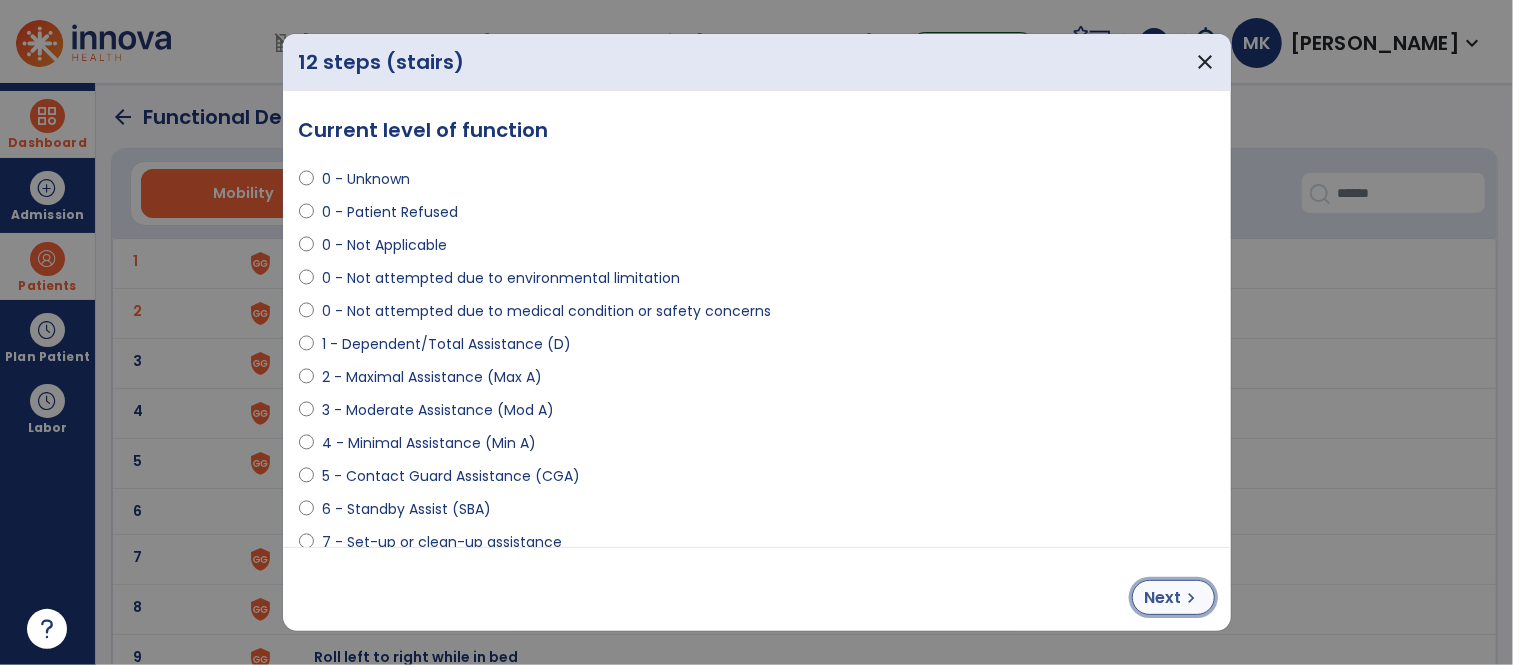 click on "Next" at bounding box center (1163, 598) 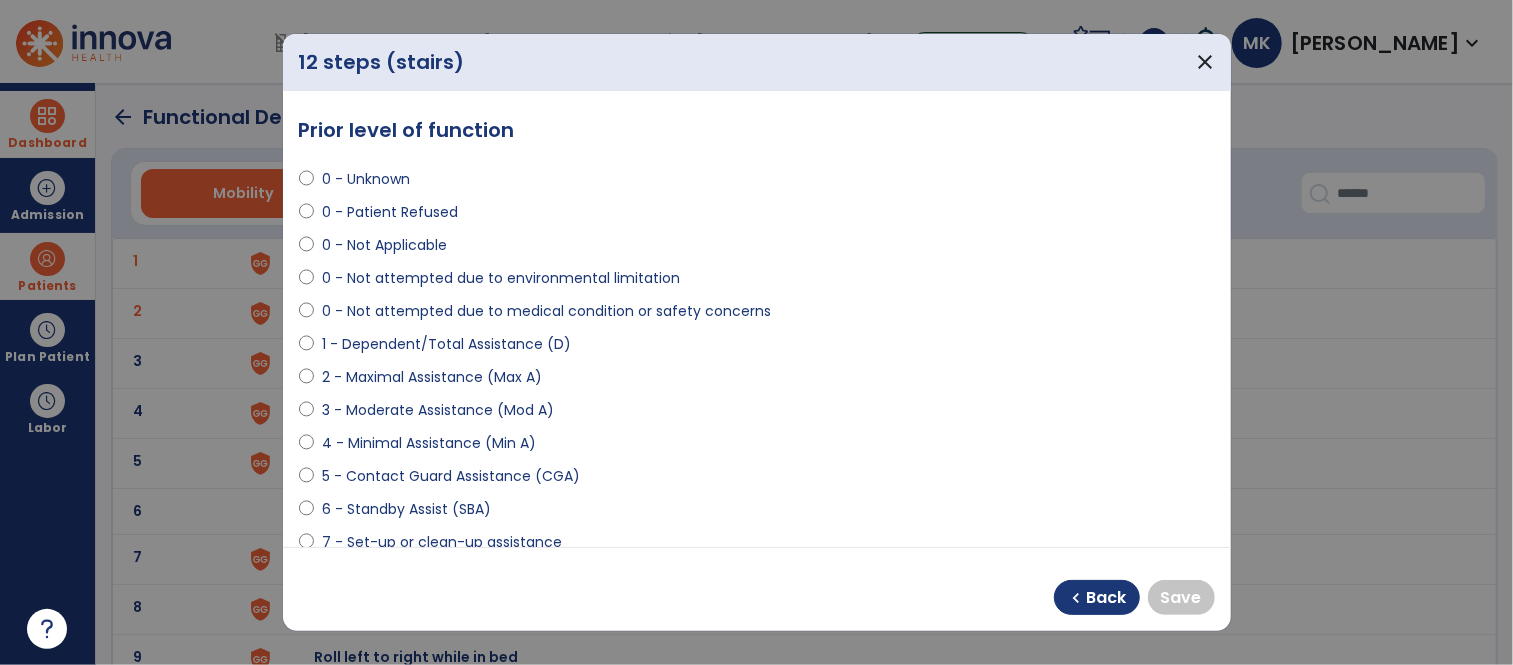 select on "**********" 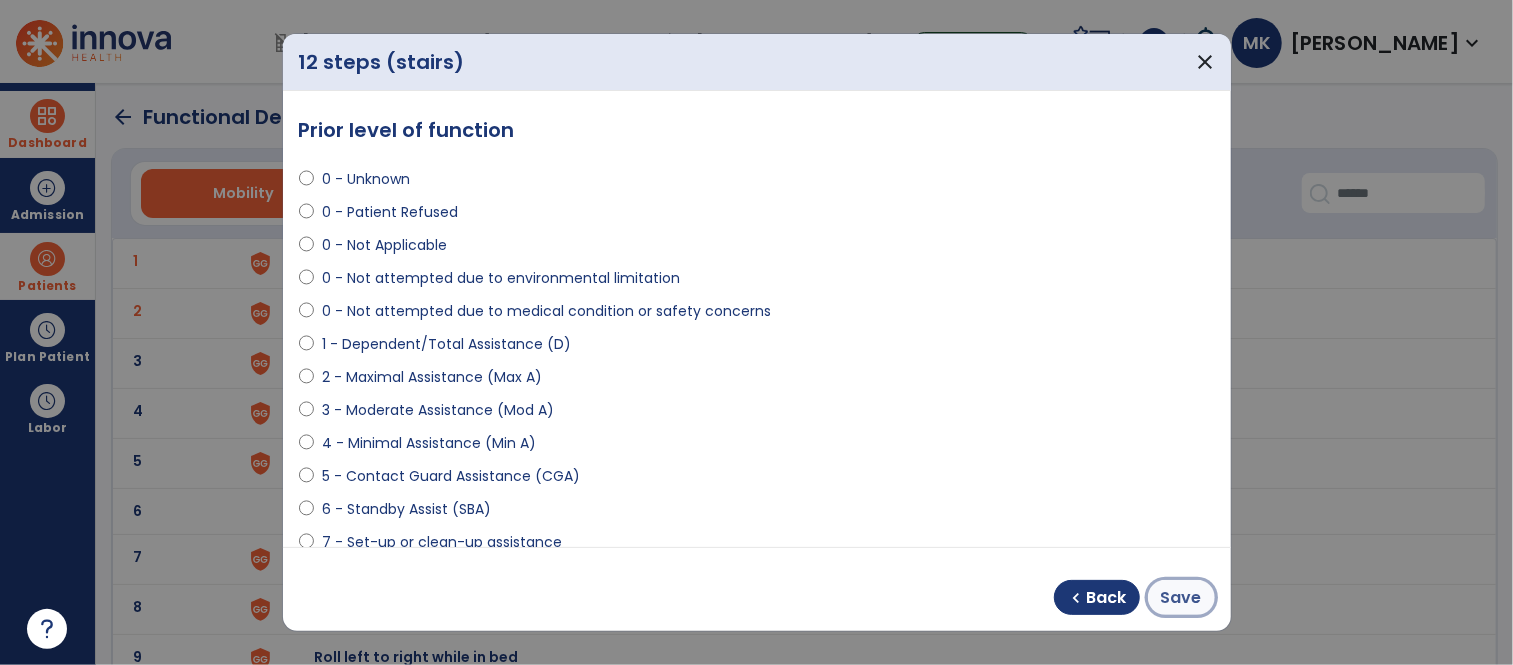 click on "Save" at bounding box center (1181, 598) 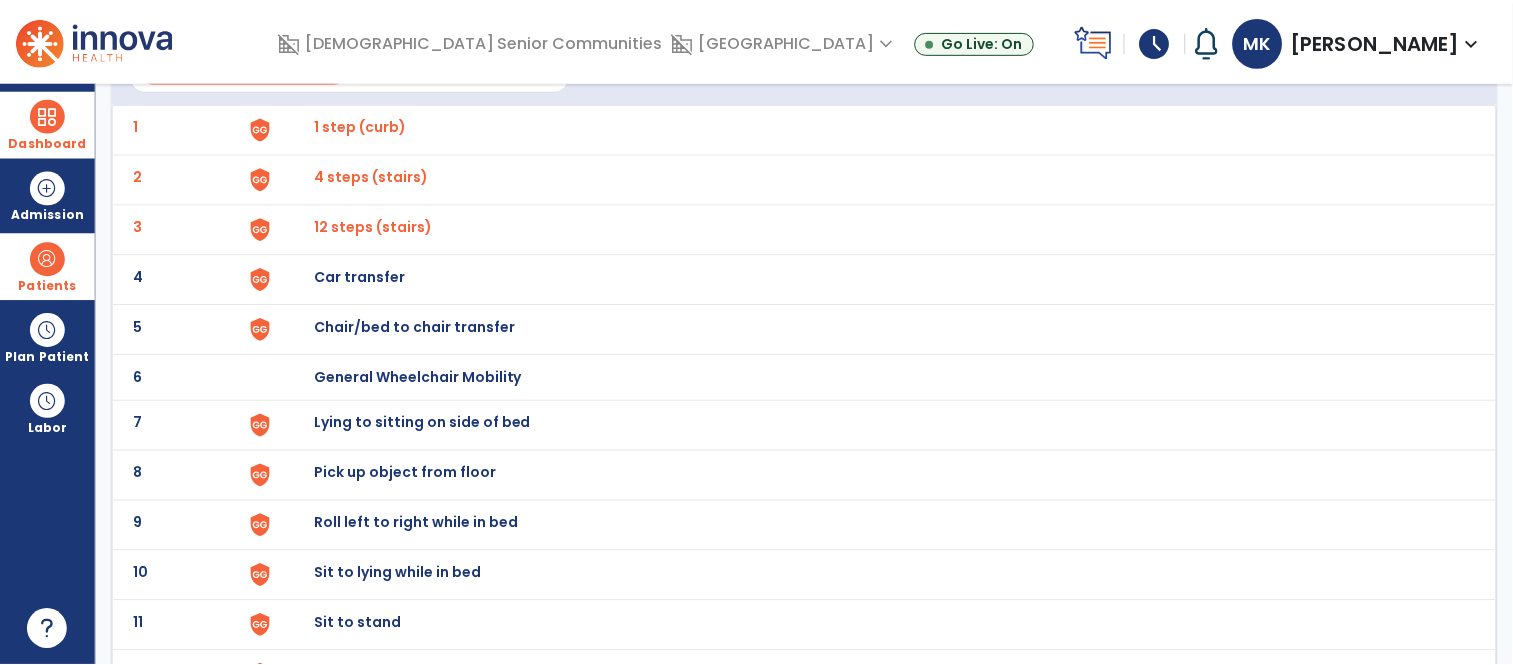 scroll, scrollTop: 137, scrollLeft: 0, axis: vertical 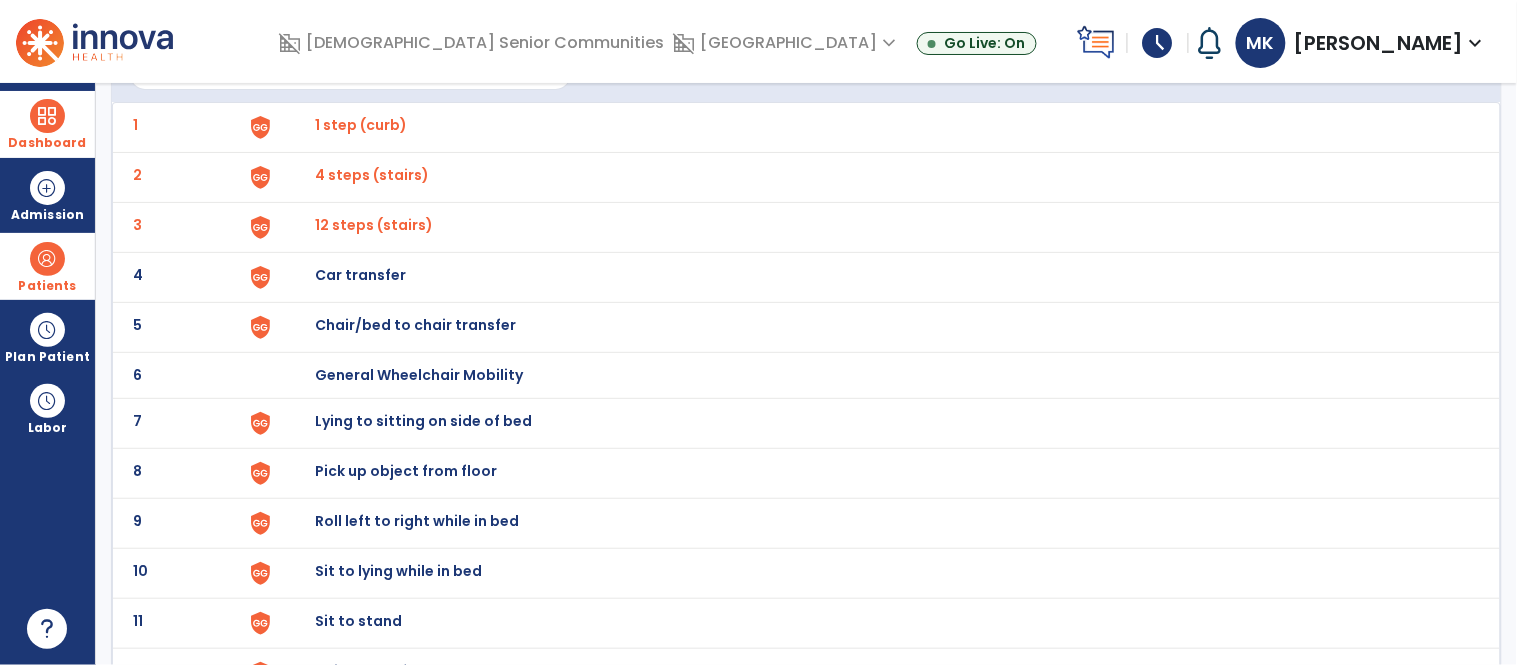 click on "Car transfer" at bounding box center [361, 125] 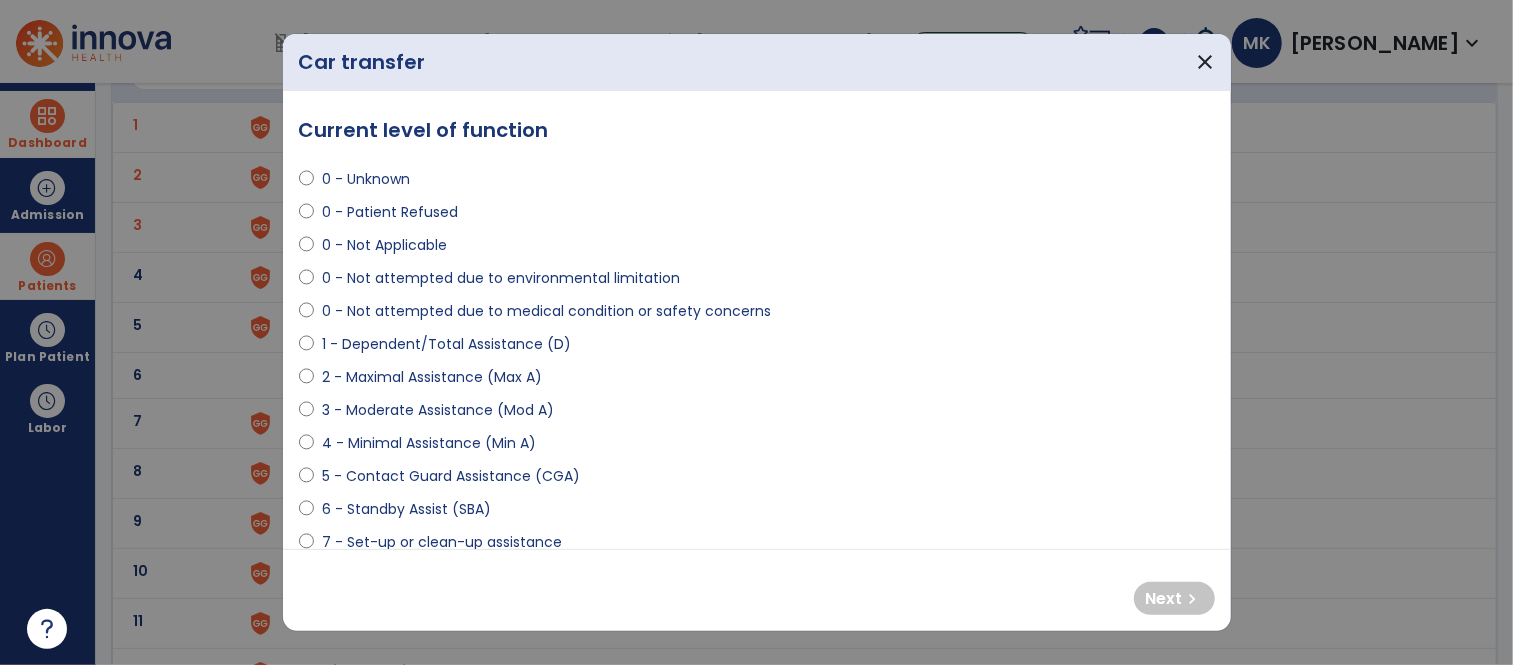select on "**********" 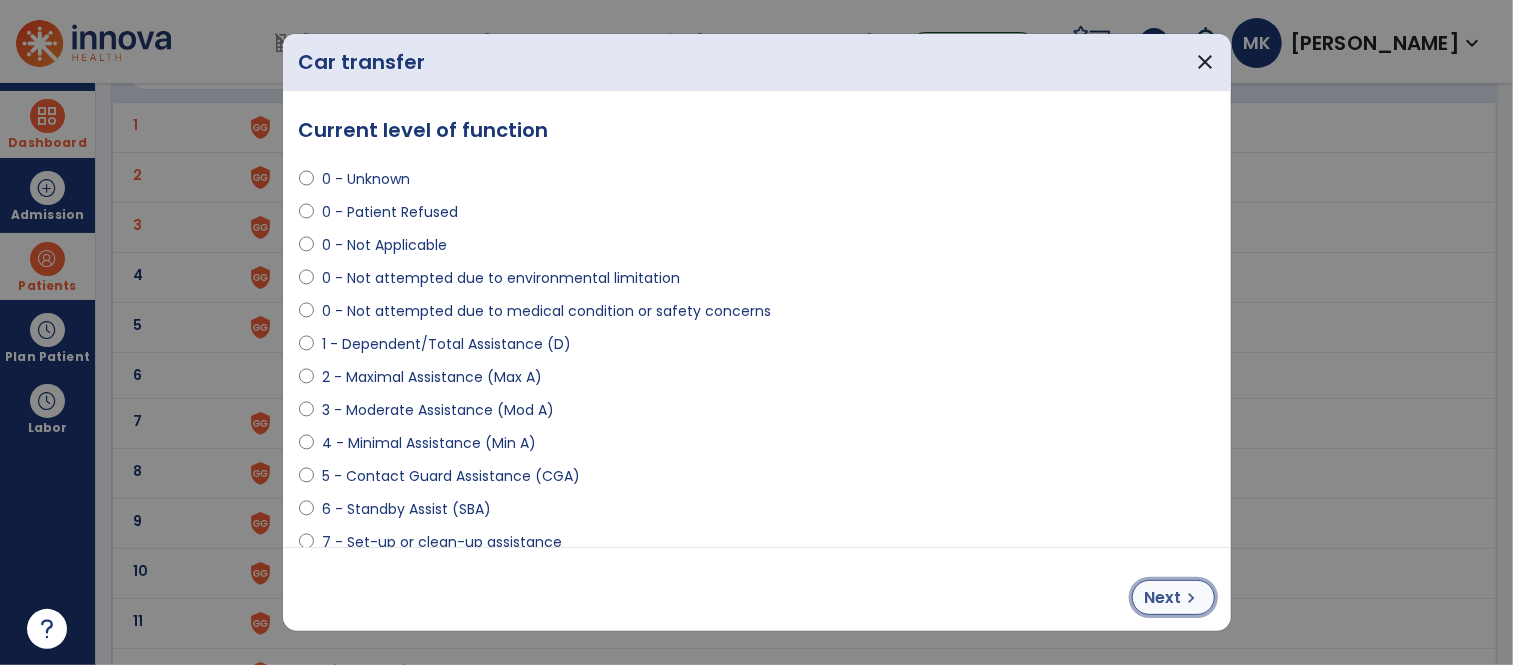 click on "Next" at bounding box center (1163, 598) 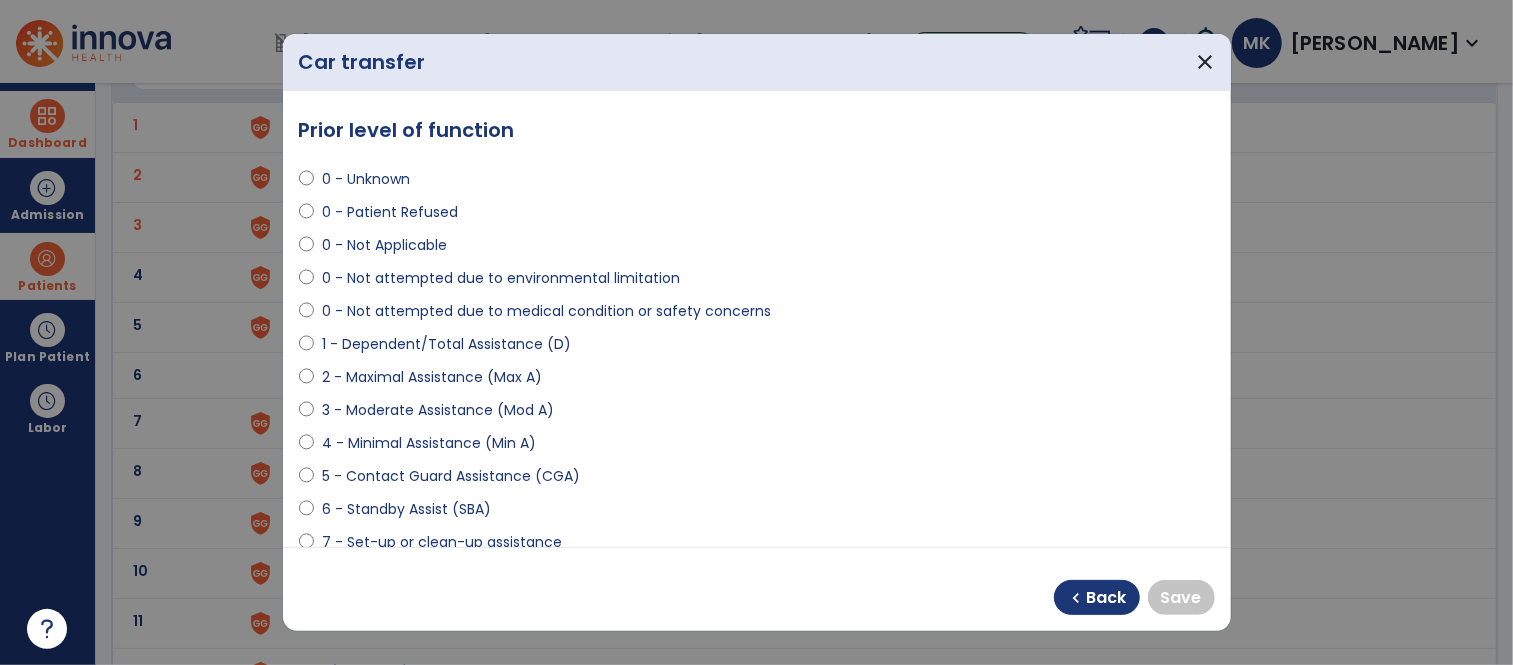 select on "**********" 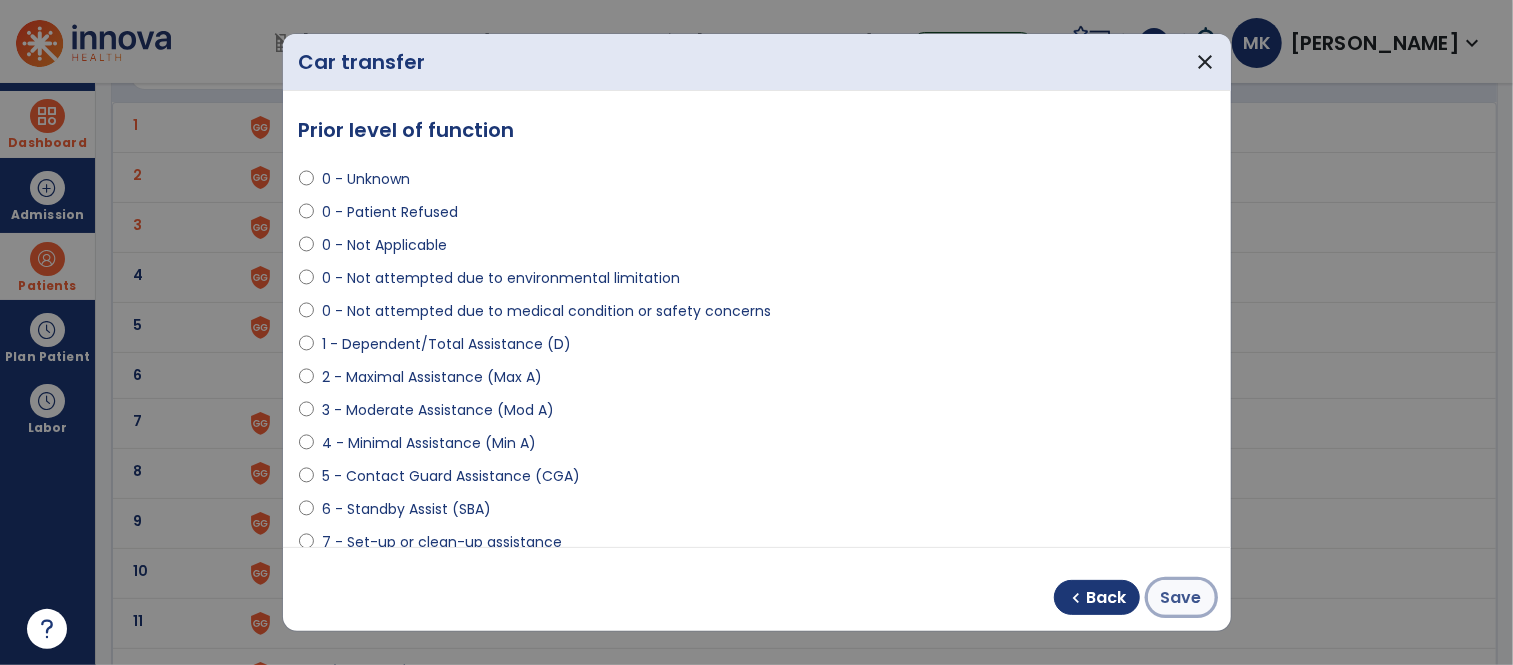 click on "Save" at bounding box center (1181, 598) 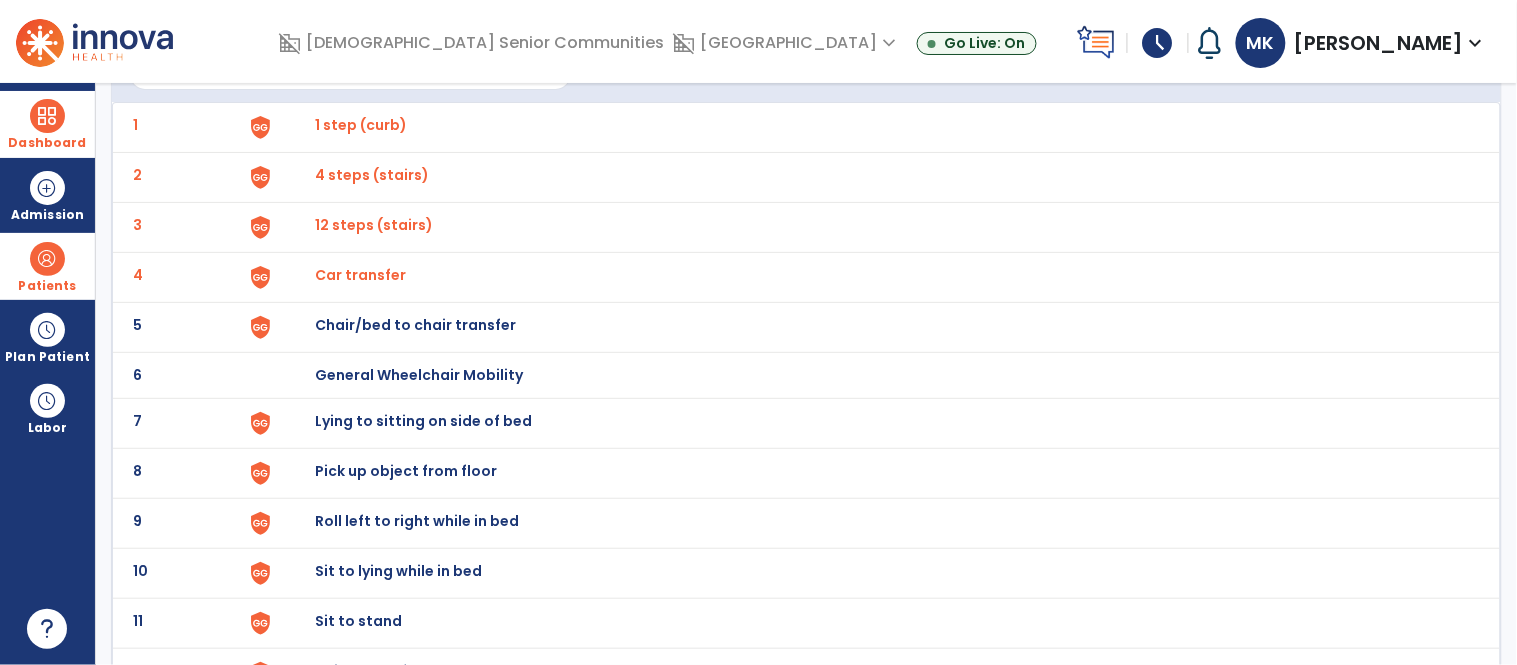 click on "Chair/bed to chair transfer" at bounding box center (361, 125) 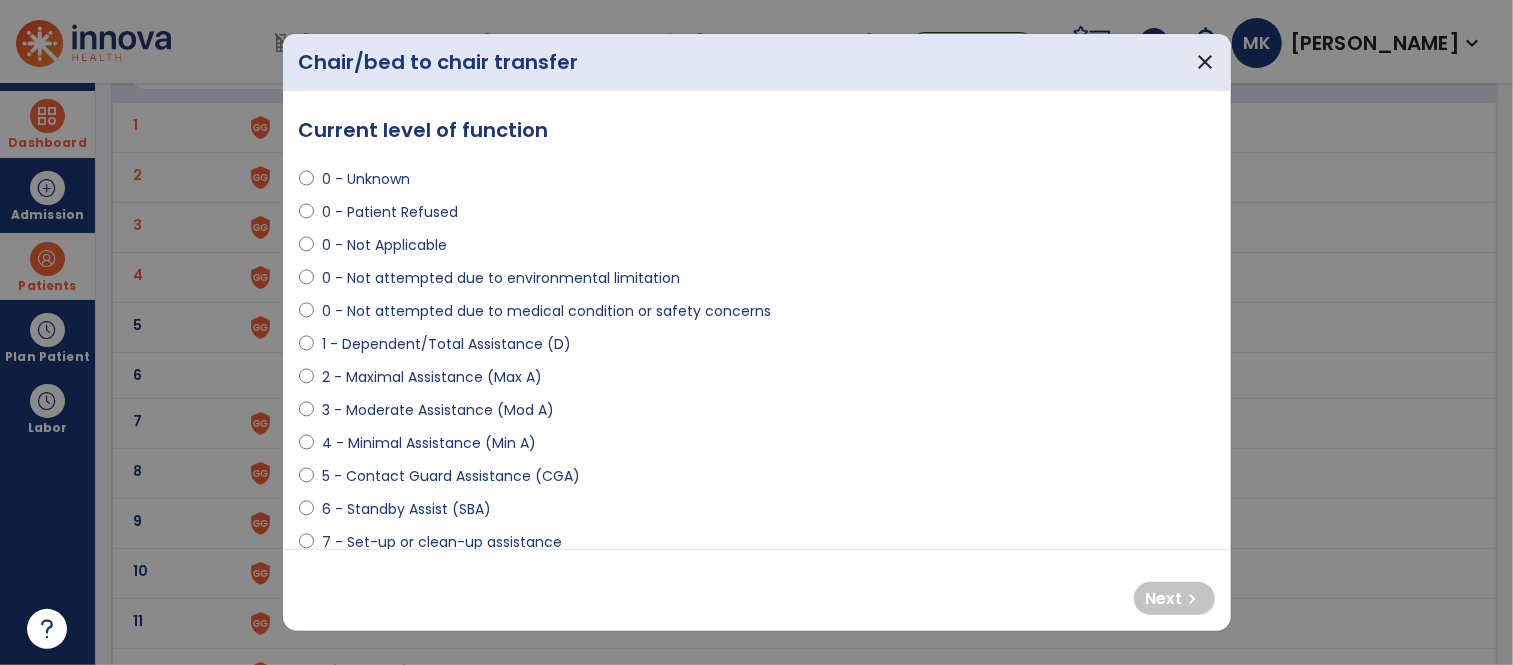 select on "**********" 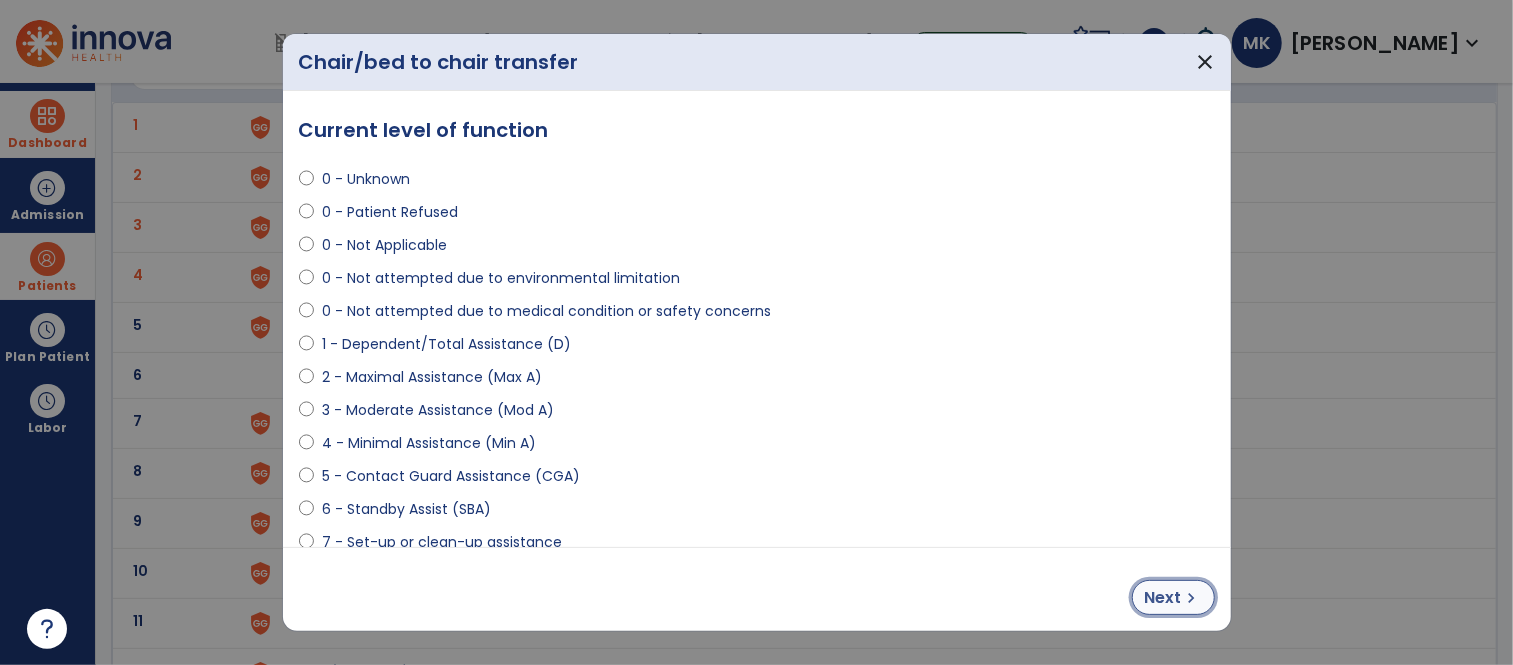click on "Next" at bounding box center [1163, 598] 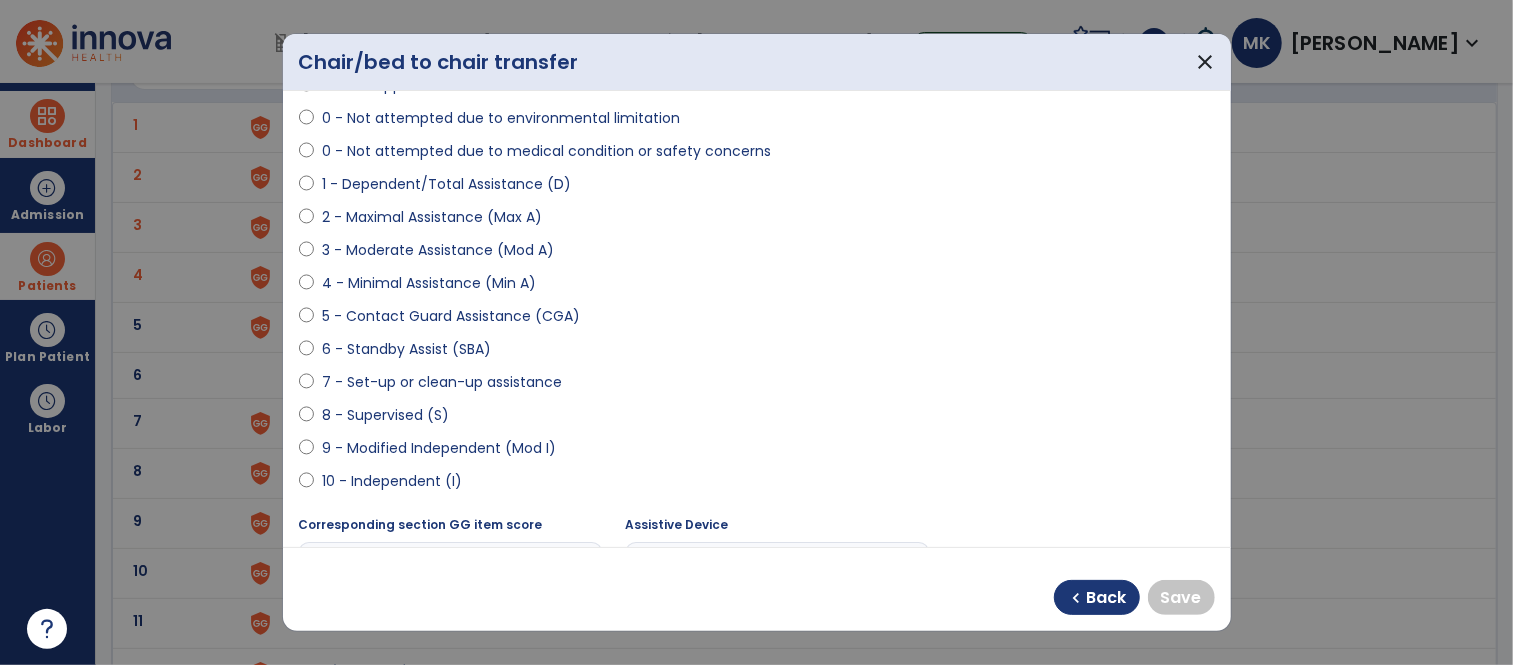 scroll, scrollTop: 173, scrollLeft: 0, axis: vertical 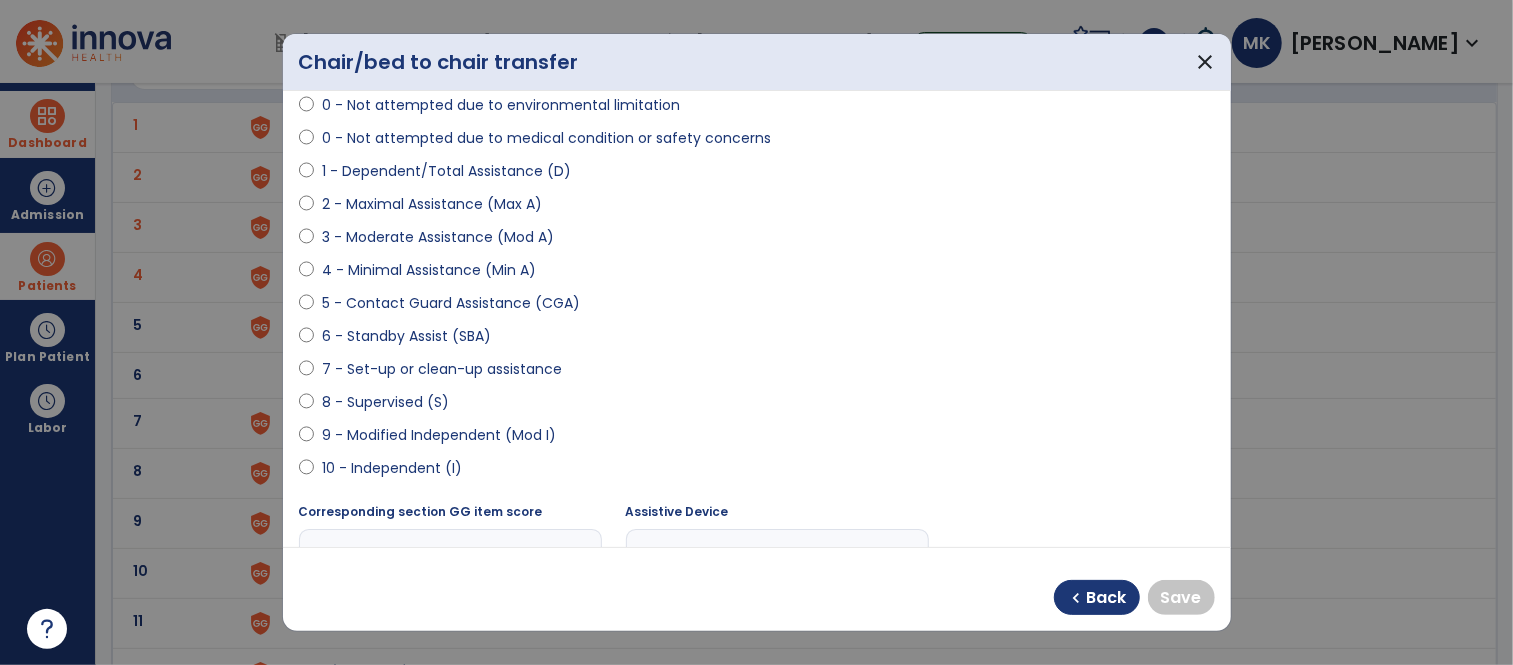 select on "**********" 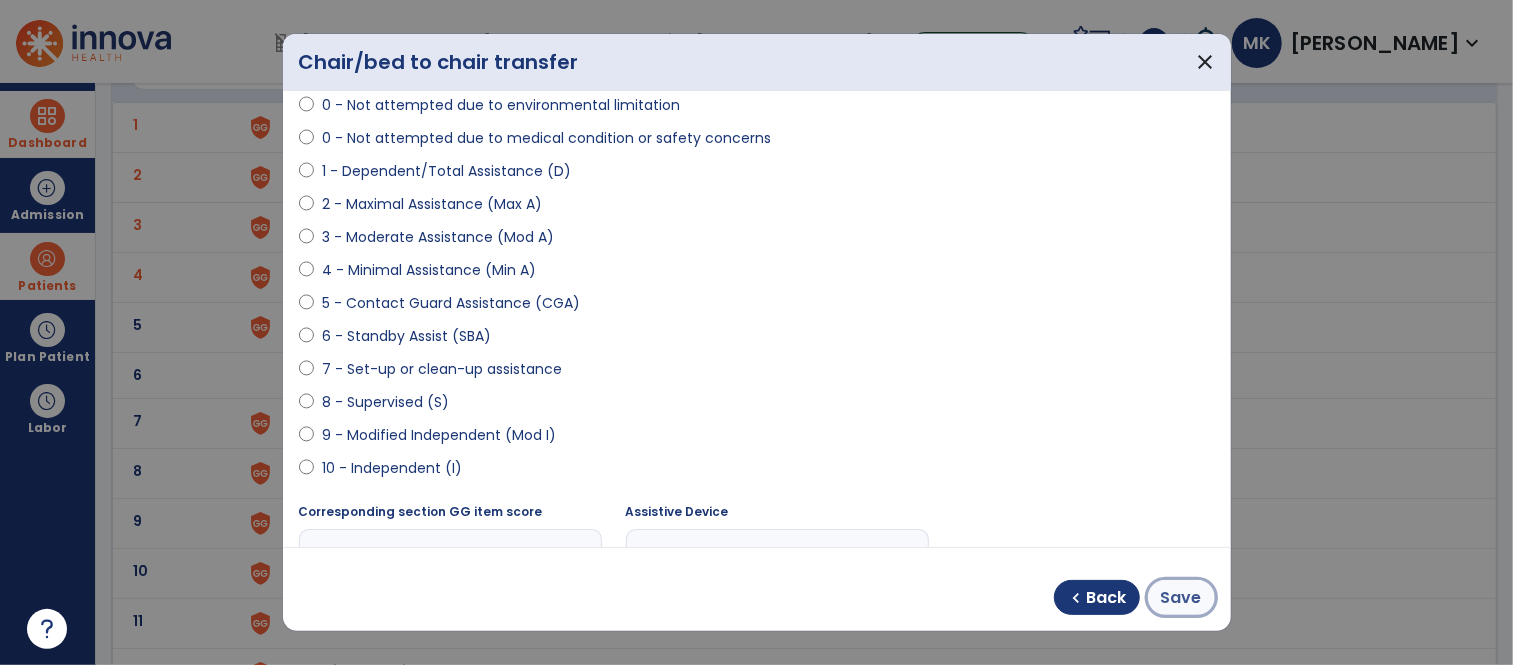 click on "Save" at bounding box center [1181, 598] 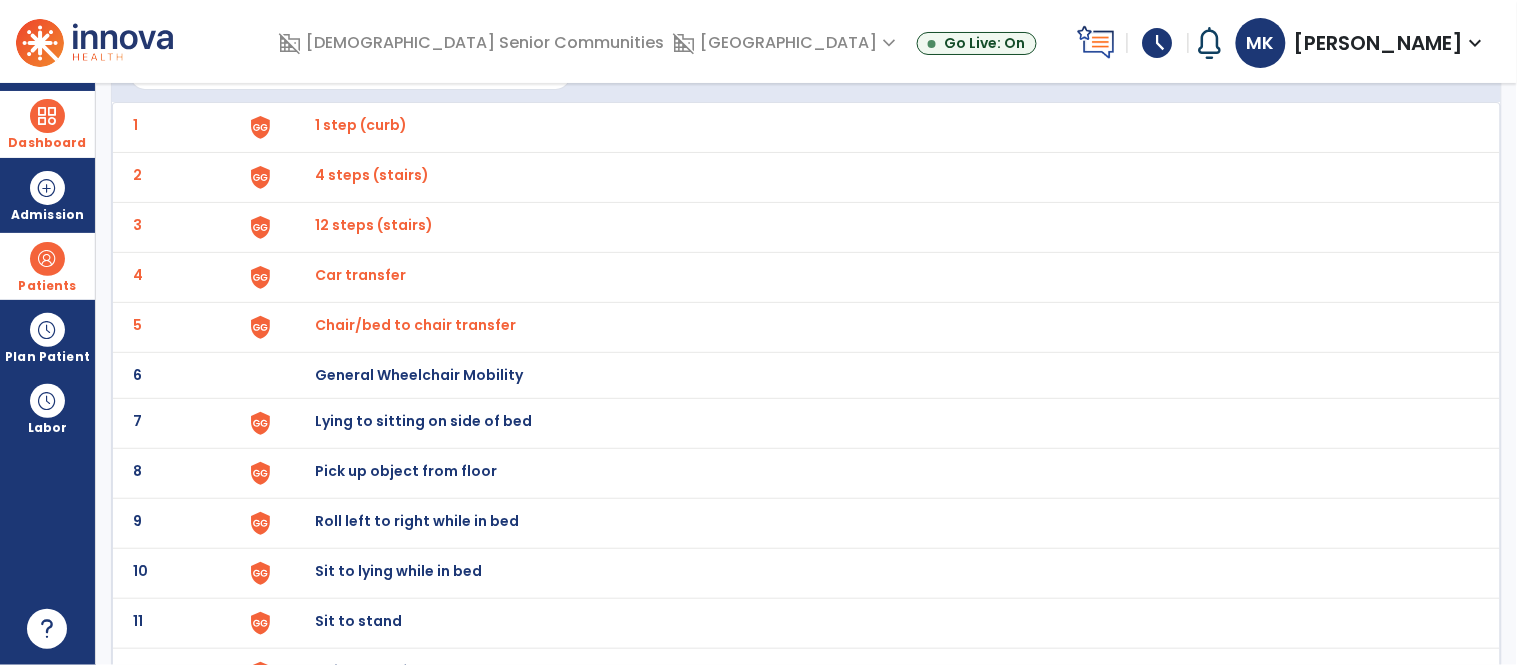 click on "Lying to sitting on side of bed" at bounding box center [361, 125] 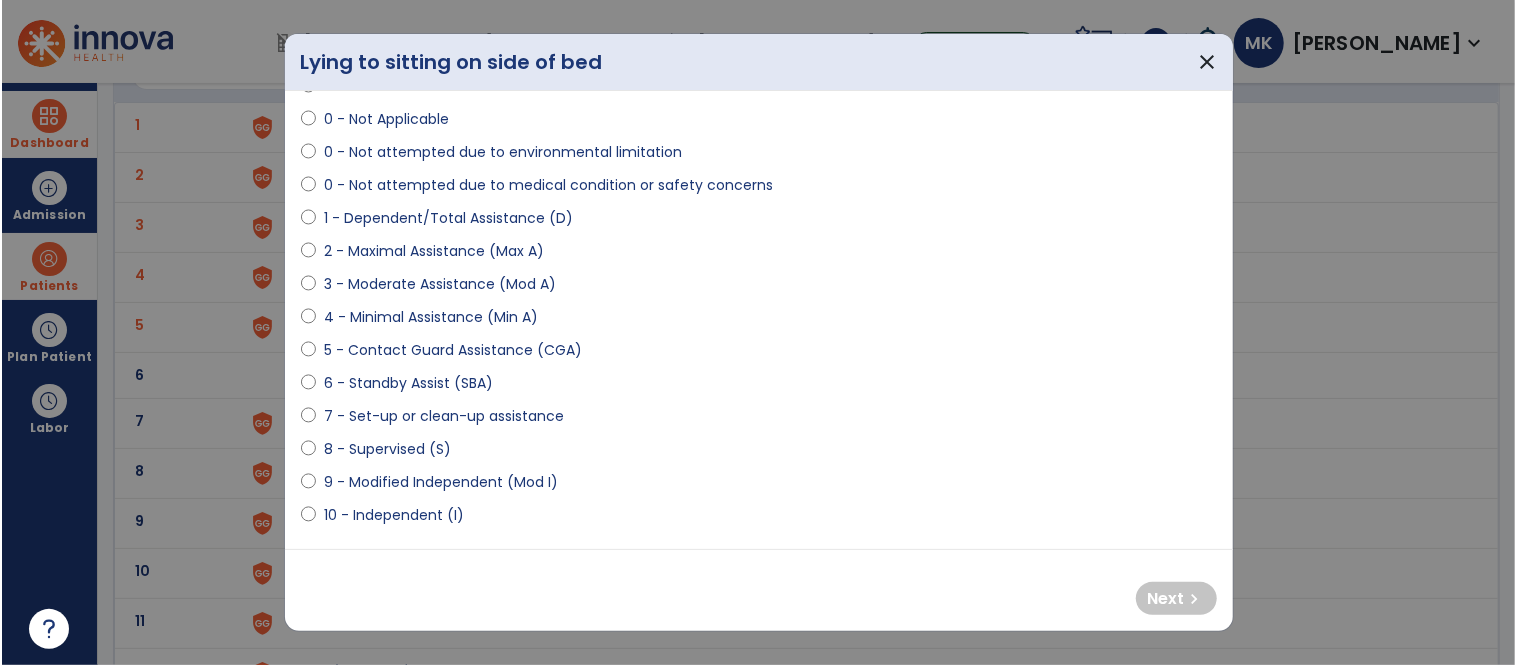 scroll, scrollTop: 127, scrollLeft: 0, axis: vertical 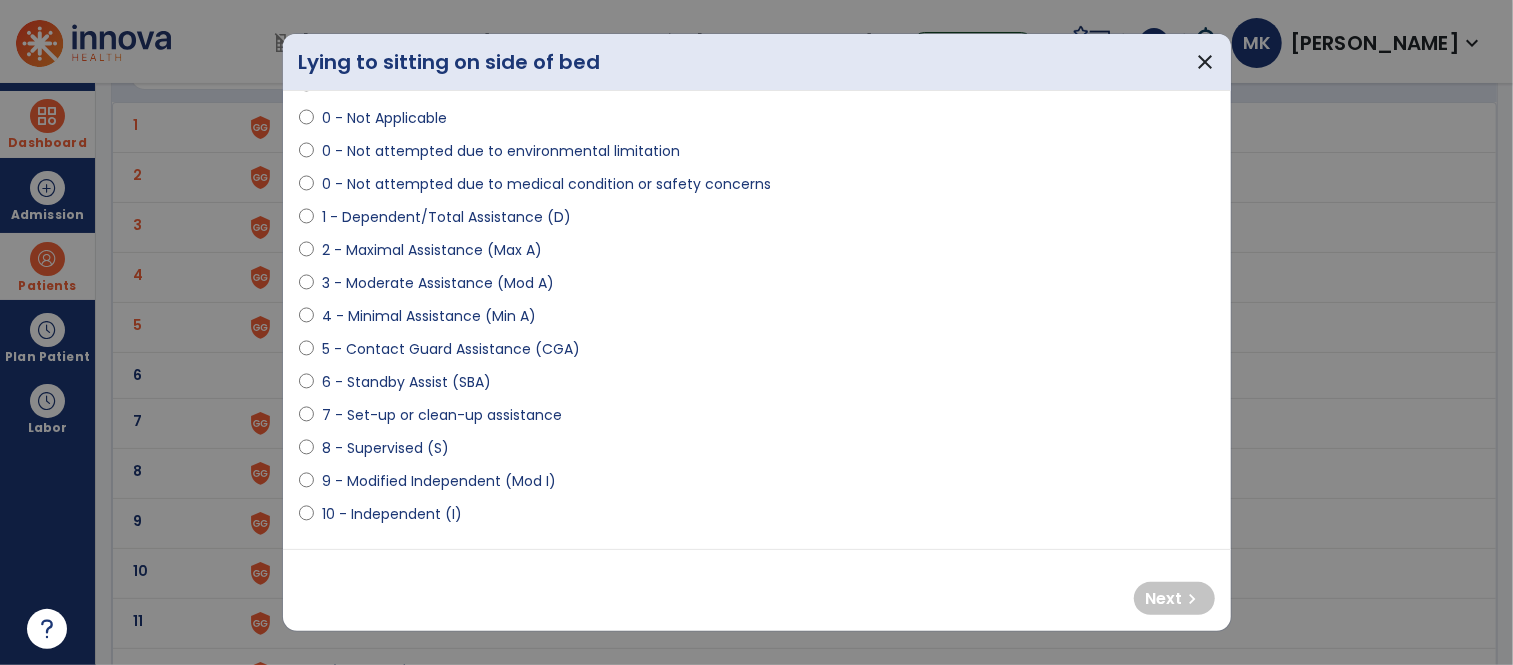select on "**********" 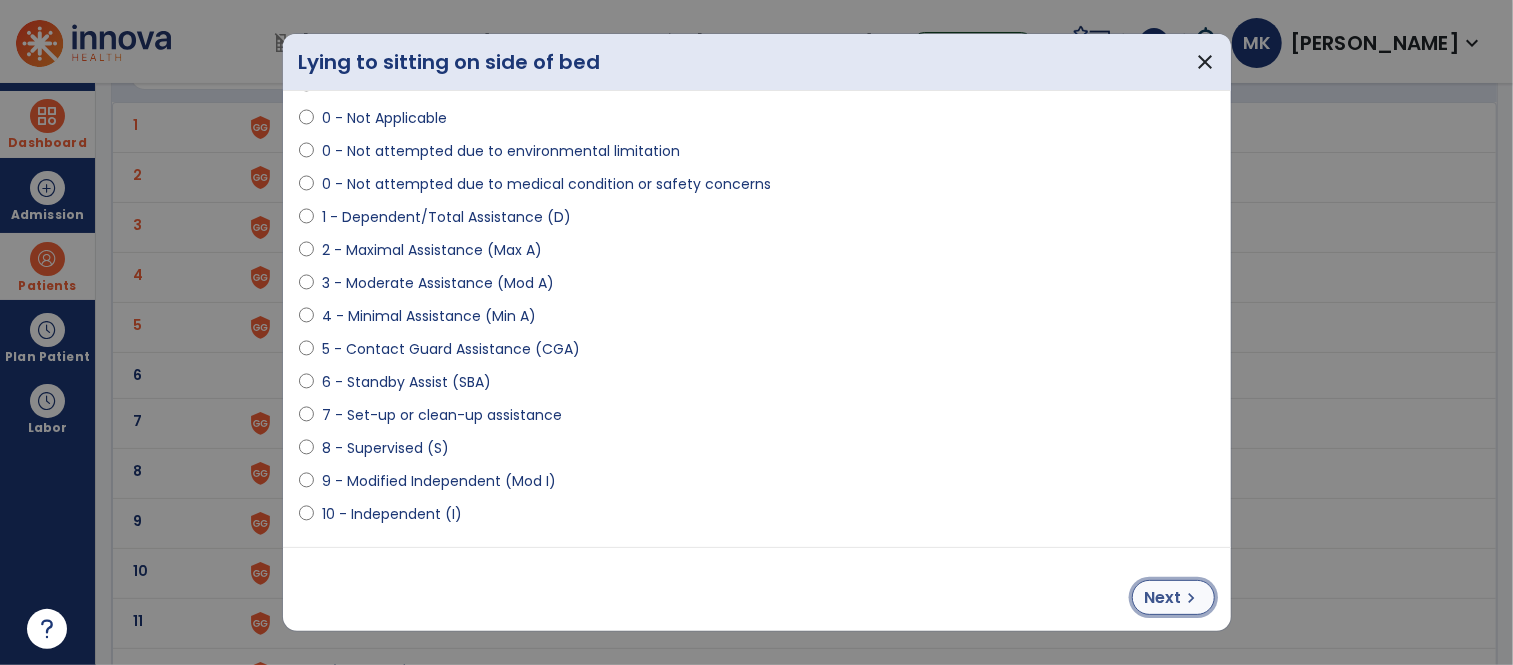click on "Next" at bounding box center [1163, 598] 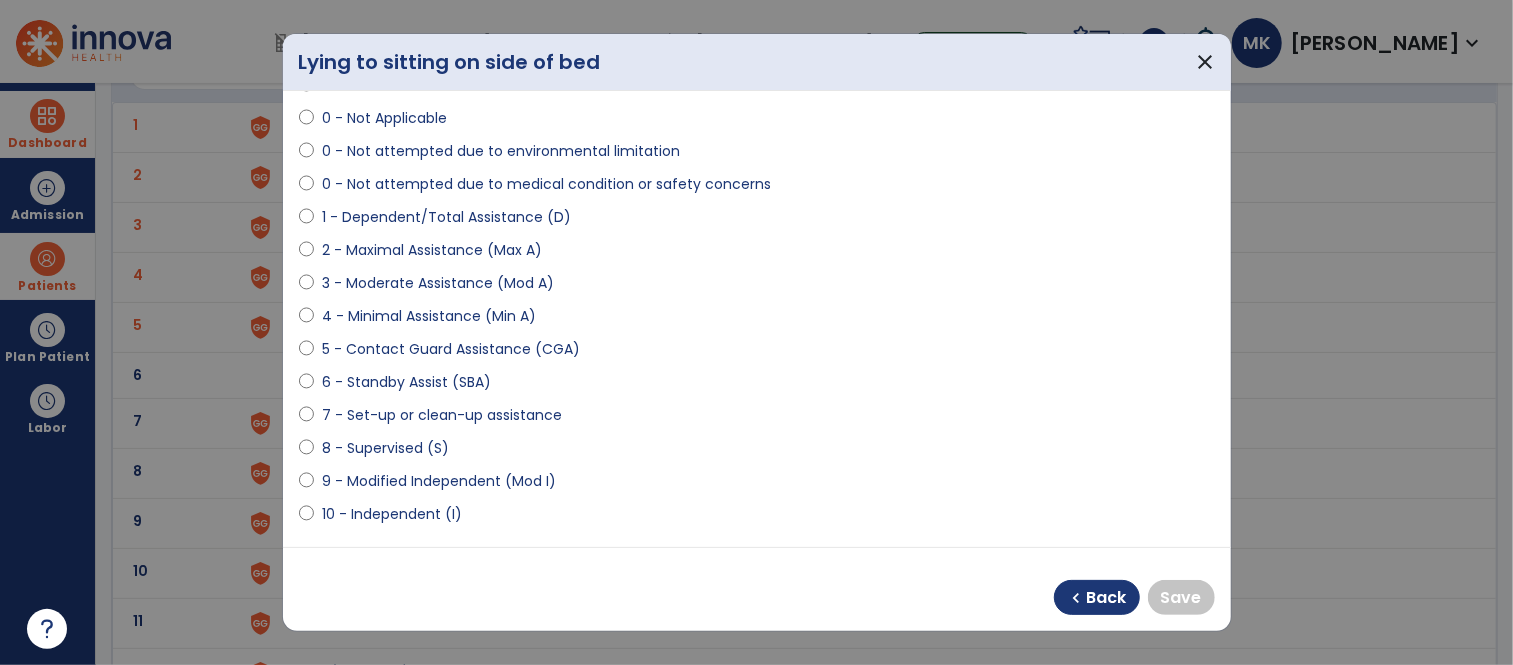 select on "**********" 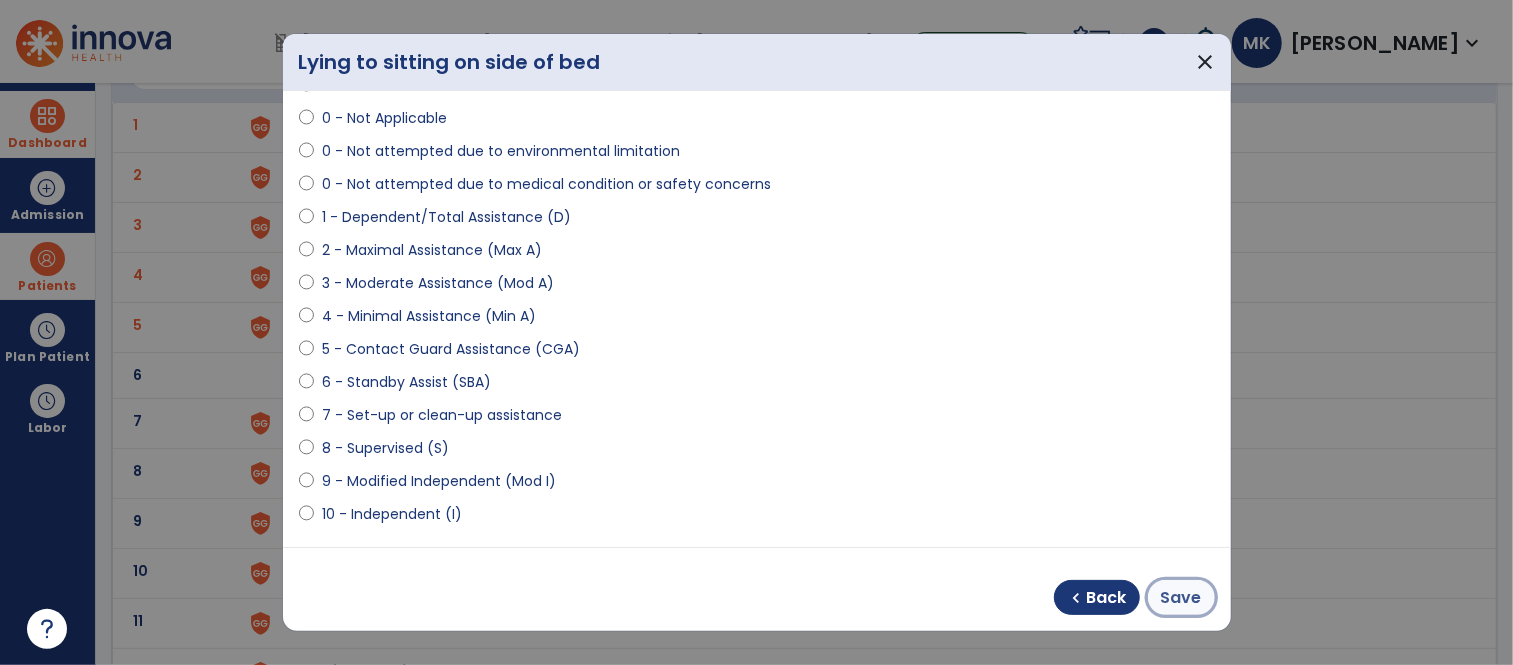 click on "Save" at bounding box center (1181, 598) 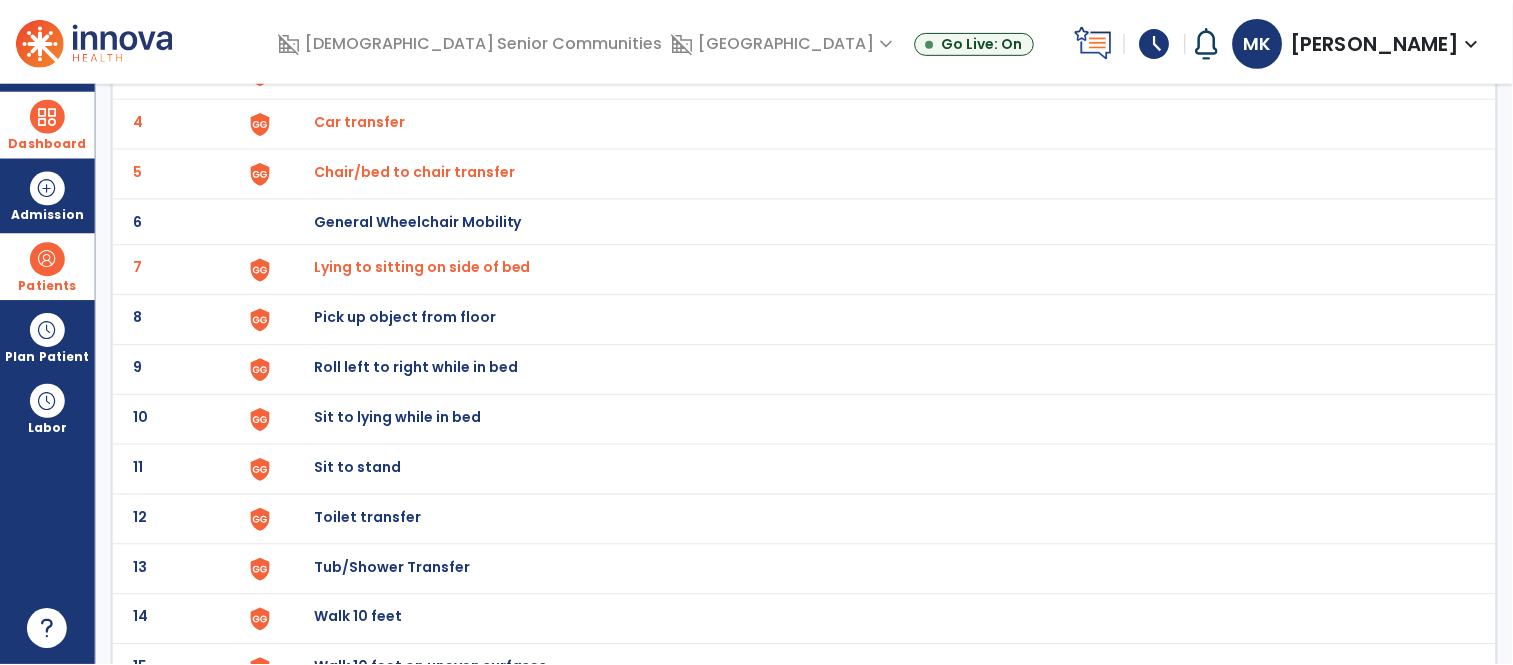 scroll, scrollTop: 286, scrollLeft: 0, axis: vertical 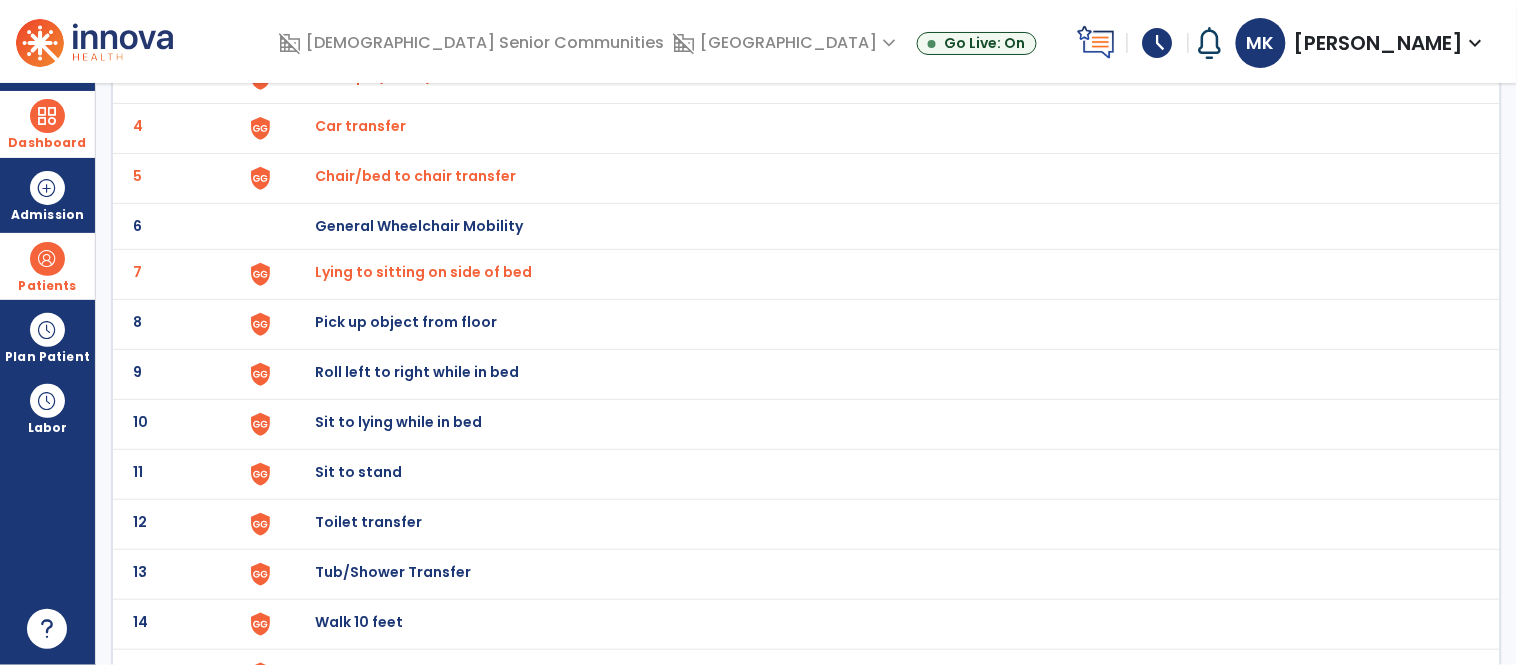click on "Pick up object from floor" at bounding box center [361, -24] 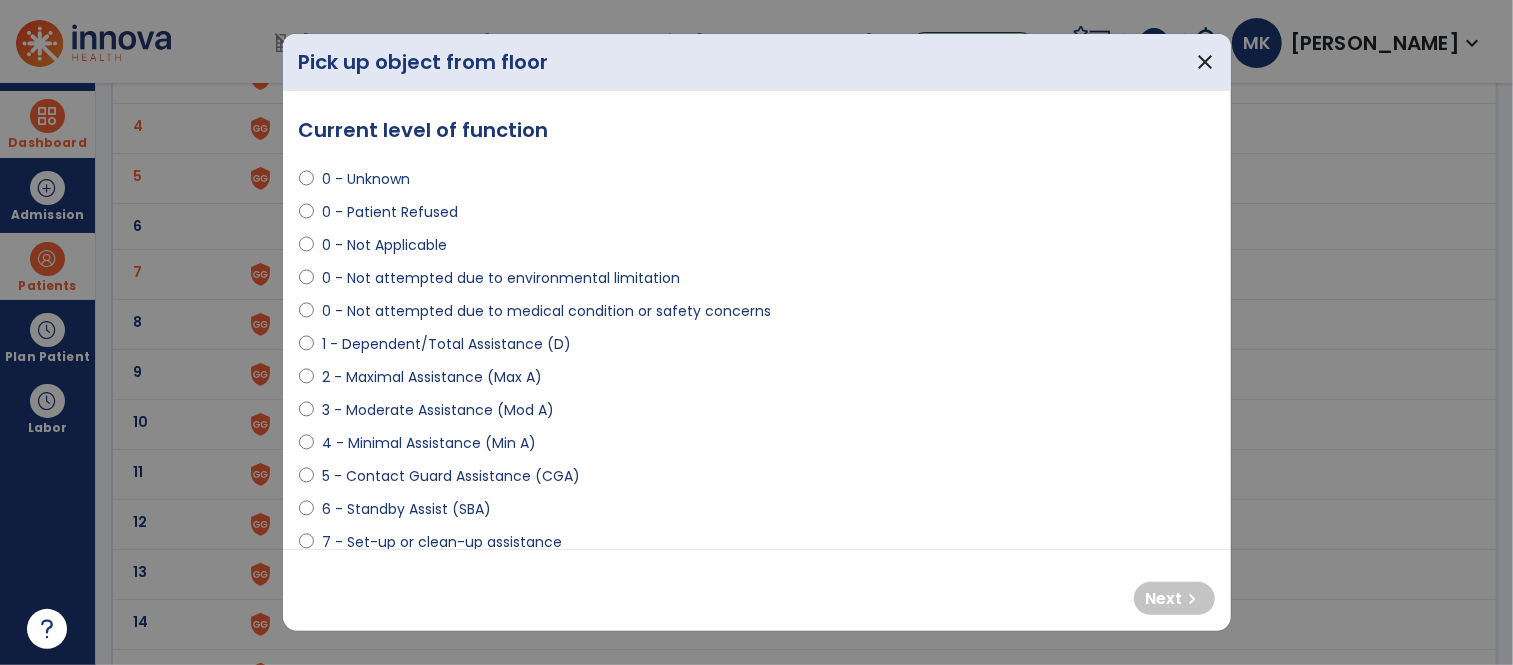 select on "**********" 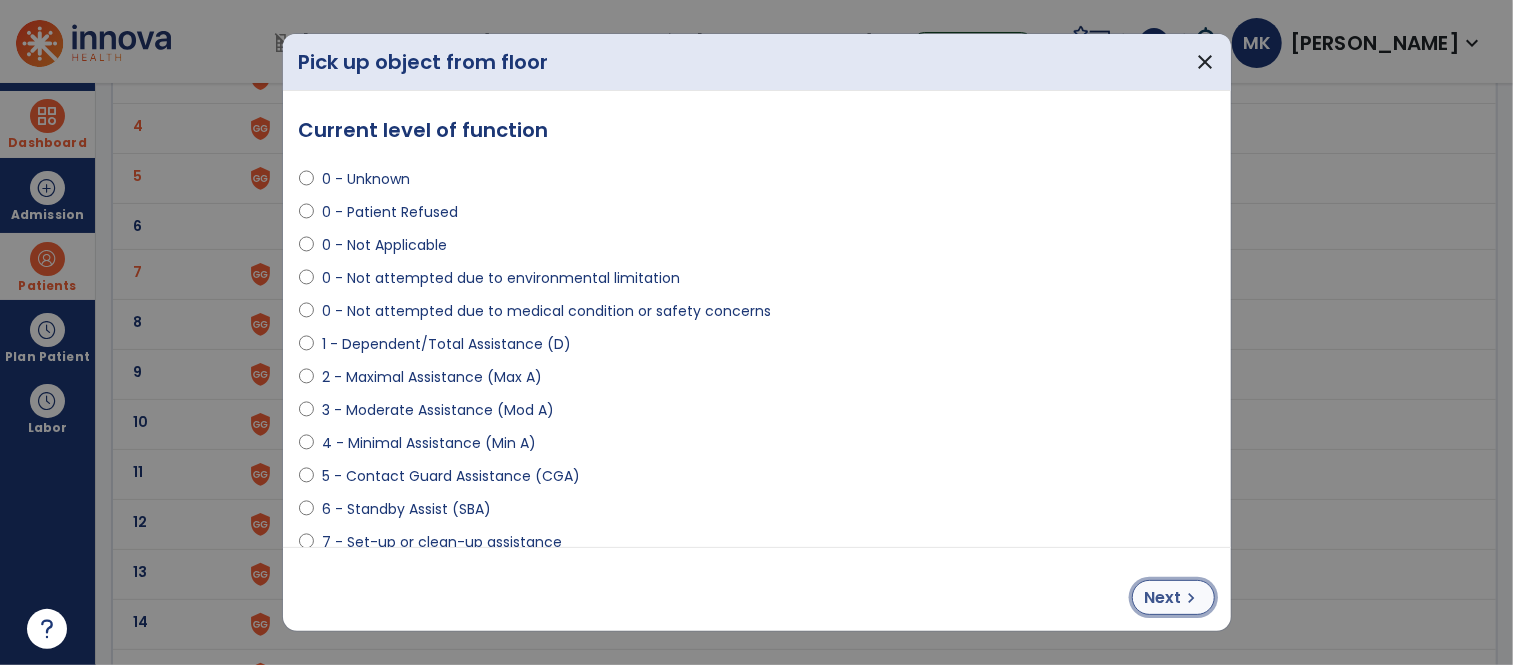 click on "Next  chevron_right" at bounding box center (1173, 597) 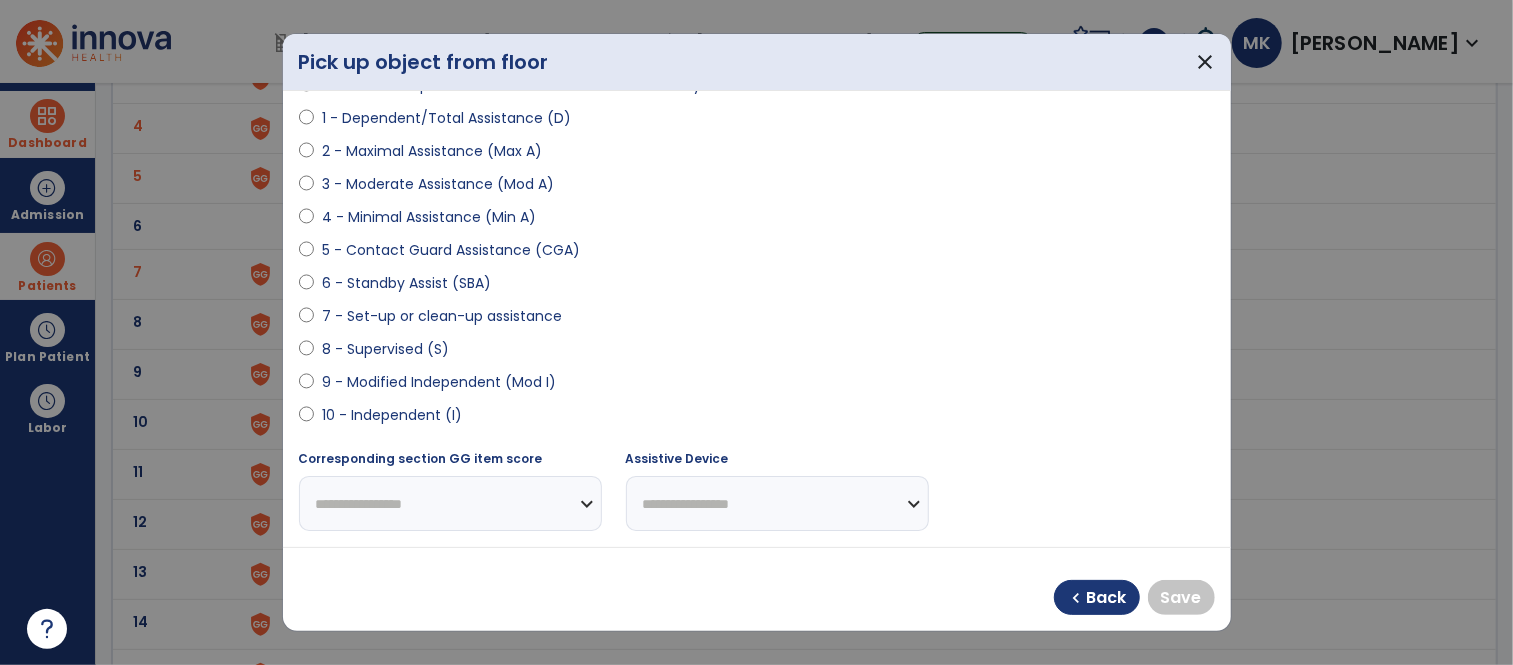 scroll, scrollTop: 230, scrollLeft: 0, axis: vertical 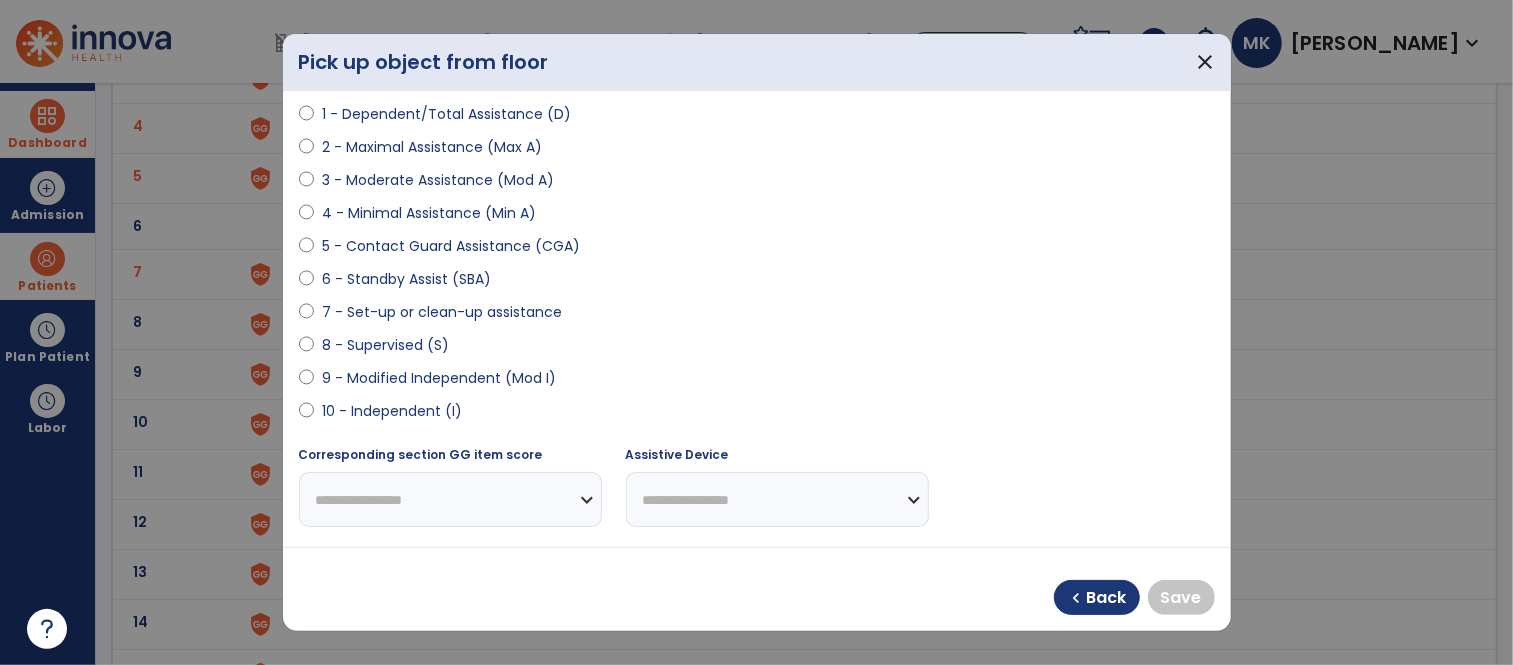 select on "**********" 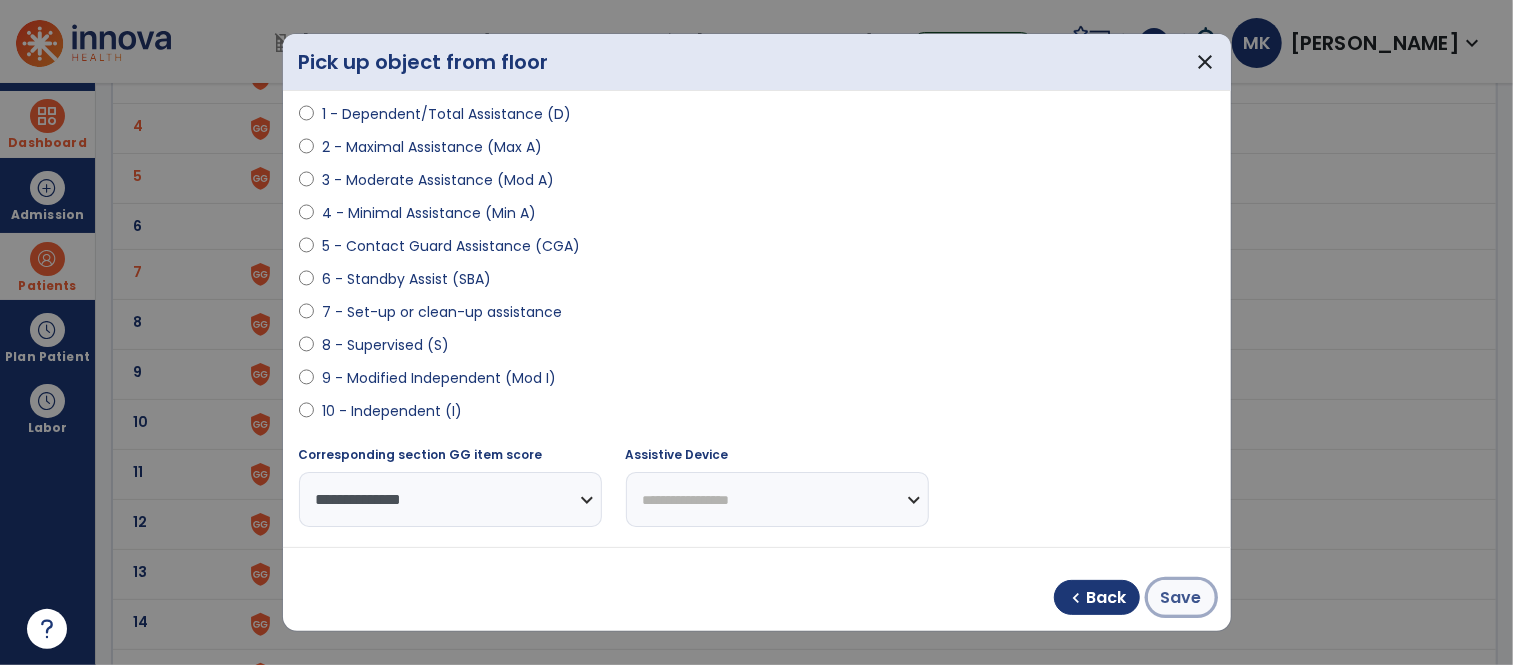 click on "Save" at bounding box center [1181, 598] 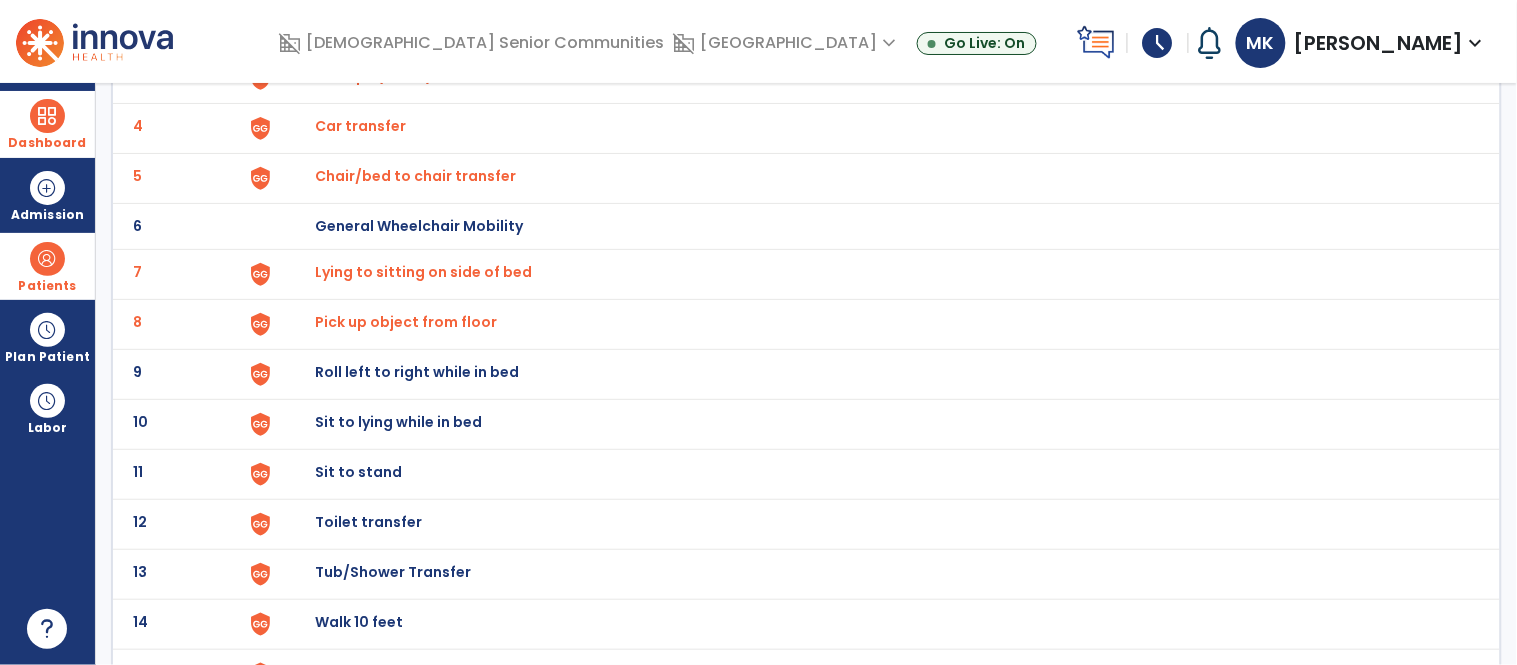 click on "Roll left to right while in bed" at bounding box center (361, -24) 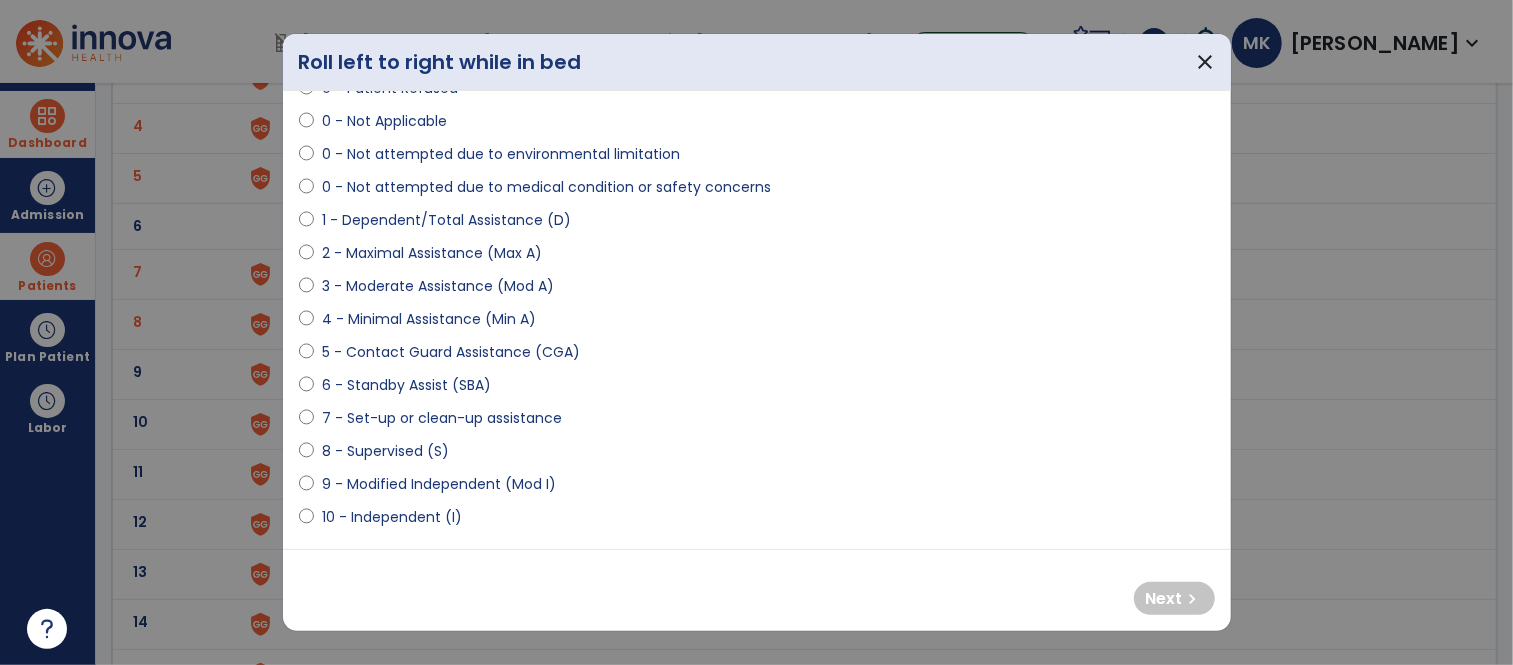 scroll, scrollTop: 123, scrollLeft: 0, axis: vertical 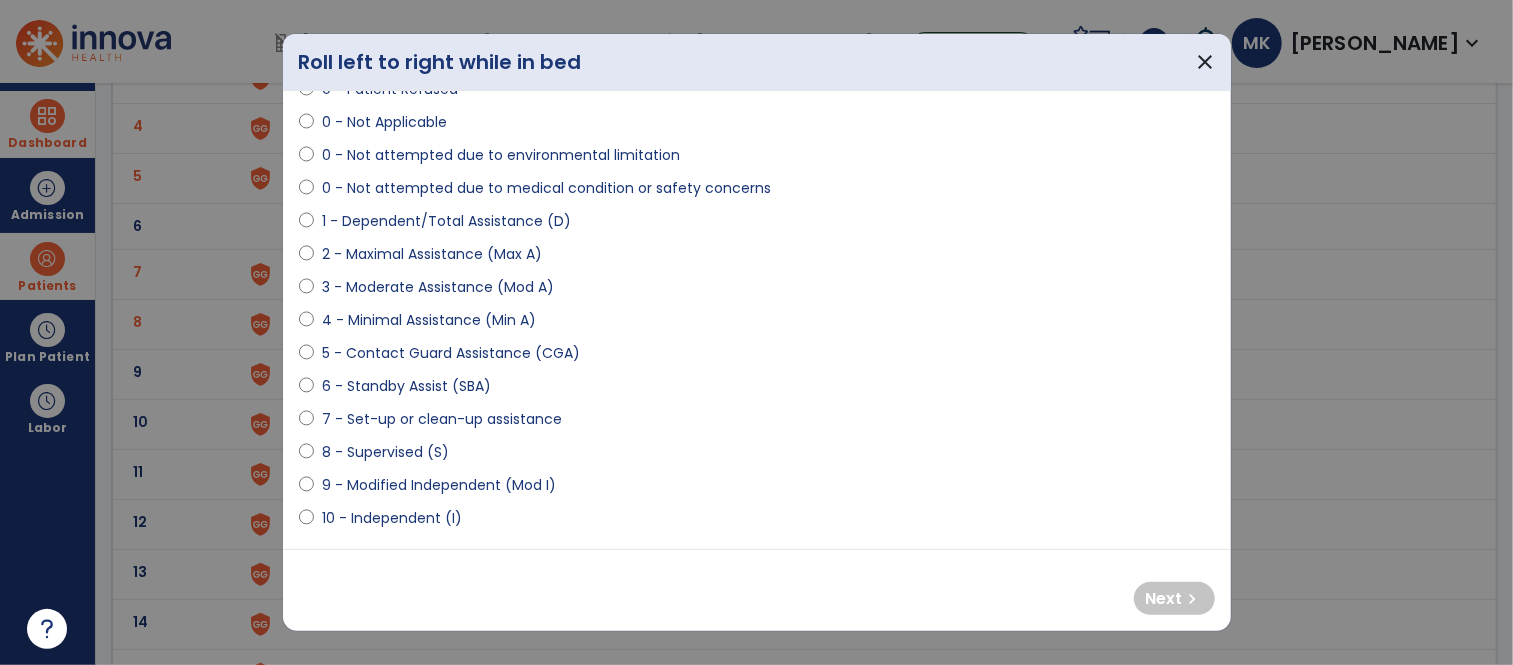 select on "**********" 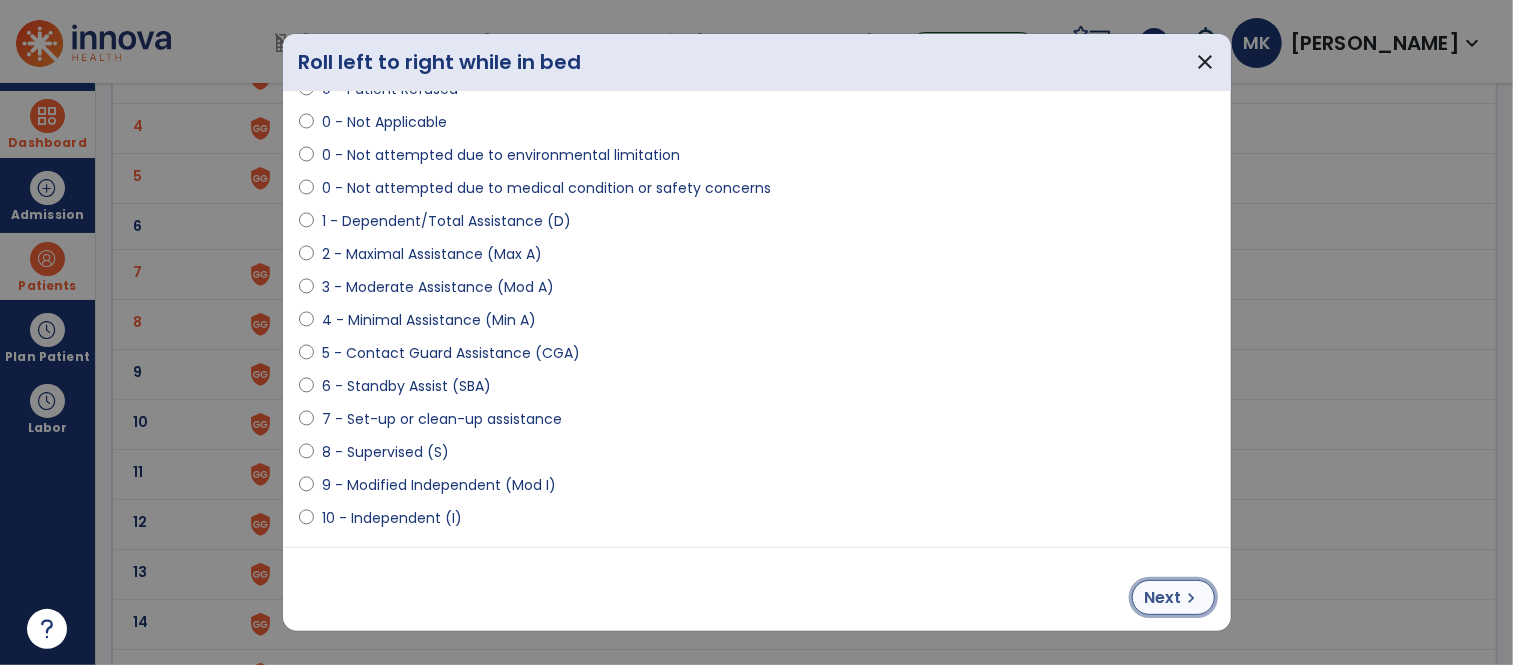 click on "Next" at bounding box center [1163, 598] 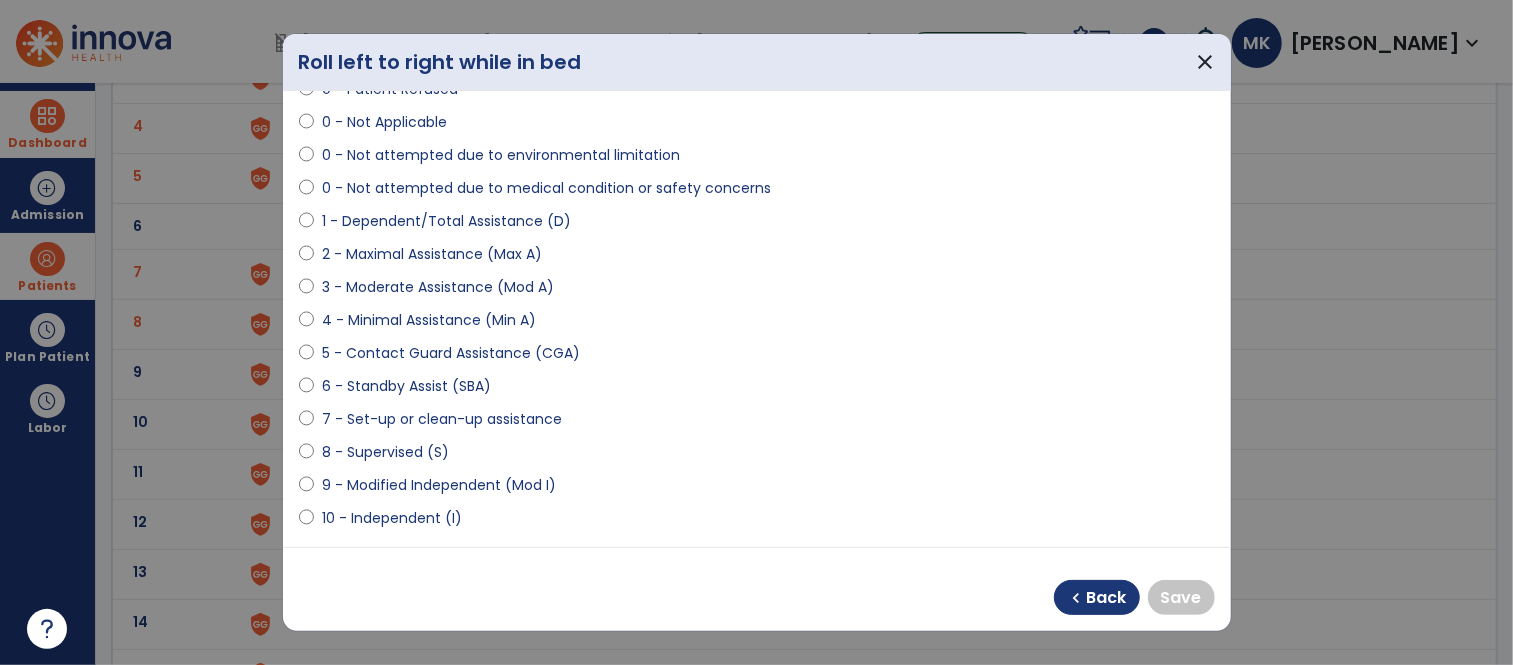 select on "**********" 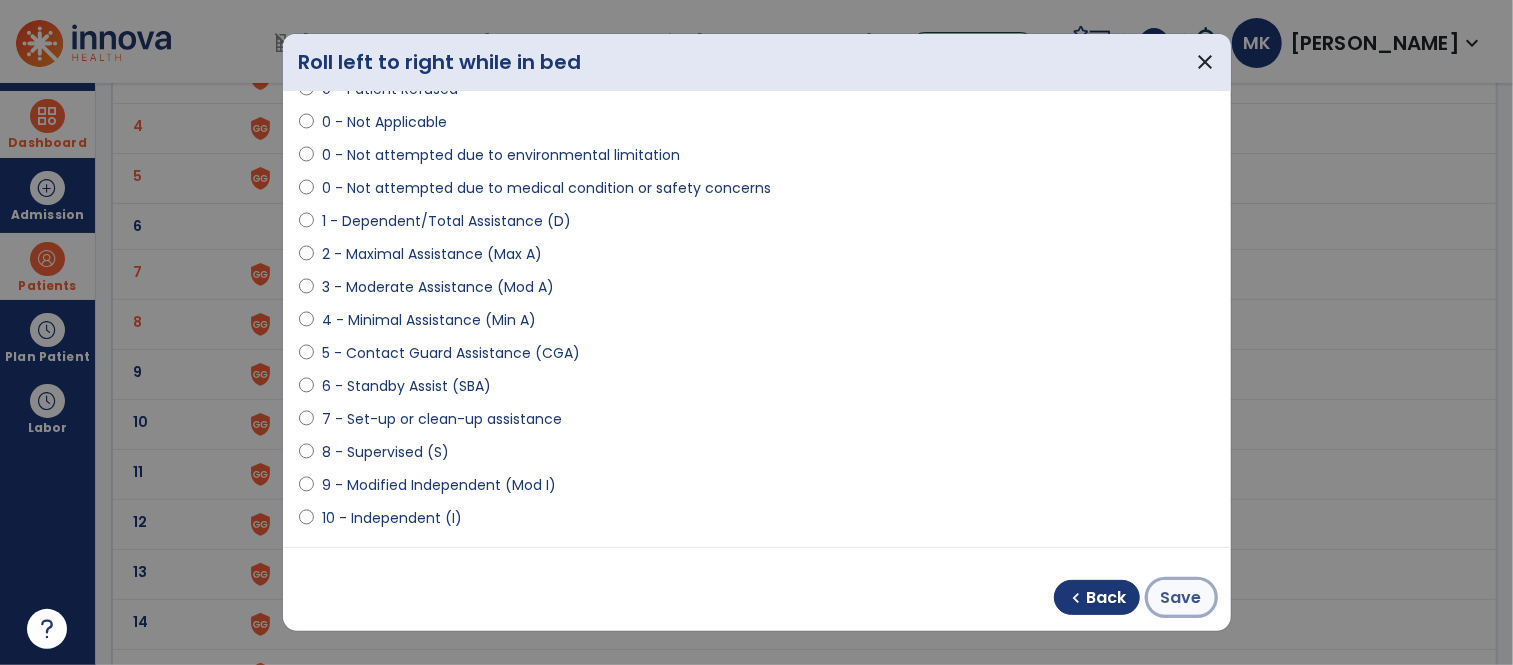 click on "Save" at bounding box center [1181, 598] 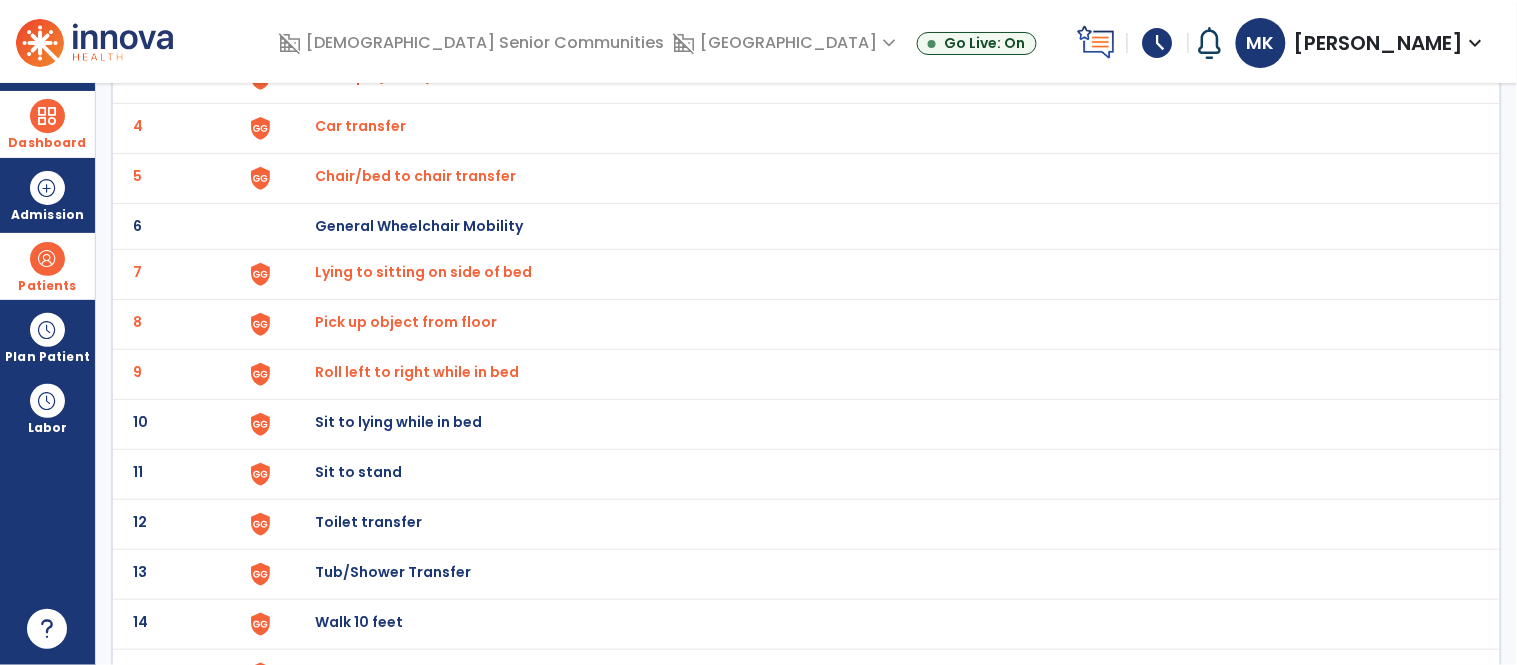 click on "Sit to lying while in bed" at bounding box center (361, -24) 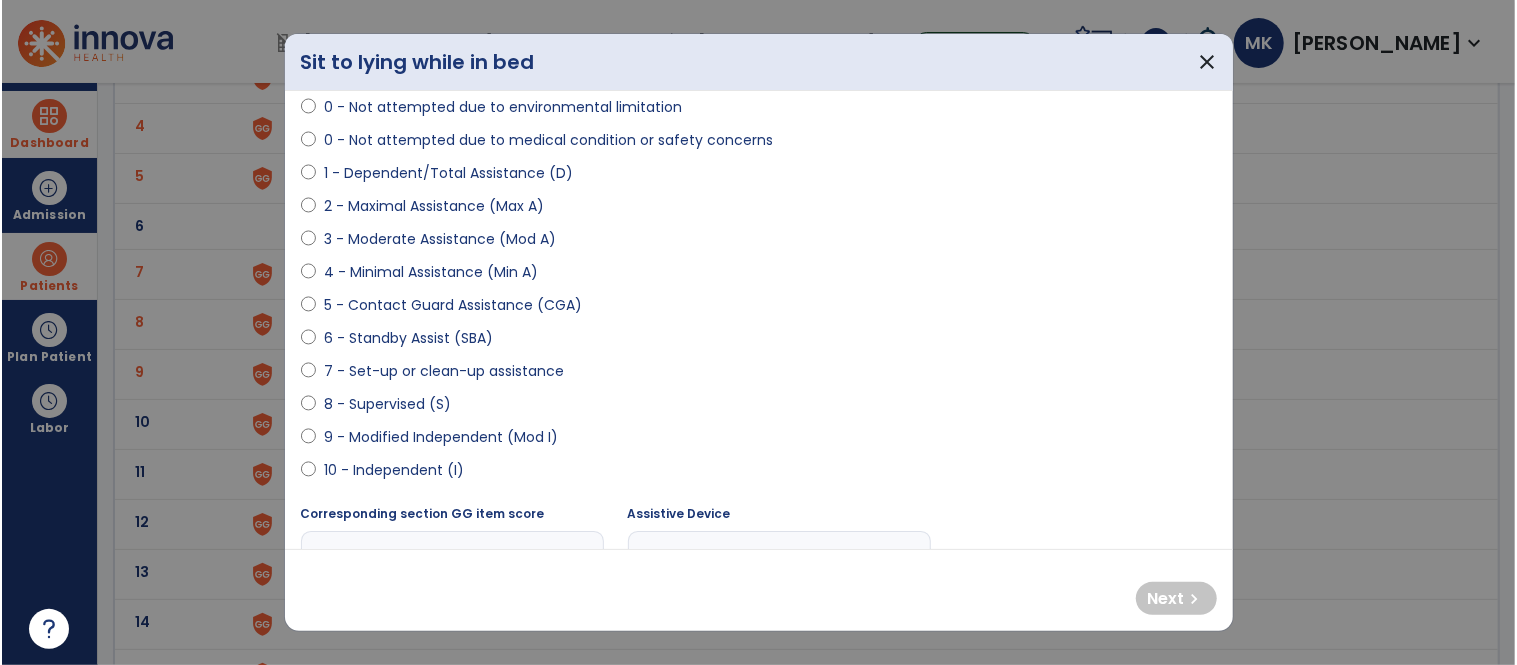 scroll, scrollTop: 172, scrollLeft: 0, axis: vertical 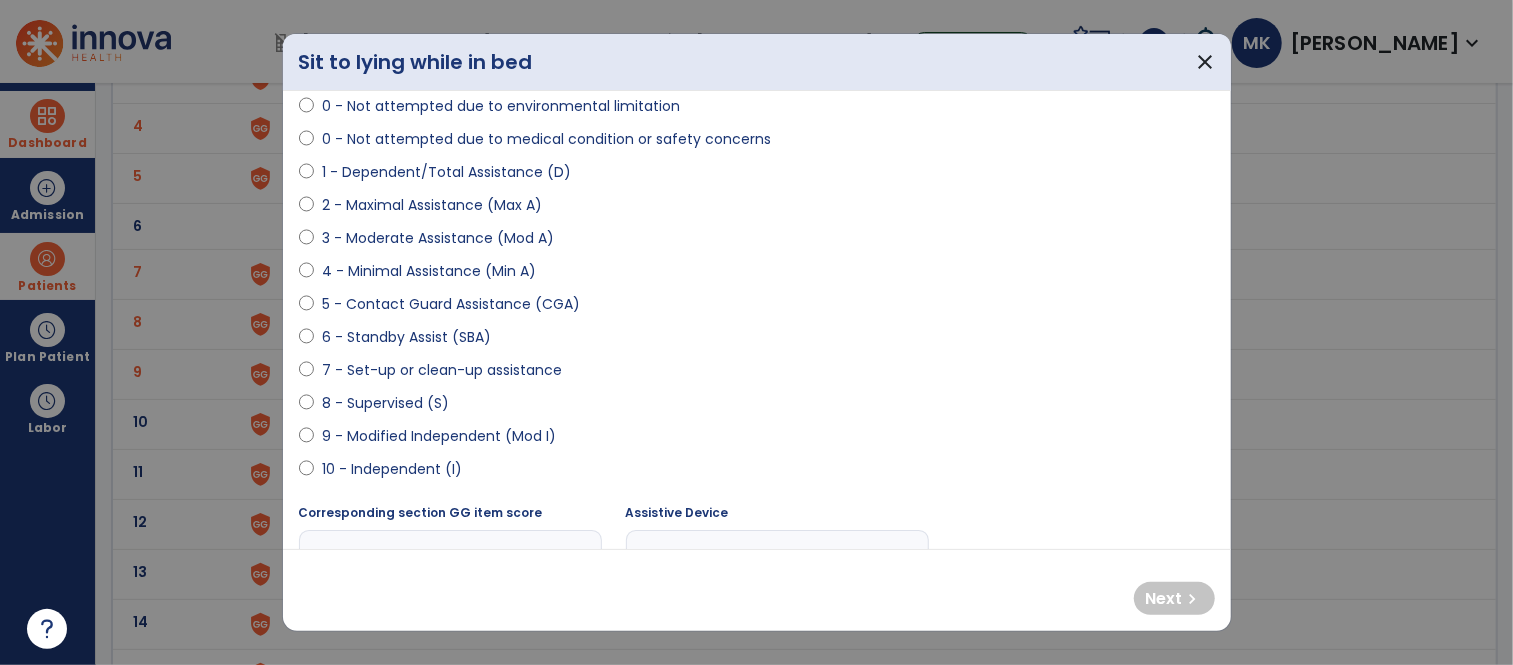 select on "**********" 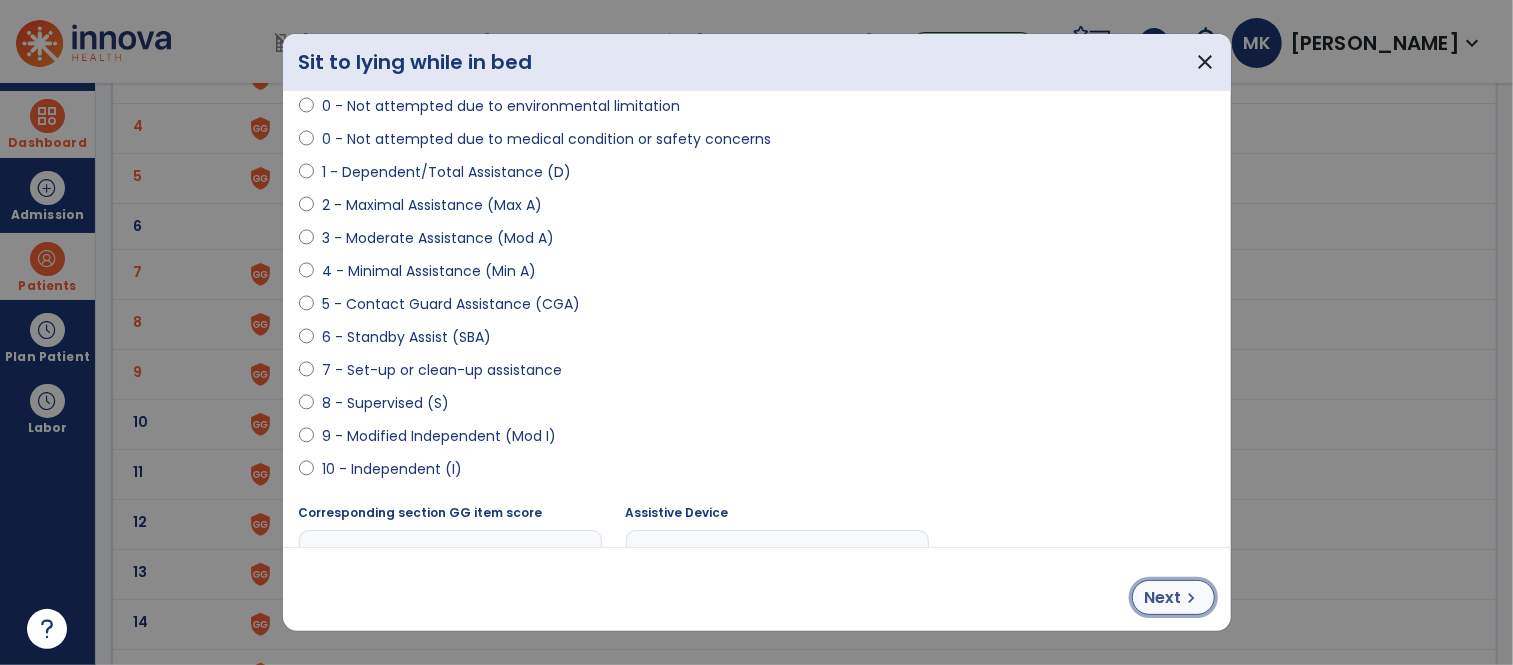 click on "chevron_right" at bounding box center (1192, 598) 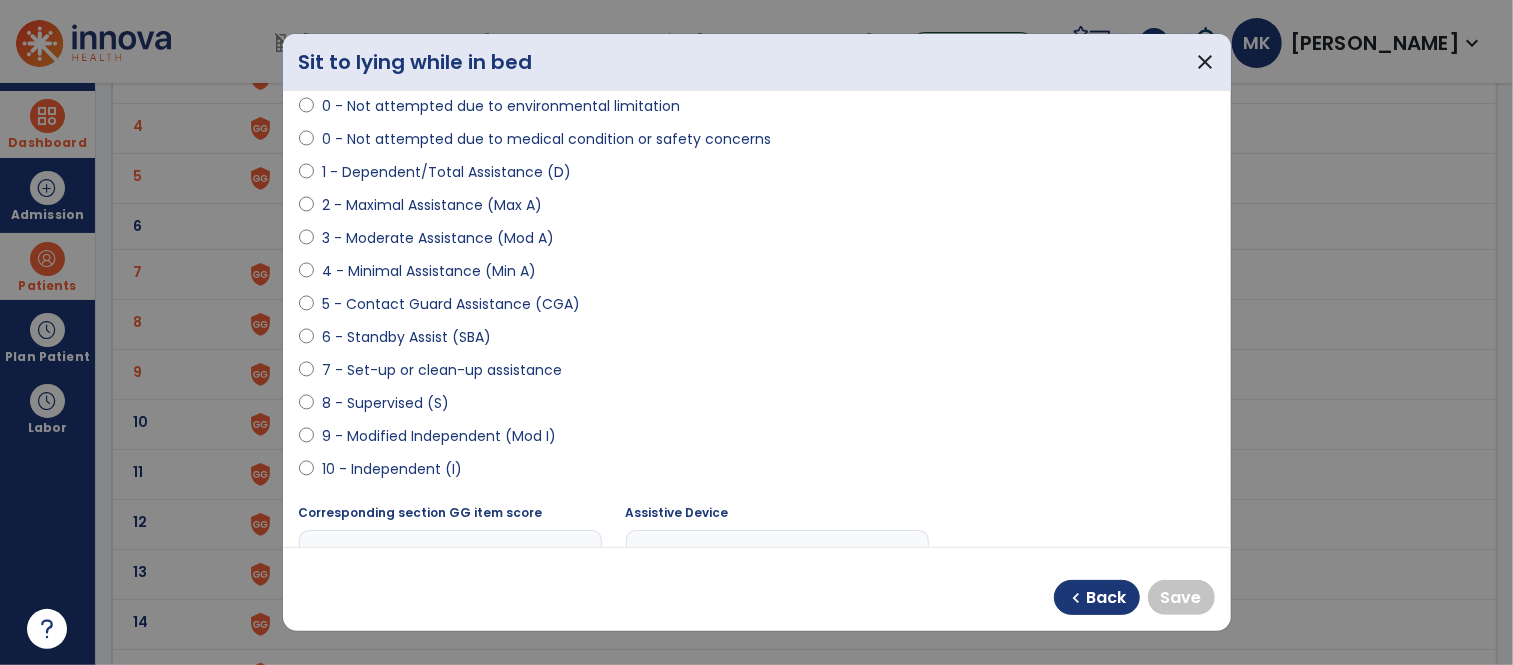 select on "**********" 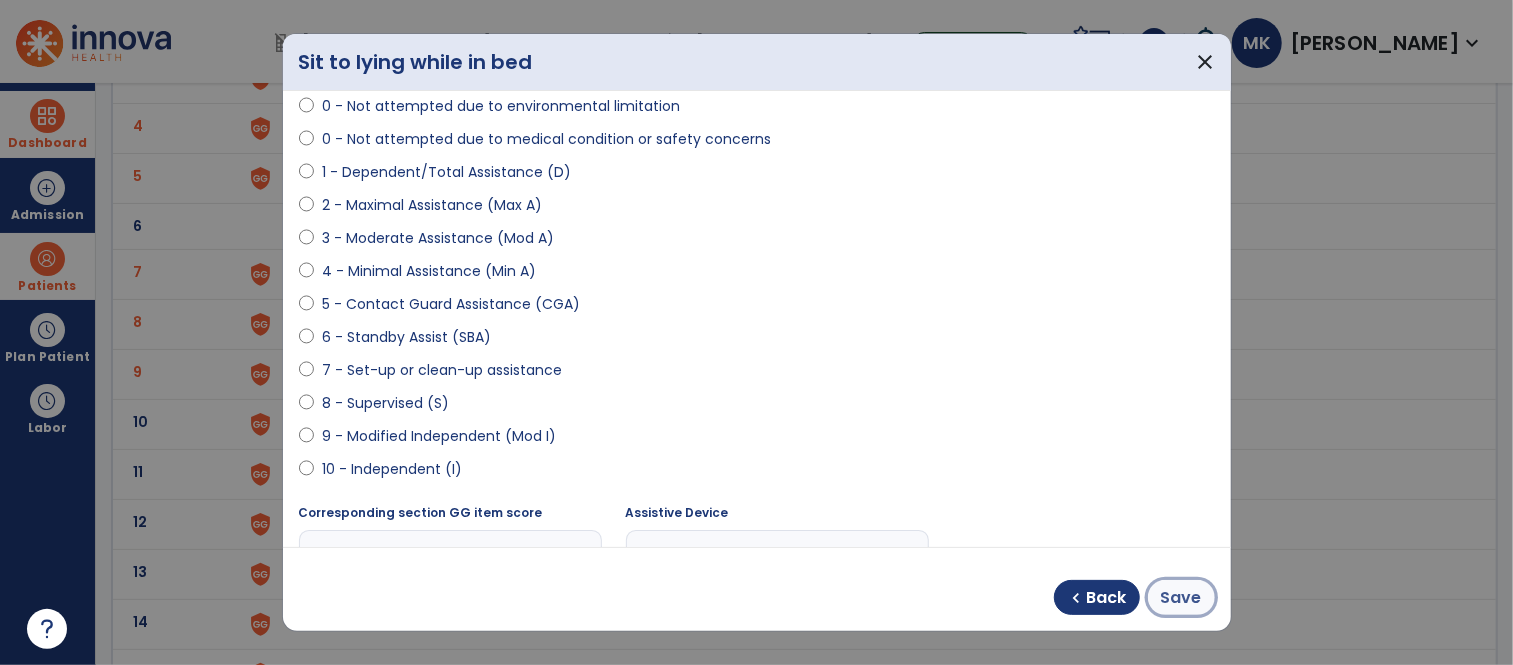 click on "Save" at bounding box center [1181, 598] 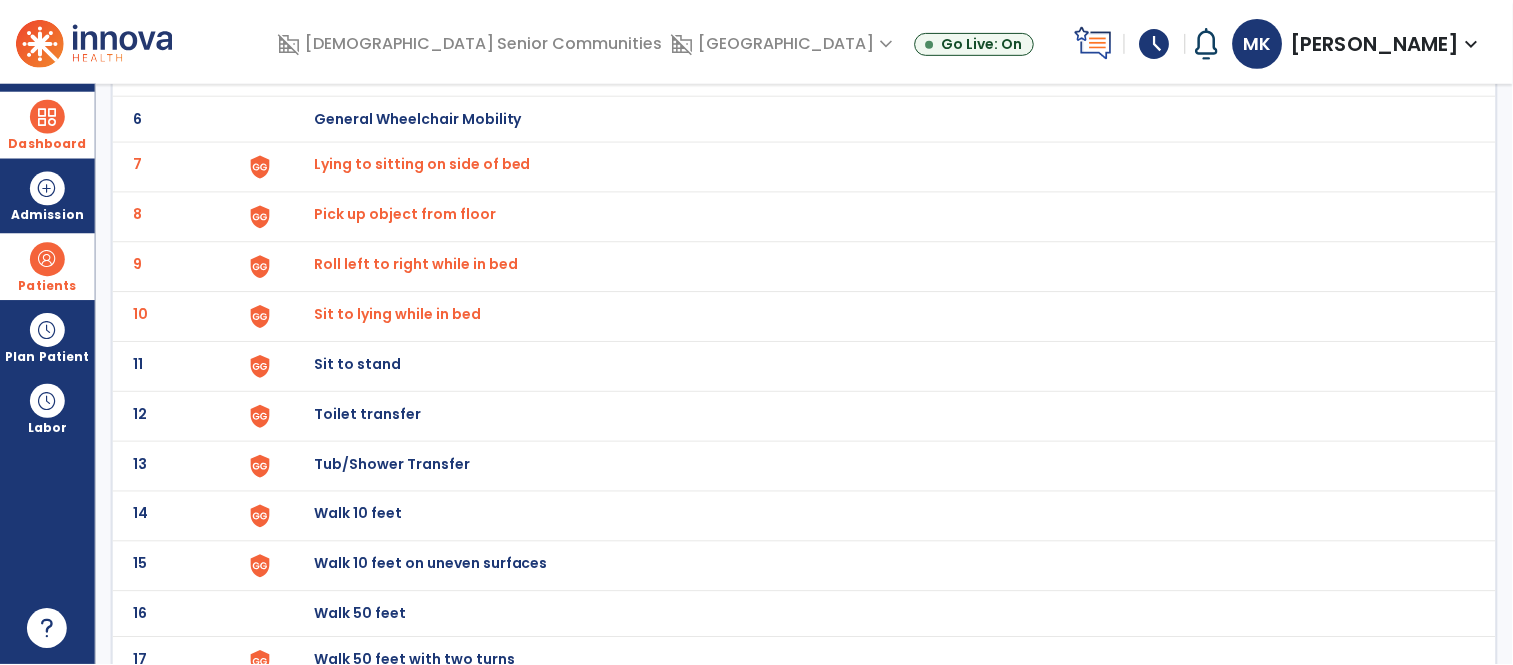 scroll, scrollTop: 391, scrollLeft: 0, axis: vertical 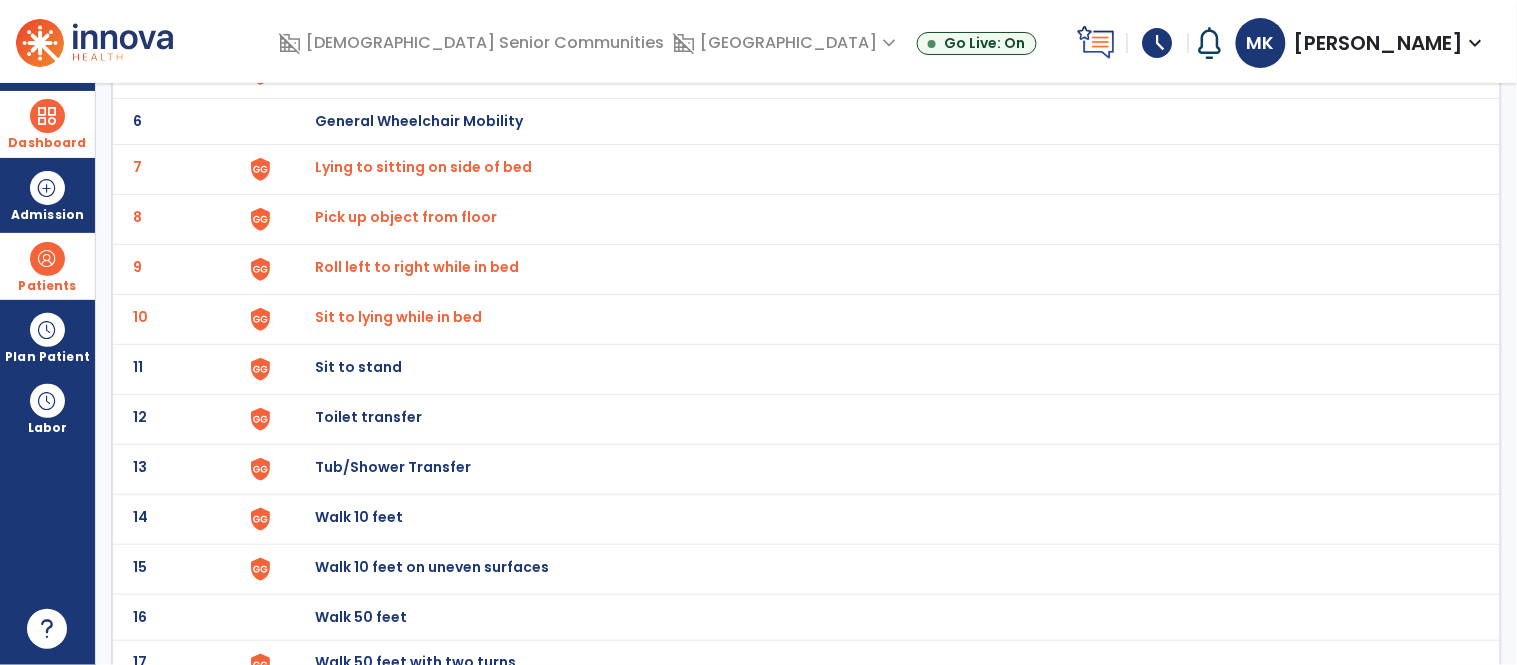 click on "Sit to stand" at bounding box center [361, -129] 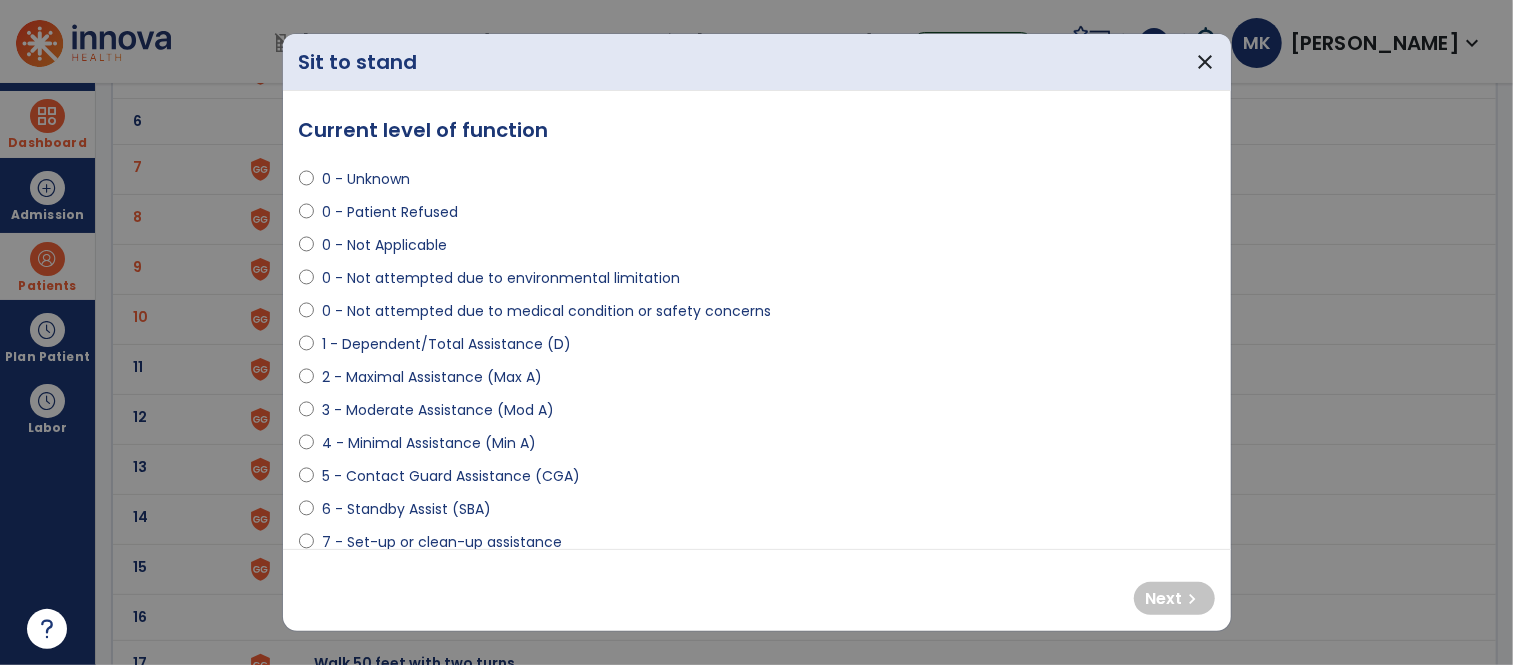 select on "**********" 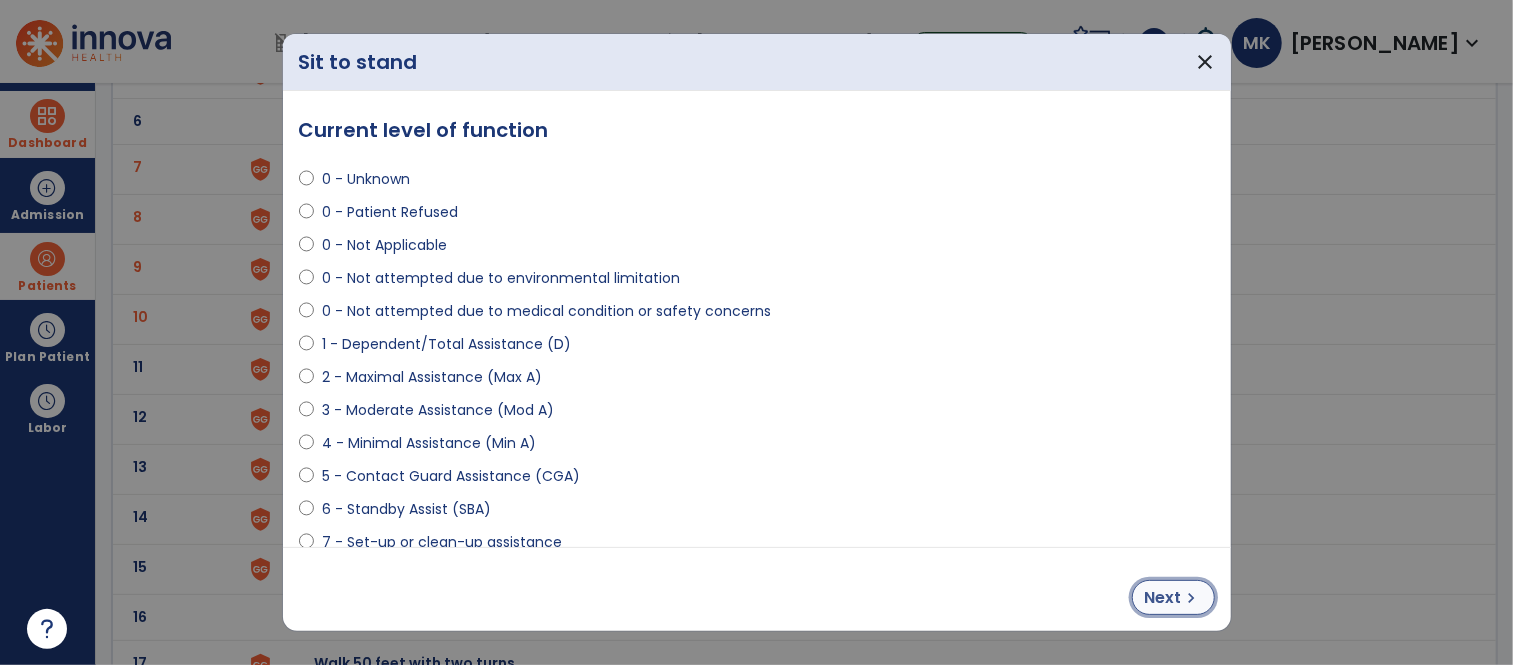 click on "Next" at bounding box center (1163, 598) 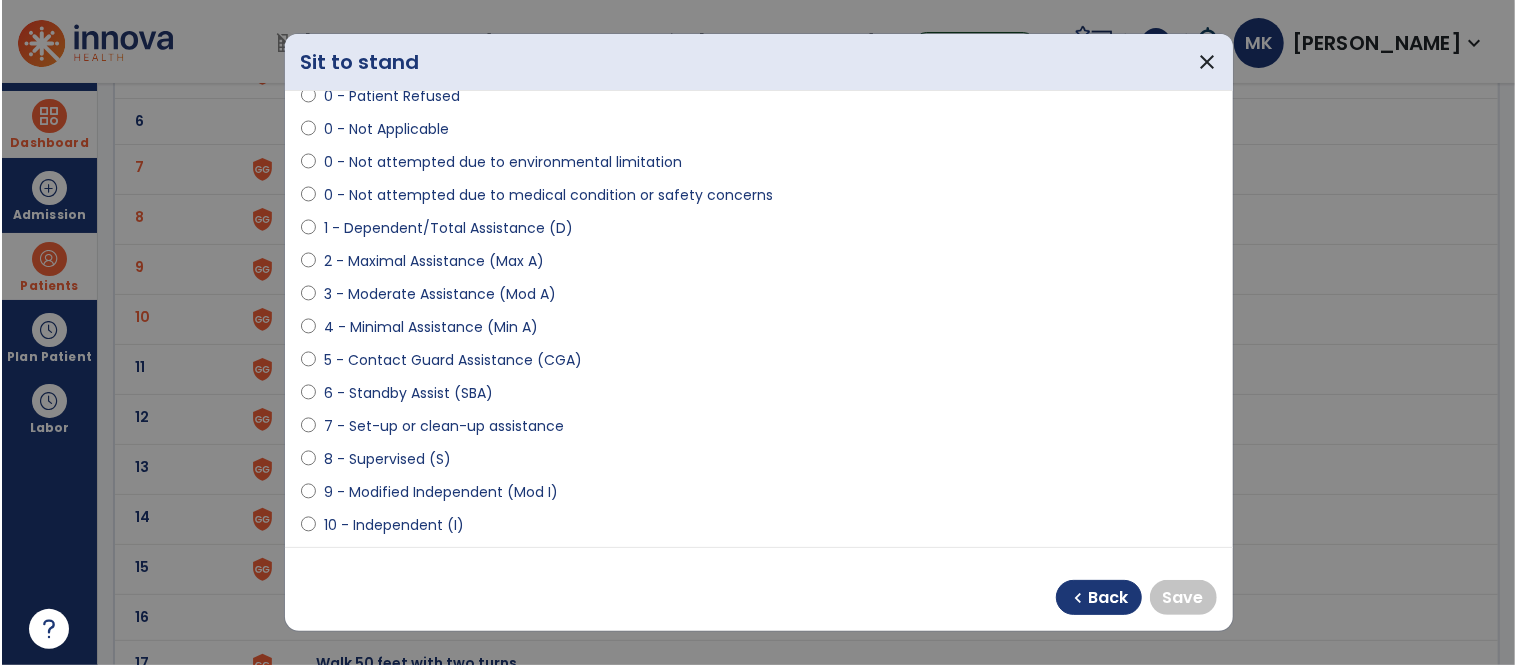 scroll, scrollTop: 122, scrollLeft: 0, axis: vertical 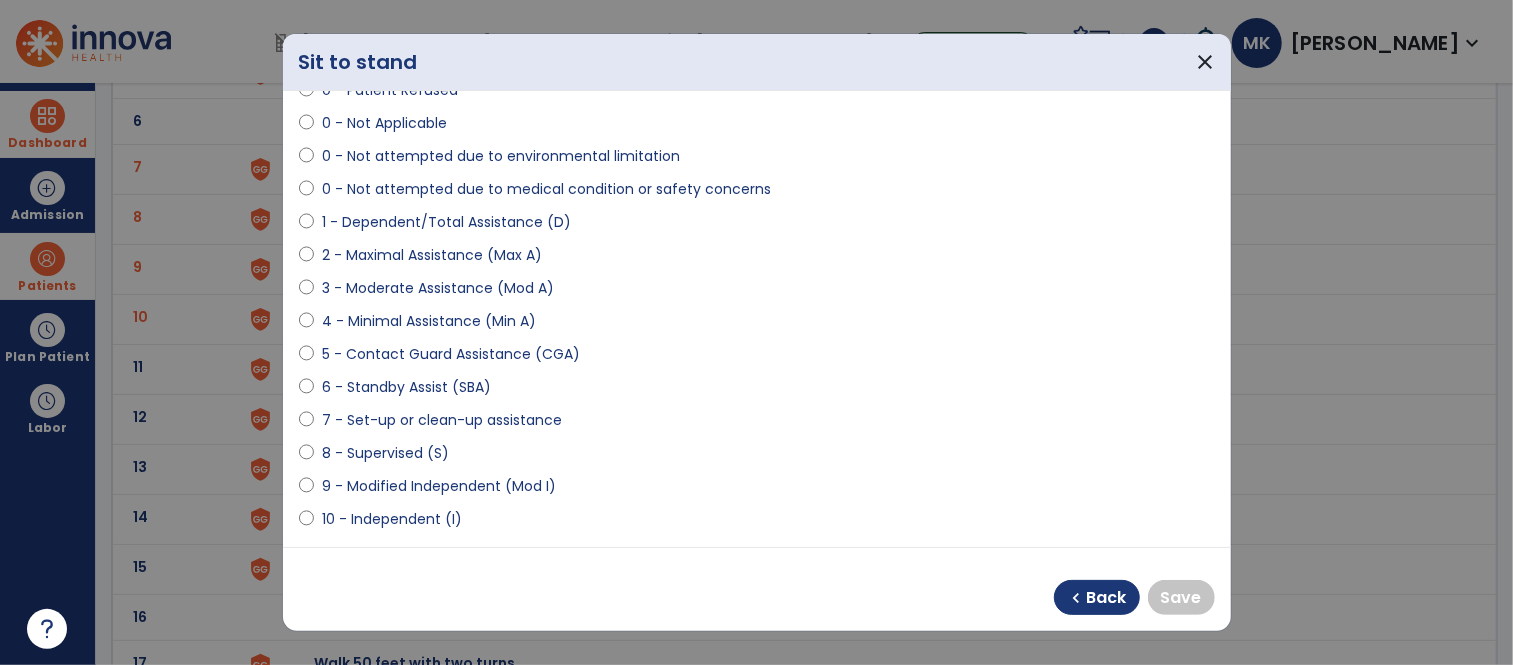 select on "**********" 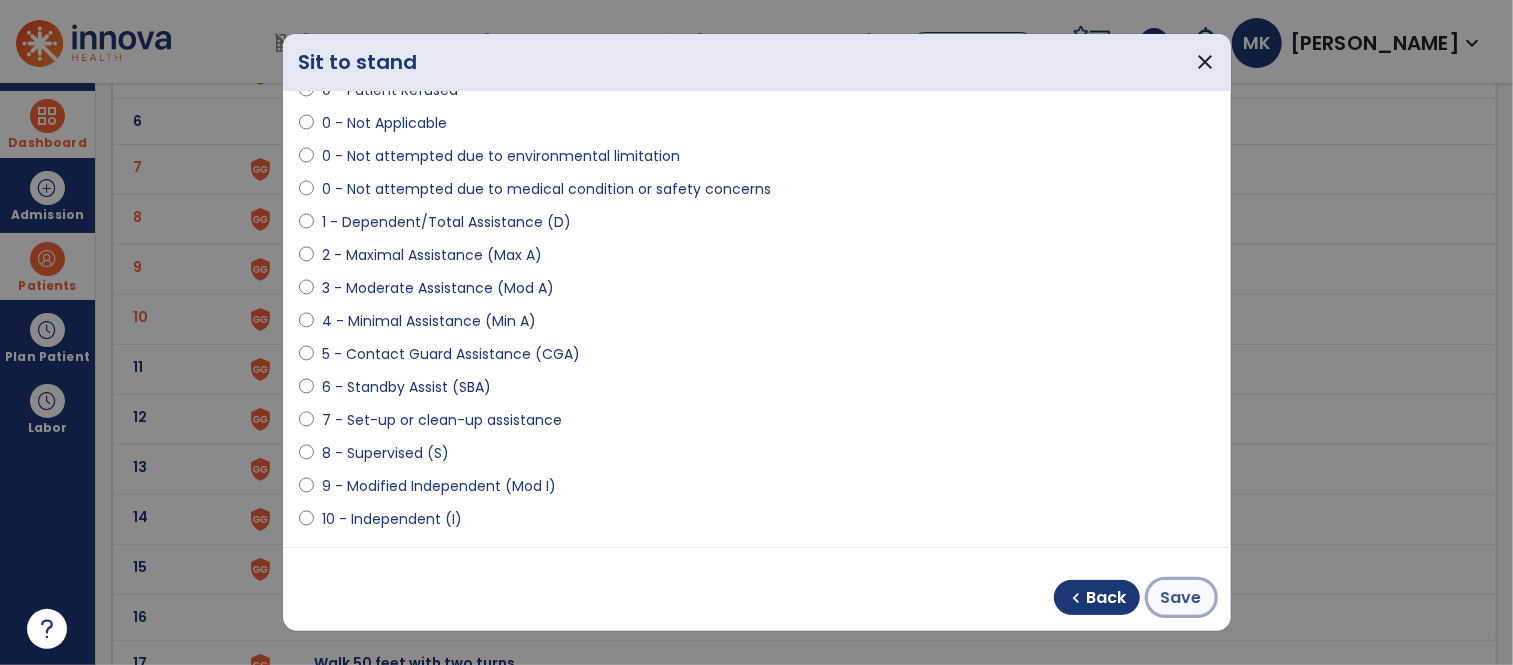 click on "Save" at bounding box center [1181, 598] 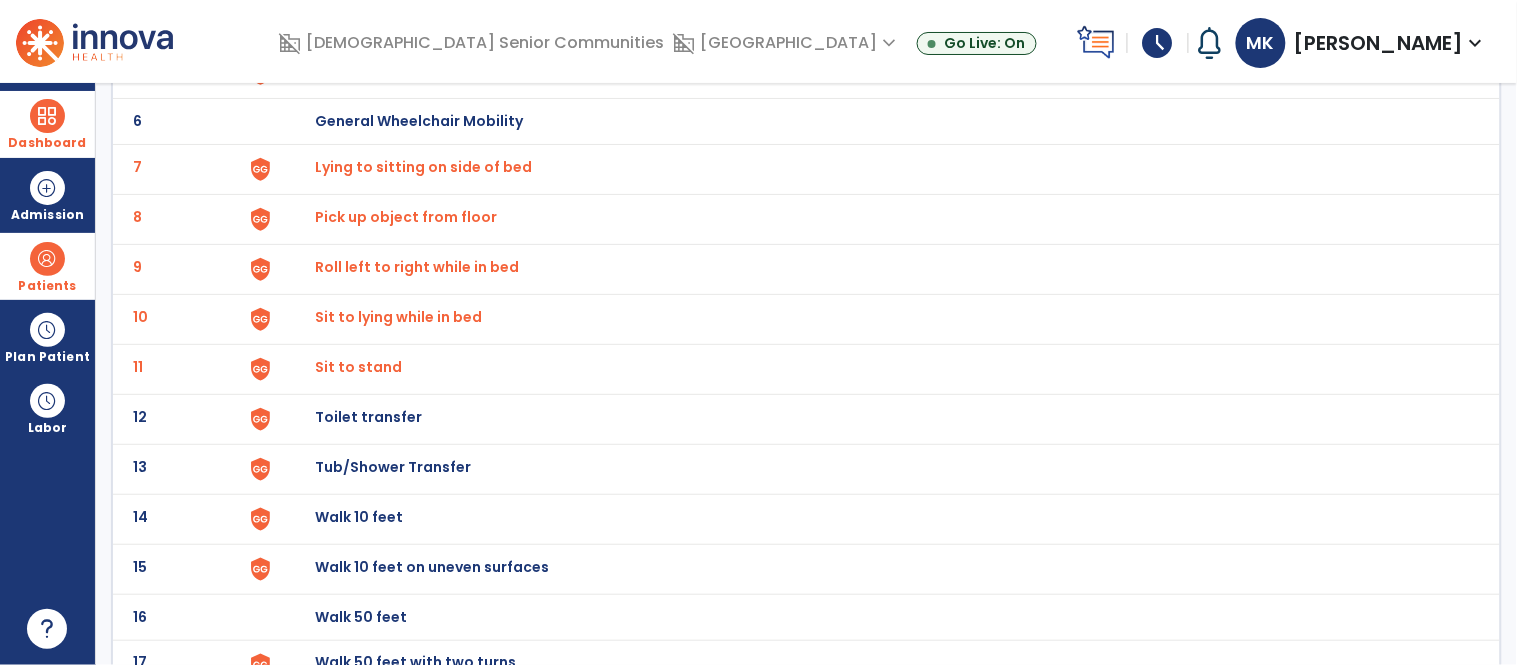 click on "Toilet transfer" at bounding box center [361, -129] 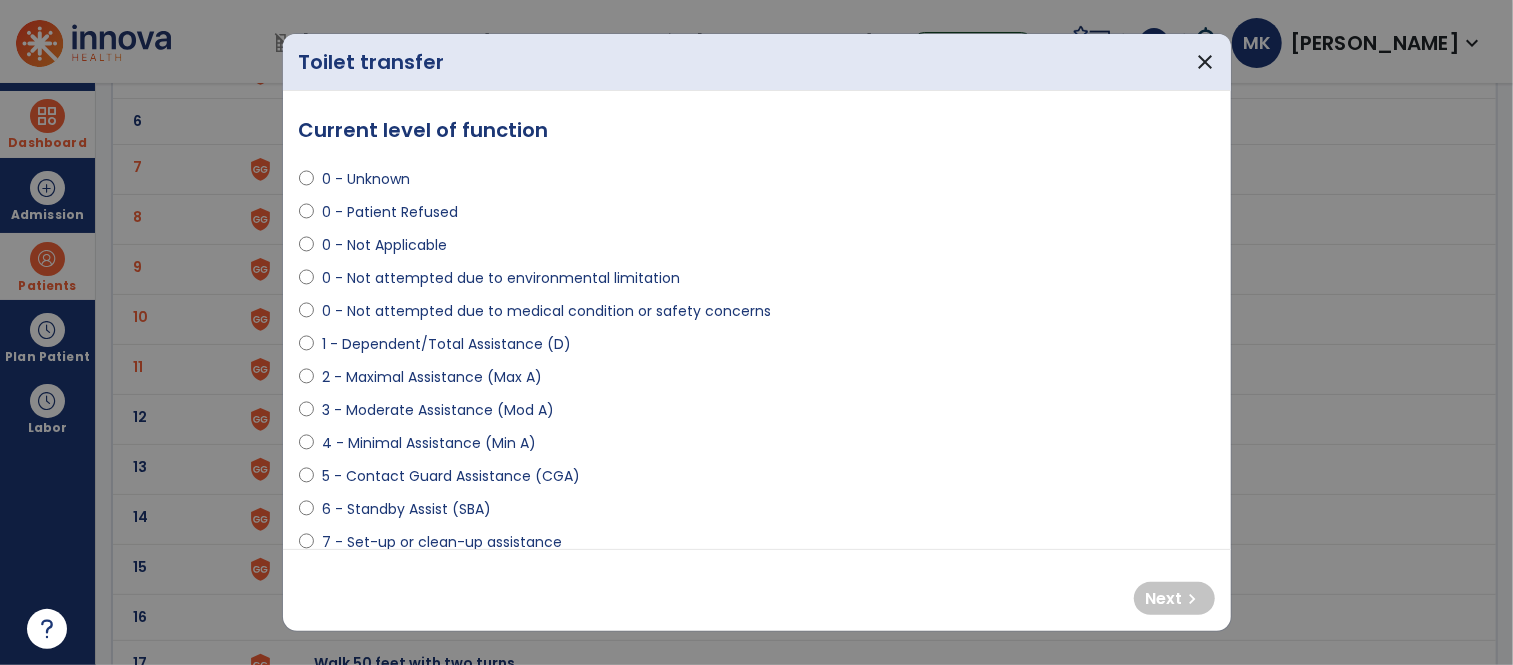 select on "**********" 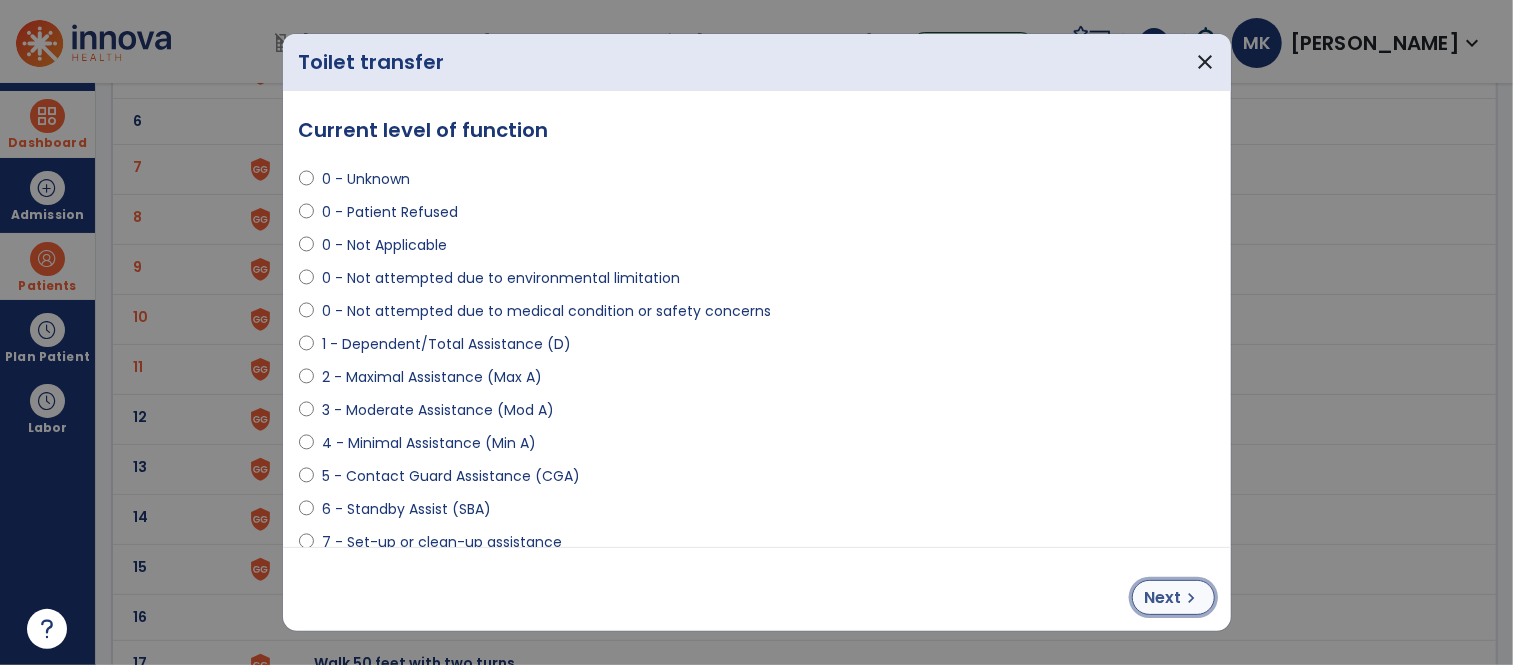 click on "Next" at bounding box center (1163, 598) 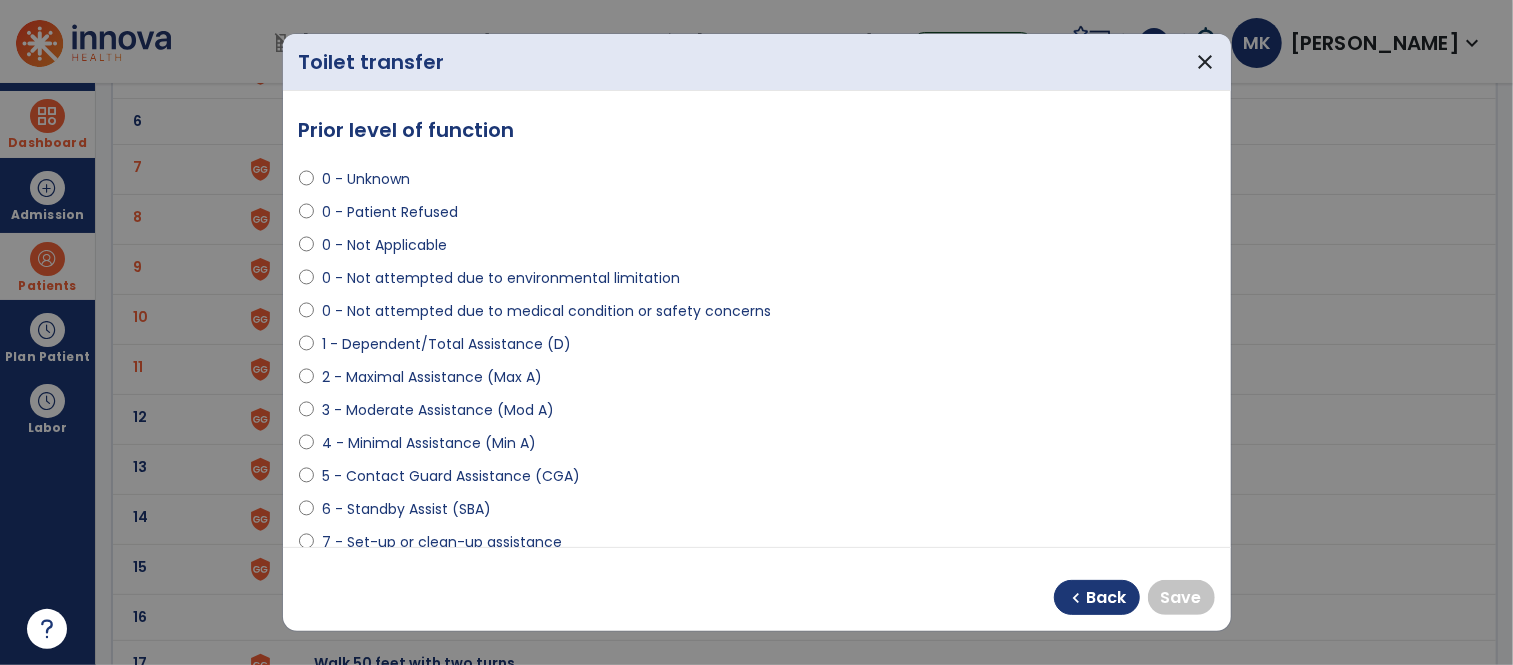 select on "**********" 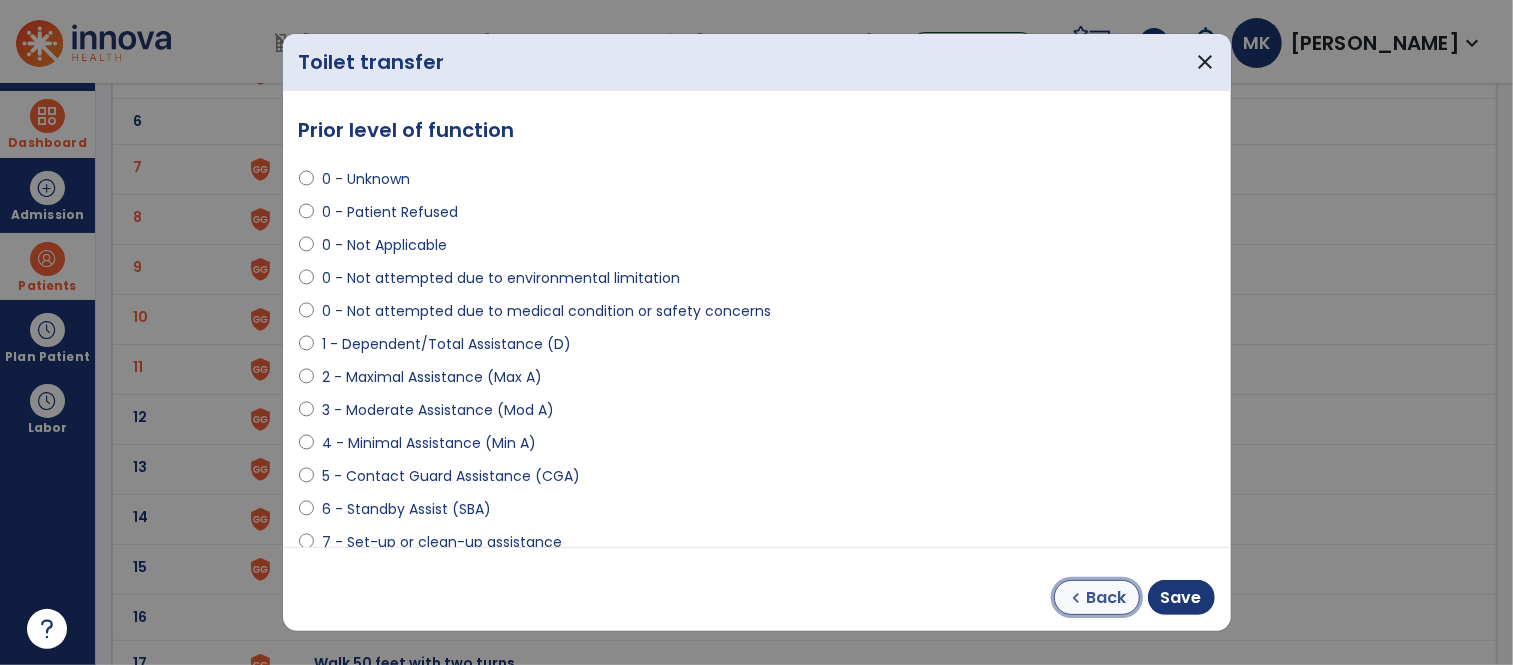 click on "Back" at bounding box center (1107, 598) 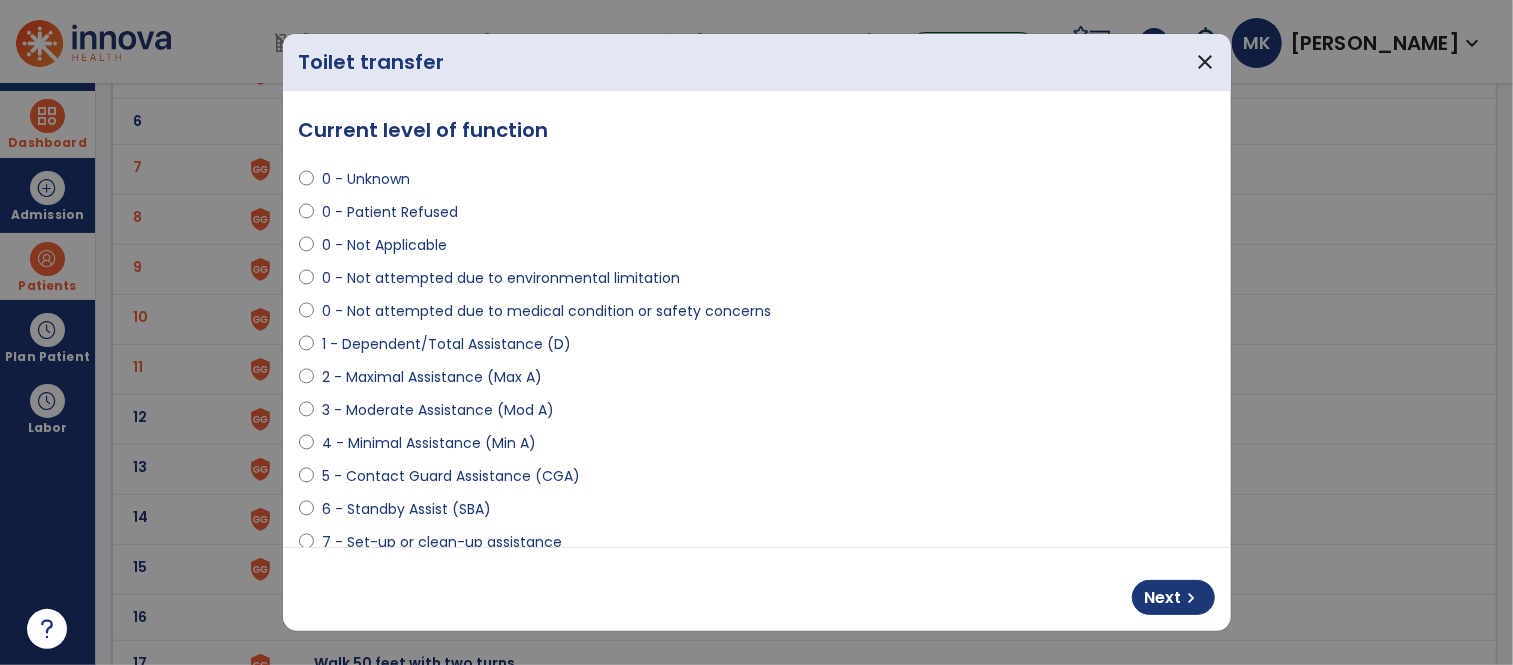 select on "**********" 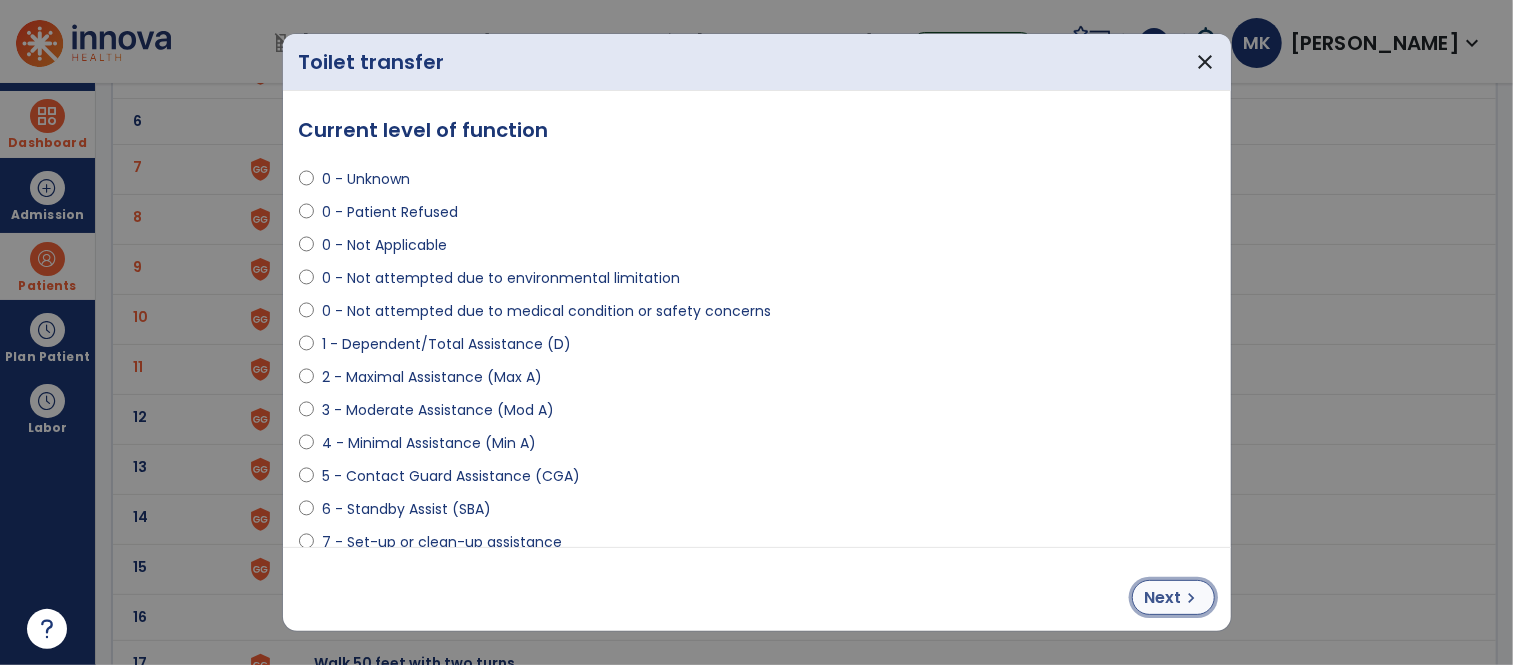 click on "Next" at bounding box center (1163, 598) 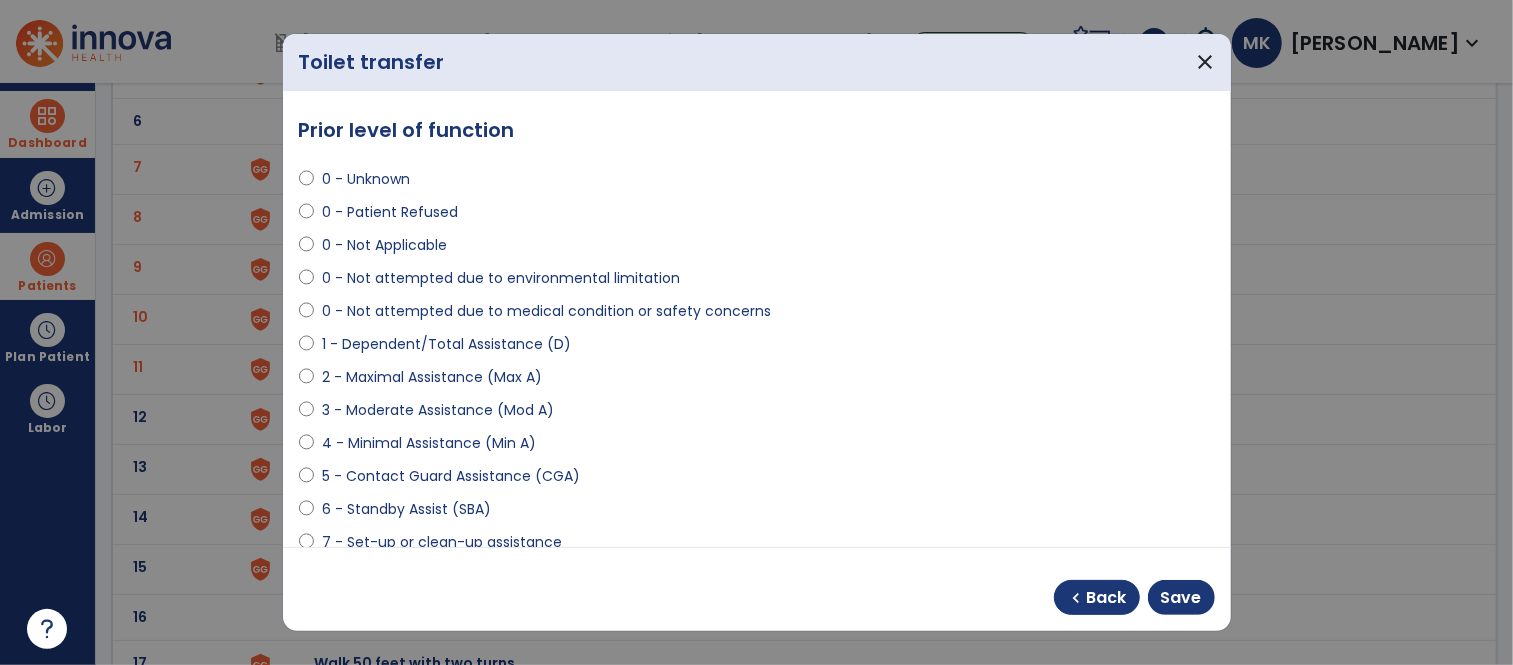select on "**********" 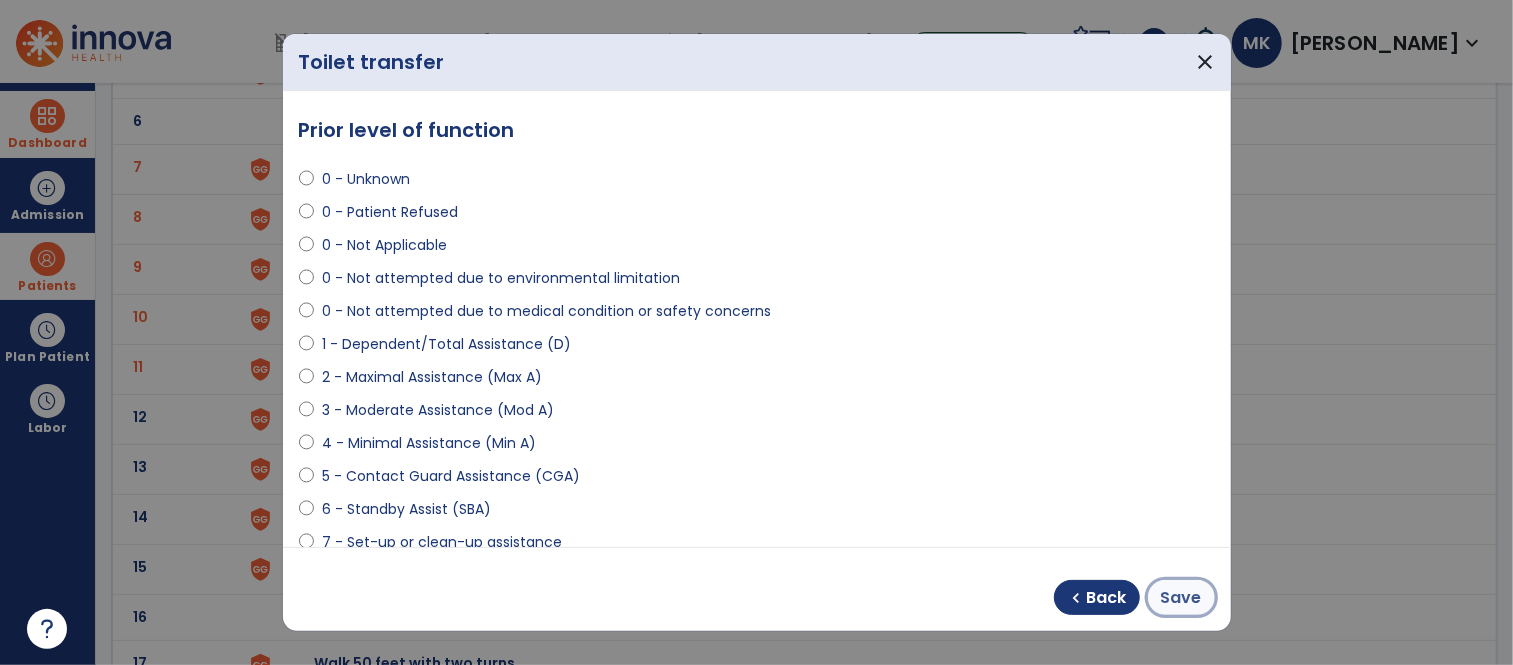 click on "Save" at bounding box center [1181, 598] 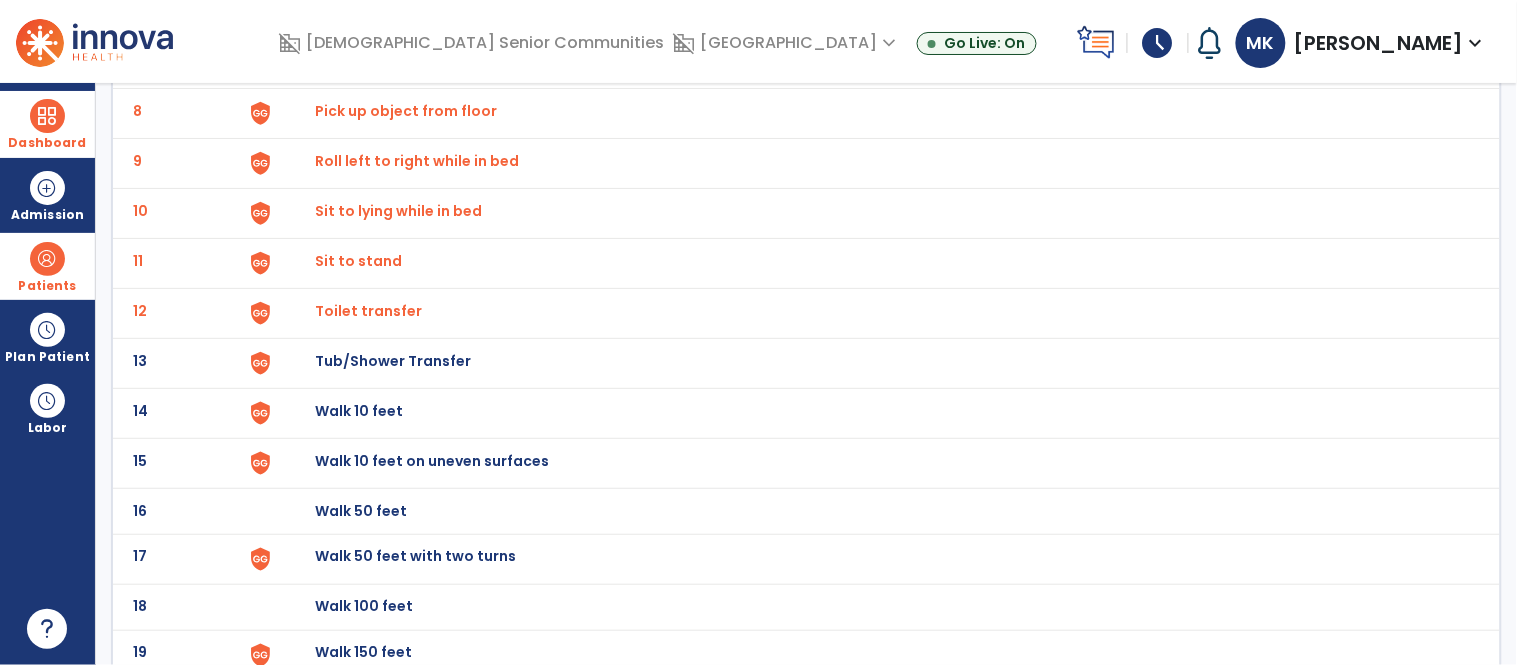 scroll, scrollTop: 498, scrollLeft: 0, axis: vertical 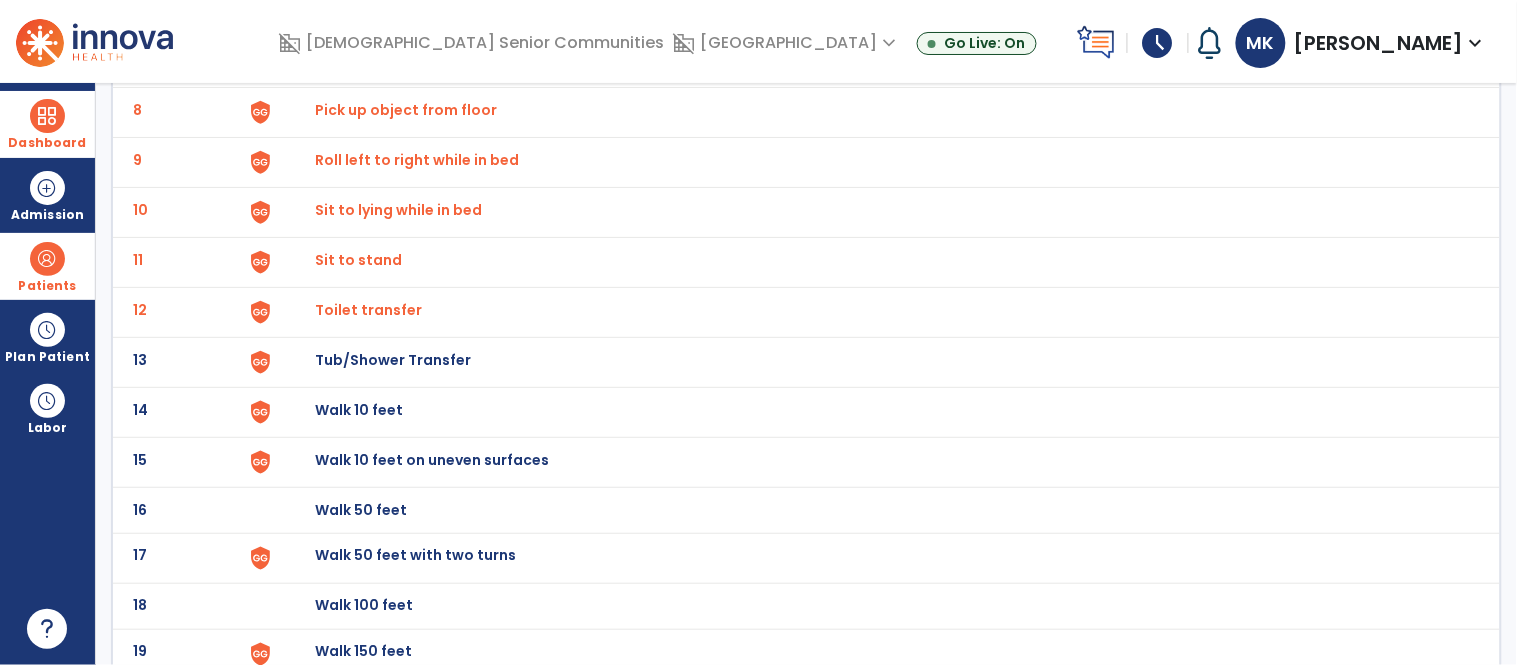 click on "Tub/Shower Transfer" at bounding box center (361, -236) 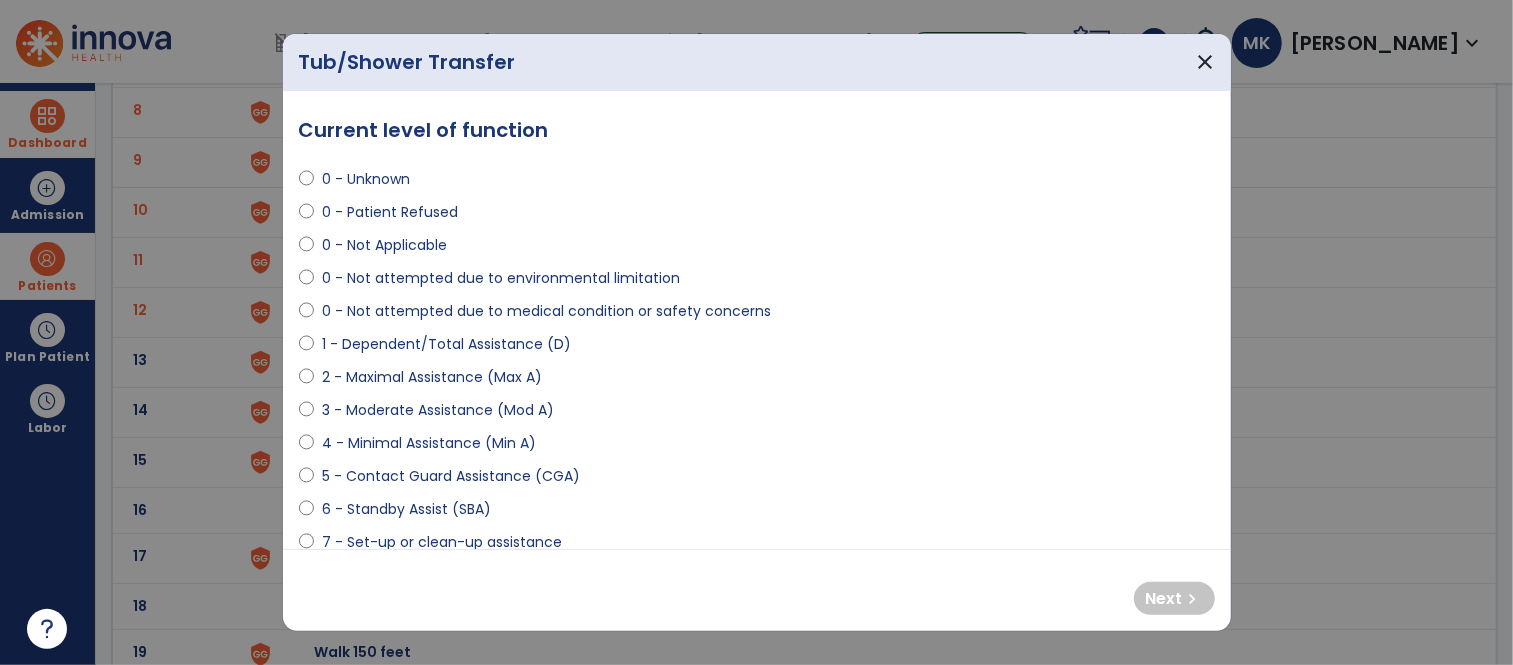 select on "**********" 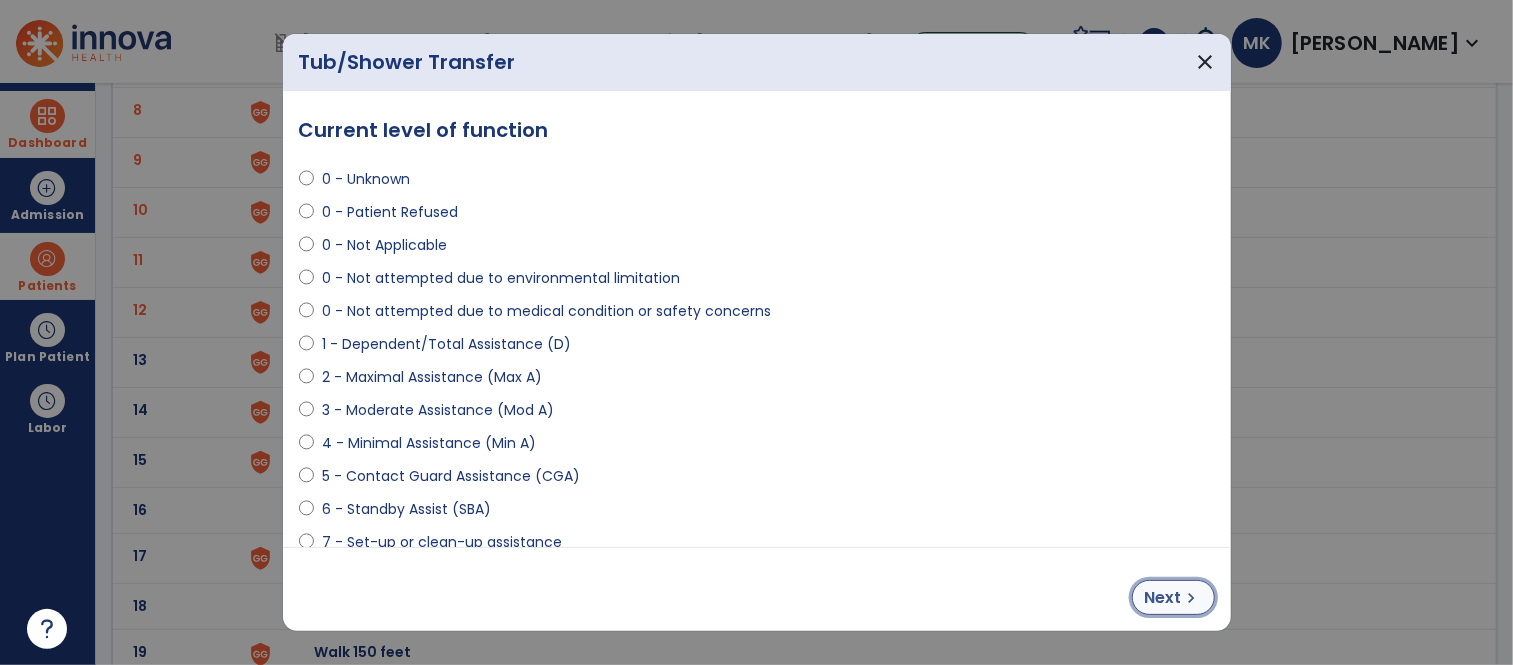 click on "Next" at bounding box center [1163, 598] 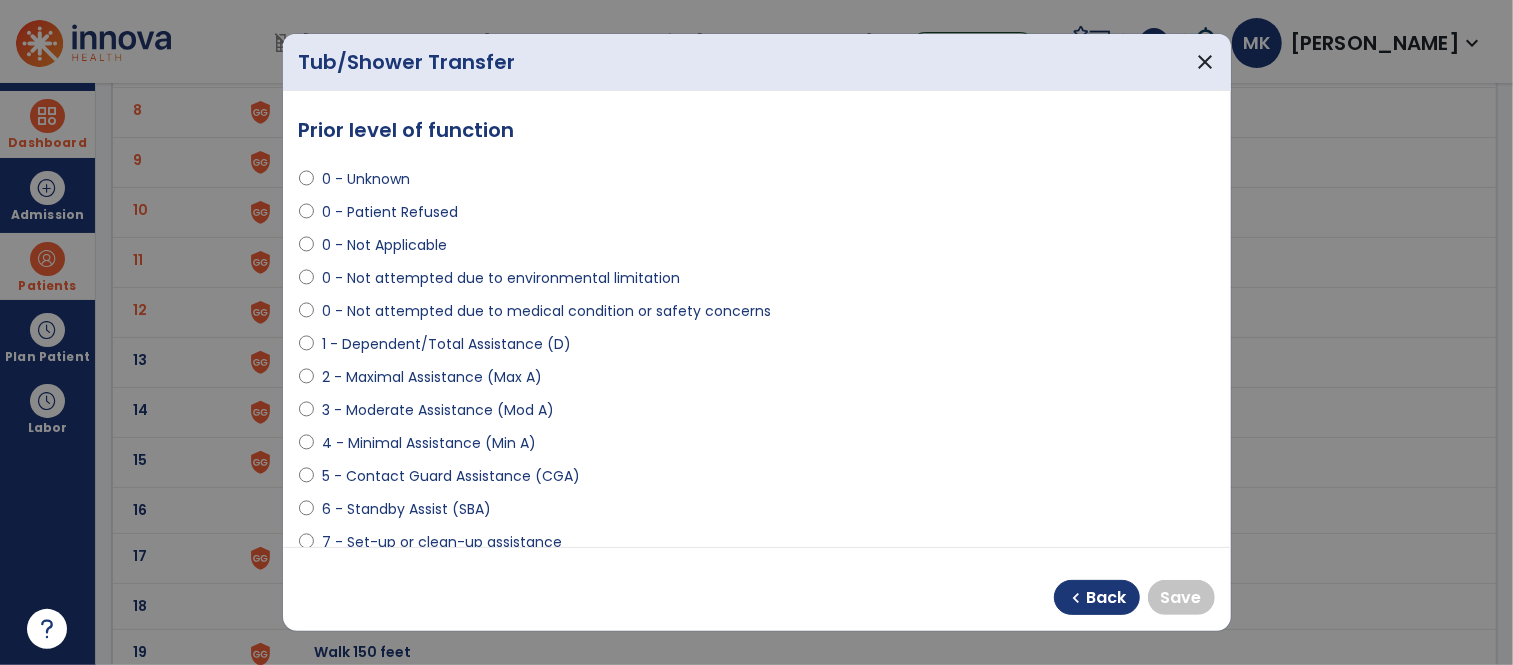 select on "**********" 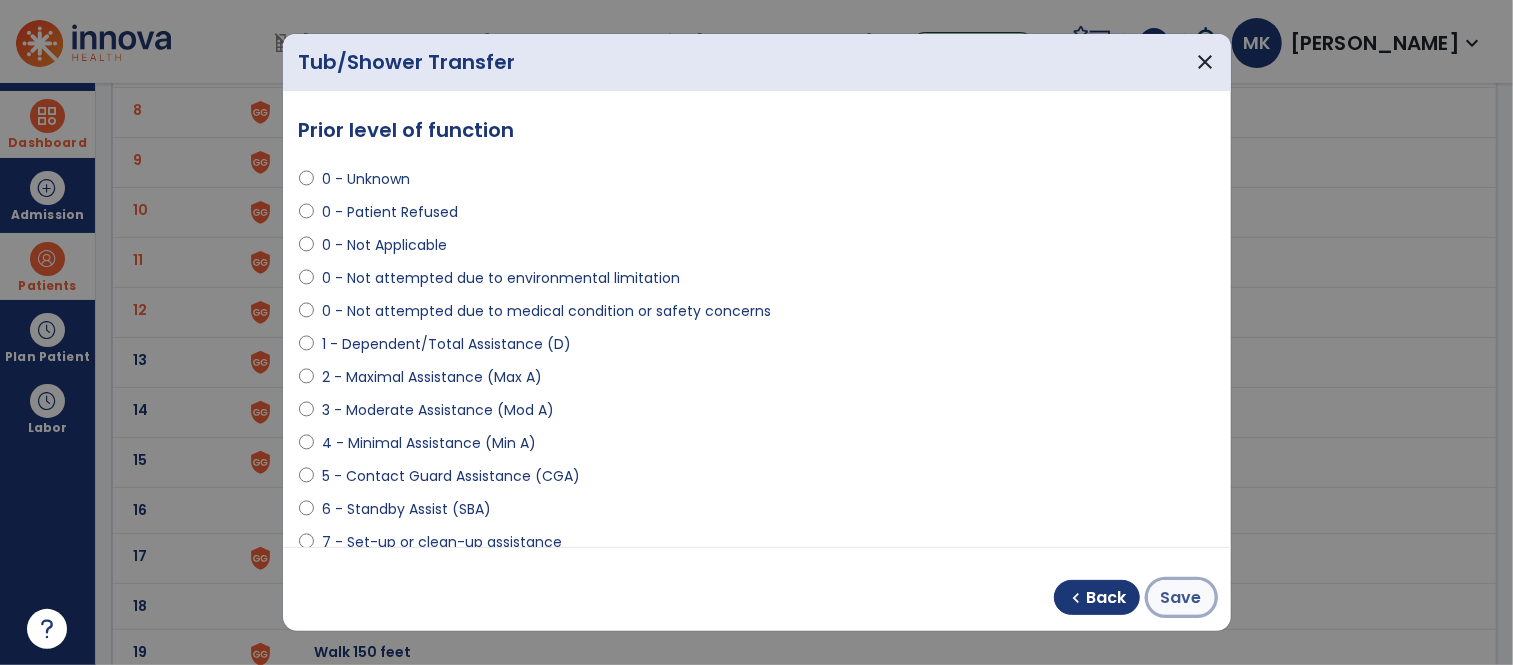click on "Save" at bounding box center [1181, 598] 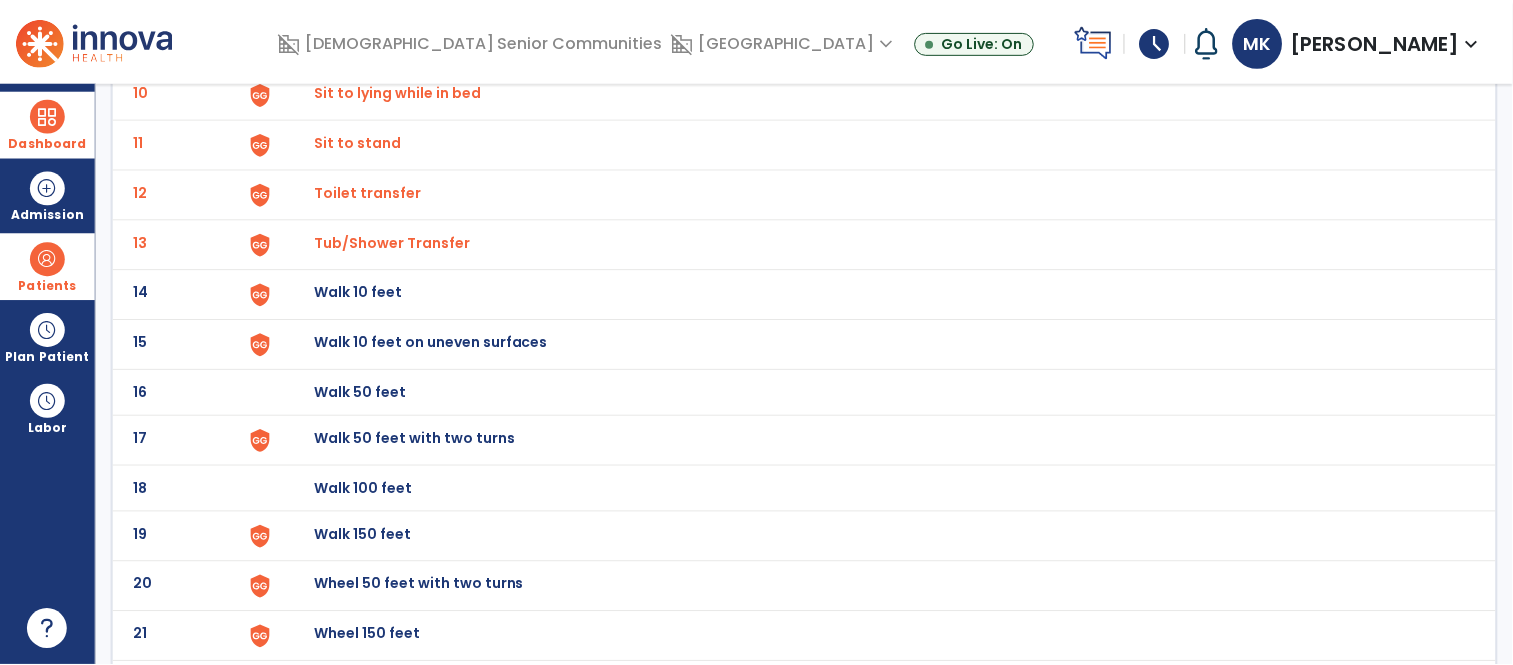 scroll, scrollTop: 617, scrollLeft: 0, axis: vertical 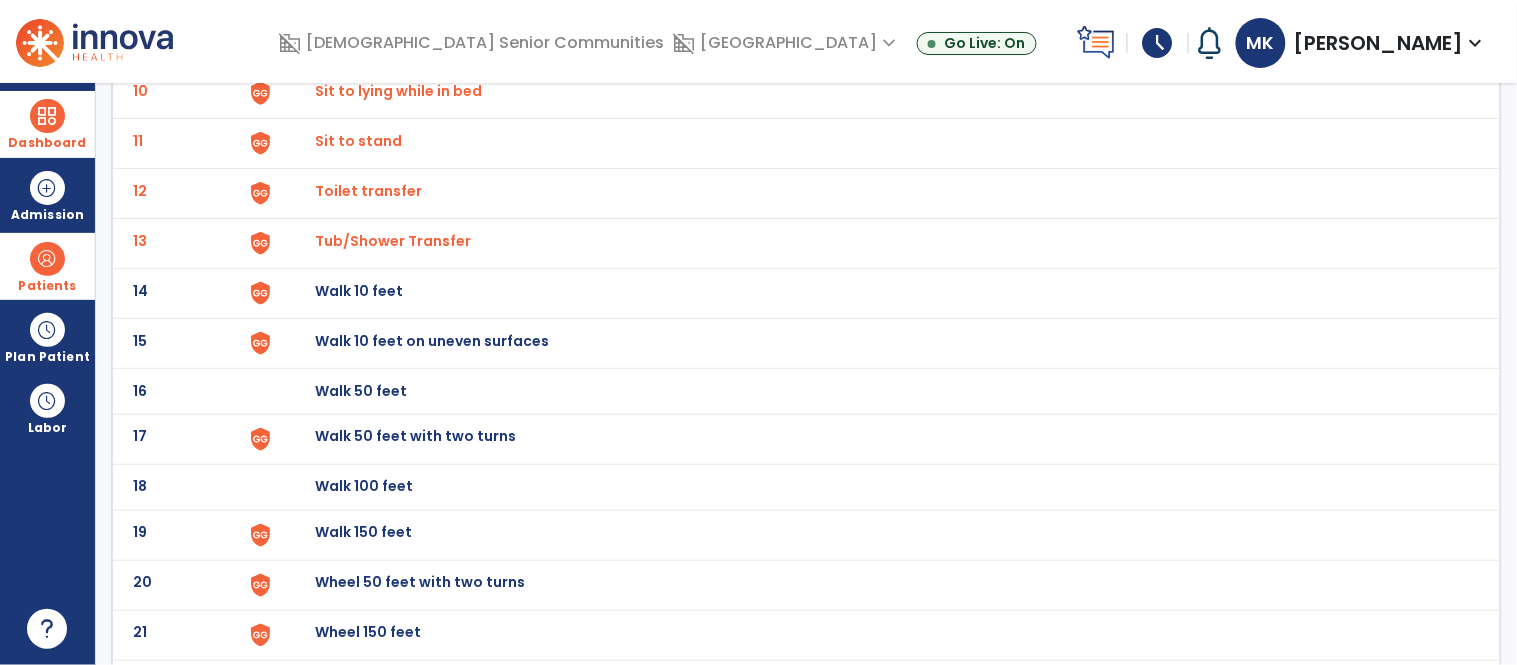click on "Walk 10 feet" at bounding box center (877, -353) 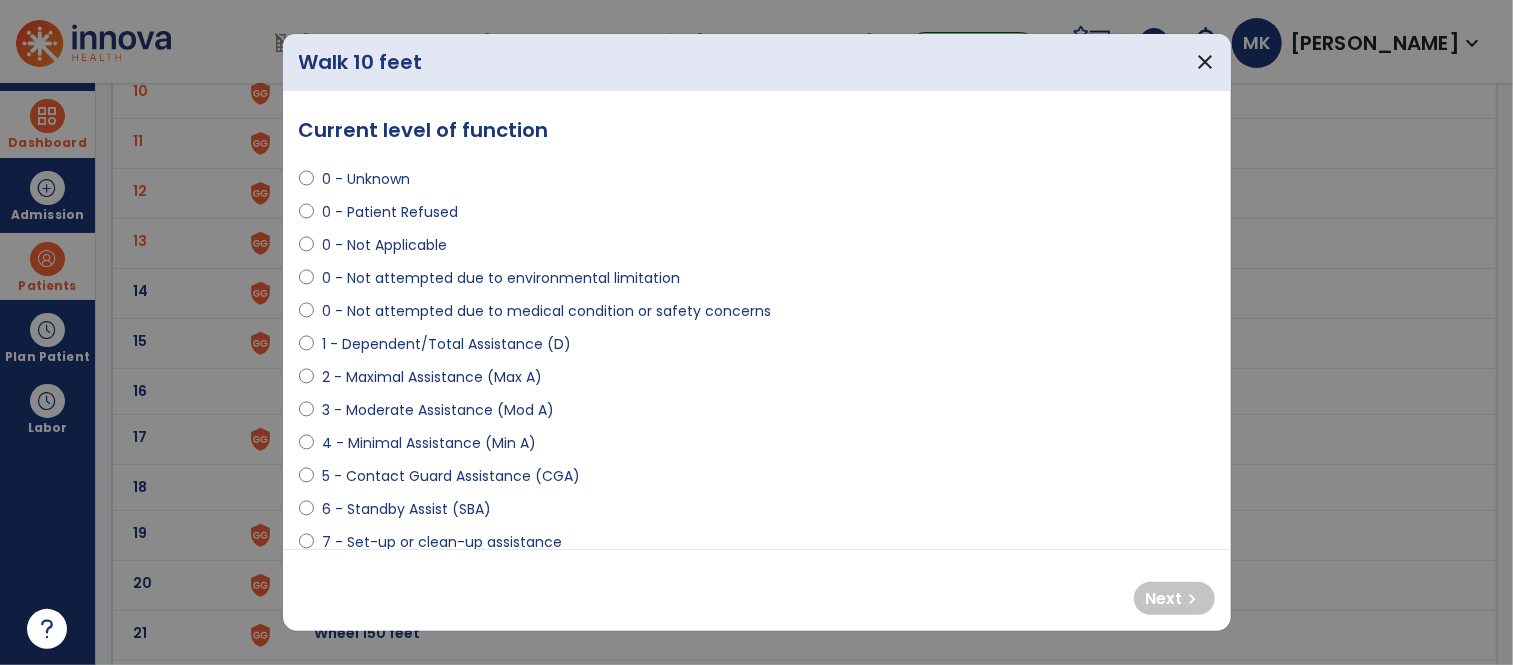 select on "**********" 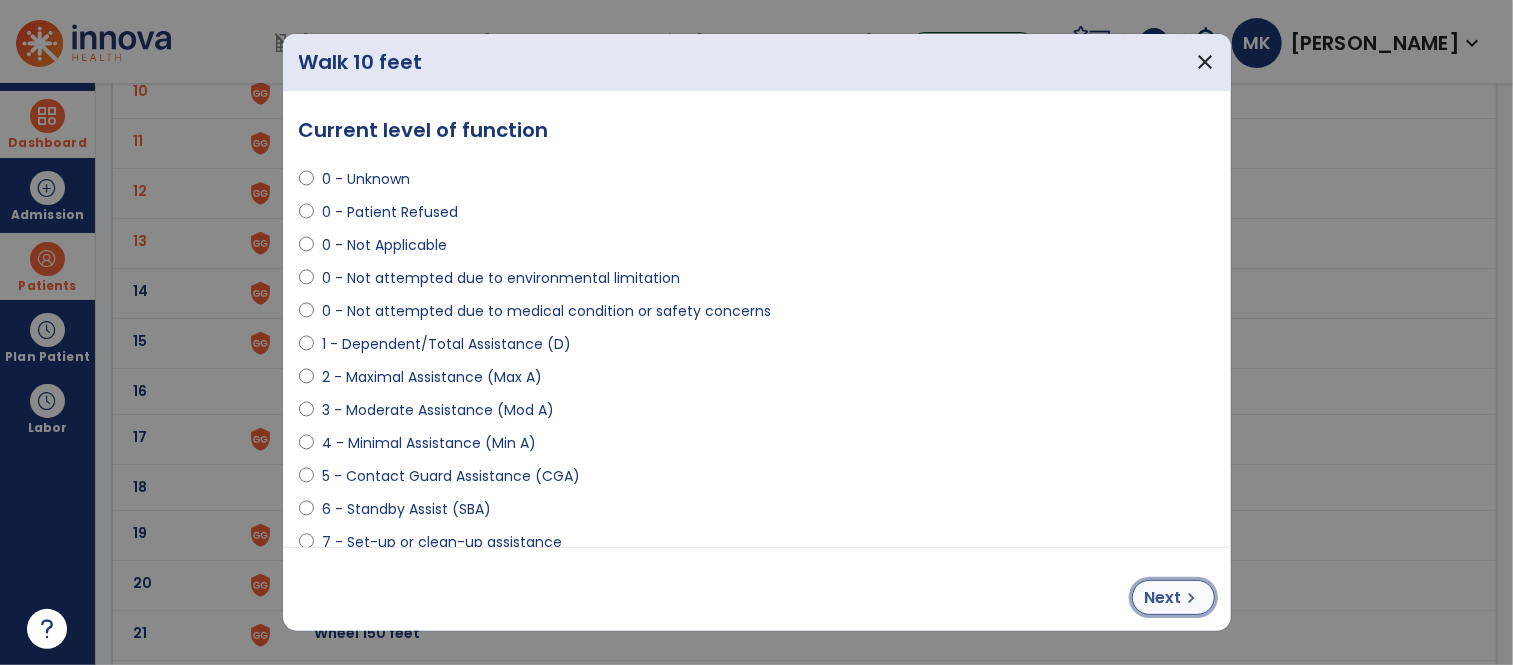 click on "Next" at bounding box center [1163, 598] 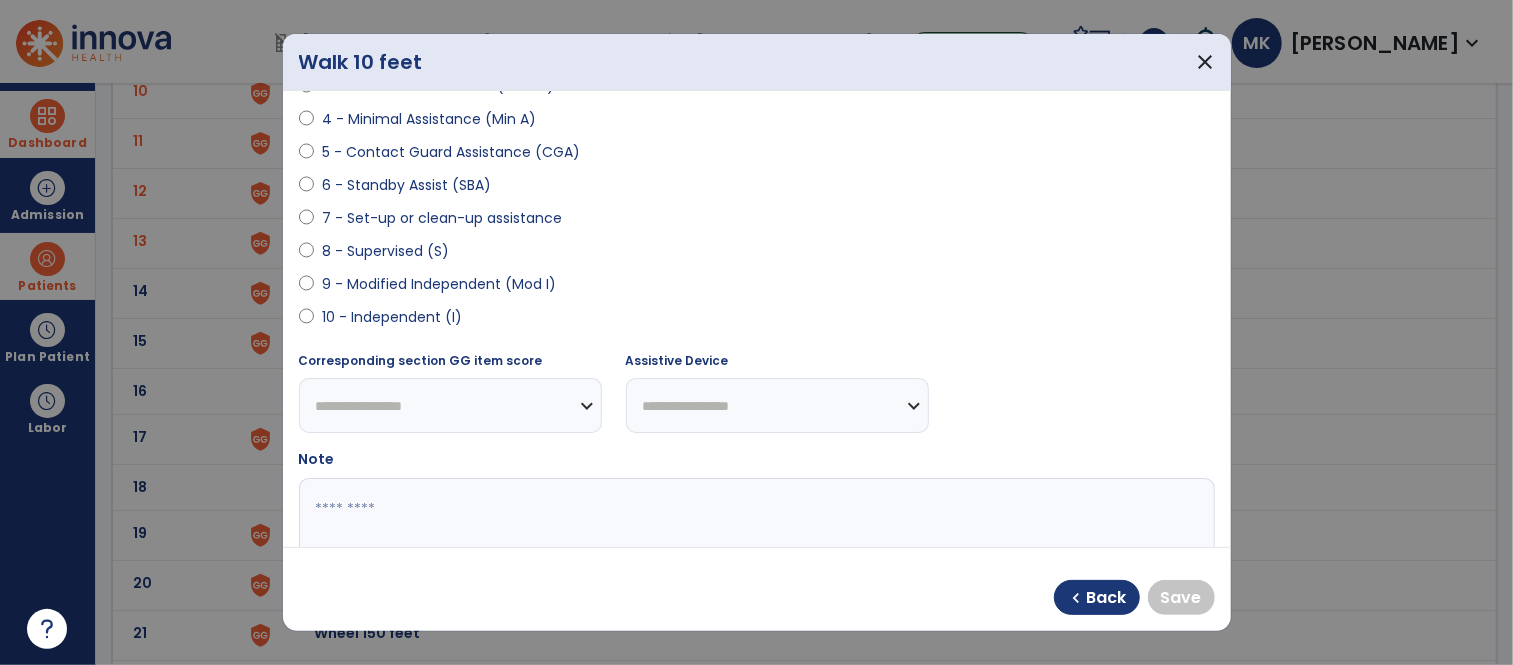 scroll, scrollTop: 347, scrollLeft: 0, axis: vertical 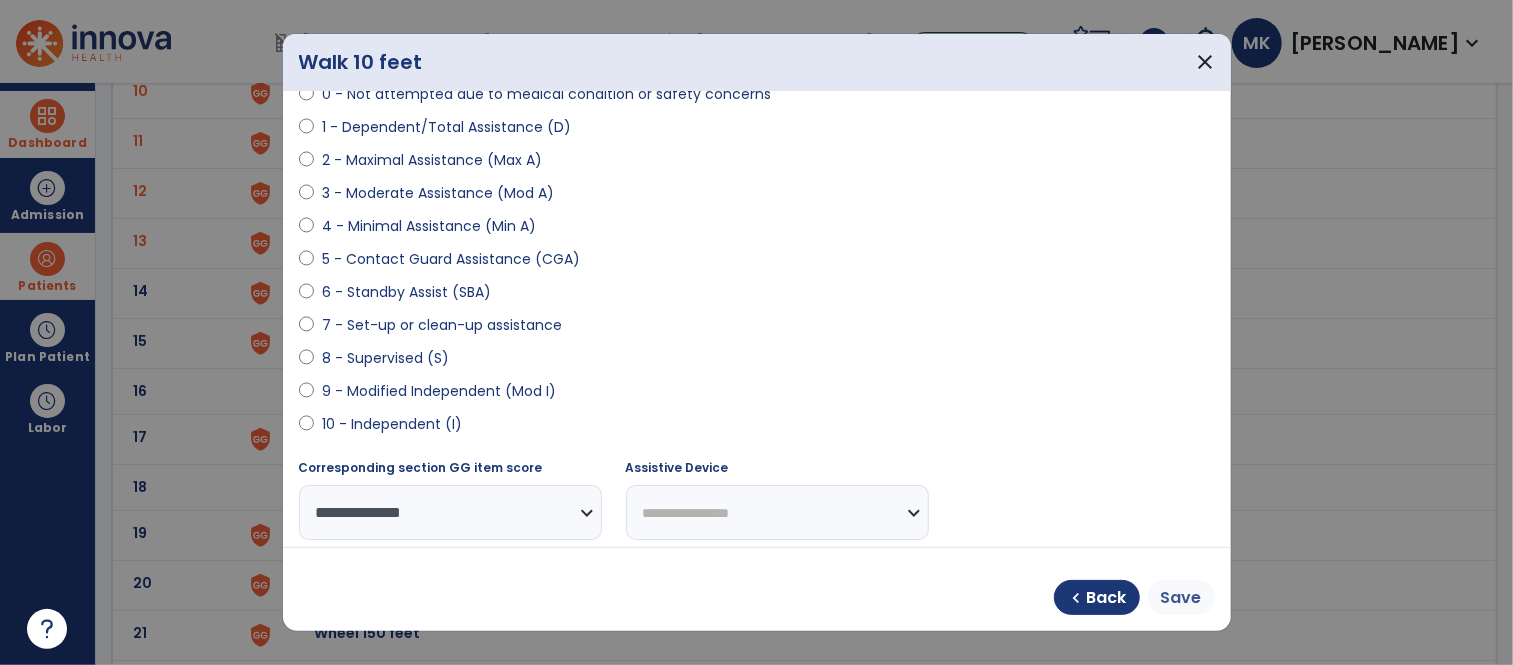 select on "**********" 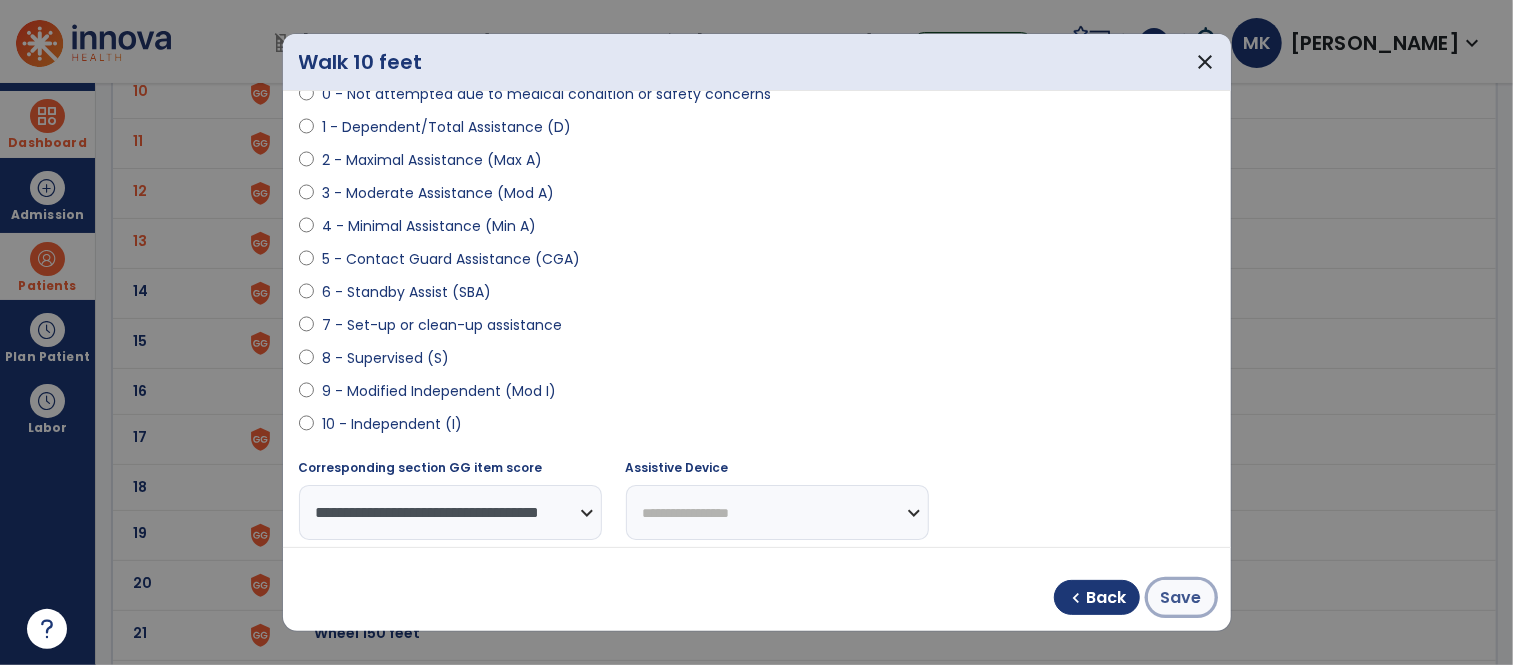 click on "Save" at bounding box center (1181, 598) 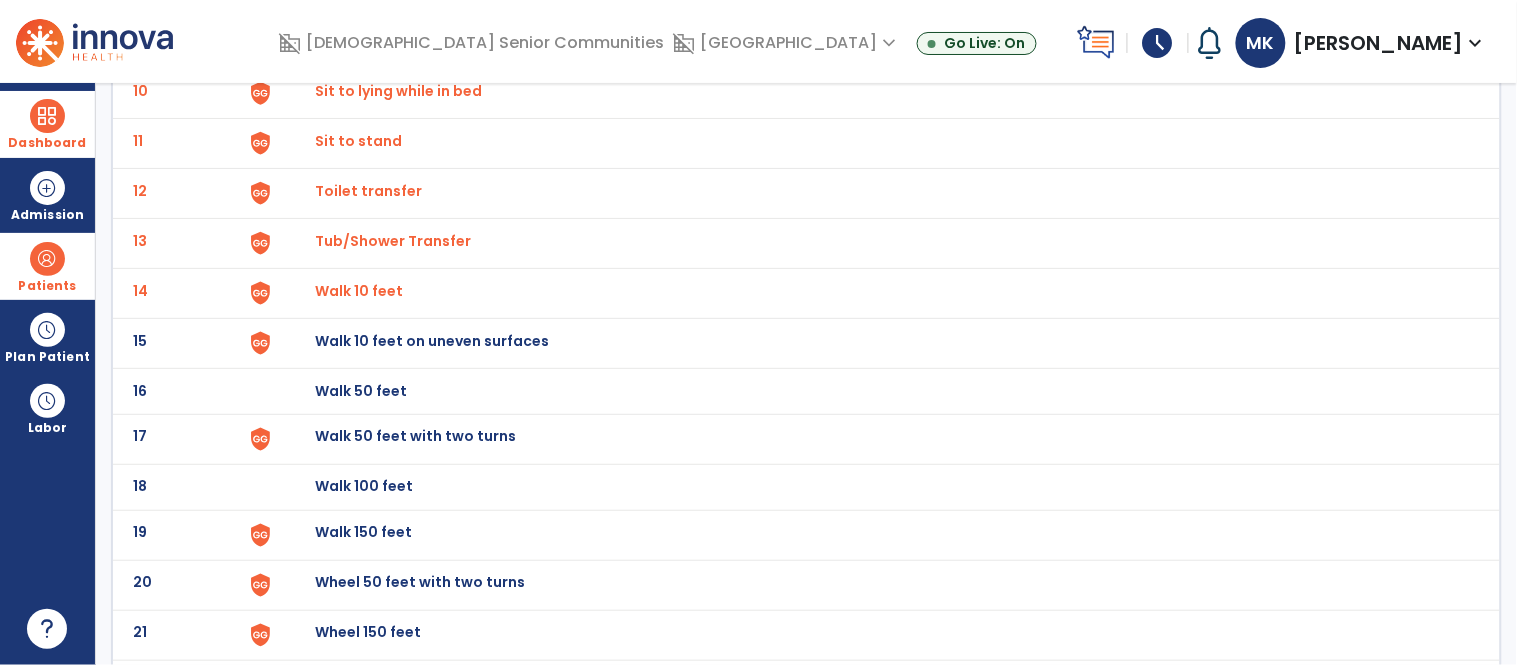 click on "17 Walk 50 feet with two turns" 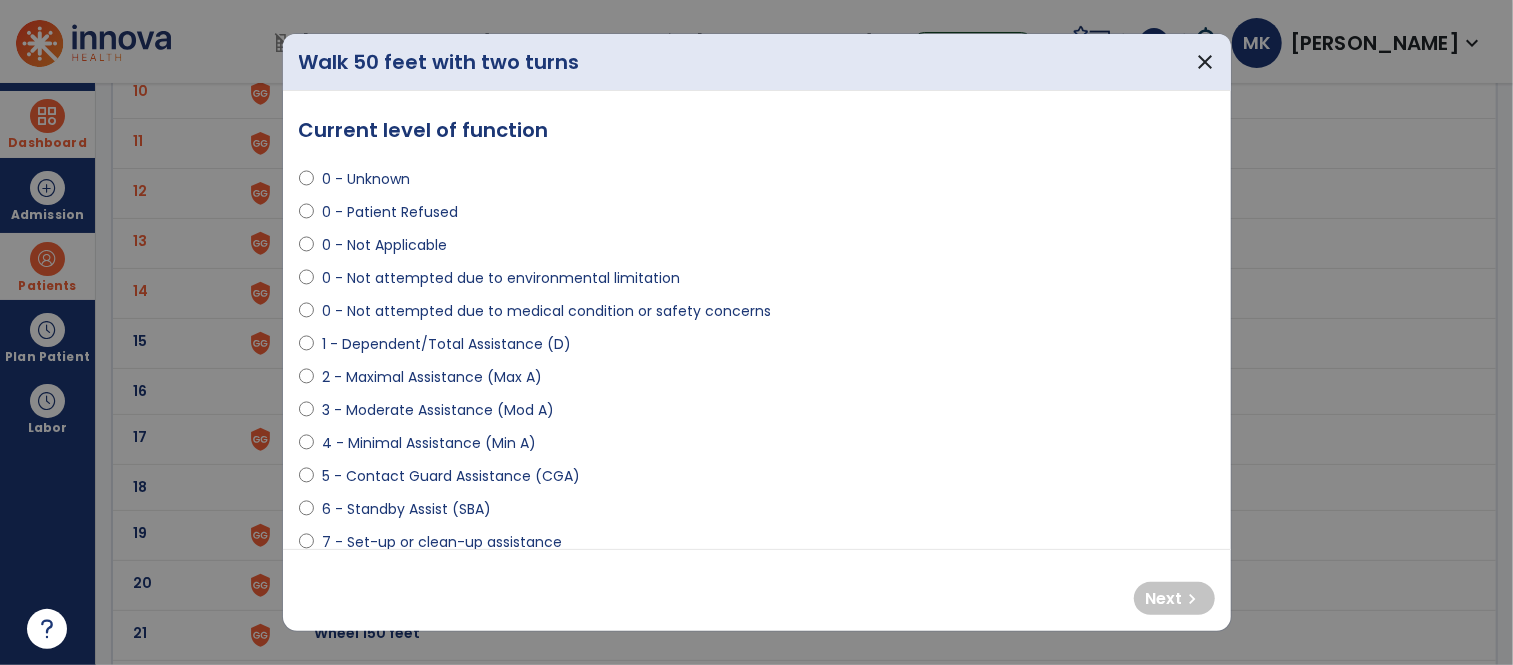 select on "**********" 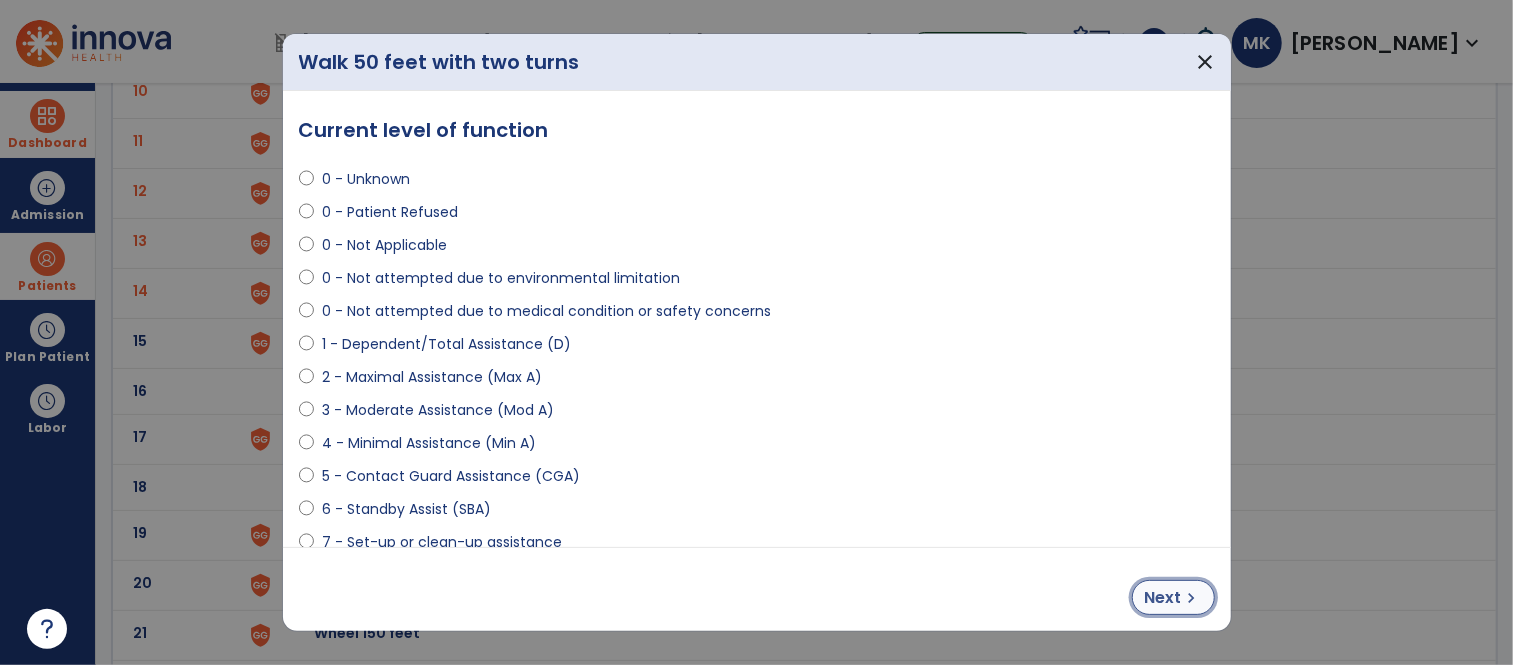 click on "chevron_right" at bounding box center (1192, 598) 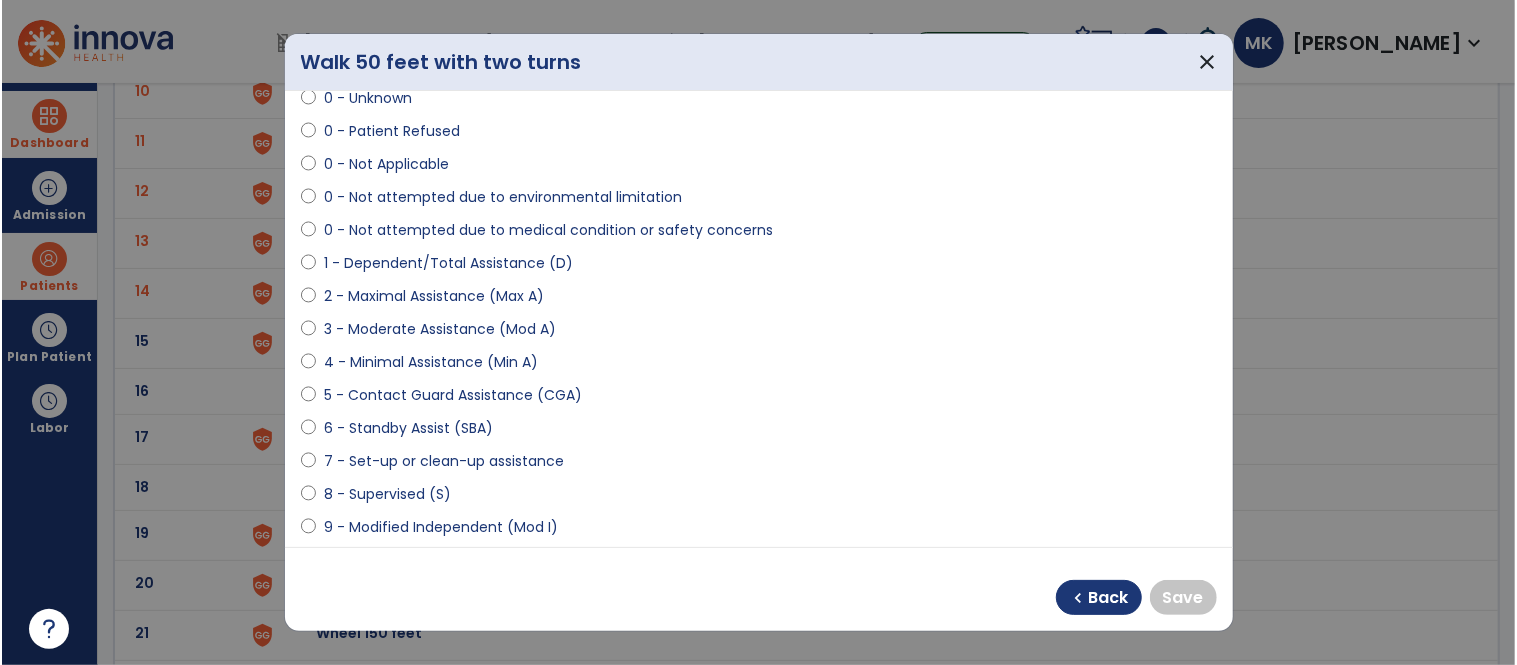 scroll, scrollTop: 84, scrollLeft: 0, axis: vertical 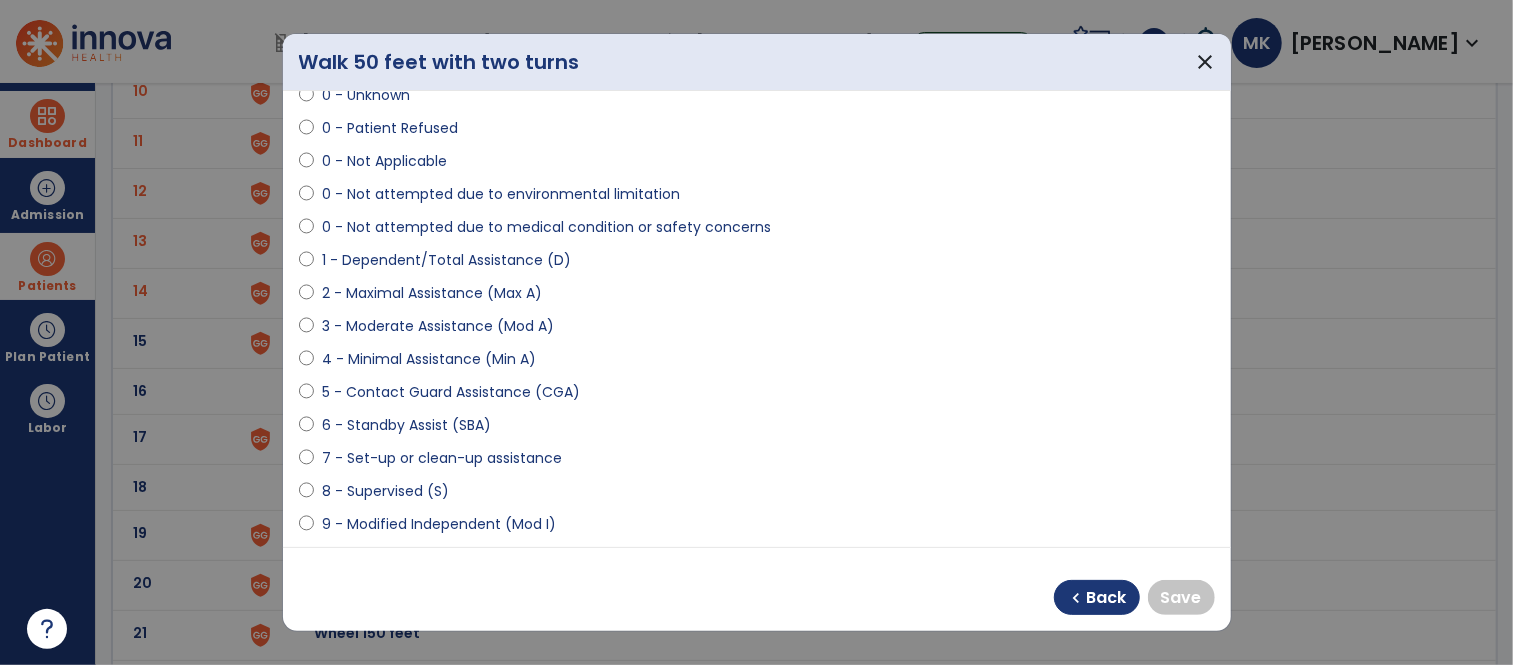 select on "**********" 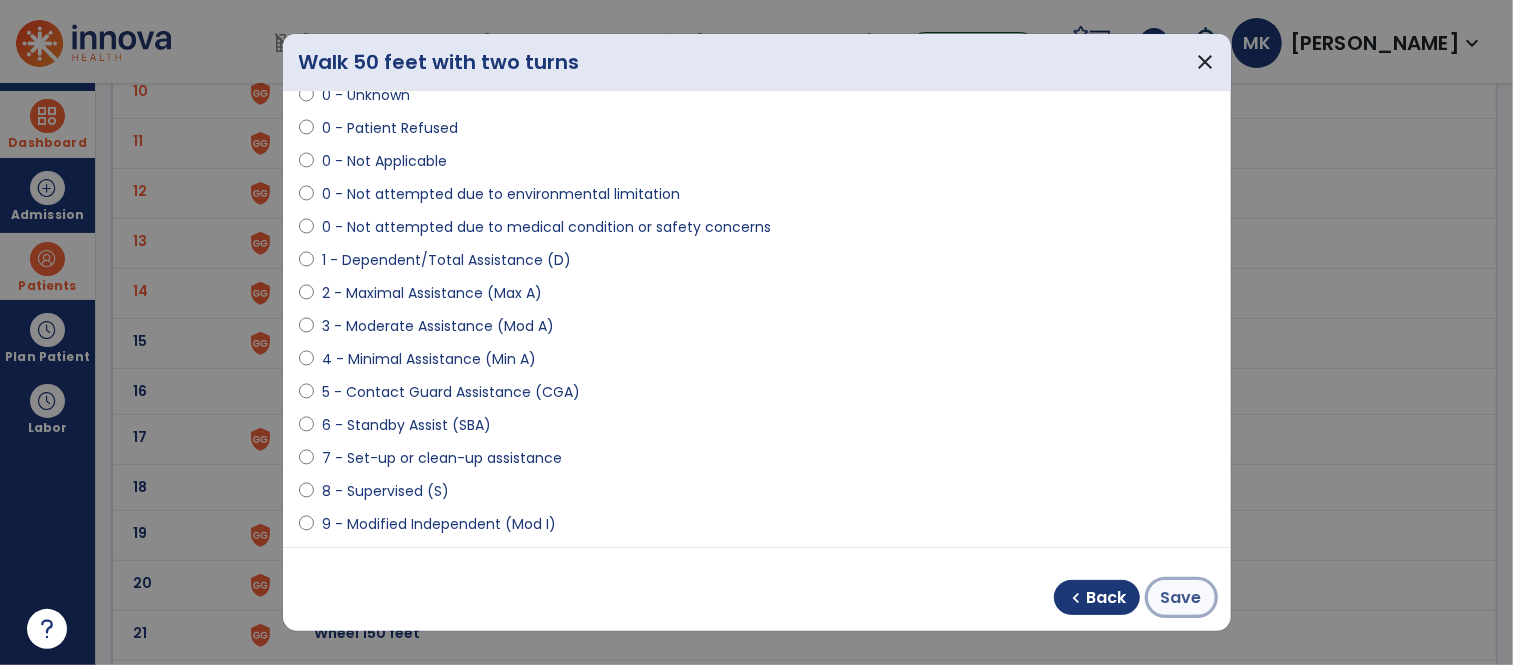 click on "Save" at bounding box center [1181, 598] 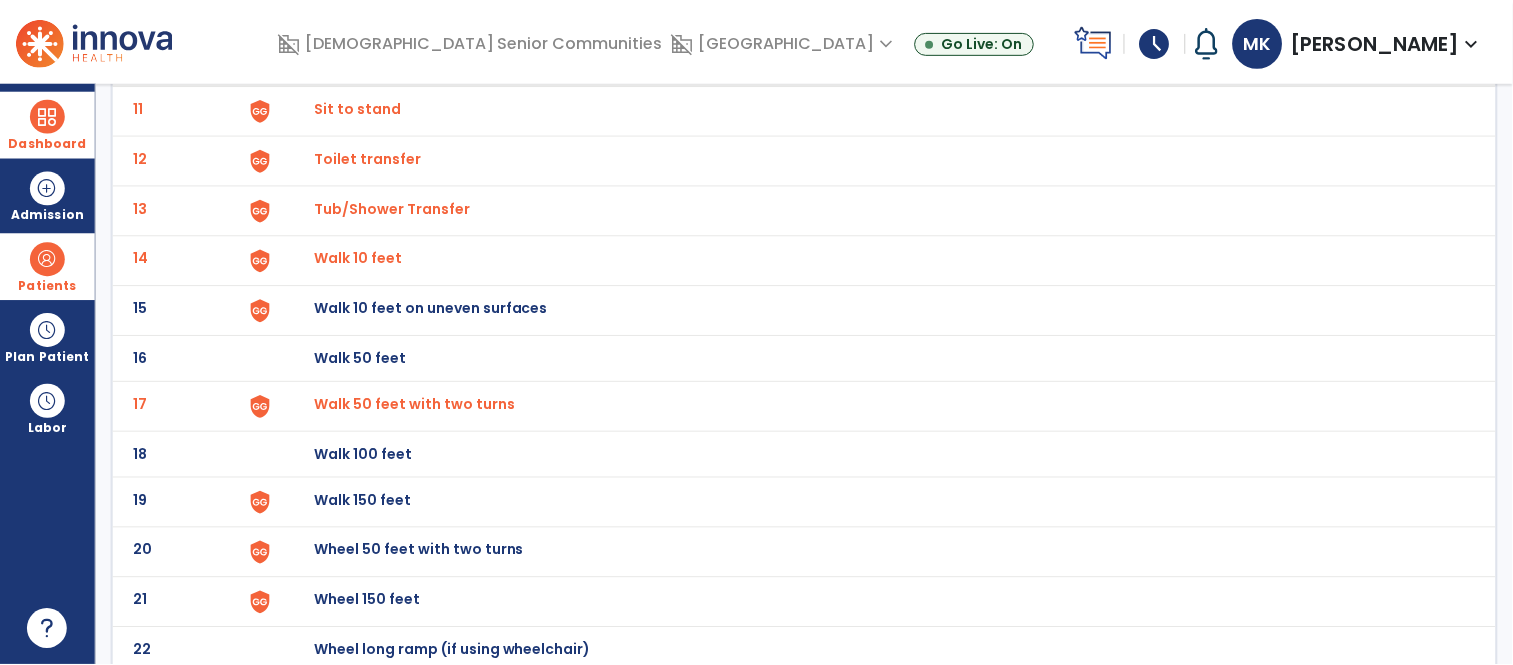 scroll, scrollTop: 707, scrollLeft: 0, axis: vertical 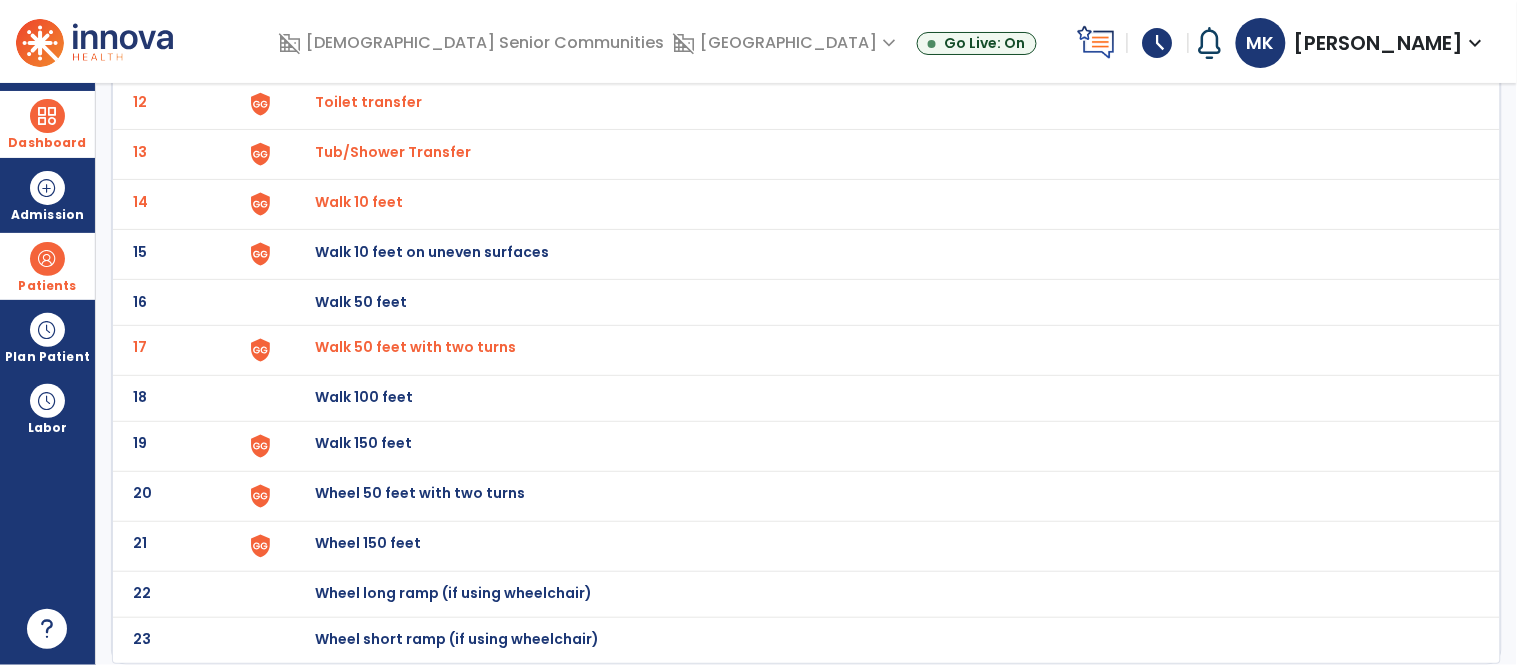 click on "Walk 150 feet" at bounding box center [361, -444] 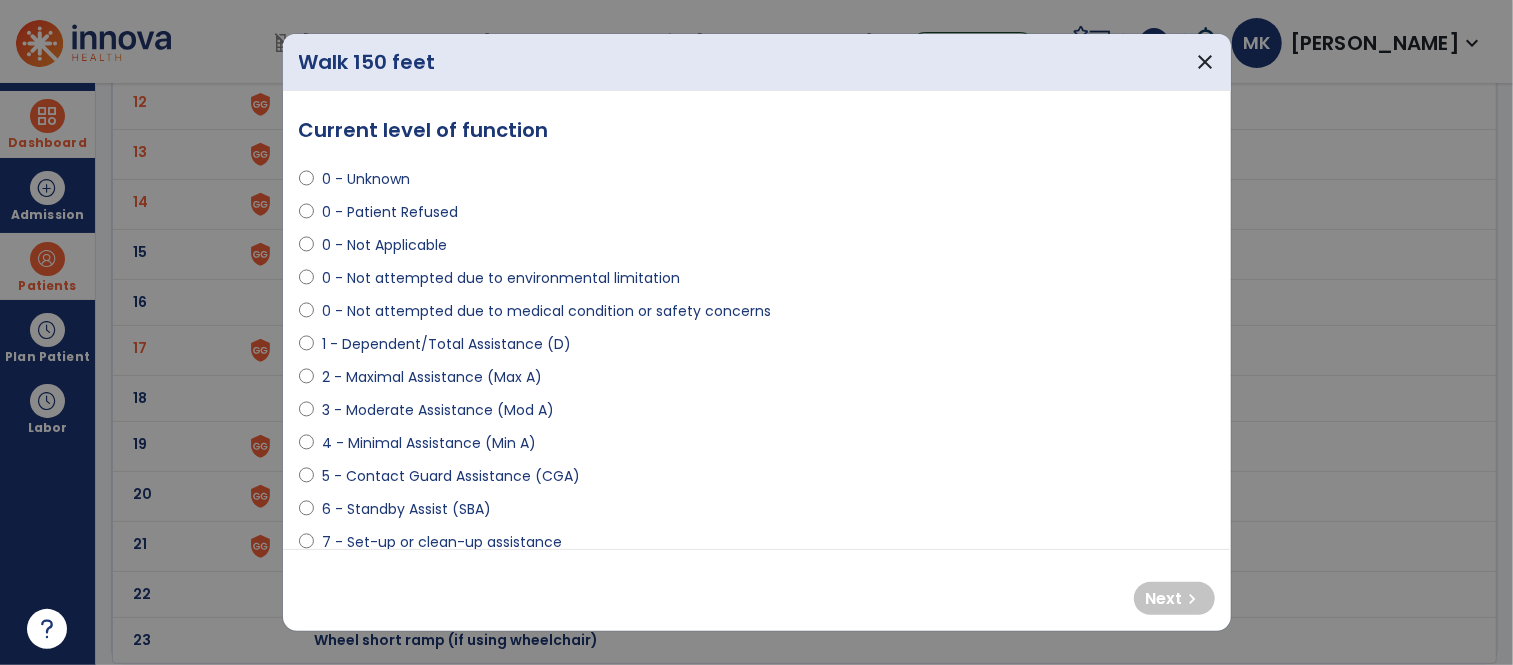 select on "**********" 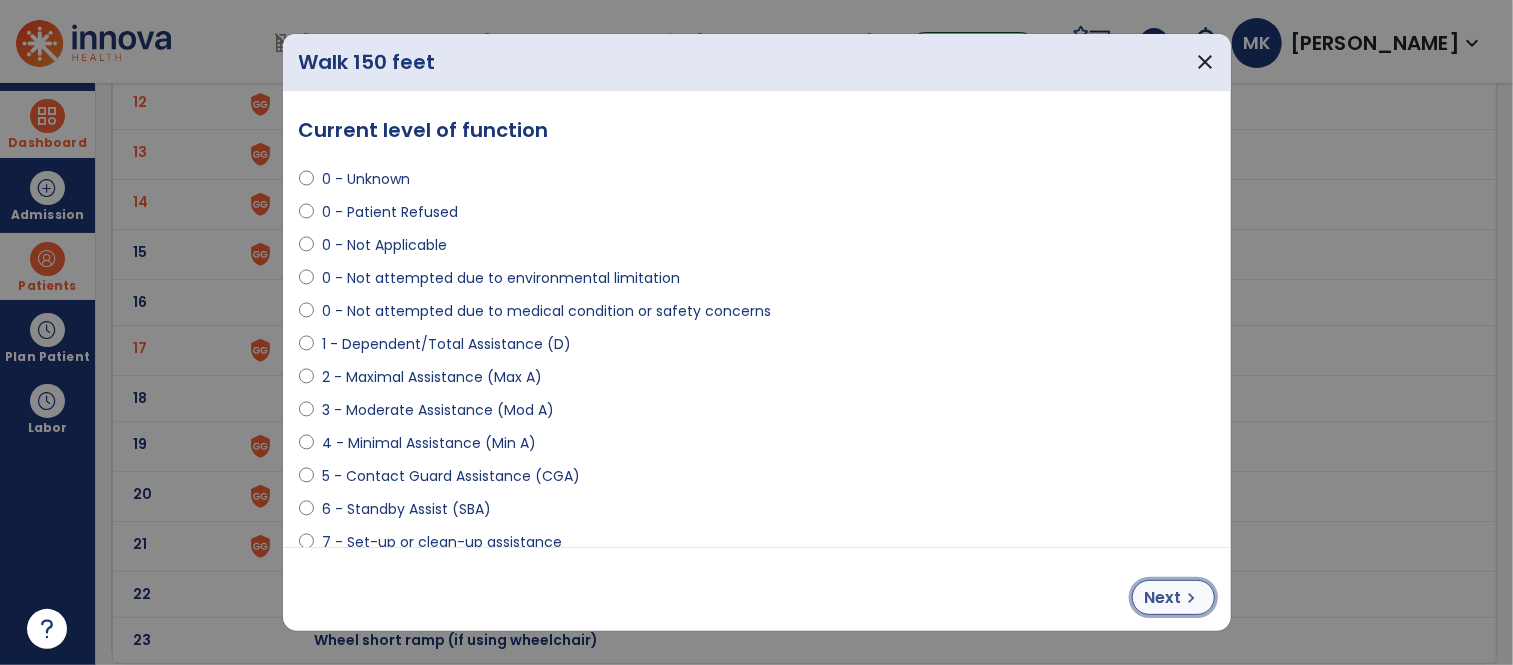 click on "Next  chevron_right" at bounding box center (1173, 597) 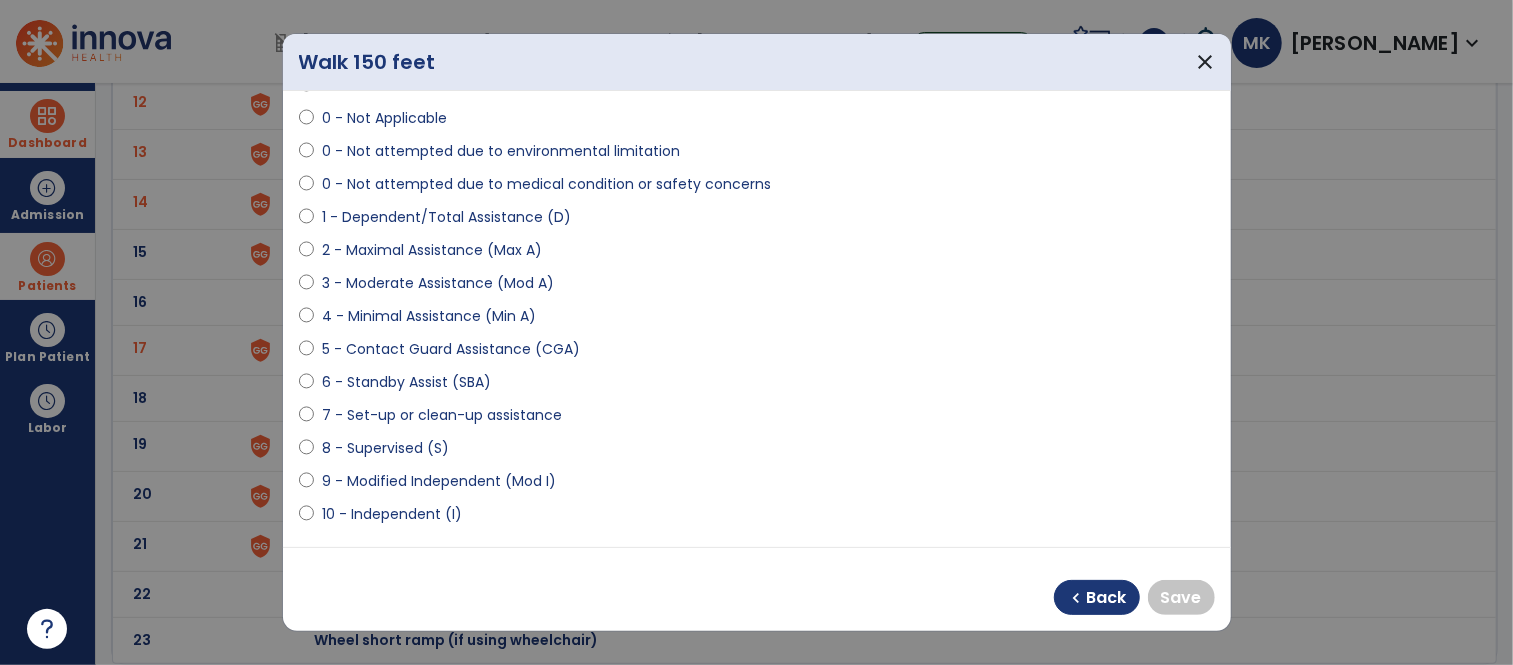 scroll, scrollTop: 94, scrollLeft: 0, axis: vertical 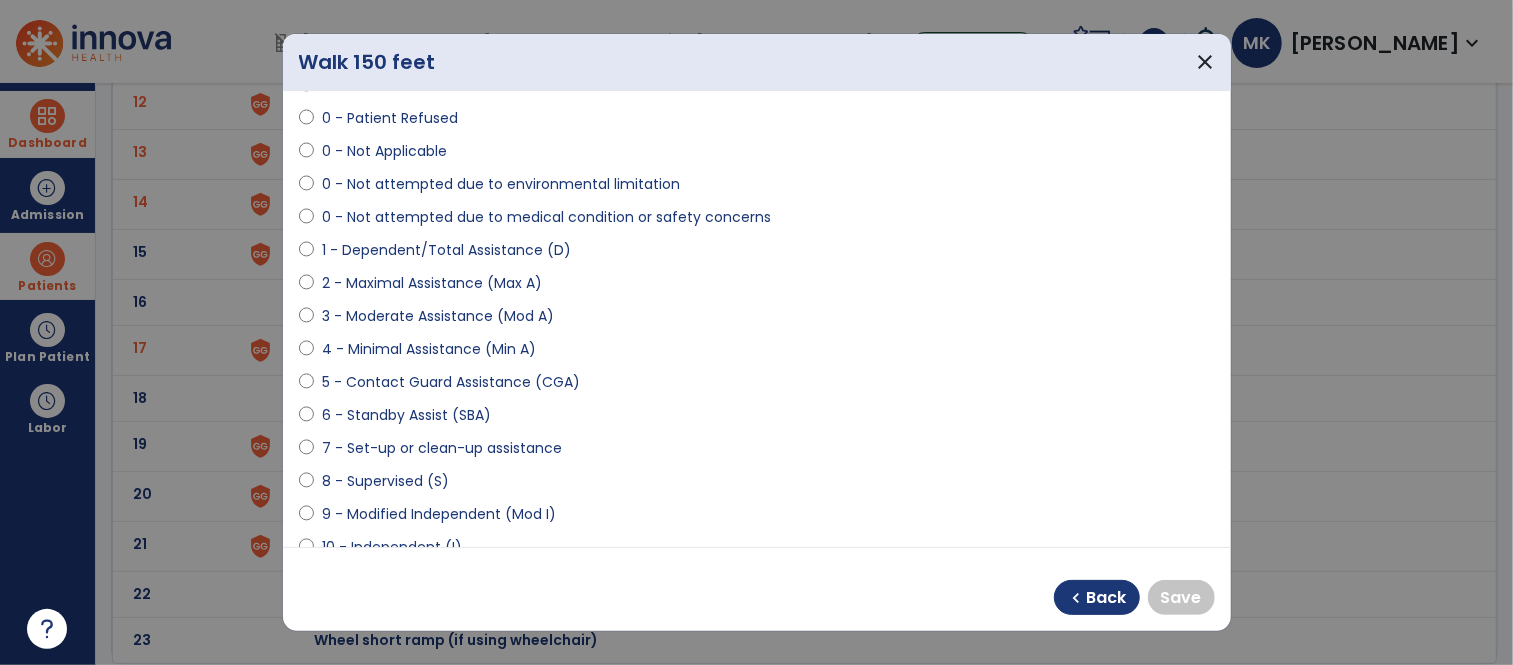 select on "**********" 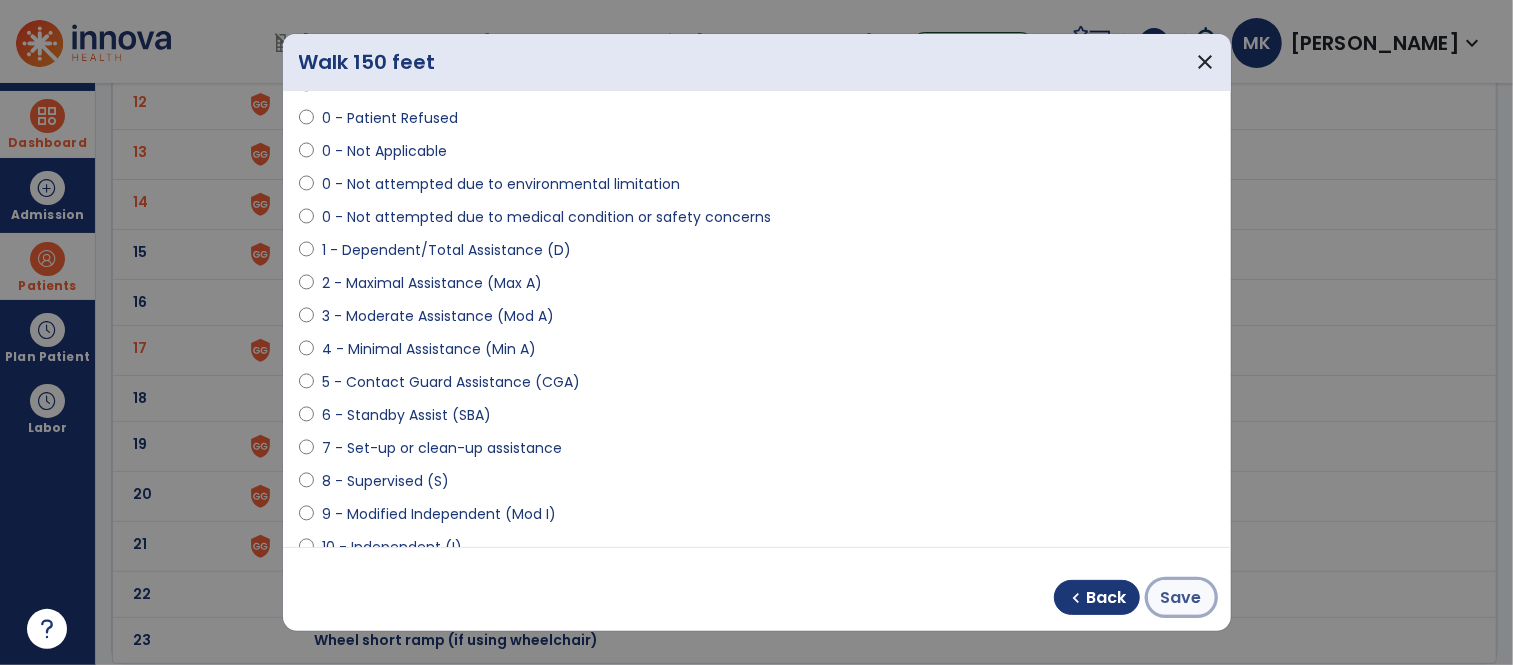 click on "Save" at bounding box center (1181, 597) 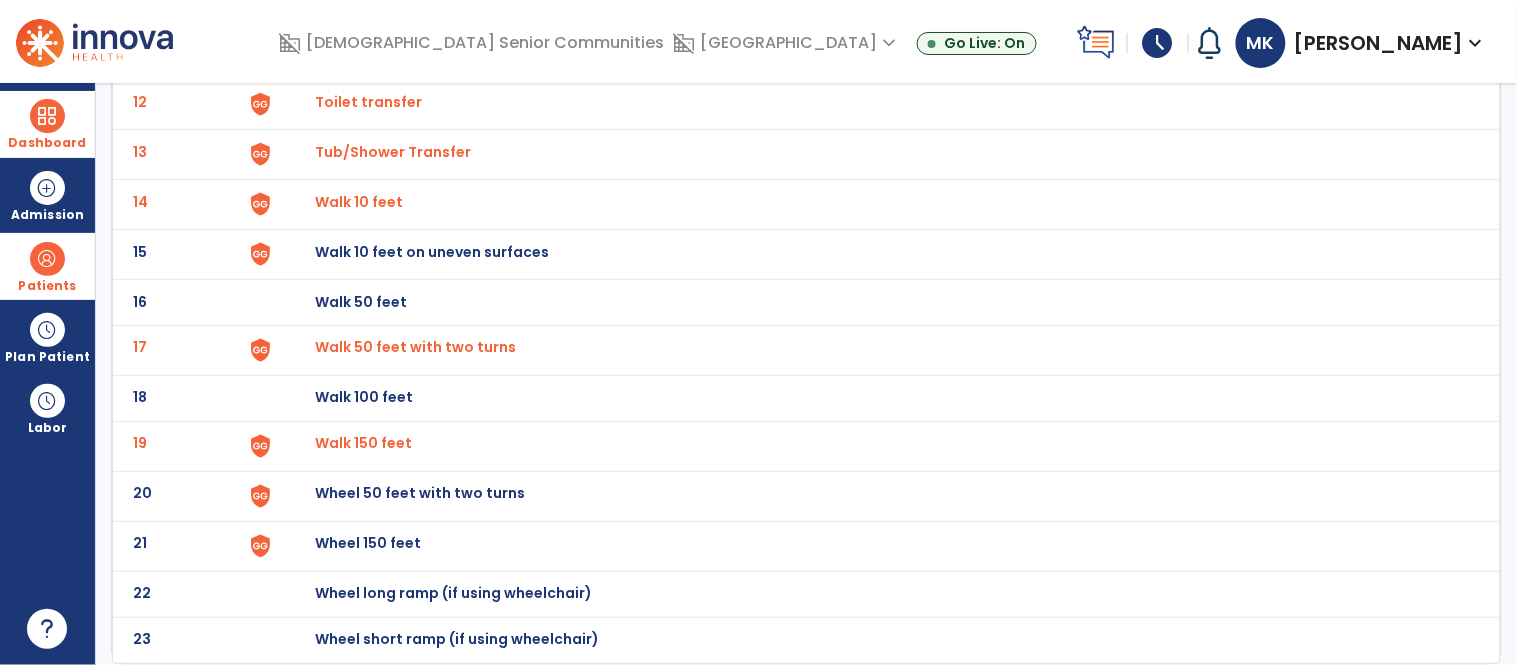 click on "Wheel 50 feet with two turns" at bounding box center [361, -444] 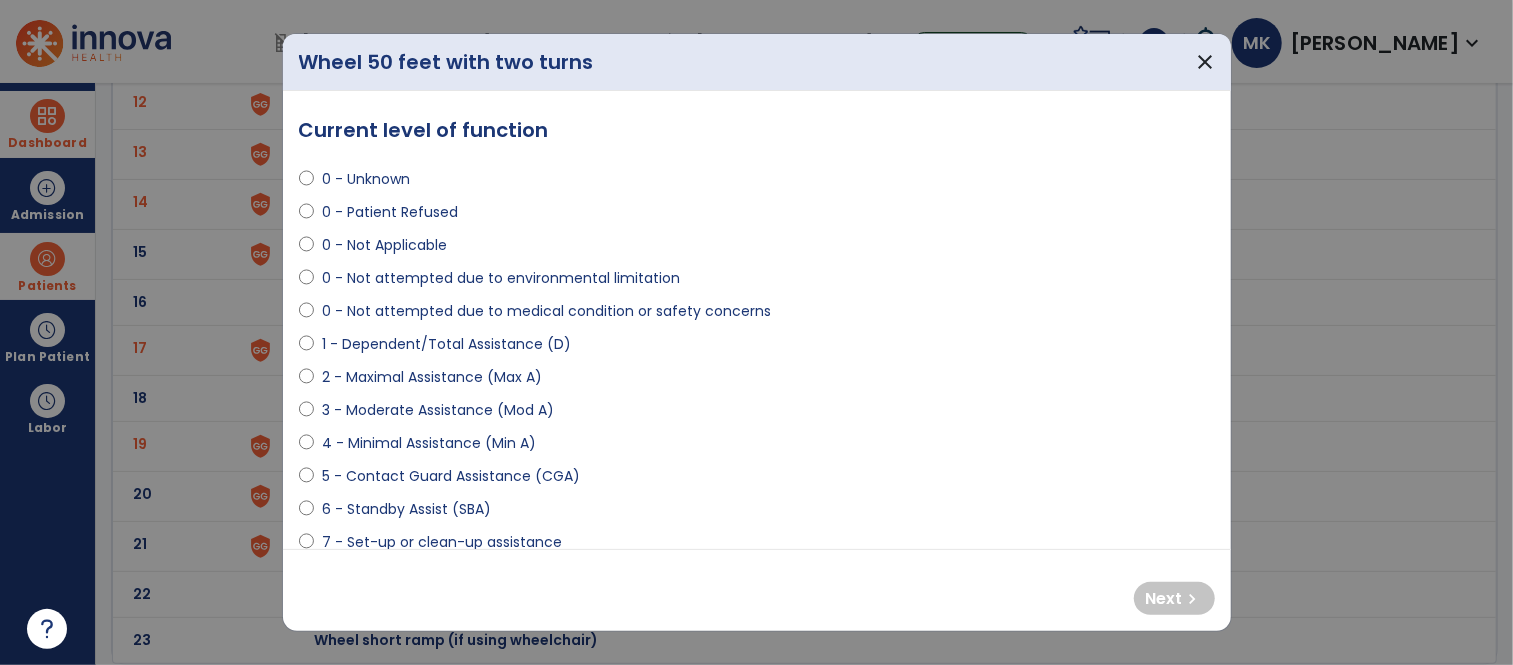 select on "**********" 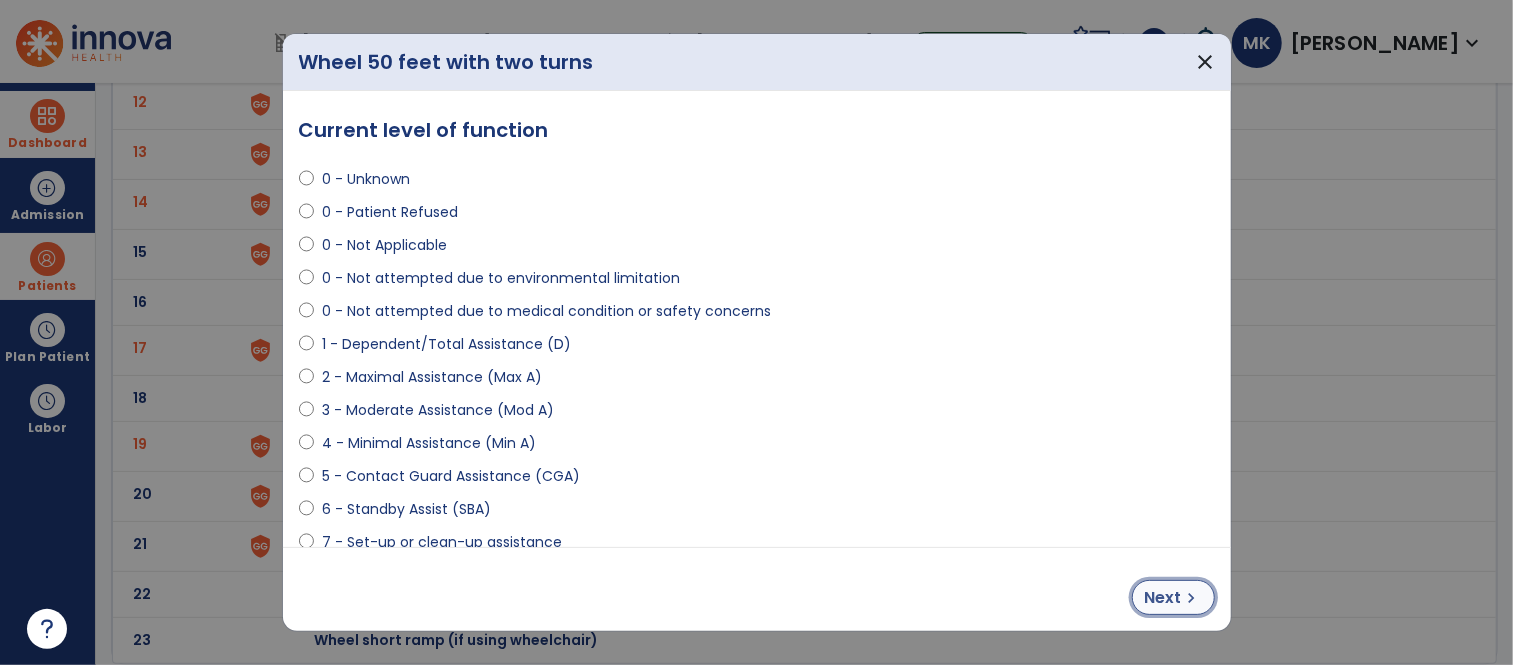 click on "chevron_right" at bounding box center [1192, 598] 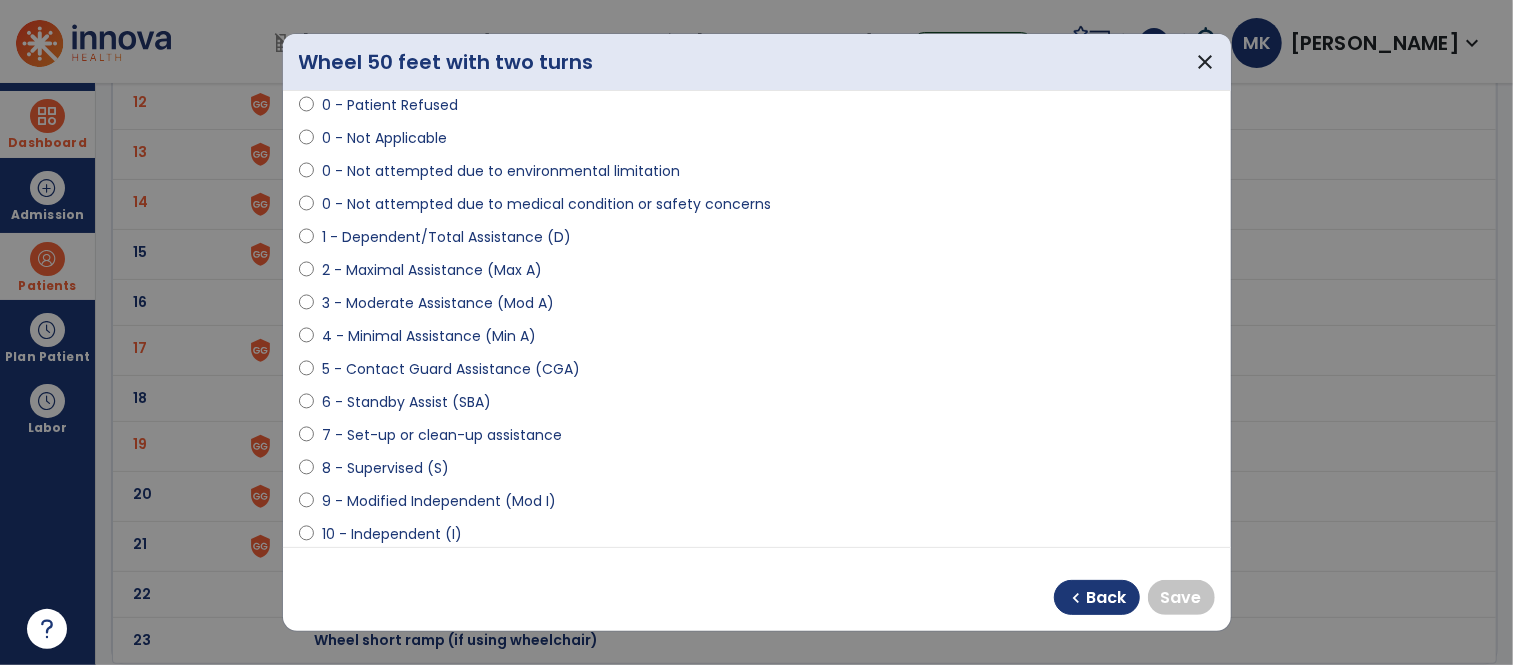 scroll, scrollTop: 135, scrollLeft: 0, axis: vertical 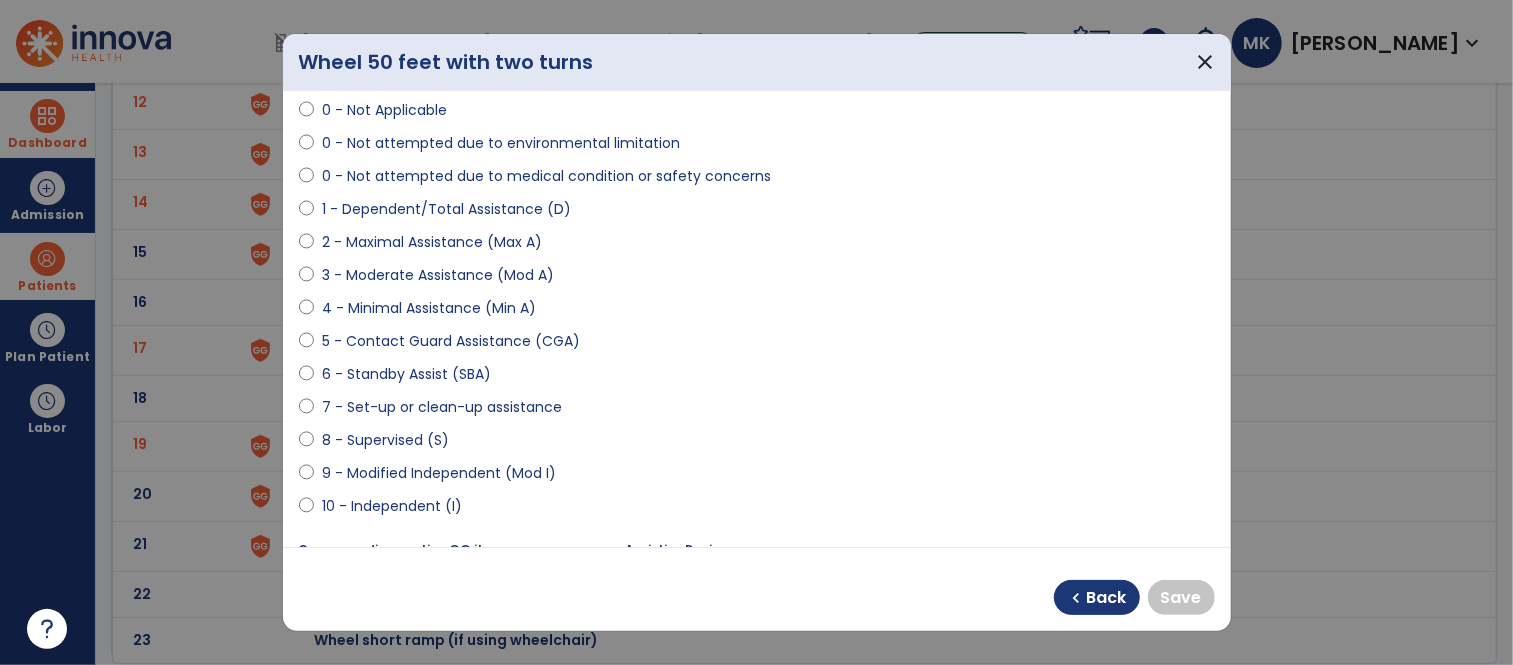select on "**********" 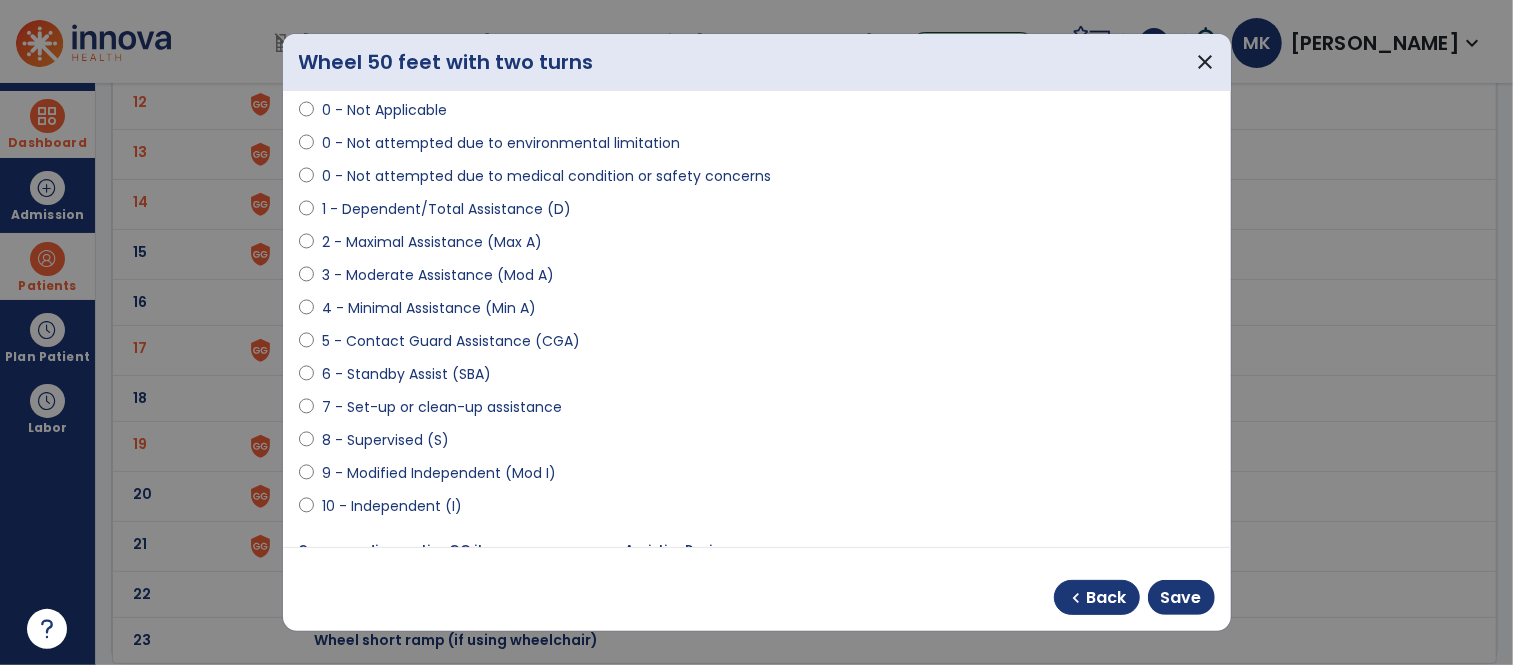 click on "chevron_left  Back Save" at bounding box center [1134, 597] 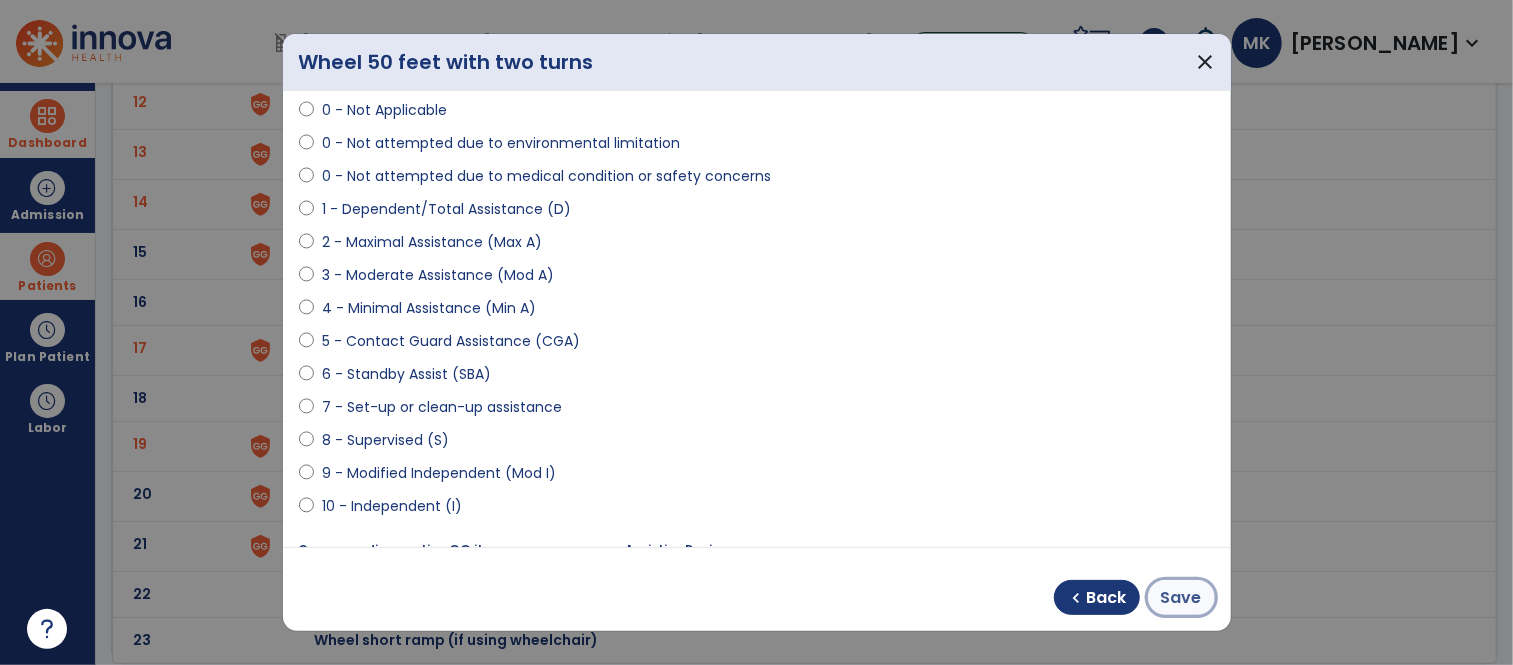 click on "Save" at bounding box center (1181, 598) 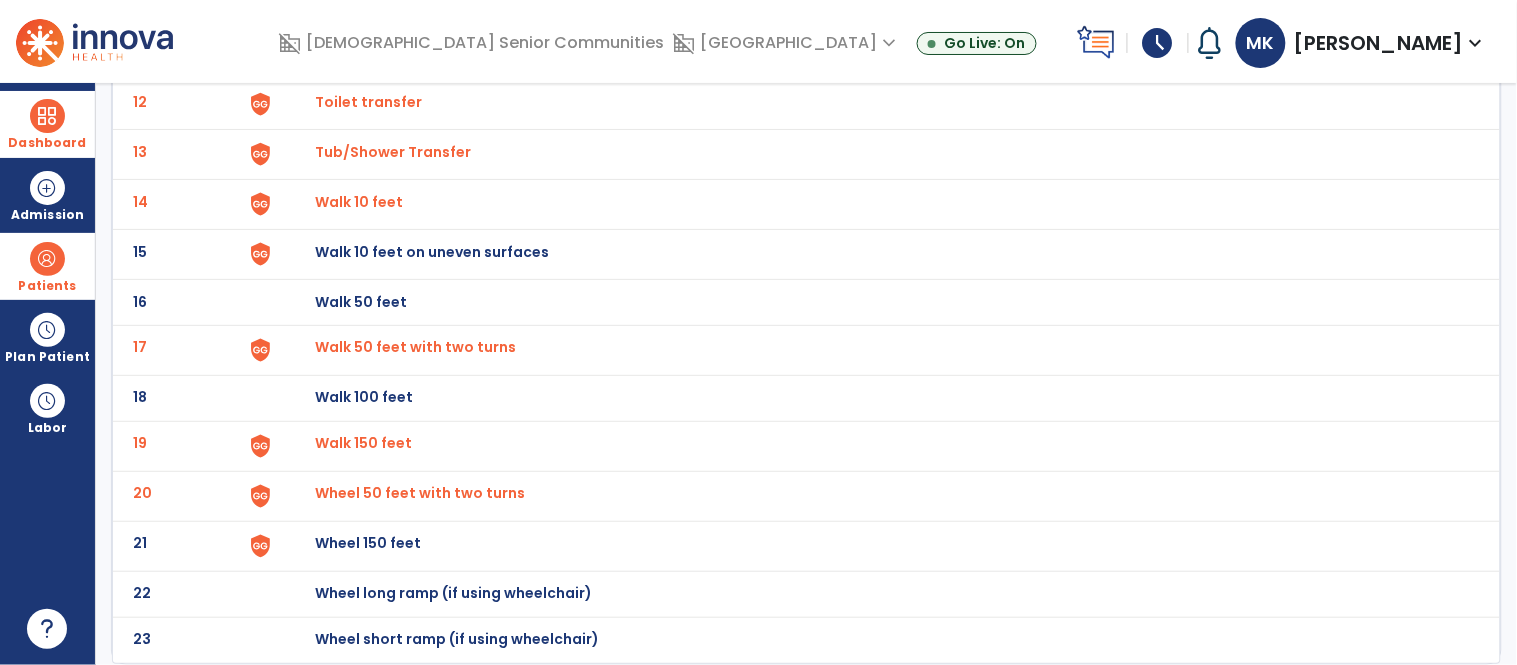 click on "Wheel 150 feet" at bounding box center [877, -442] 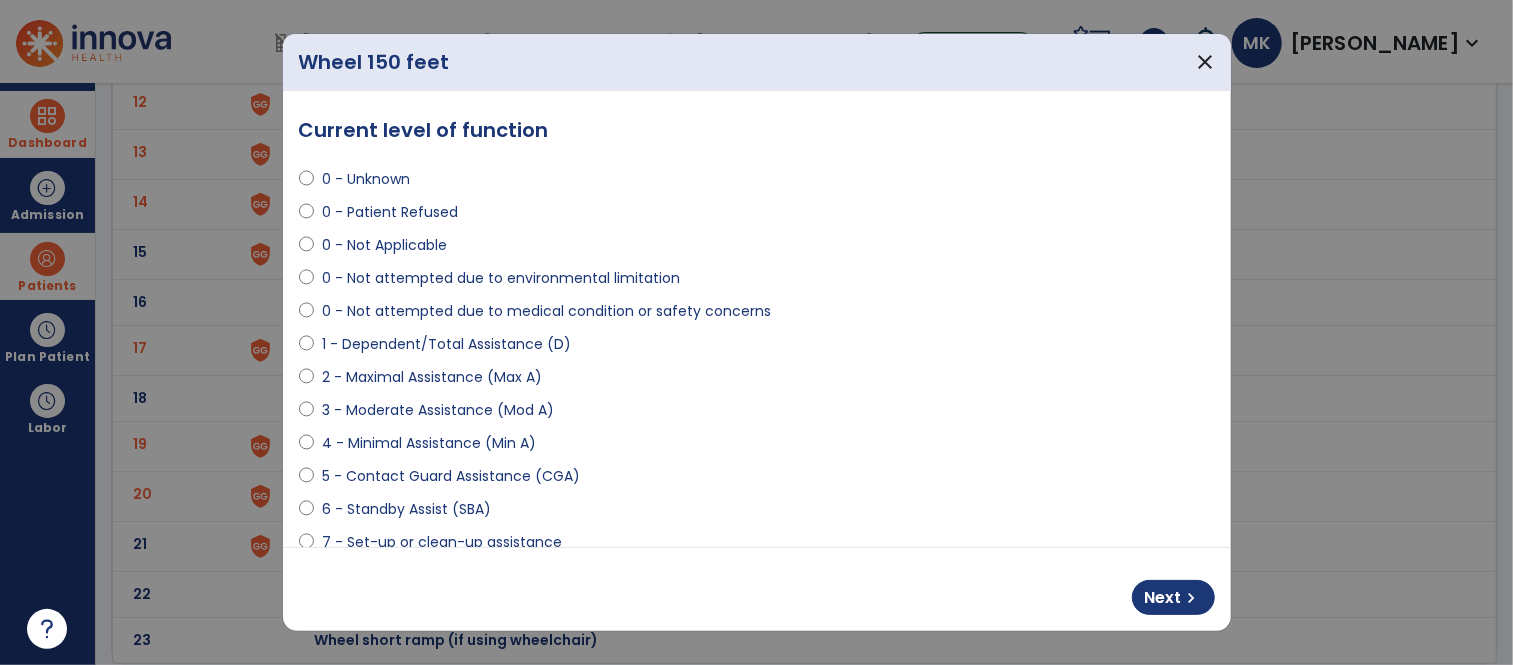 select on "**********" 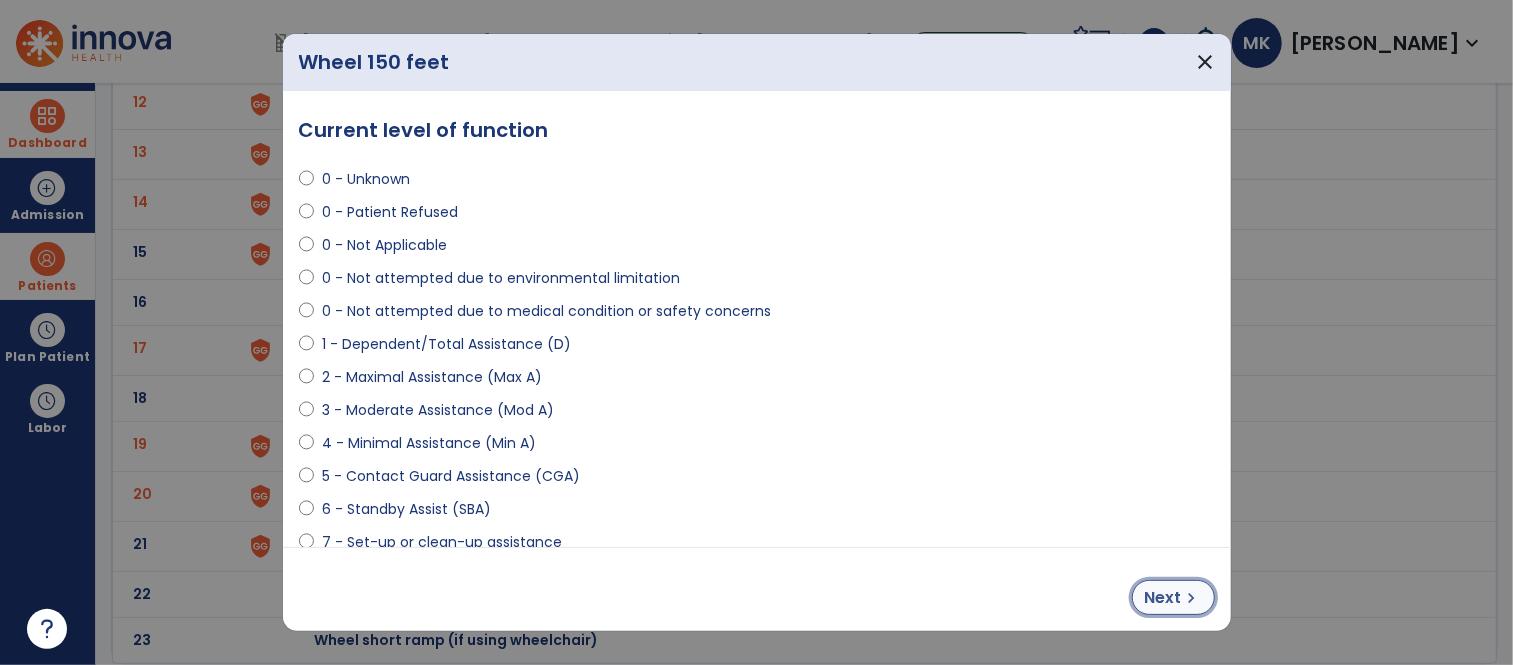 click on "Next" at bounding box center [1163, 598] 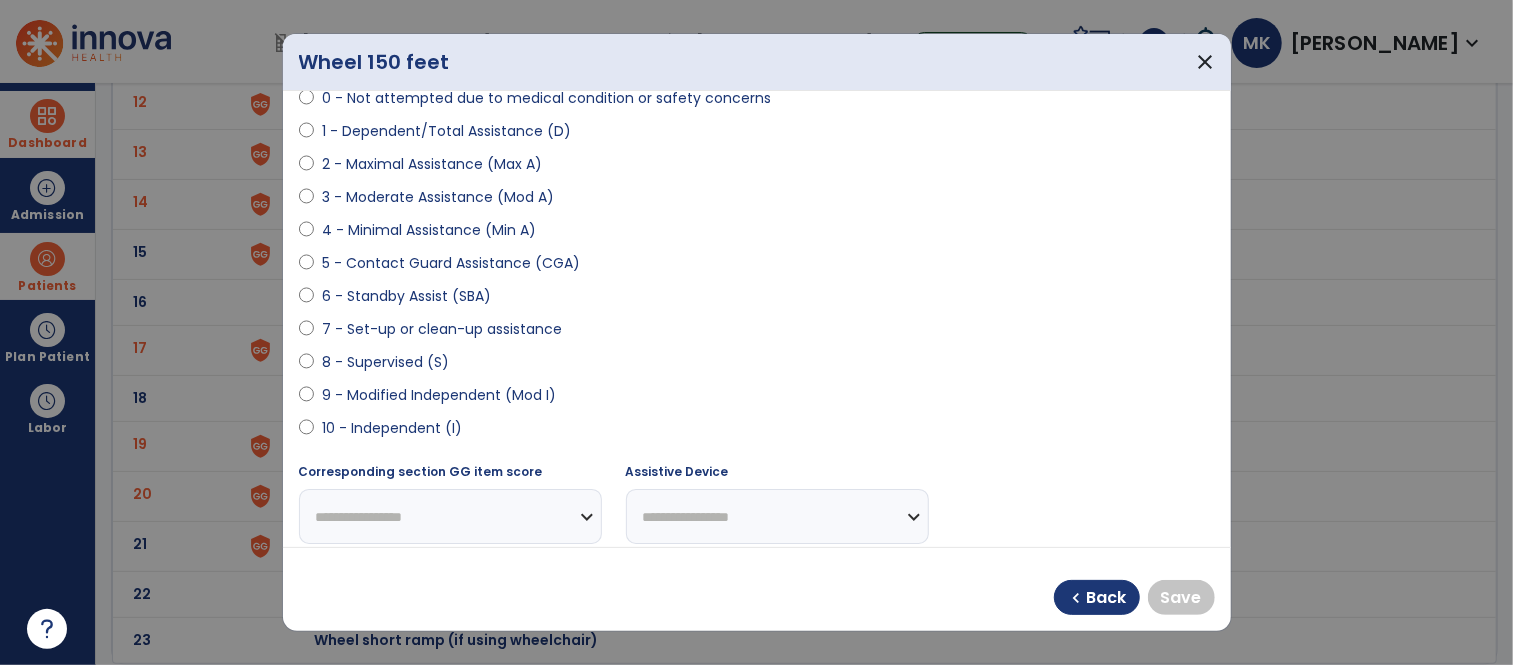 scroll, scrollTop: 217, scrollLeft: 0, axis: vertical 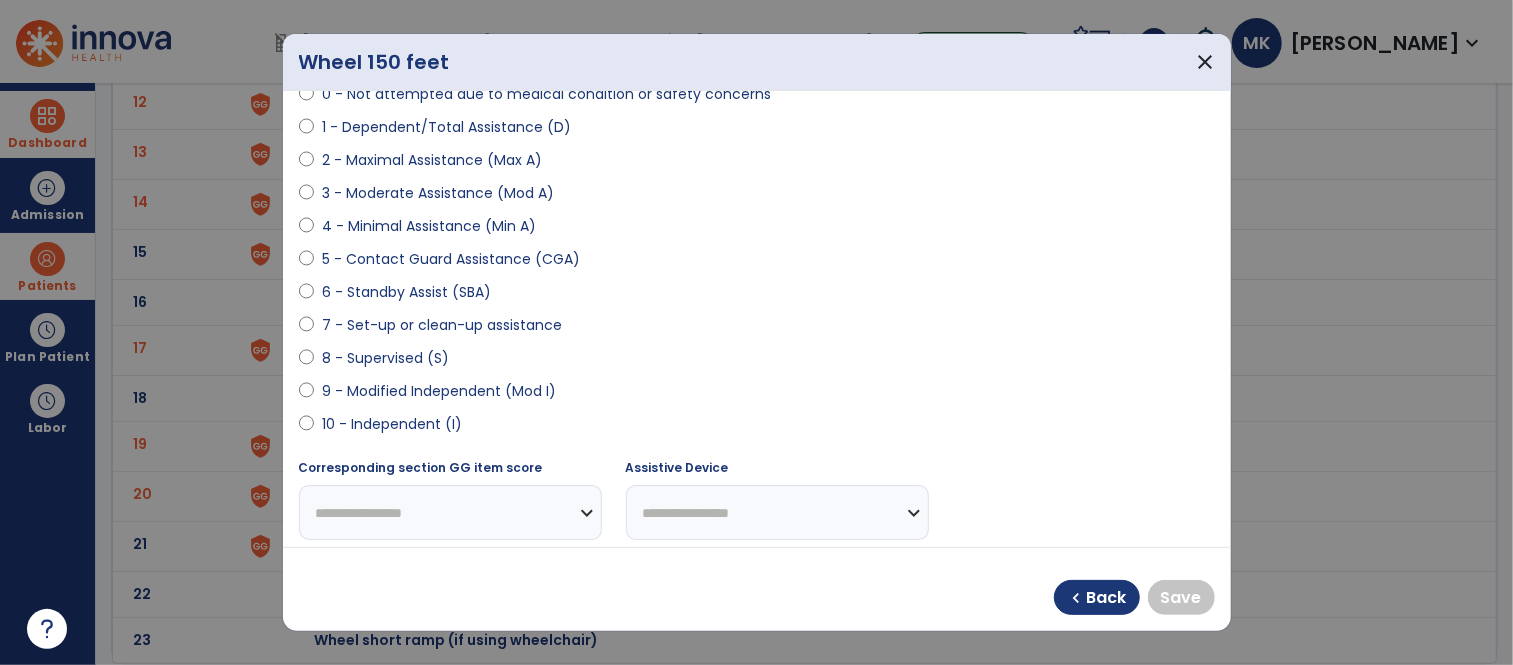 select on "**********" 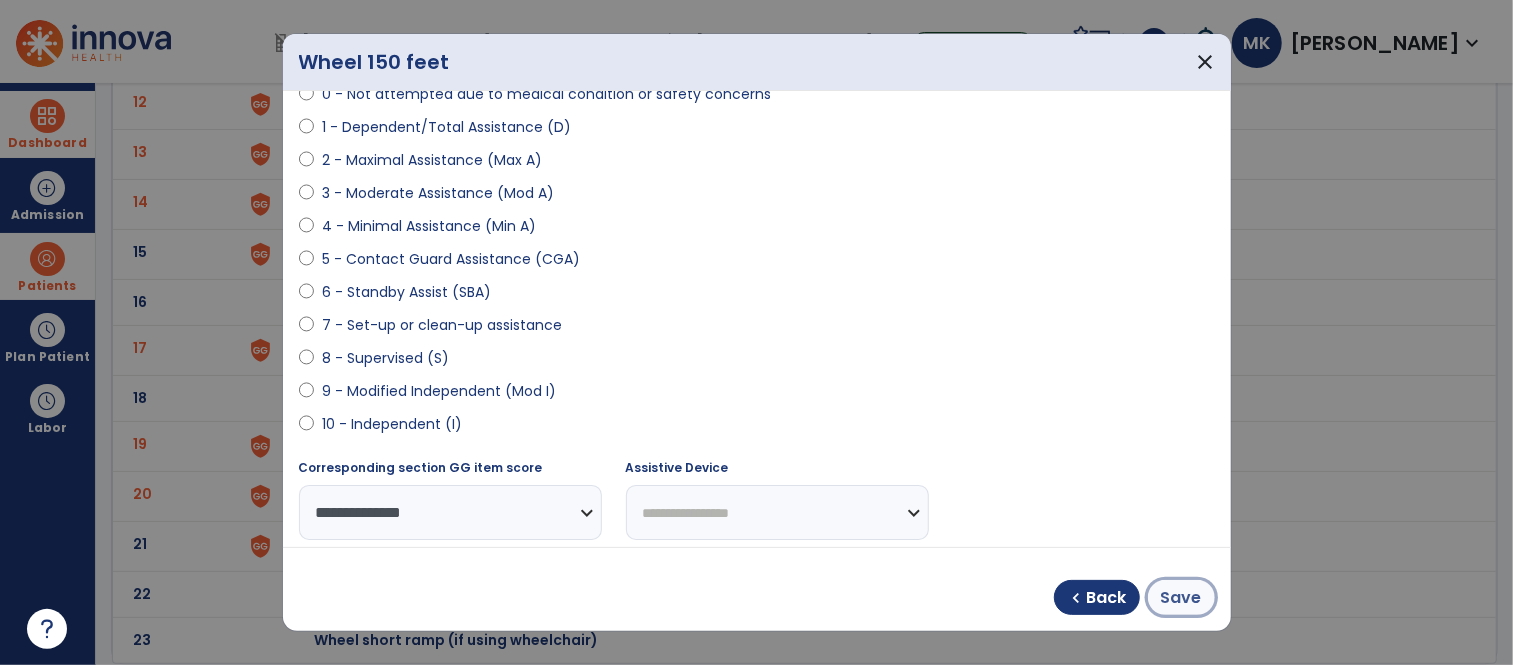 click on "Save" at bounding box center (1181, 598) 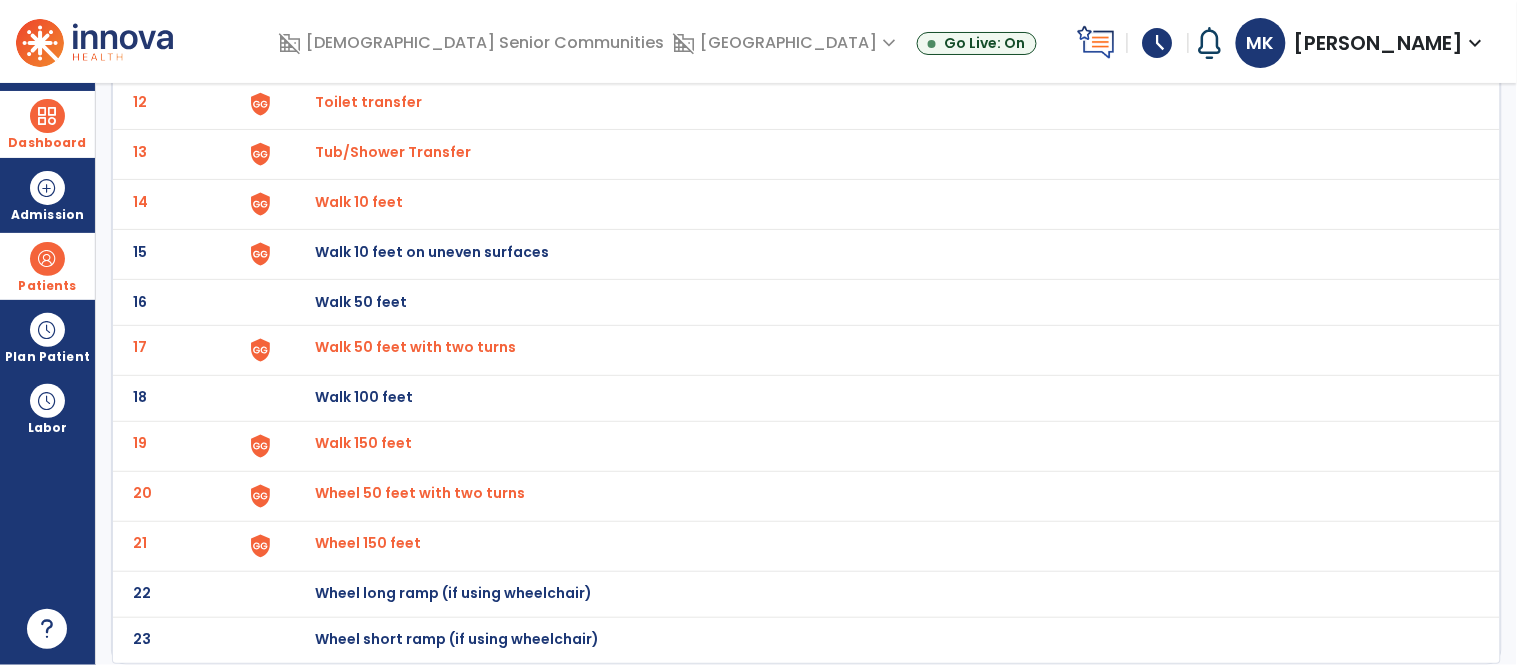 click on "Wheel 50 feet with two turns" at bounding box center [877, -442] 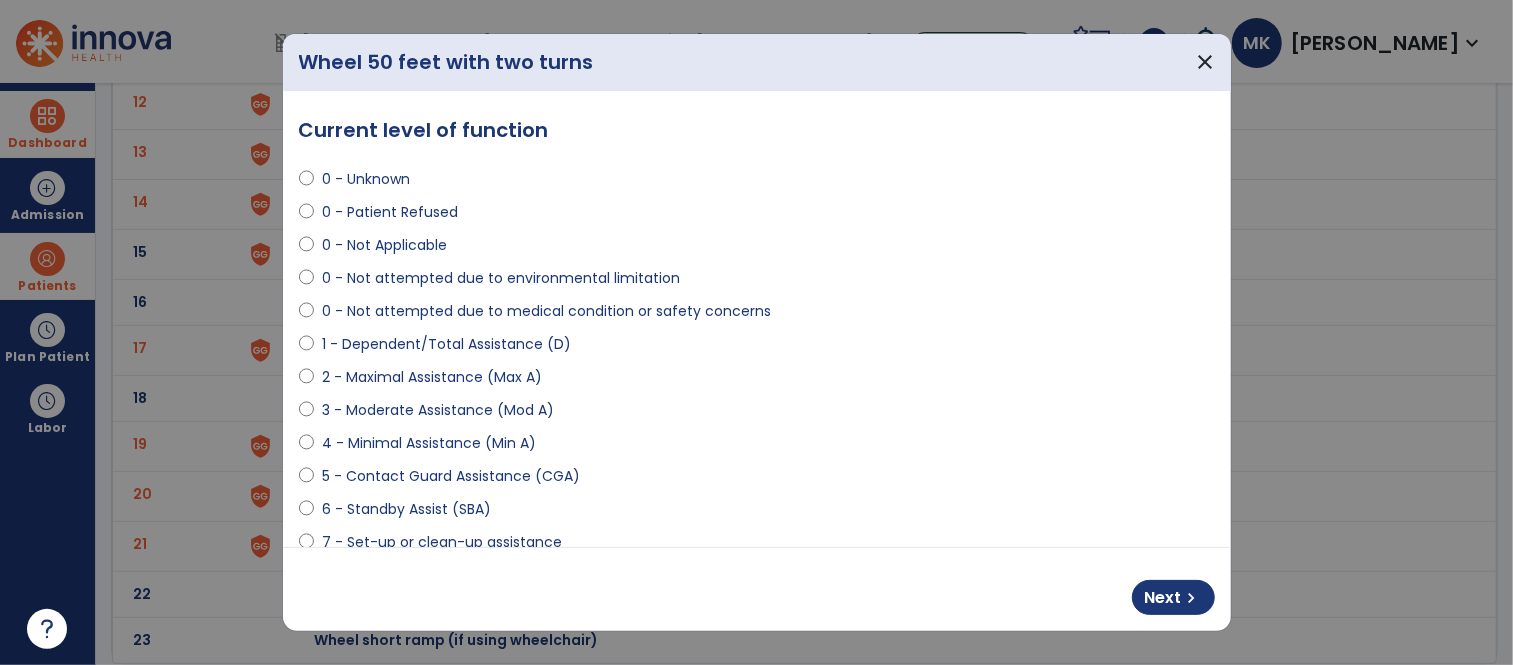 select on "**********" 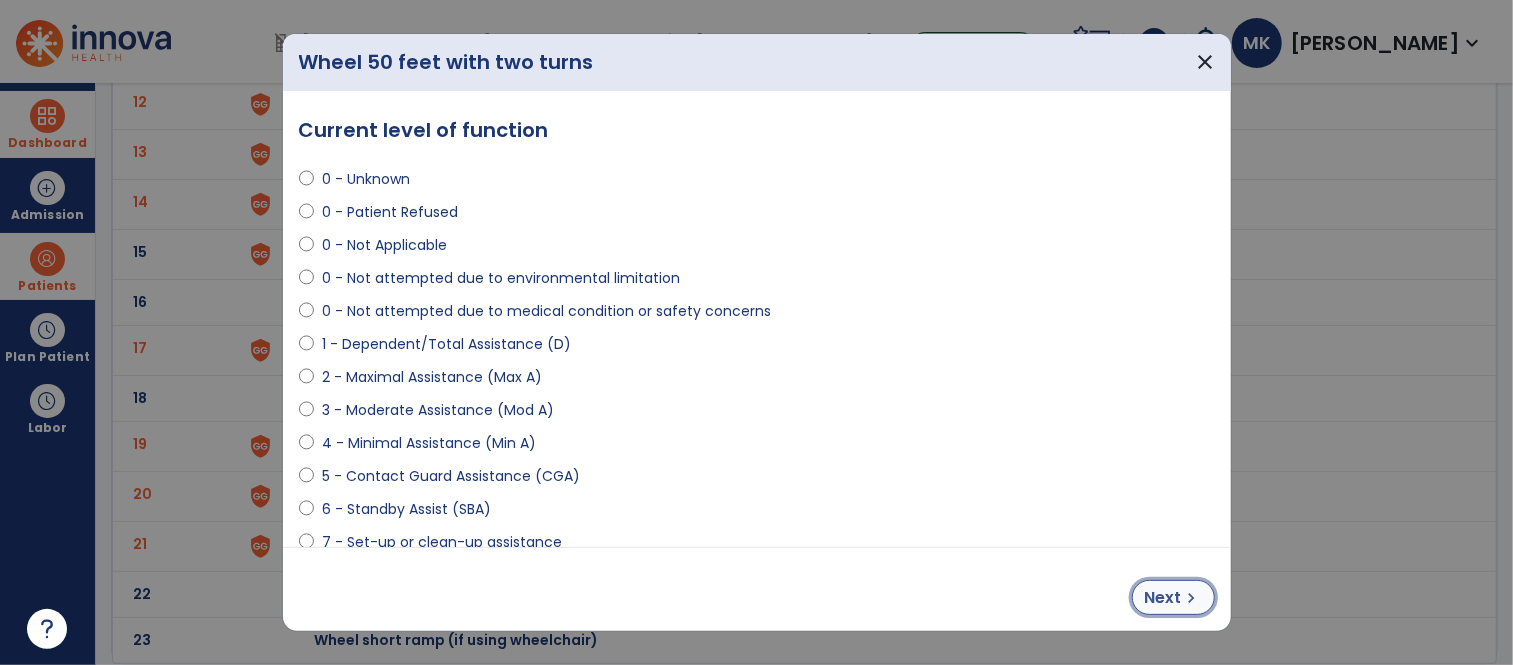 click on "Next" at bounding box center (1163, 598) 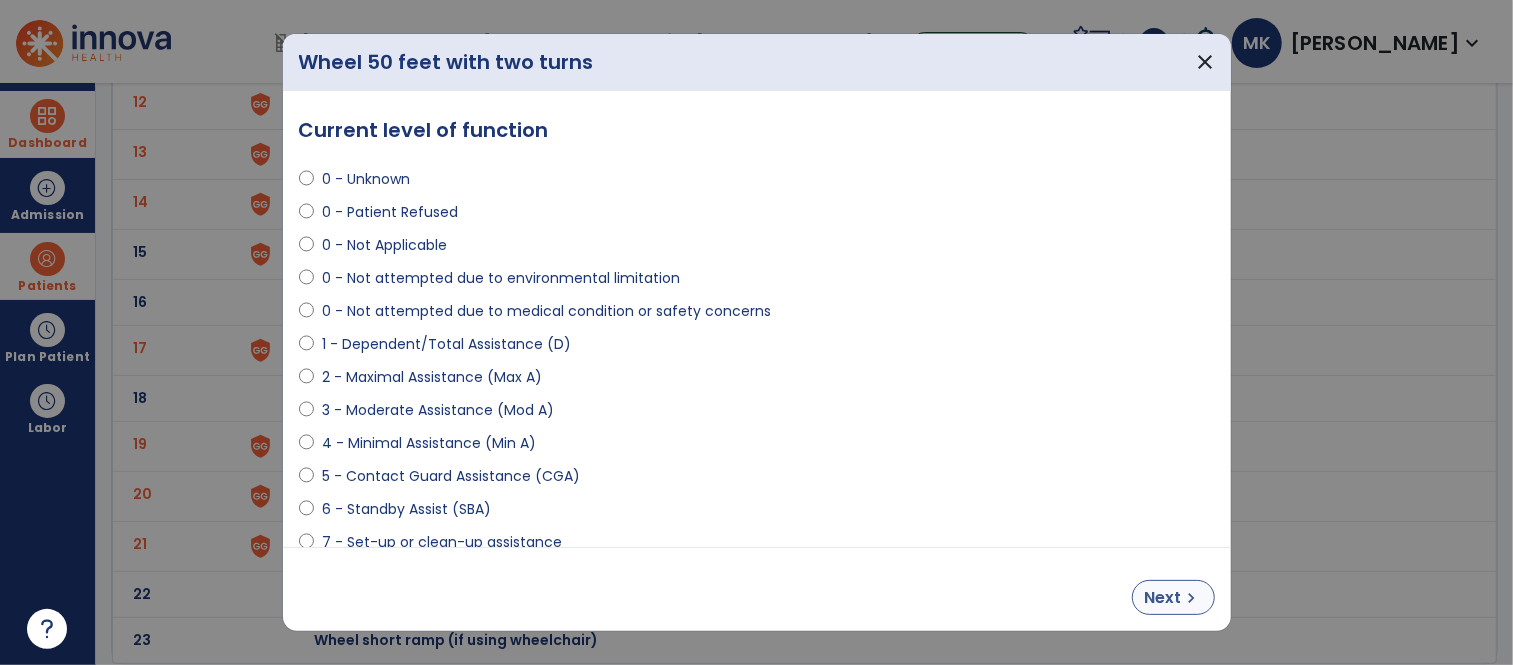 select on "**********" 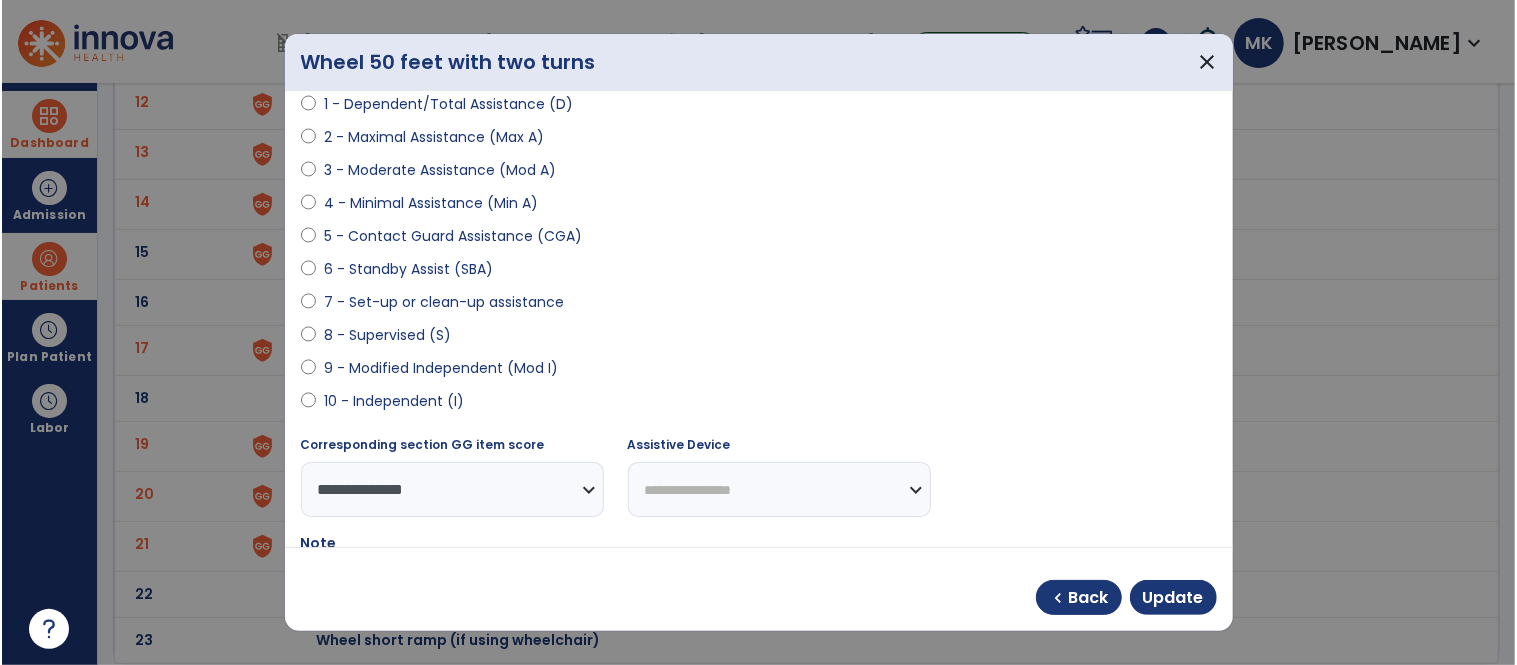 scroll, scrollTop: 241, scrollLeft: 0, axis: vertical 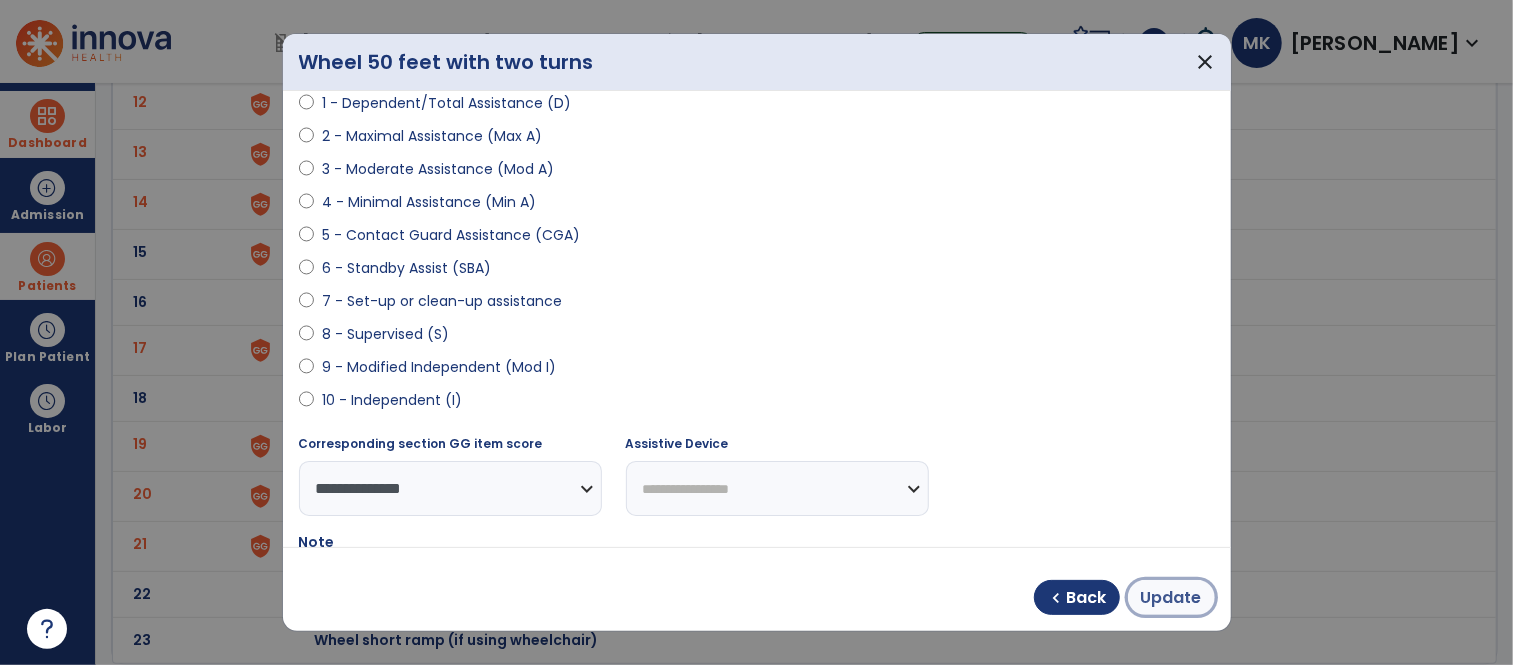 click on "Update" at bounding box center [1171, 598] 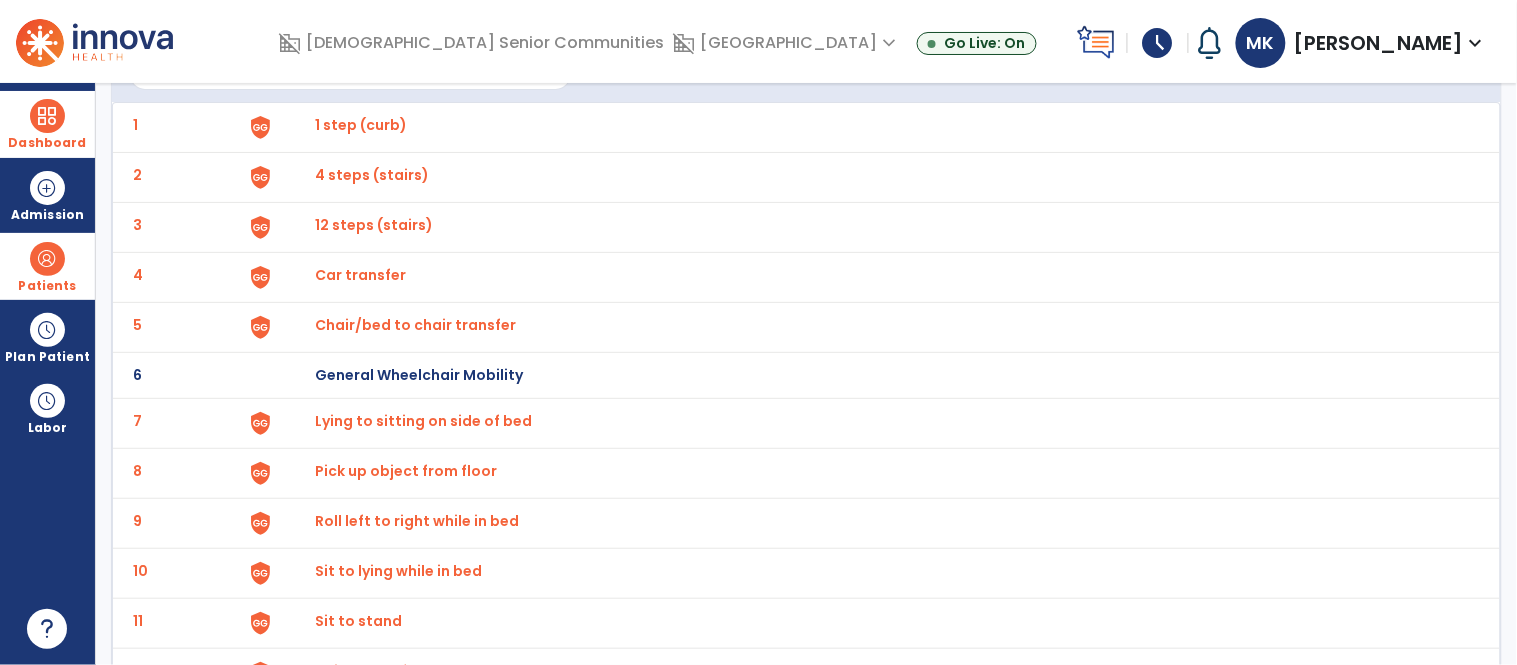 scroll, scrollTop: 0, scrollLeft: 0, axis: both 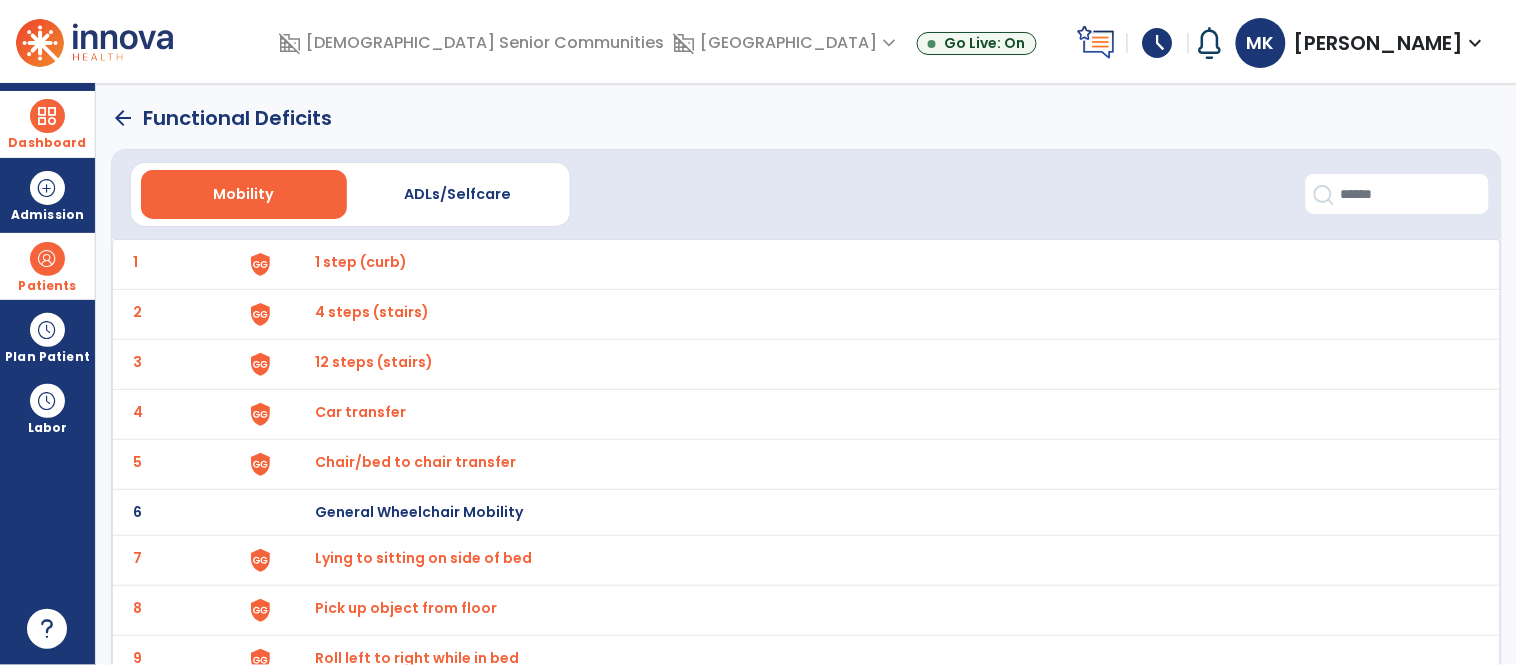 click on "arrow_back" 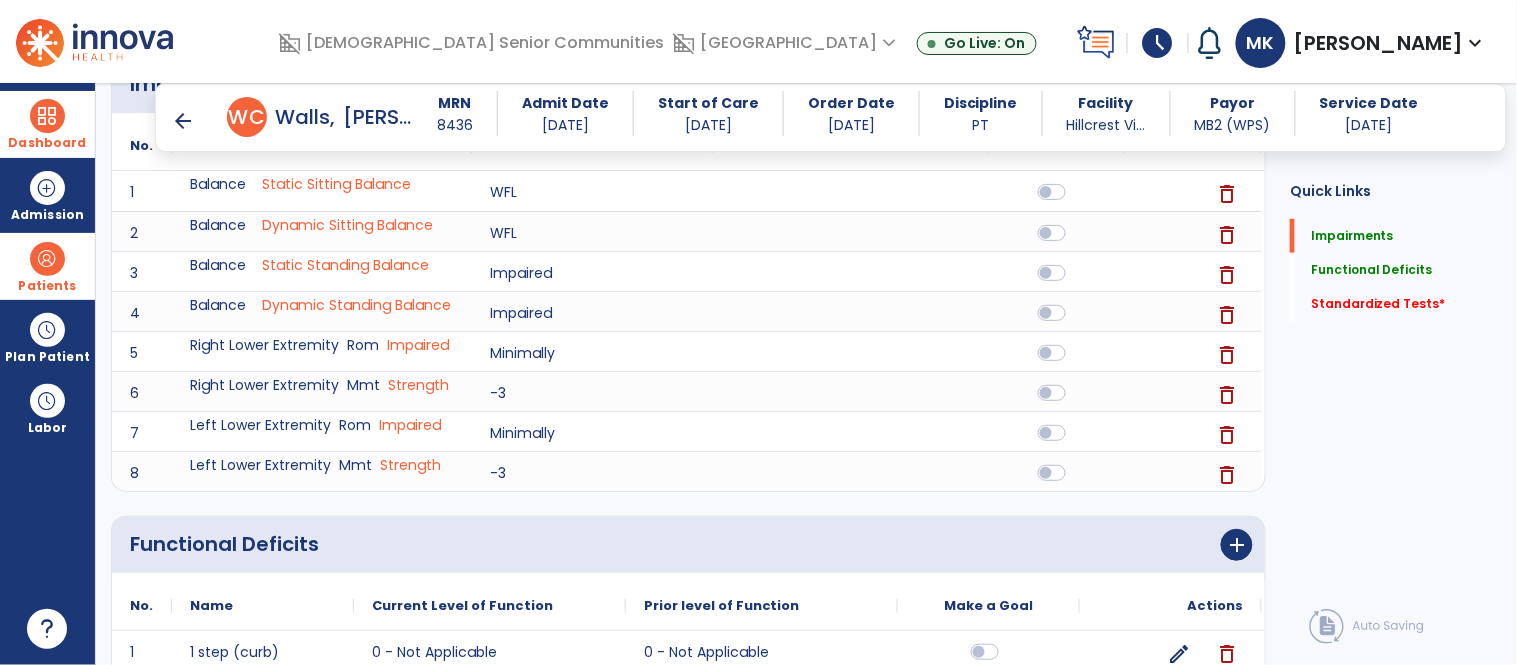 scroll, scrollTop: 275, scrollLeft: 0, axis: vertical 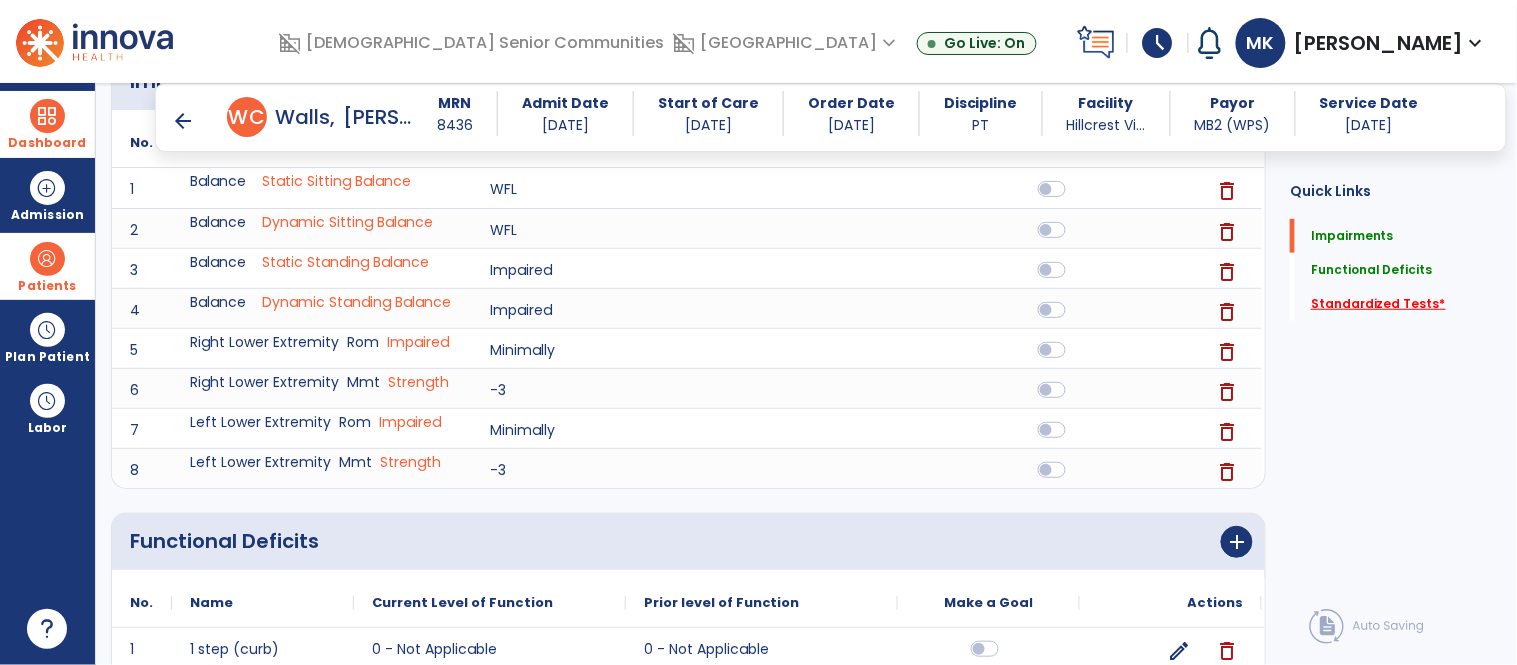 click on "Standardized Tests   *" 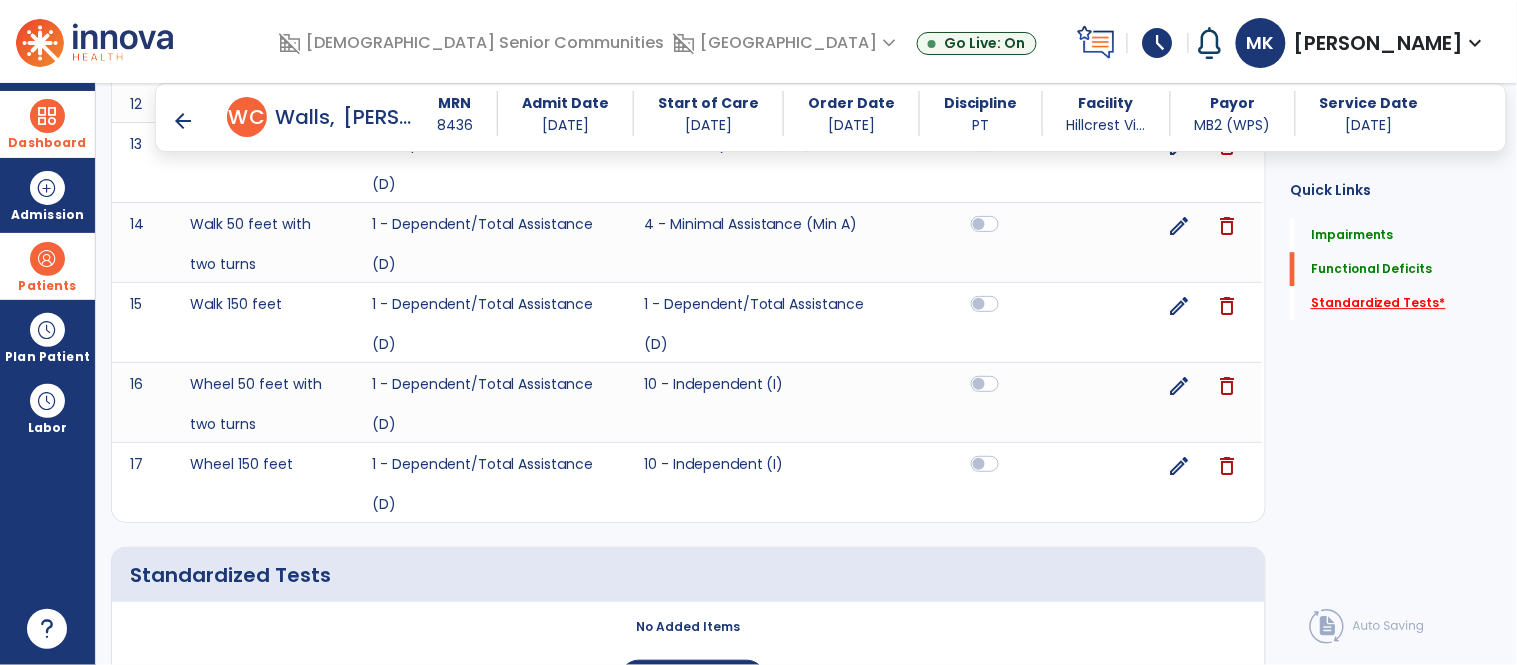 scroll, scrollTop: 1582, scrollLeft: 0, axis: vertical 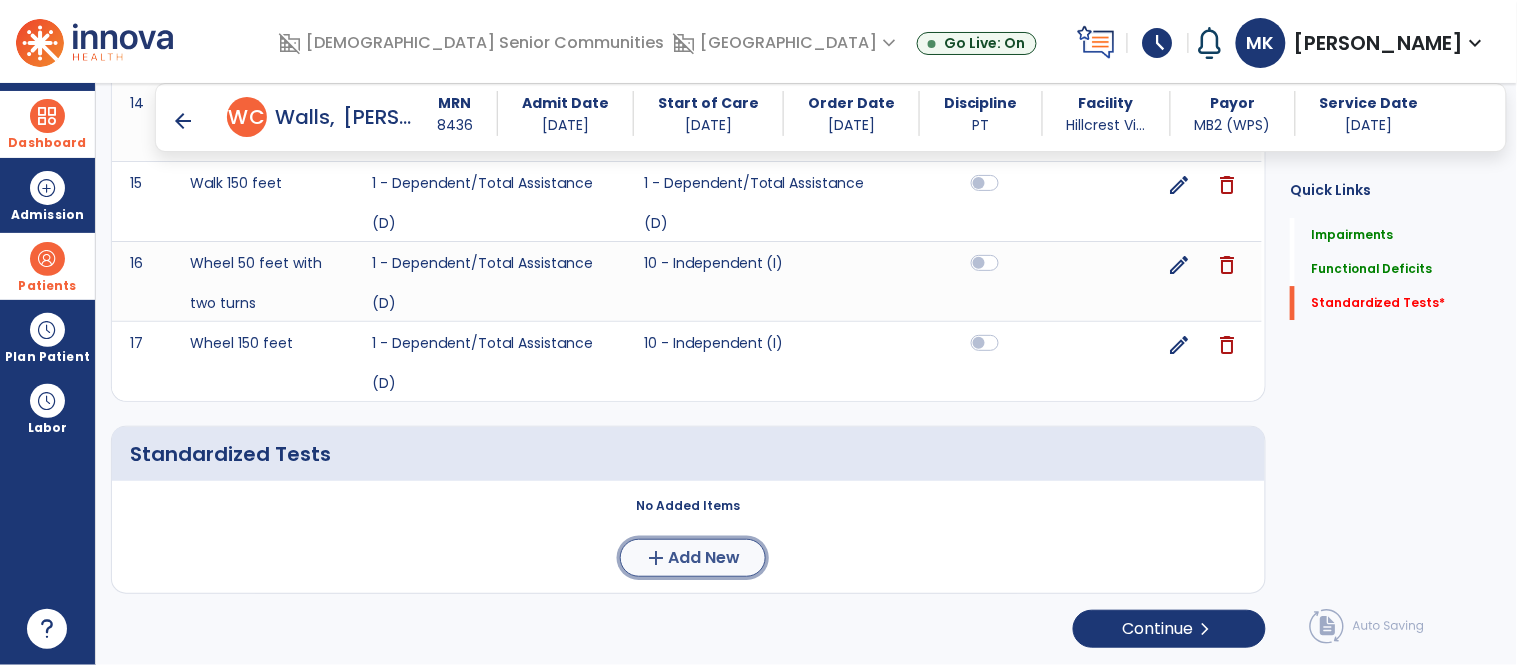 click on "Add New" 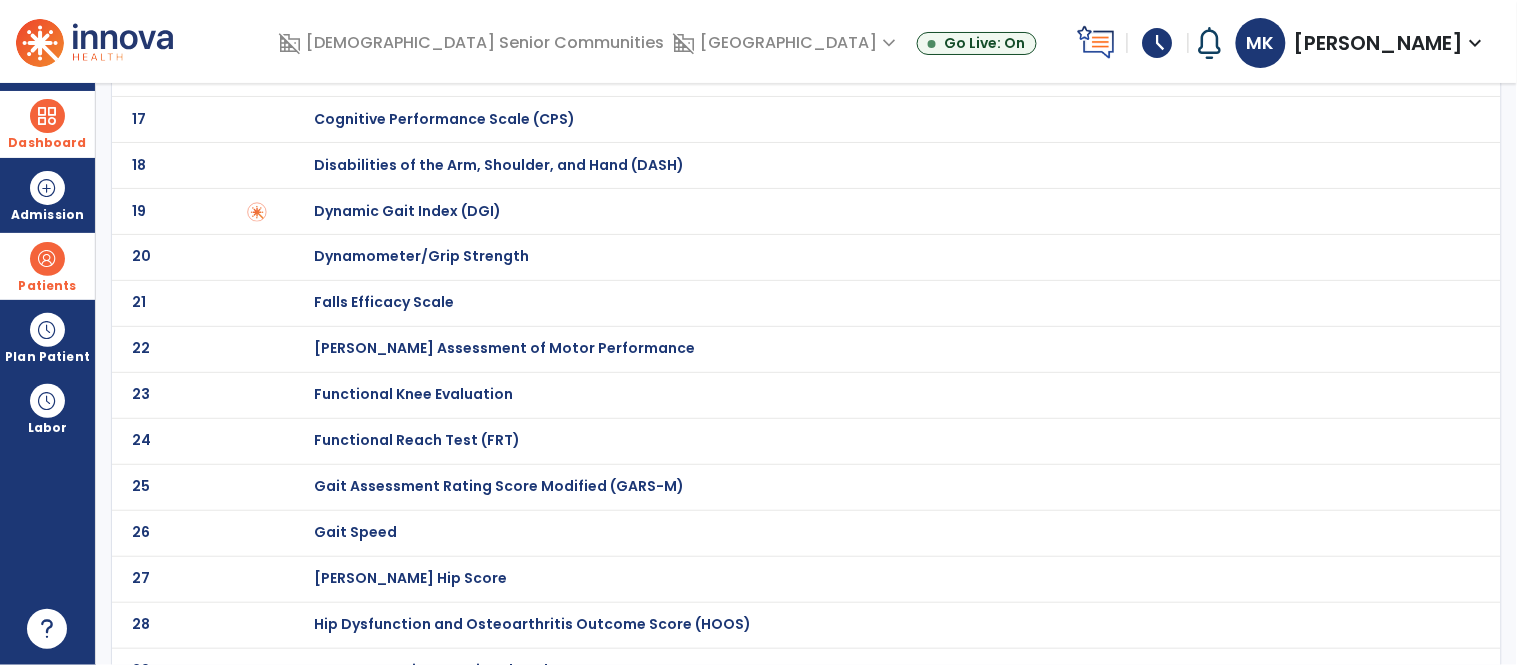 scroll, scrollTop: 826, scrollLeft: 0, axis: vertical 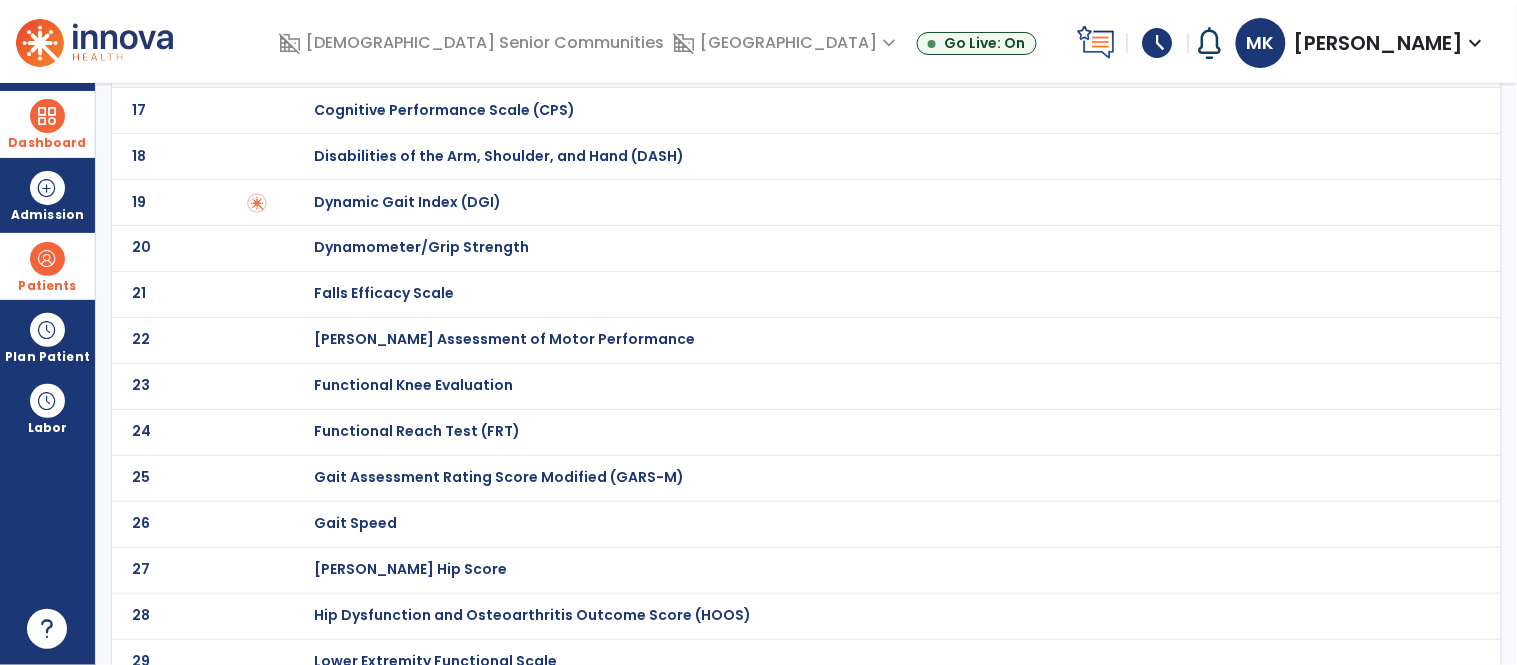 click on "Functional Reach Test (FRT)" at bounding box center (385, -626) 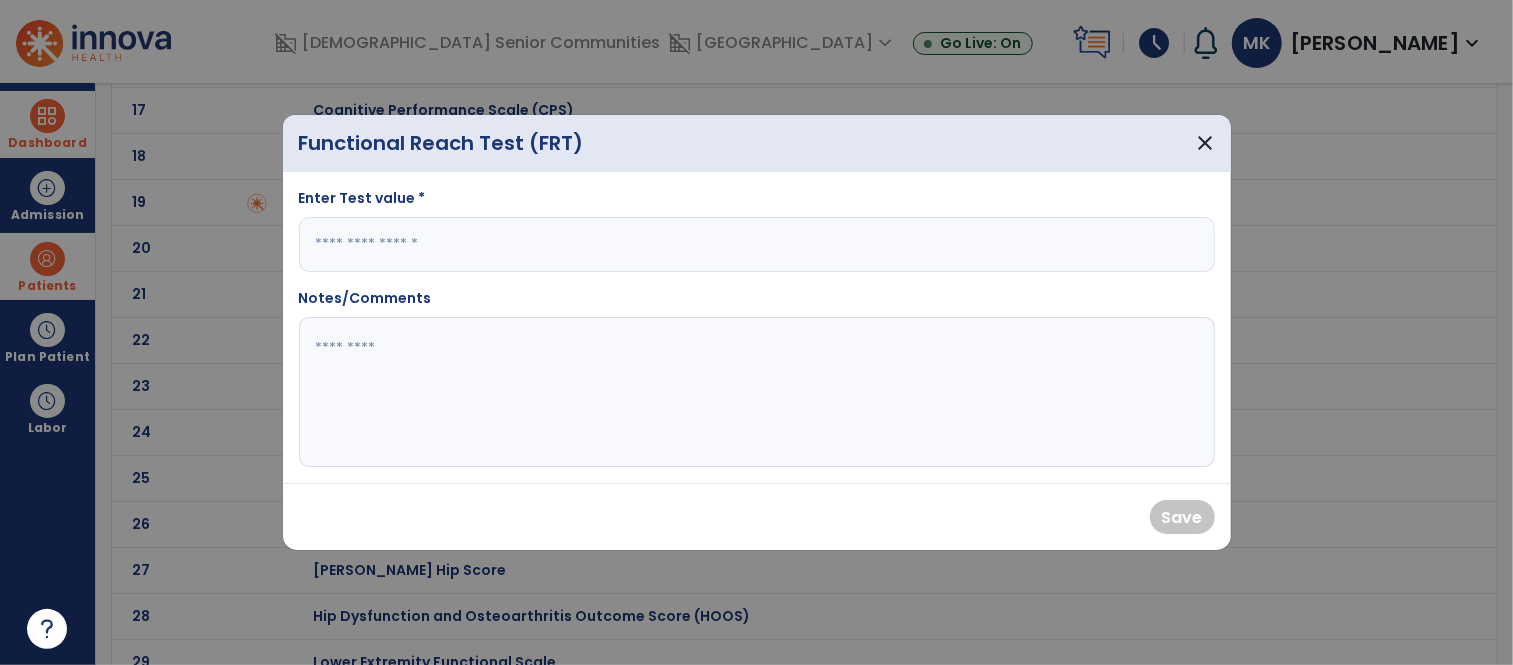 click at bounding box center [757, 244] 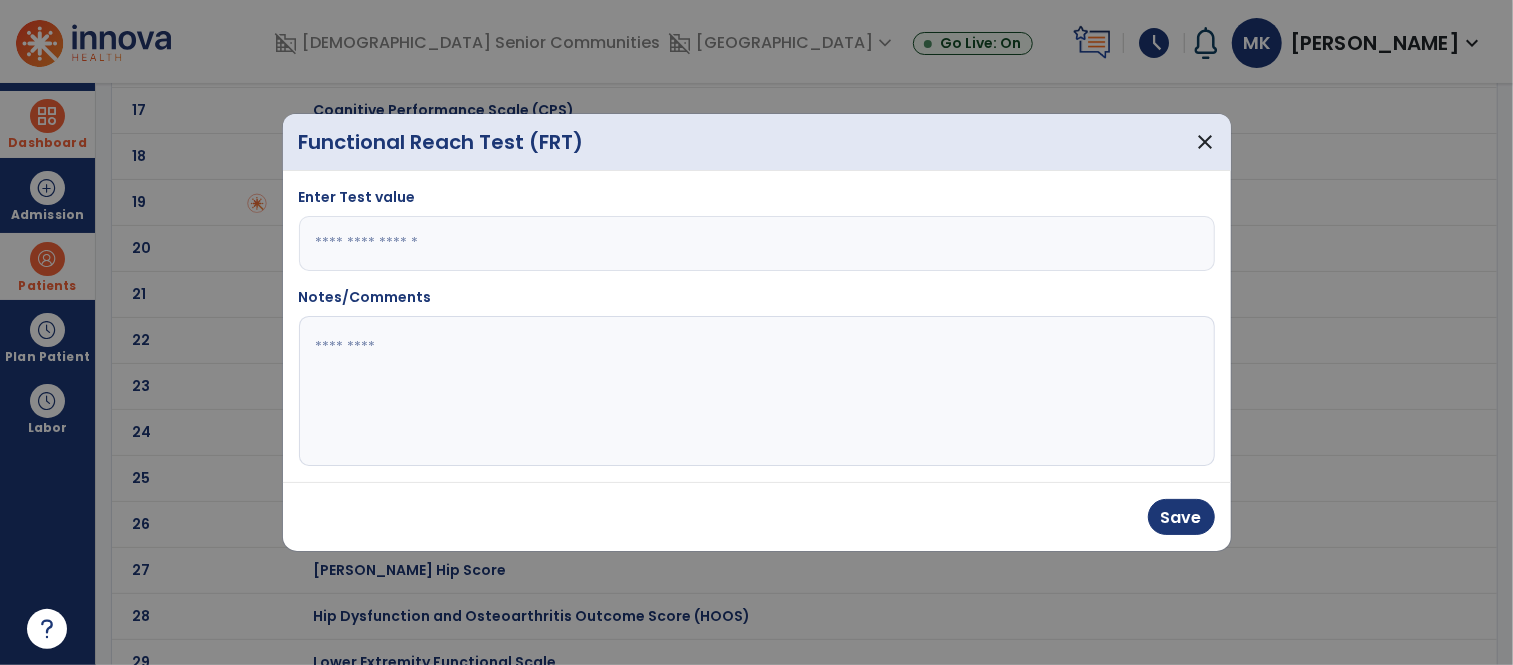 type on "*" 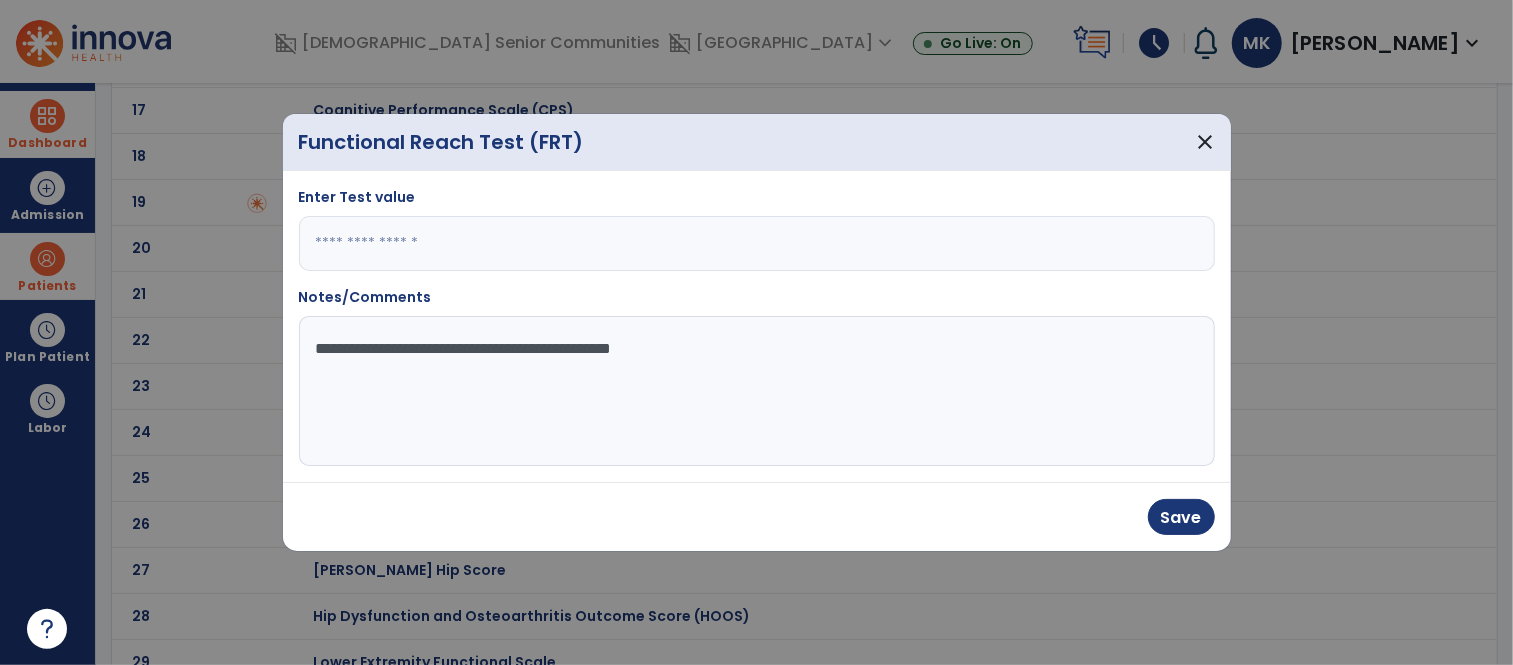 type on "**********" 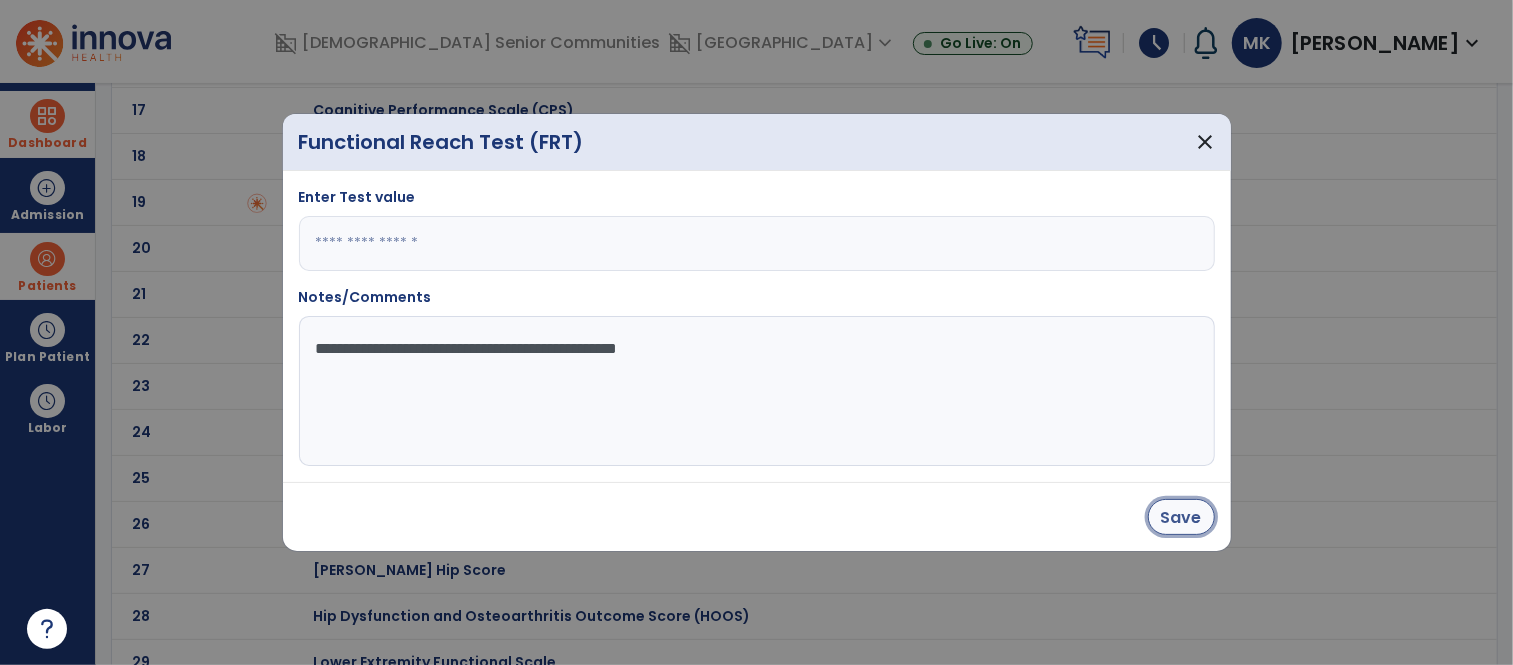 click on "Save" at bounding box center [1181, 517] 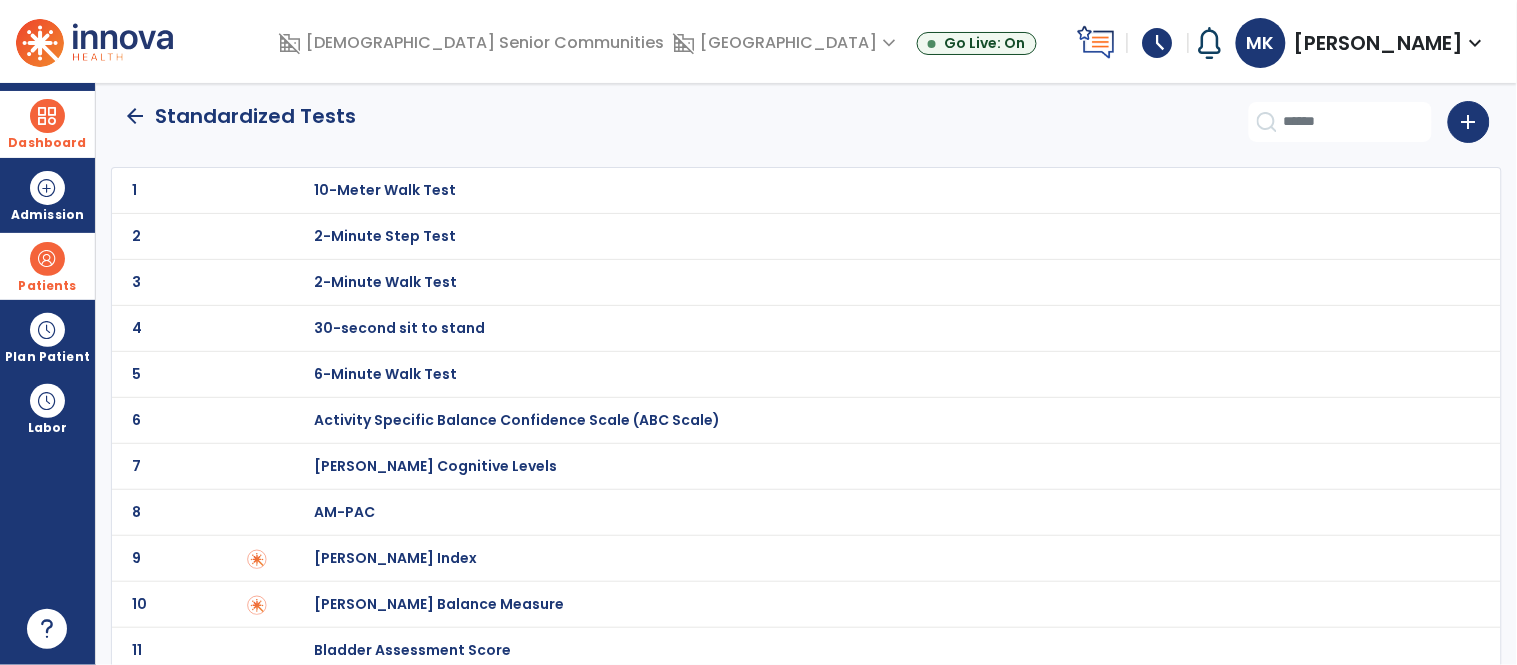 scroll, scrollTop: 12, scrollLeft: 0, axis: vertical 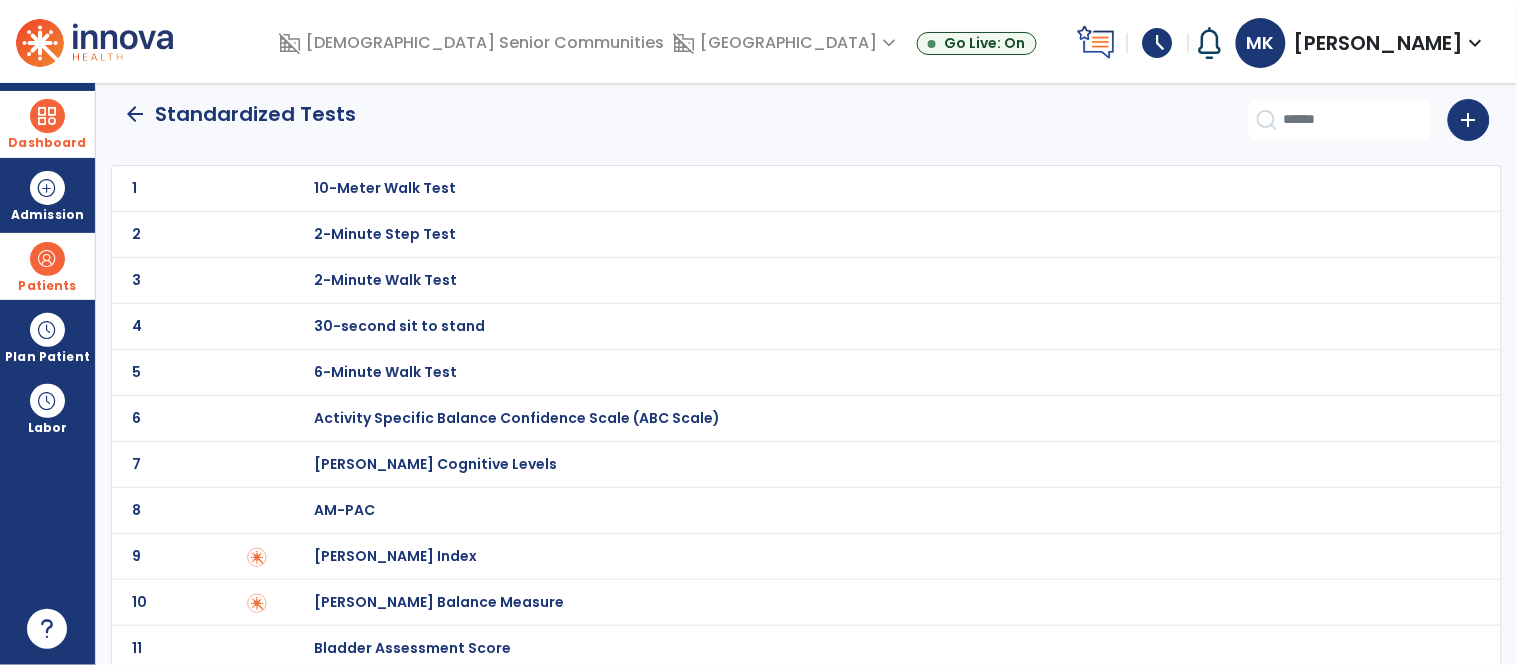 click on "arrow_back" 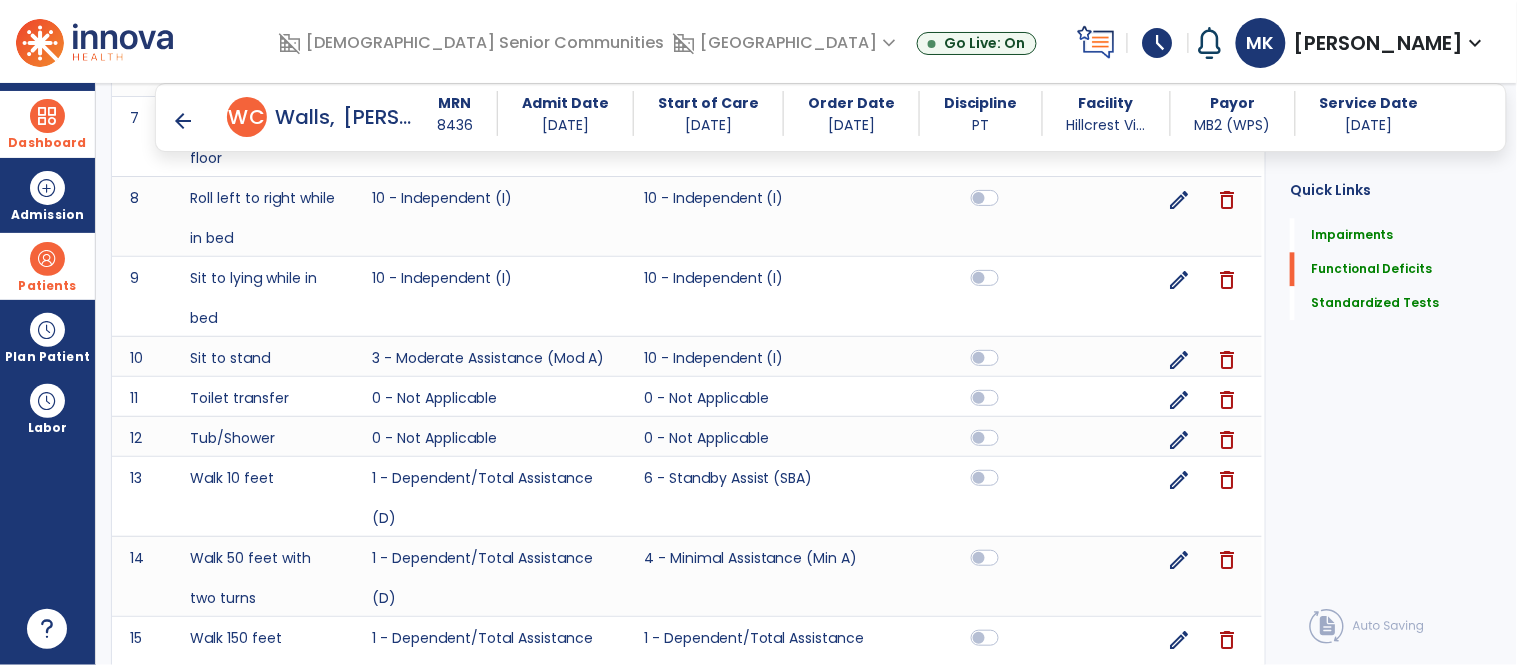 scroll, scrollTop: 1650, scrollLeft: 0, axis: vertical 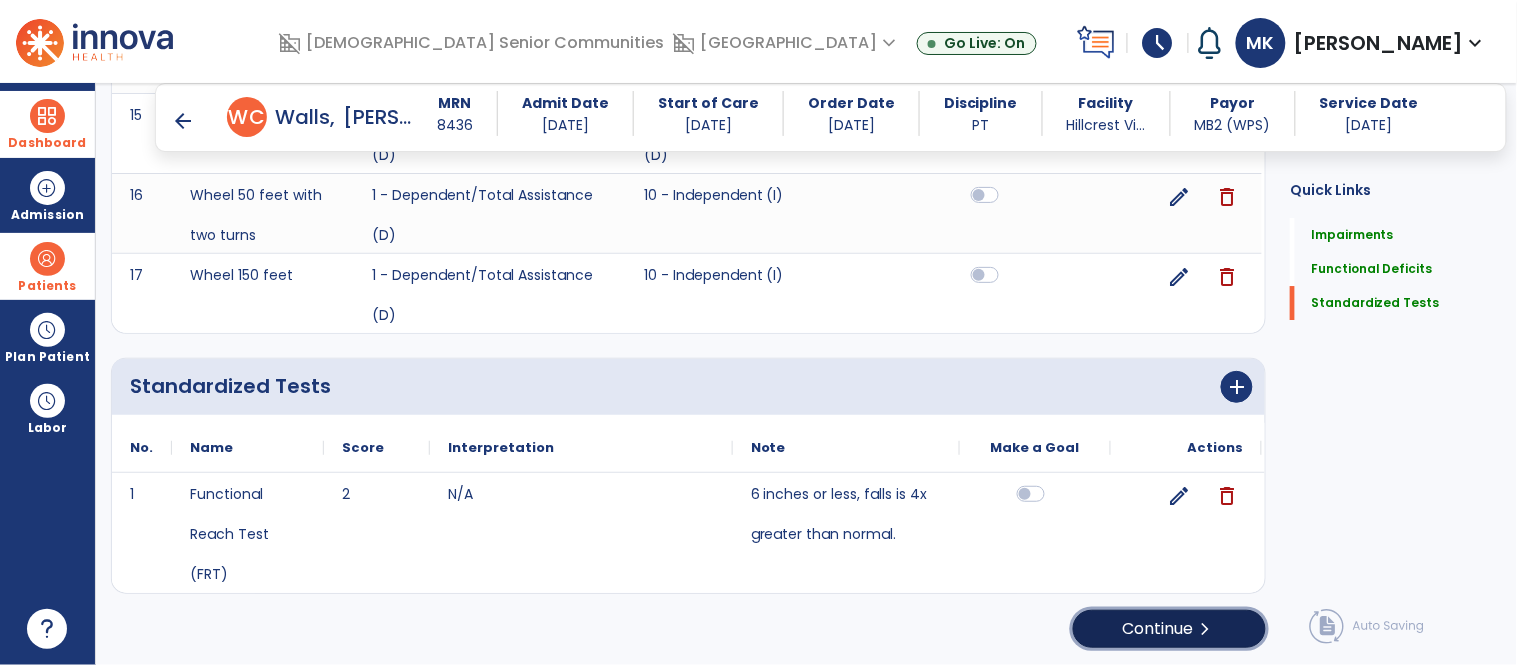 click on "Continue  chevron_right" 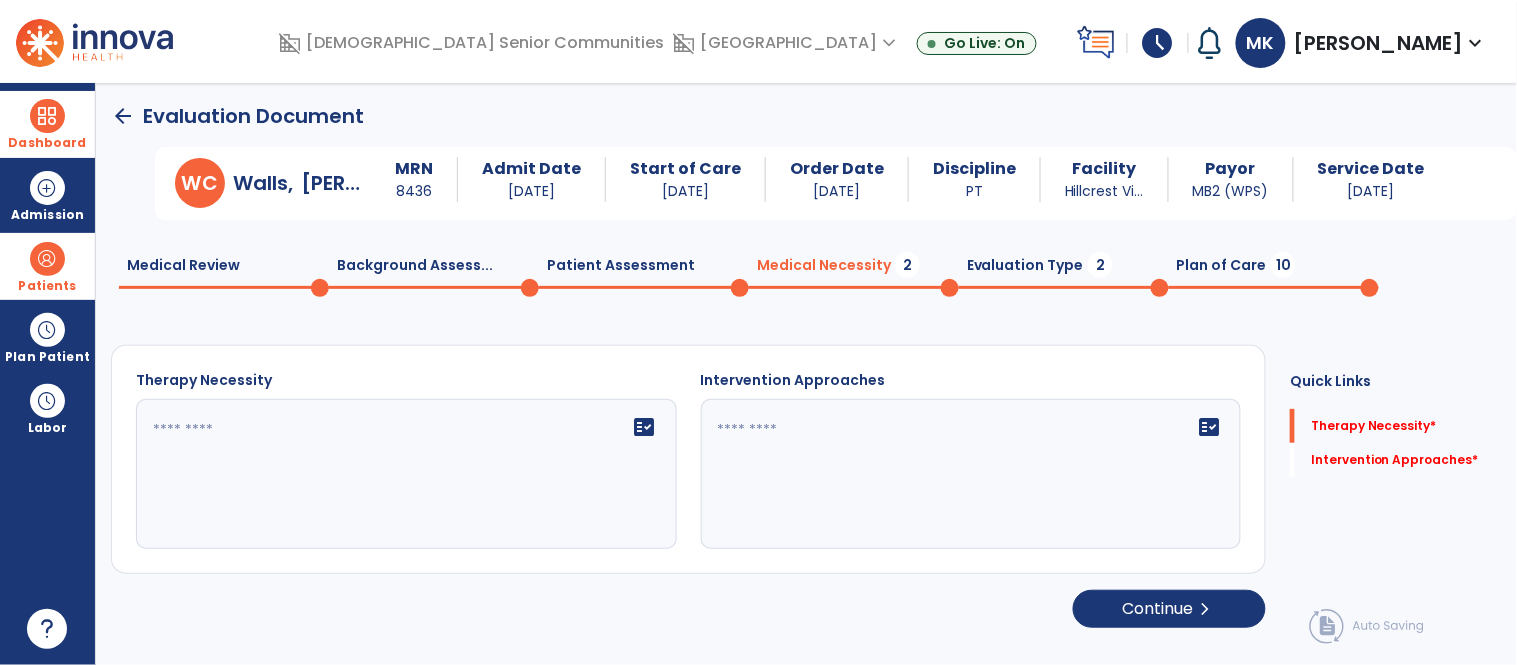 scroll, scrollTop: 0, scrollLeft: 0, axis: both 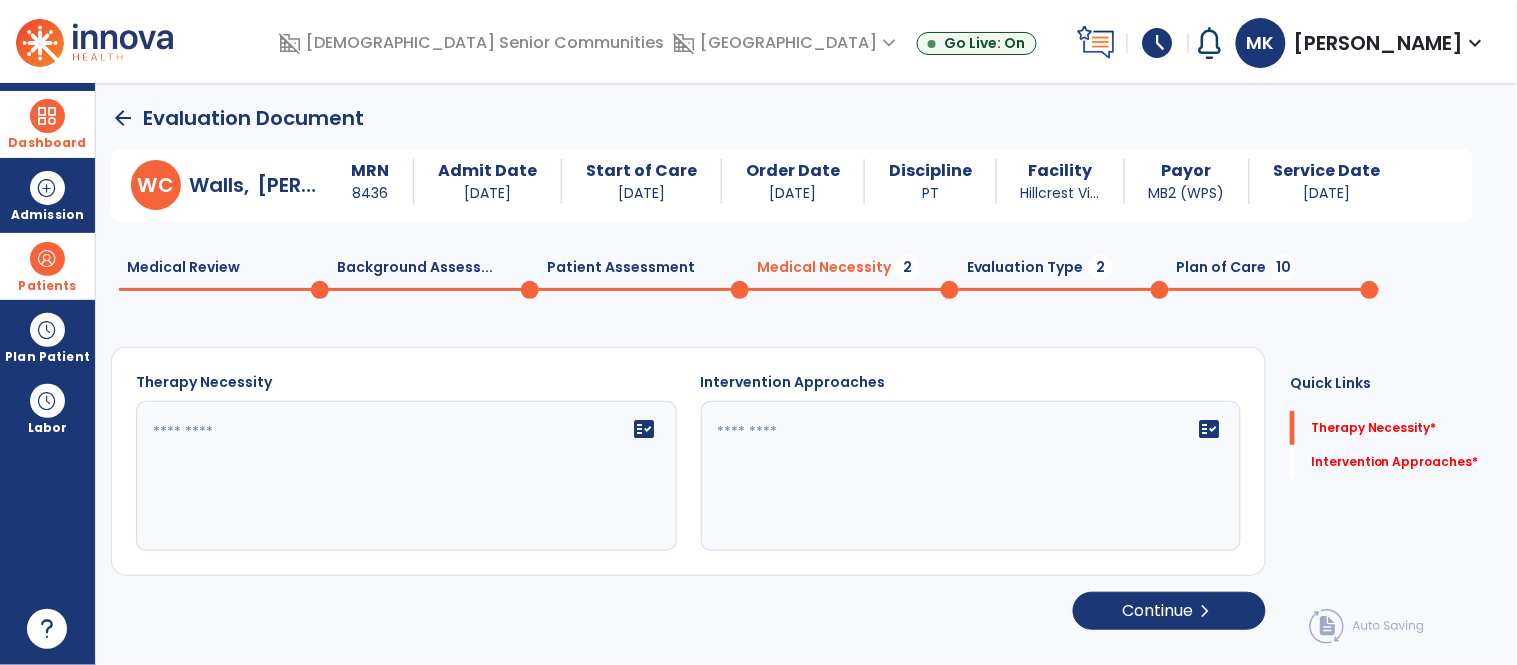 click on "fact_check" 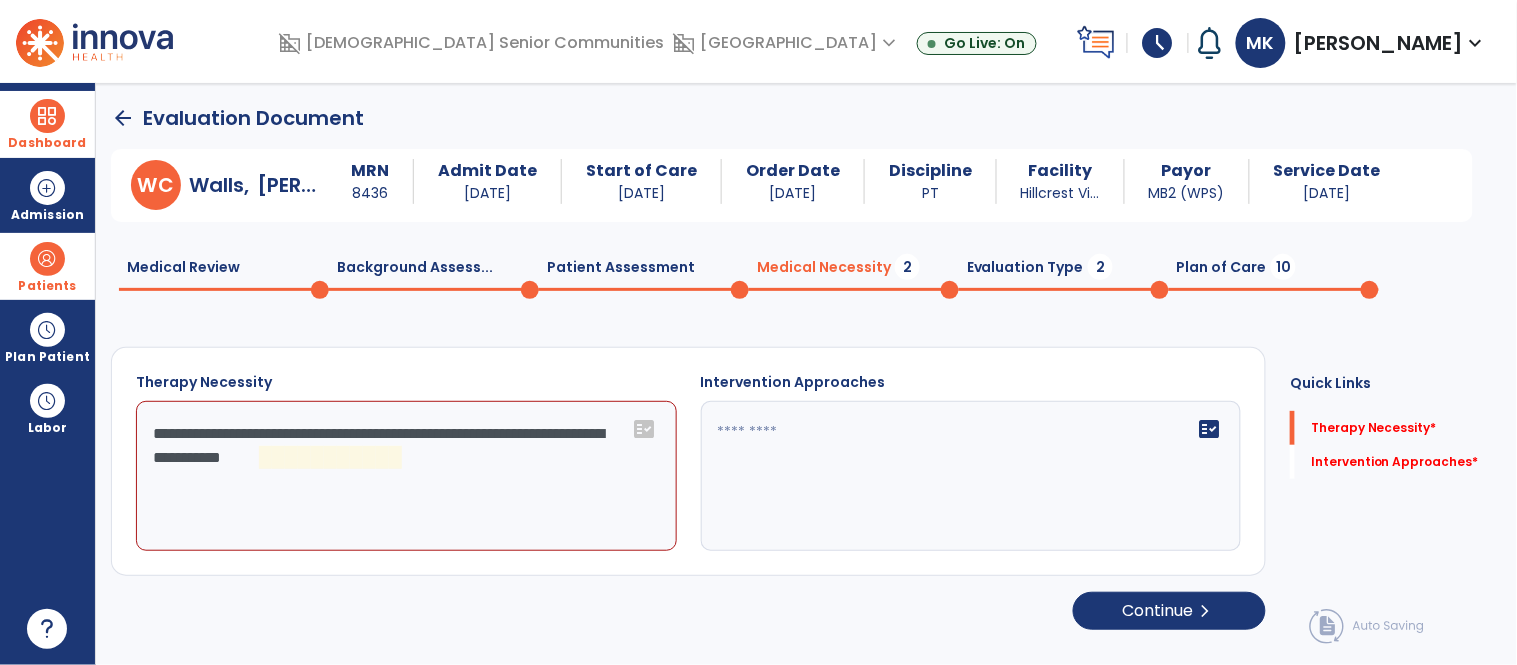 click on "**********" 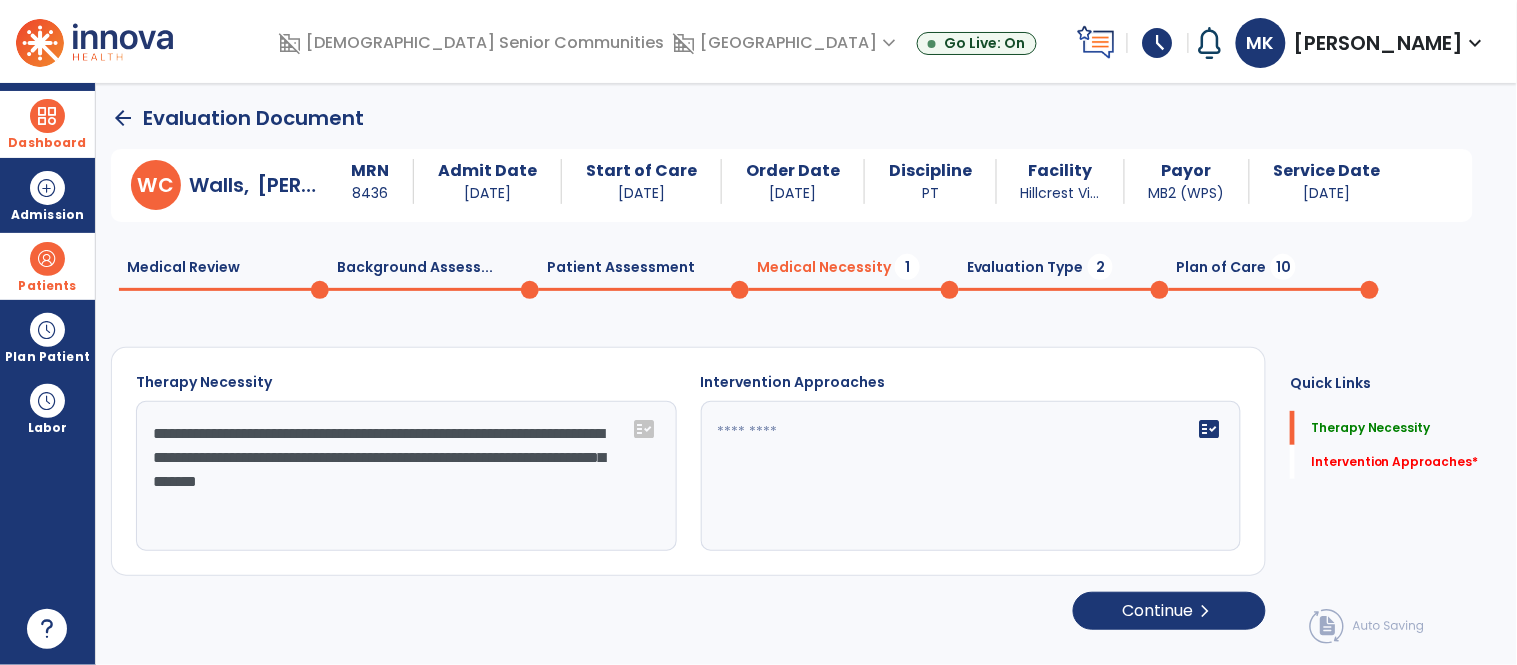 type on "**********" 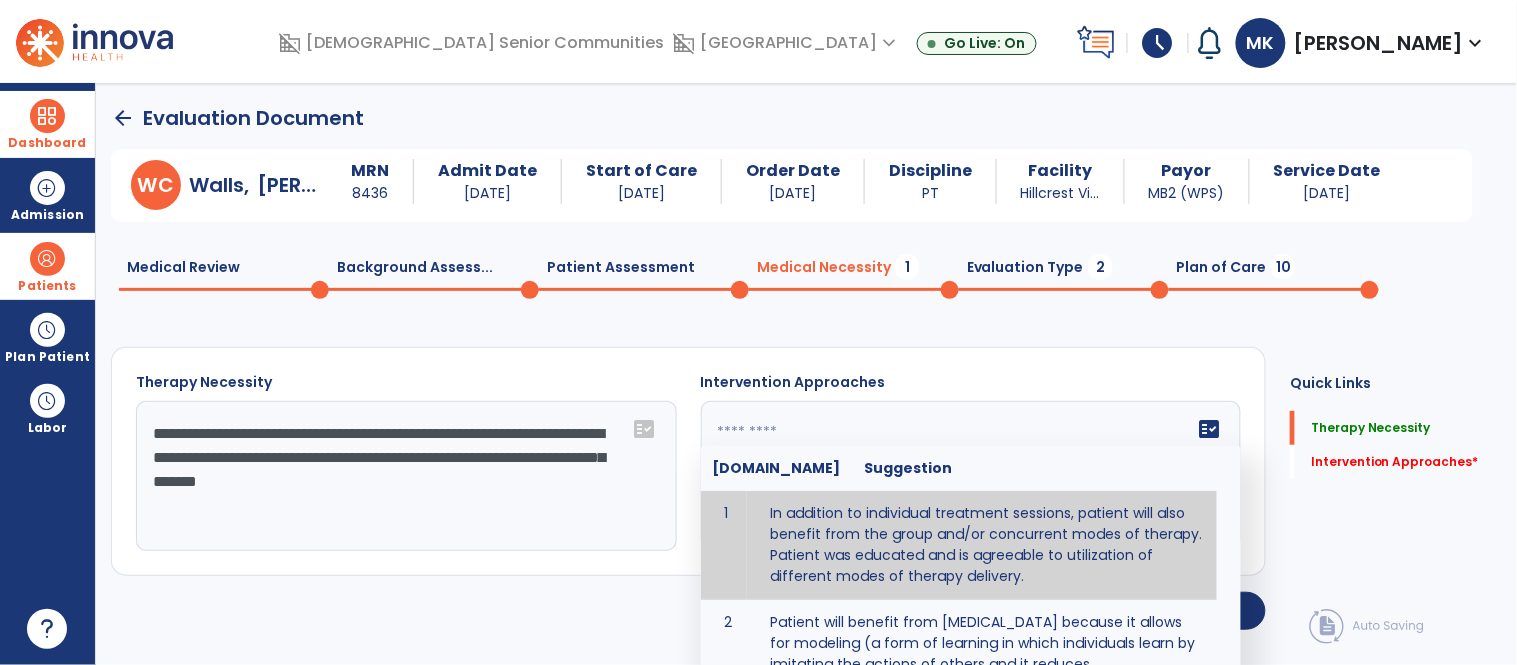 scroll, scrollTop: 232, scrollLeft: 0, axis: vertical 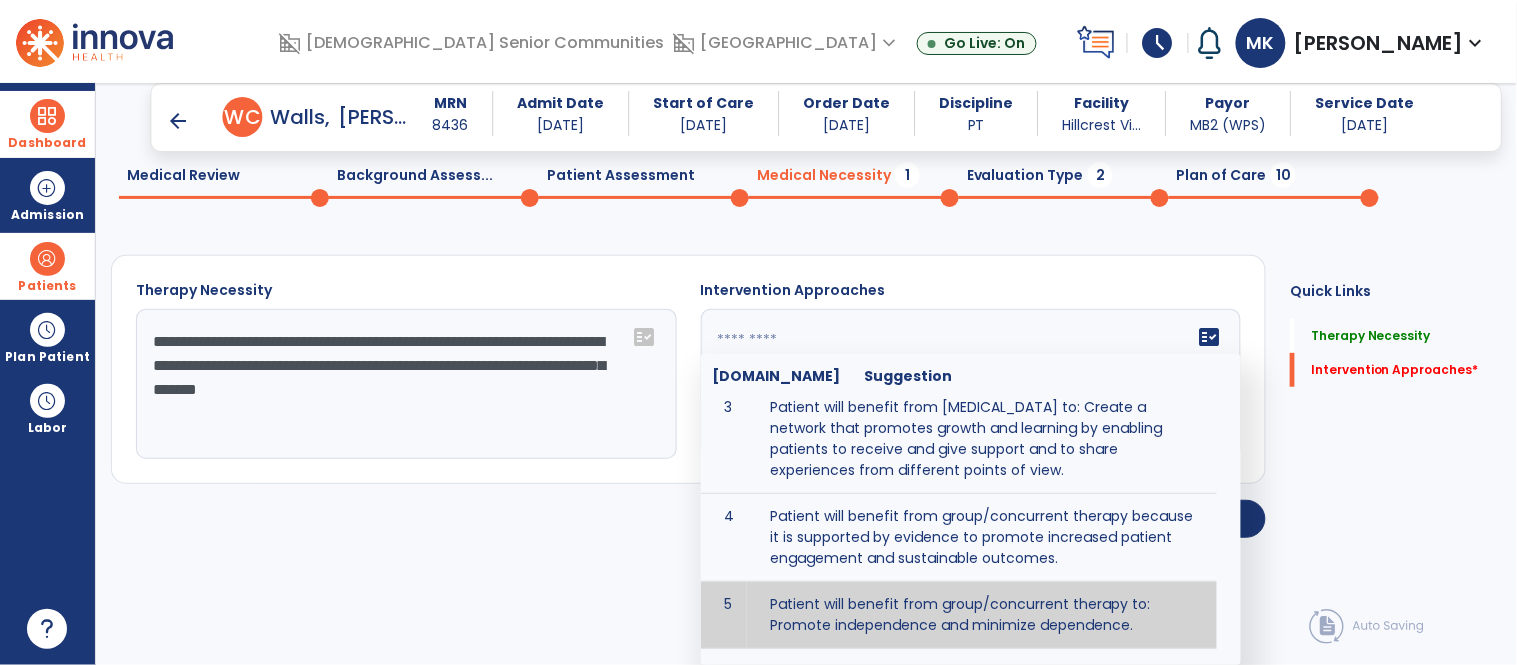 type on "**********" 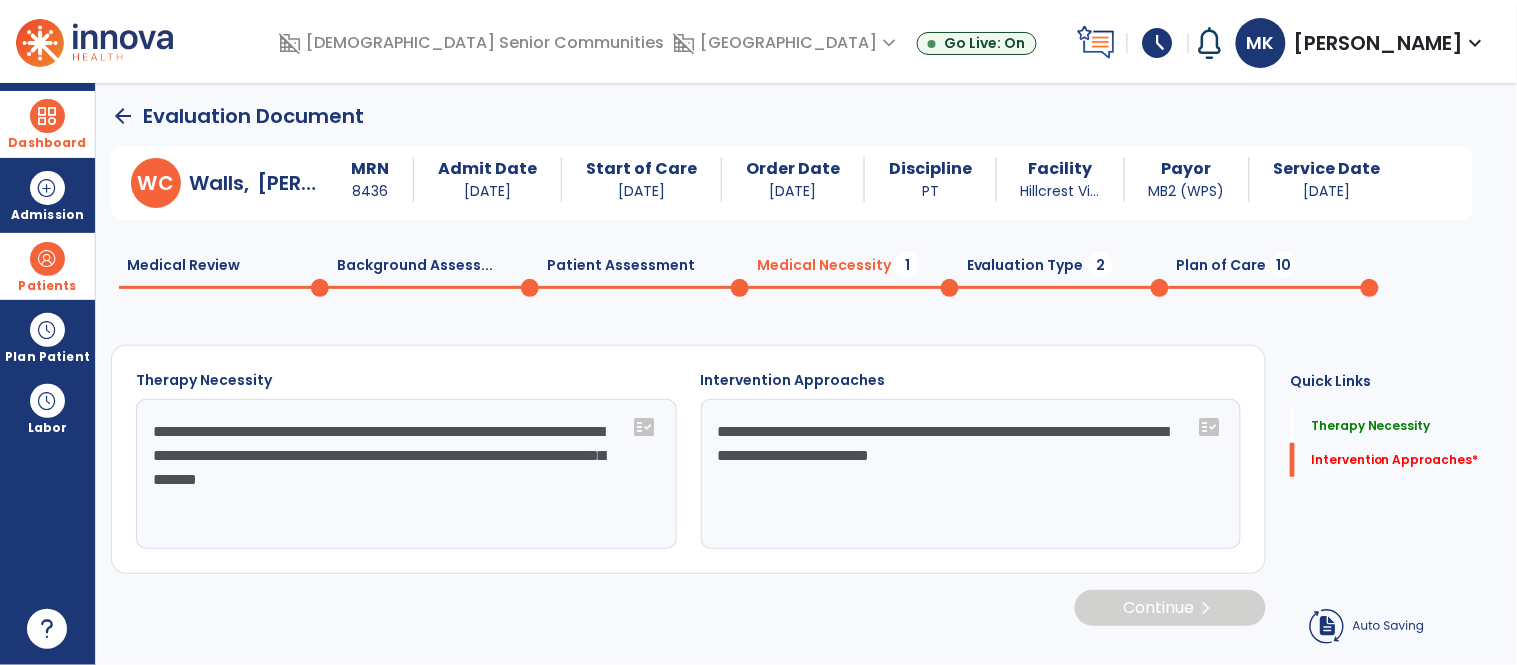 scroll, scrollTop: 0, scrollLeft: 0, axis: both 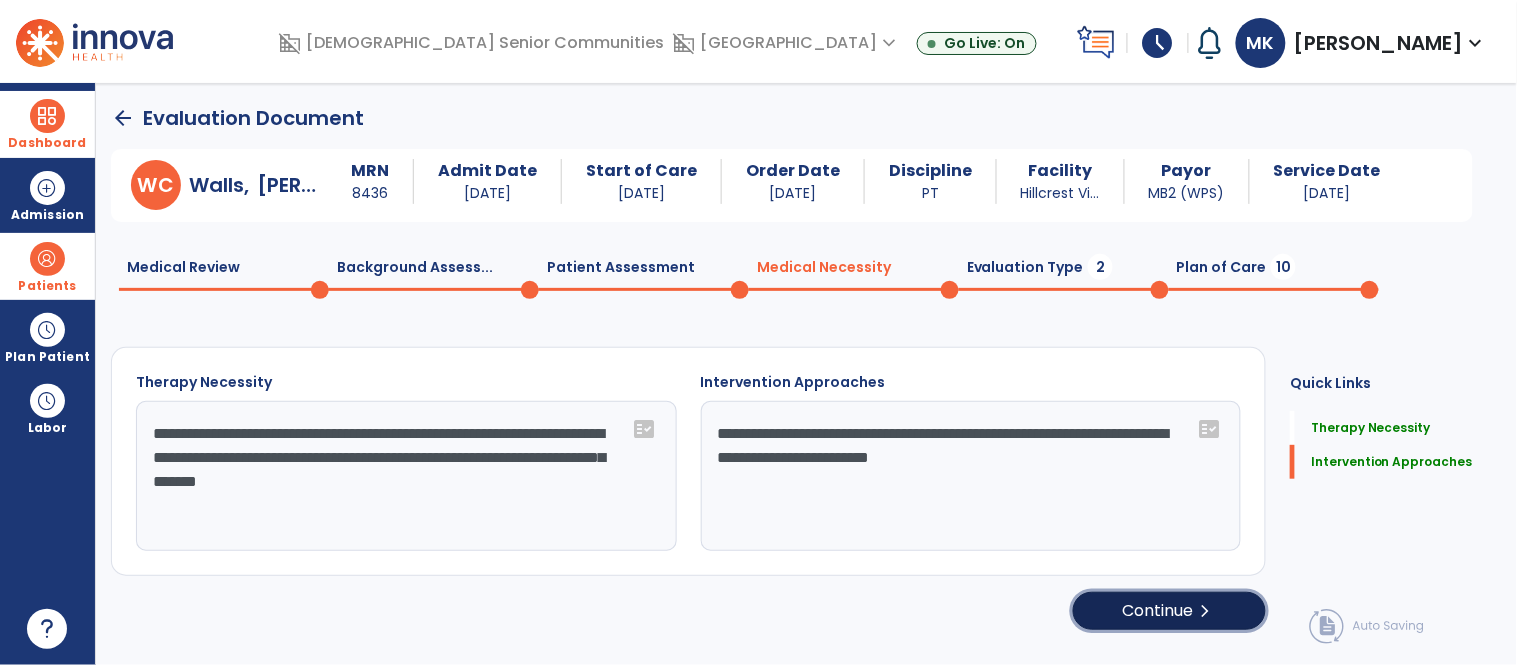 click on "Continue  chevron_right" 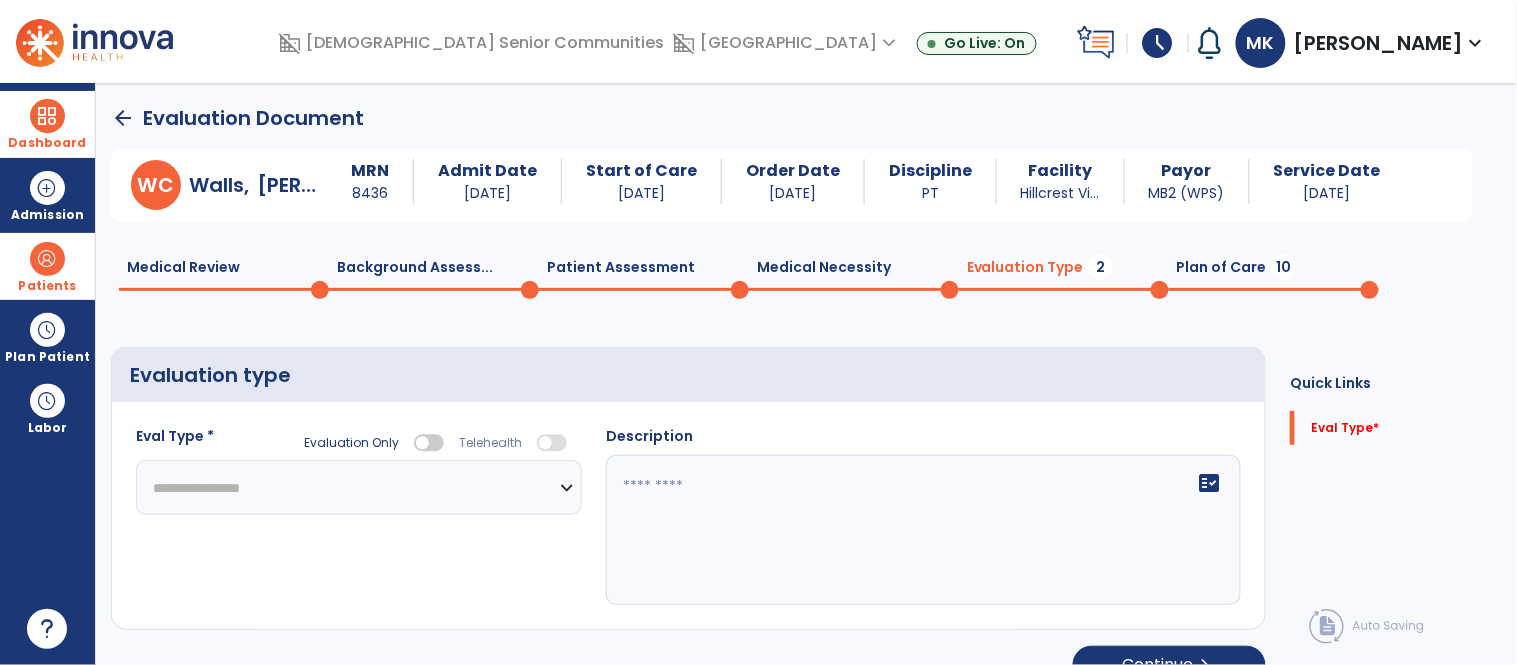 click on "**********" 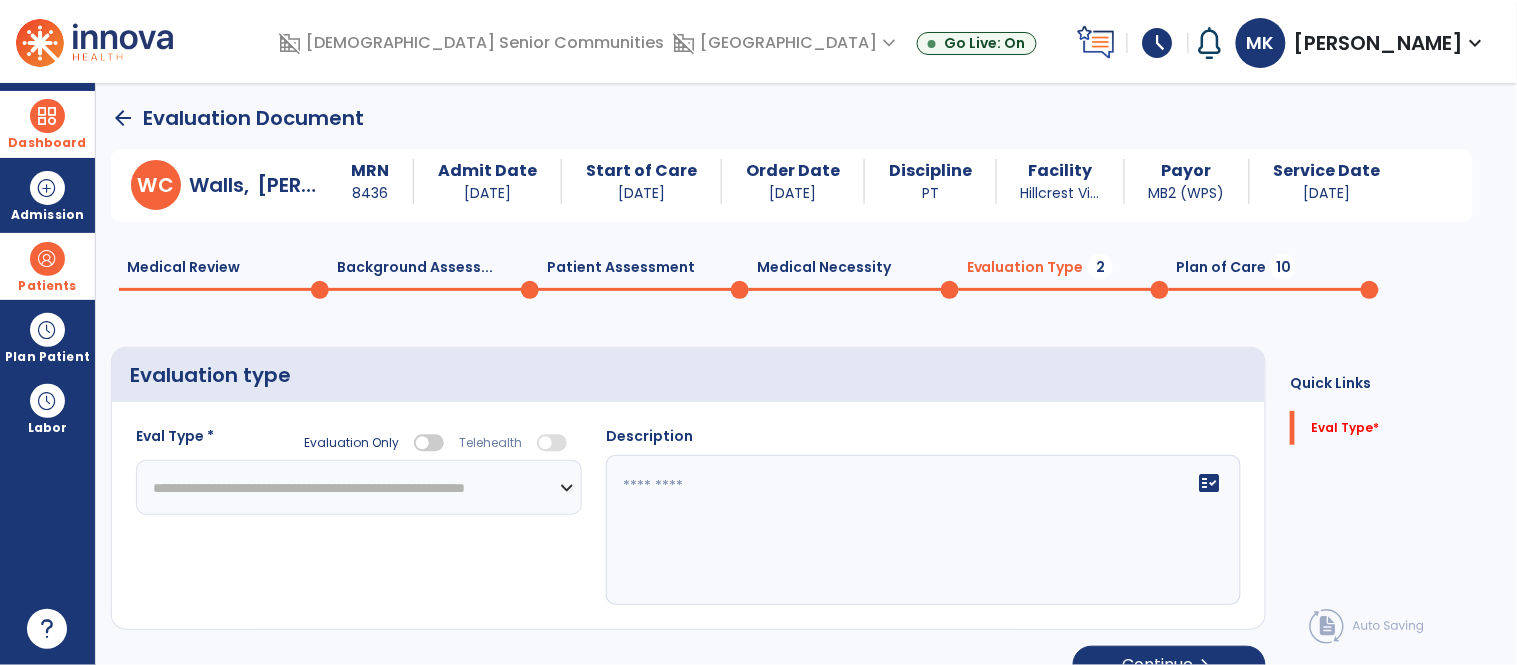 click on "**********" 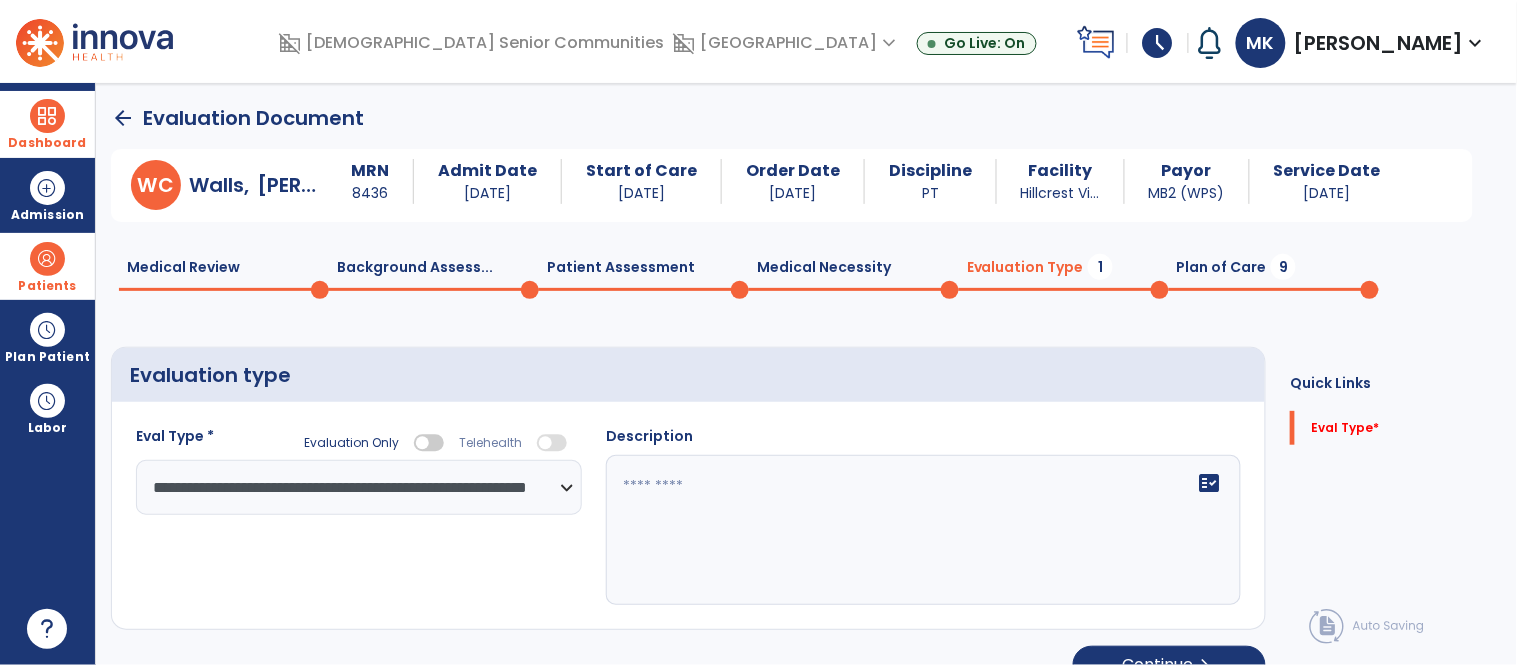 click 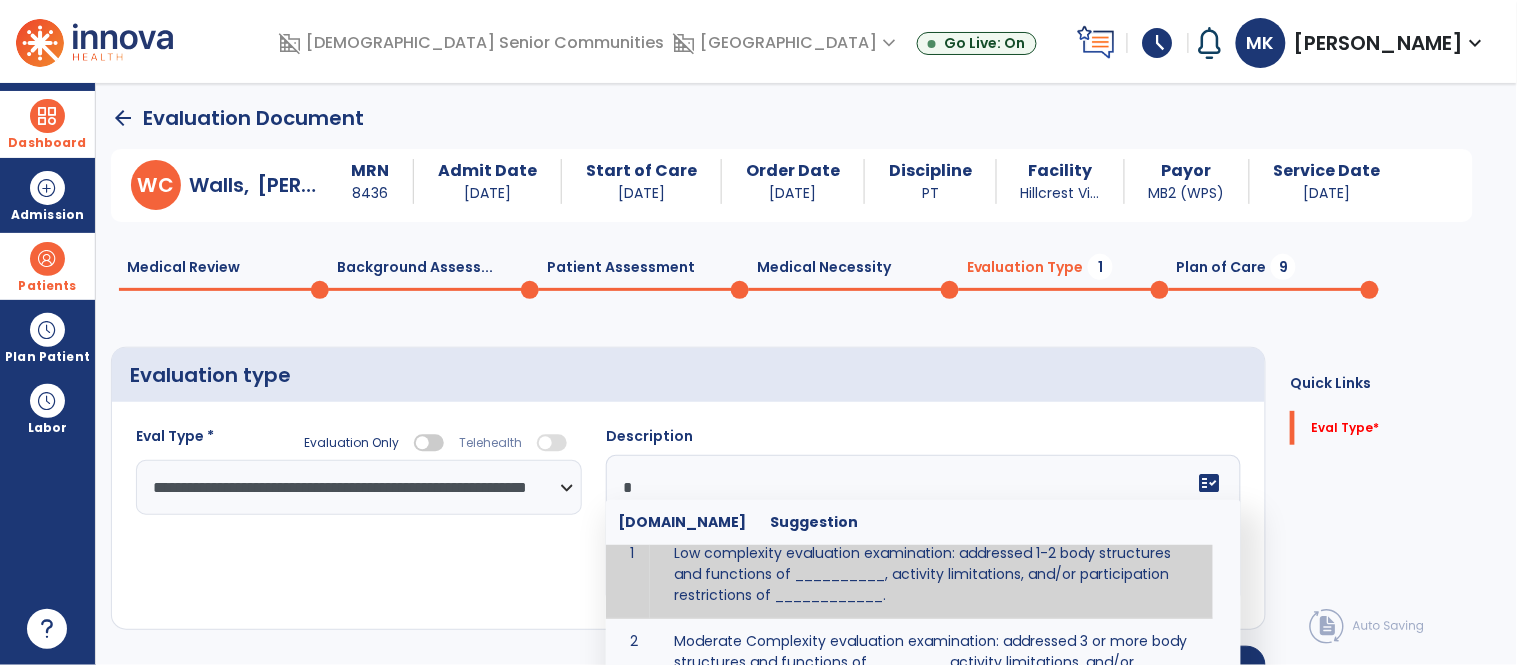 scroll, scrollTop: 0, scrollLeft: 0, axis: both 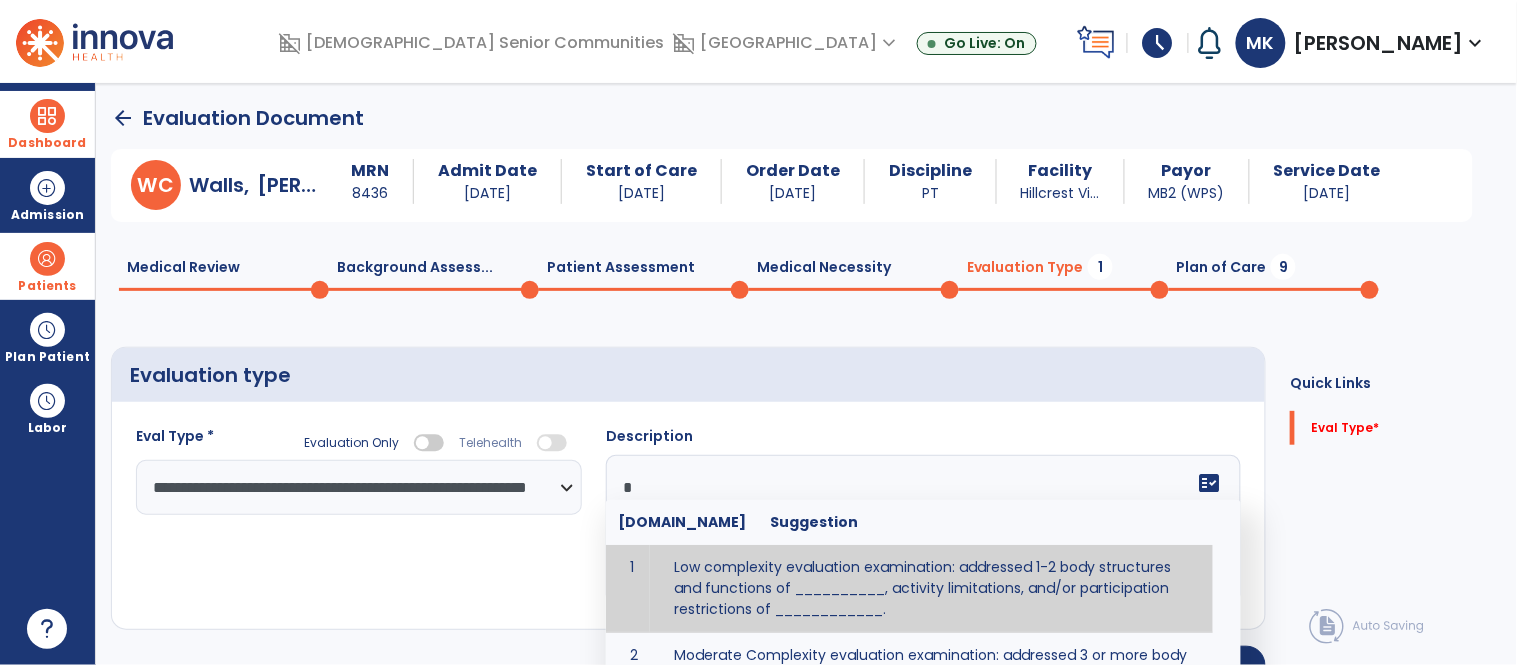 type on "*" 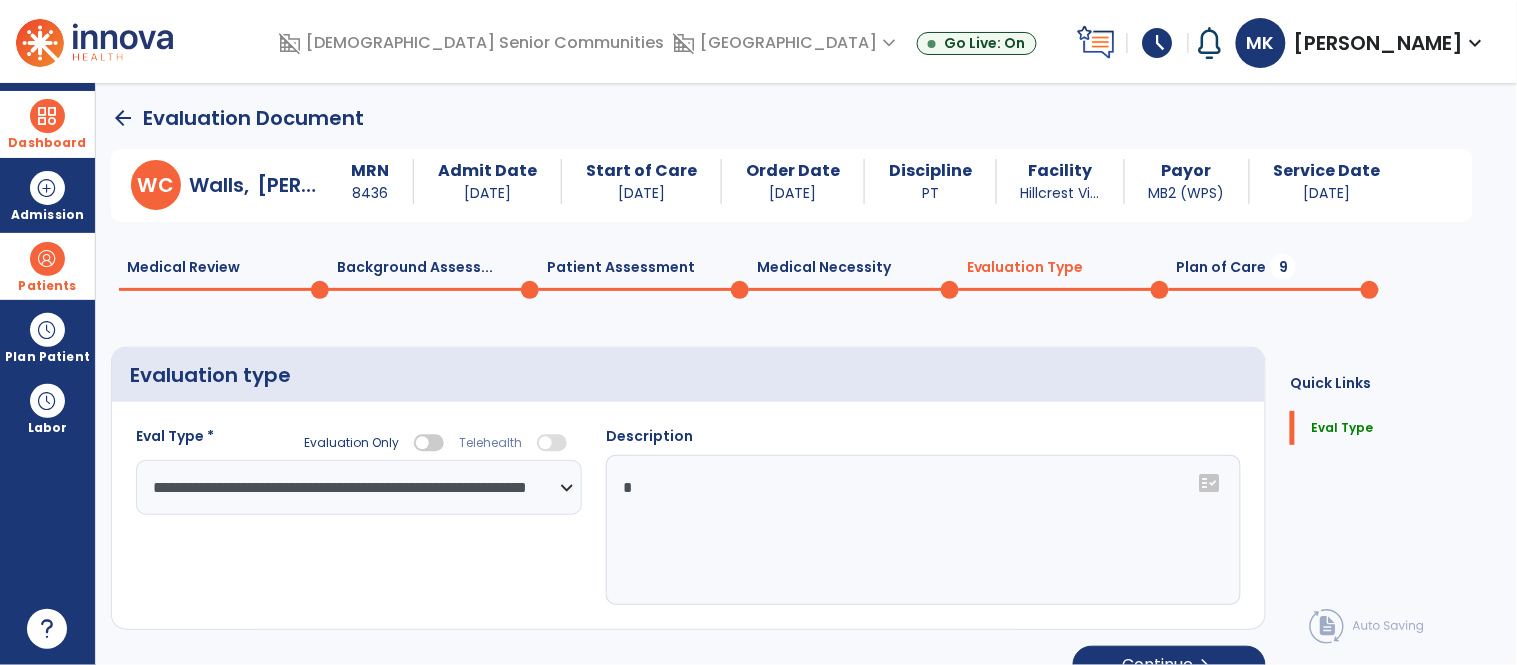 click on "*" 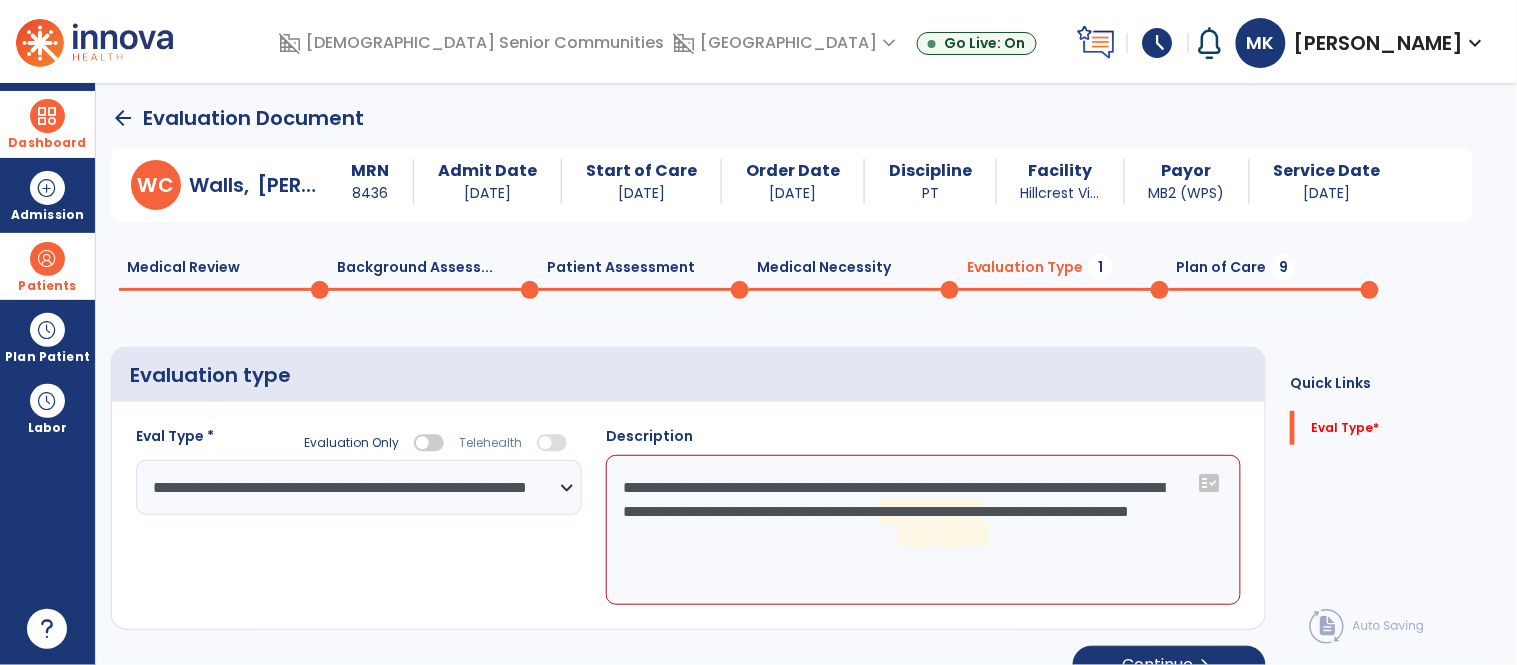 click on "**********" 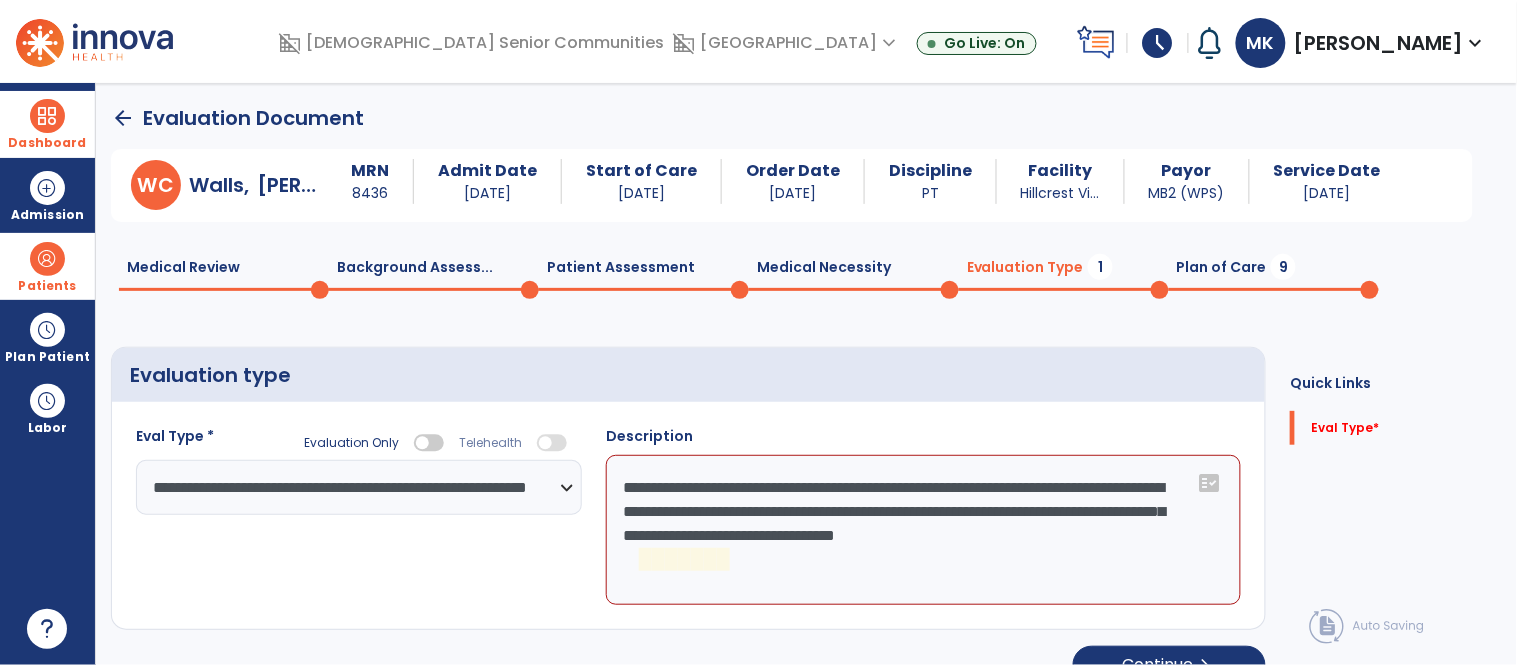 click on "**********" 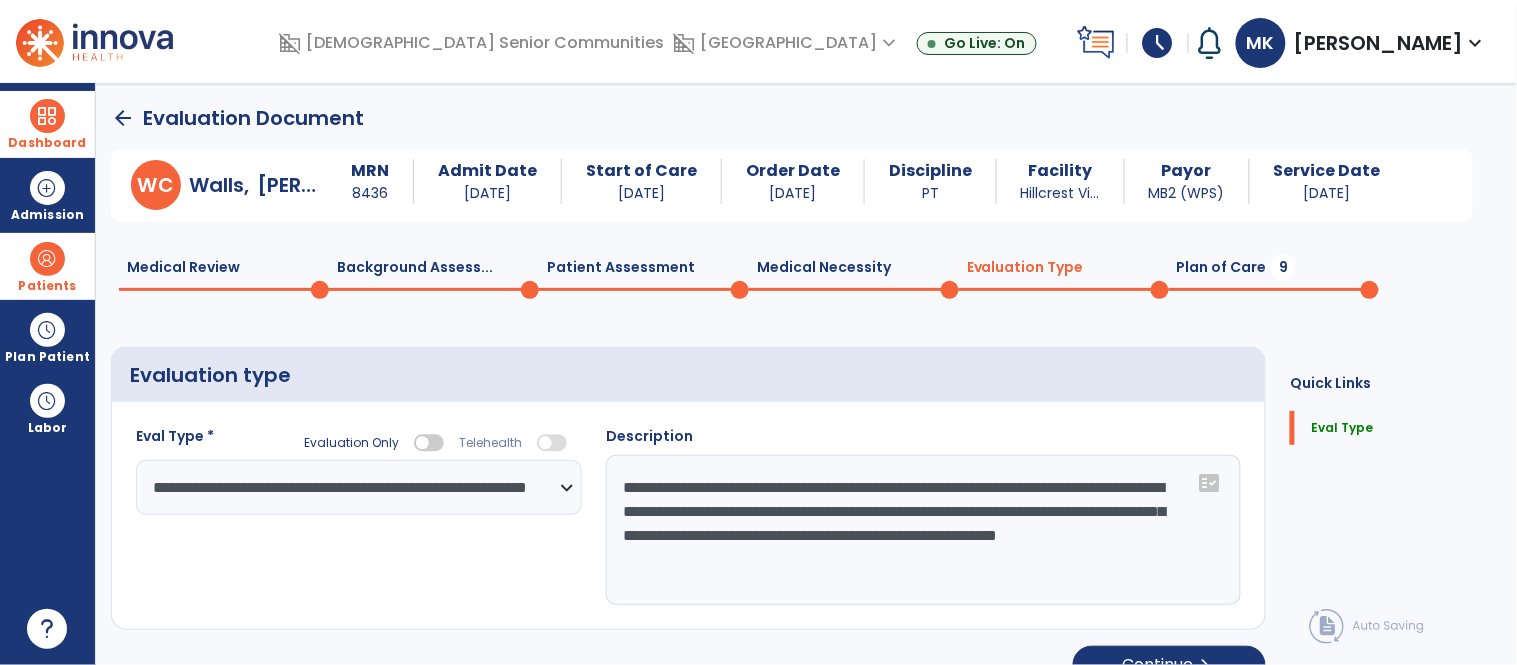 type on "**********" 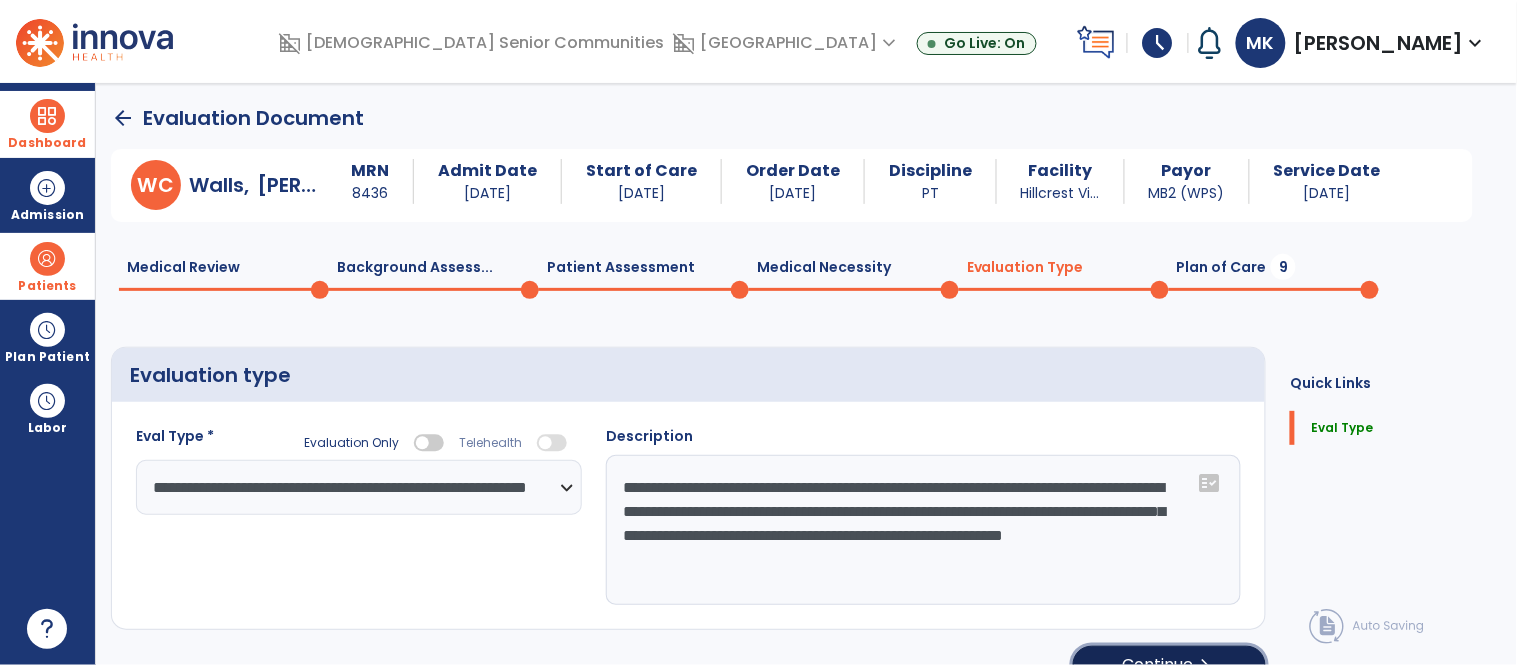 click on "Continue  chevron_right" 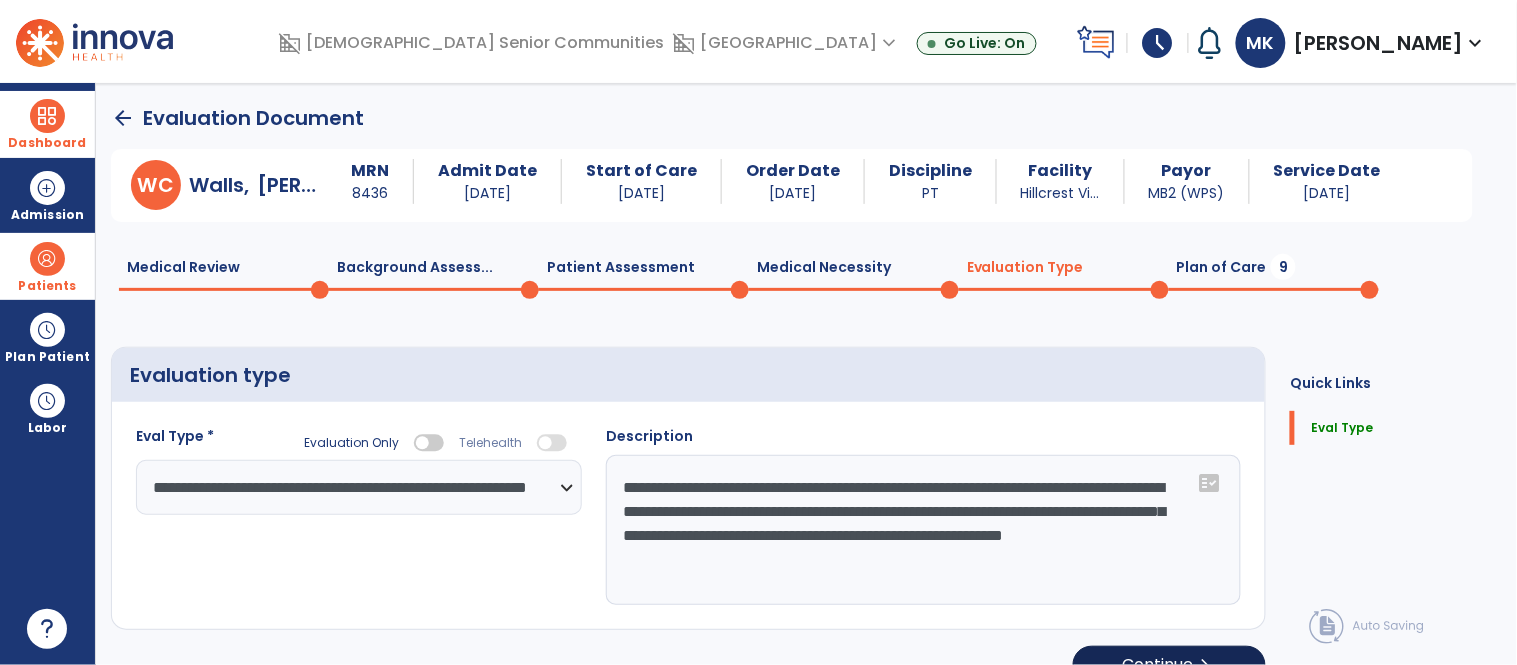 select on "*****" 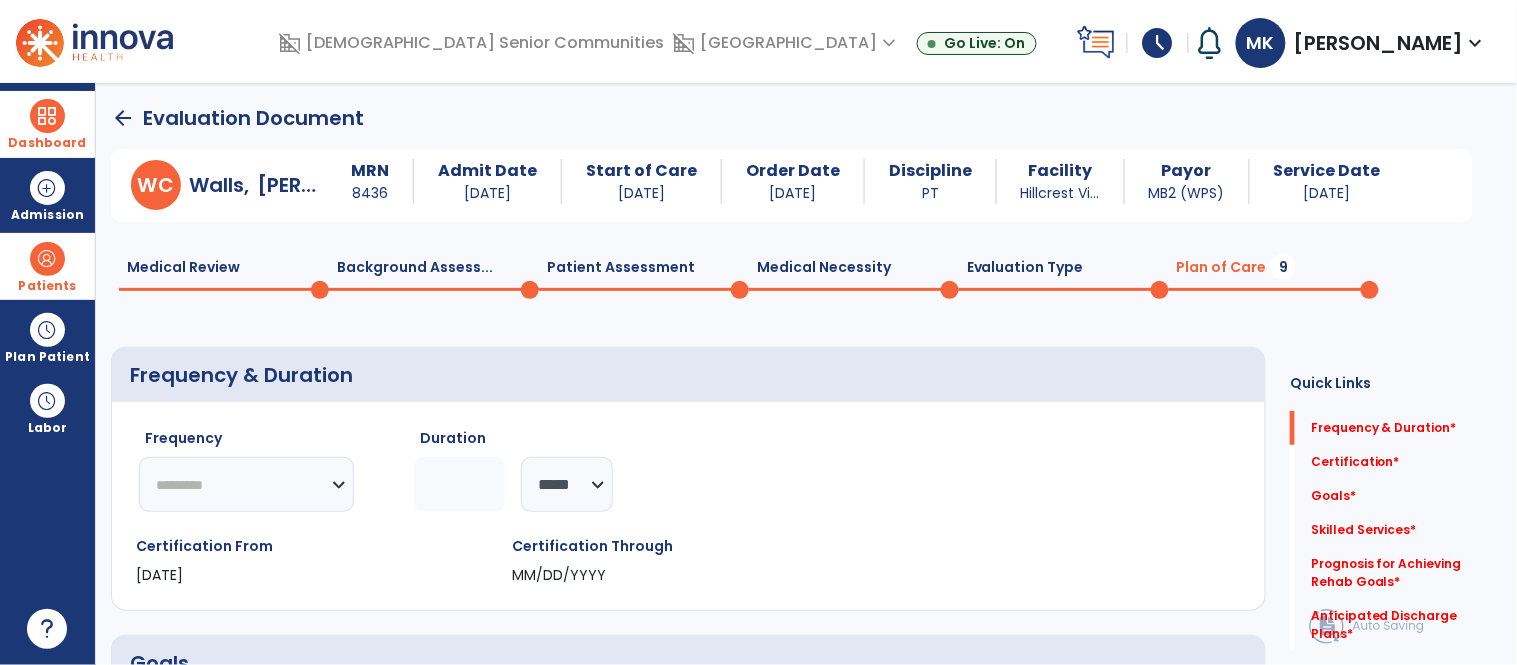 click on "********* ** ** ** ** ** ** **" 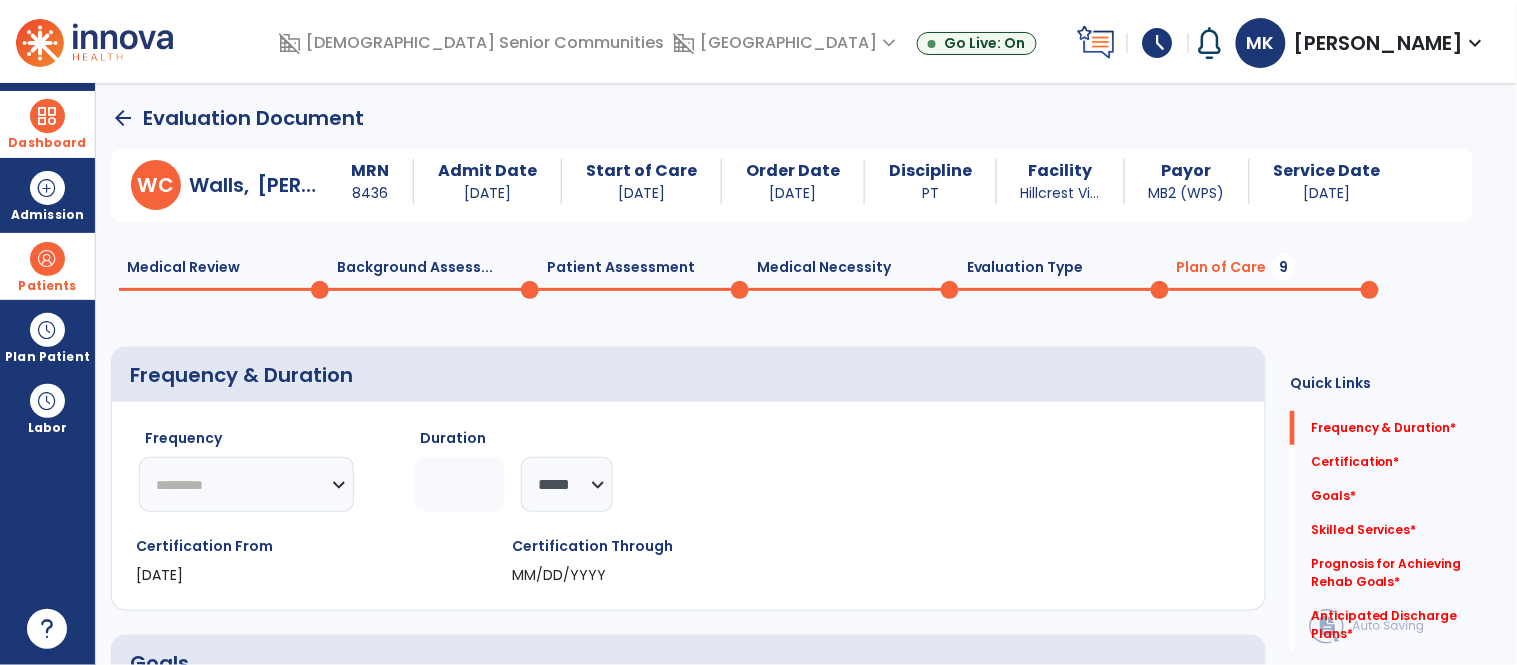 select on "**" 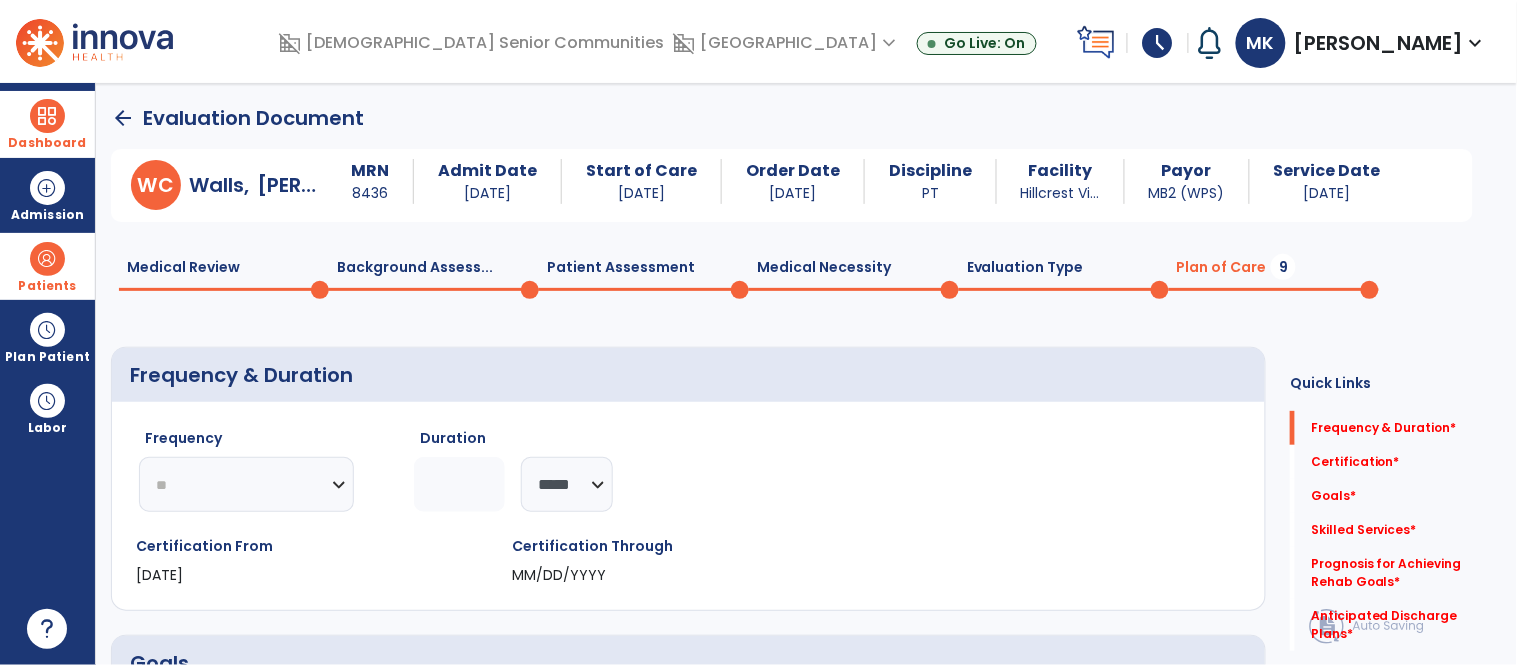 click on "********* ** ** ** ** ** ** **" 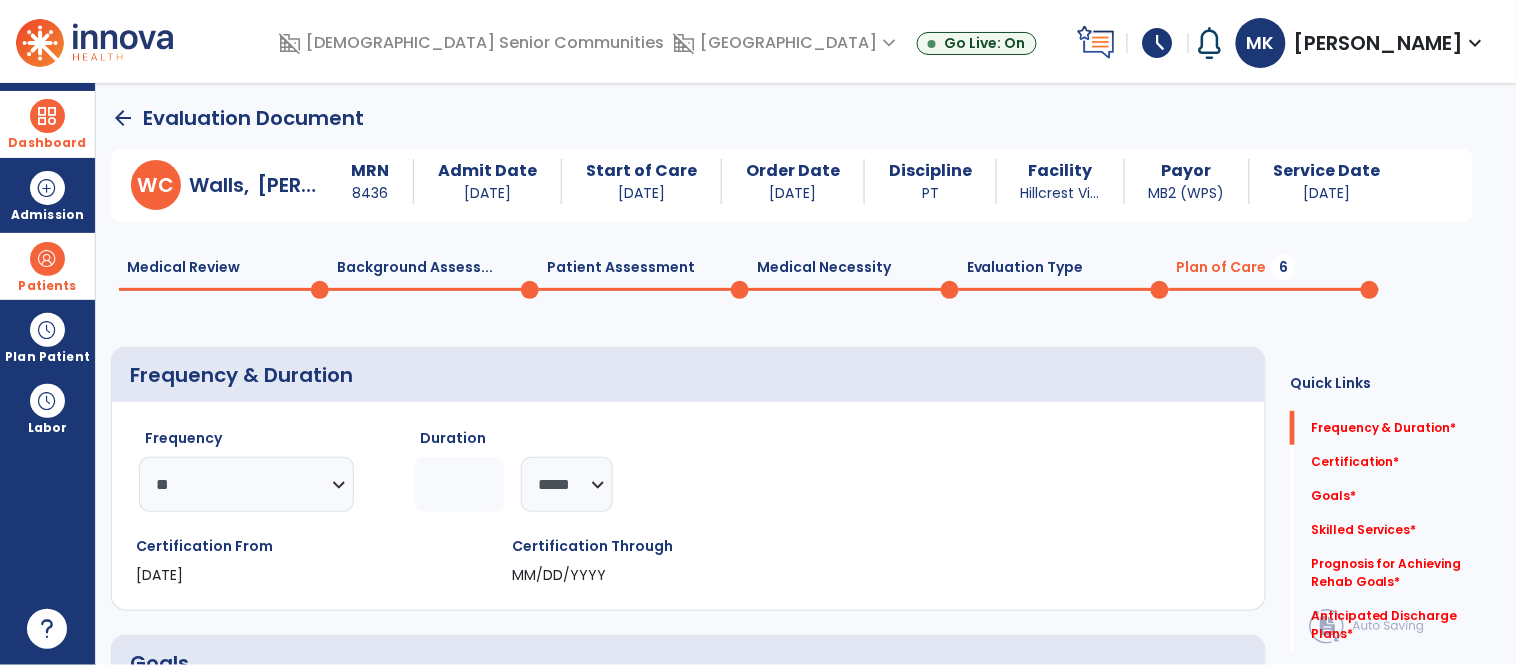 click 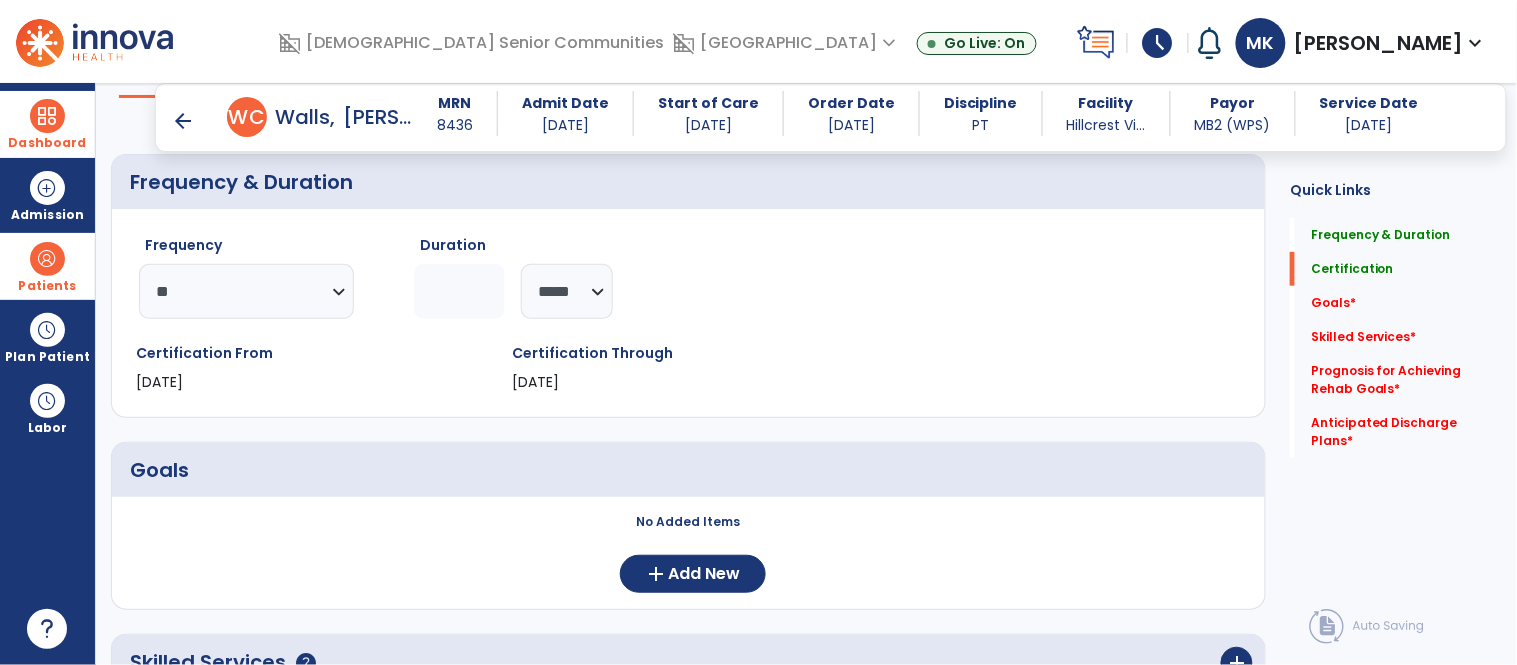 scroll, scrollTop: 190, scrollLeft: 0, axis: vertical 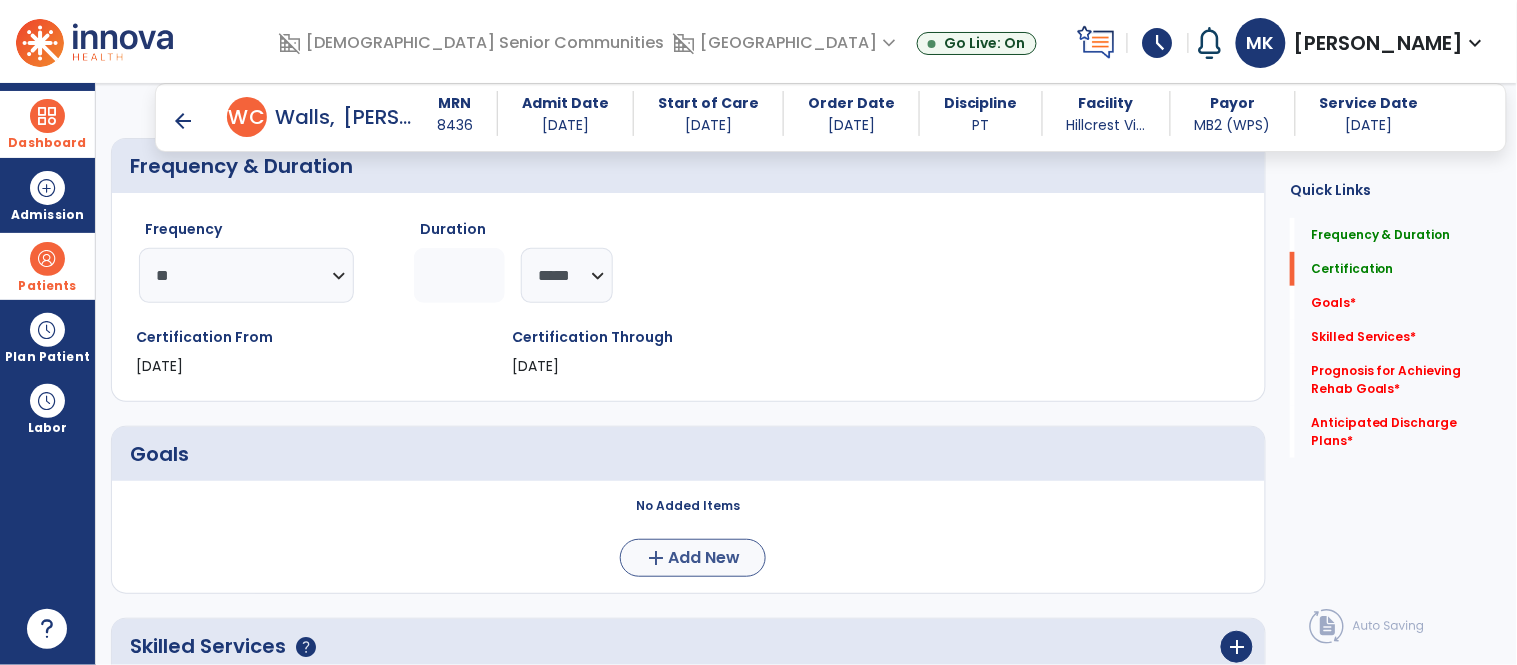 type on "*" 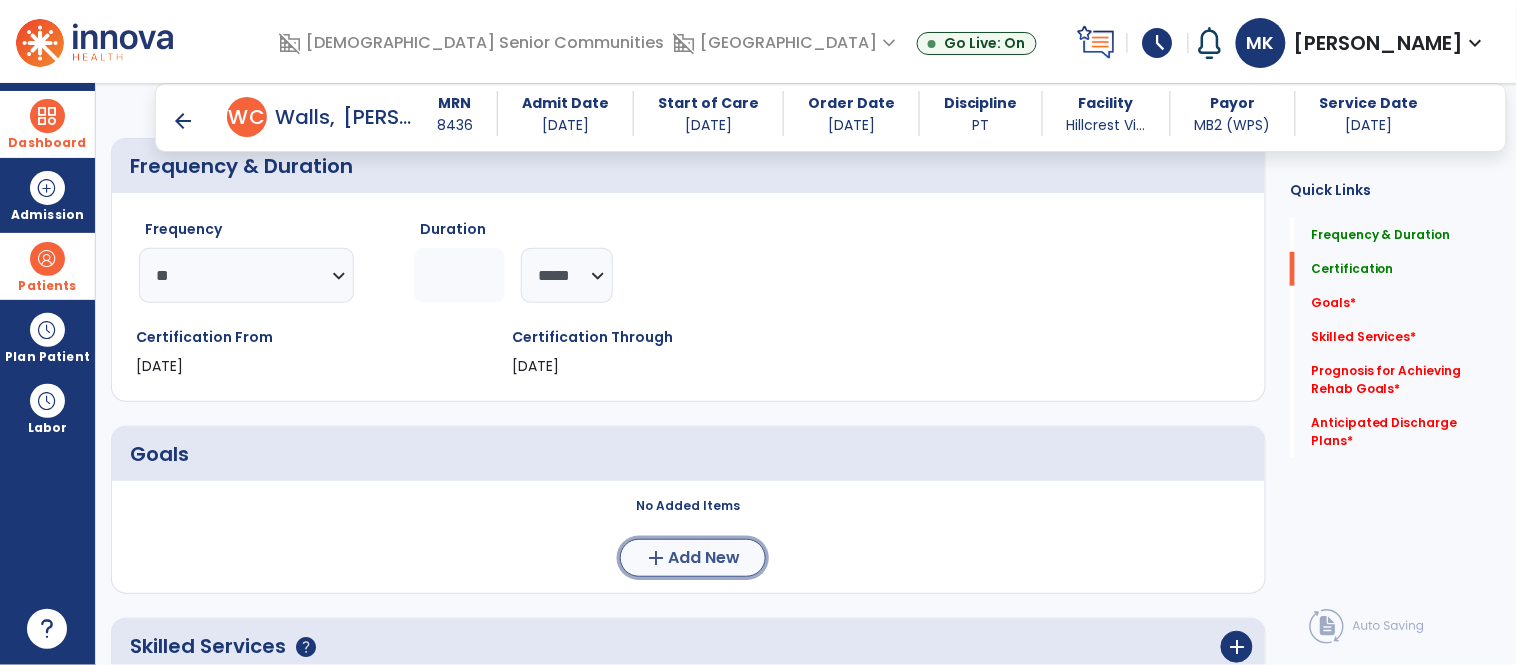 click on "Add New" at bounding box center (705, 558) 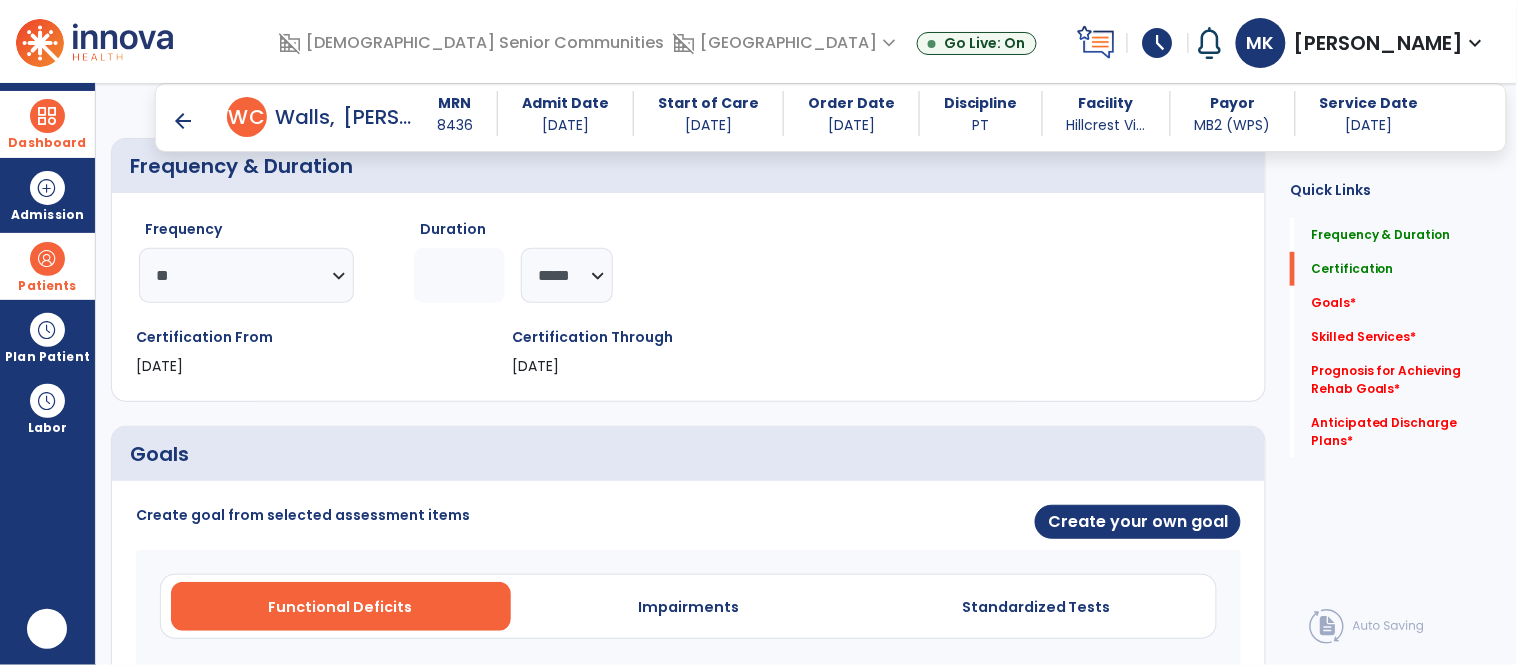 scroll, scrollTop: 0, scrollLeft: 0, axis: both 